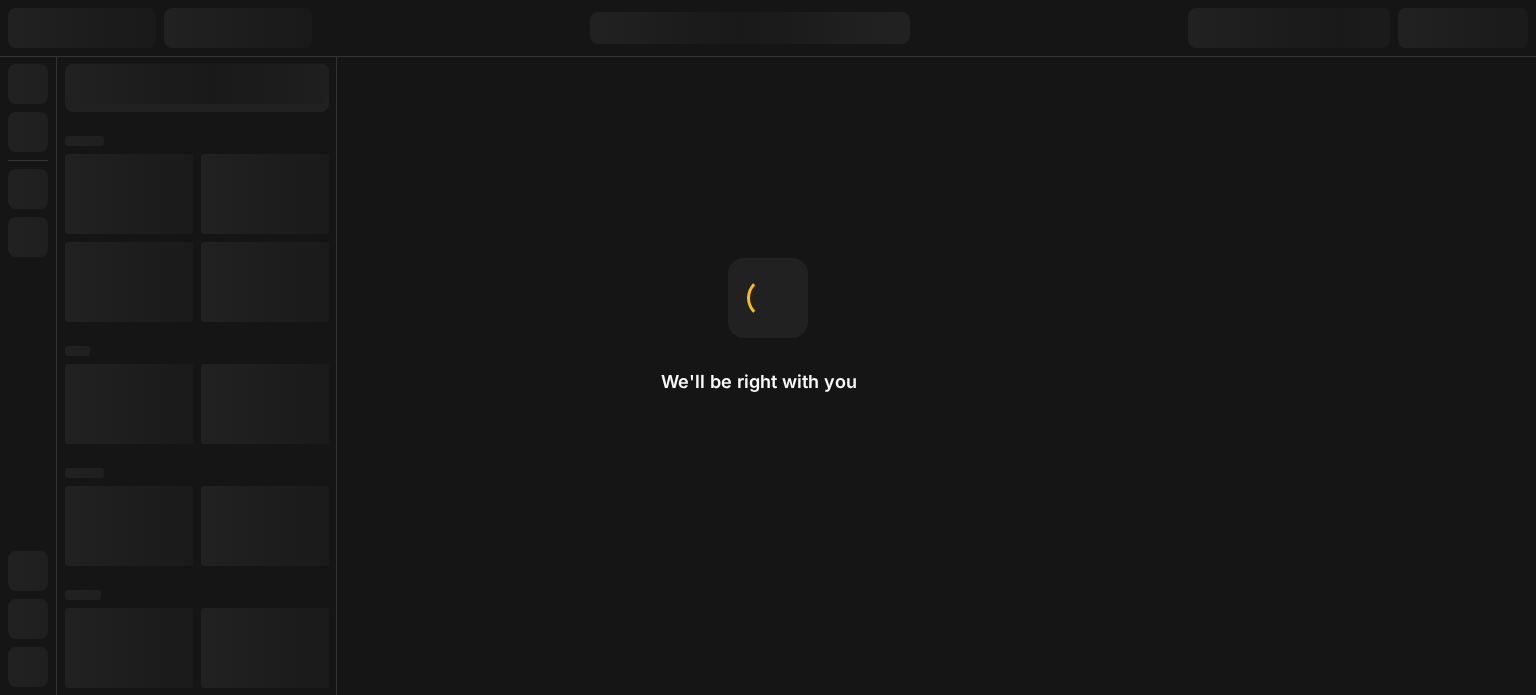 scroll, scrollTop: 0, scrollLeft: 0, axis: both 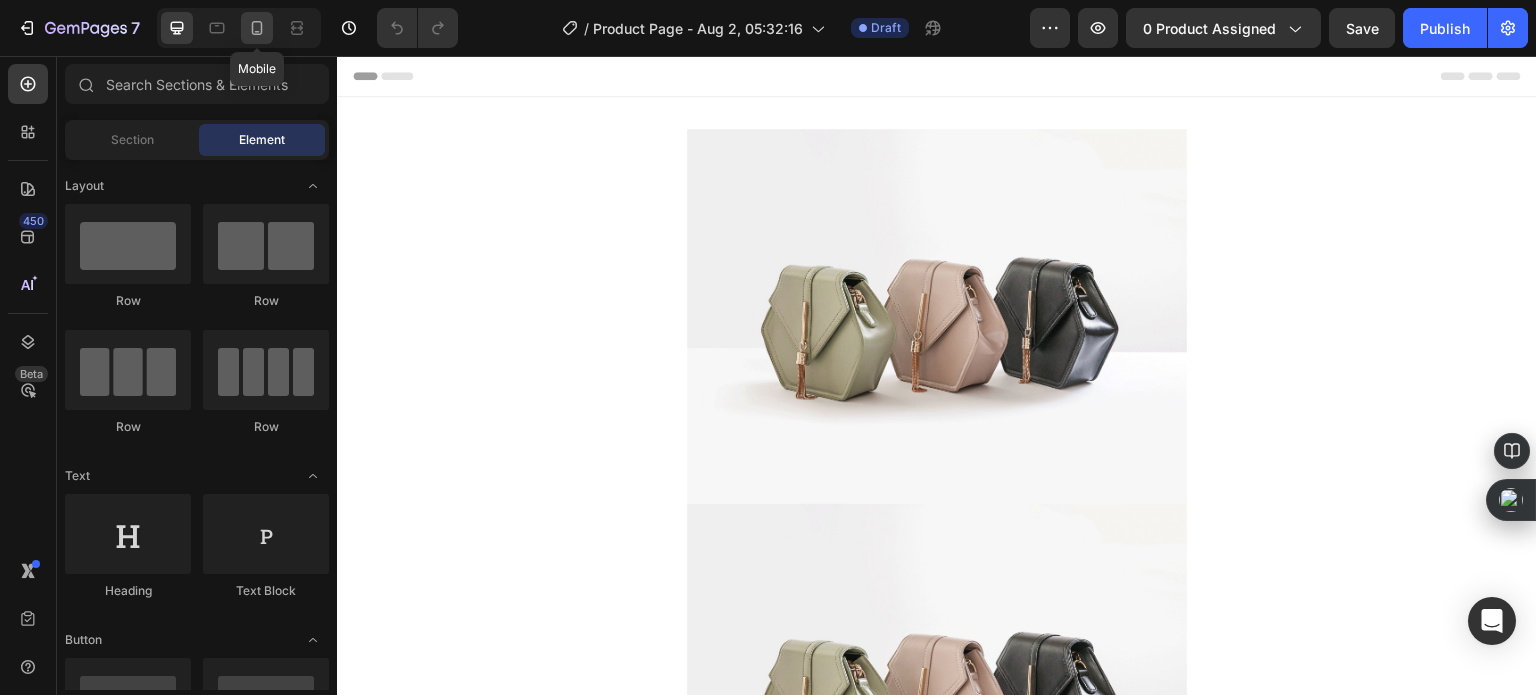 click 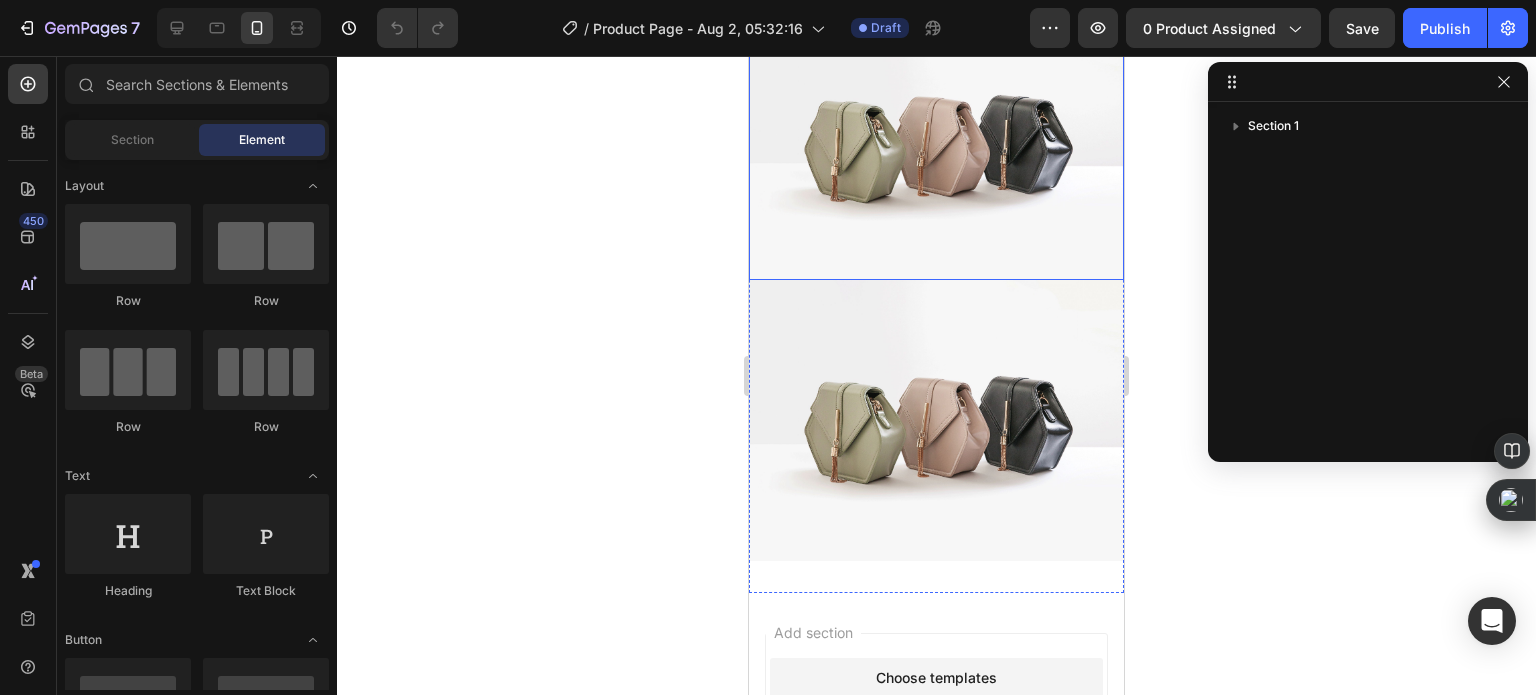 scroll, scrollTop: 700, scrollLeft: 0, axis: vertical 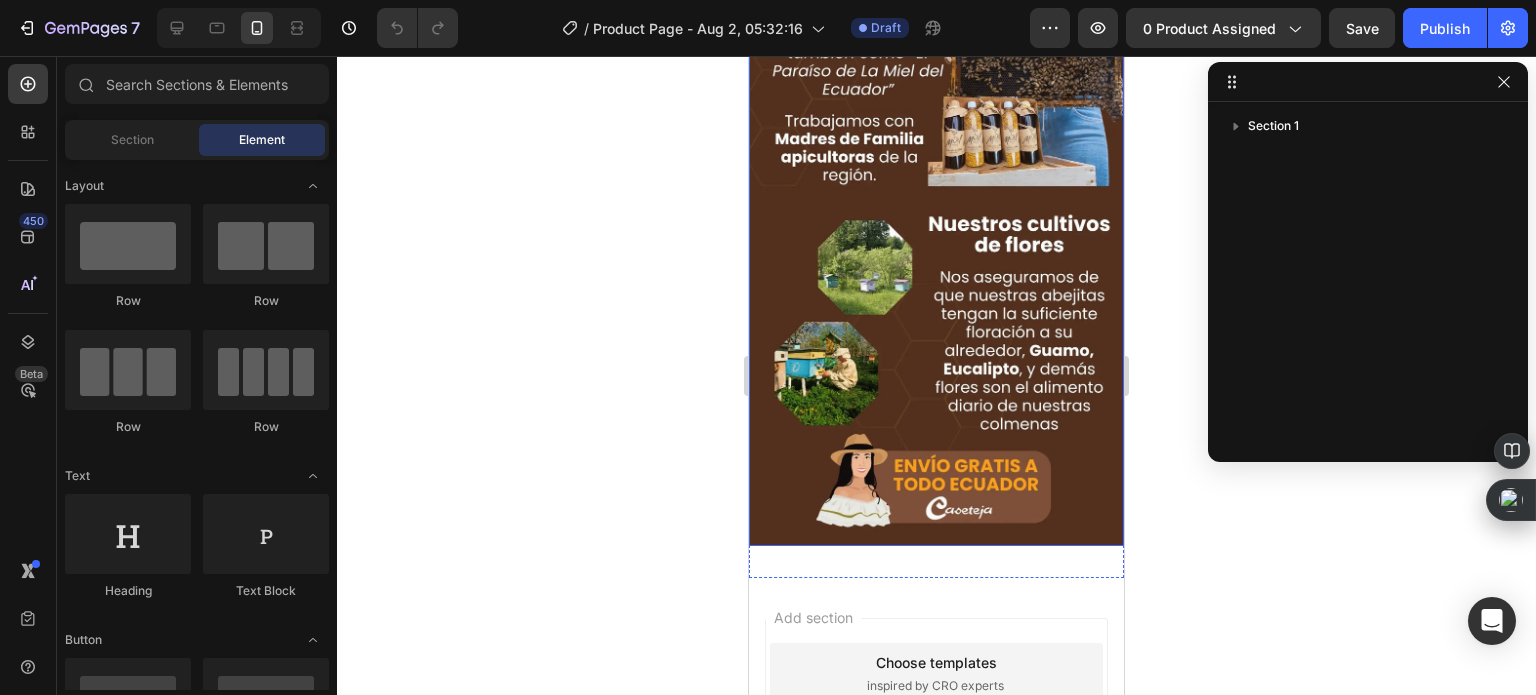 click at bounding box center [936, 213] 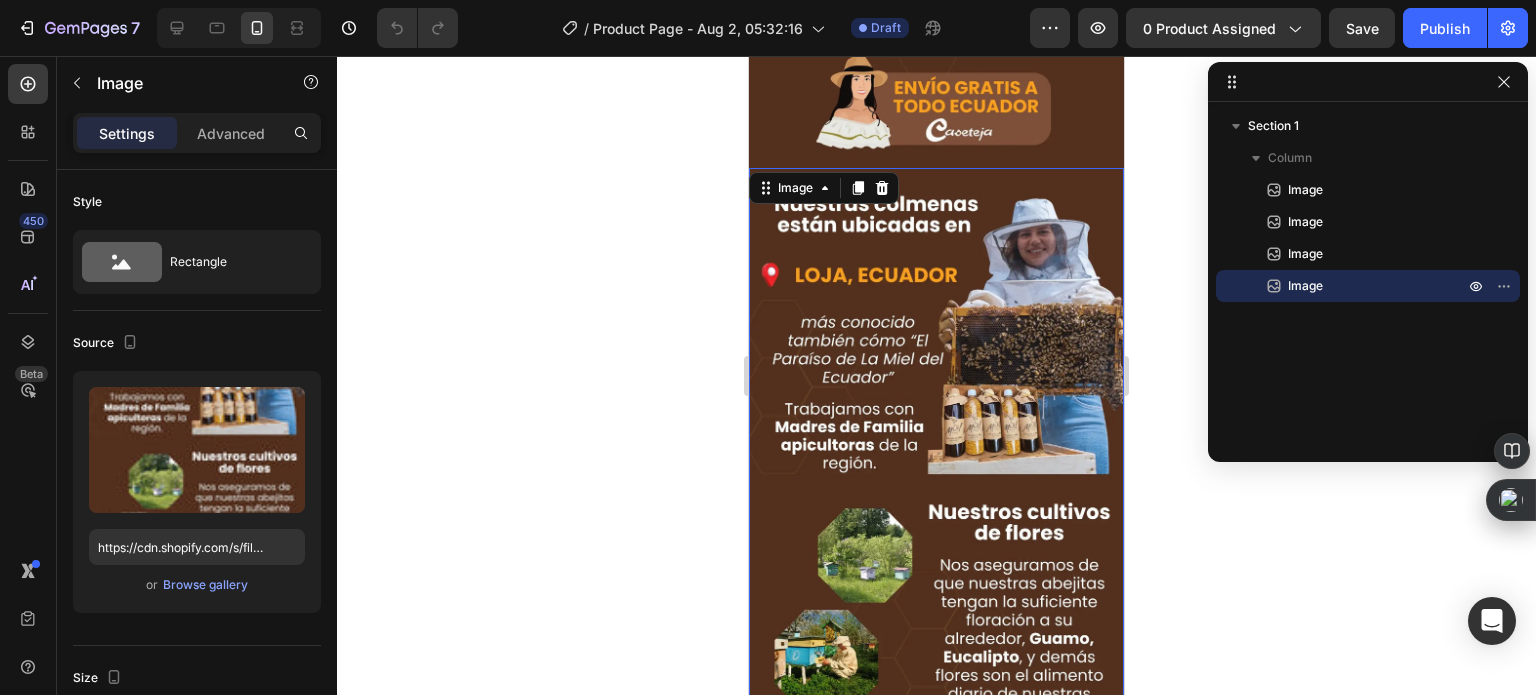 scroll, scrollTop: 1356, scrollLeft: 0, axis: vertical 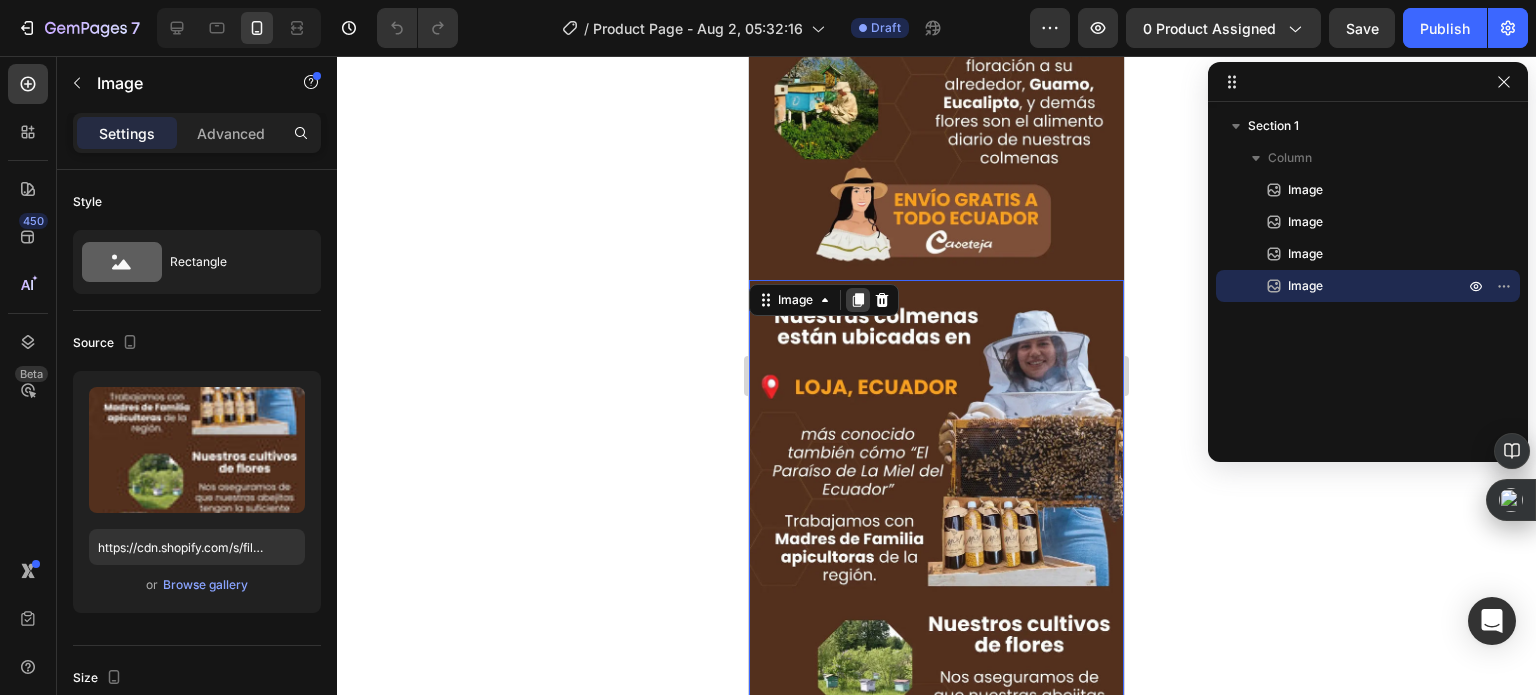 click 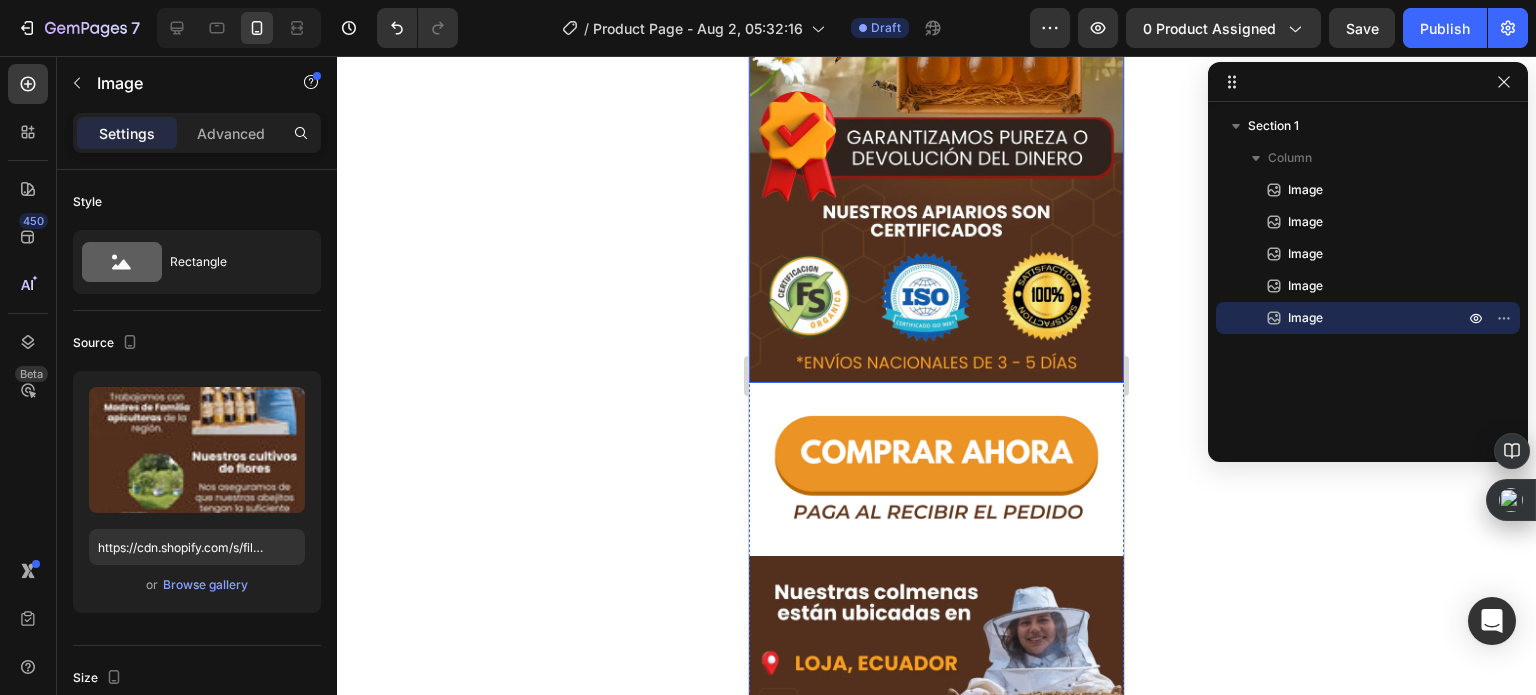 scroll, scrollTop: 500, scrollLeft: 0, axis: vertical 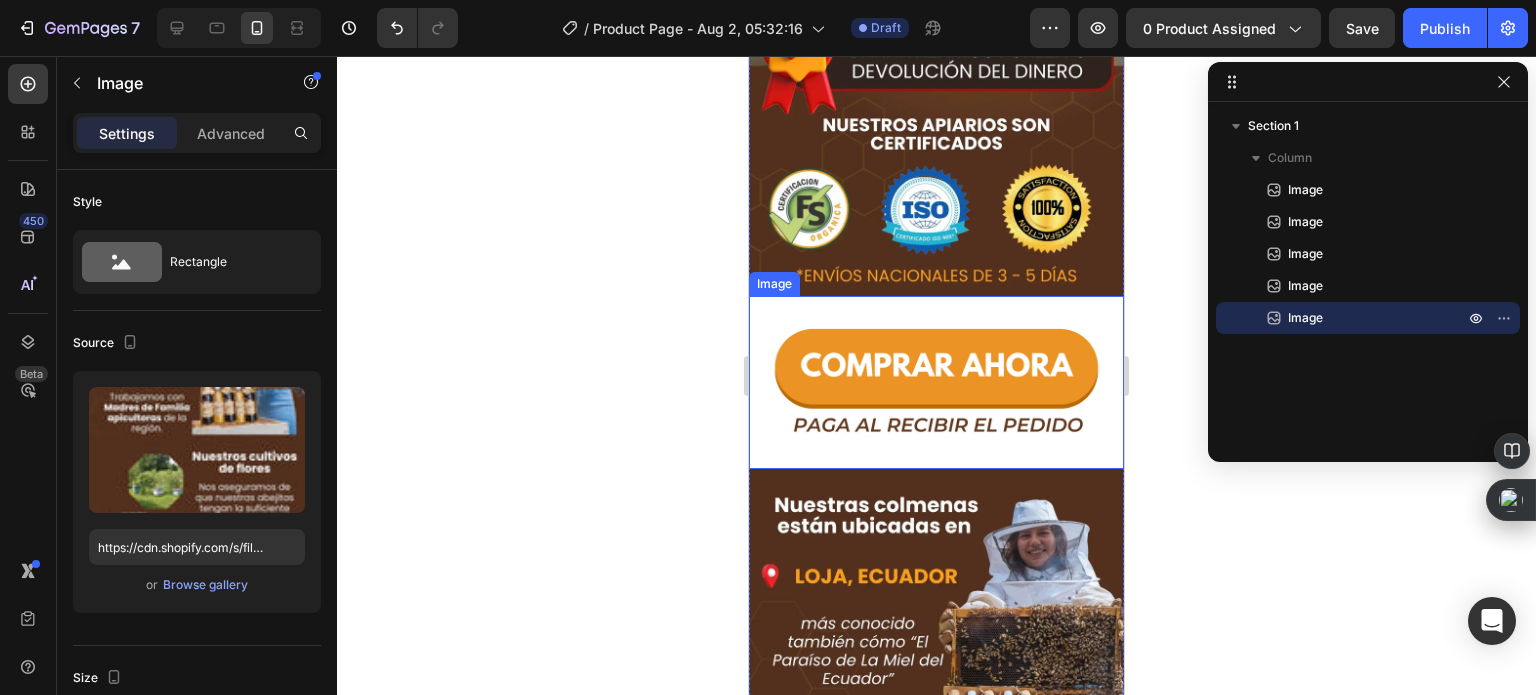click at bounding box center (936, 383) 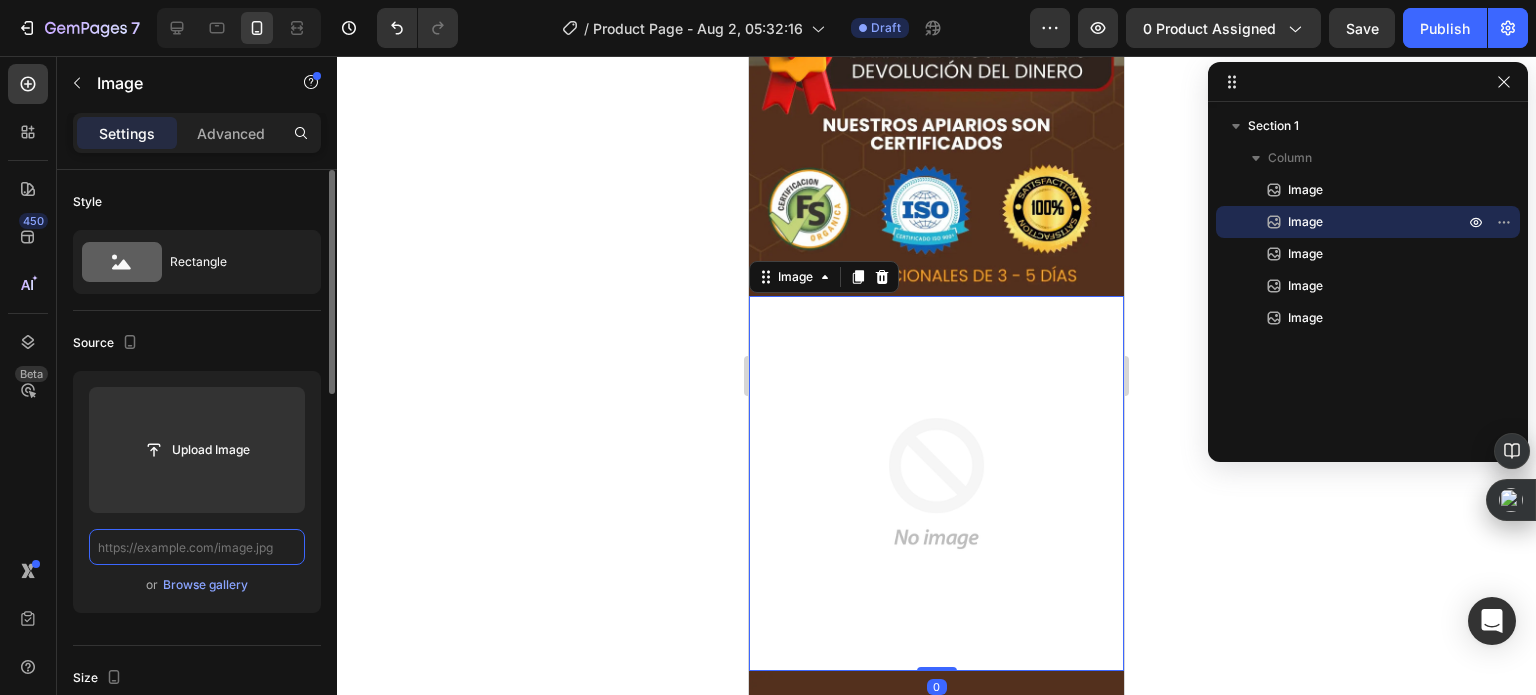scroll, scrollTop: 0, scrollLeft: 0, axis: both 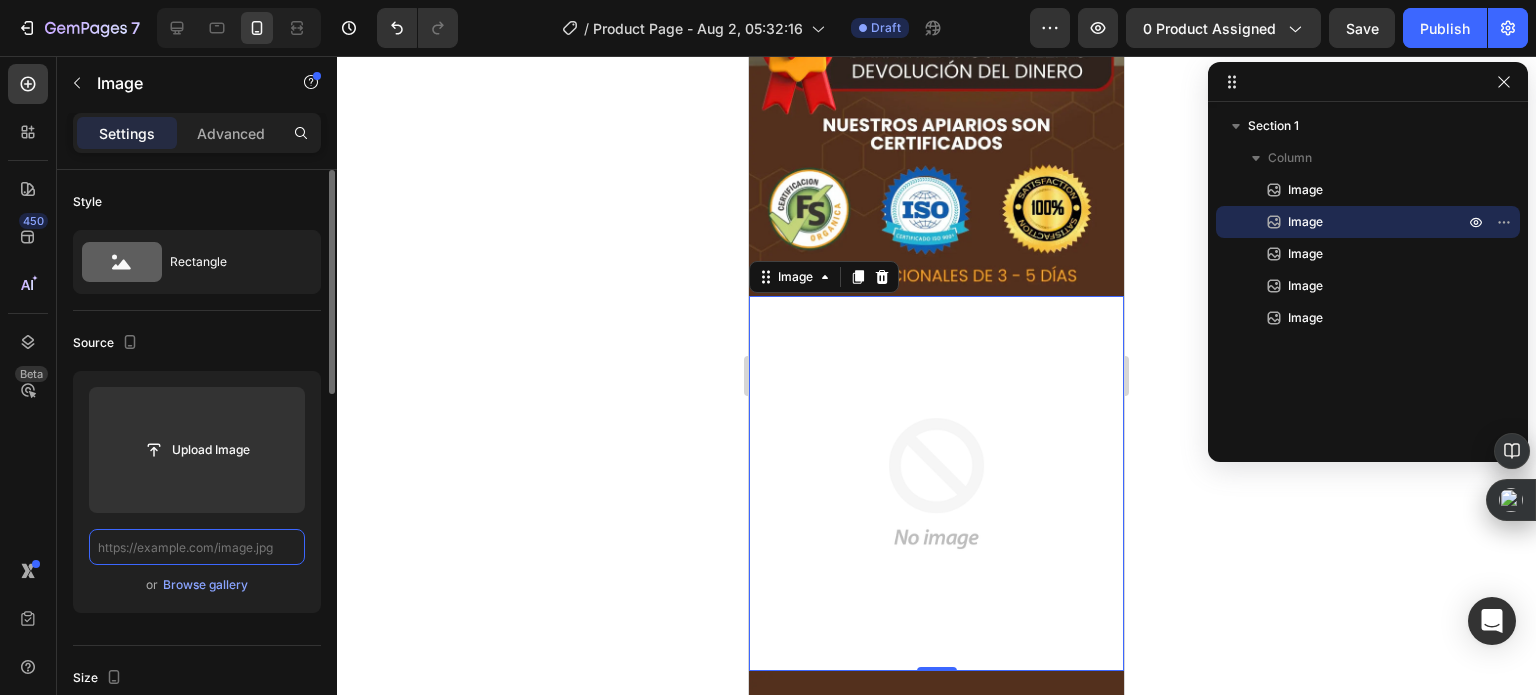 paste on "https://cdn.shopify.com/s/files/1/0535/0549/1125/files/Aadirunttulo13-ezgif.com-gif-to-webp-converter.webp?v=1747838741" 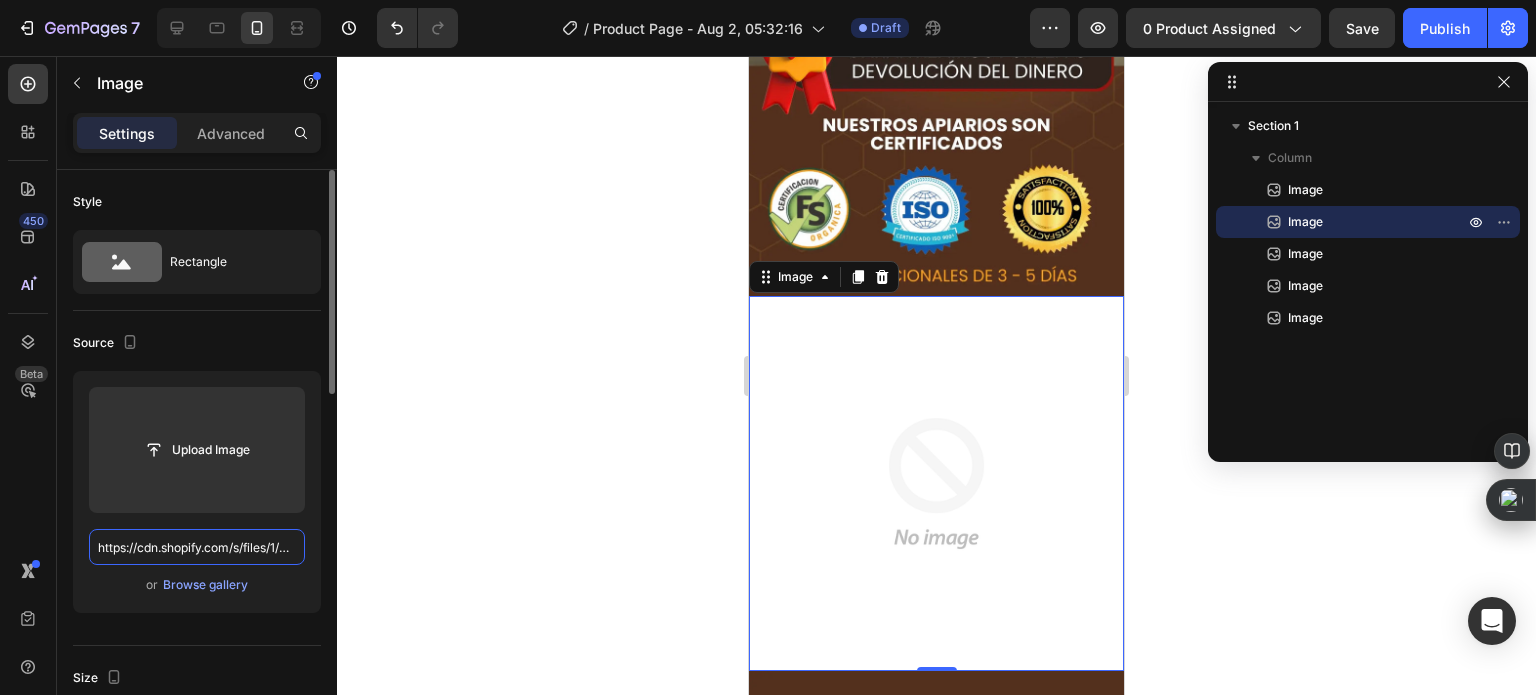 scroll, scrollTop: 0, scrollLeft: 540, axis: horizontal 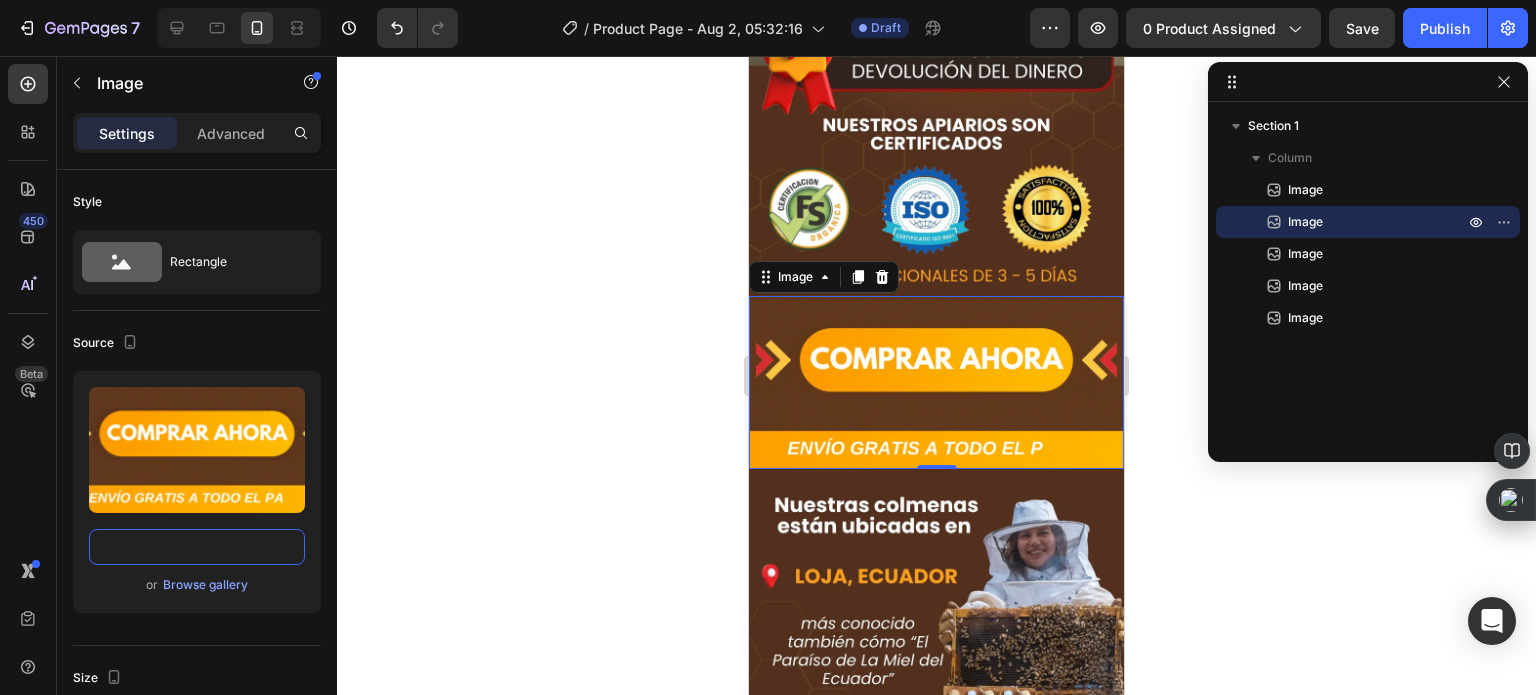 type on "https://cdn.shopify.com/s/files/1/0535/0549/1125/files/Aadirunttulo13-ezgif.com-gif-to-webp-converter.webp?v=1747838741" 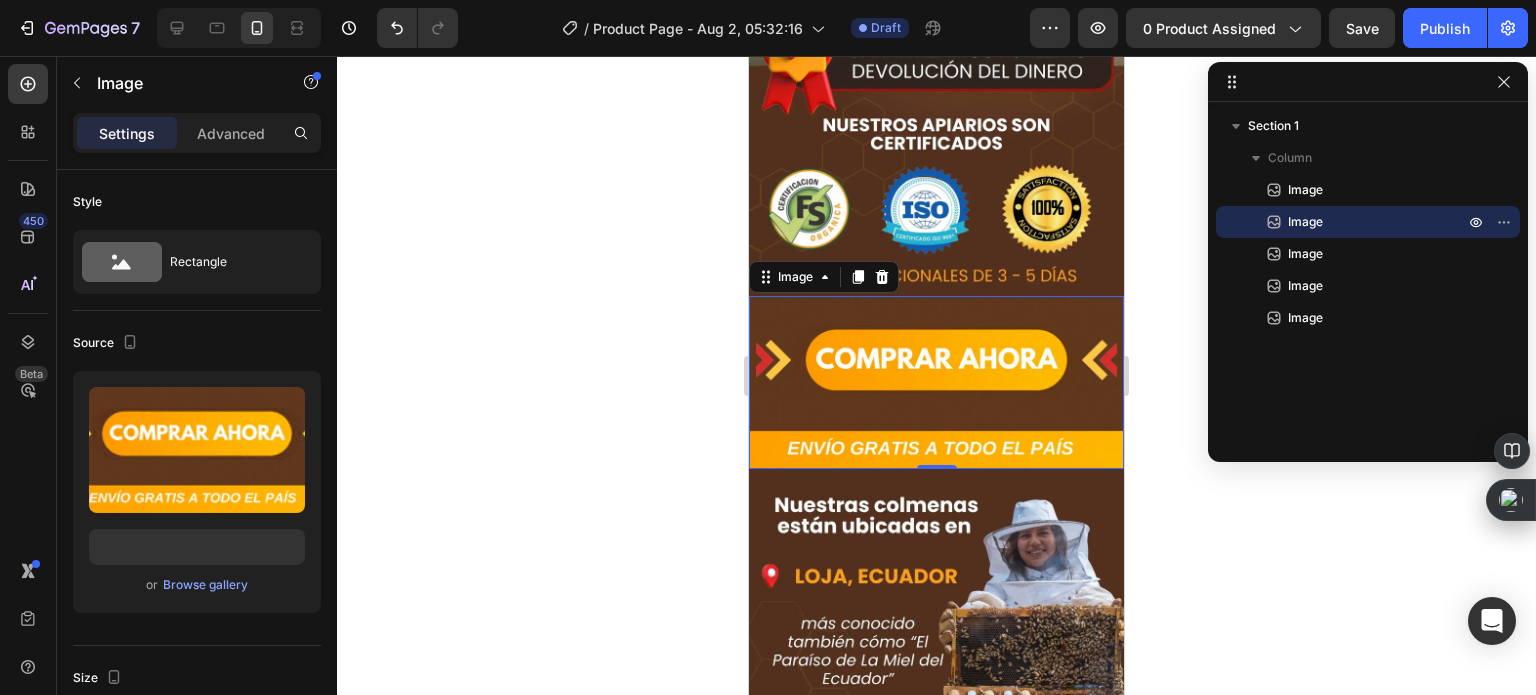 scroll, scrollTop: 0, scrollLeft: 0, axis: both 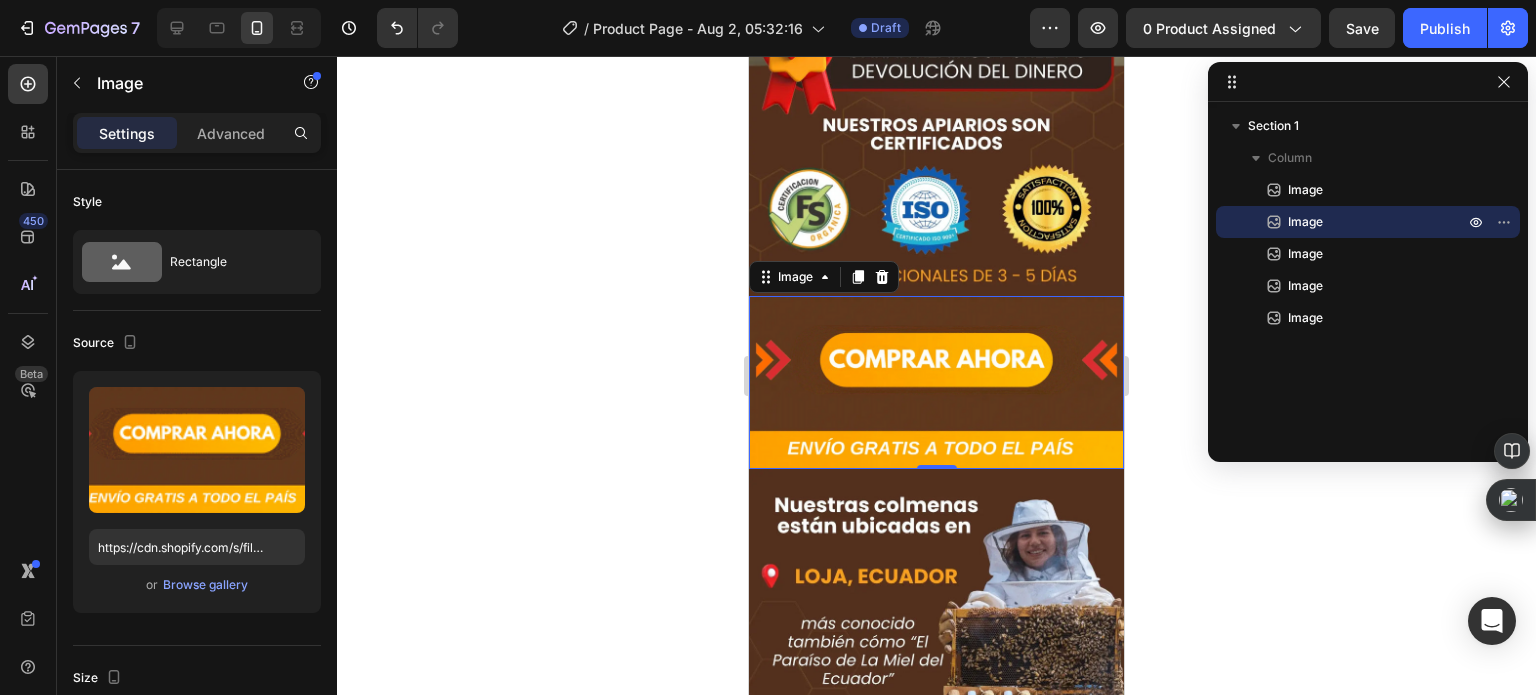 click 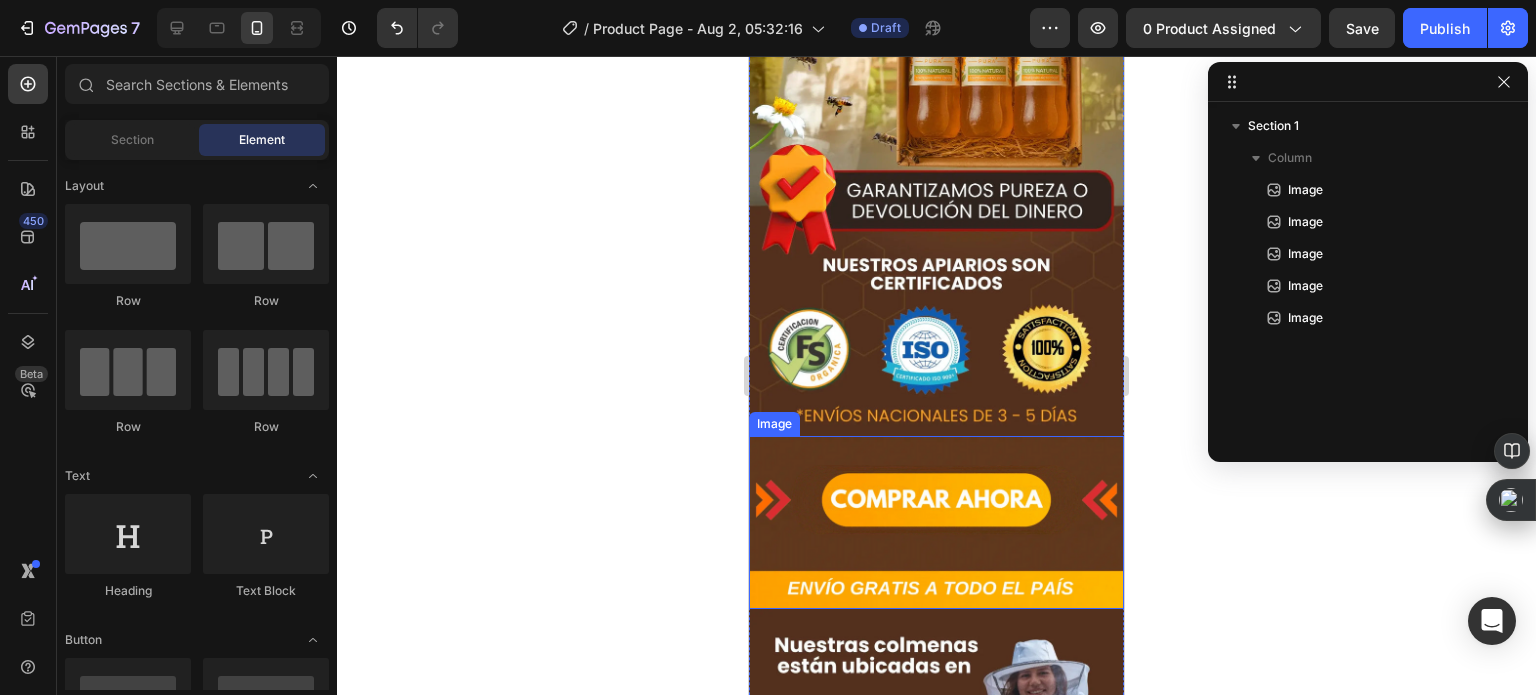 scroll, scrollTop: 0, scrollLeft: 0, axis: both 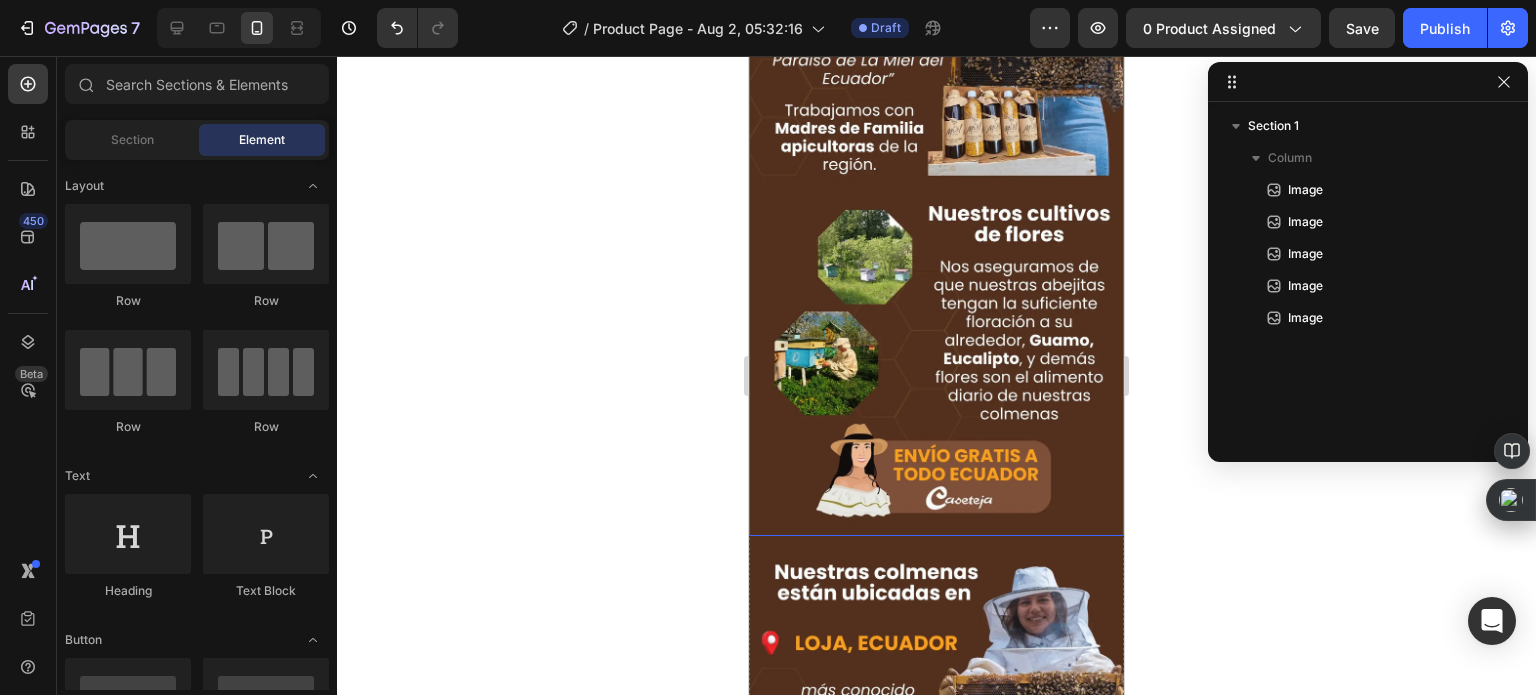 click at bounding box center (936, 202) 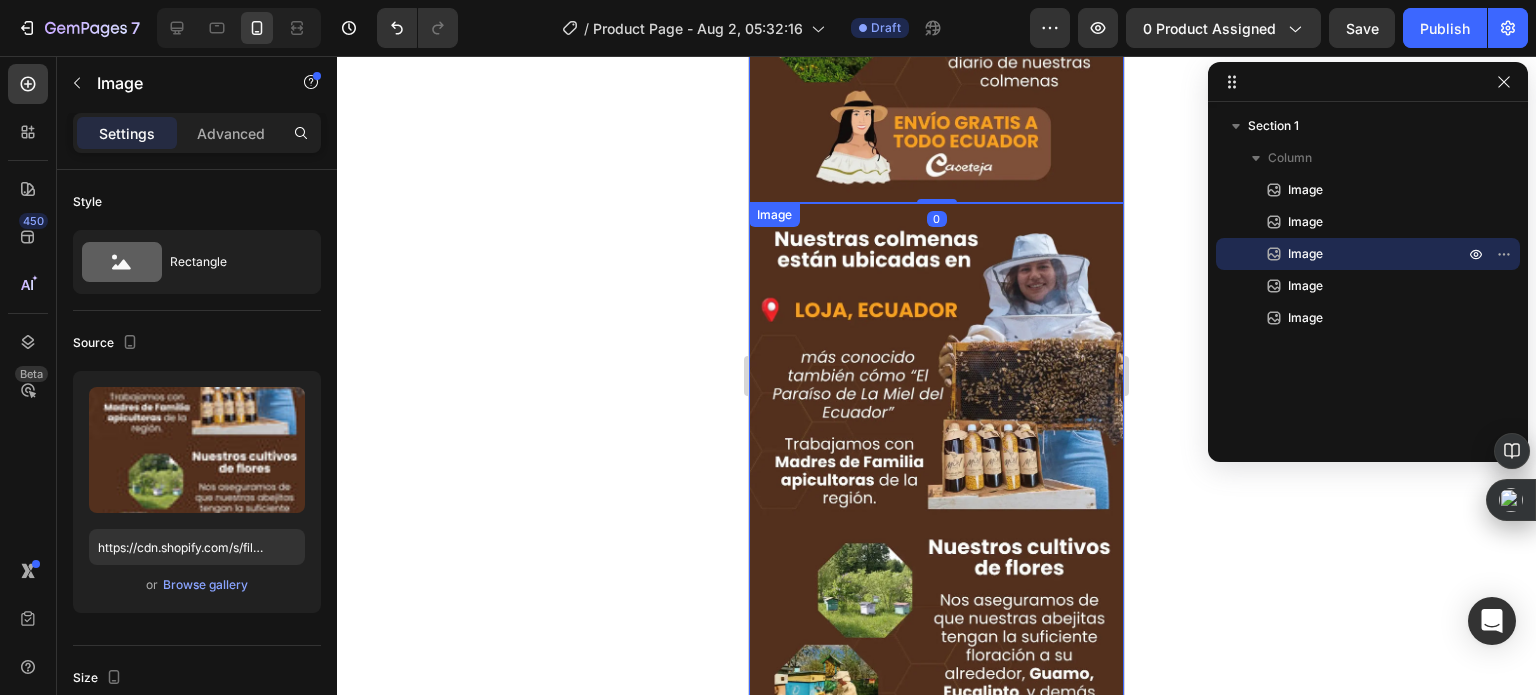scroll, scrollTop: 1400, scrollLeft: 0, axis: vertical 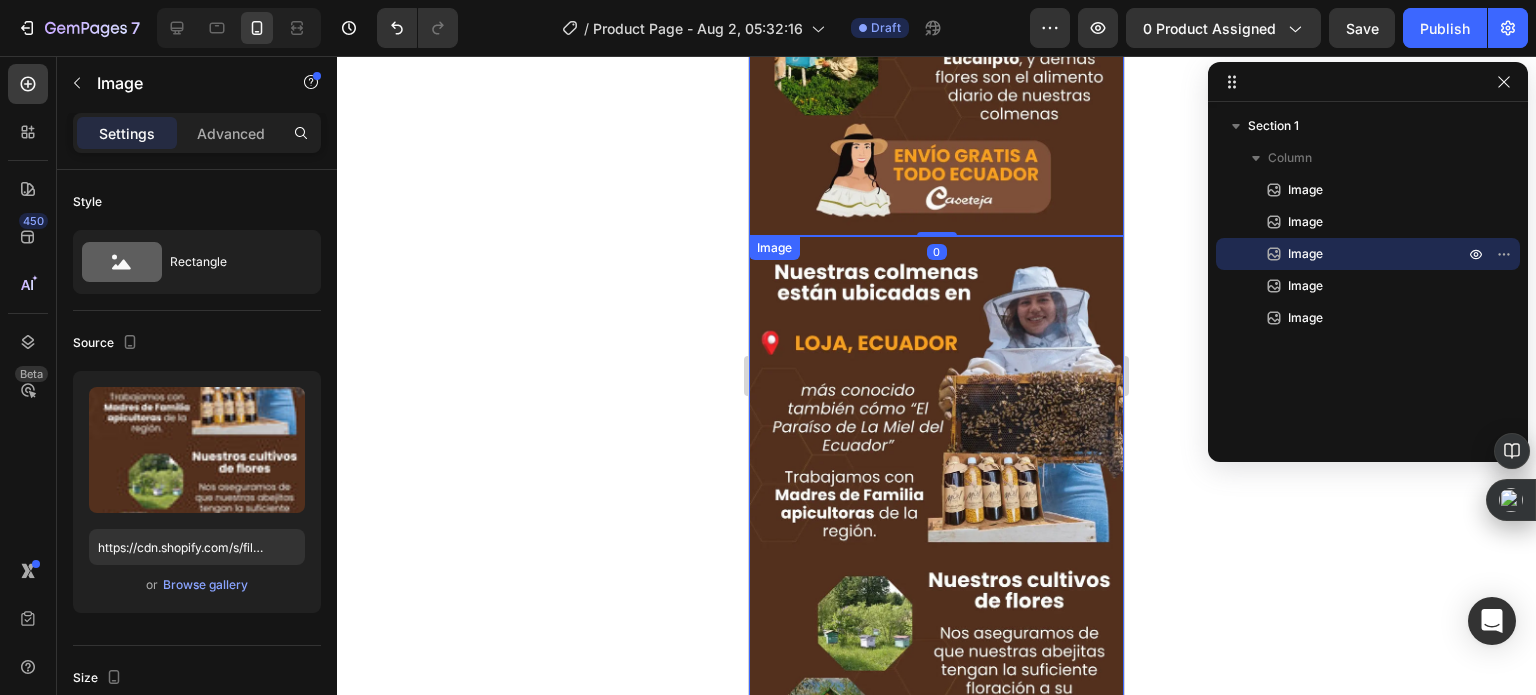 click at bounding box center [936, 569] 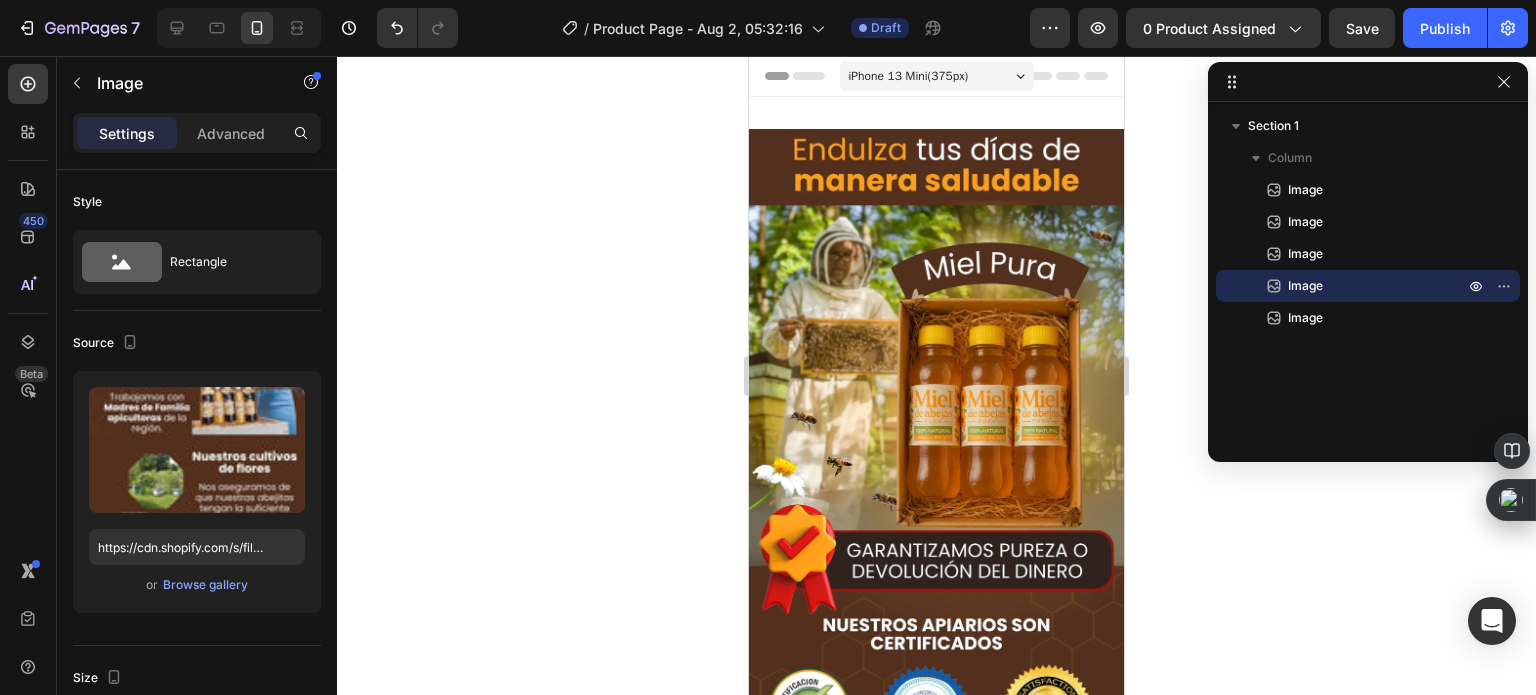 scroll, scrollTop: 0, scrollLeft: 0, axis: both 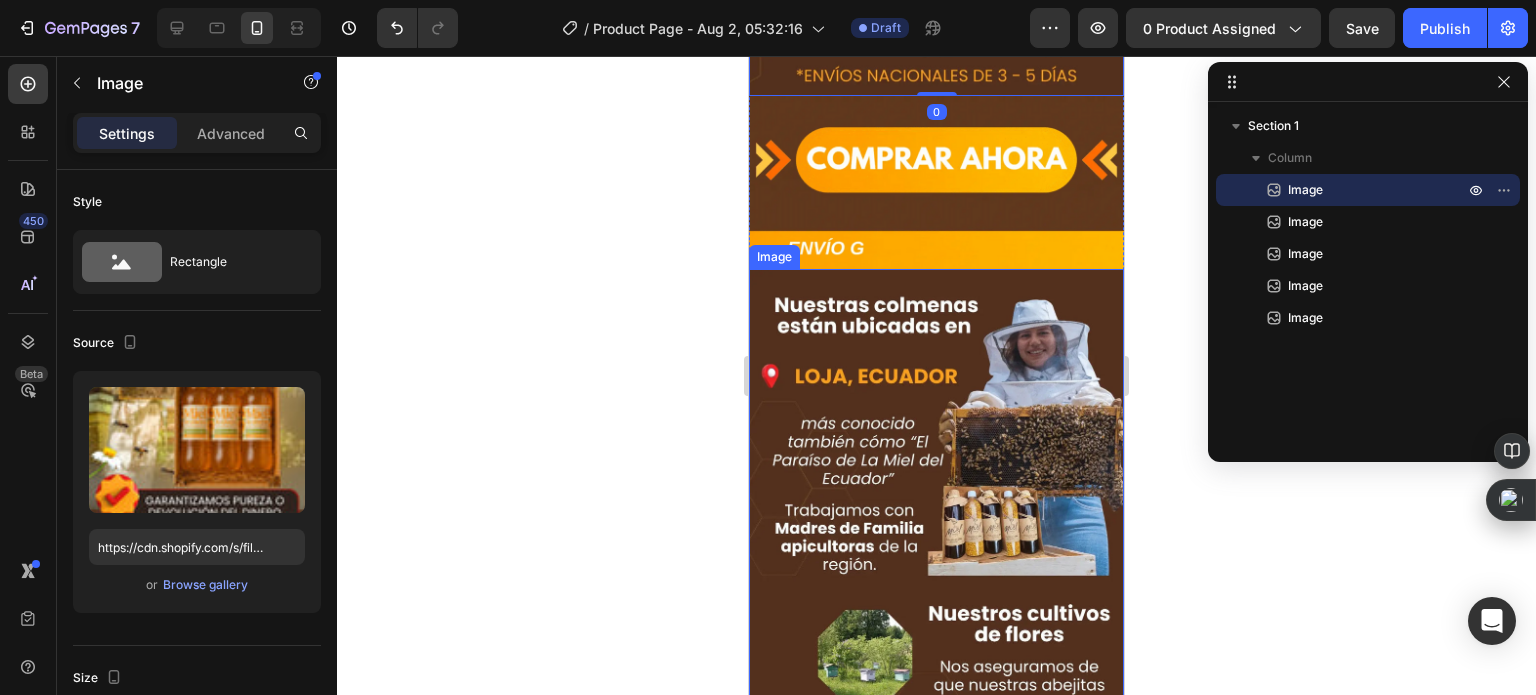 click at bounding box center (936, 602) 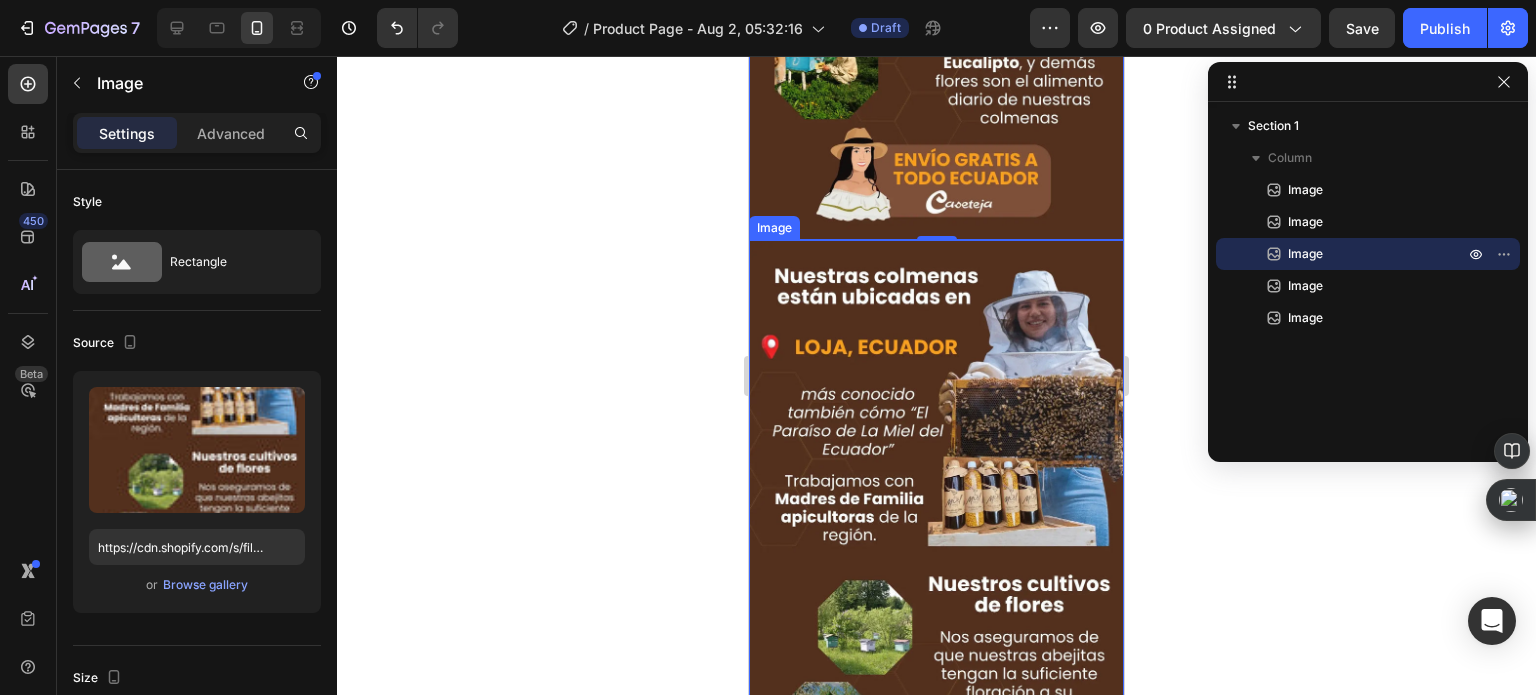 scroll, scrollTop: 1400, scrollLeft: 0, axis: vertical 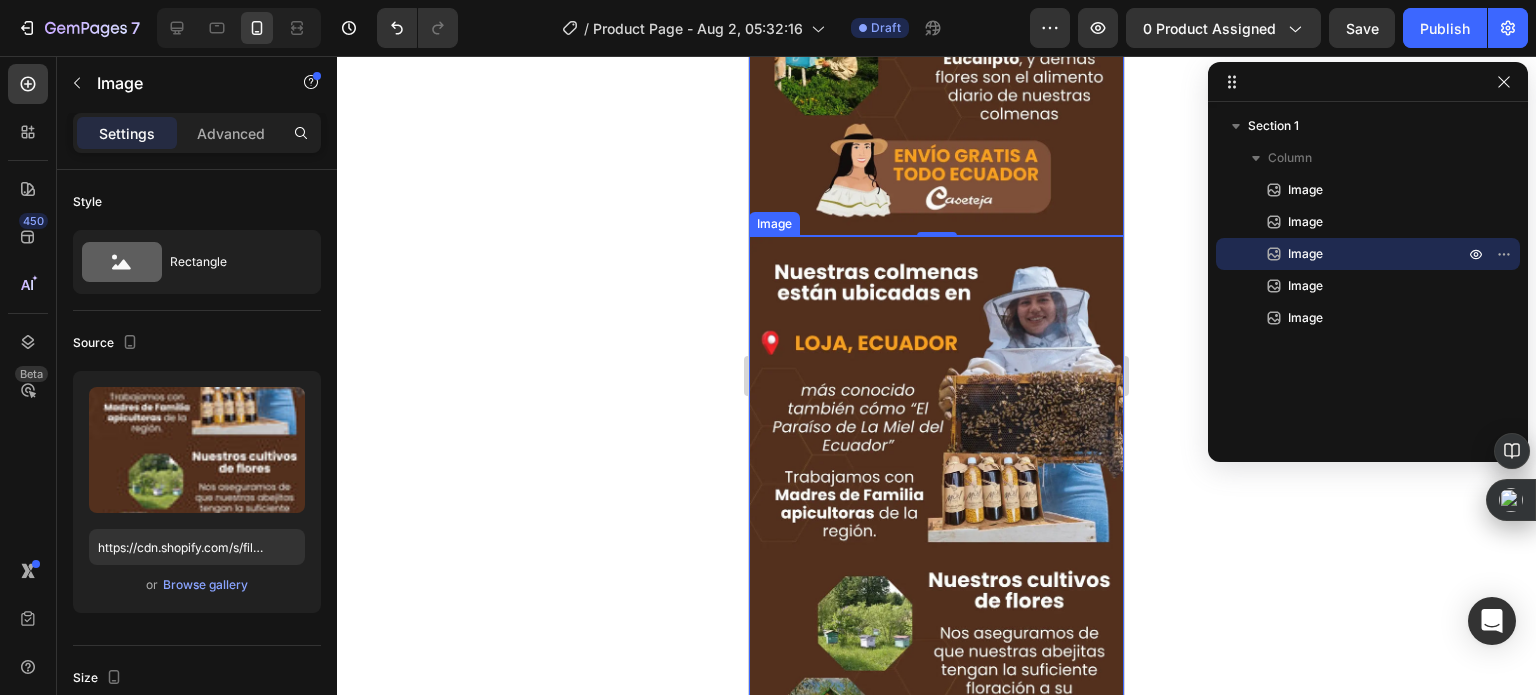 click at bounding box center [936, 569] 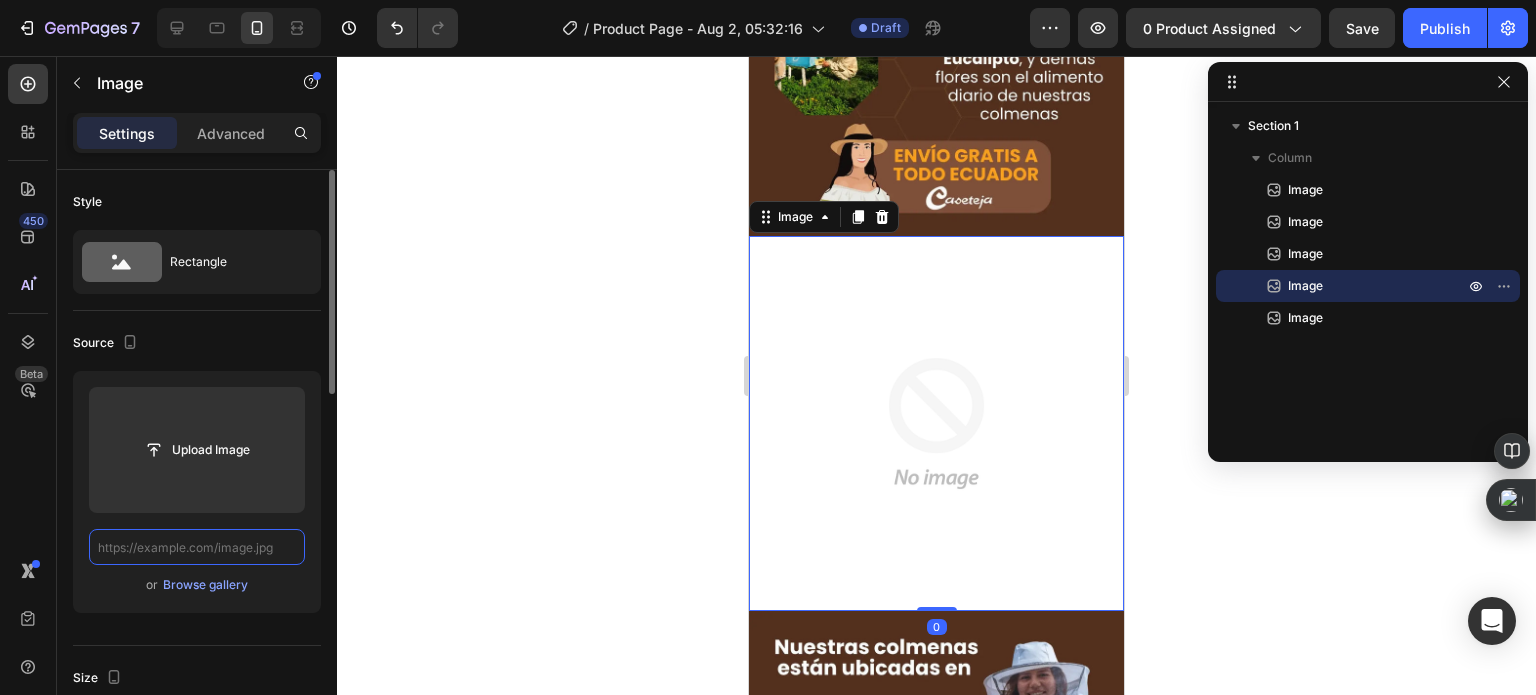scroll, scrollTop: 0, scrollLeft: 0, axis: both 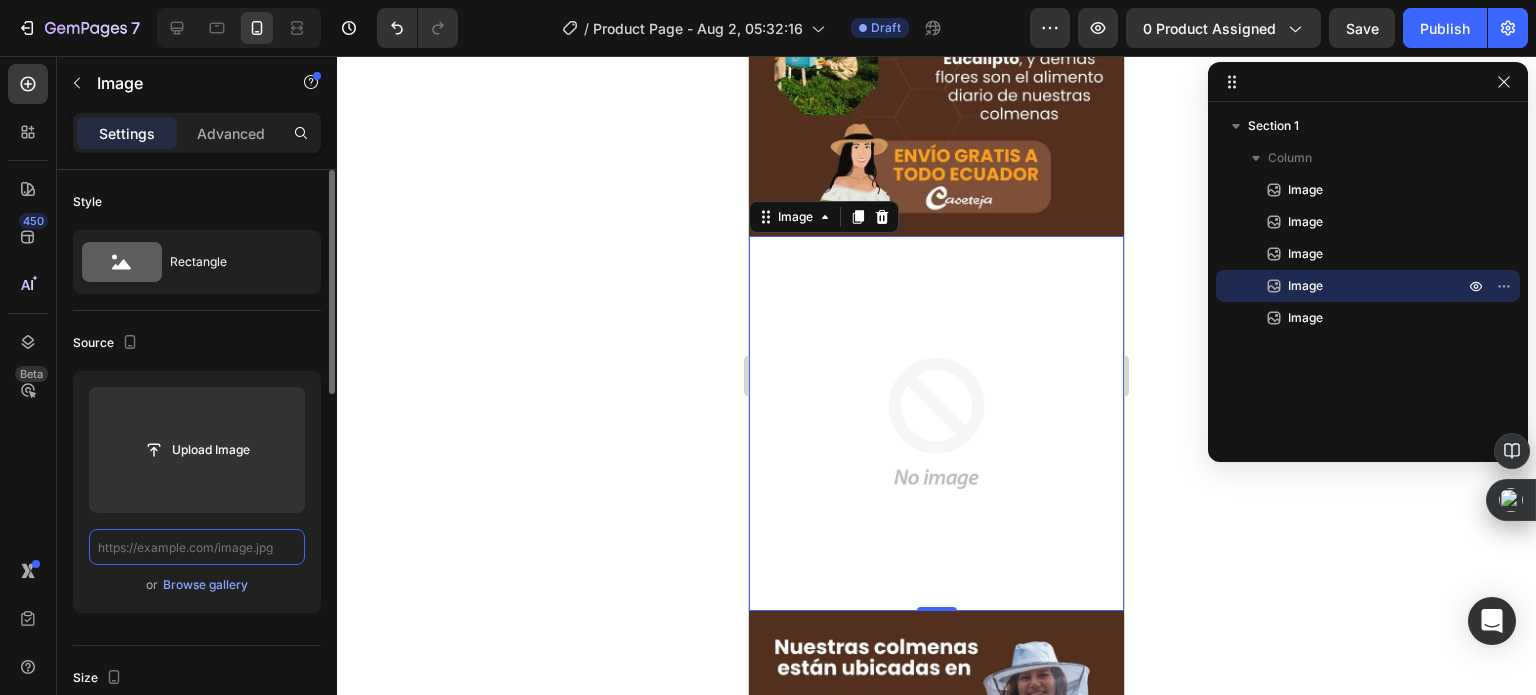 paste on "https://cdn.shopify.com/s/files/1/0535/0549/1125/files/Diseosinttulo-ezgif.com-optiwebp_8eafe7ab-ebd3-456f-b228-9156be213cb2.webp?v=1747820085" 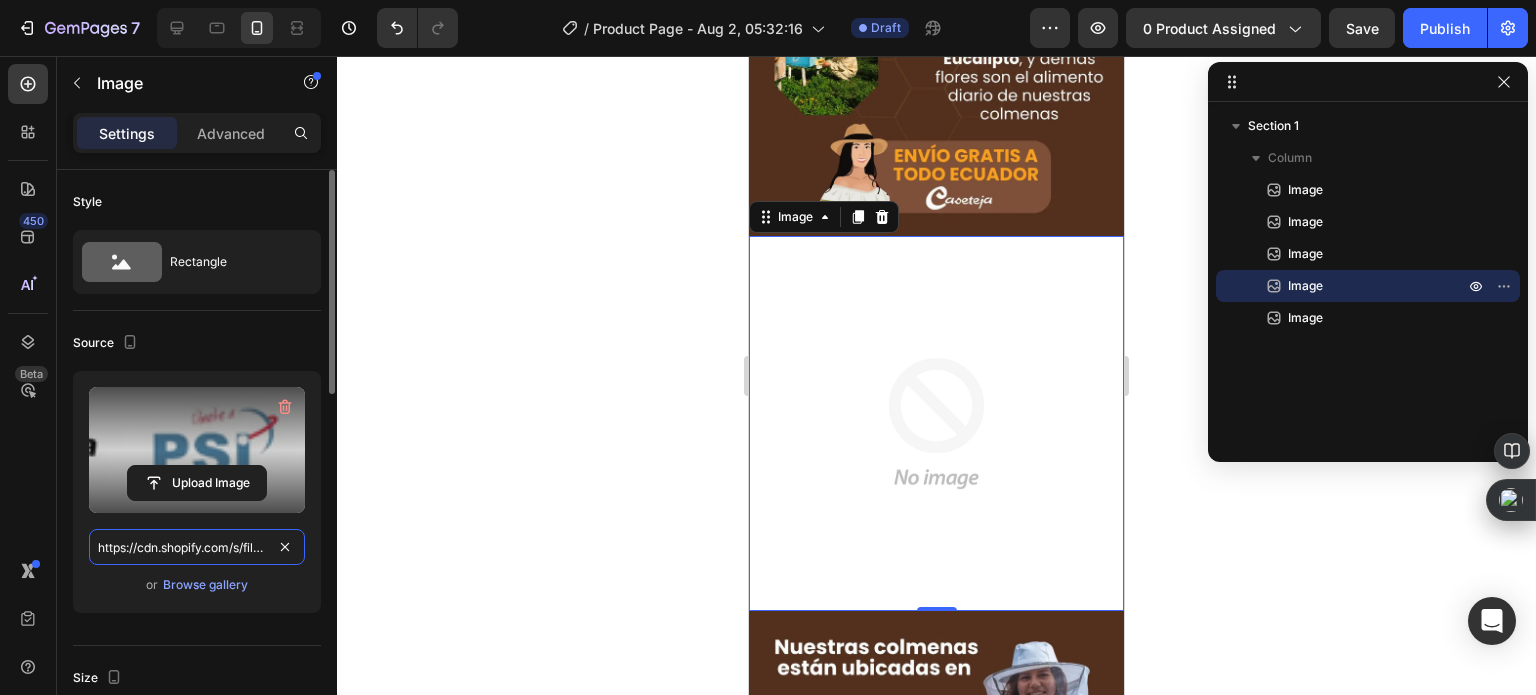 scroll, scrollTop: 0, scrollLeft: 709, axis: horizontal 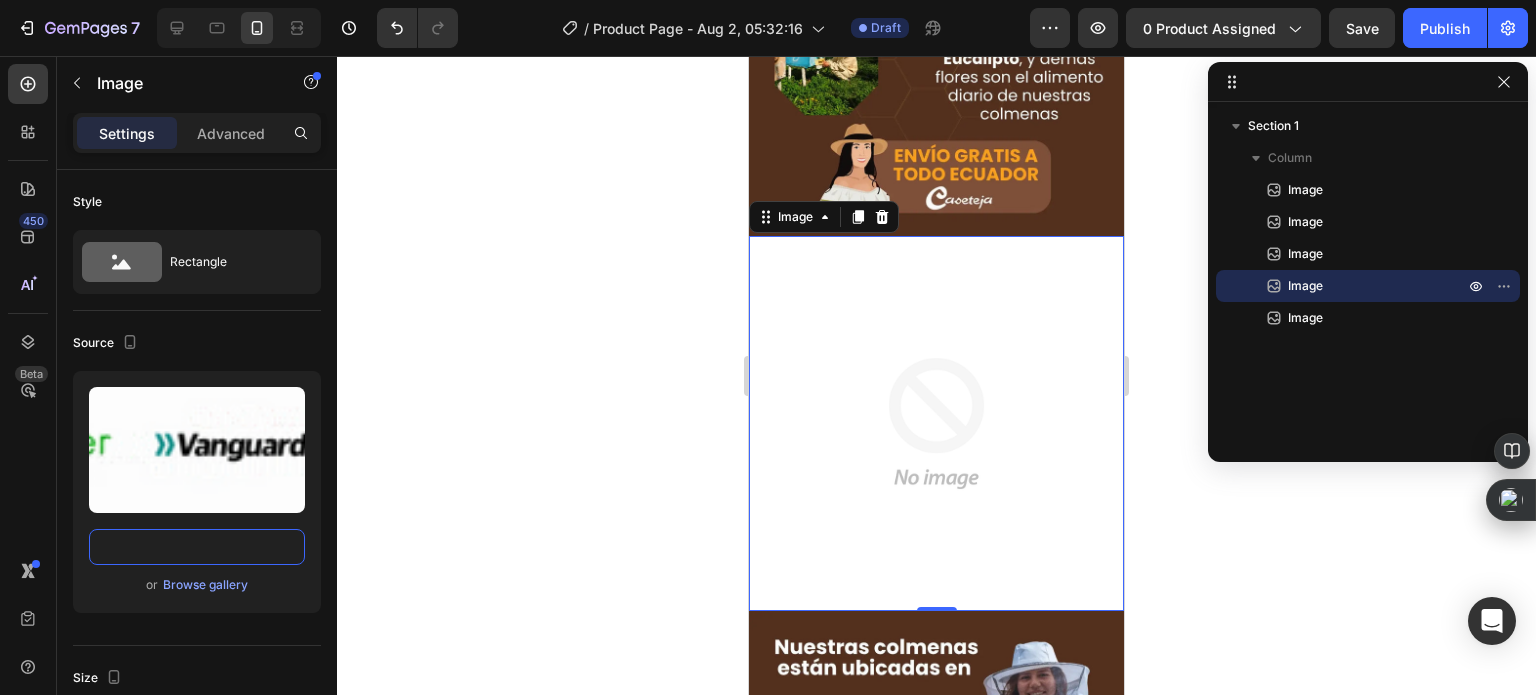 type on "https://cdn.shopify.com/s/files/1/0535/0549/1125/files/Diseosinttulo-ezgif.com-optiwebp_8eafe7ab-ebd3-456f-b228-9156be213cb2.webp?v=1747820085" 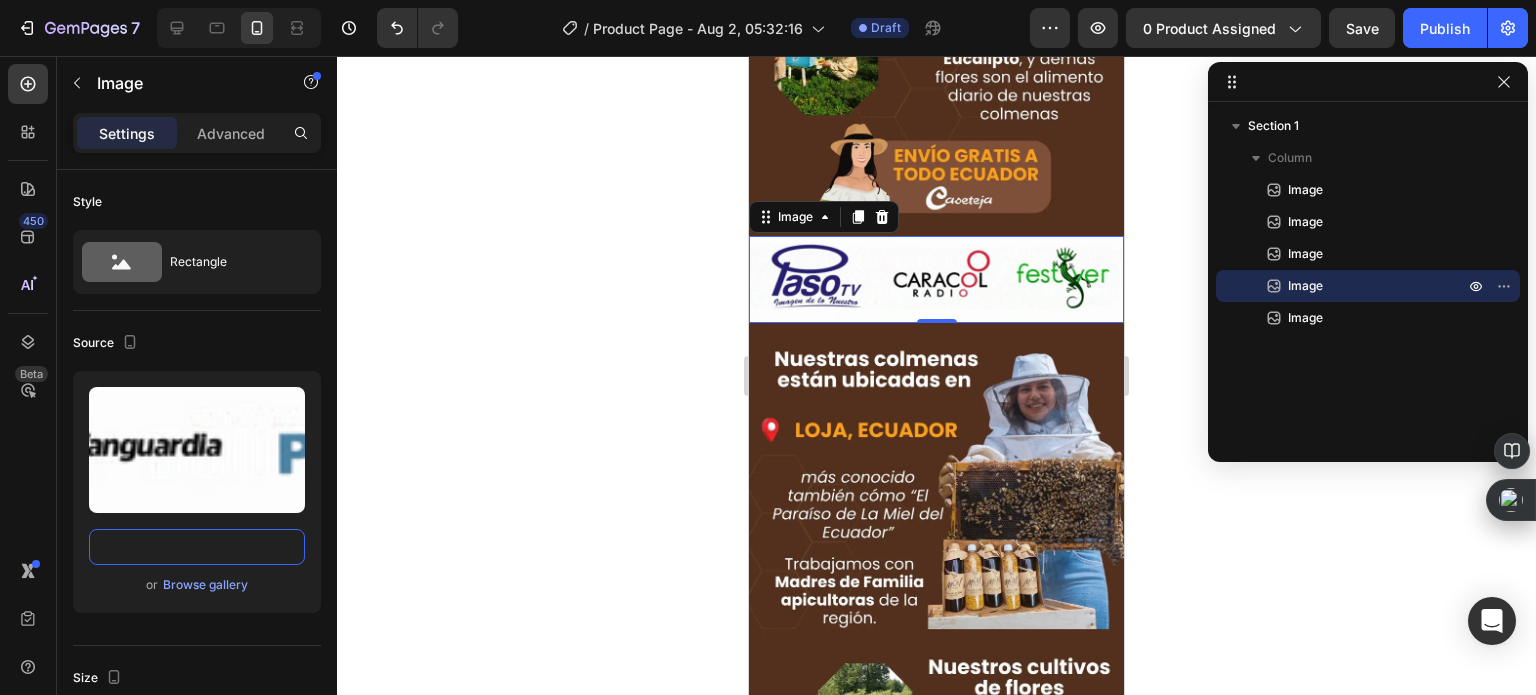 scroll, scrollTop: 0, scrollLeft: 0, axis: both 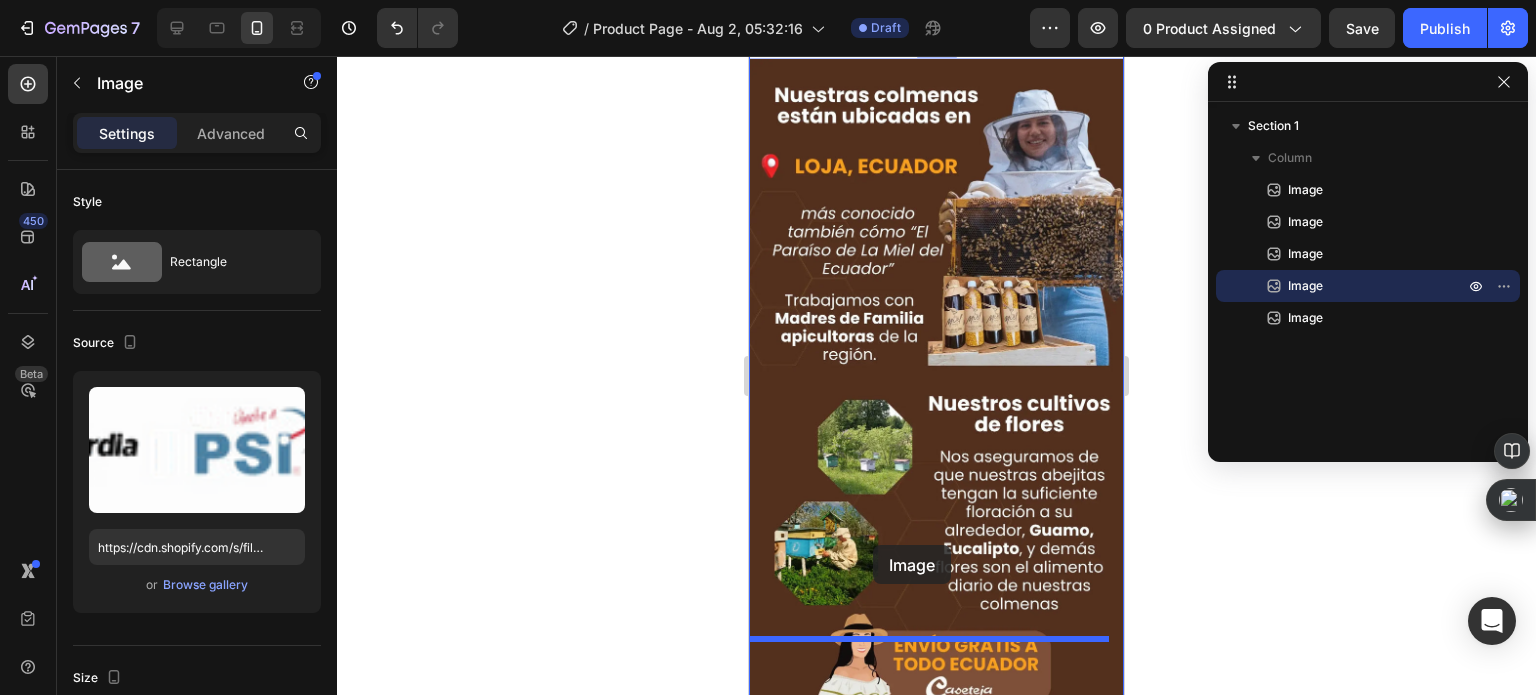 drag, startPoint x: 788, startPoint y: 401, endPoint x: 873, endPoint y: 545, distance: 167.21542 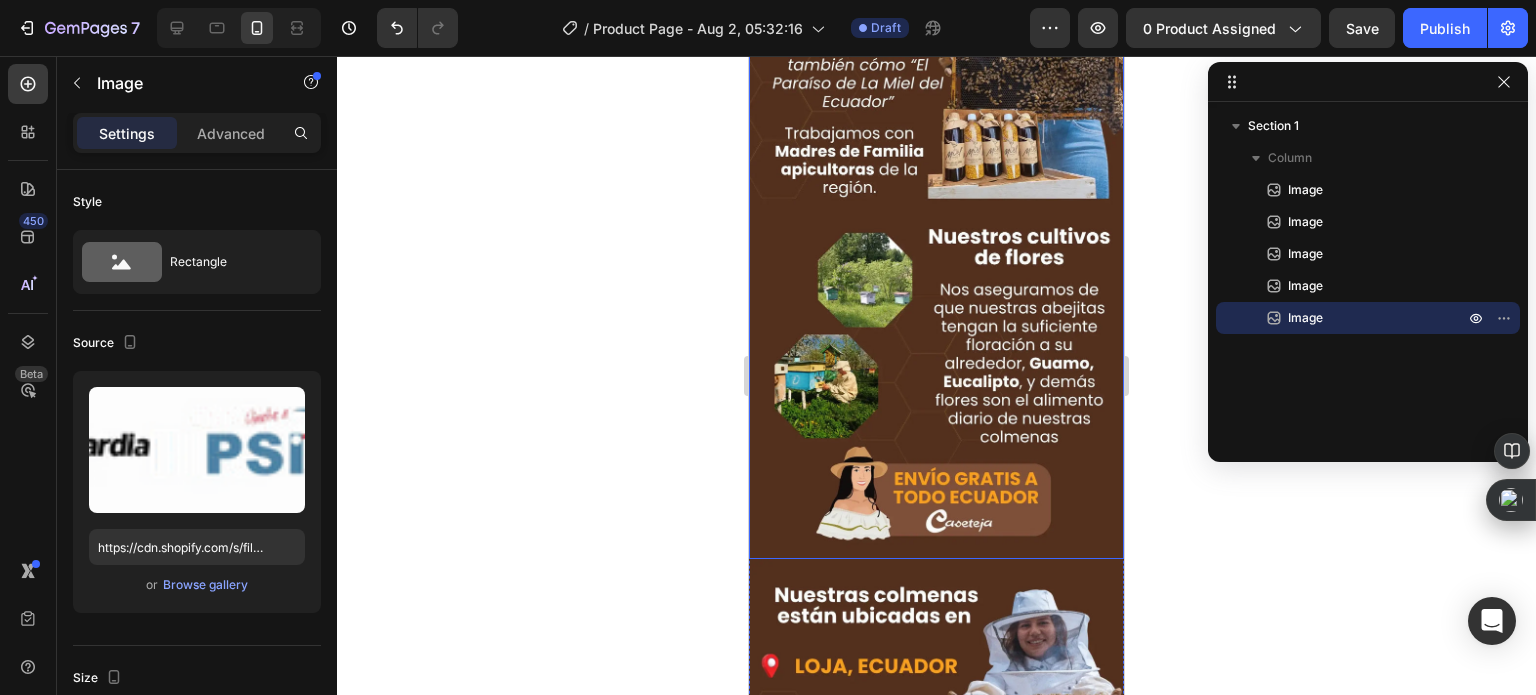 scroll, scrollTop: 1577, scrollLeft: 0, axis: vertical 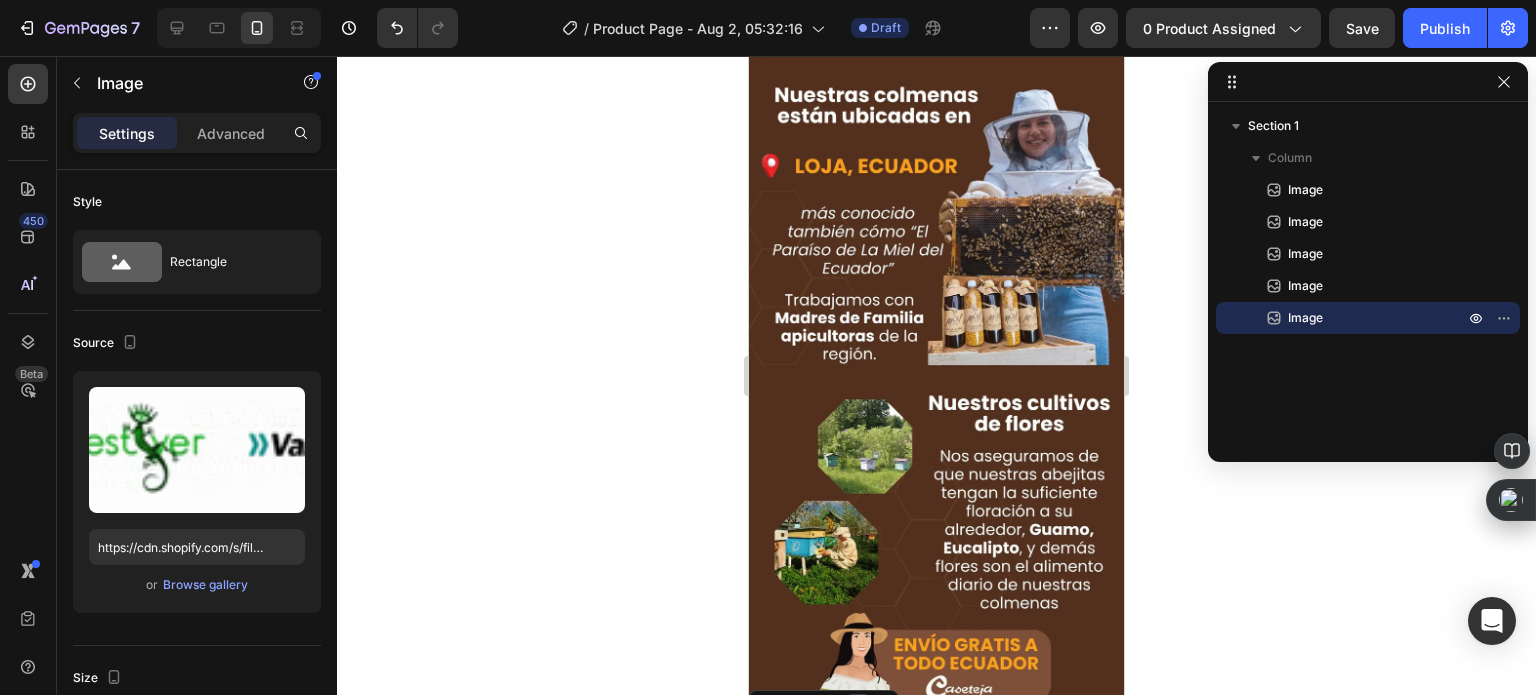 click at bounding box center [858, 706] 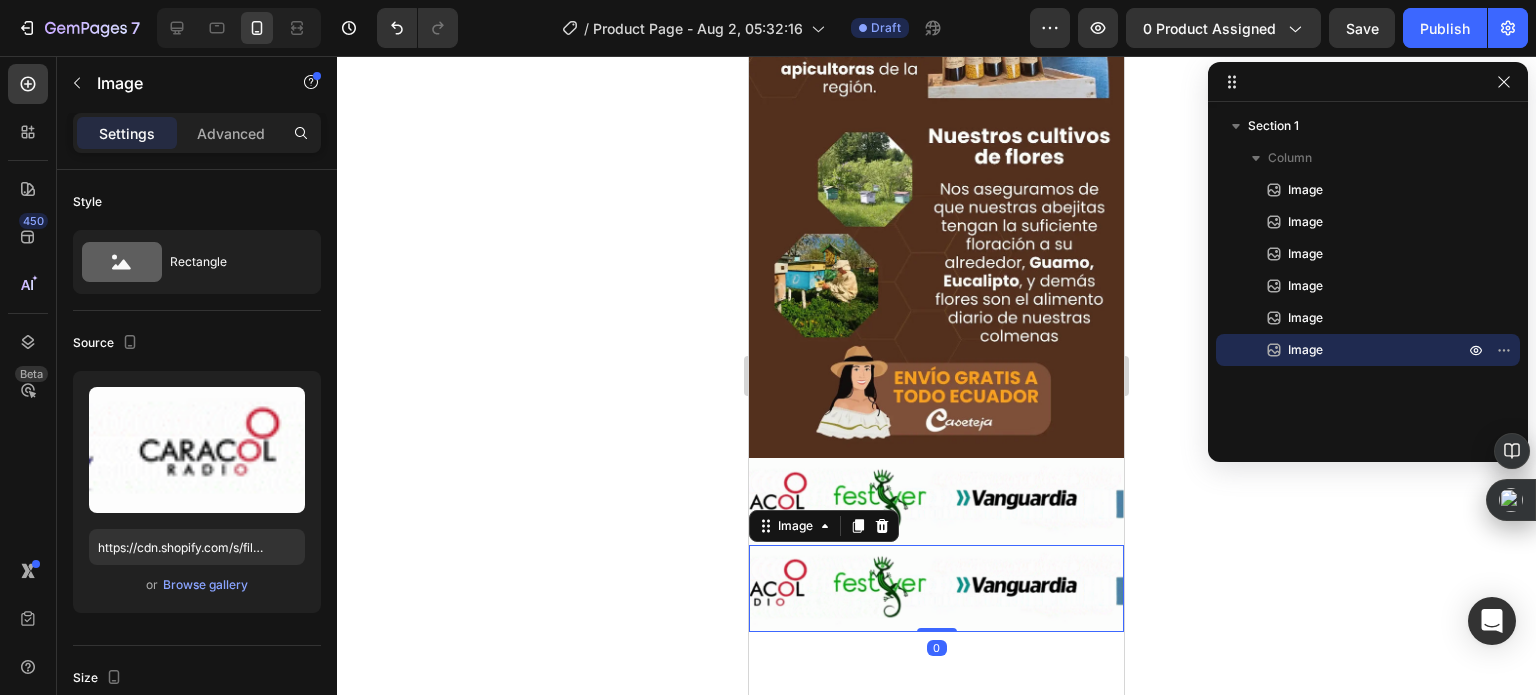 scroll, scrollTop: 1844, scrollLeft: 0, axis: vertical 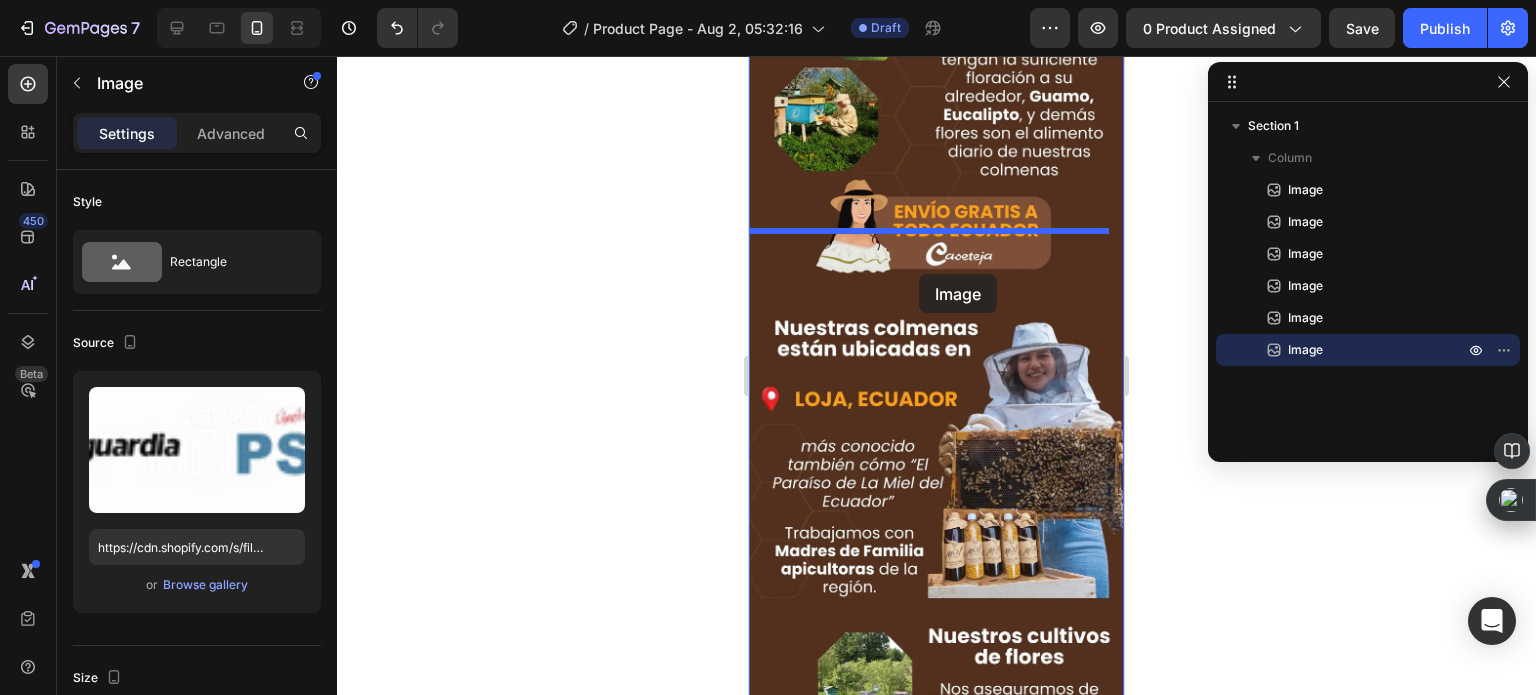 drag, startPoint x: 791, startPoint y: 439, endPoint x: 919, endPoint y: 274, distance: 208.82768 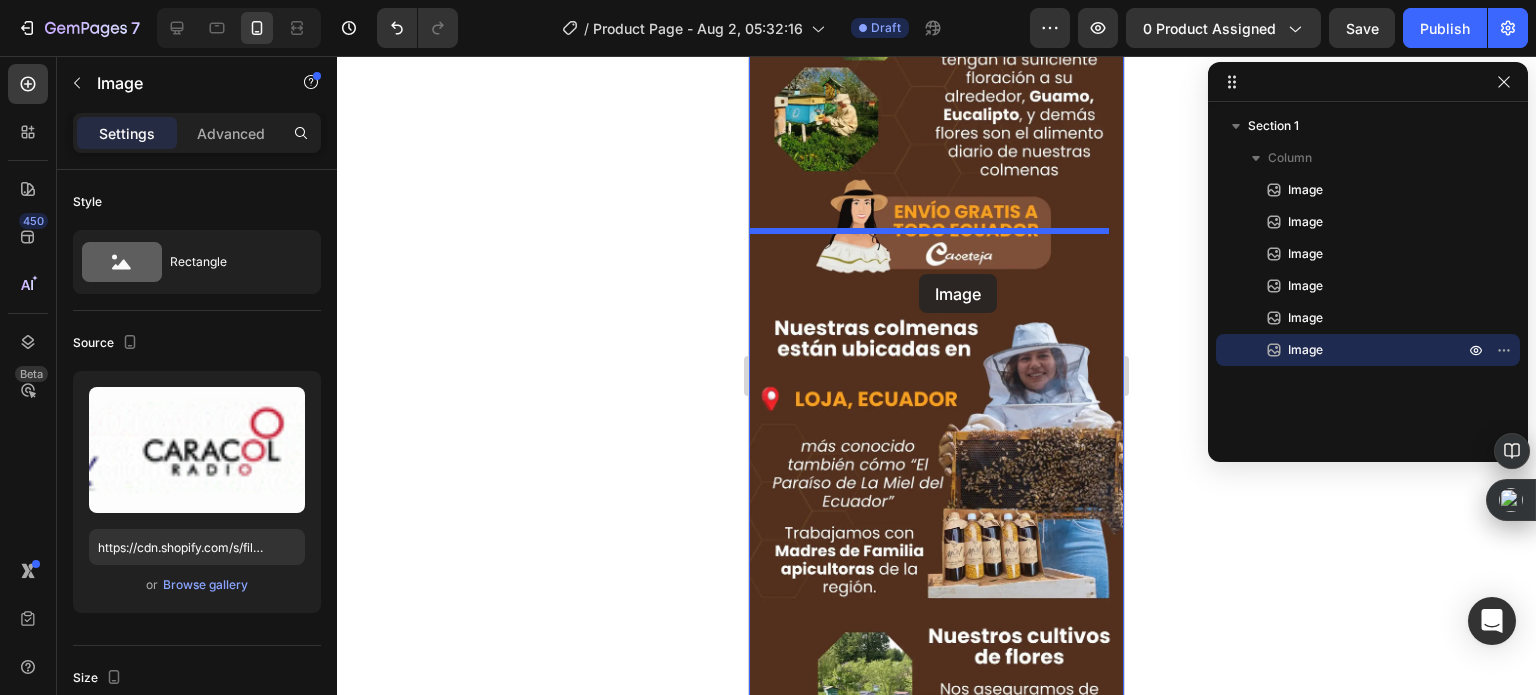 click on "iPhone 13 Mini  ( 375 px) iPhone 13 Mini iPhone 13 Pro iPhone 11 Pro Max iPhone 15 Pro Max Pixel 7 Galaxy S8+ Galaxy S20 Ultra iPad Mini iPad Air iPad Pro Header Image Image Image Image Image Image   0 Image   0 Section 1 Root Start with Sections from sidebar Add sections Add elements Start with Generating from URL or image Add section Choose templates inspired by CRO experts Generate layout from URL or image Add blank section then drag & drop elements Footer" at bounding box center (936, 148) 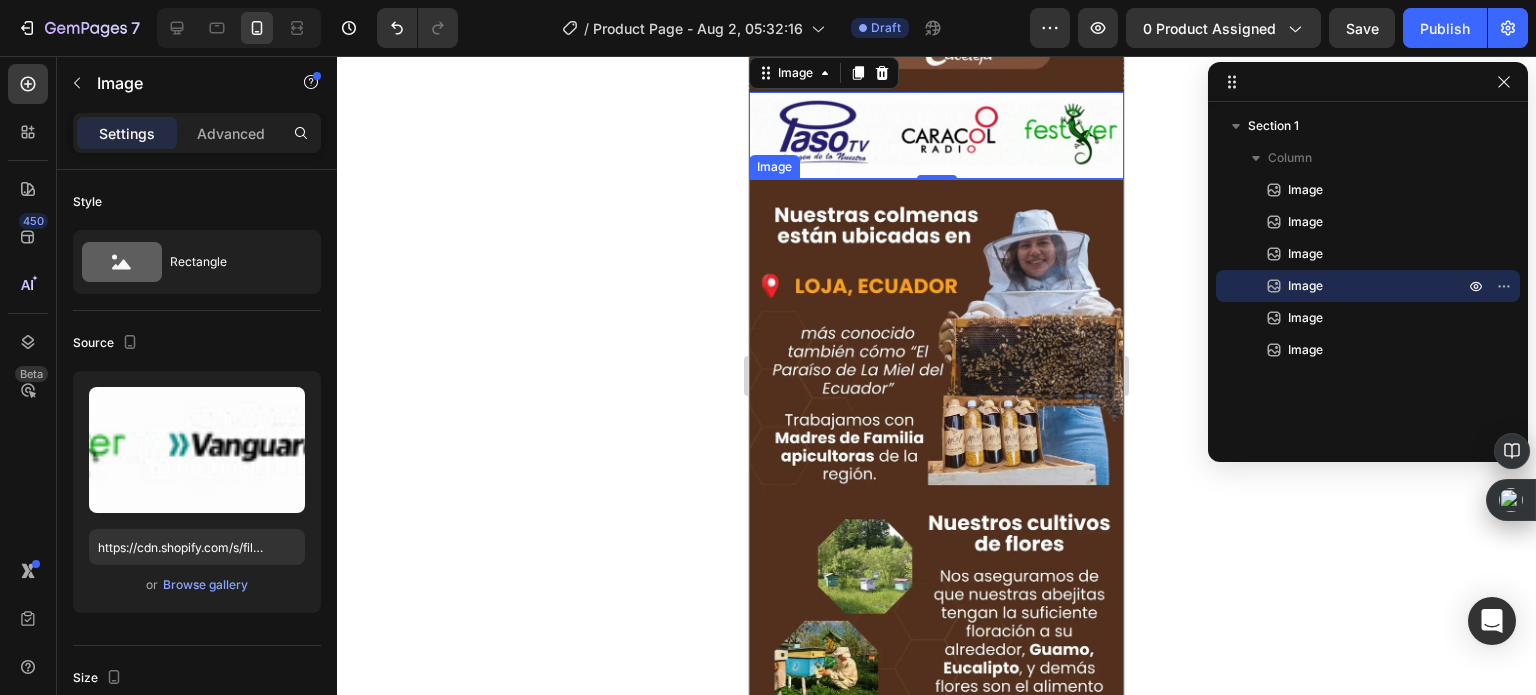 scroll, scrollTop: 1844, scrollLeft: 0, axis: vertical 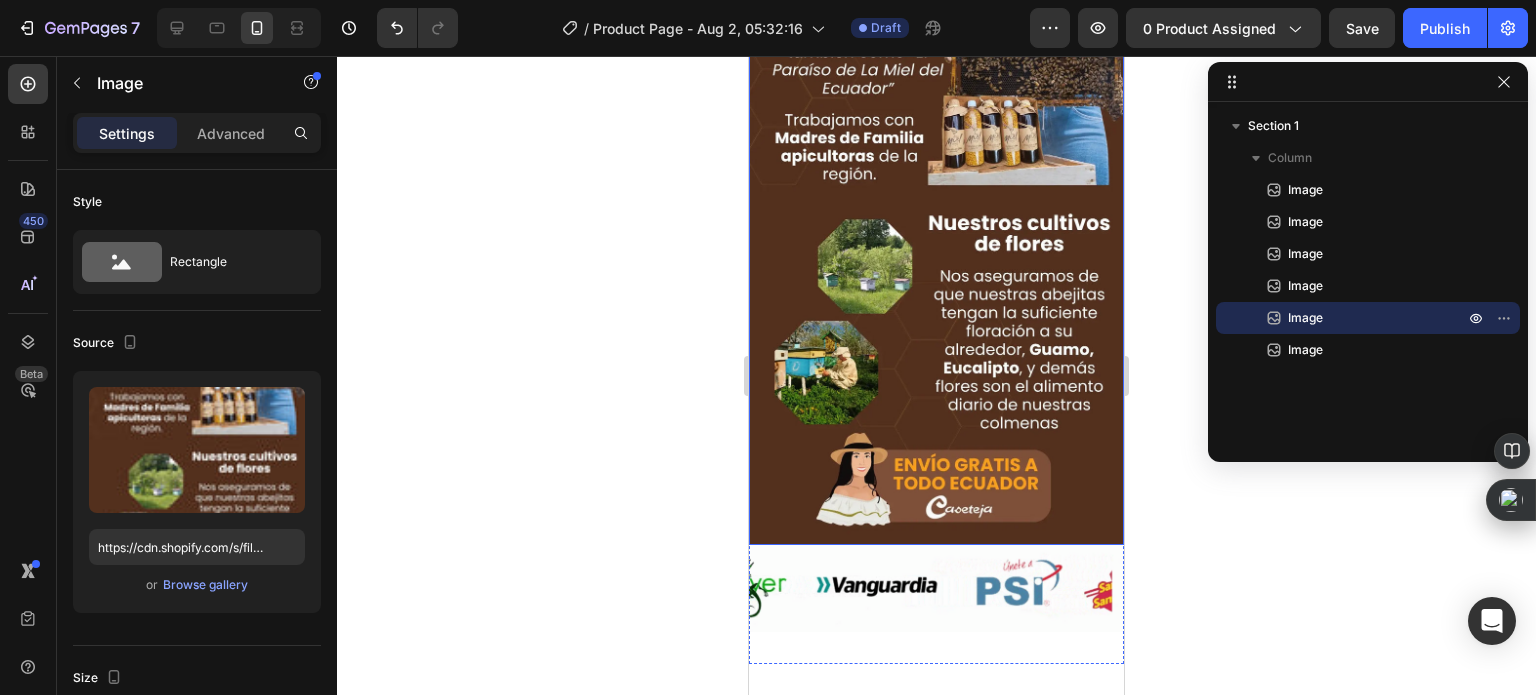 click at bounding box center [936, 212] 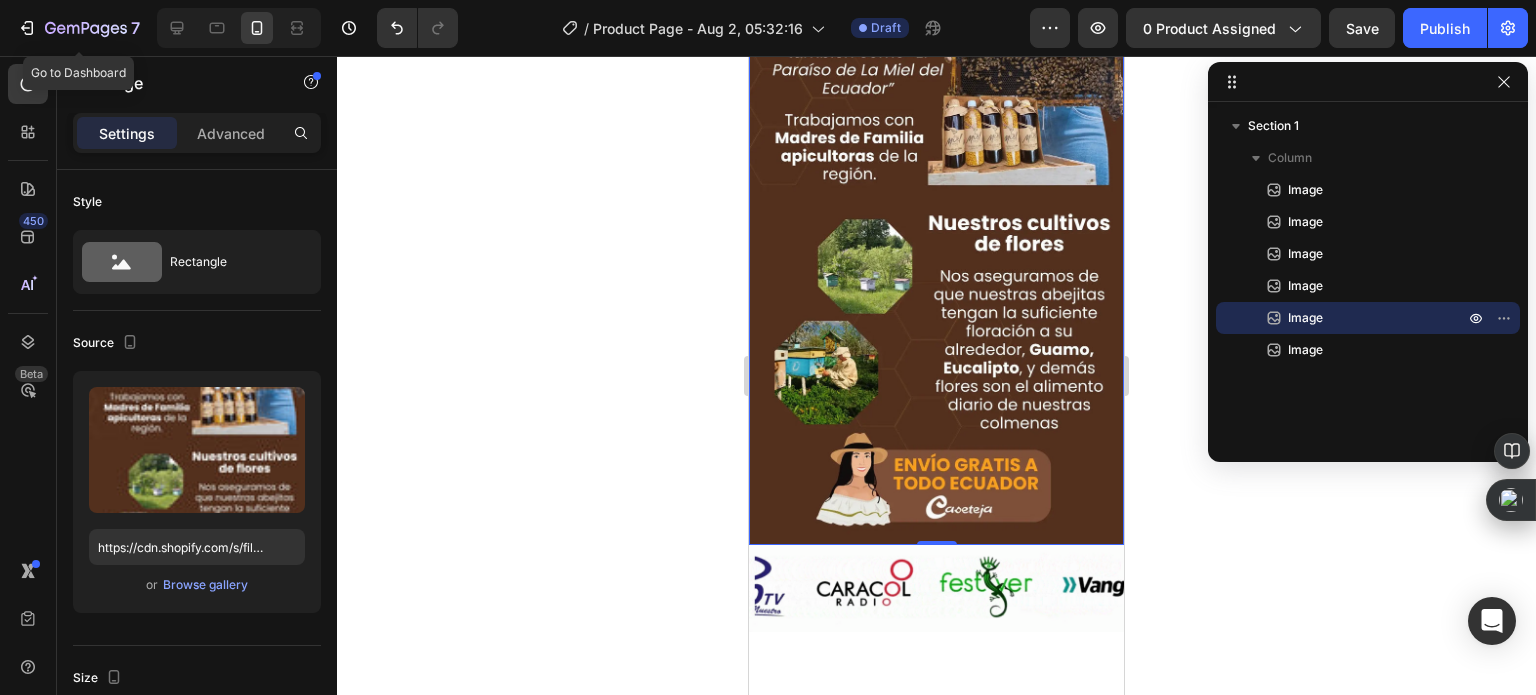 drag, startPoint x: 88, startPoint y: 37, endPoint x: 631, endPoint y: 239, distance: 579.35565 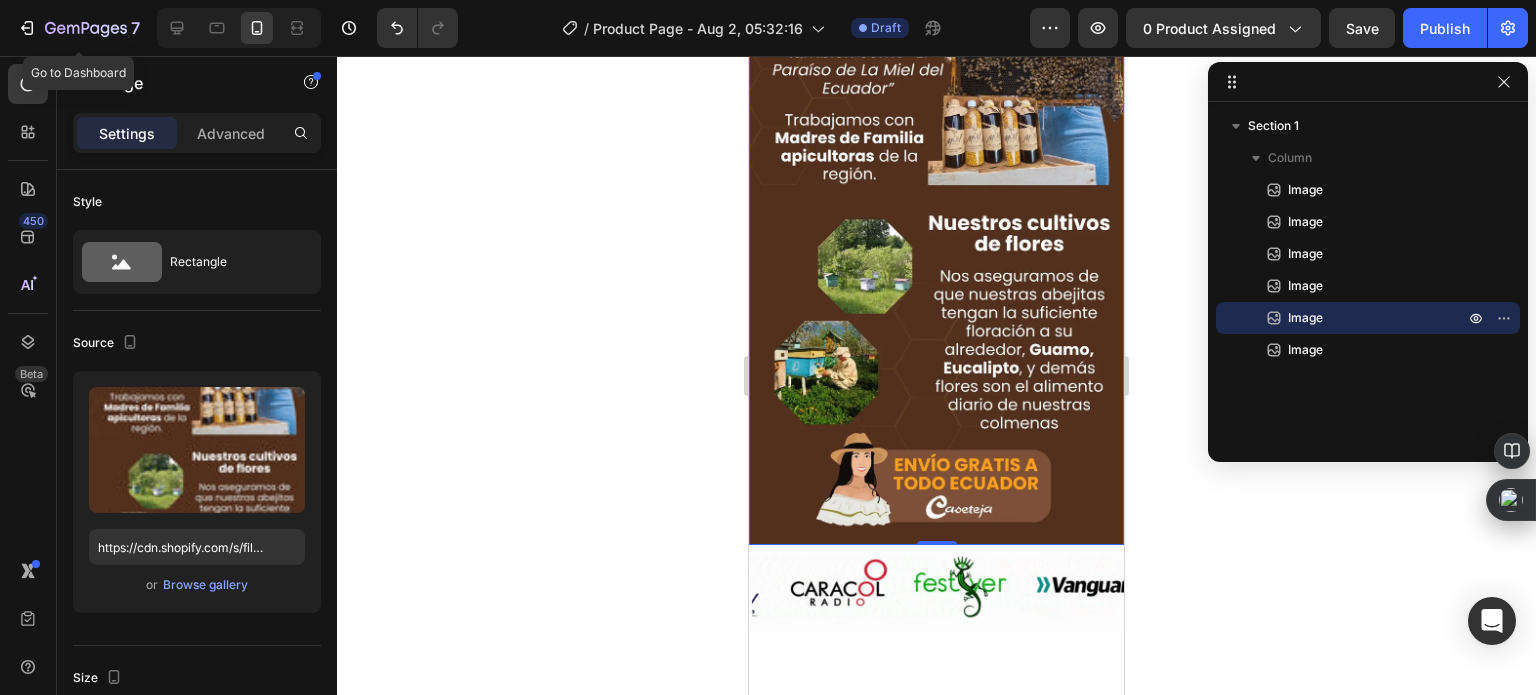 click 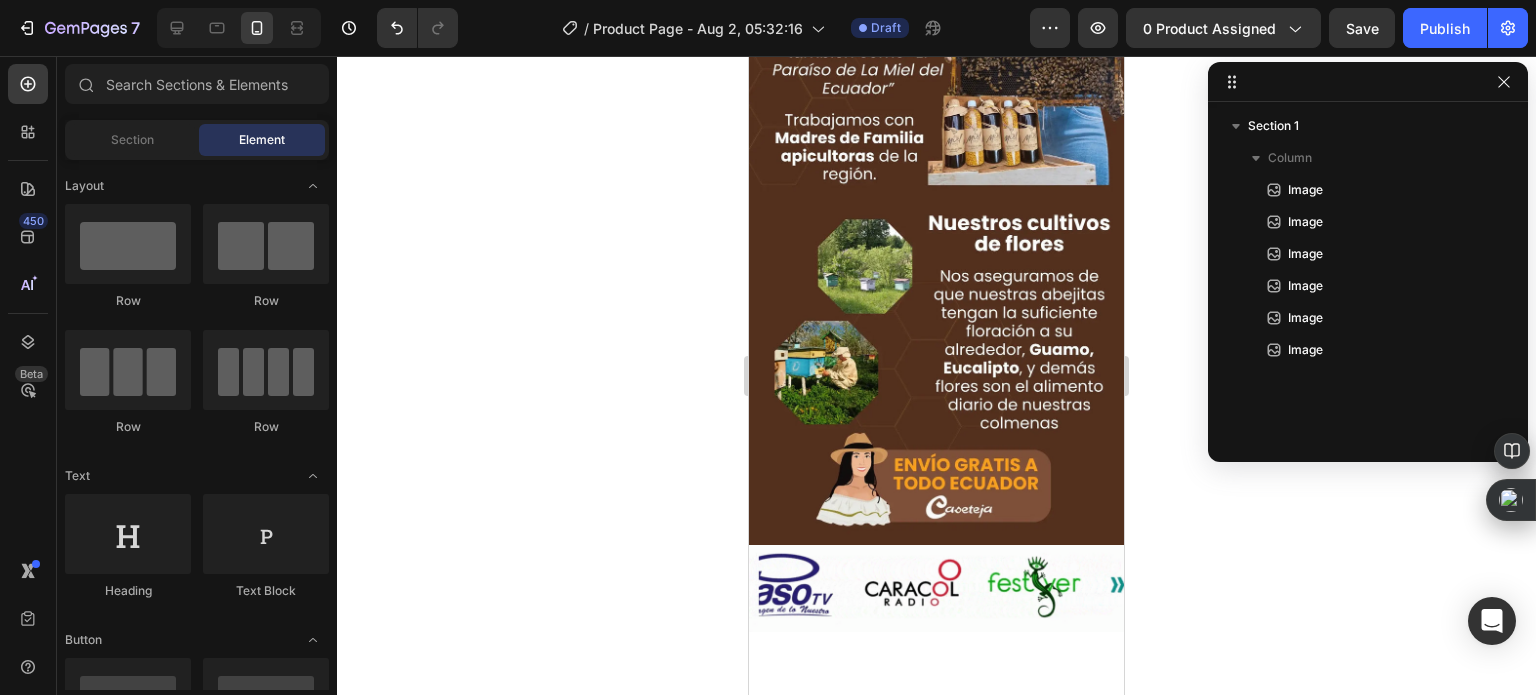 click 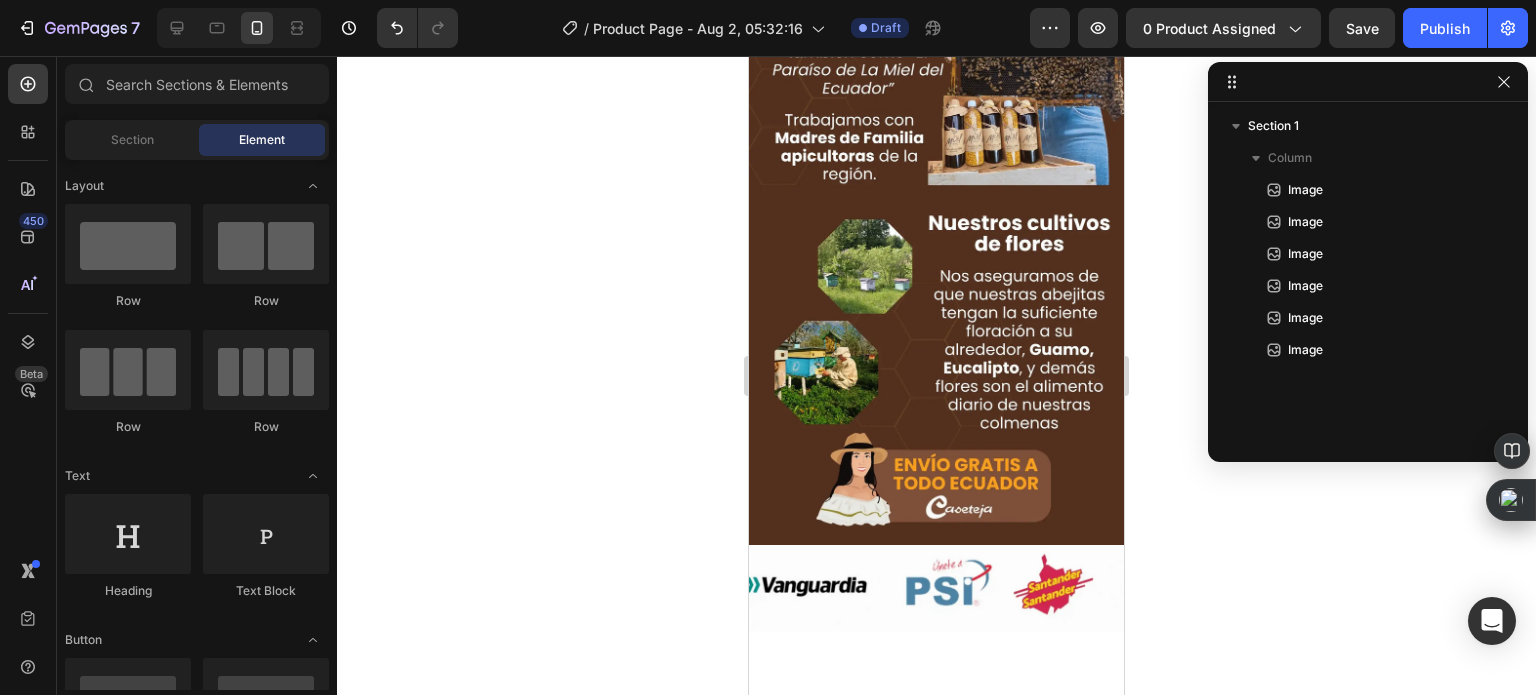 click 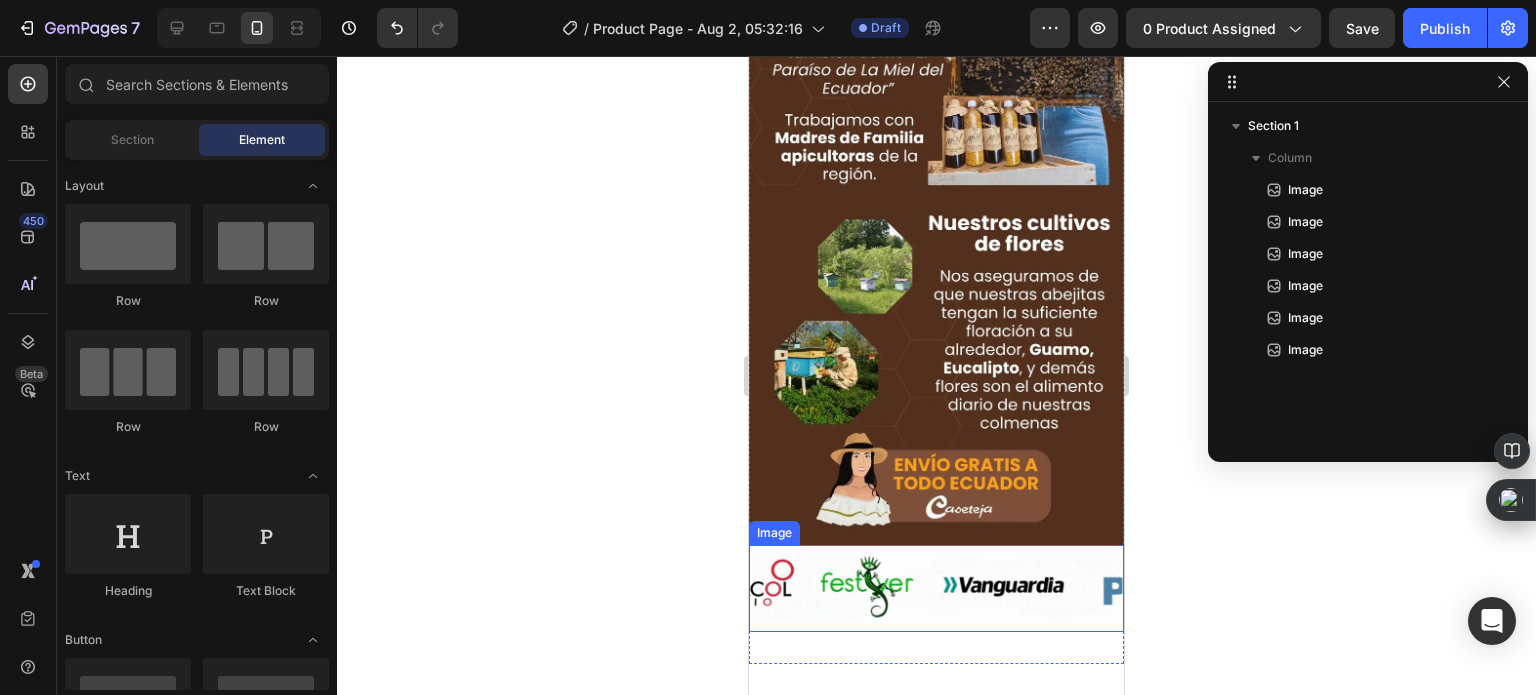 scroll, scrollTop: 1944, scrollLeft: 0, axis: vertical 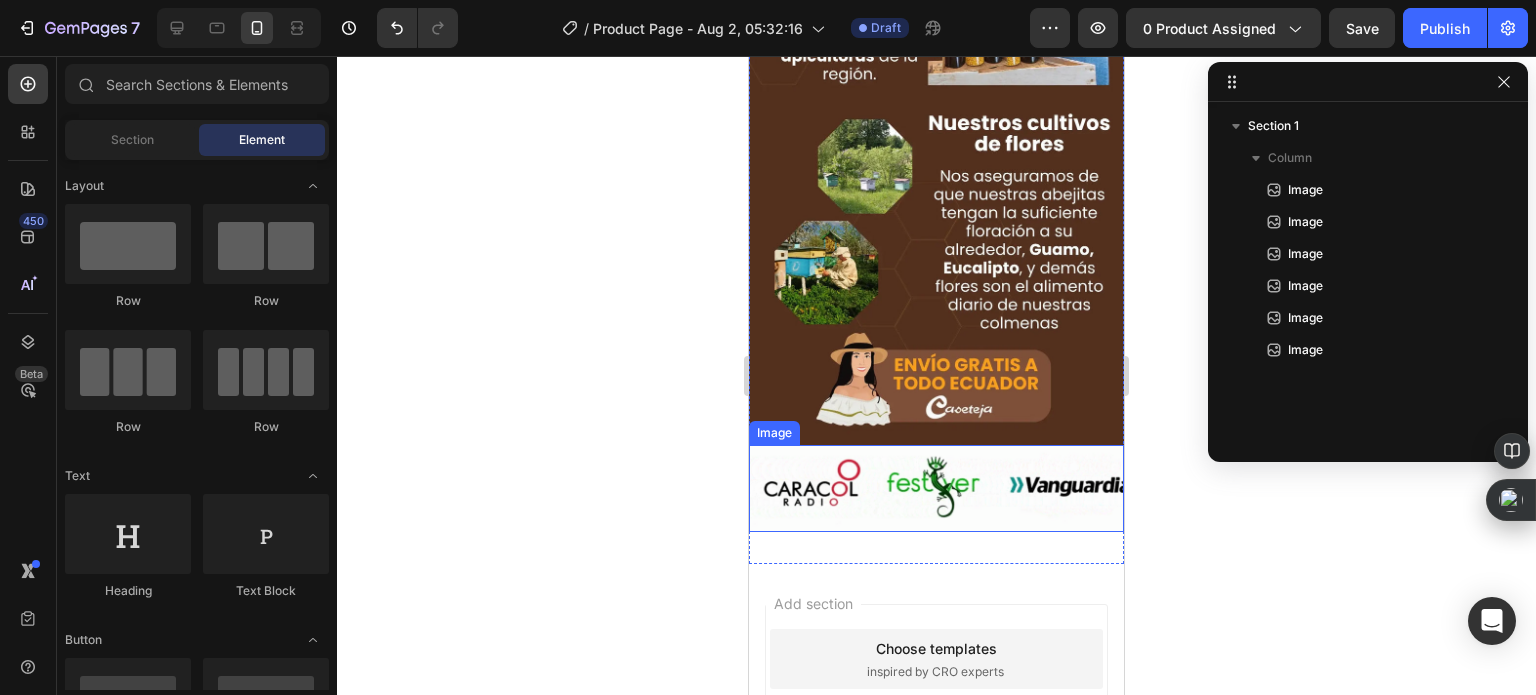 click at bounding box center (936, 488) 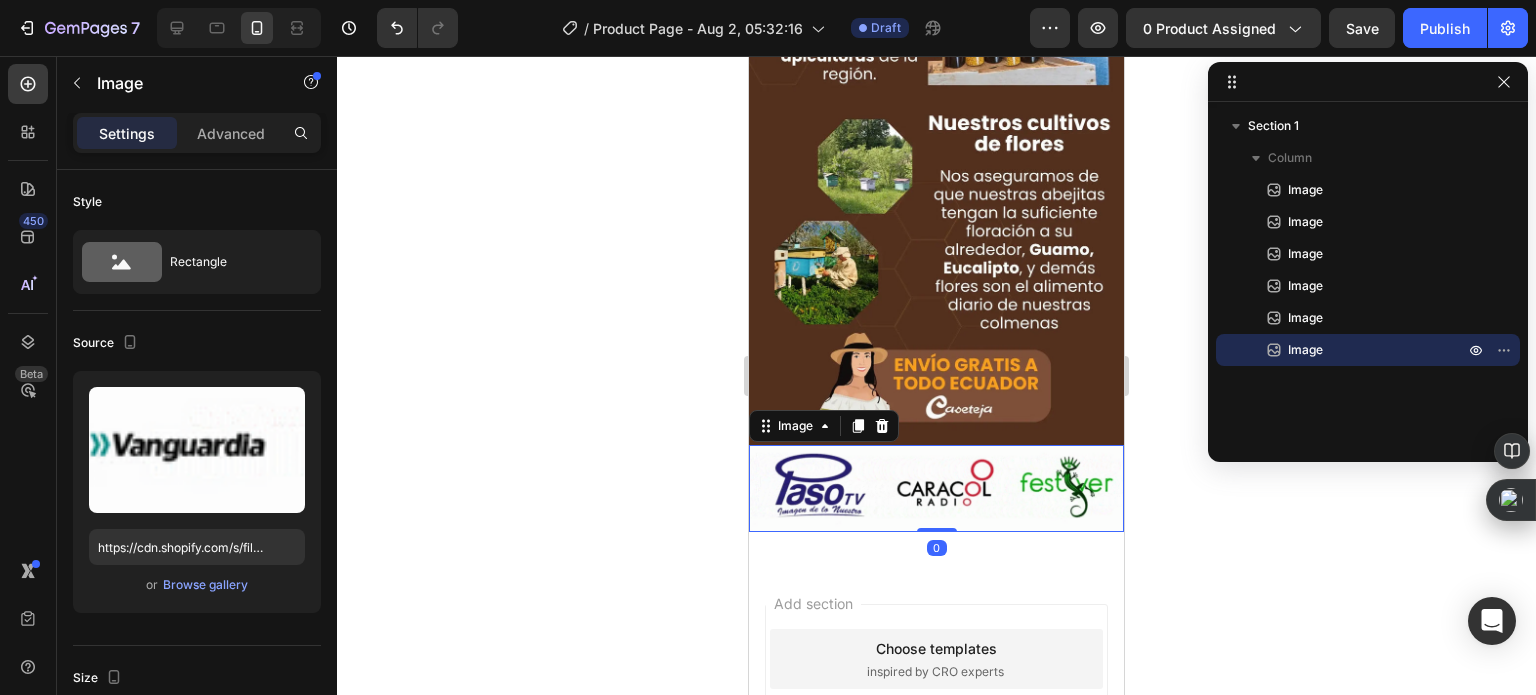 click 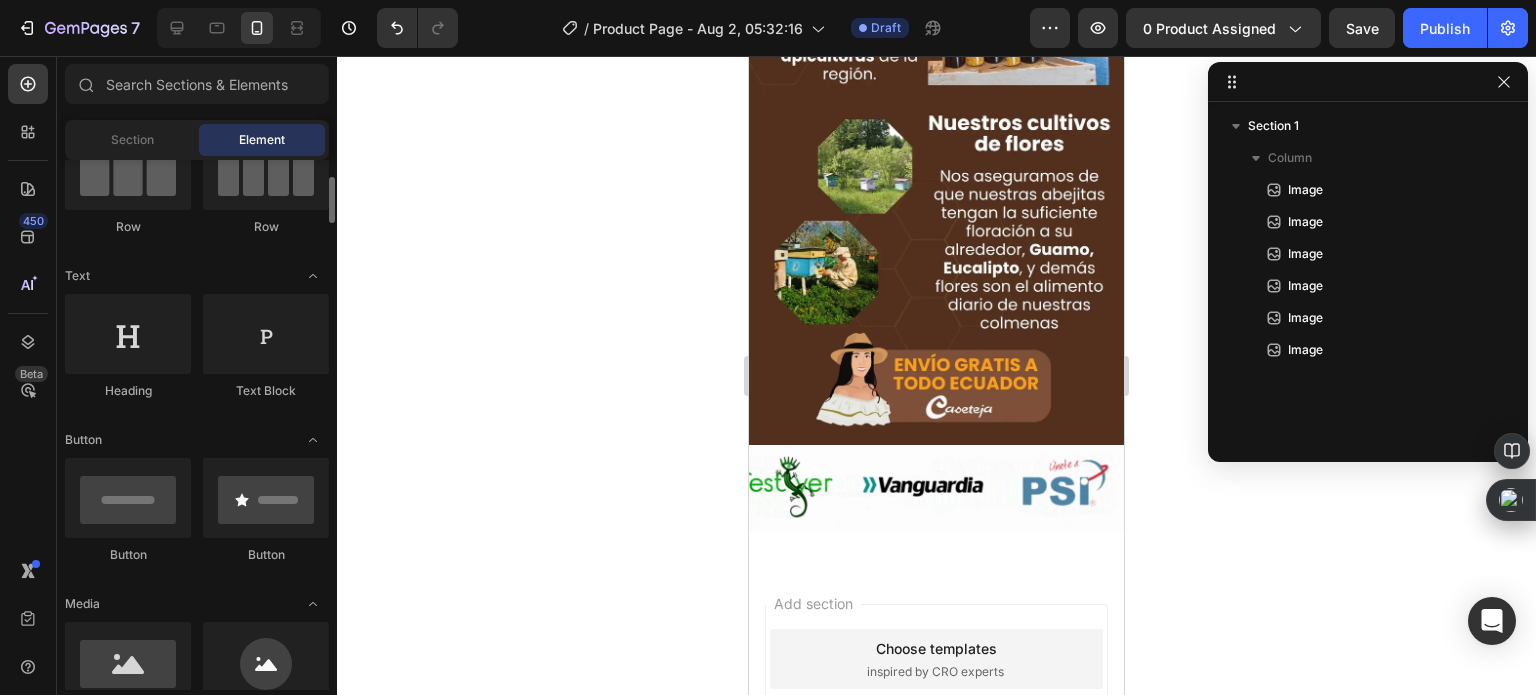 scroll, scrollTop: 400, scrollLeft: 0, axis: vertical 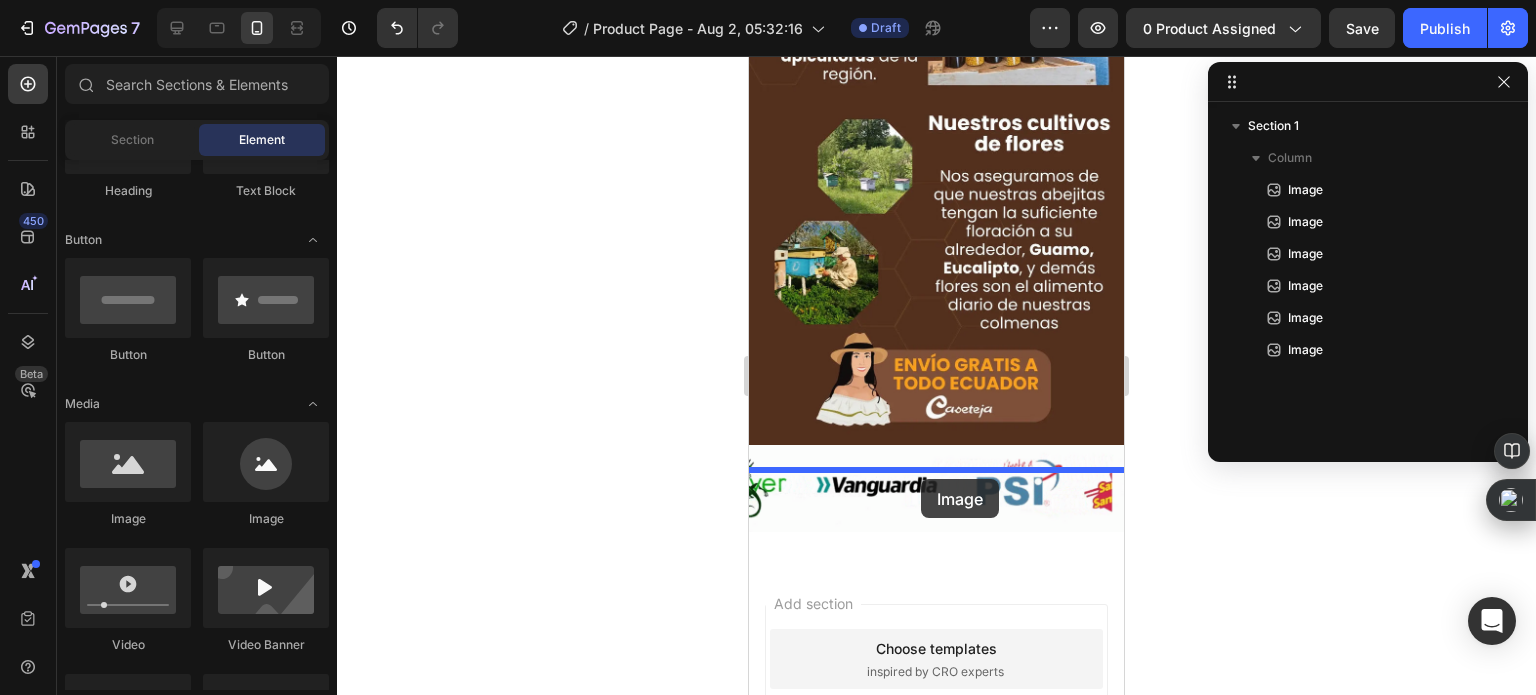drag, startPoint x: 884, startPoint y: 519, endPoint x: 1419, endPoint y: 363, distance: 557.28 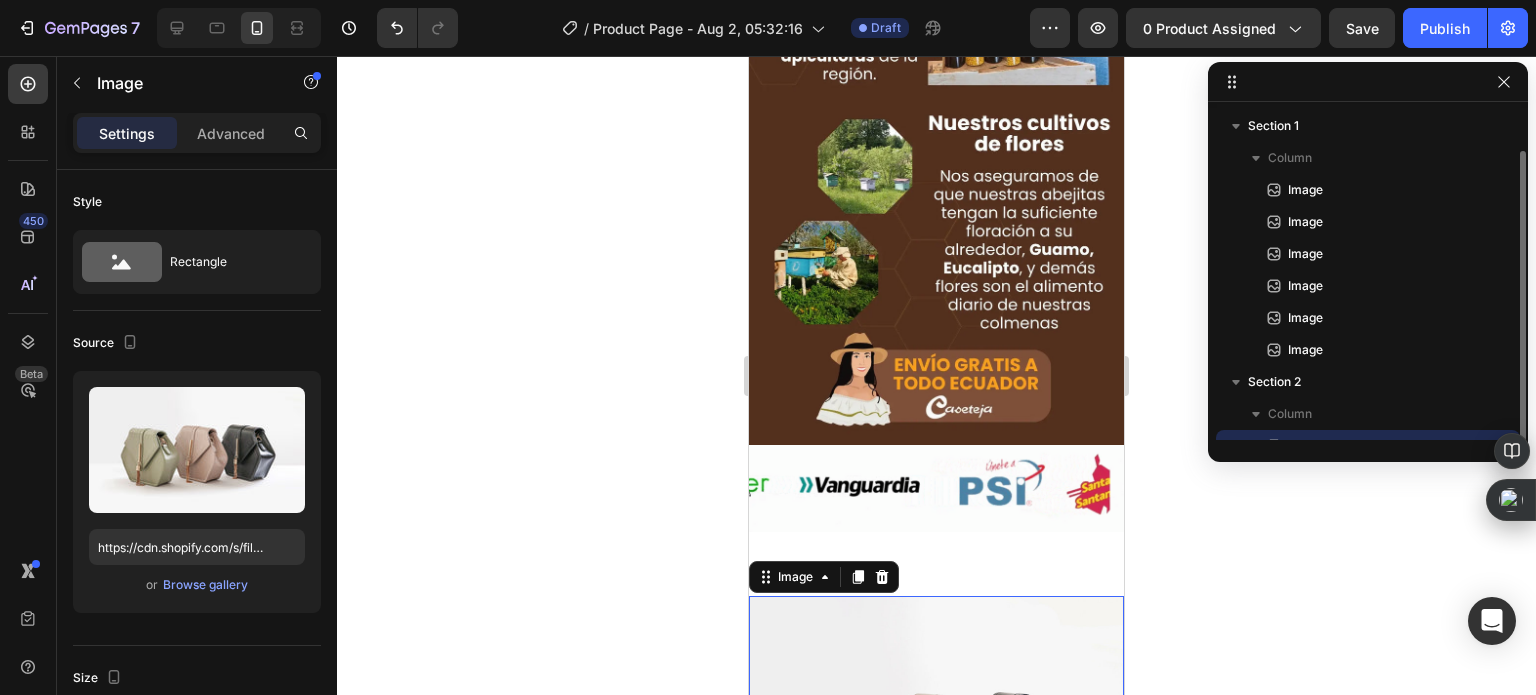 scroll, scrollTop: 21, scrollLeft: 0, axis: vertical 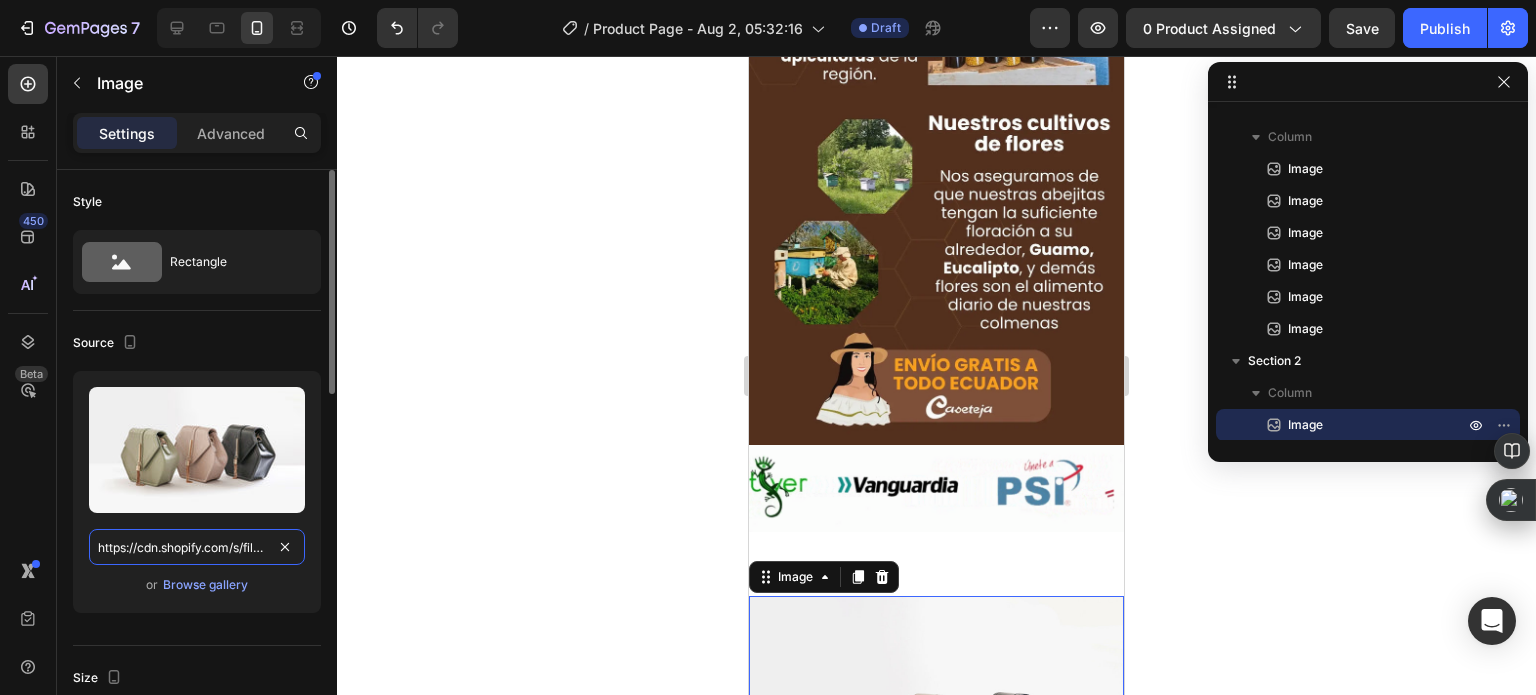 click on "https://cdn.shopify.com/s/files/1/2005/9307/files/image_demo.jpg" at bounding box center (197, 547) 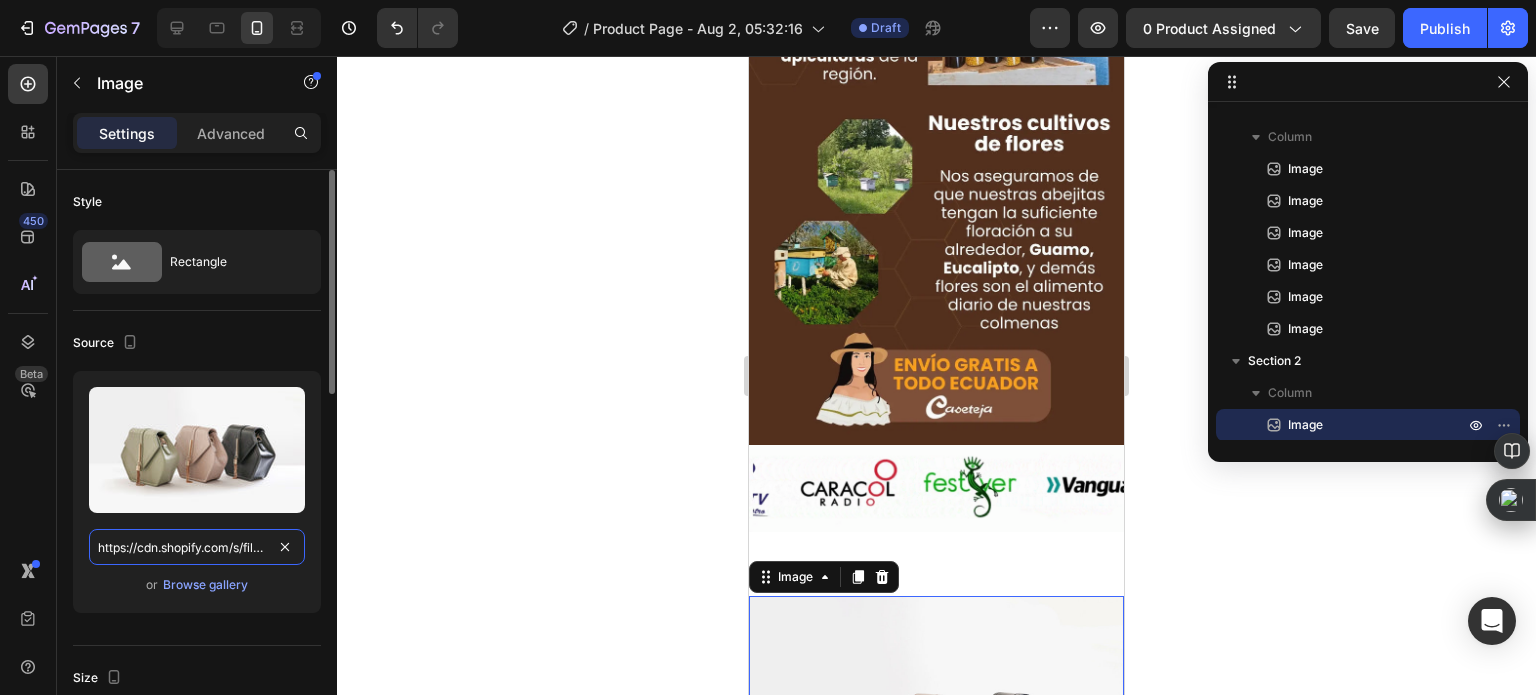 click on "https://cdn.shopify.com/s/files/1/2005/9307/files/image_demo.jpg" at bounding box center [197, 547] 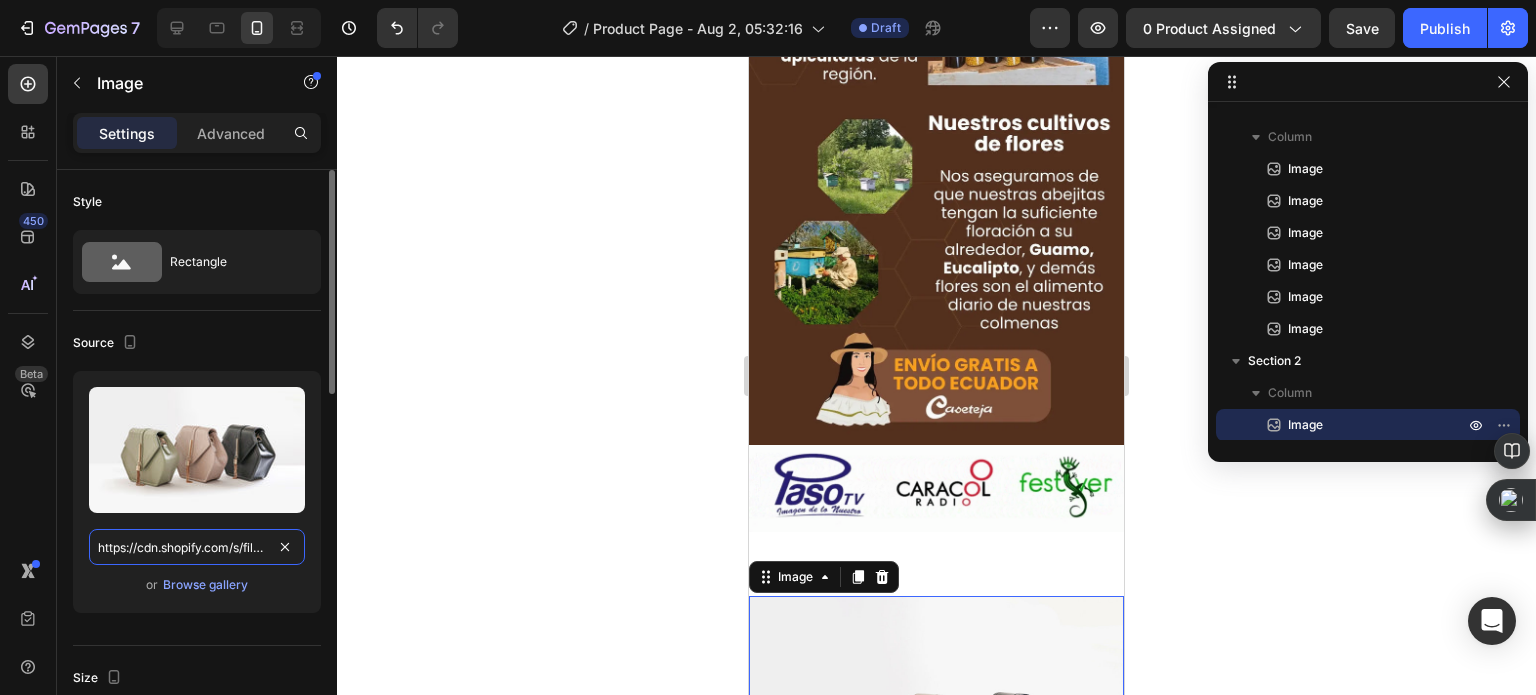 click on "https://cdn.shopify.com/s/files/1/2005/9307/files/image_demo.jpg" at bounding box center [197, 547] 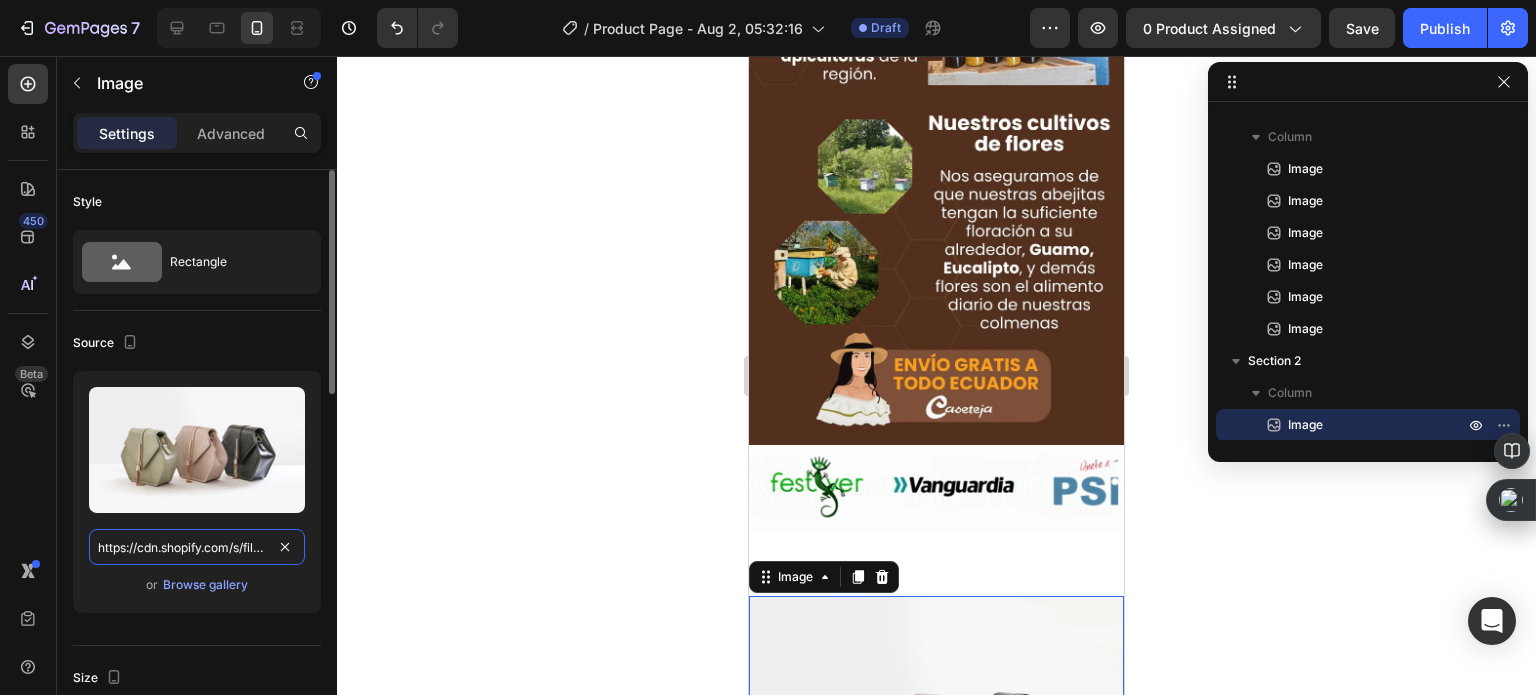 paste on "0817/3597/4946/files/Encabezado_26_1.webp?v=1754176031" 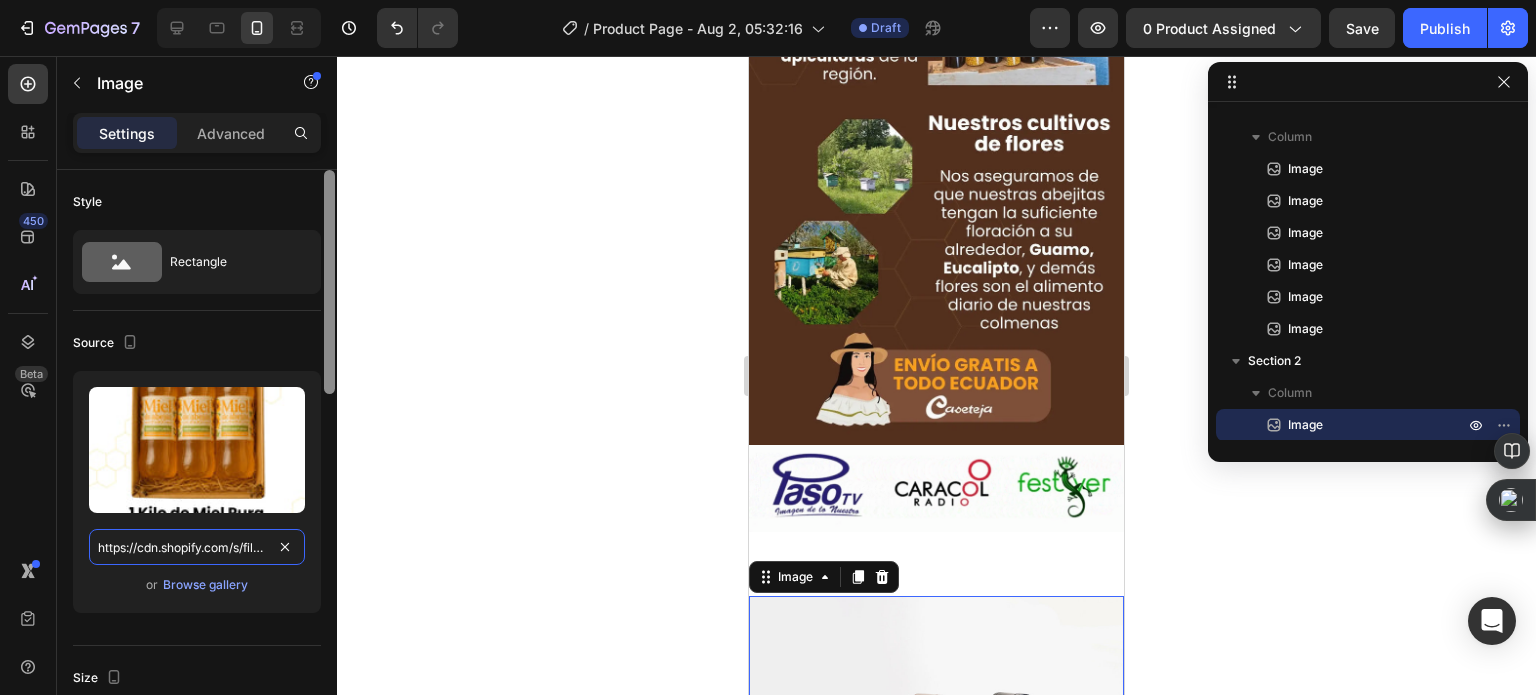 scroll, scrollTop: 0, scrollLeft: 366, axis: horizontal 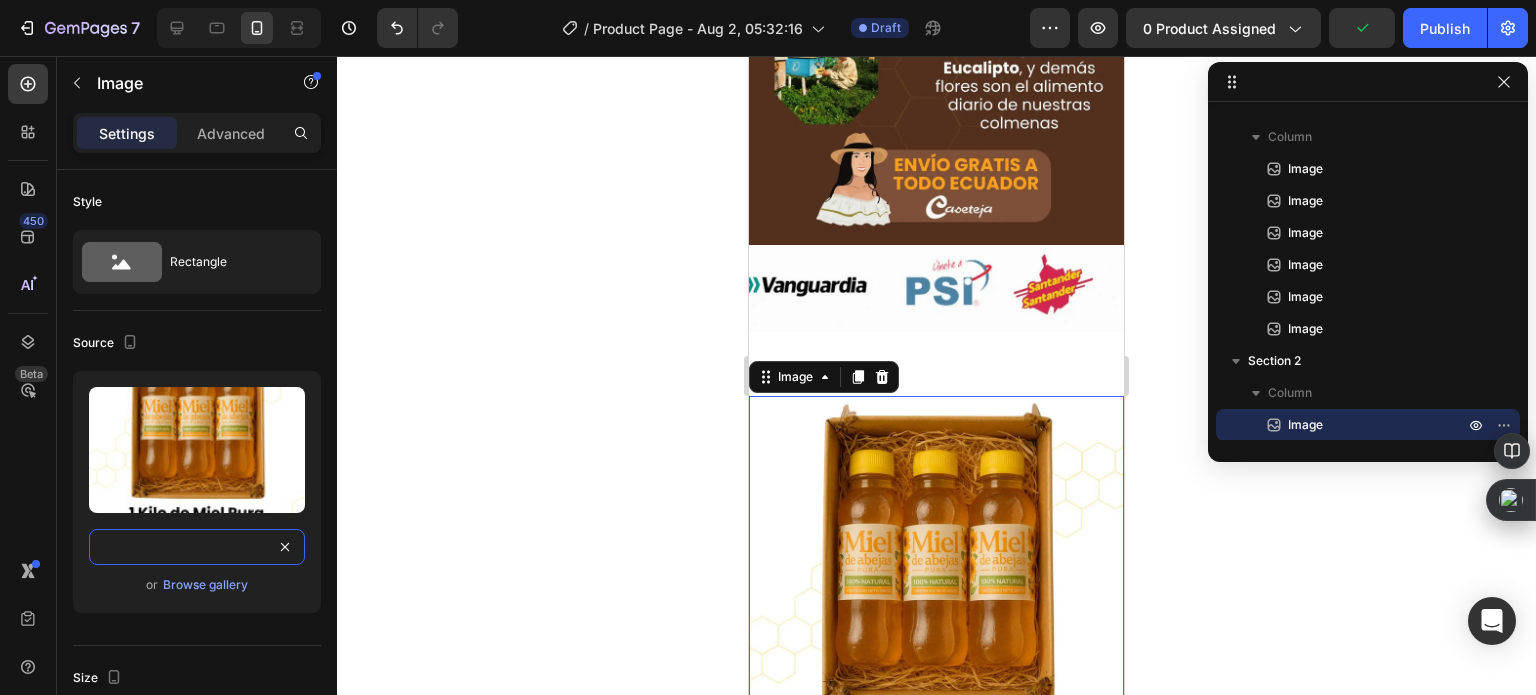 type on "https://cdn.shopify.com/s/files/1/0817/3597/4946/files/Encabezado_26_1.webp?v=1754176031" 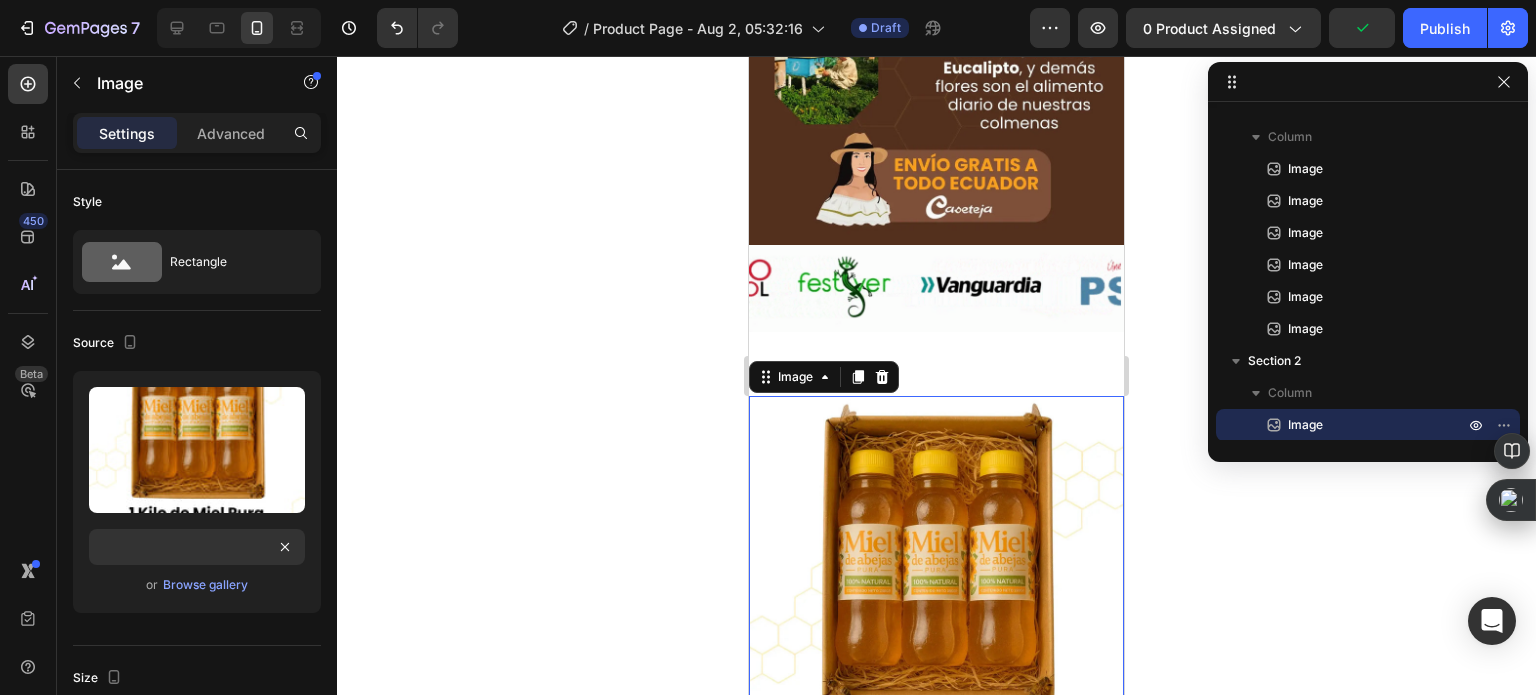 scroll, scrollTop: 0, scrollLeft: 0, axis: both 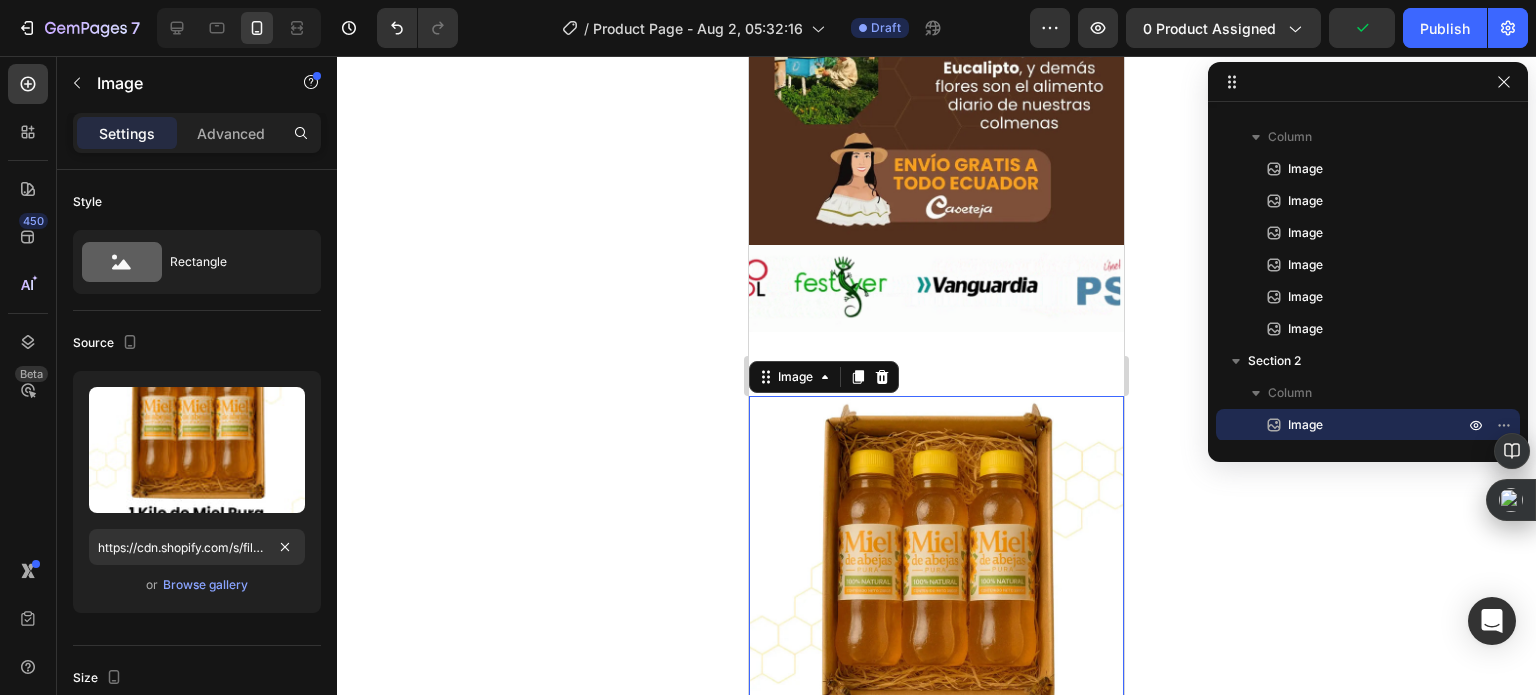 click 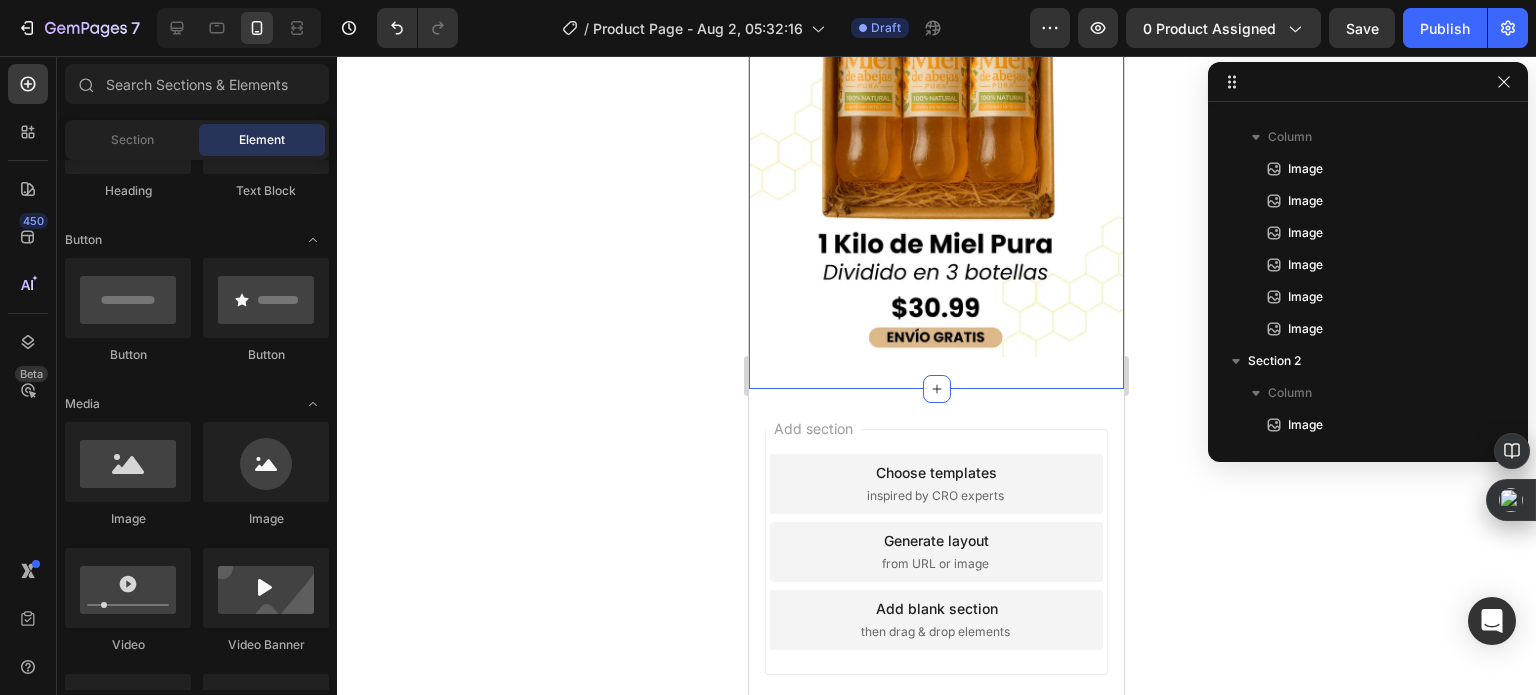 scroll, scrollTop: 2234, scrollLeft: 0, axis: vertical 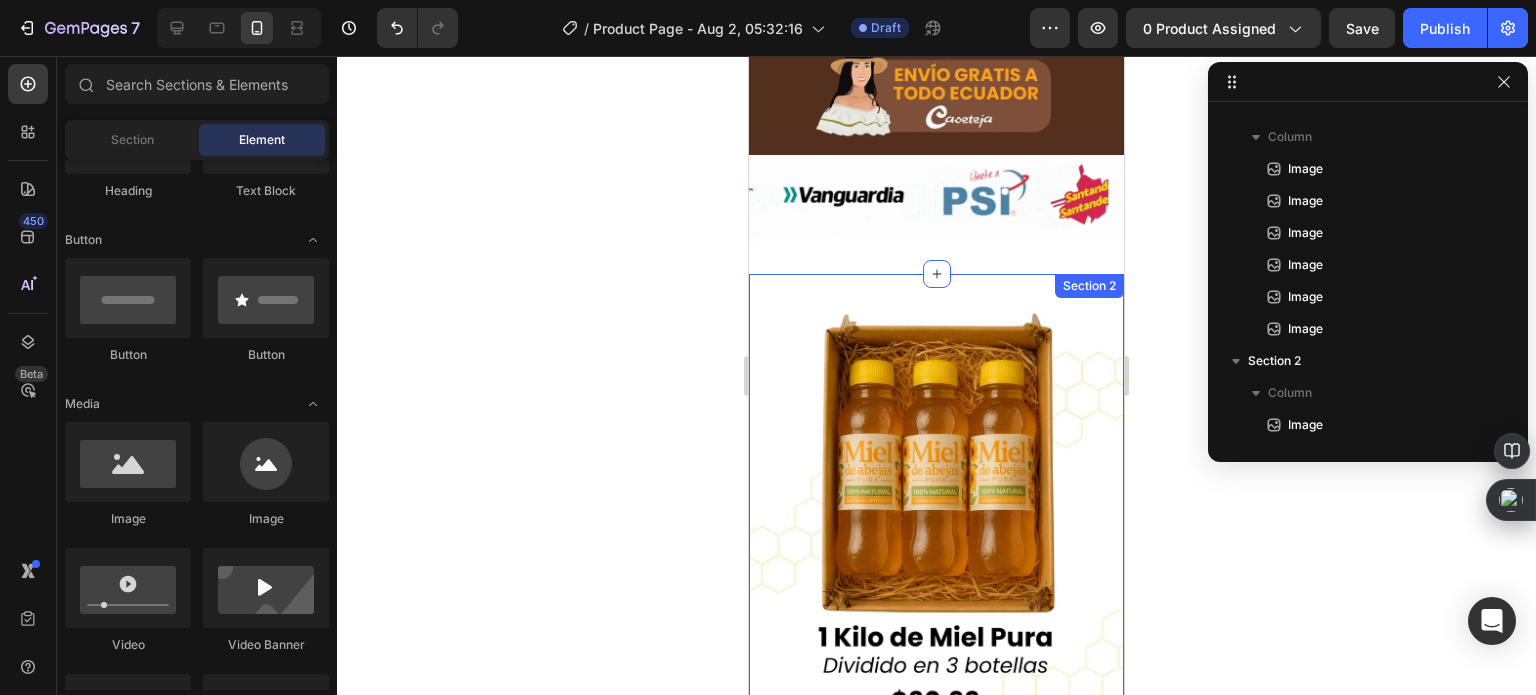 click at bounding box center [936, 528] 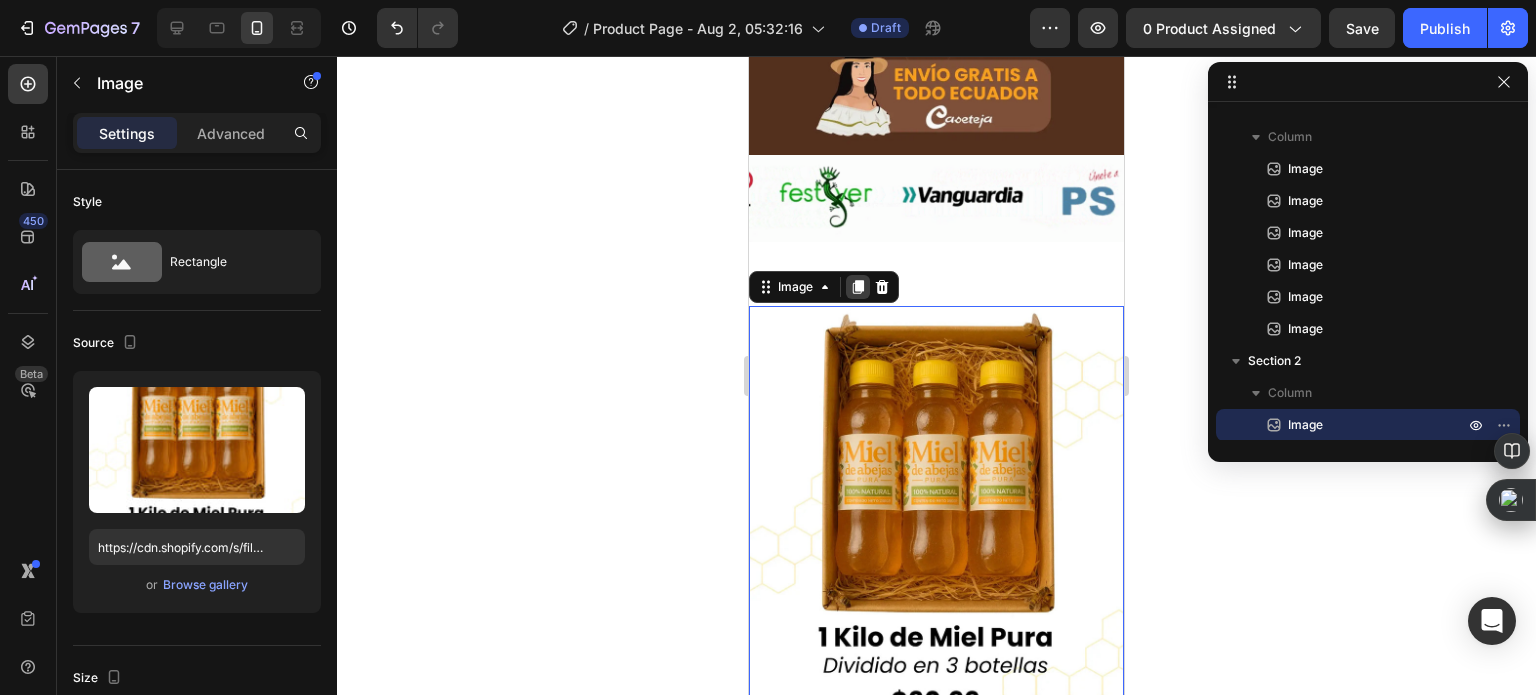 click at bounding box center (858, 287) 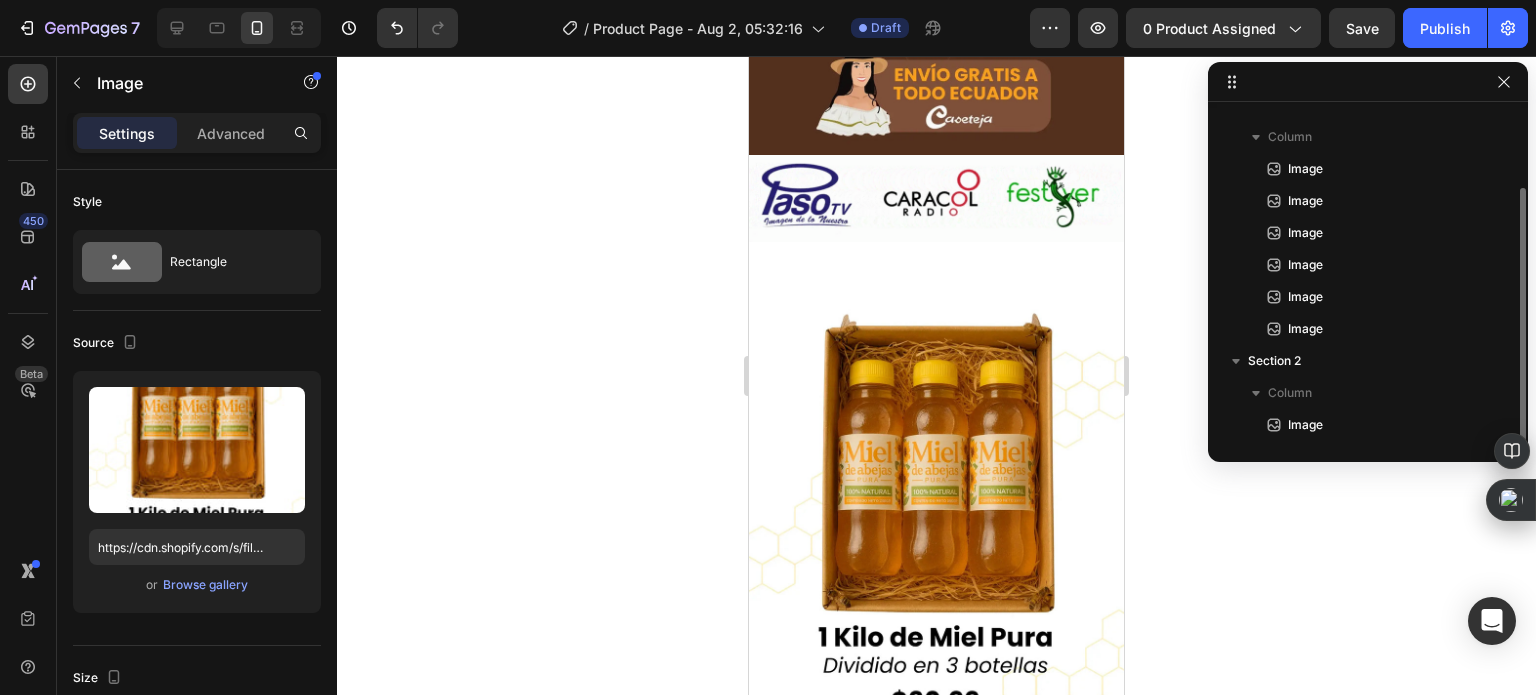 scroll, scrollTop: 2236, scrollLeft: 0, axis: vertical 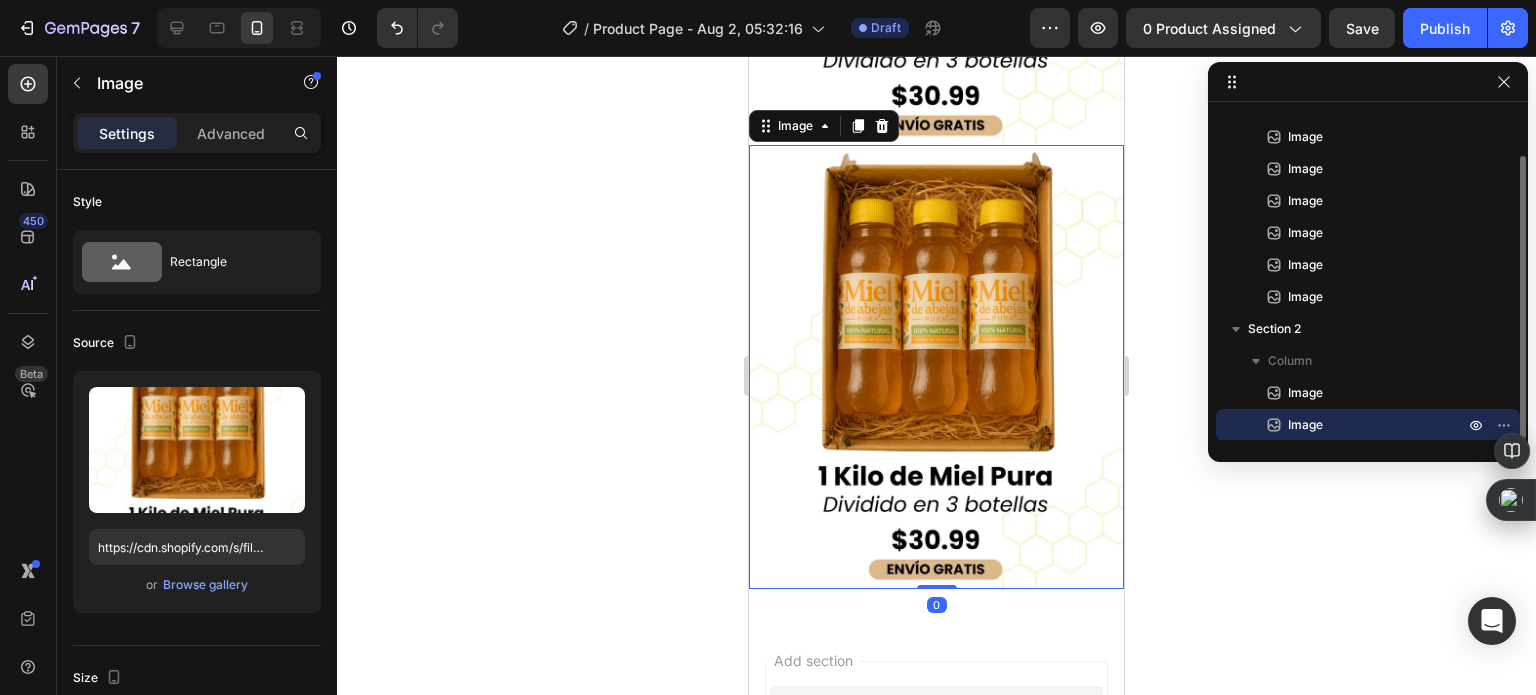 click at bounding box center (936, 367) 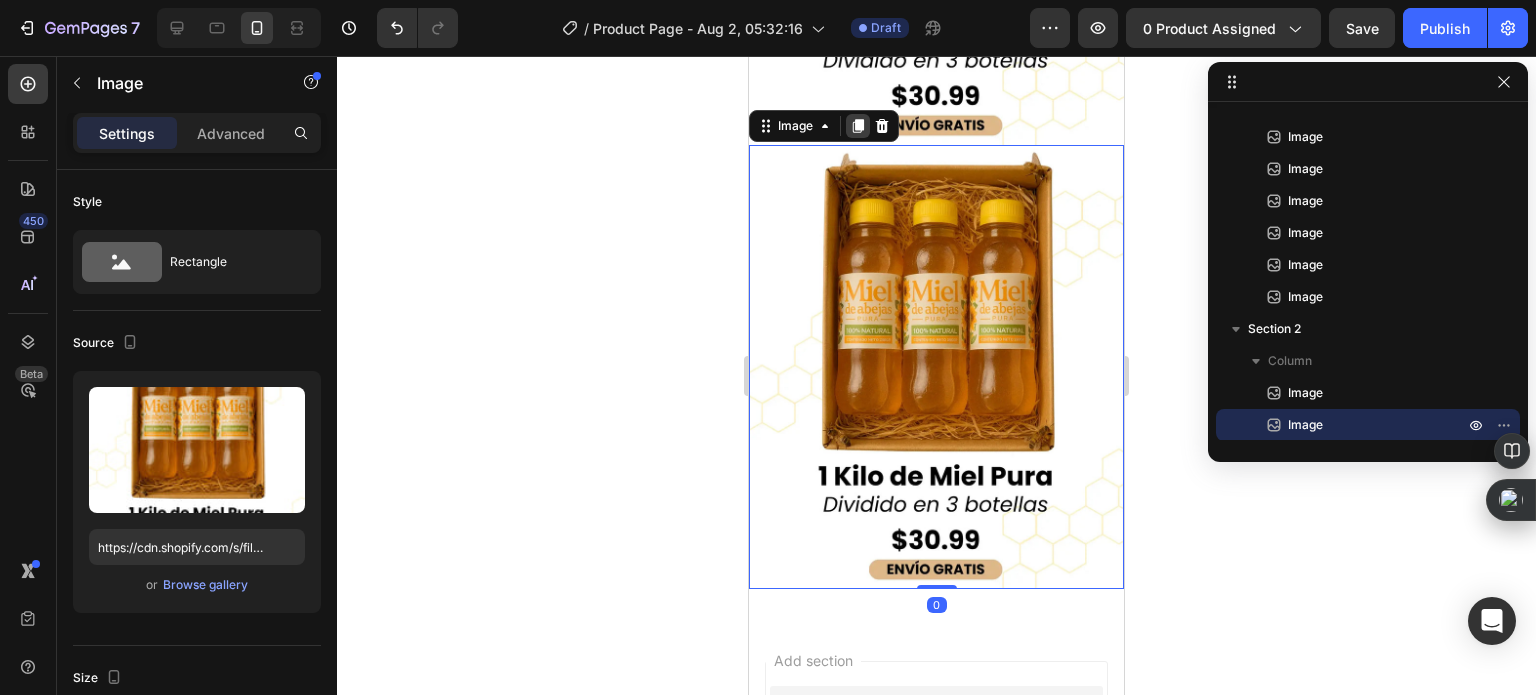 click 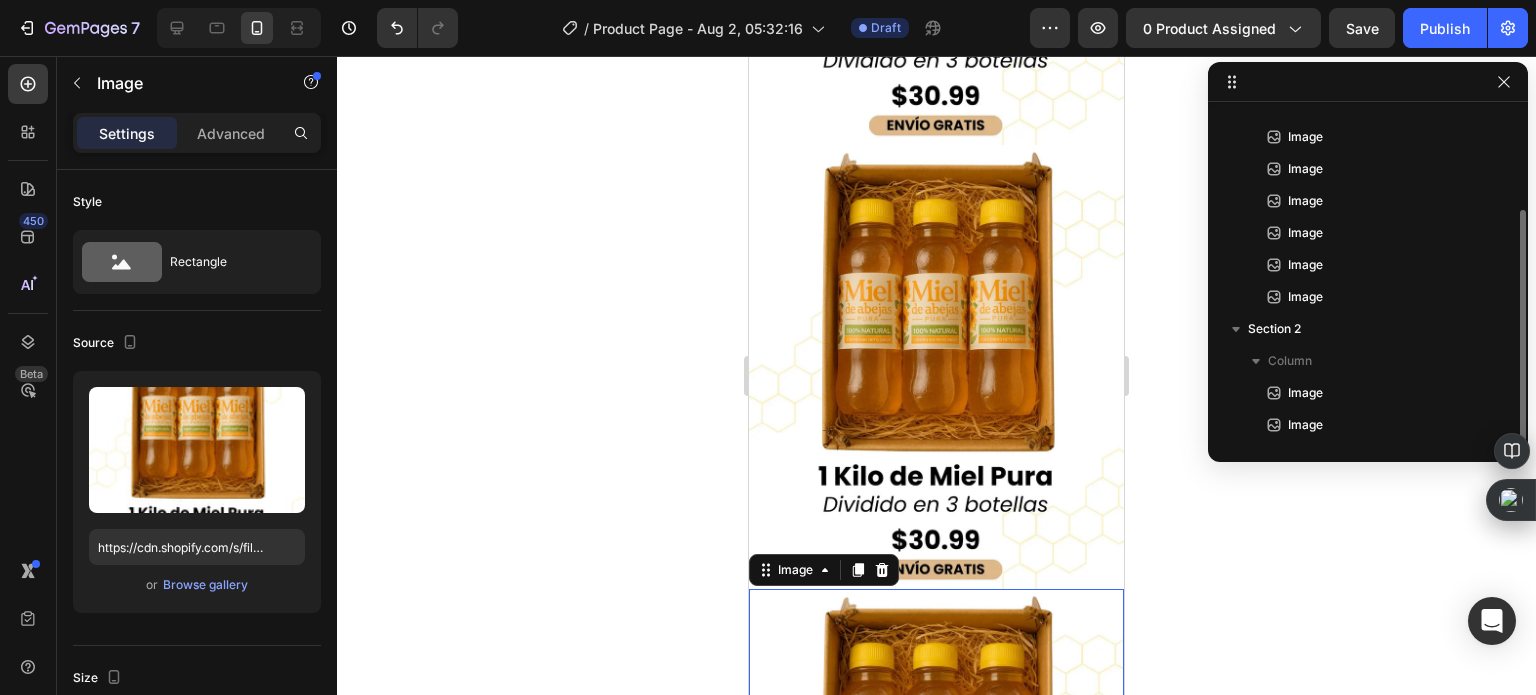scroll, scrollTop: 2853, scrollLeft: 0, axis: vertical 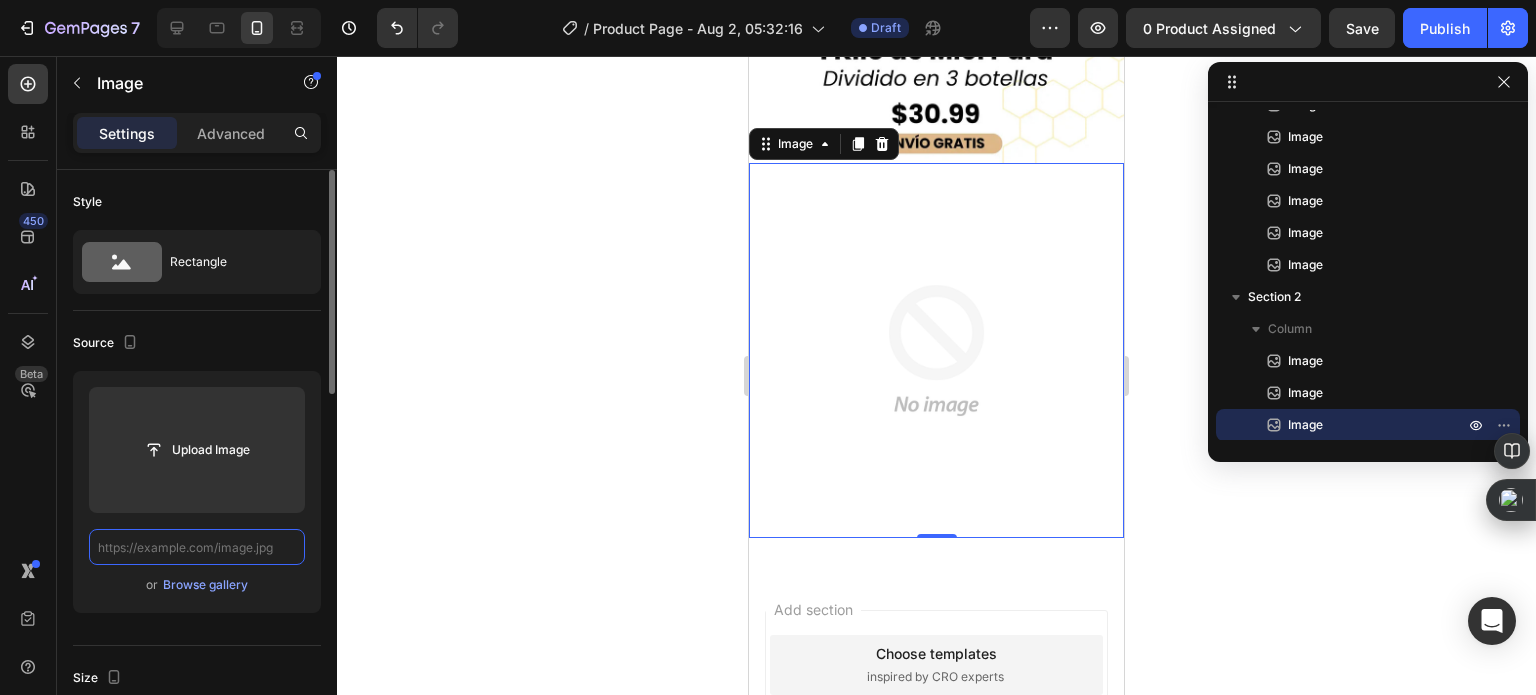 click at bounding box center [197, 547] 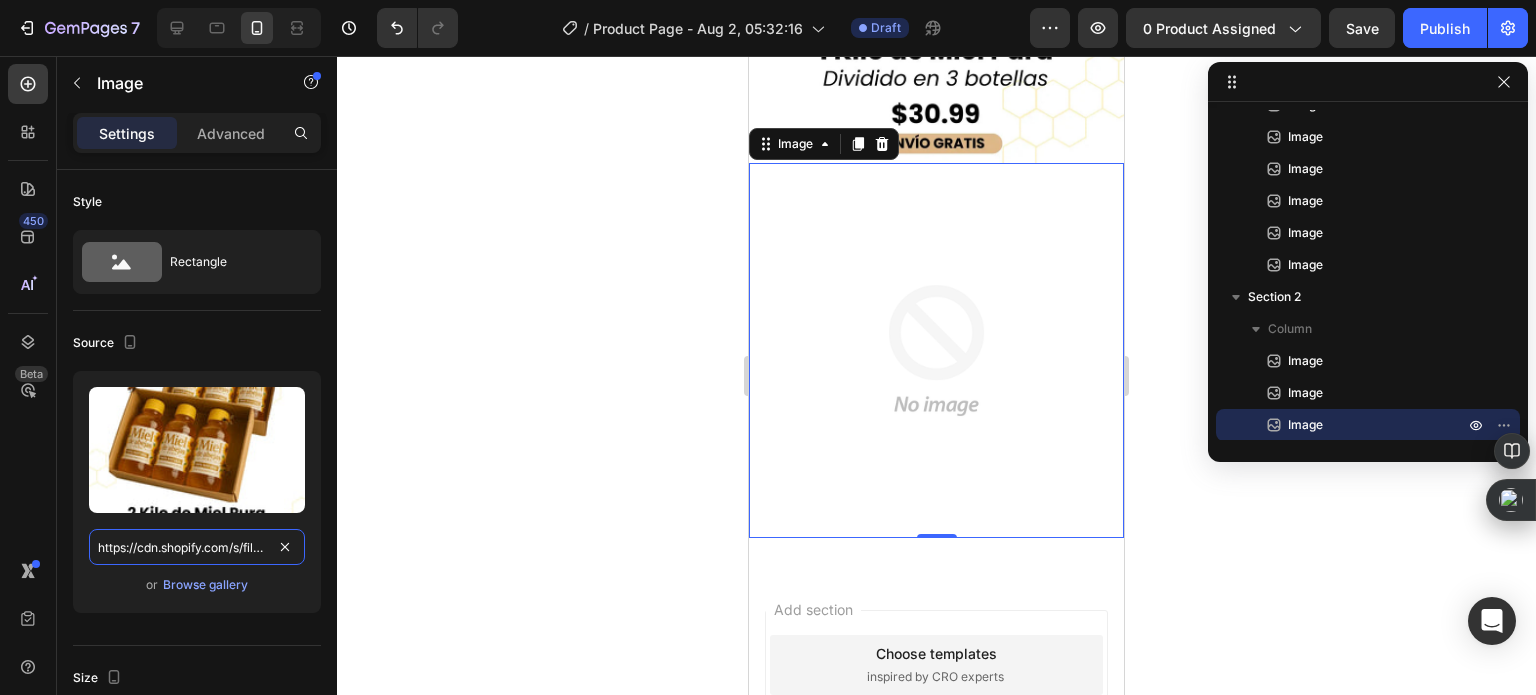 scroll, scrollTop: 0, scrollLeft: 364, axis: horizontal 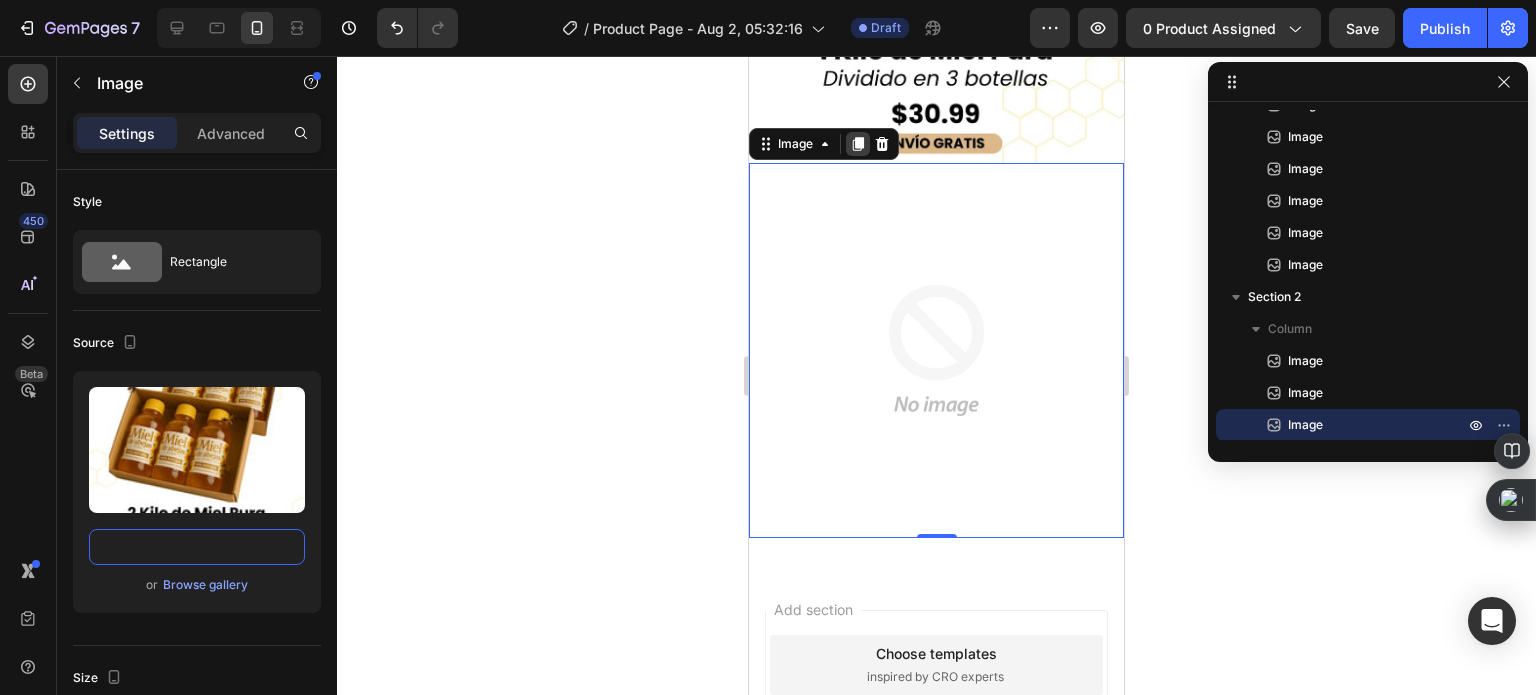type on "https://cdn.shopify.com/s/files/1/0817/3597/4946/files/Encabezado_27_1.webp?v=1754176031" 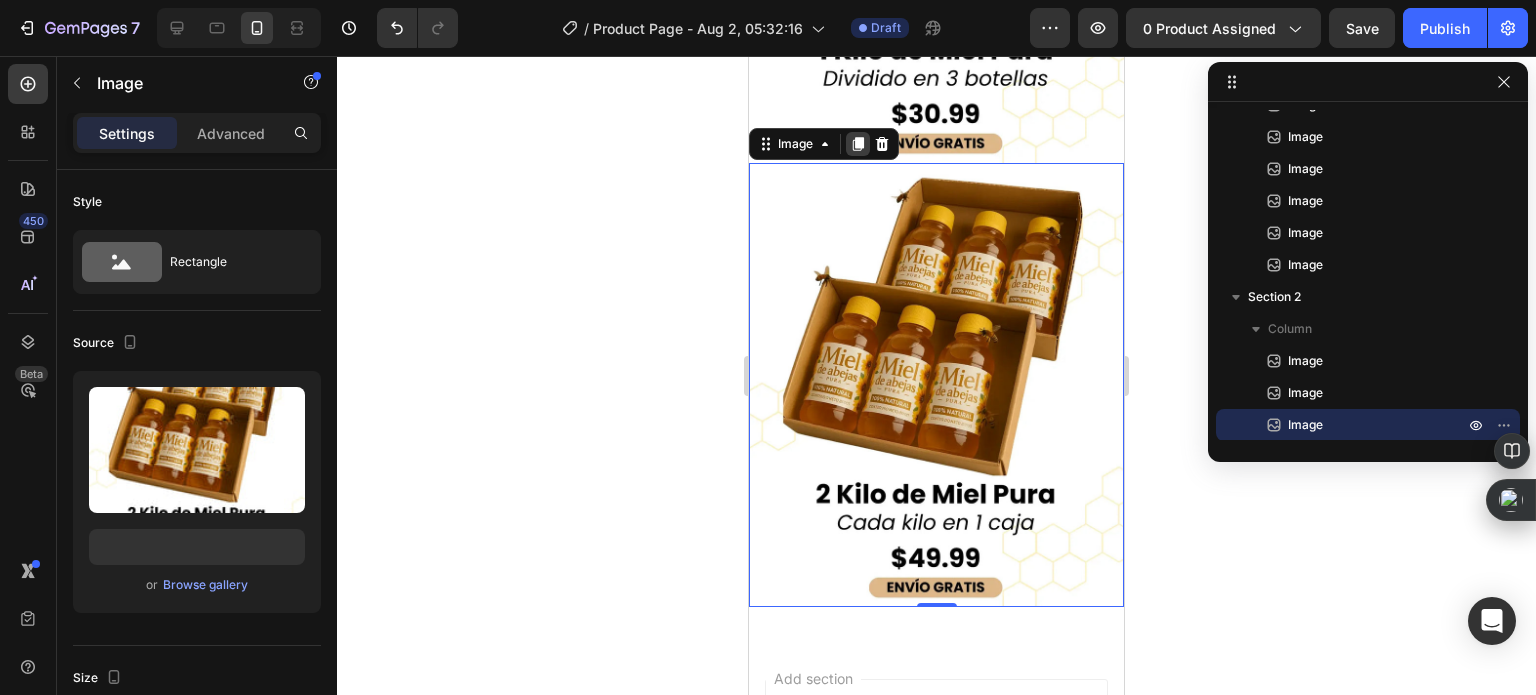 scroll, scrollTop: 0, scrollLeft: 0, axis: both 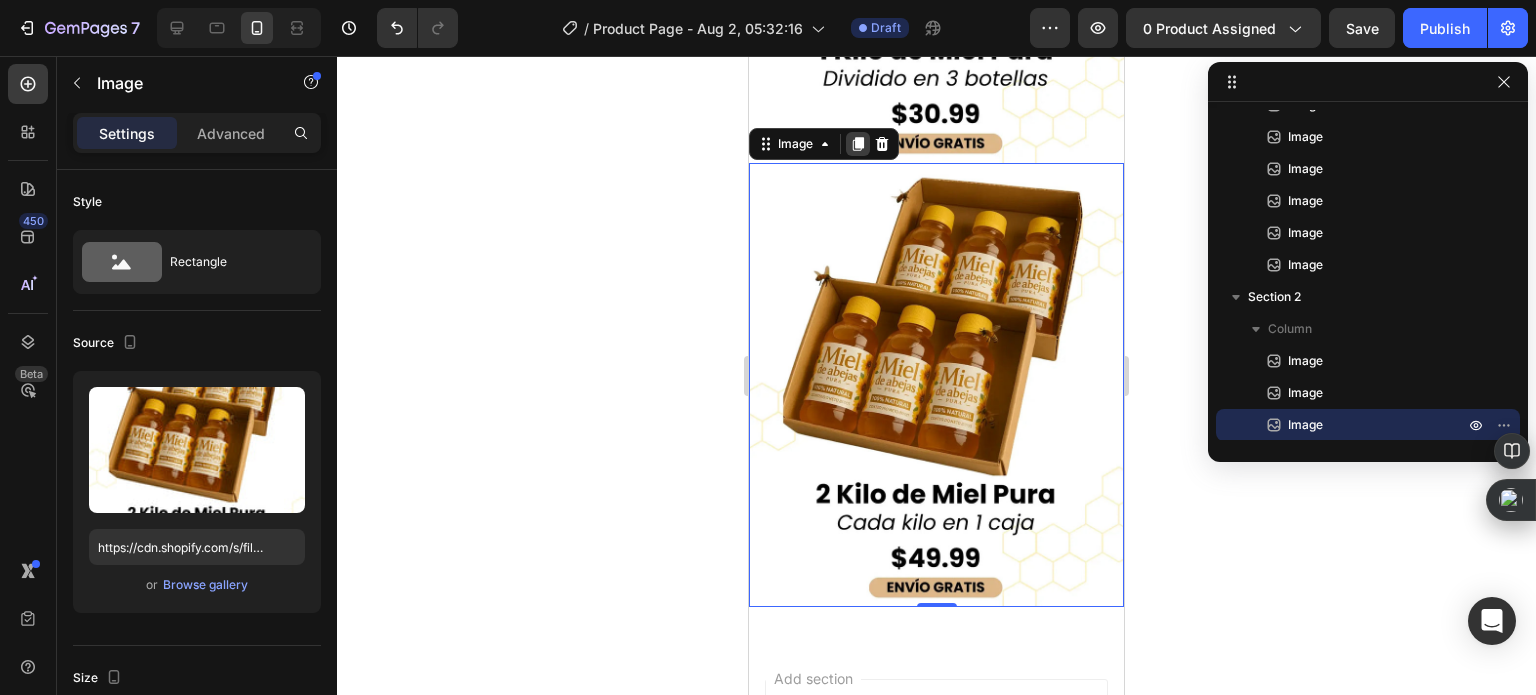 click 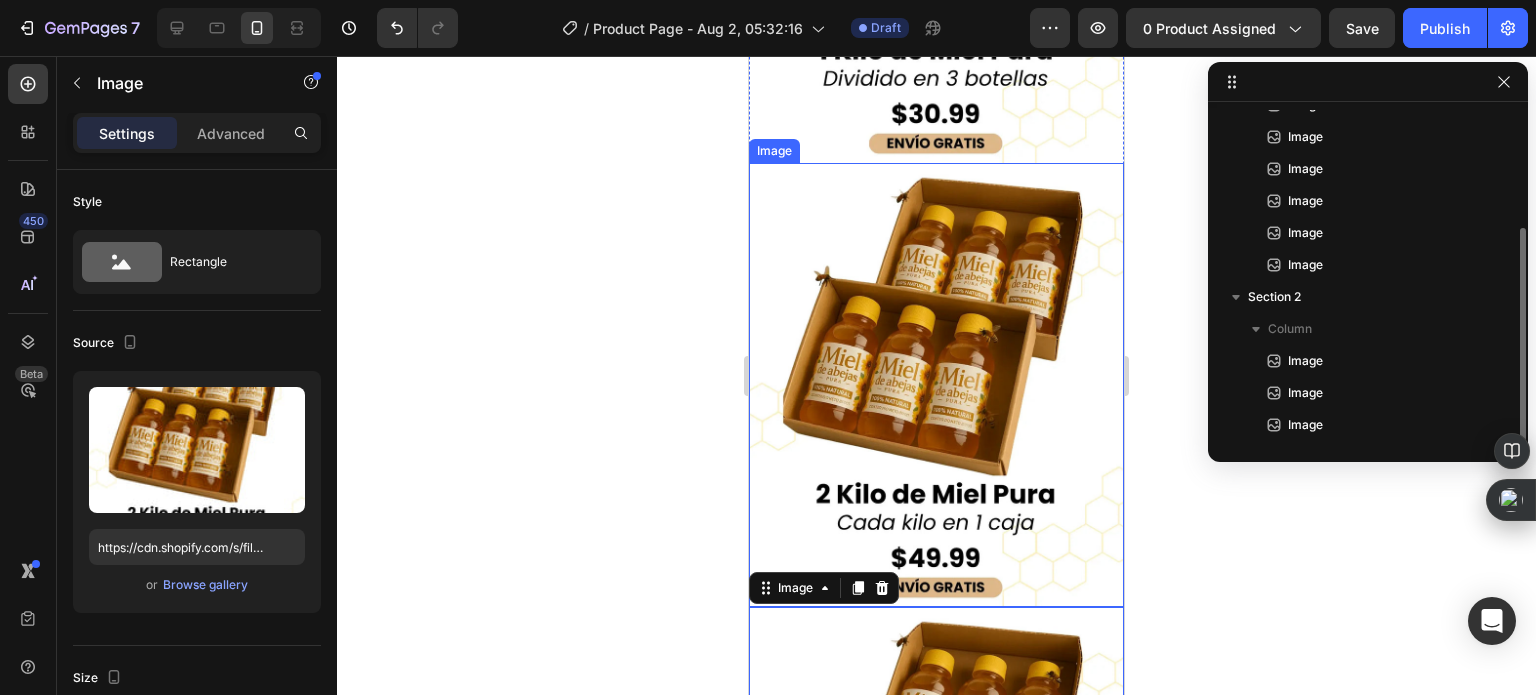scroll, scrollTop: 117, scrollLeft: 0, axis: vertical 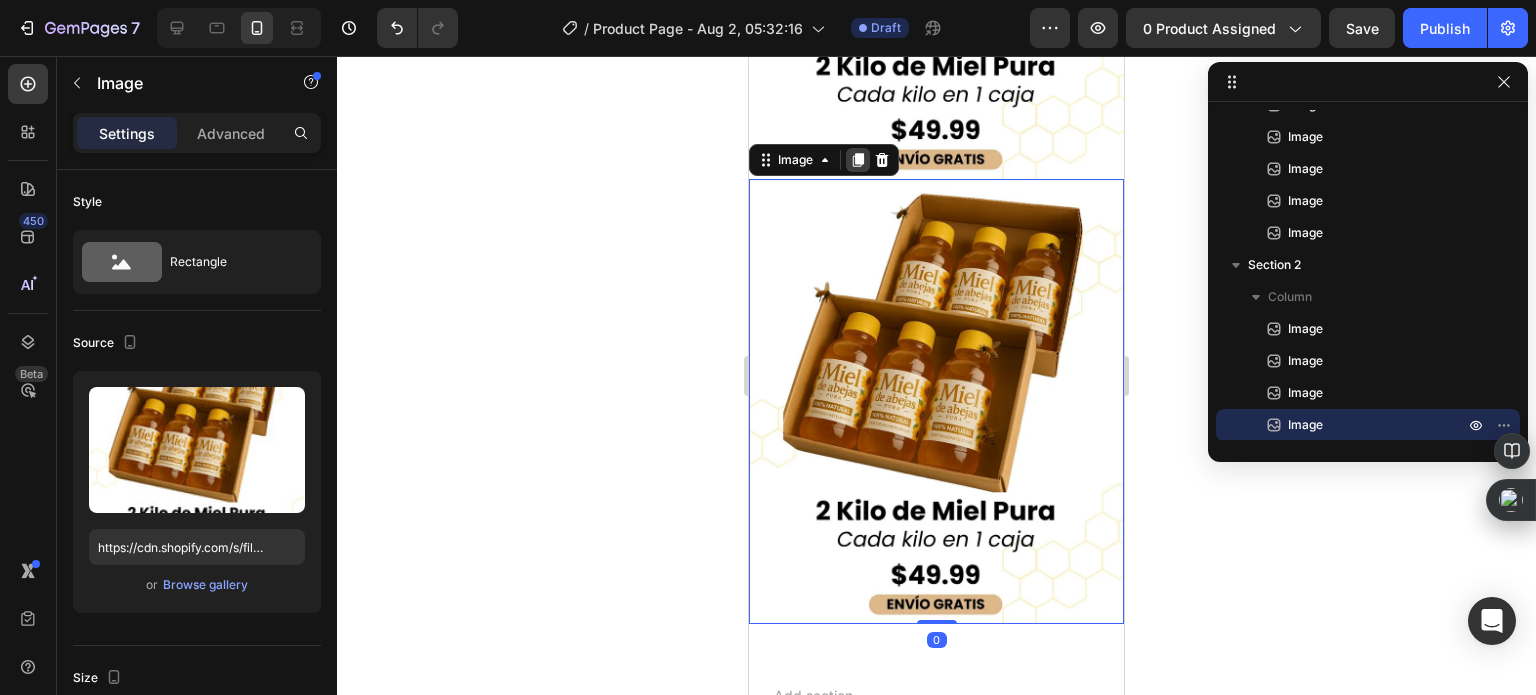 click 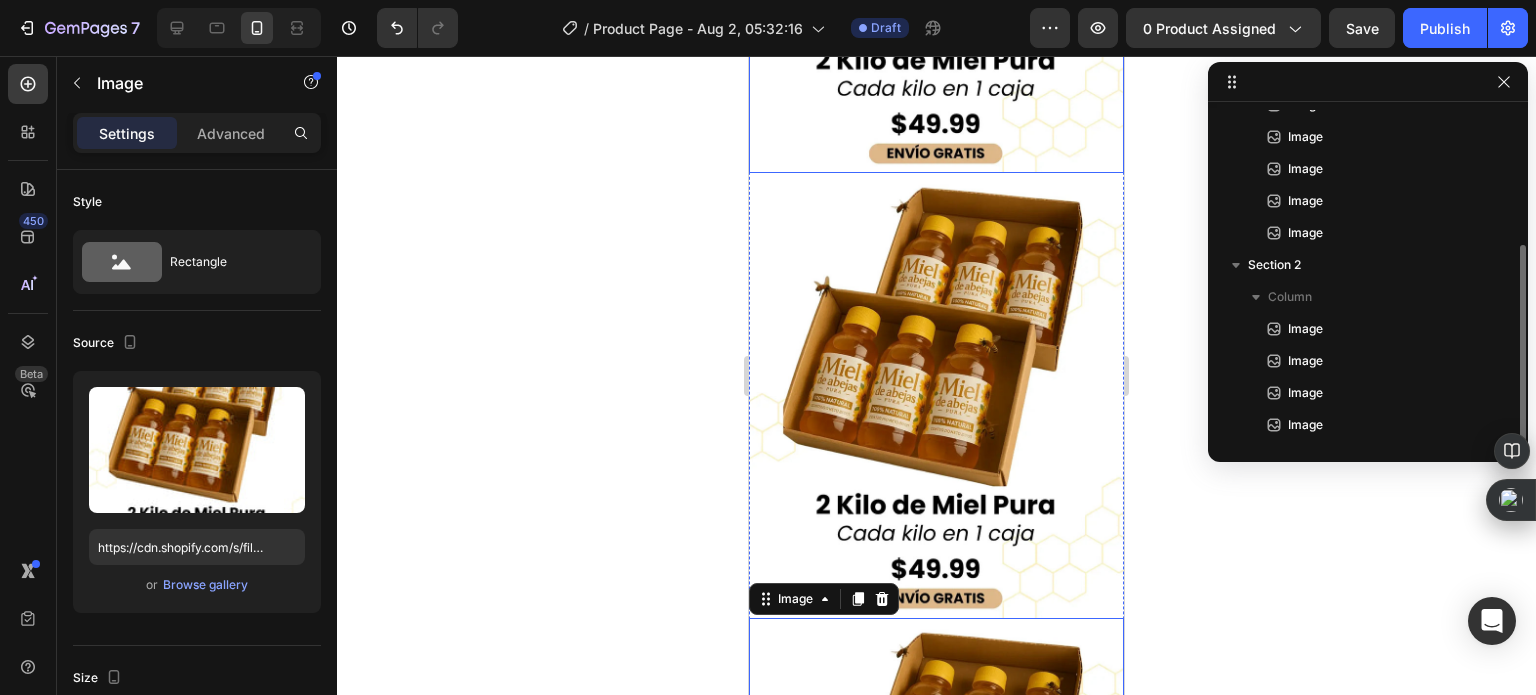 scroll, scrollTop: 149, scrollLeft: 0, axis: vertical 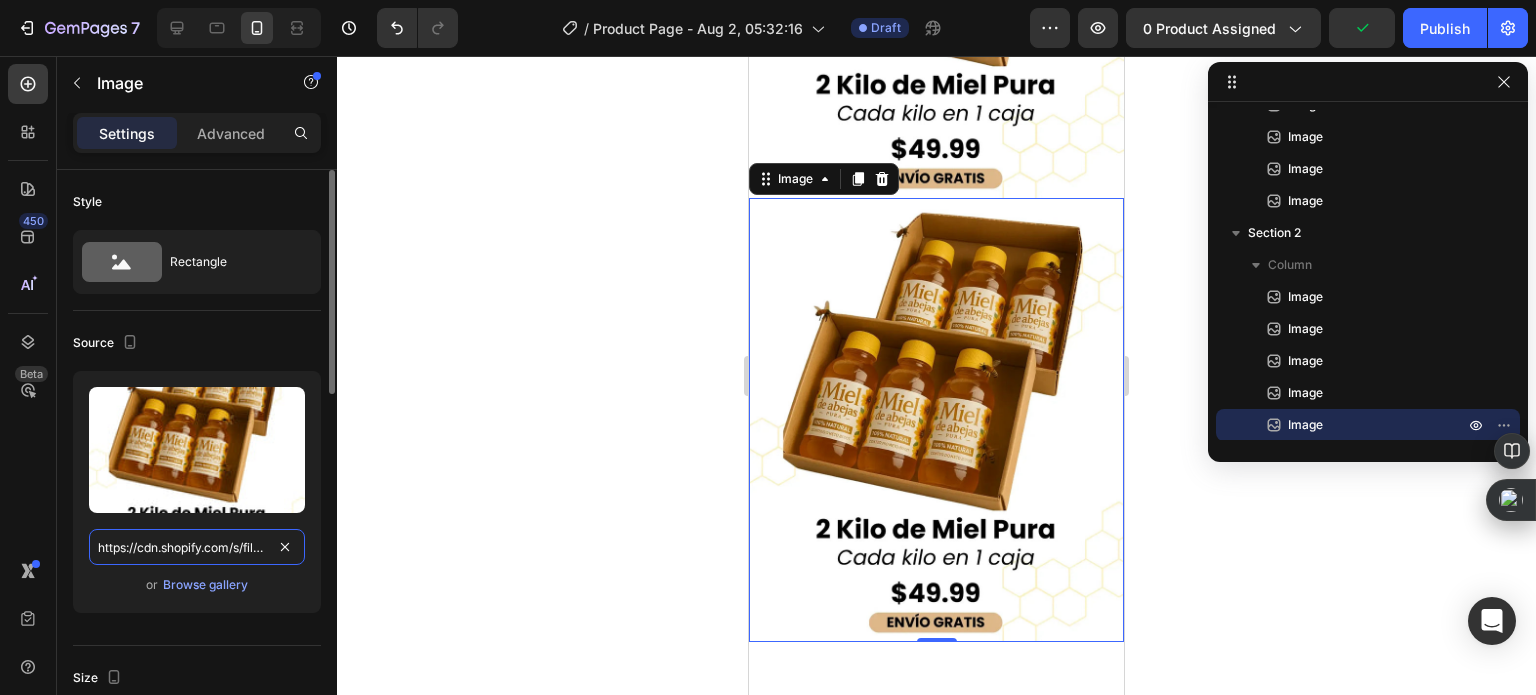 click on "https://cdn.shopify.com/s/files/1/0817/3597/4946/files/Encabezado_27_1.webp?v=1754176031" at bounding box center [197, 547] 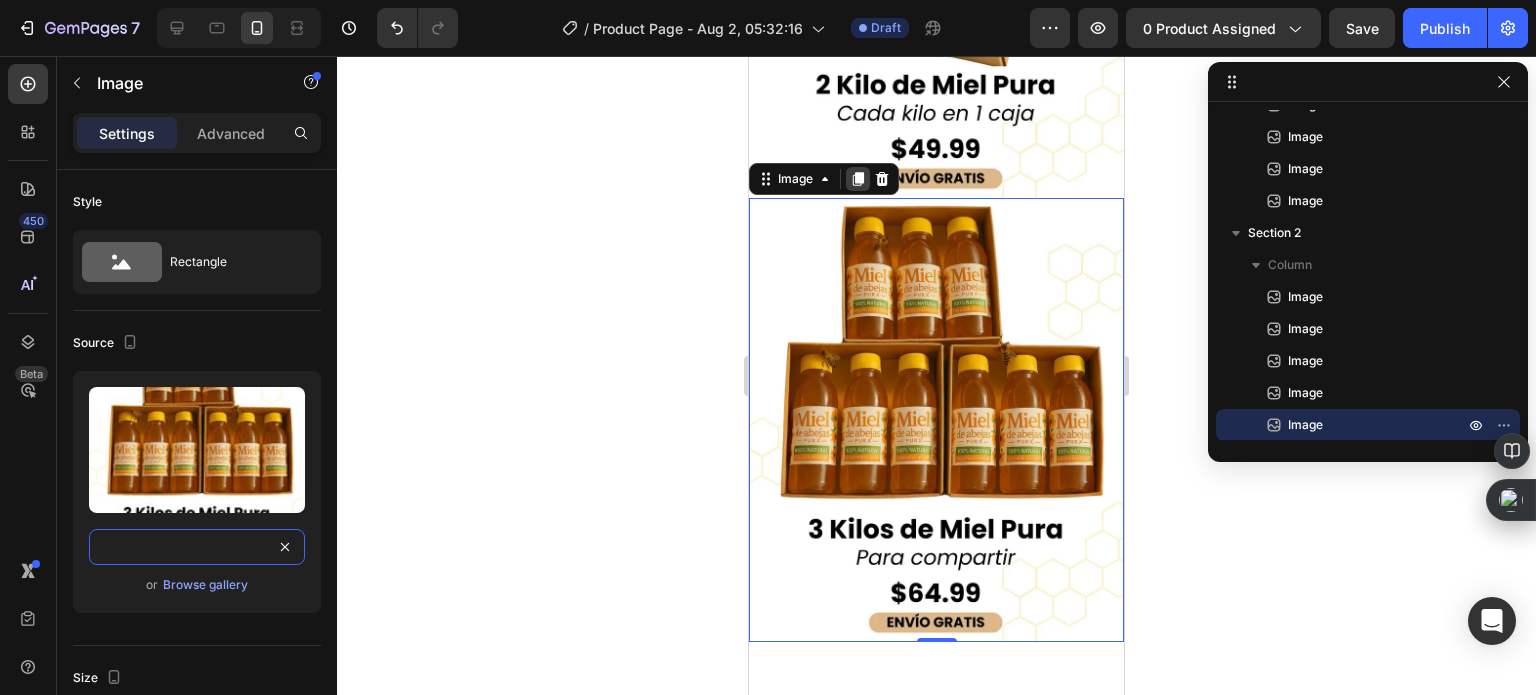 type on "https://cdn.shopify.com/s/files/1/0817/3597/4946/files/Encabezado_28_1.webp?v=1754176031" 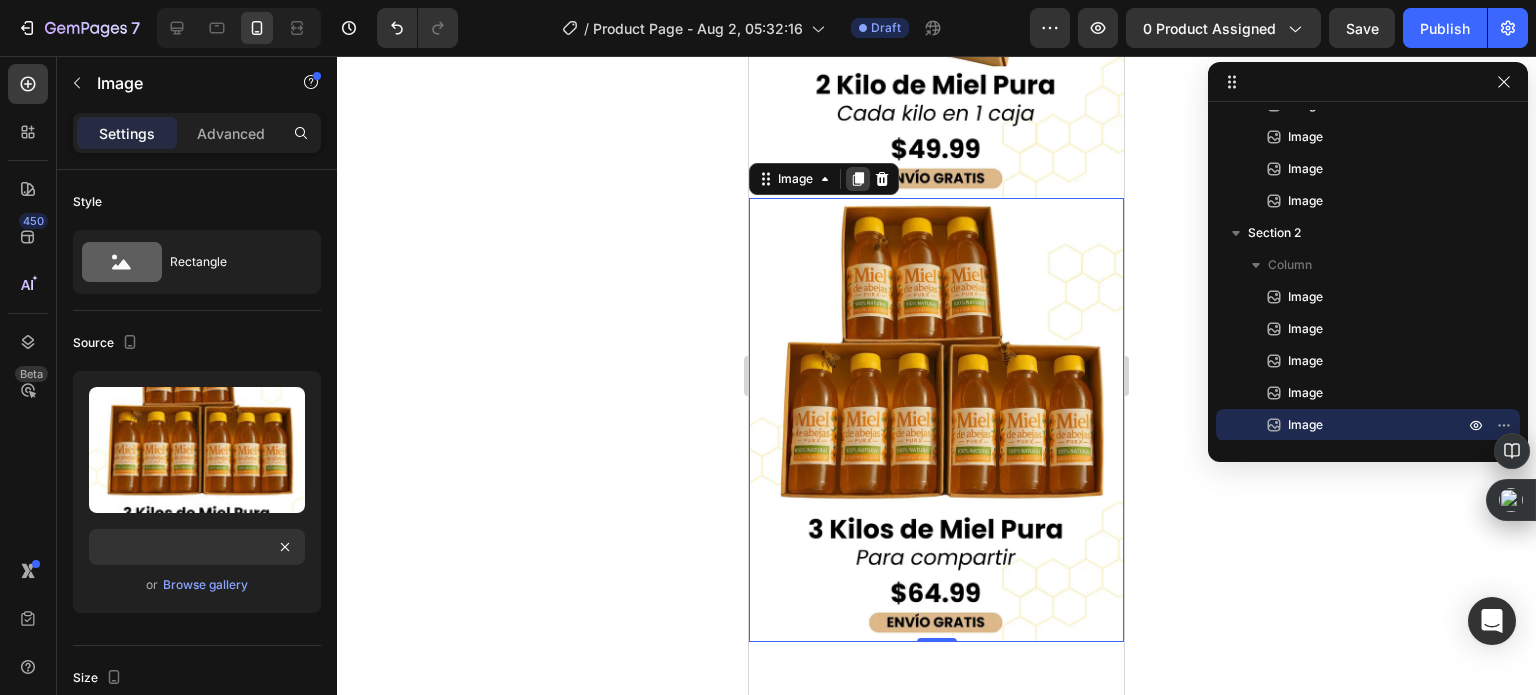 click 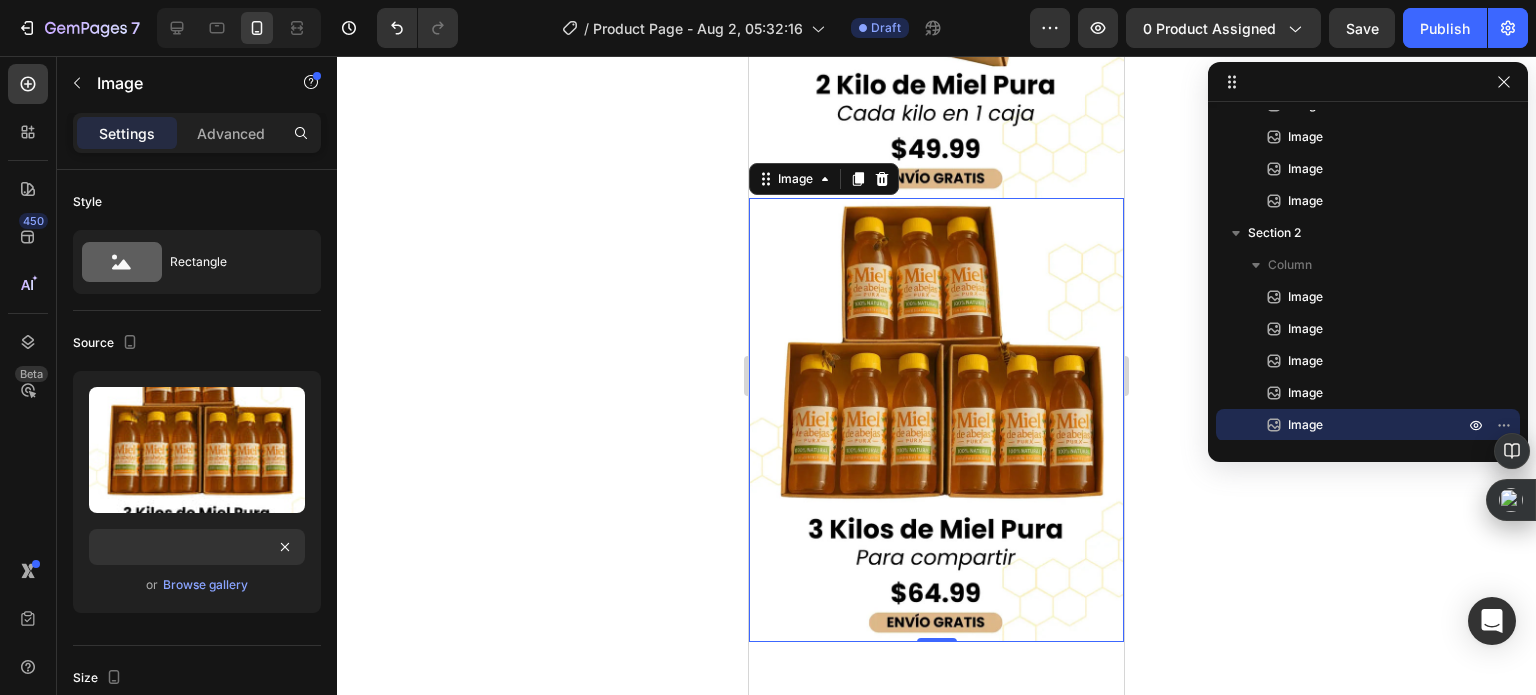 scroll, scrollTop: 0, scrollLeft: 0, axis: both 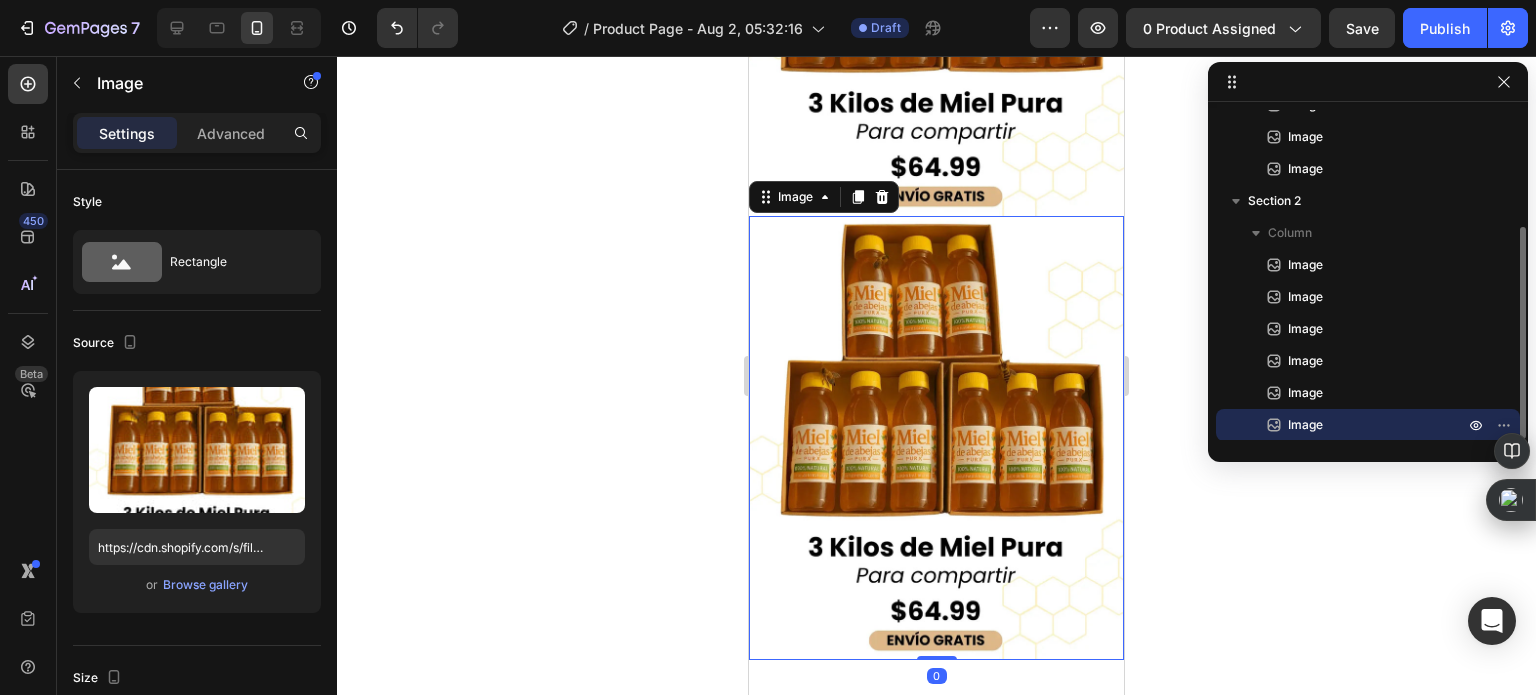 click 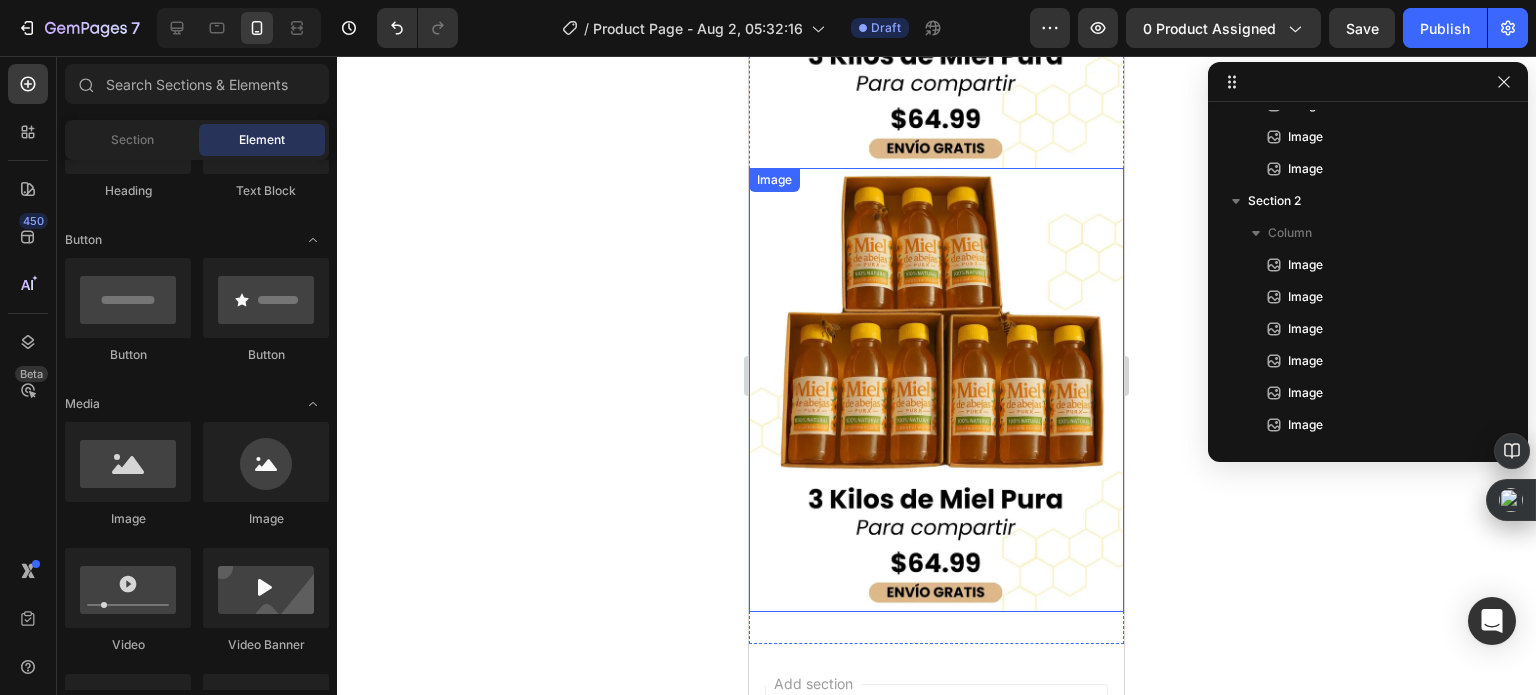 scroll, scrollTop: 4400, scrollLeft: 0, axis: vertical 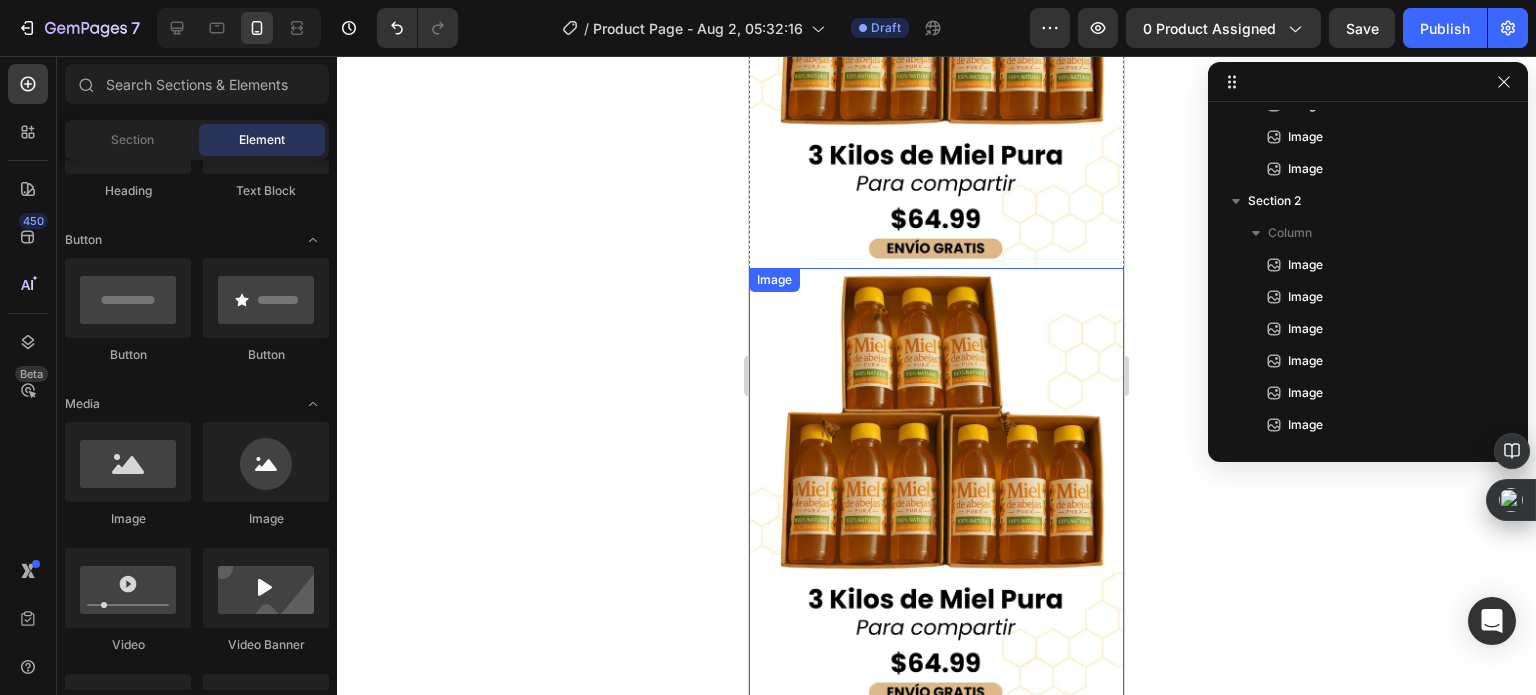 click at bounding box center (936, 490) 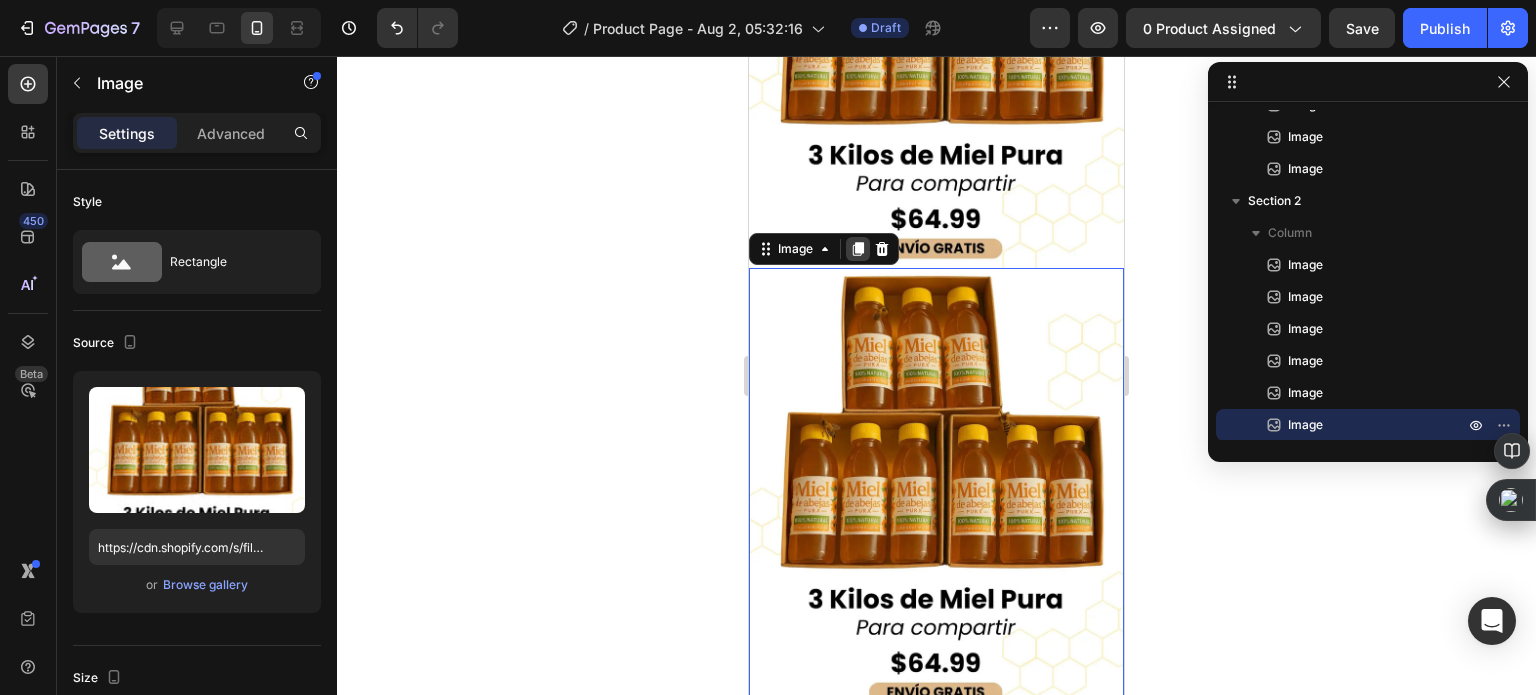 click at bounding box center [858, 249] 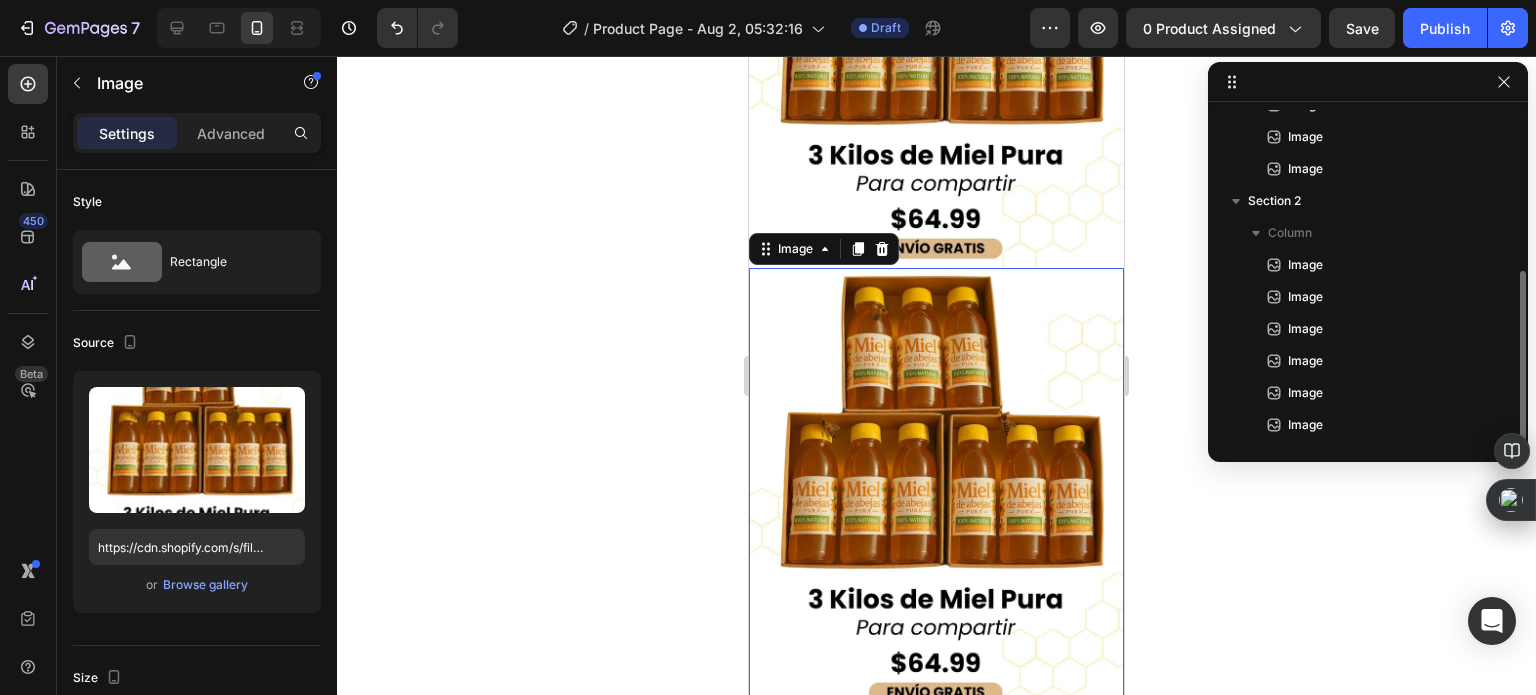 scroll, scrollTop: 4406, scrollLeft: 0, axis: vertical 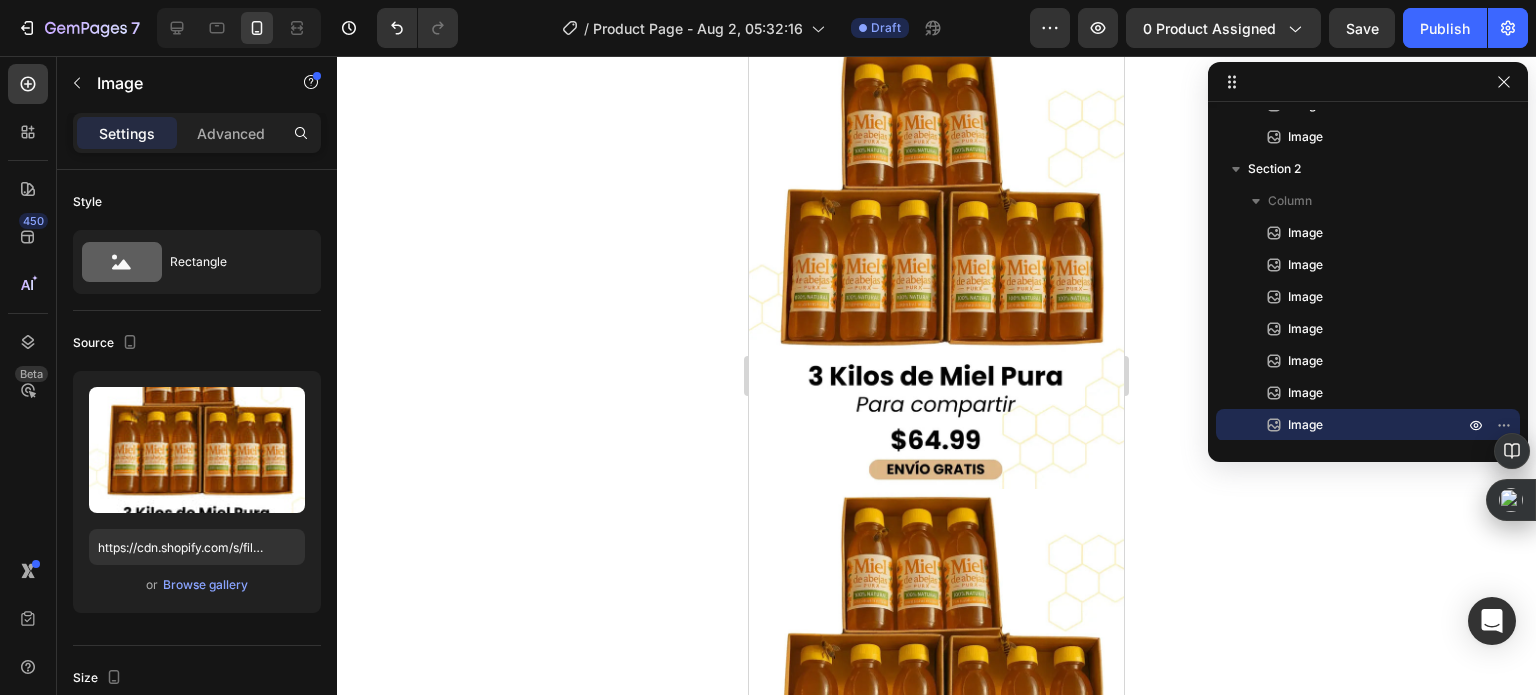 click 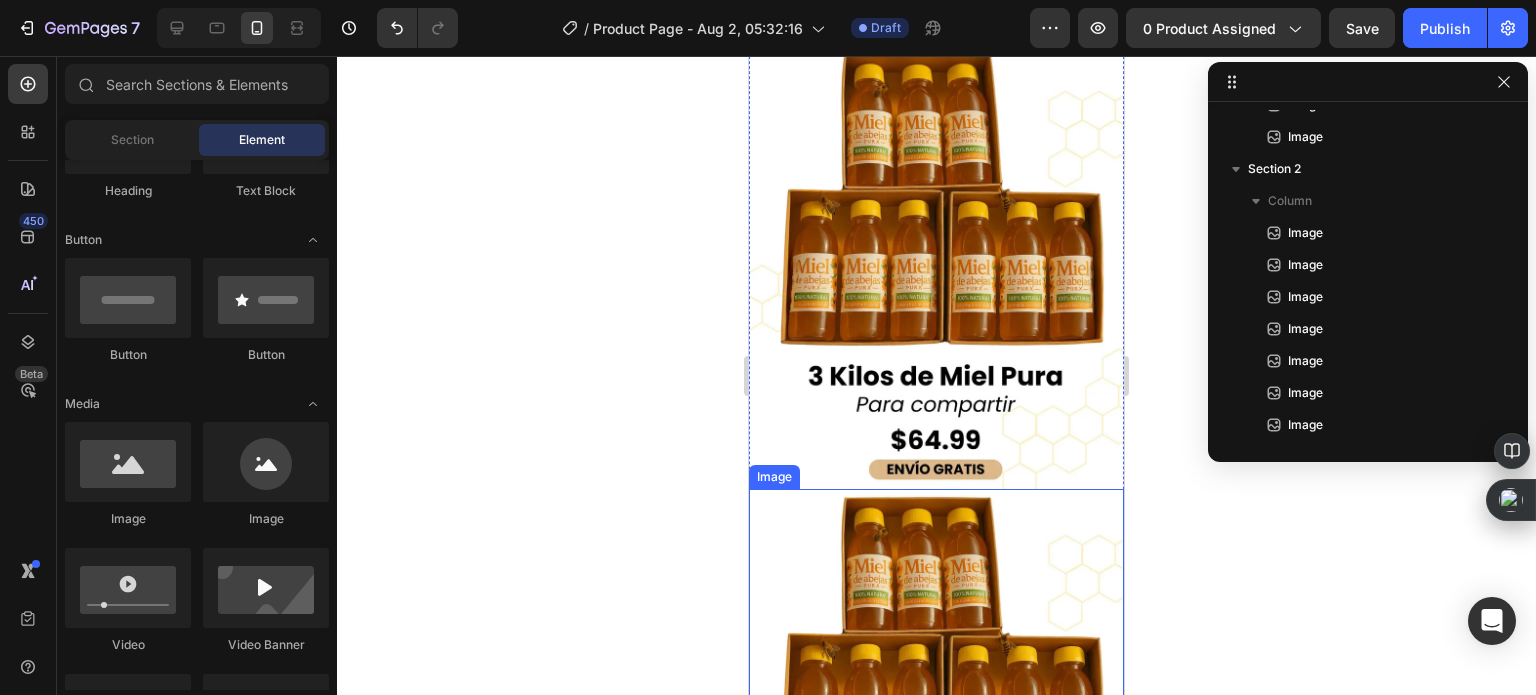 scroll, scrollTop: 4679, scrollLeft: 0, axis: vertical 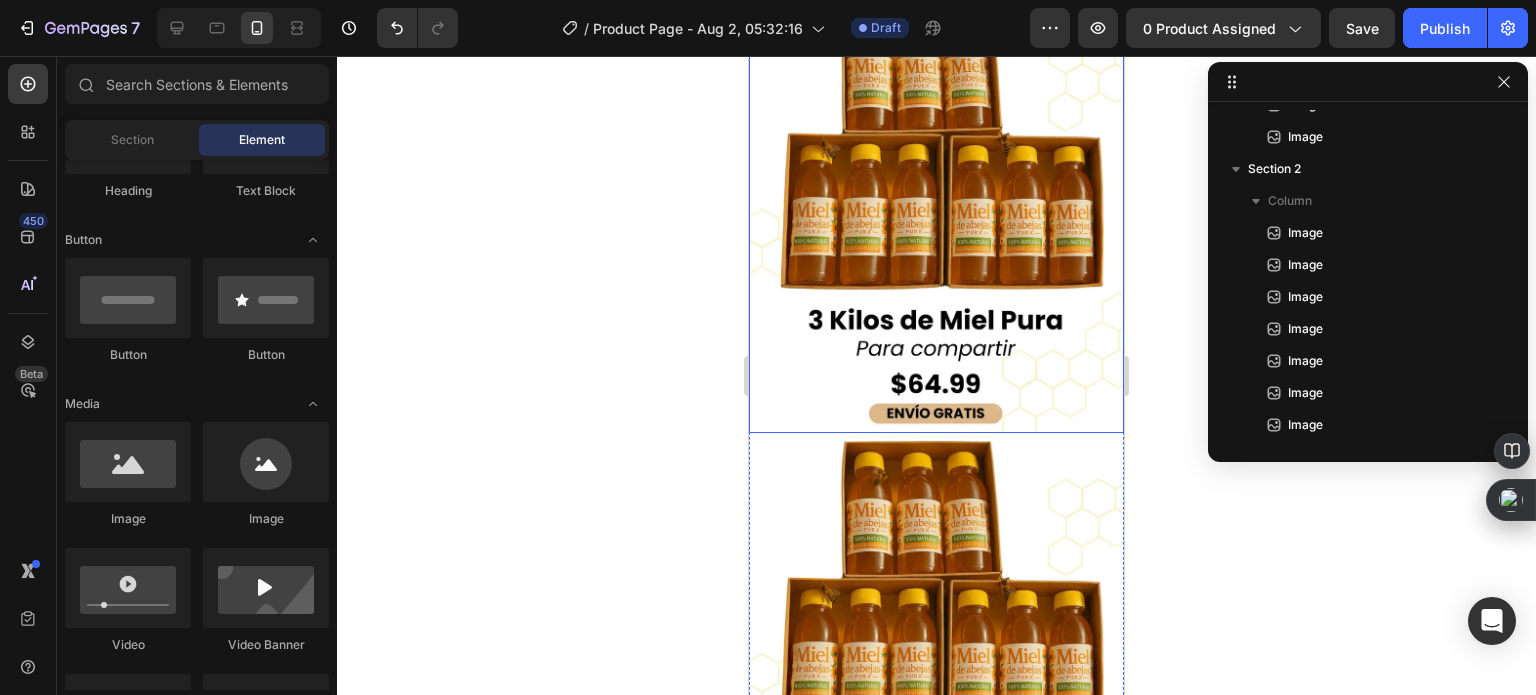 click at bounding box center (936, 655) 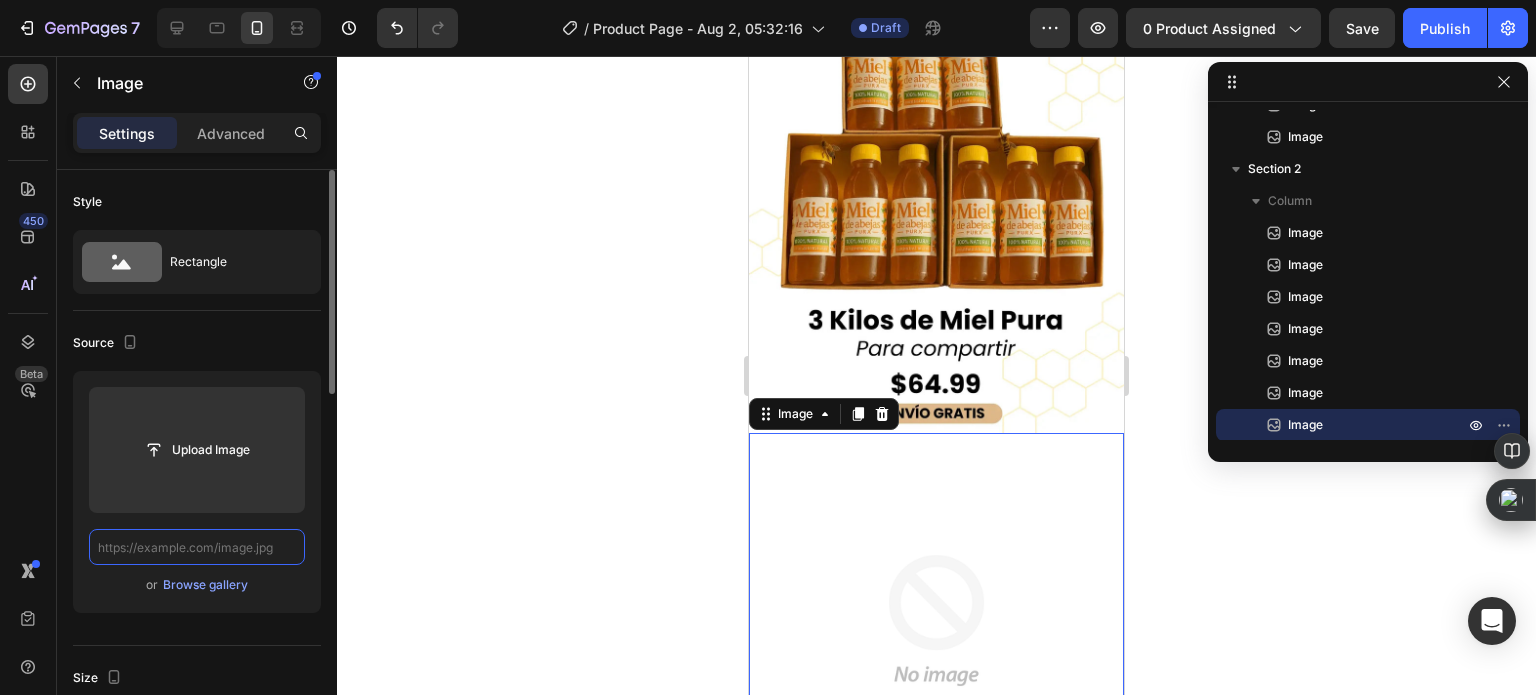 scroll, scrollTop: 0, scrollLeft: 0, axis: both 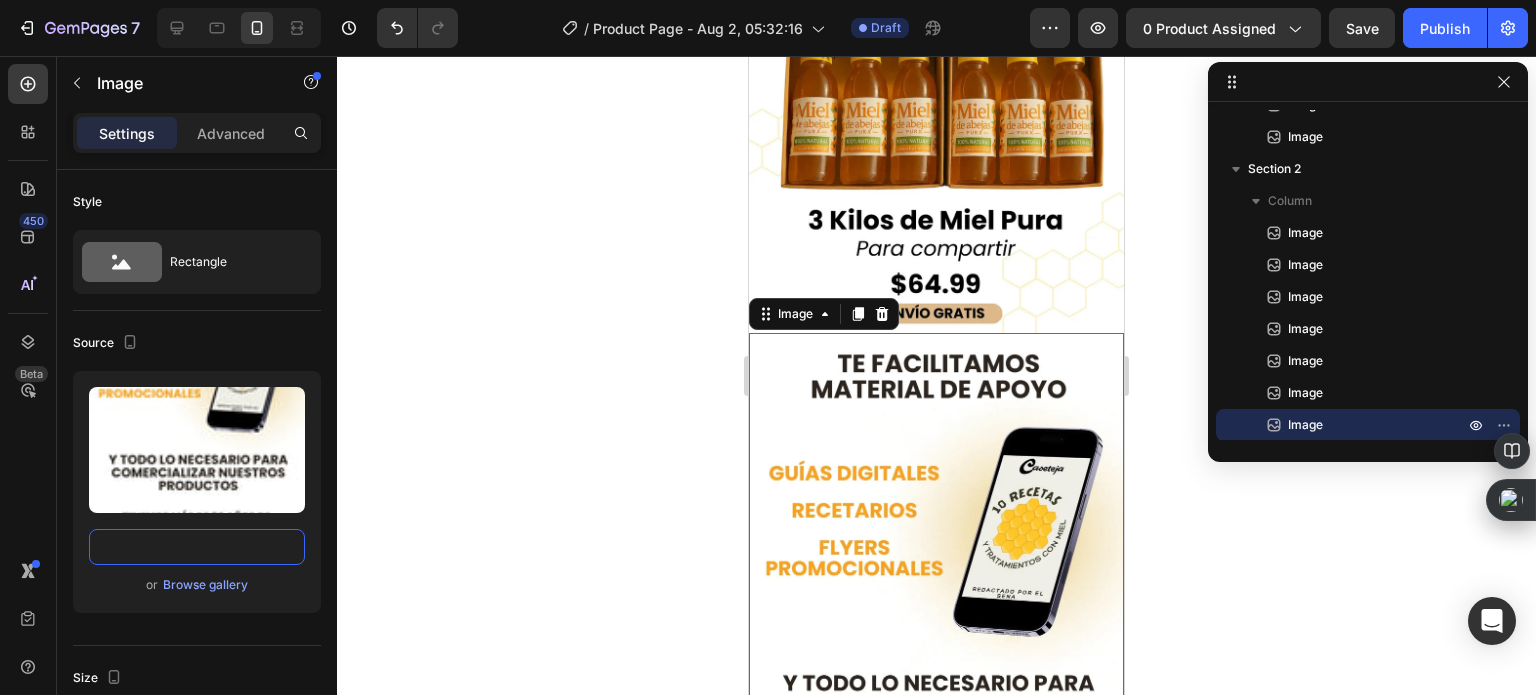 type on "https://cdn.shopify.com/s/files/1/0535/0549/1125/files/4_4_1.webp?v=1747325870" 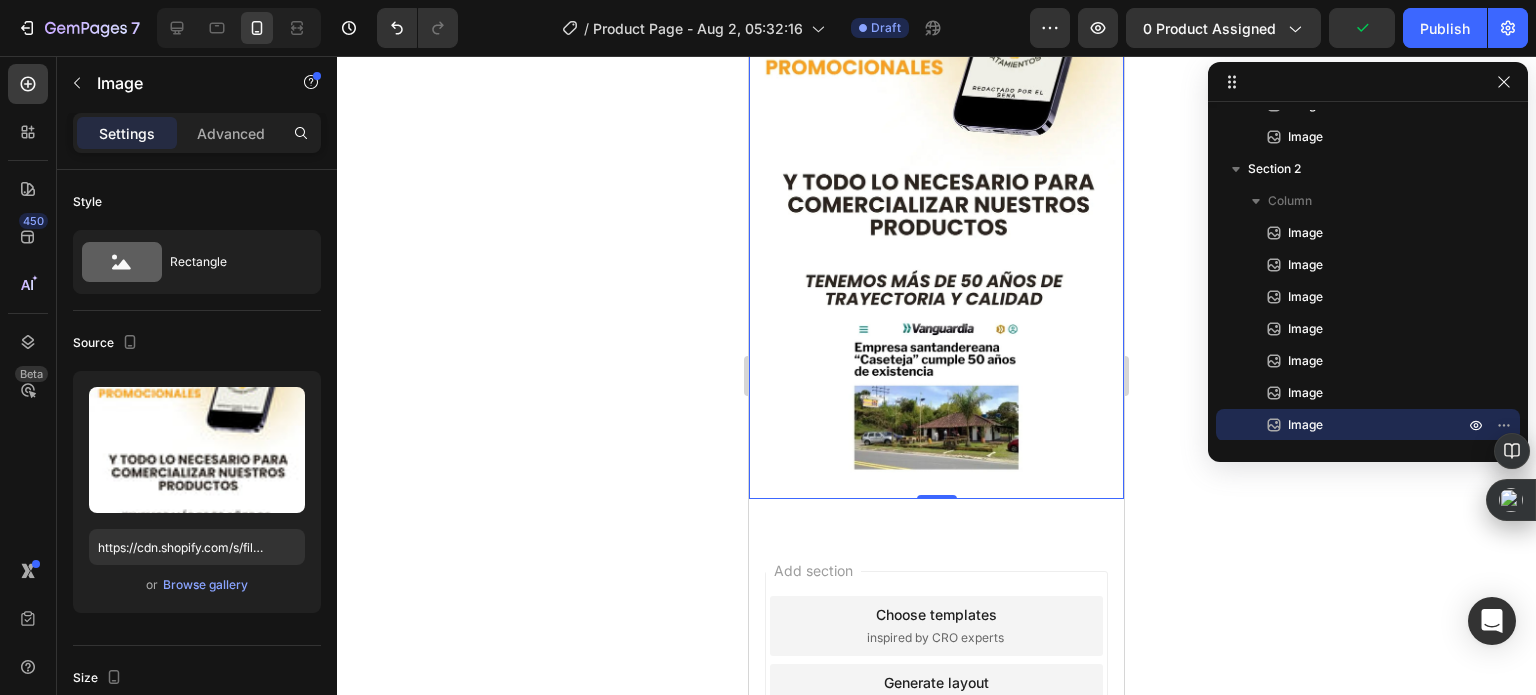 scroll, scrollTop: 5307, scrollLeft: 0, axis: vertical 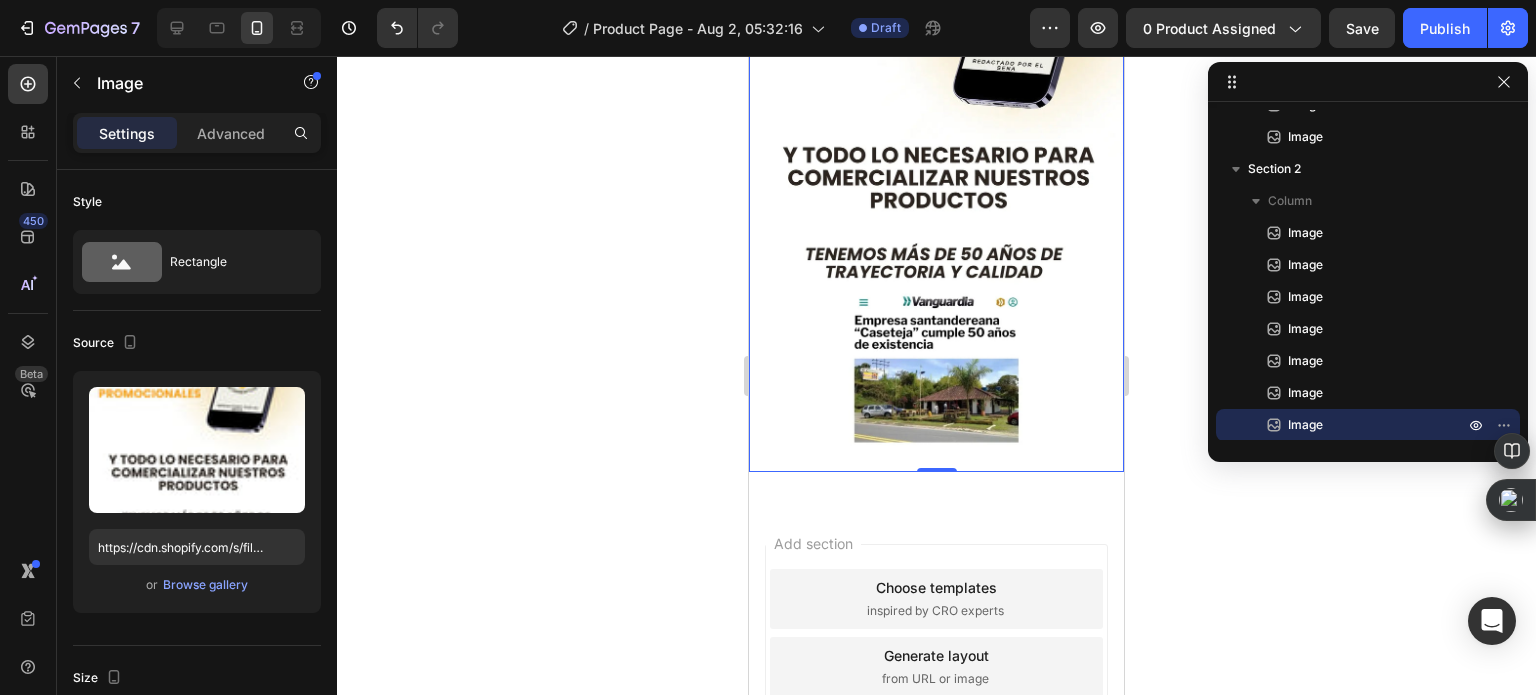 drag, startPoint x: 656, startPoint y: 321, endPoint x: 684, endPoint y: 371, distance: 57.306194 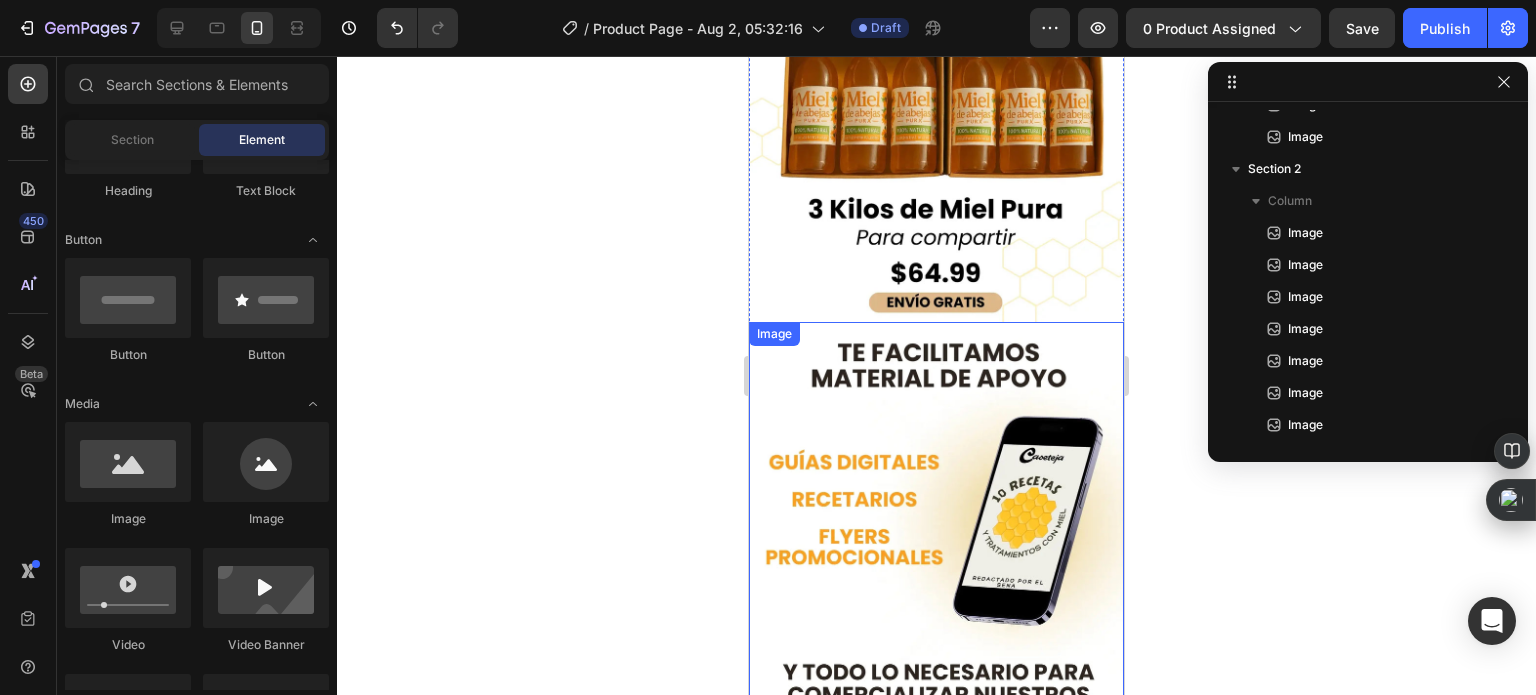 scroll, scrollTop: 4907, scrollLeft: 0, axis: vertical 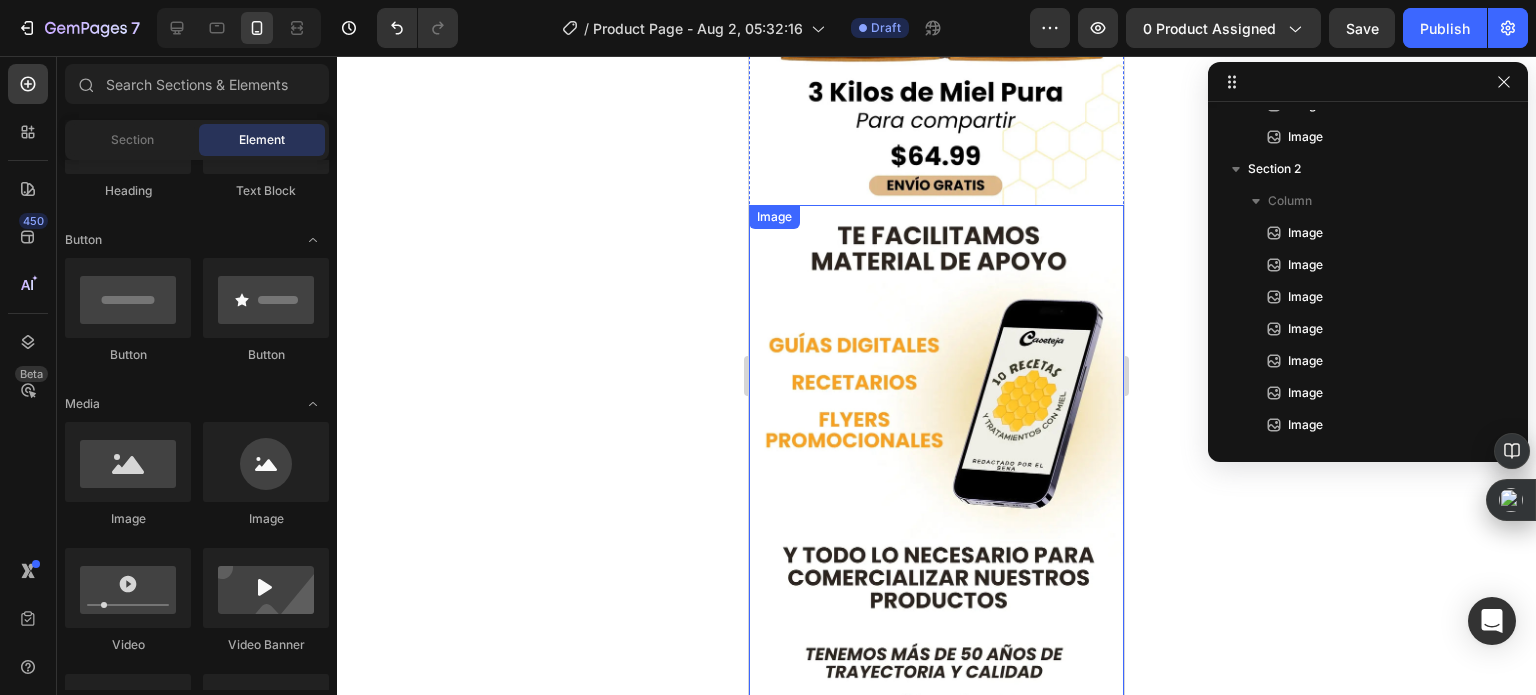 click at bounding box center [936, 538] 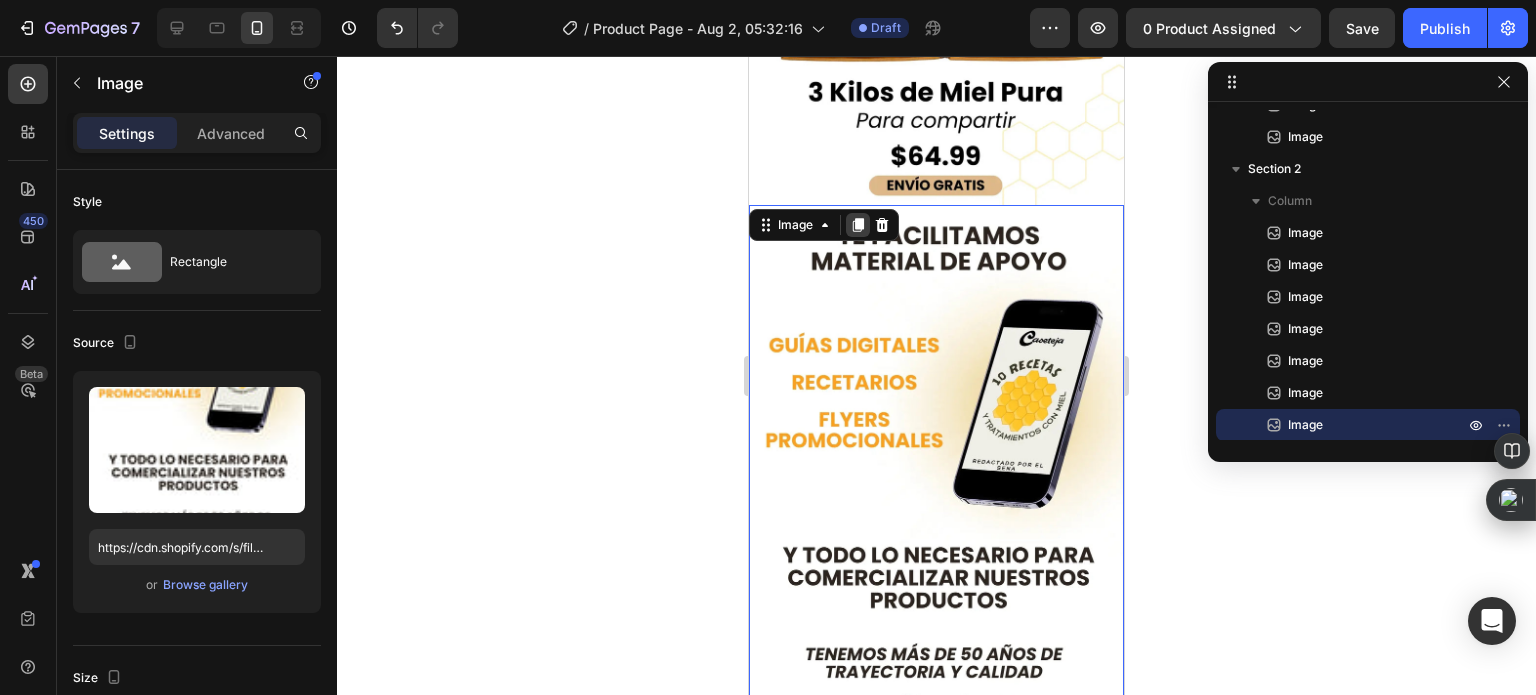 click 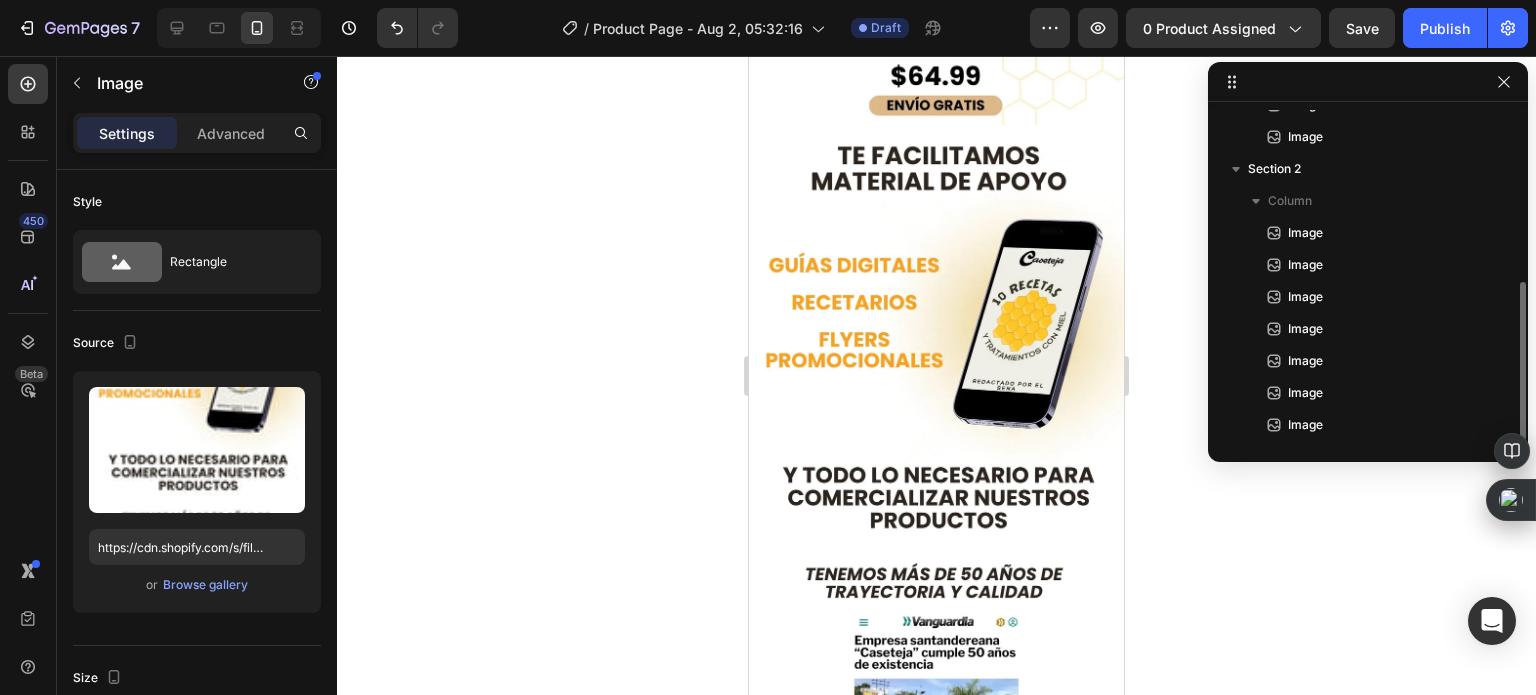 scroll, scrollTop: 245, scrollLeft: 0, axis: vertical 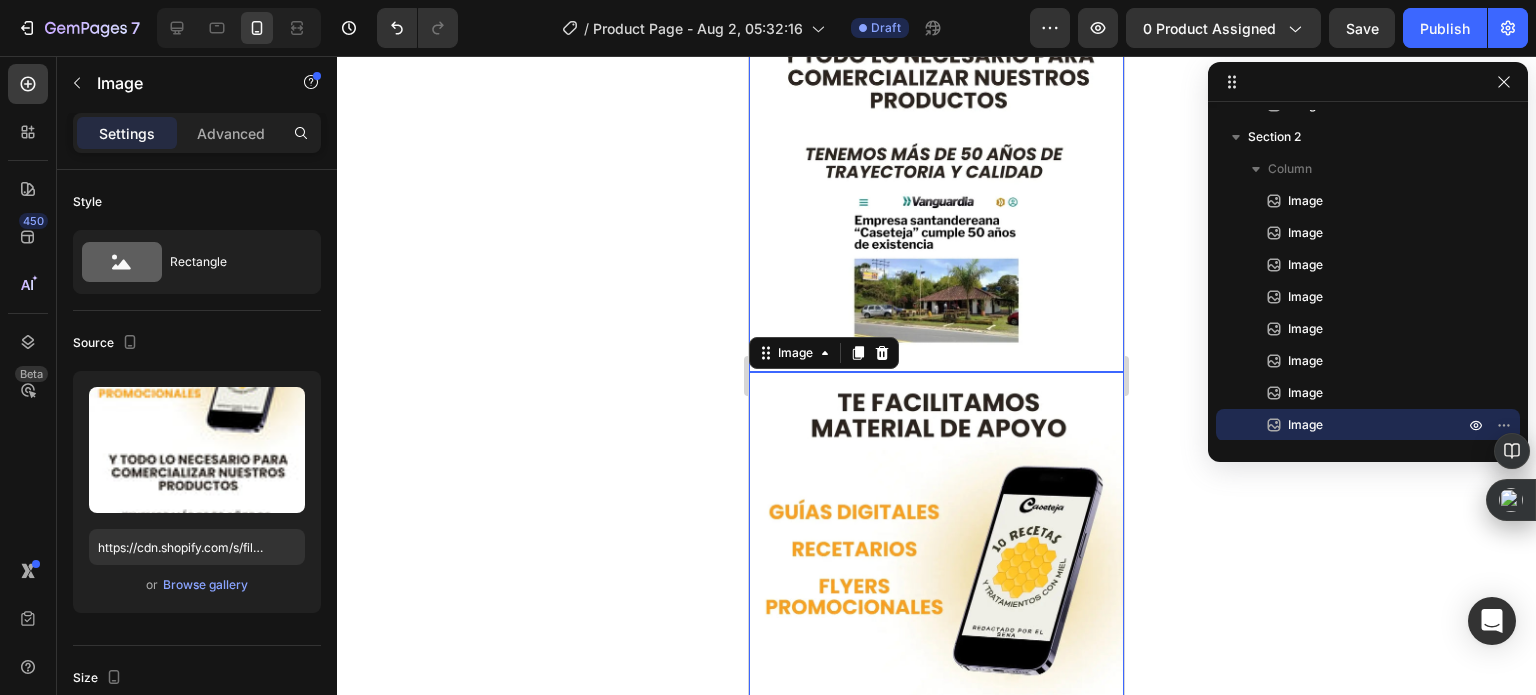 click at bounding box center (936, 38) 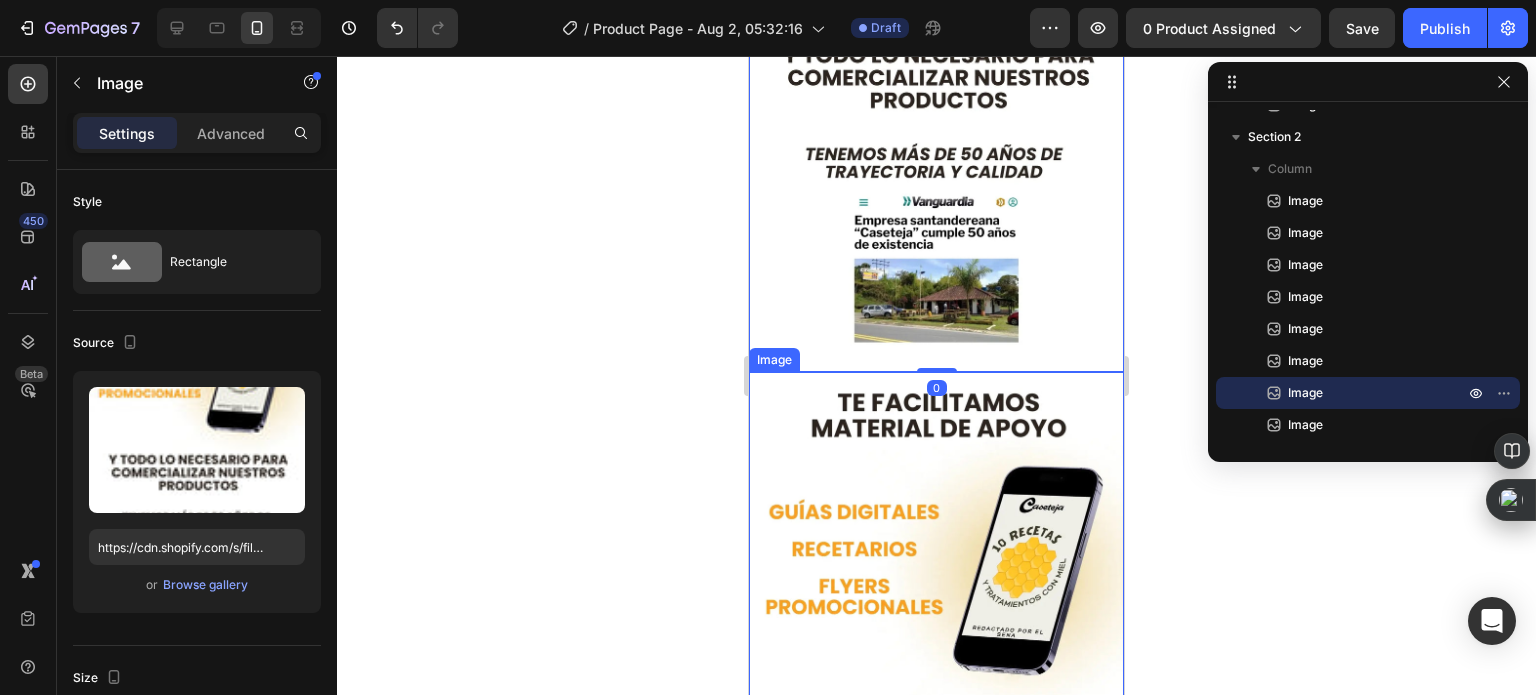 click at bounding box center (936, 705) 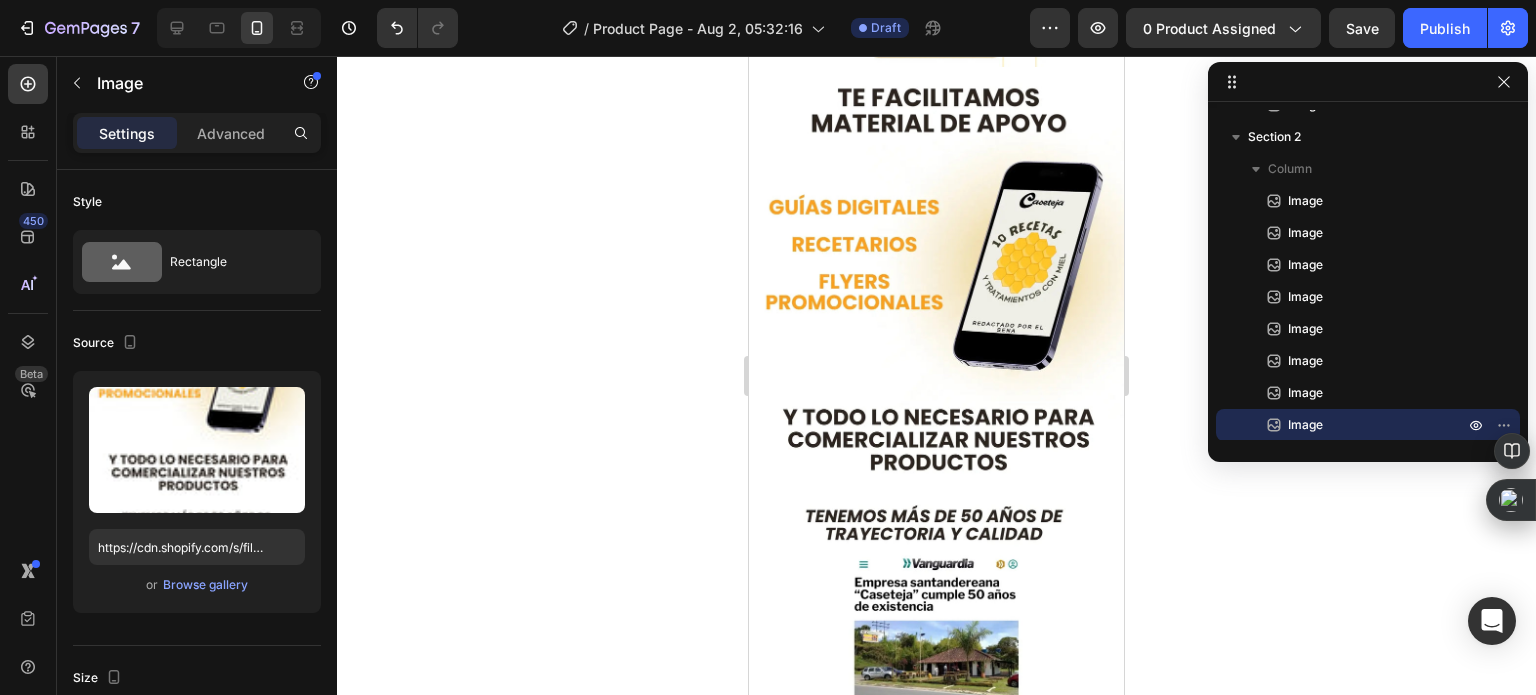 scroll, scrollTop: 5307, scrollLeft: 0, axis: vertical 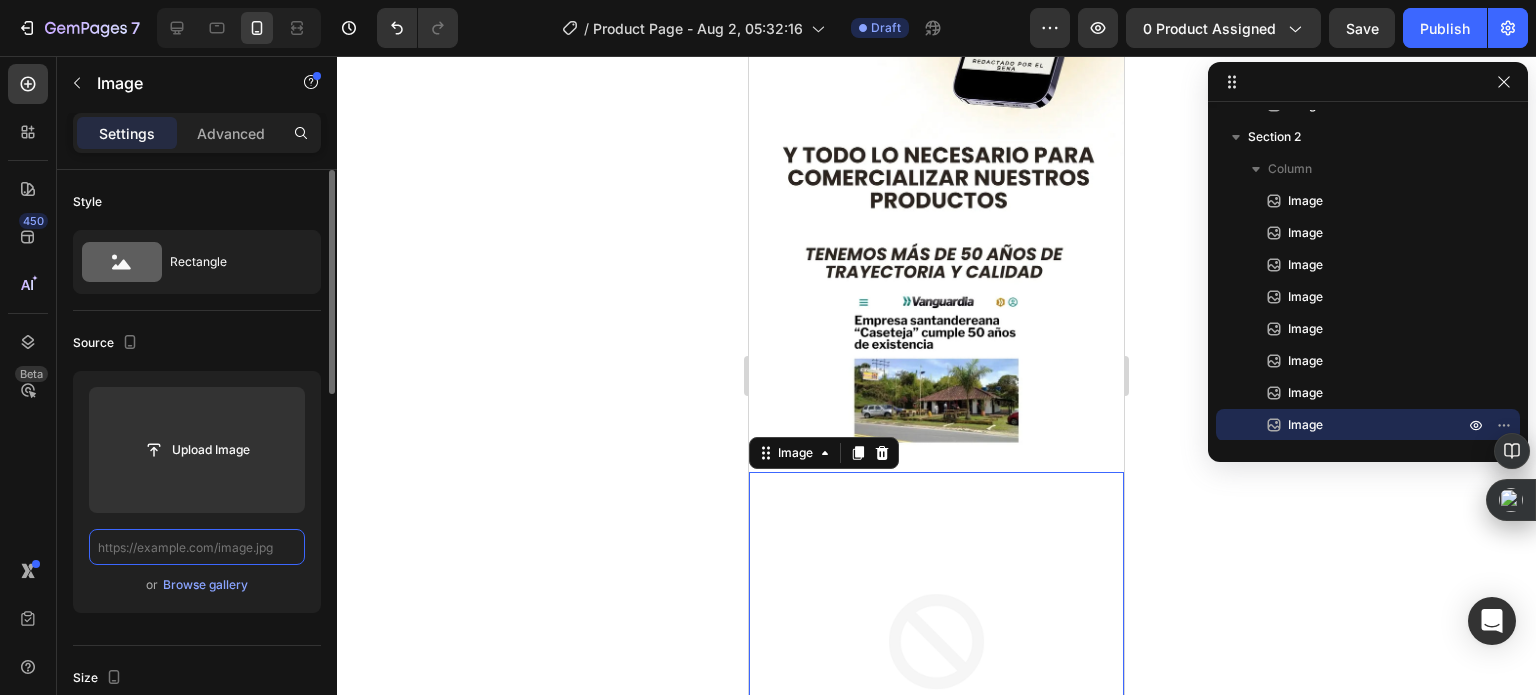 click at bounding box center [197, 547] 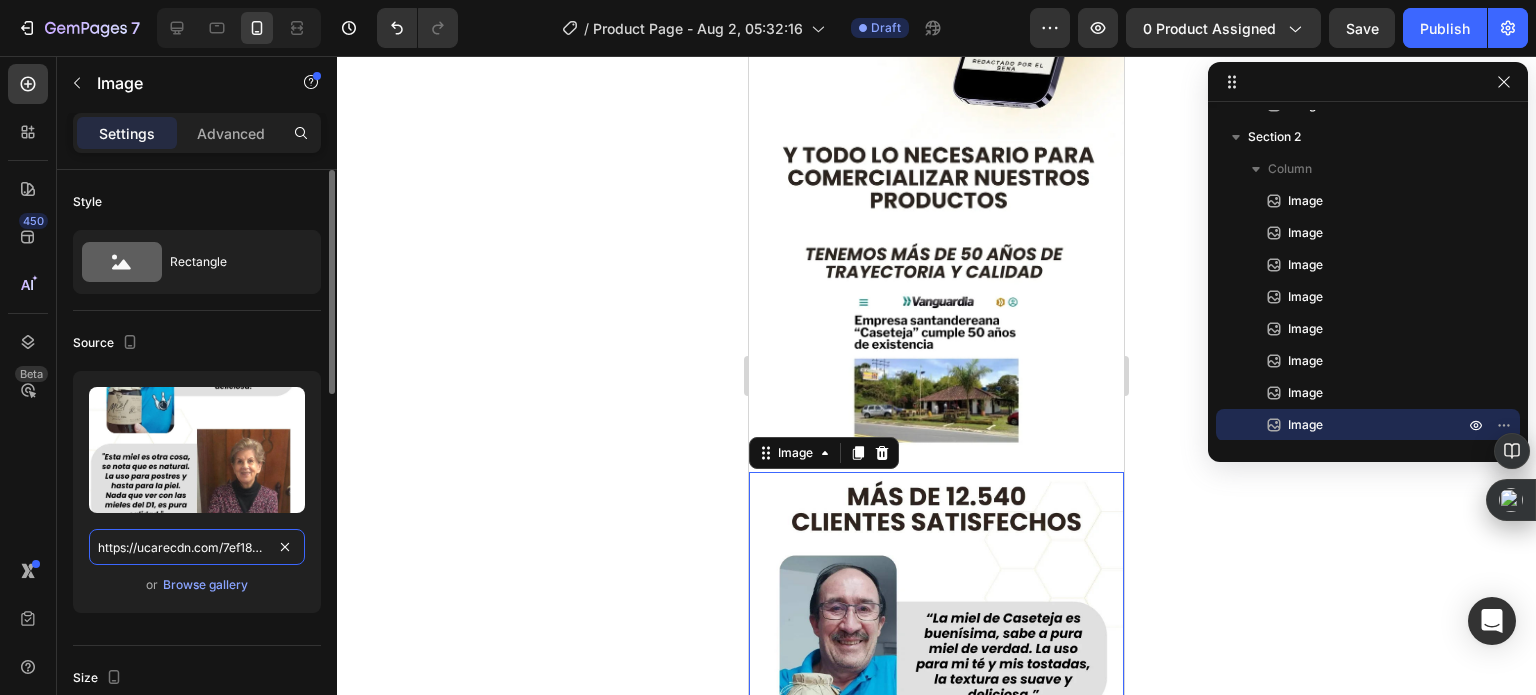 scroll, scrollTop: 0, scrollLeft: 815, axis: horizontal 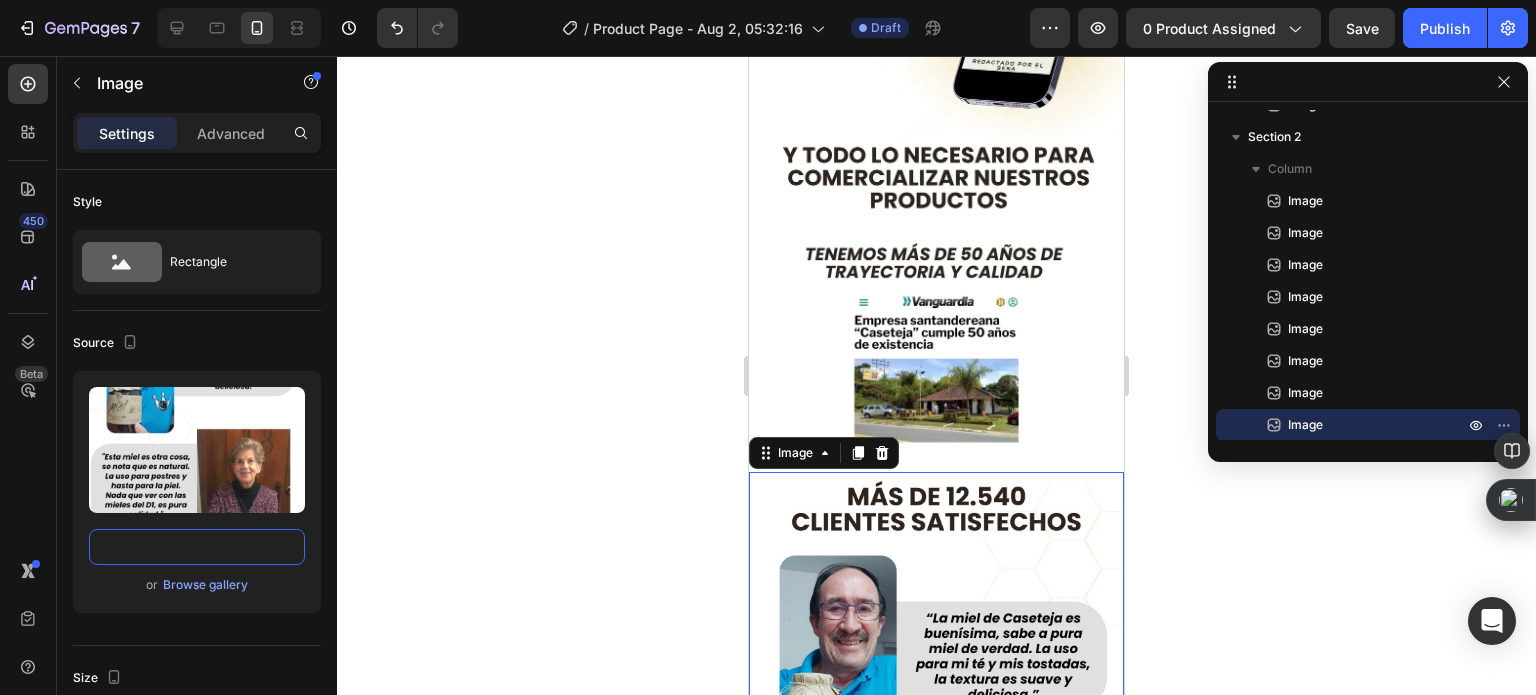 type on "https://ucarecdn.com/7ef18824-424e-4a1d-8dff-f317c4a88bb9/-/format/auto/-/preview/3000x3000/-/quality/lighter/Dise%C3%B1o%20sin%20t%C3%ADtulo%20_24_.png" 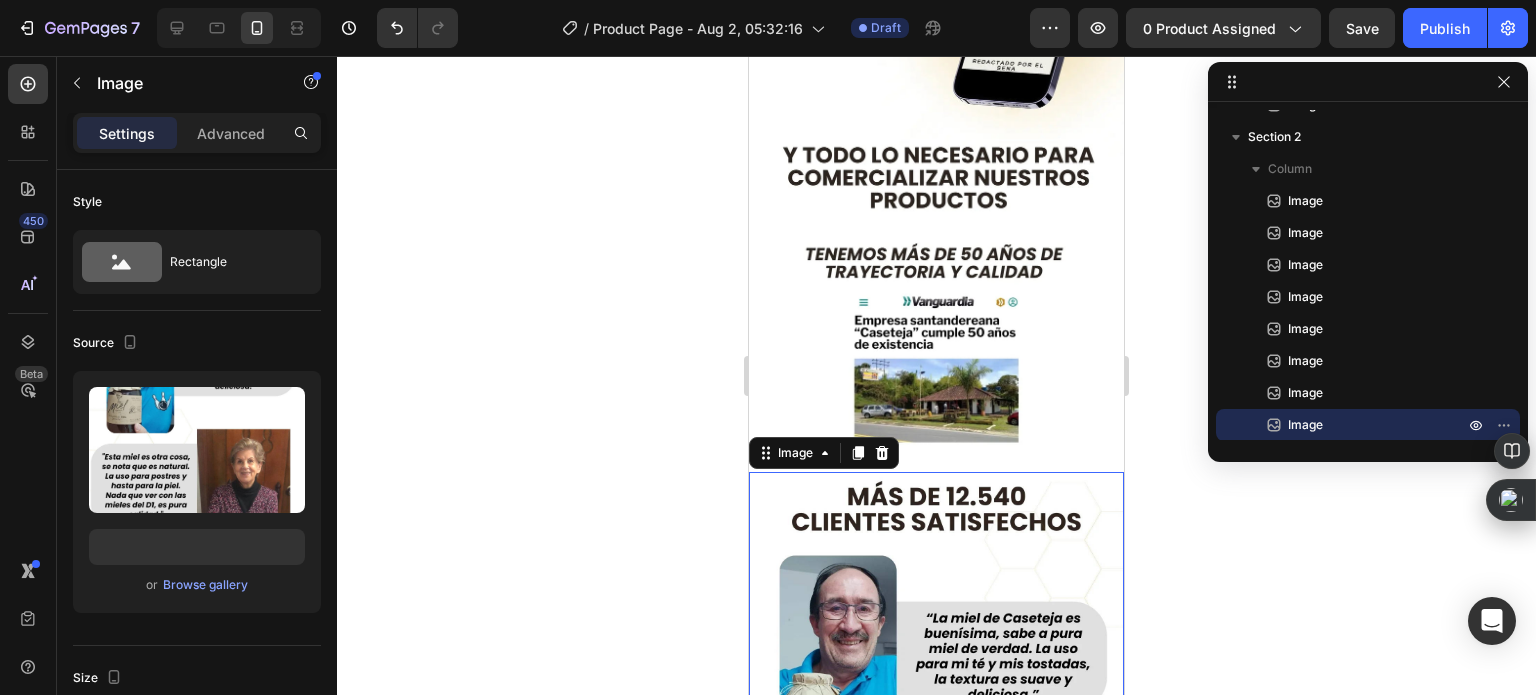 click 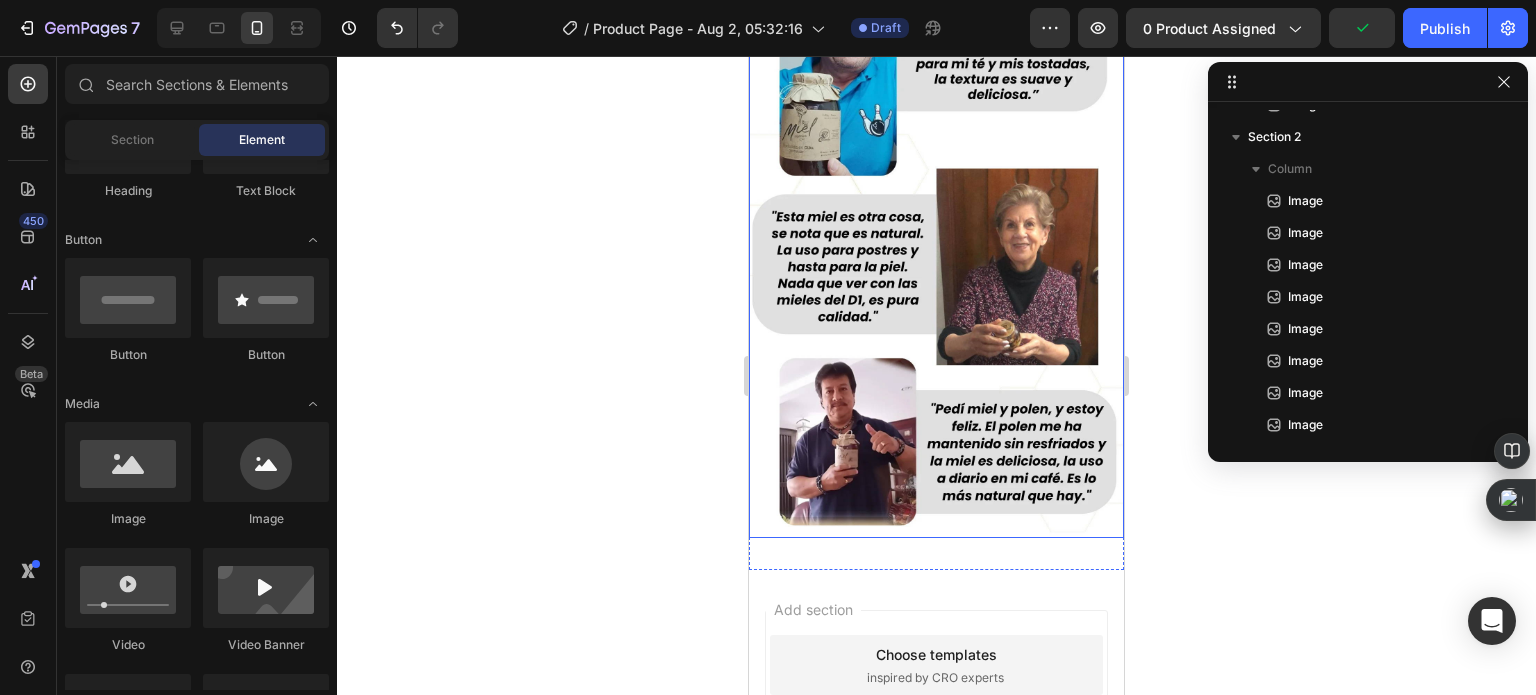scroll, scrollTop: 5507, scrollLeft: 0, axis: vertical 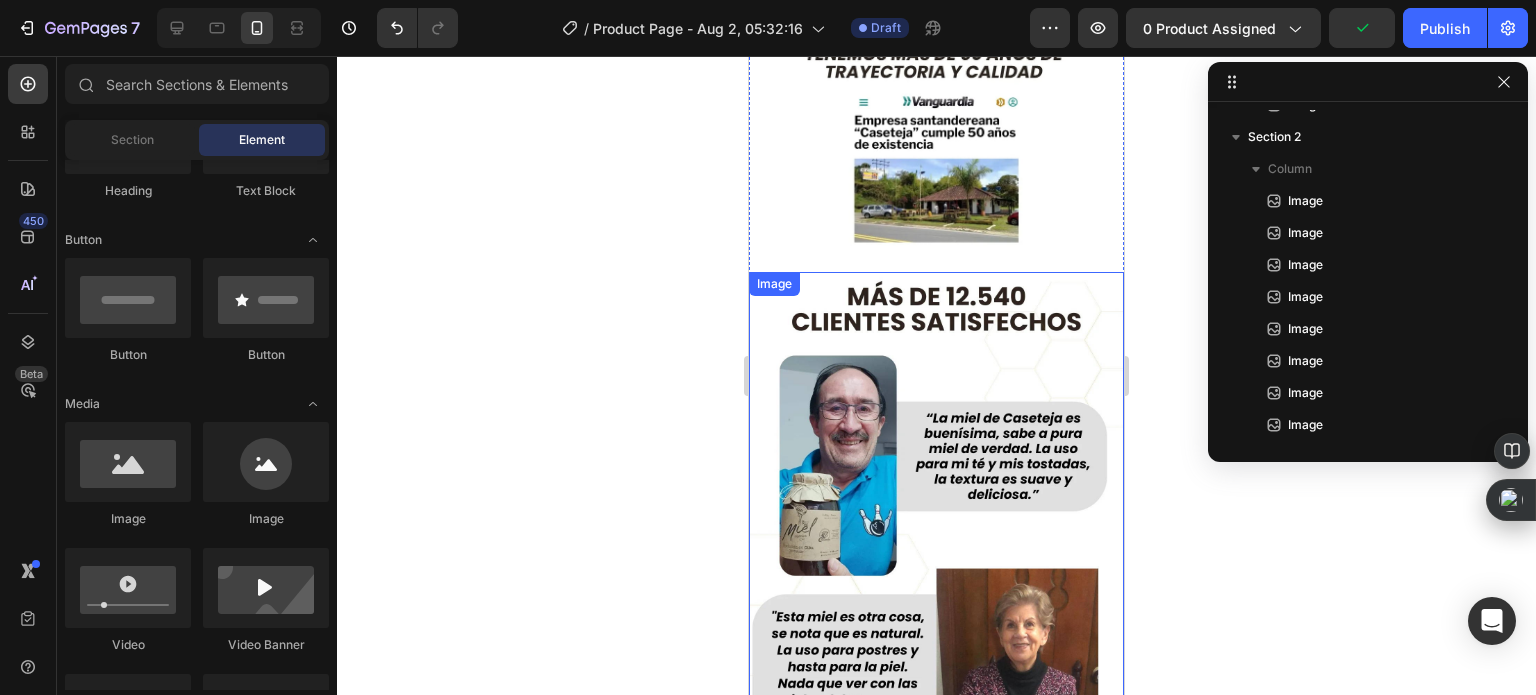 click at bounding box center (936, 605) 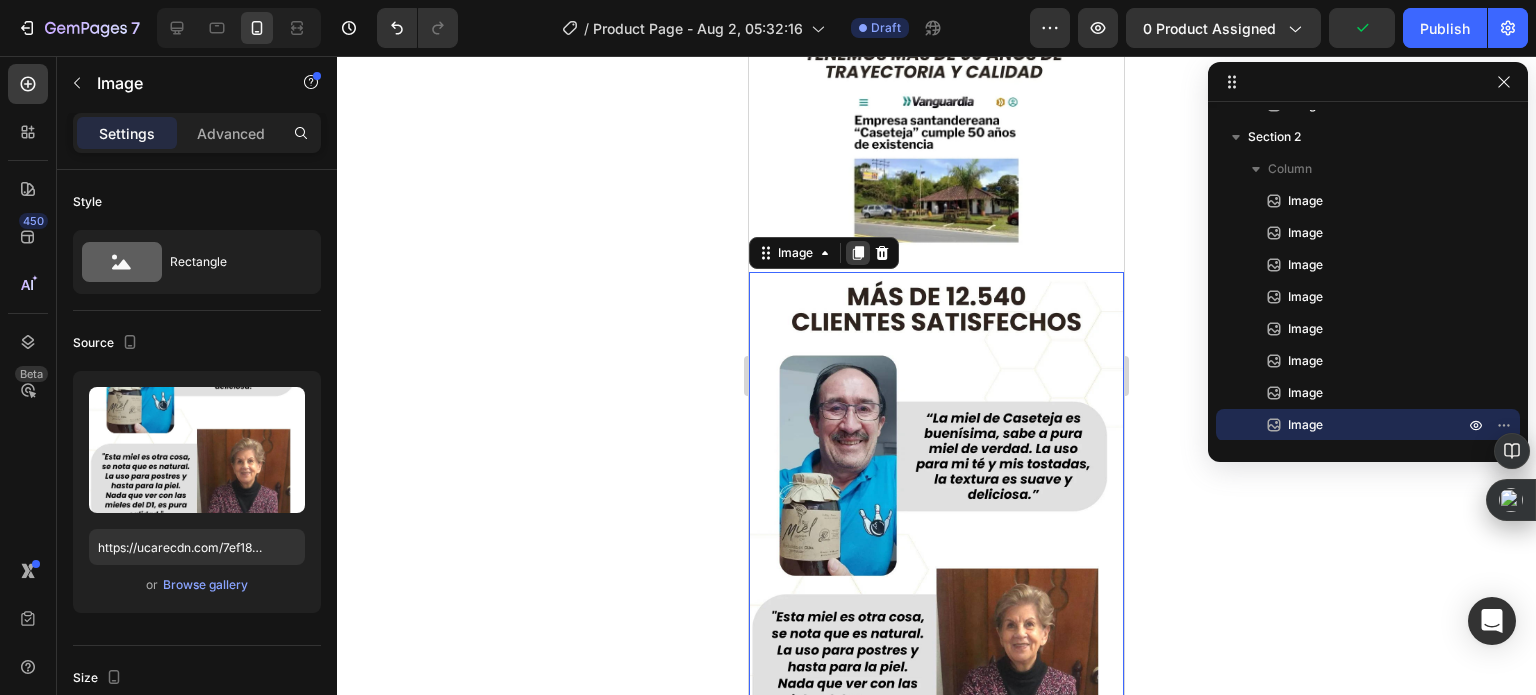 click at bounding box center [858, 253] 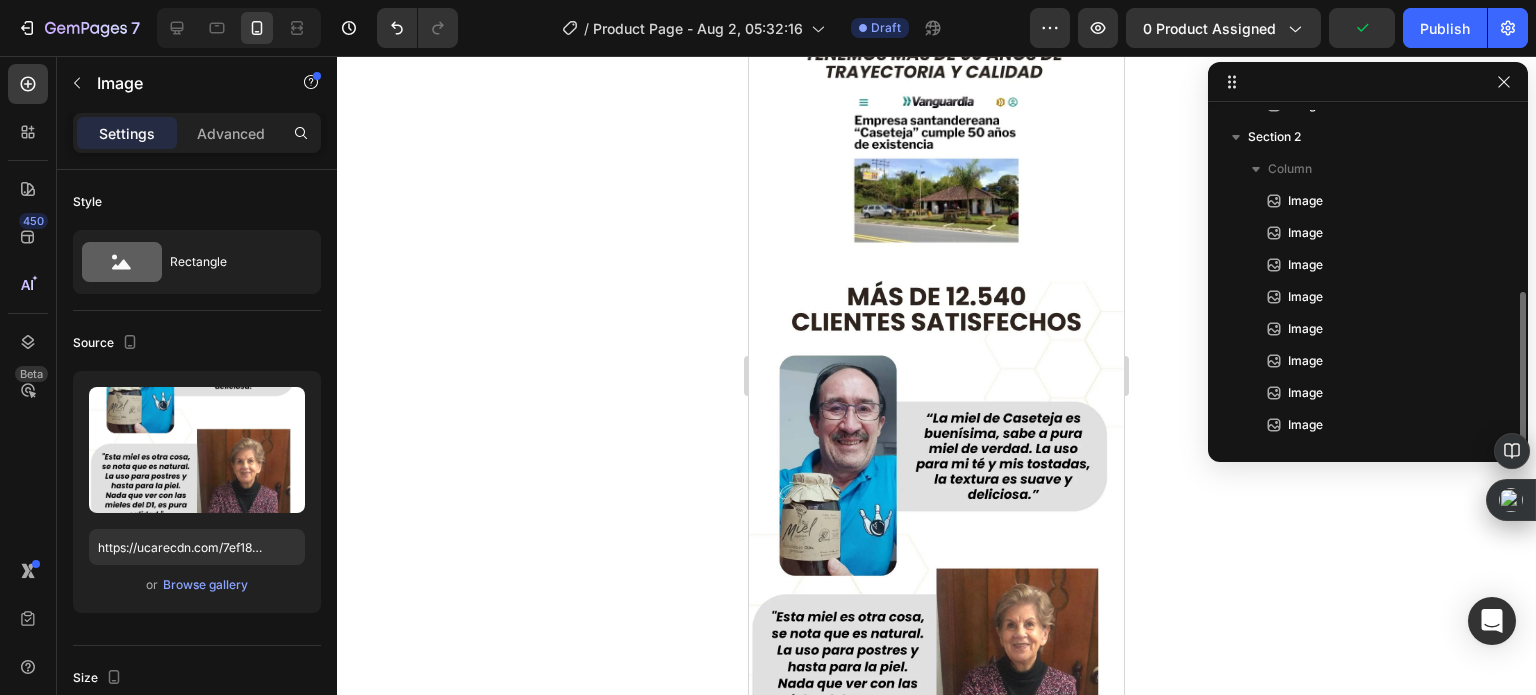 scroll, scrollTop: 5521, scrollLeft: 0, axis: vertical 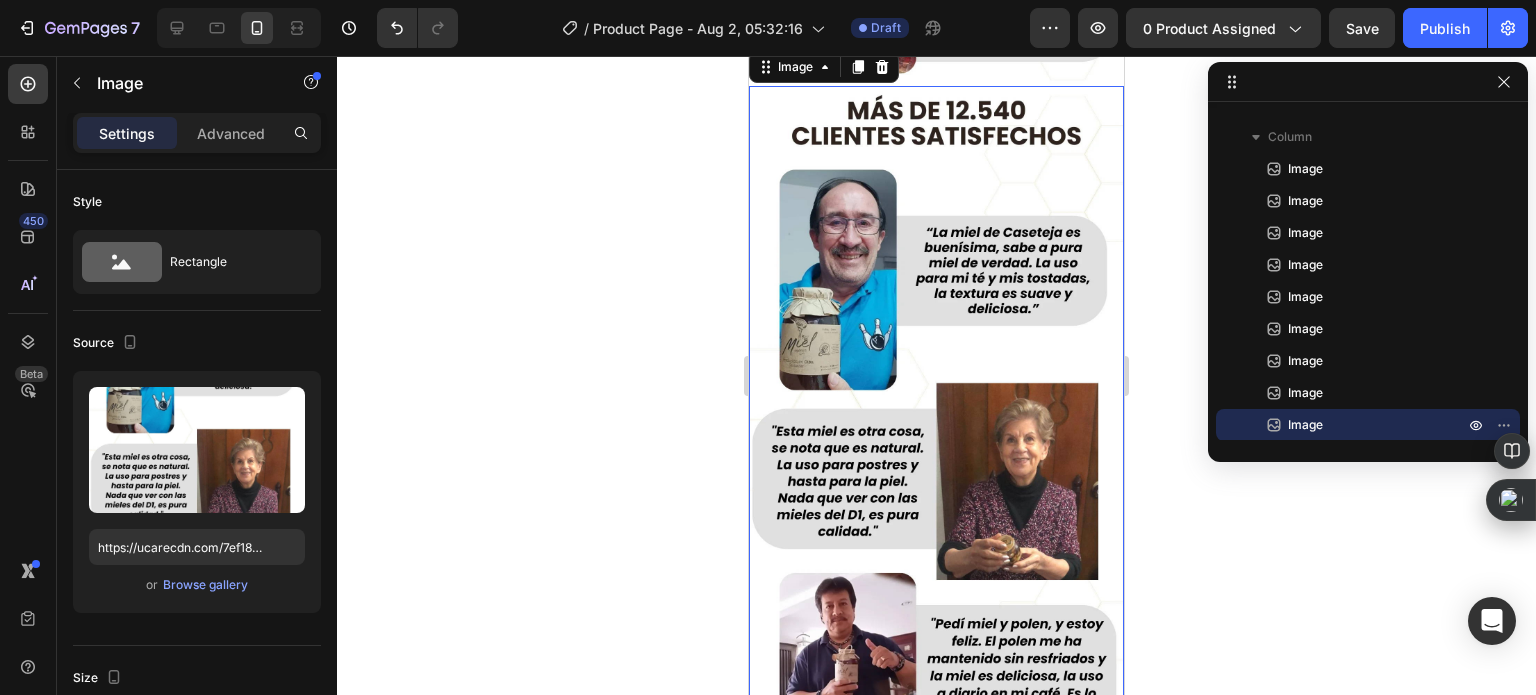 click 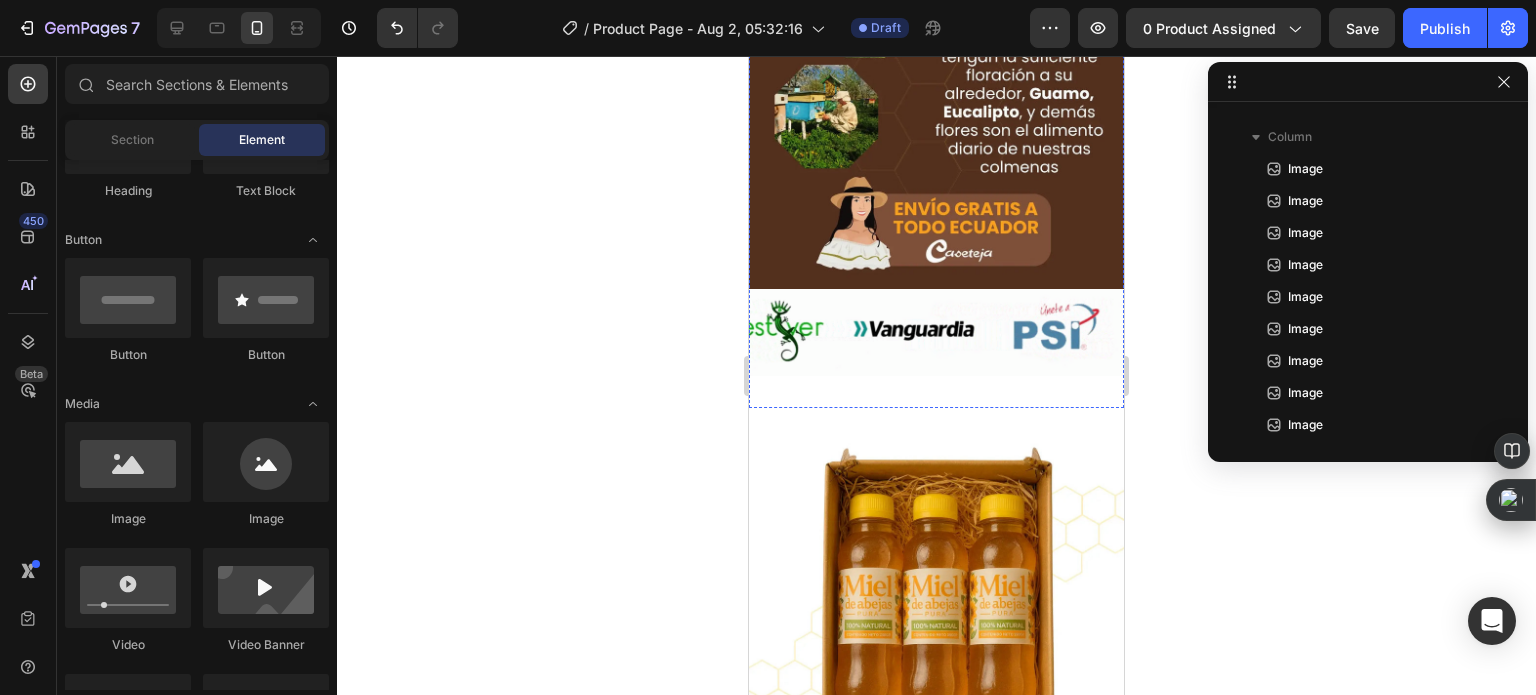 scroll, scrollTop: 2400, scrollLeft: 0, axis: vertical 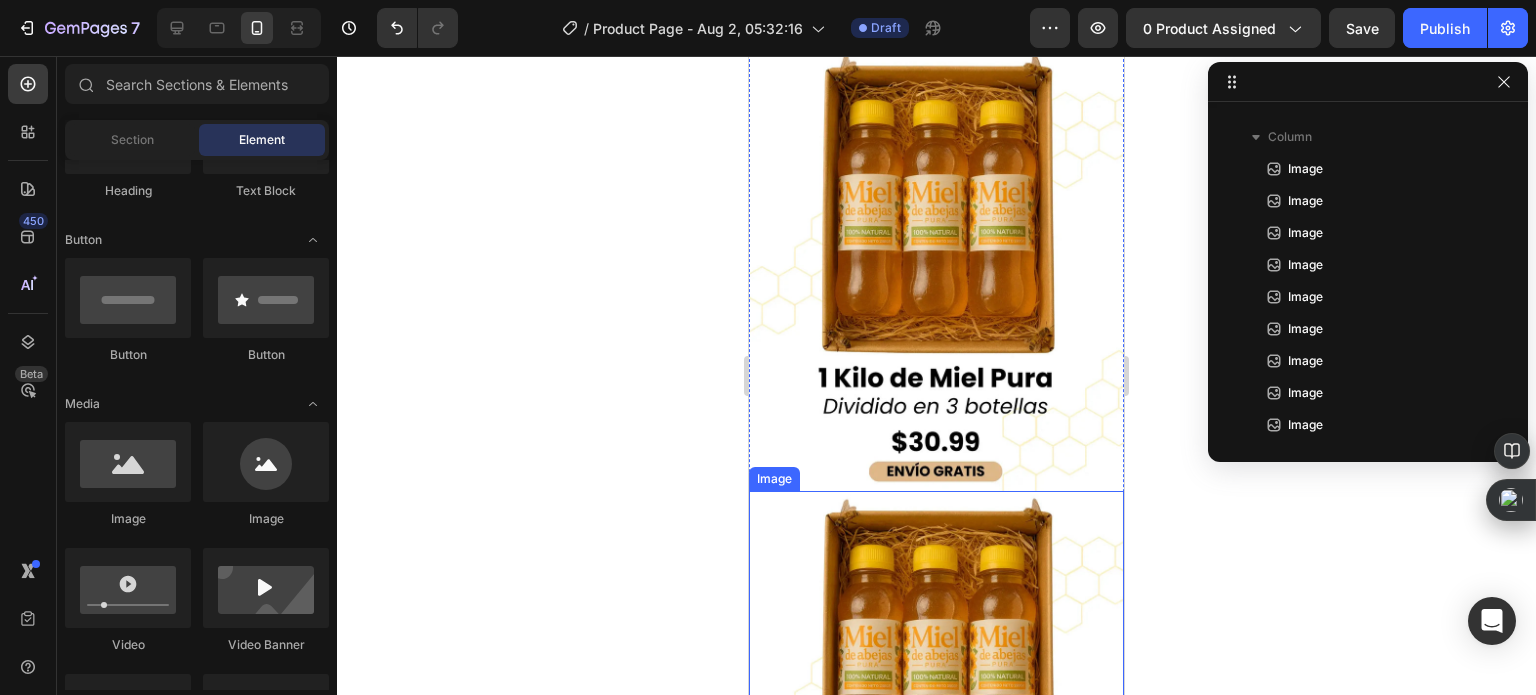 click at bounding box center [936, 713] 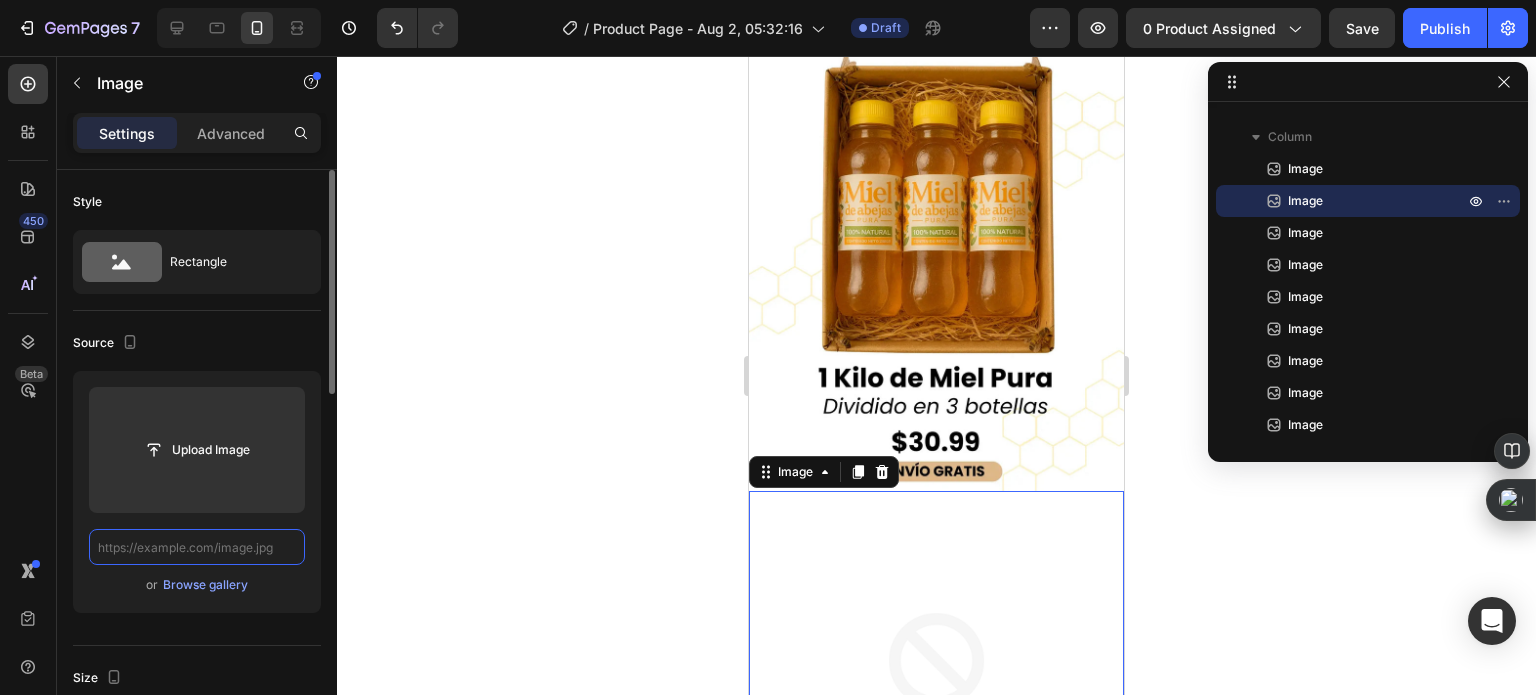 scroll, scrollTop: 0, scrollLeft: 0, axis: both 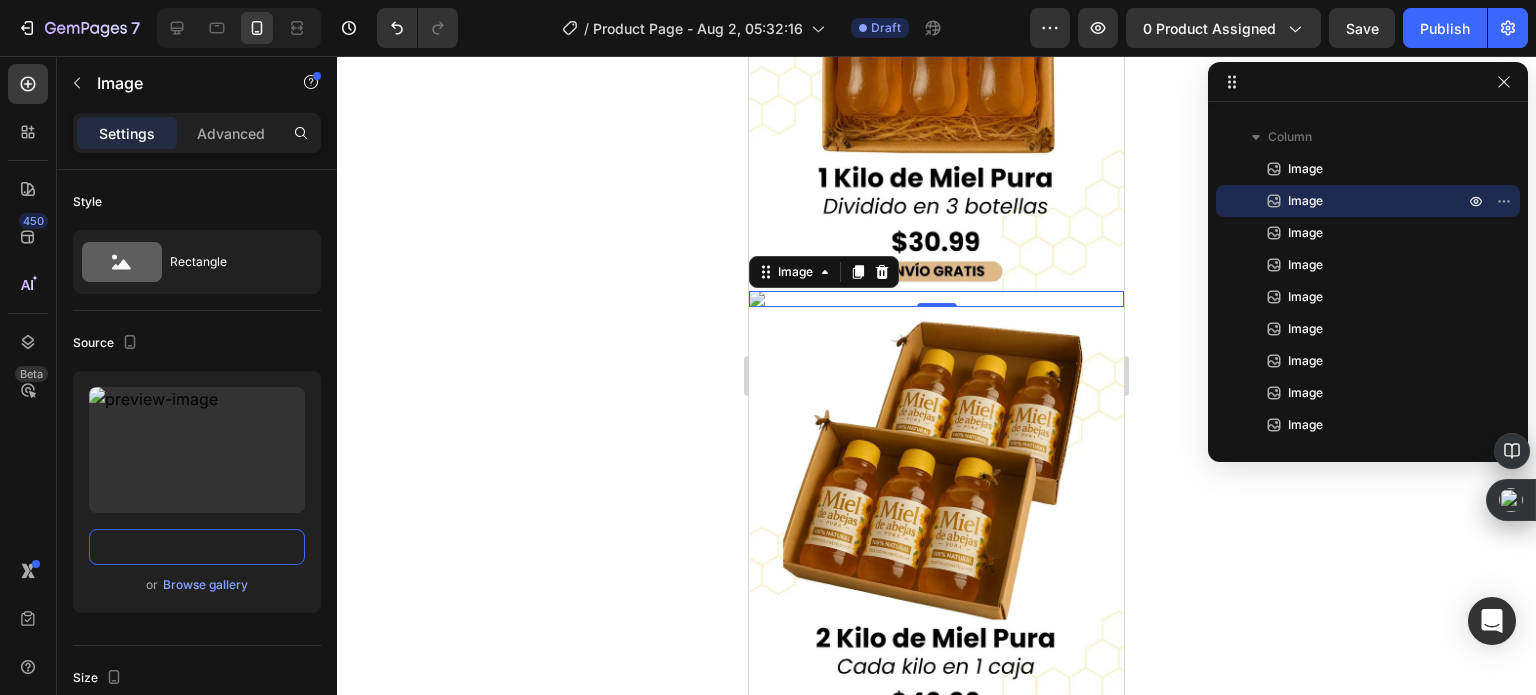 type on "https://cdn.shopify.com/s/files/1/0535/0549/1125/files/Aadirunttulo2-ezgif.com-video-to-webp-converter_3000x3000.webp?v=1726972180" 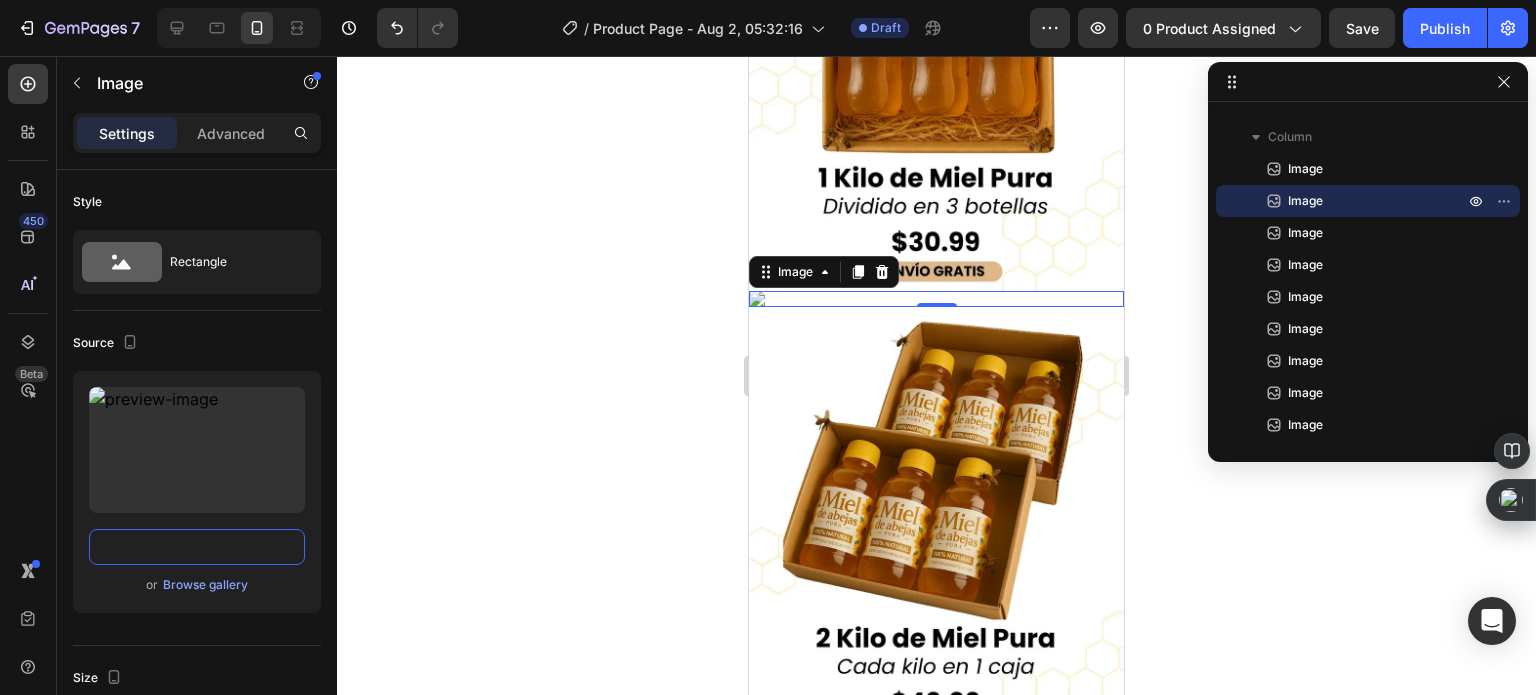 scroll, scrollTop: 0, scrollLeft: 0, axis: both 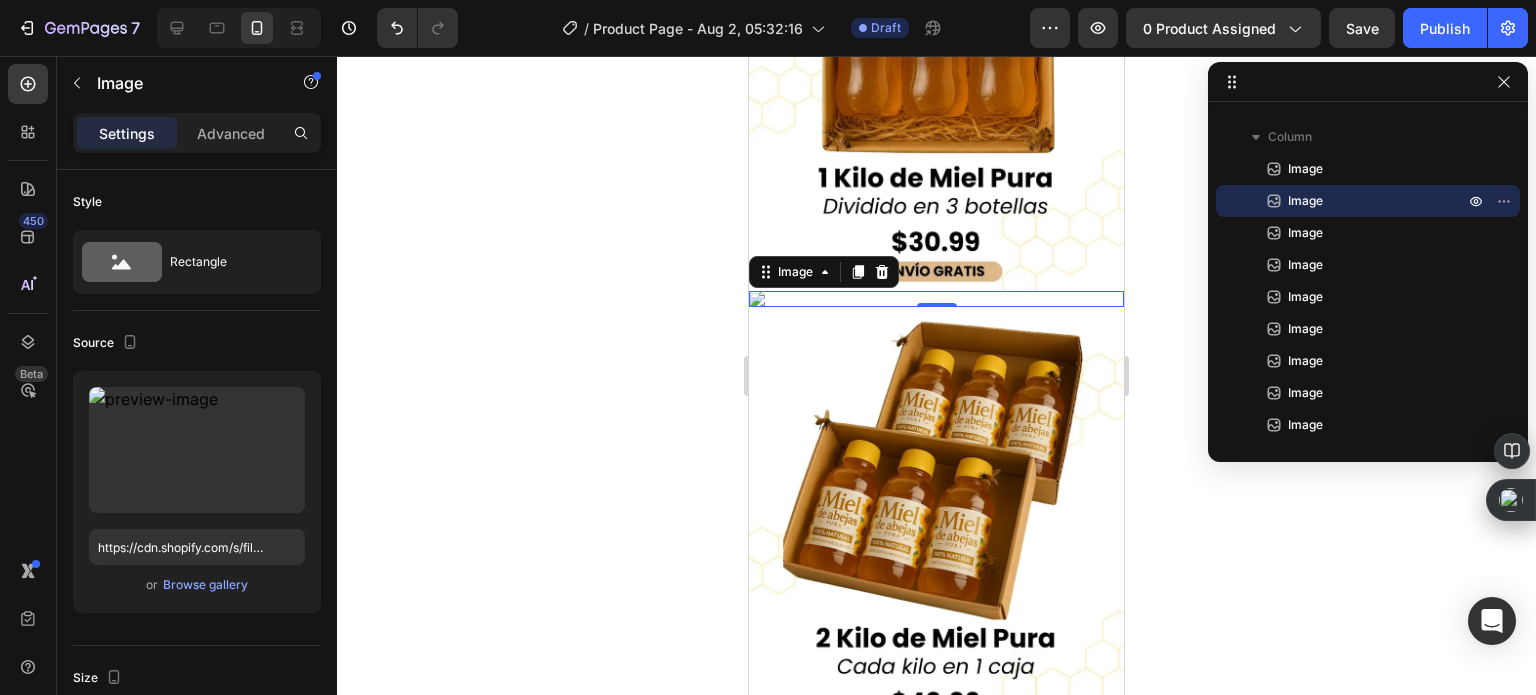 click 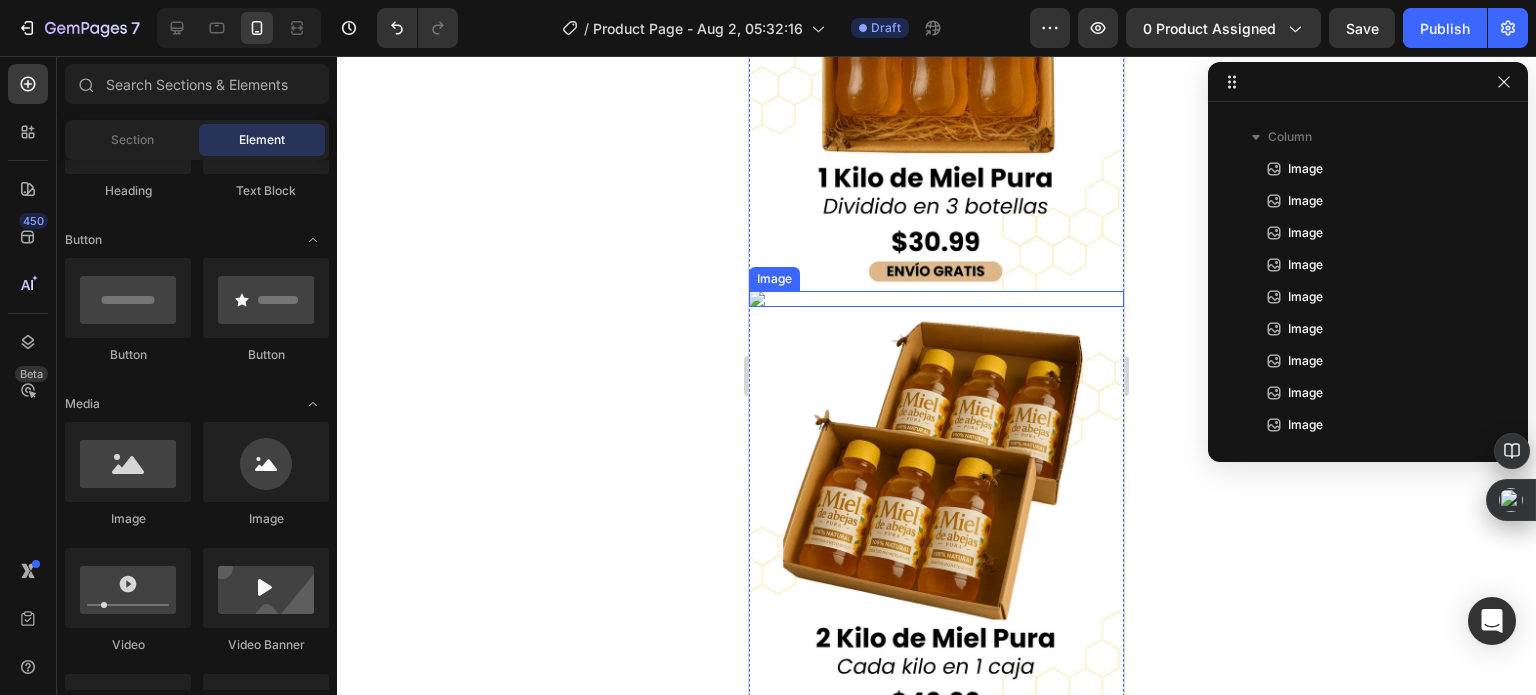 click at bounding box center [936, 299] 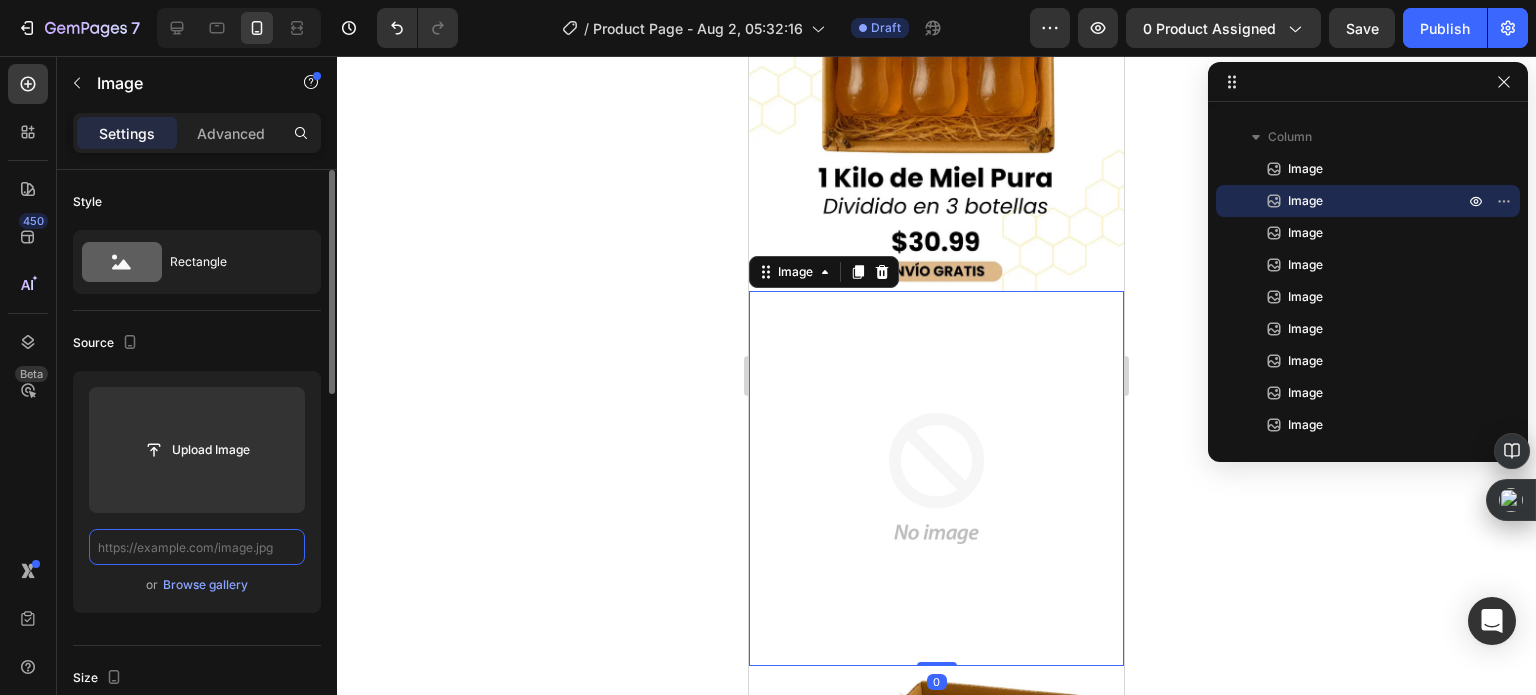 scroll, scrollTop: 0, scrollLeft: 0, axis: both 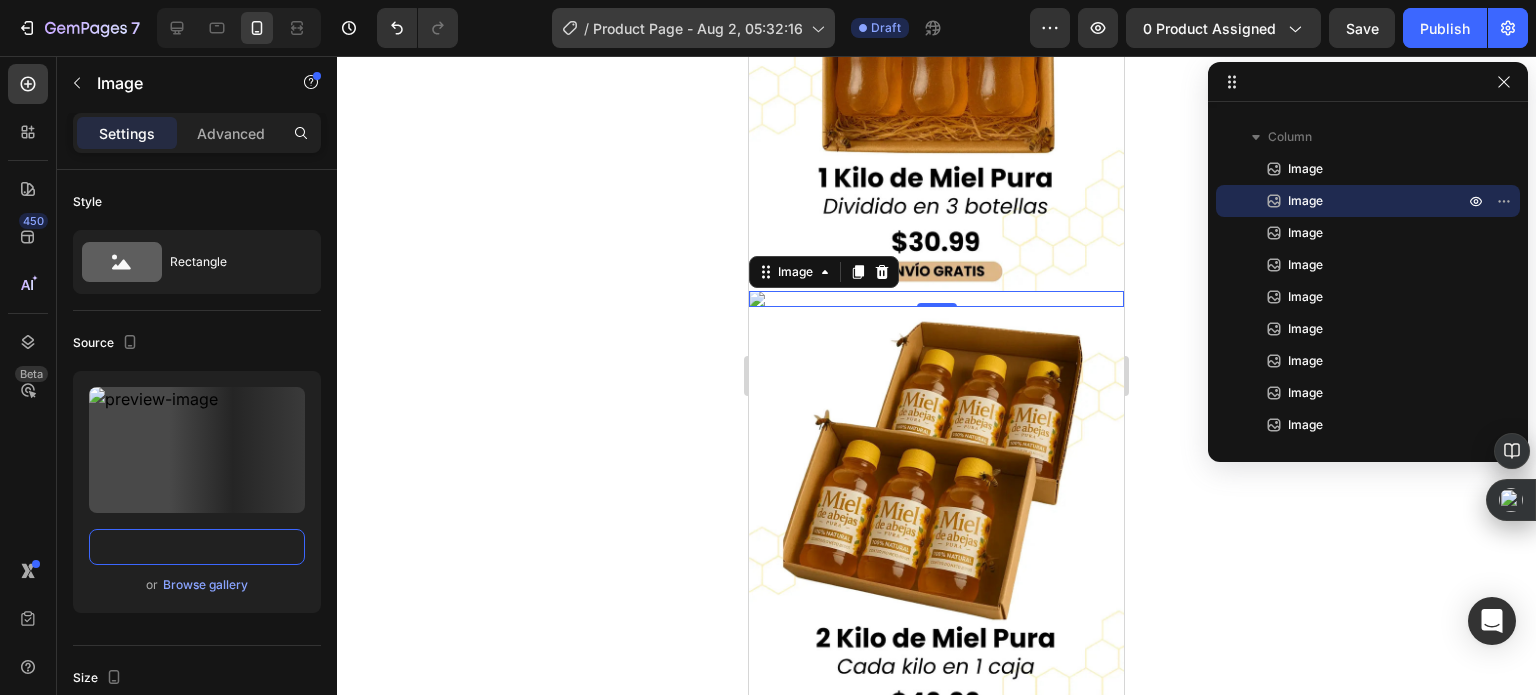 type on "https://cdn.shopify.com/s/files/1/0535/0549/1125/files/Aadirunttulo2-ezgif.com-video-to-webp-converter_3000x3000.webp?v=1726972180" 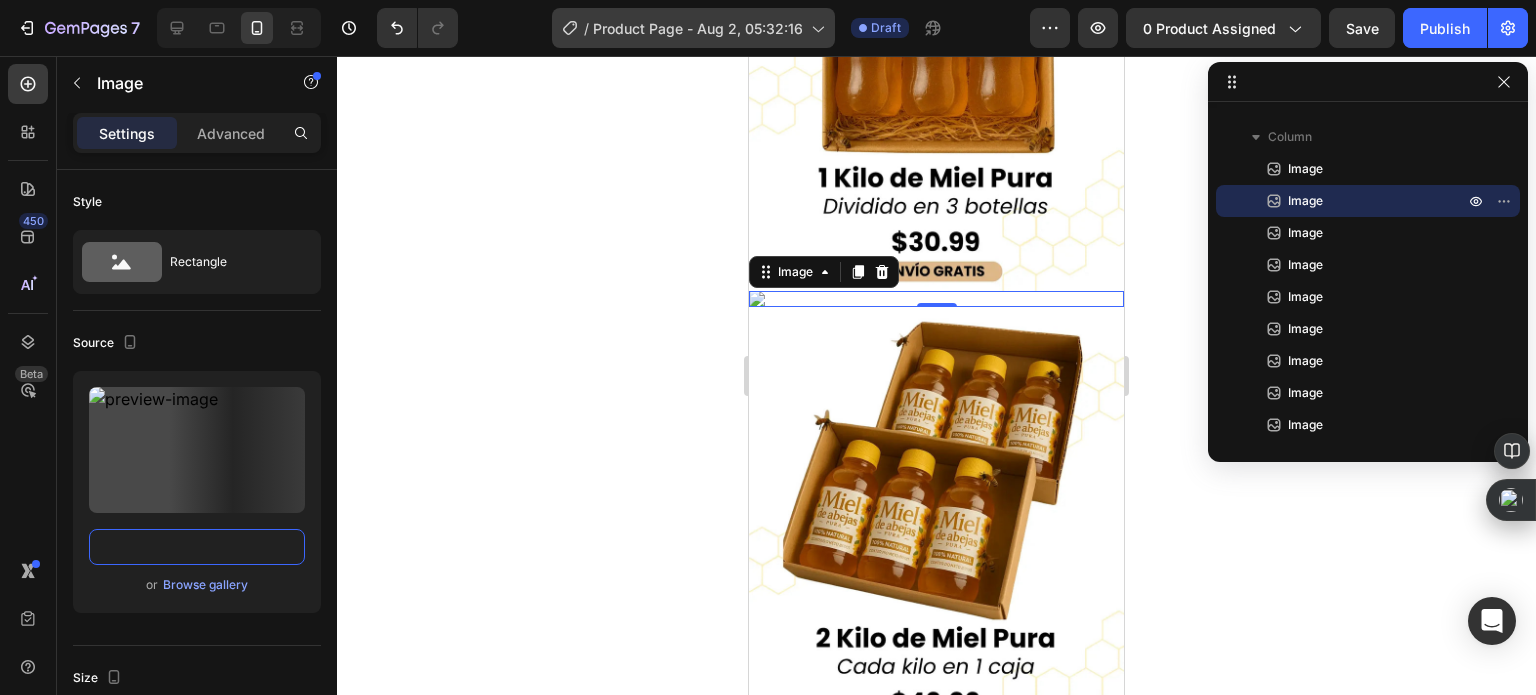 scroll, scrollTop: 0, scrollLeft: 0, axis: both 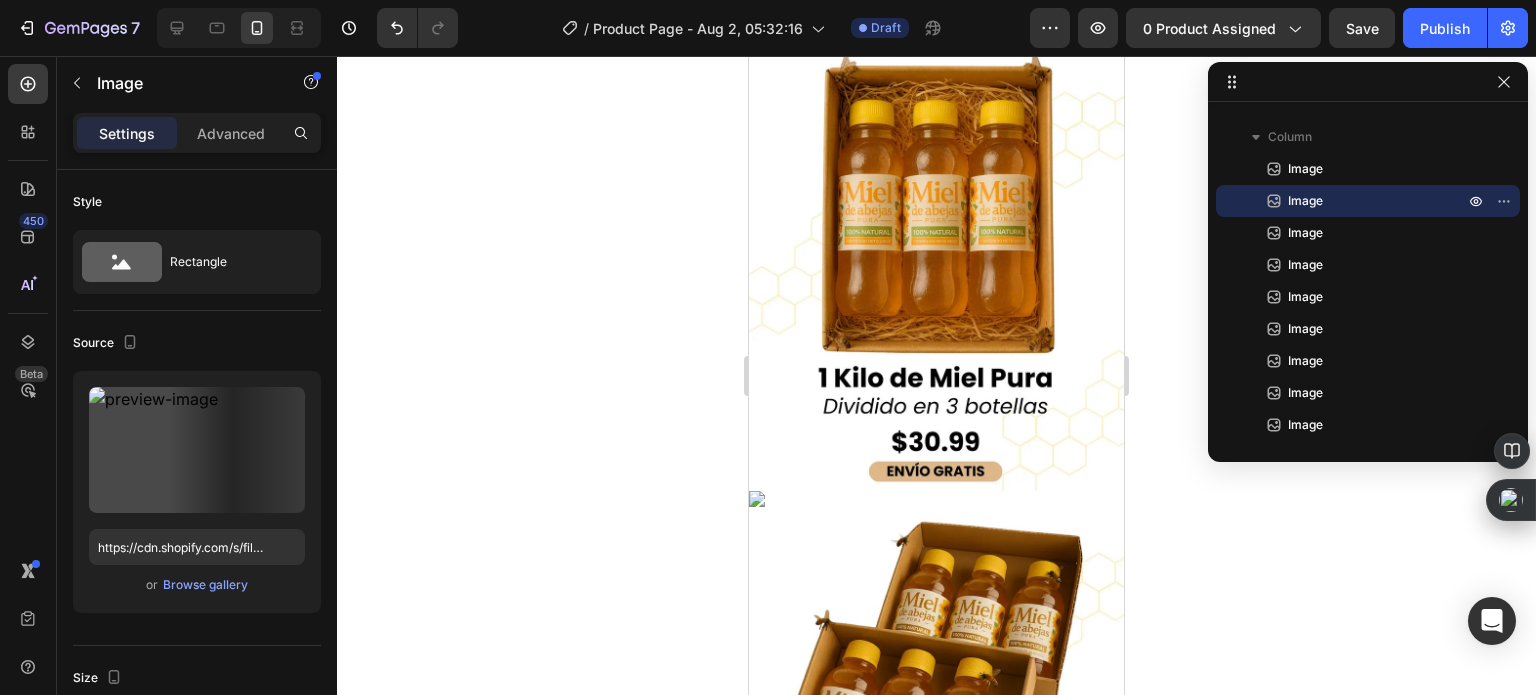 click 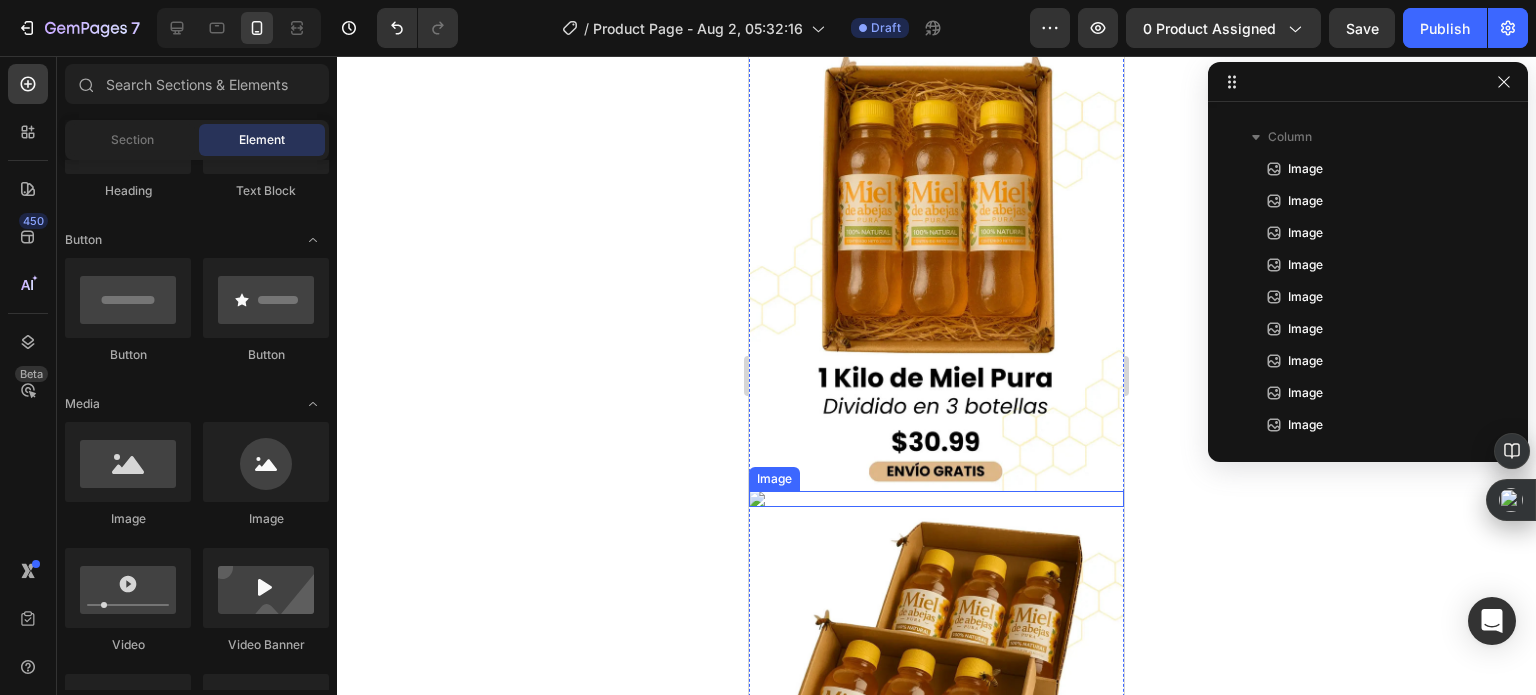 click at bounding box center (936, 499) 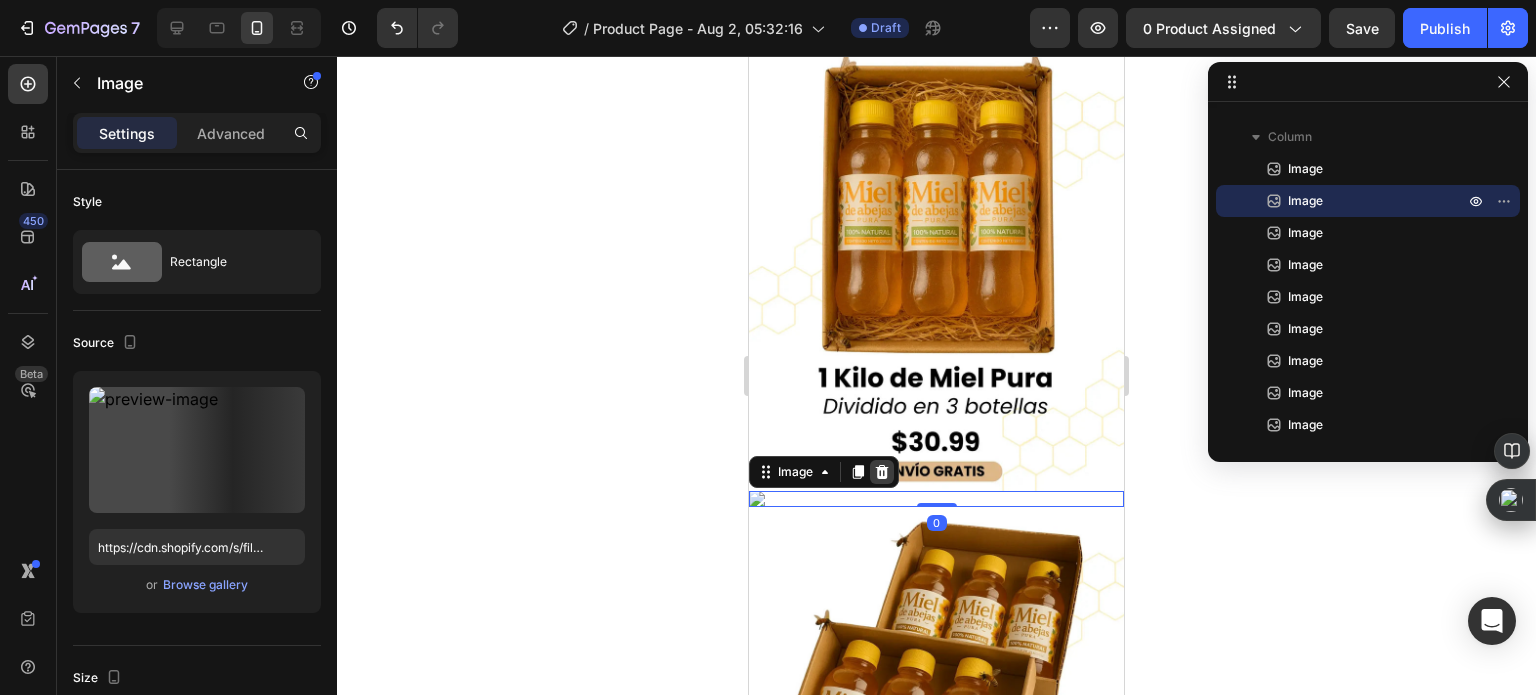 click 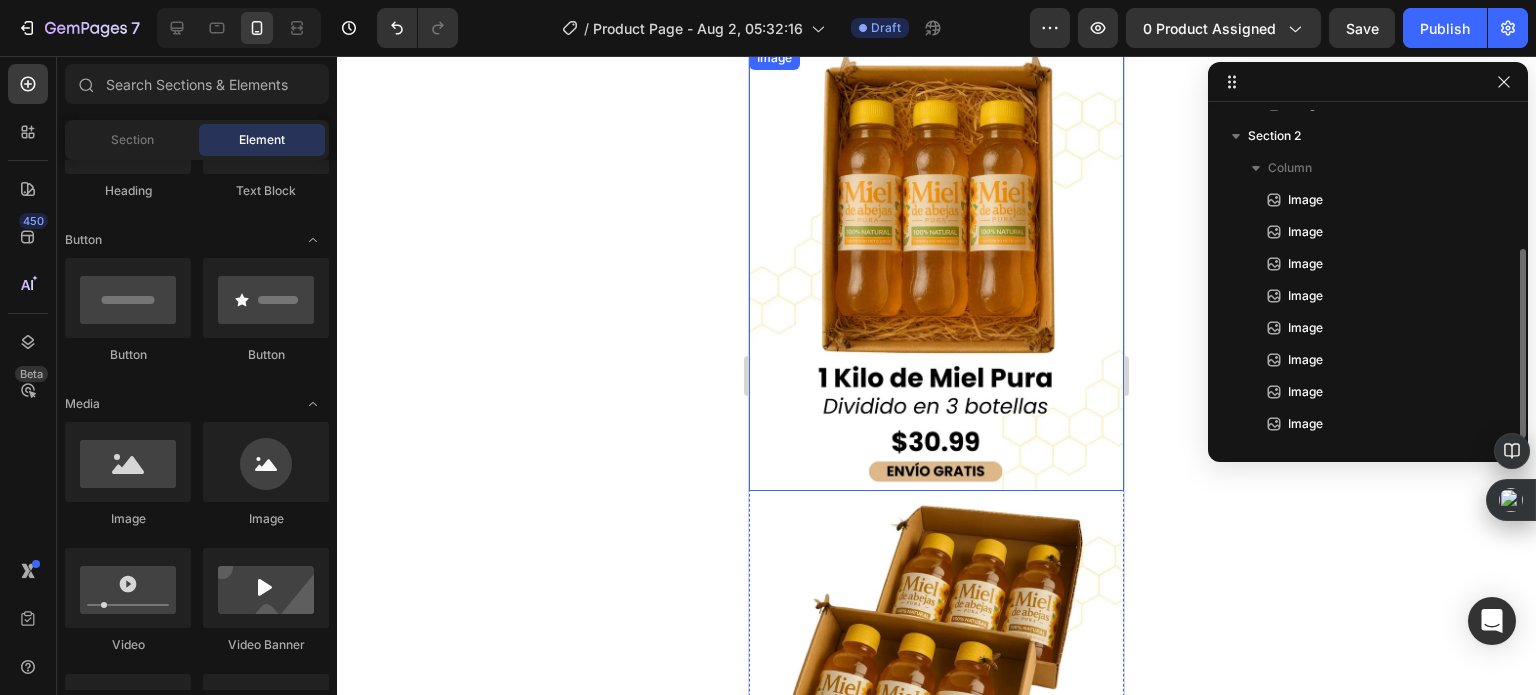 scroll, scrollTop: 245, scrollLeft: 0, axis: vertical 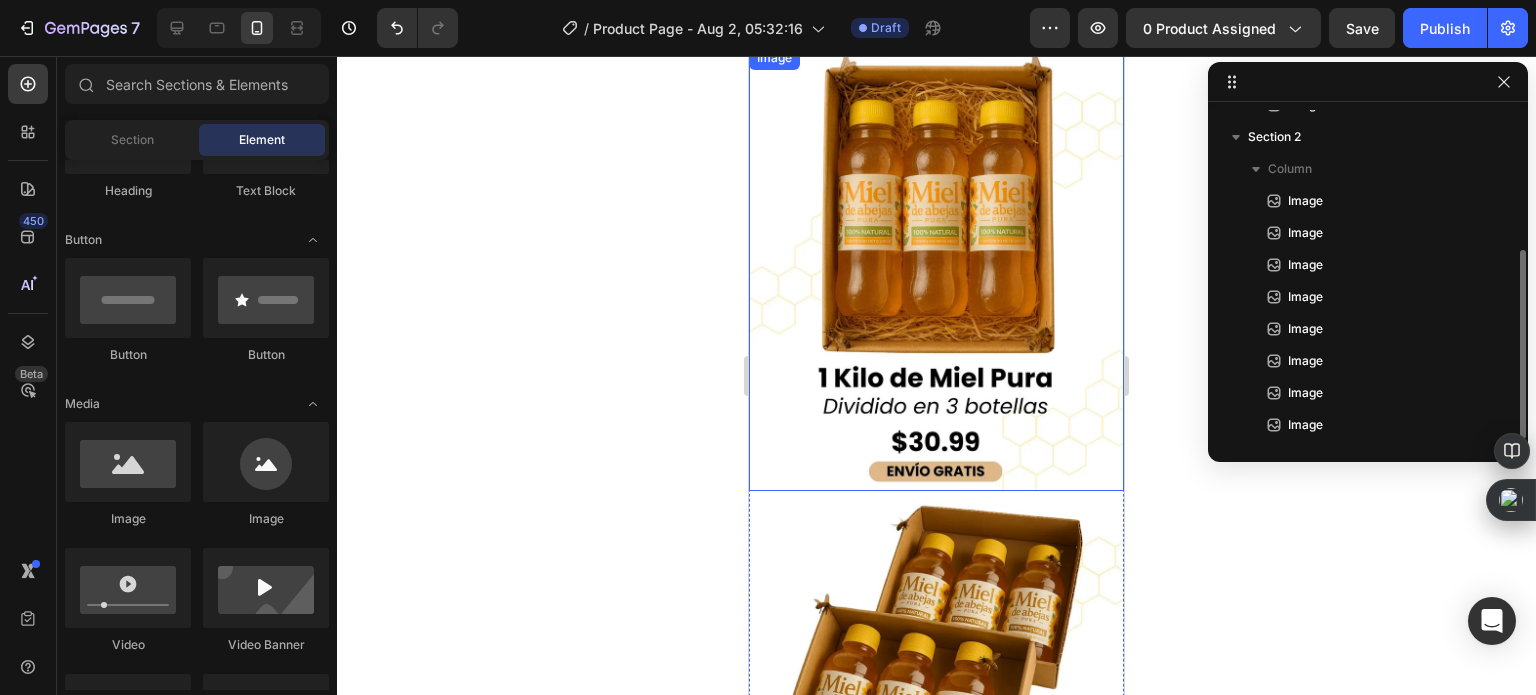 click 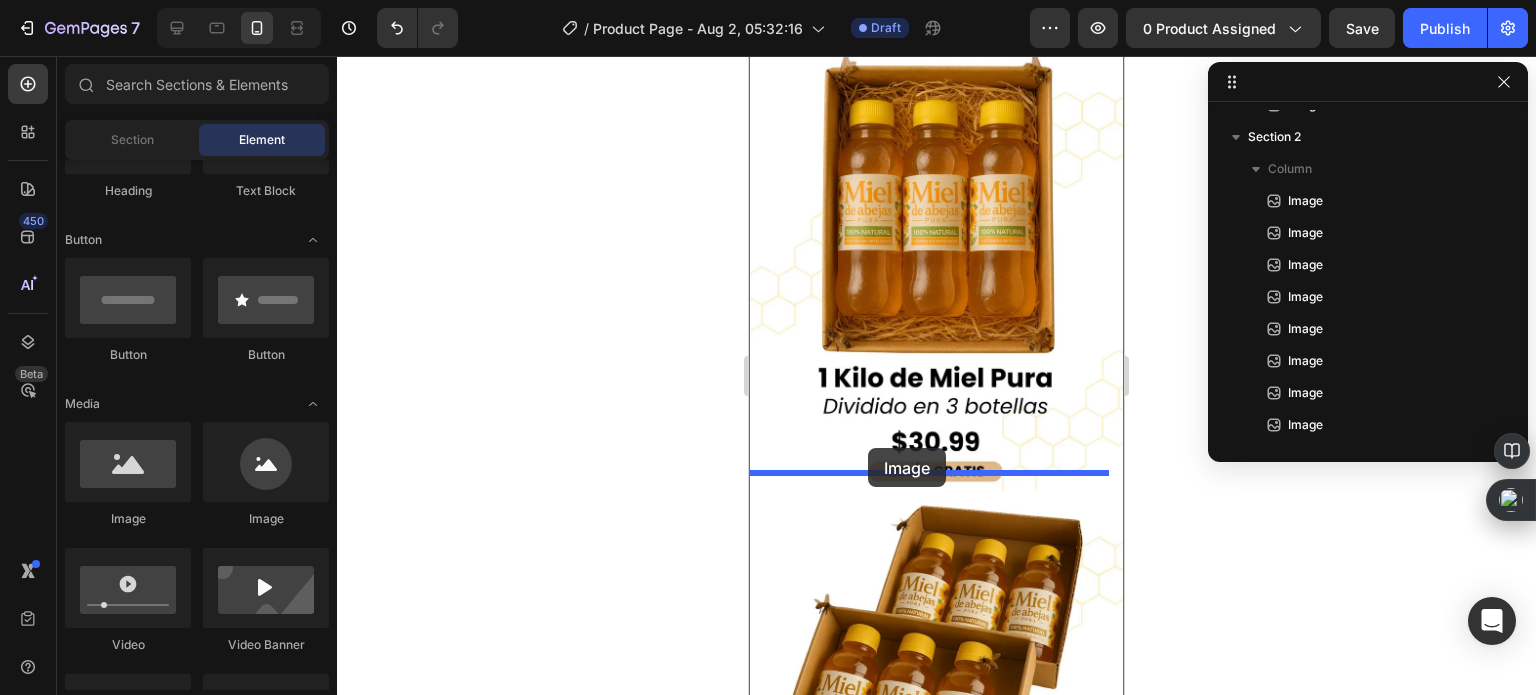 drag, startPoint x: 931, startPoint y: 511, endPoint x: 868, endPoint y: 448, distance: 89.09545 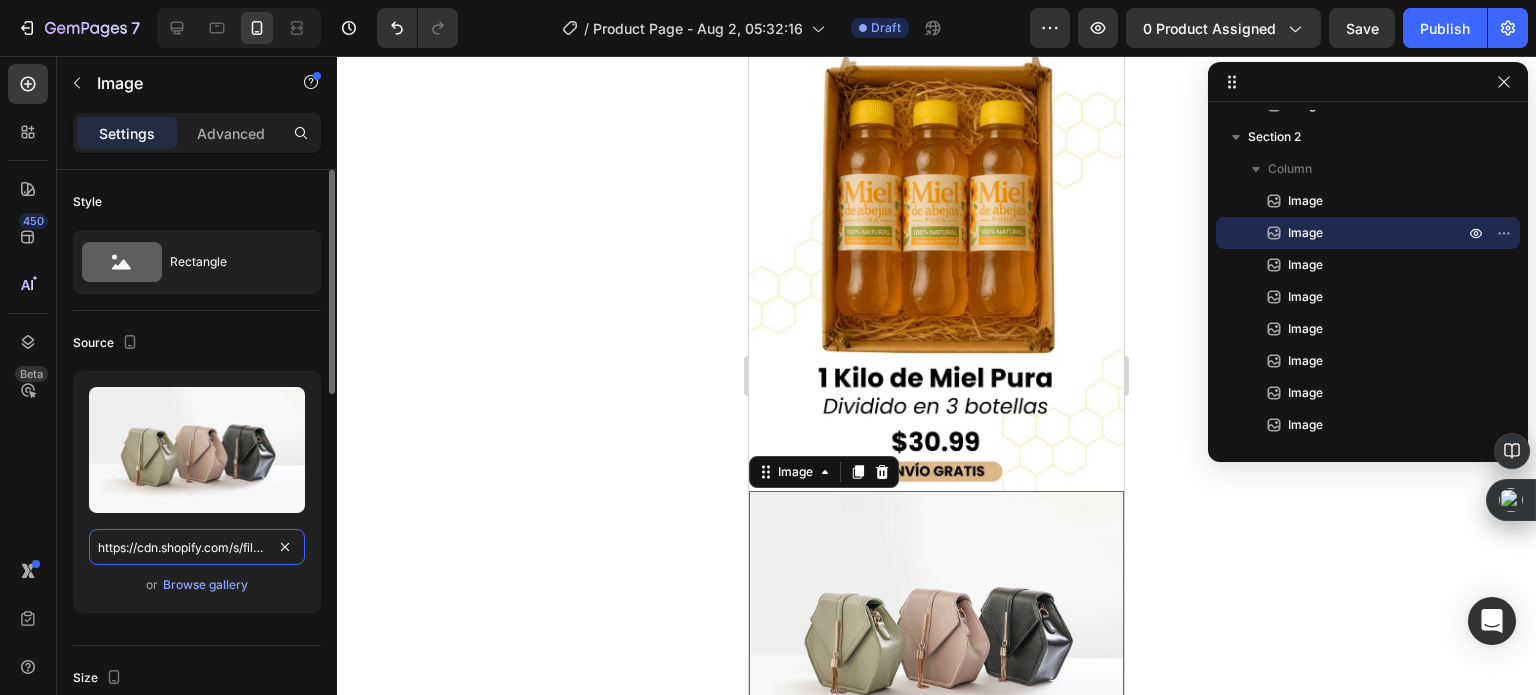 click on "https://cdn.shopify.com/s/files/1/2005/9307/files/image_demo.jpg" at bounding box center (197, 547) 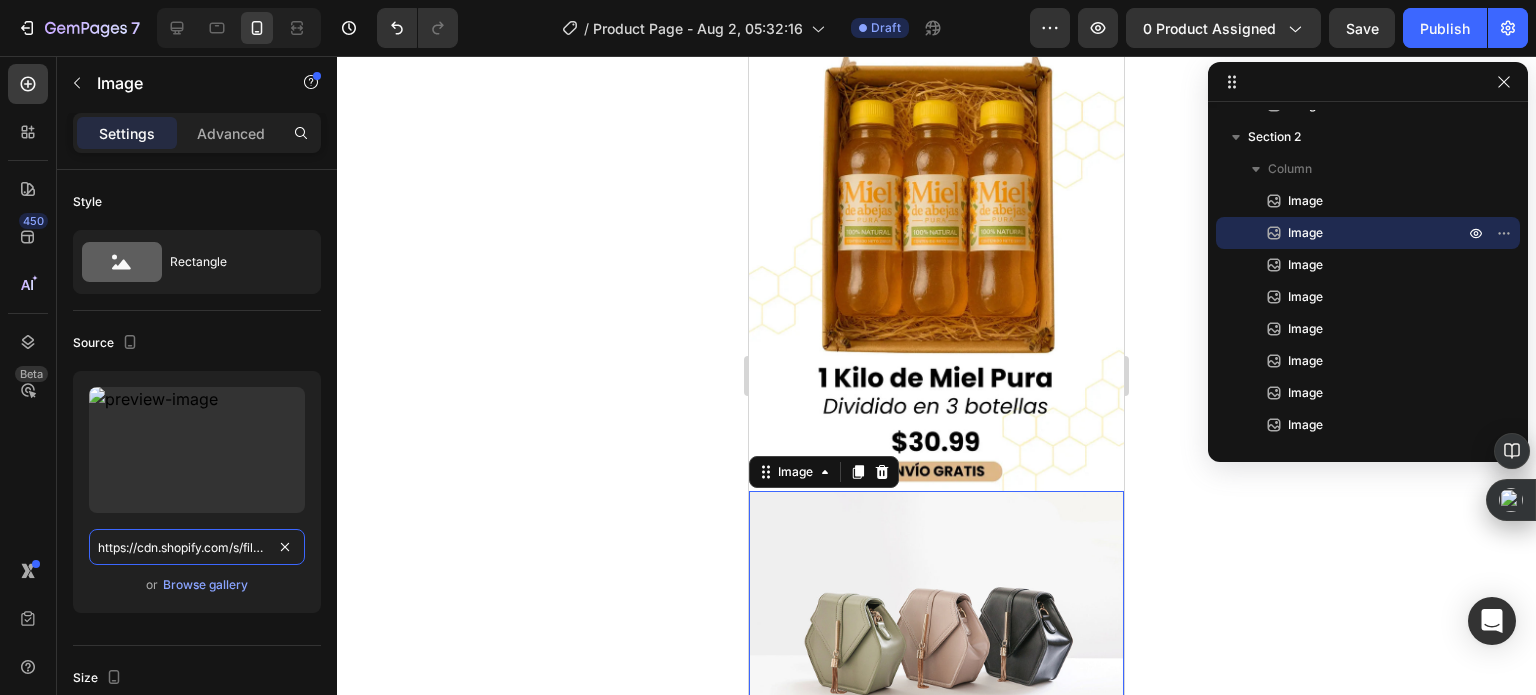 scroll, scrollTop: 0, scrollLeft: 627, axis: horizontal 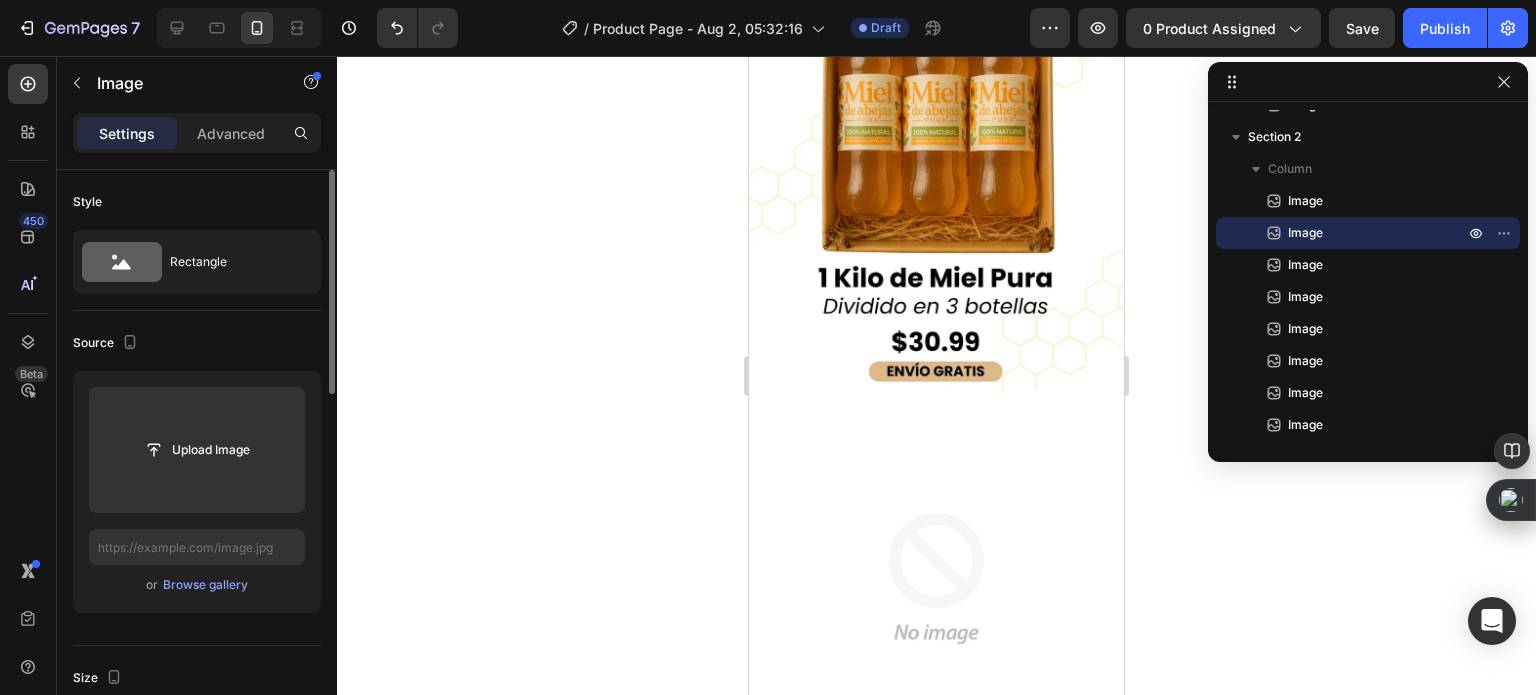 click at bounding box center [936, 578] 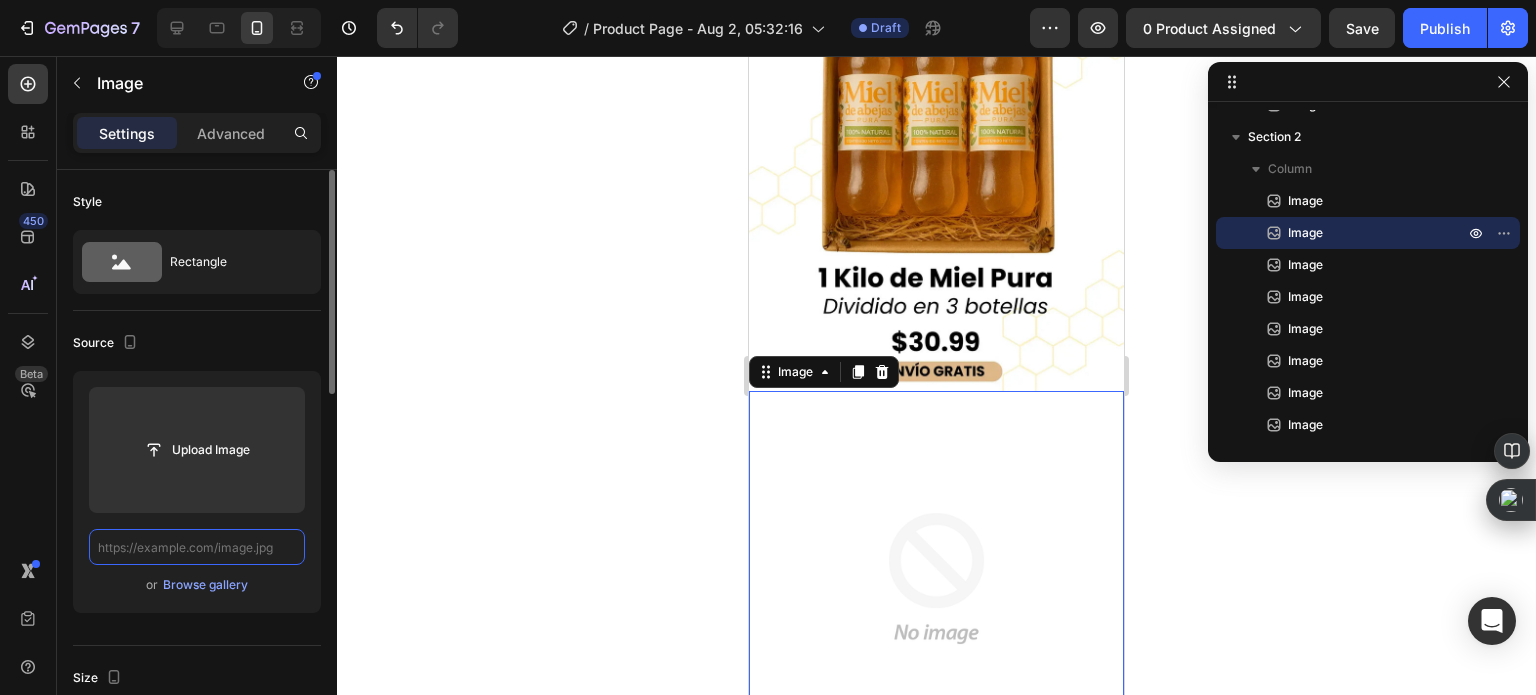 click at bounding box center [197, 547] 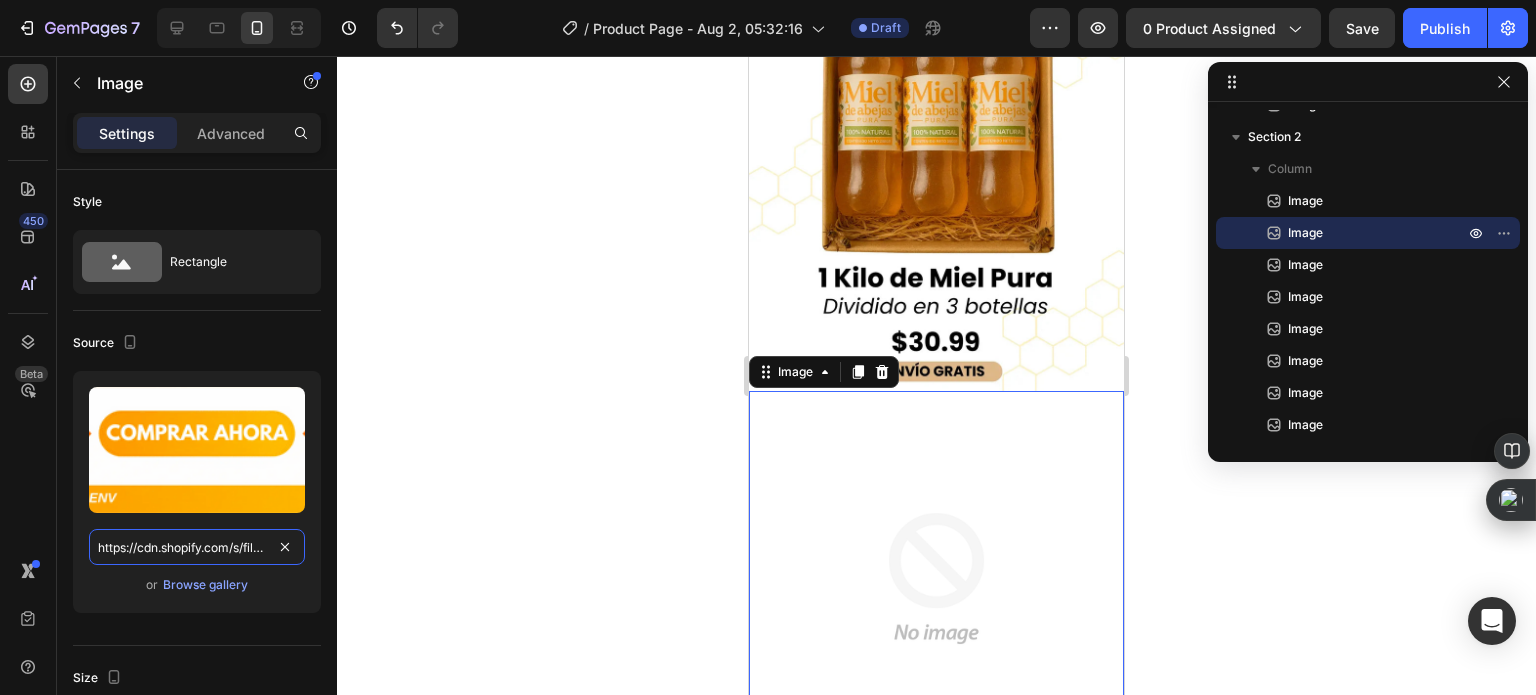 scroll, scrollTop: 0, scrollLeft: 543, axis: horizontal 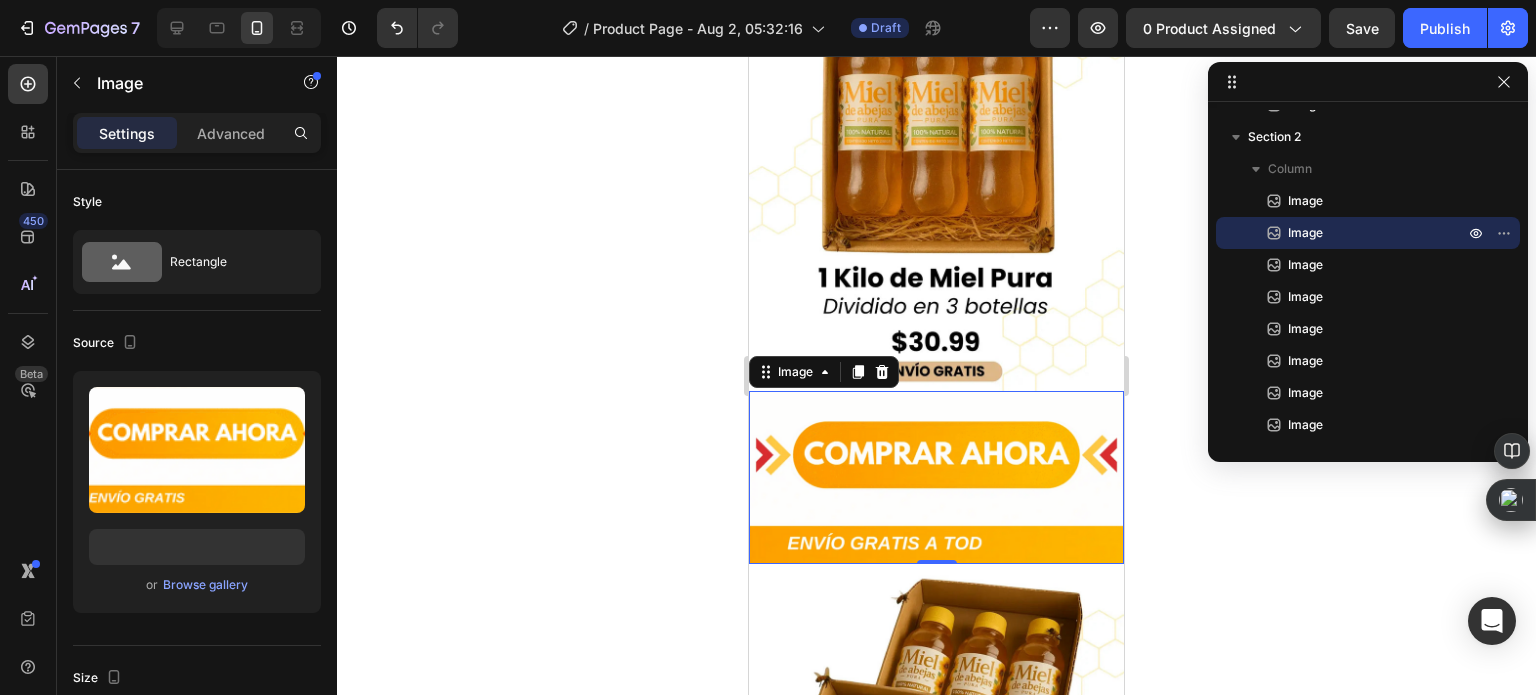 click 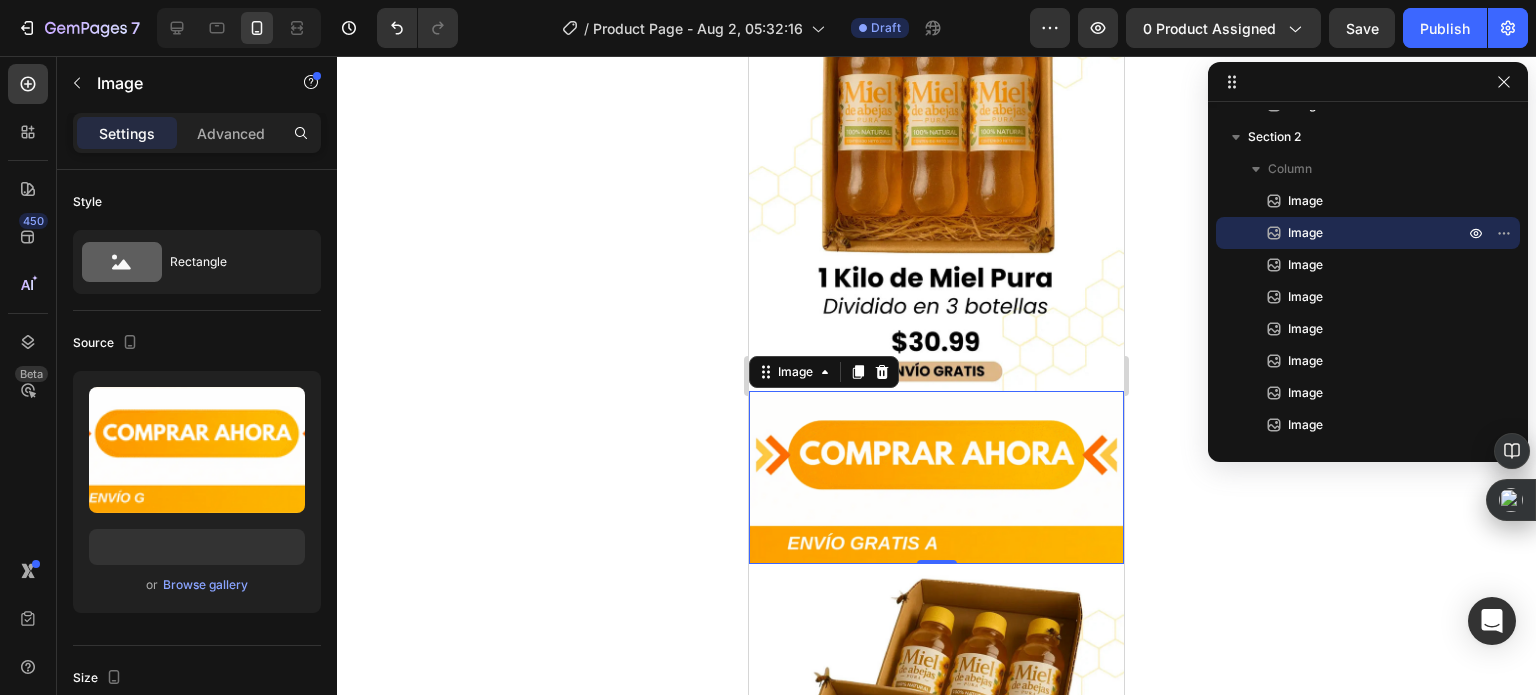 scroll, scrollTop: 0, scrollLeft: 0, axis: both 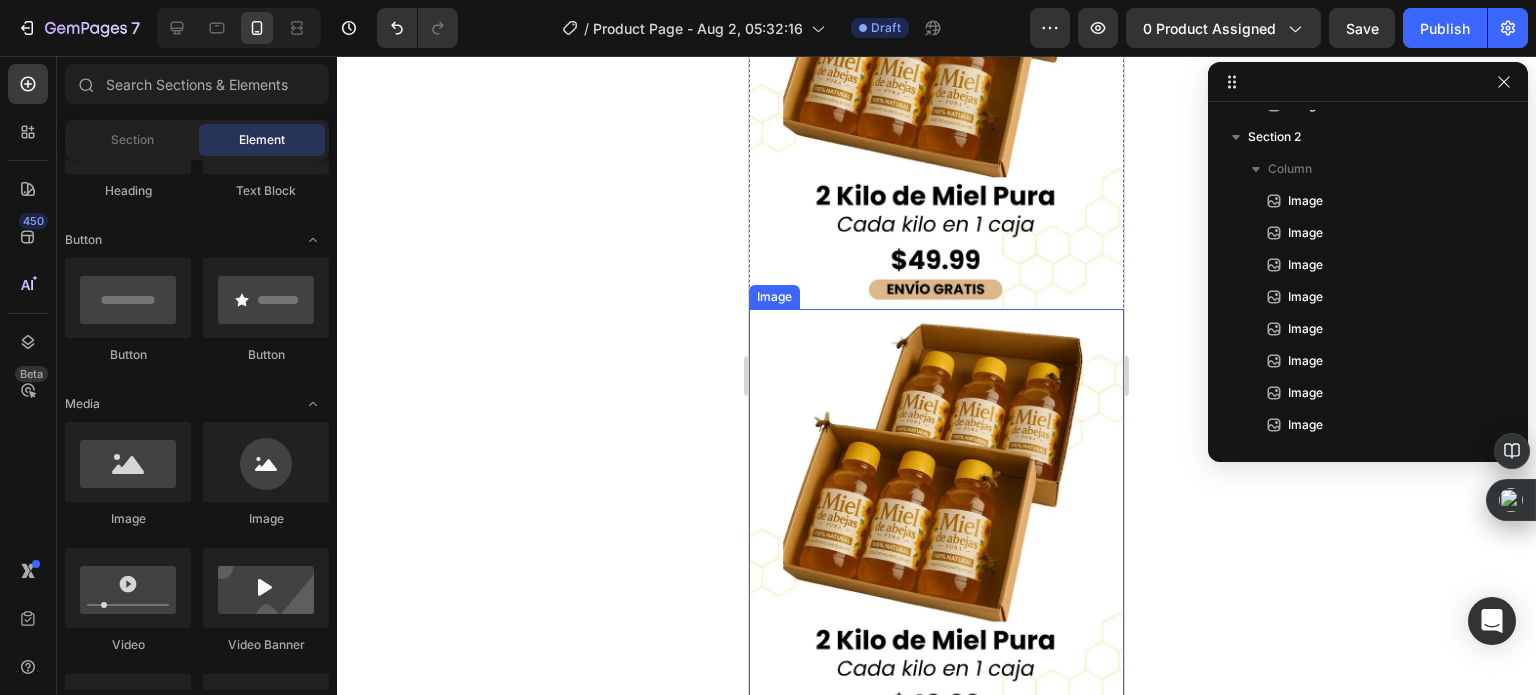 click at bounding box center (936, 531) 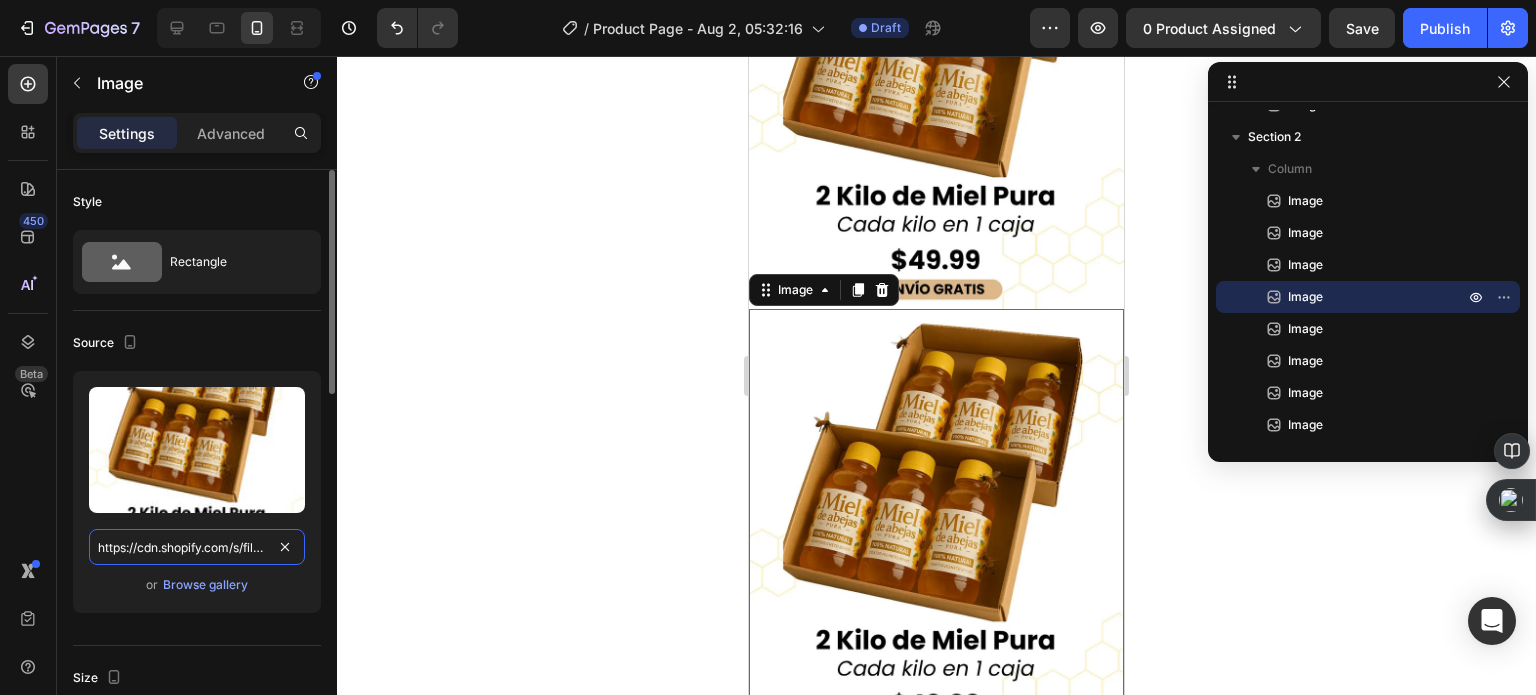 click on "https://cdn.shopify.com/s/files/1/0817/3597/4946/files/Encabezado_27_1.webp?v=1754176031" at bounding box center [197, 547] 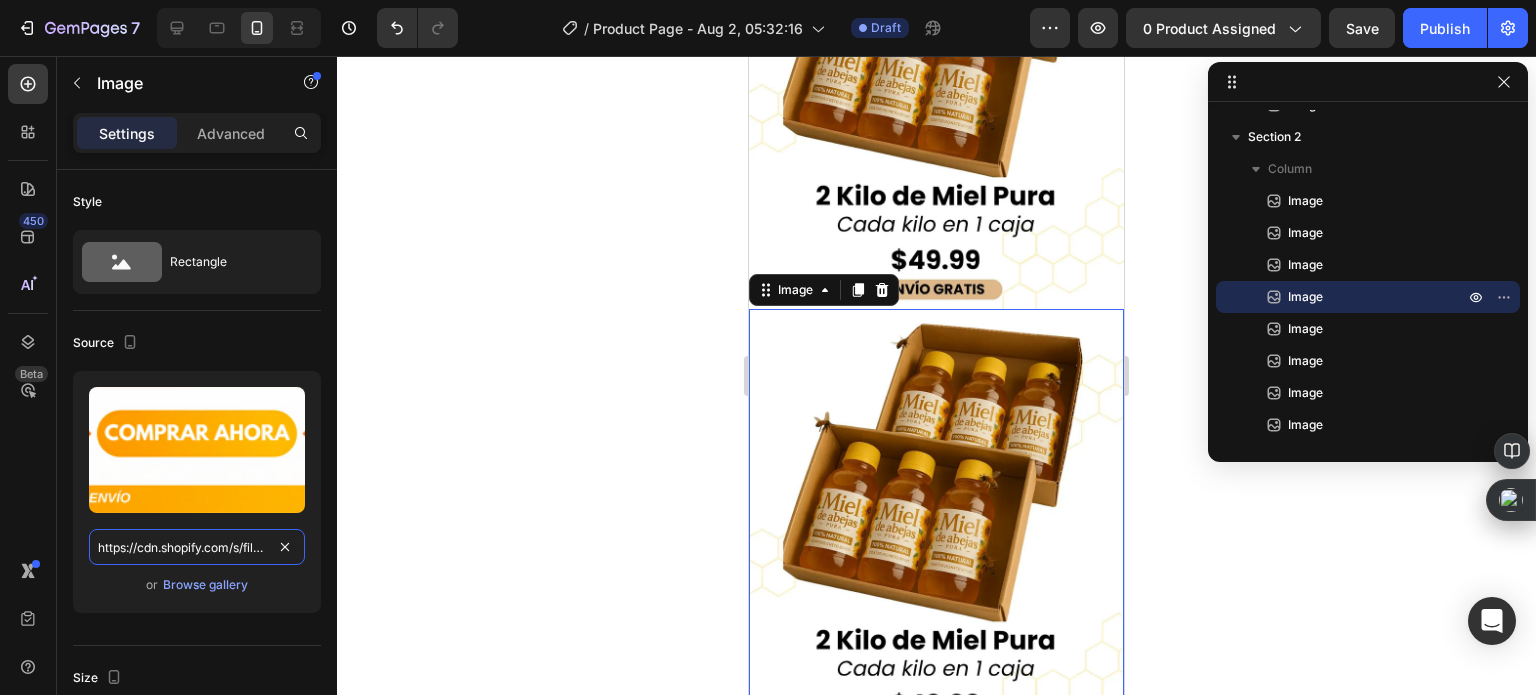 scroll, scrollTop: 0, scrollLeft: 543, axis: horizontal 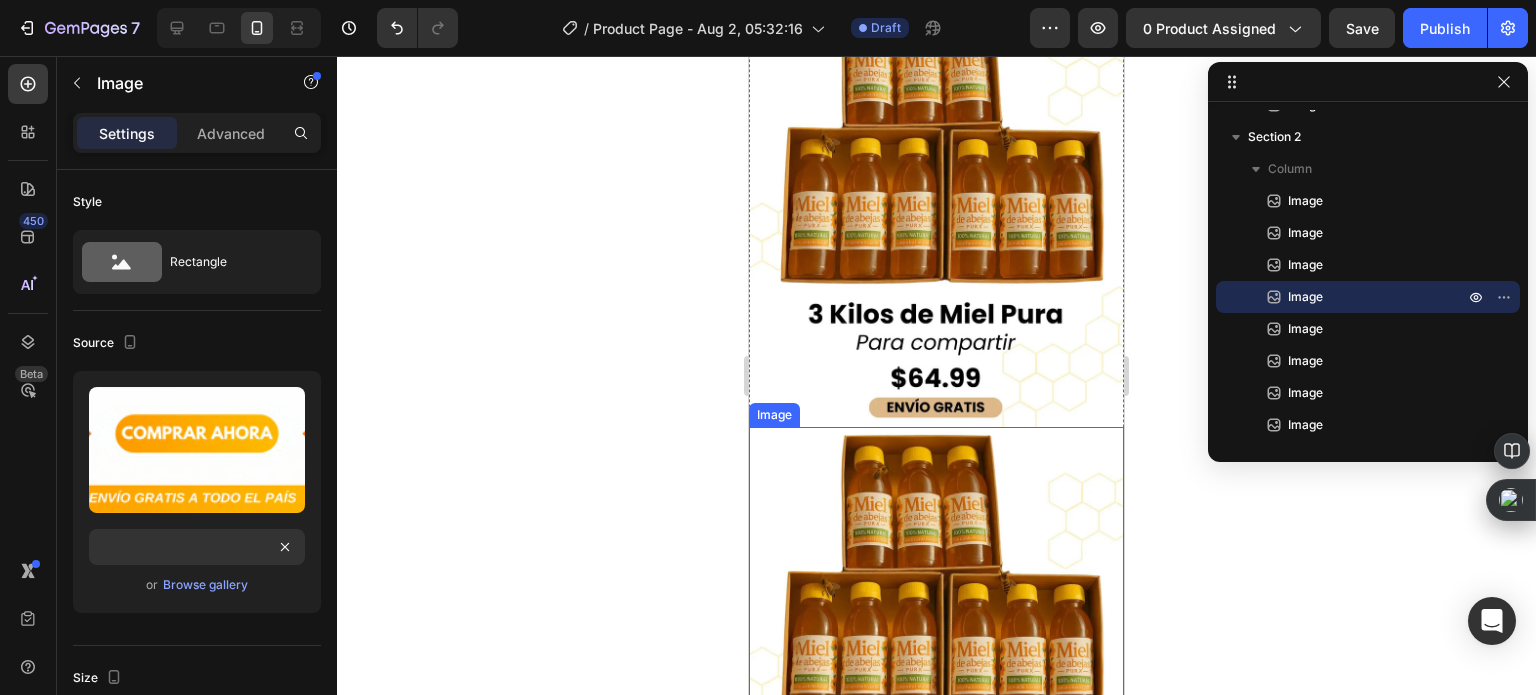 click at bounding box center (936, 649) 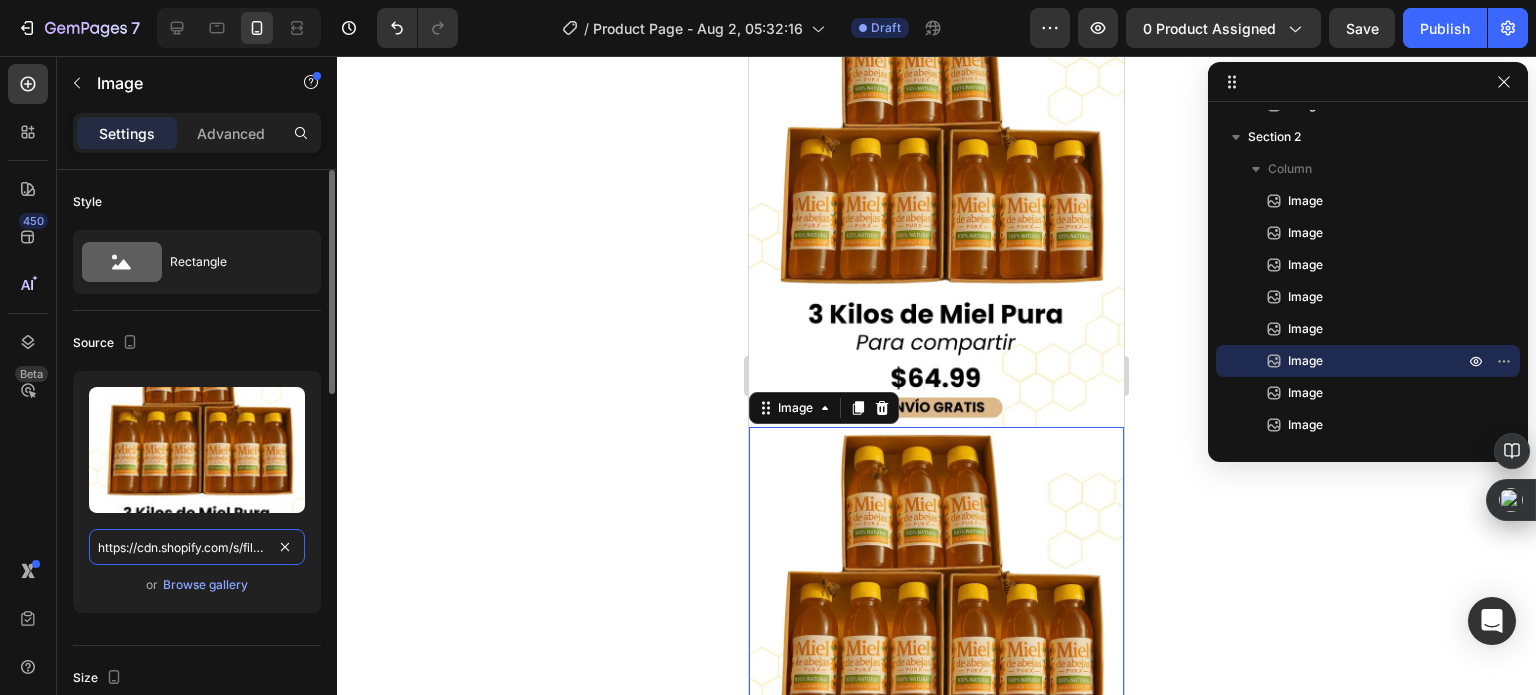 click on "https://cdn.shopify.com/s/files/1/0817/3597/4946/files/Encabezado_28_1.webp?v=1754176031" at bounding box center (197, 547) 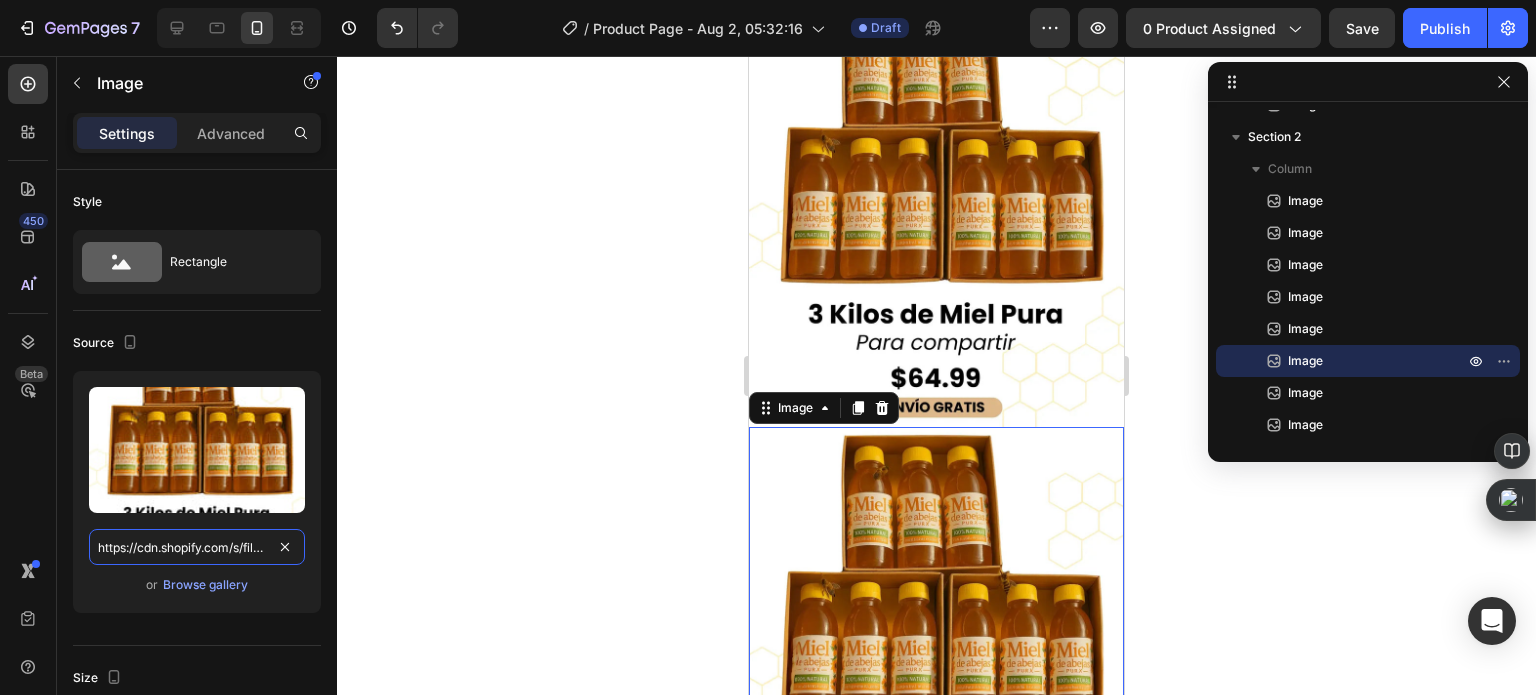 paste on "535/0549/1125/files/Aadirunttulo12-ezgif.com-gif-to-webp-converter.webp?v=1747838730" 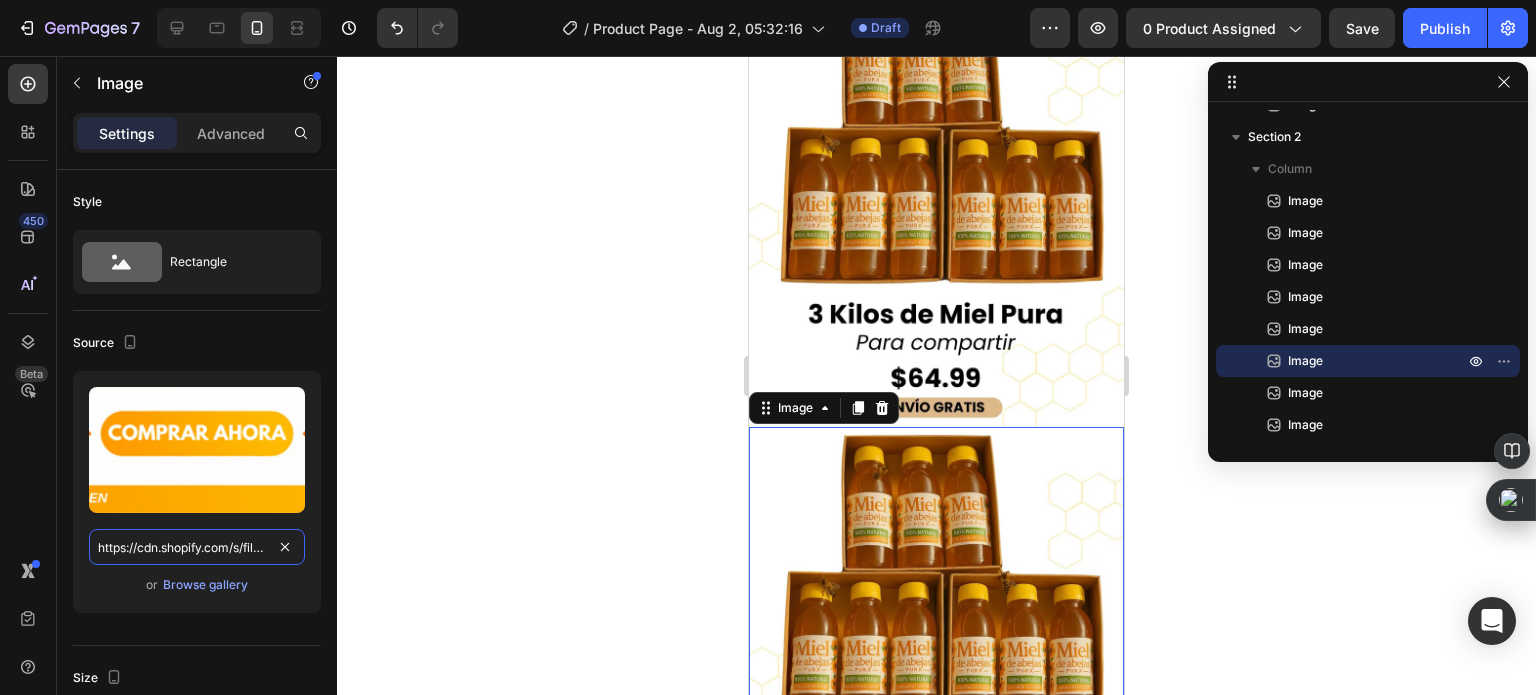 scroll, scrollTop: 0, scrollLeft: 543, axis: horizontal 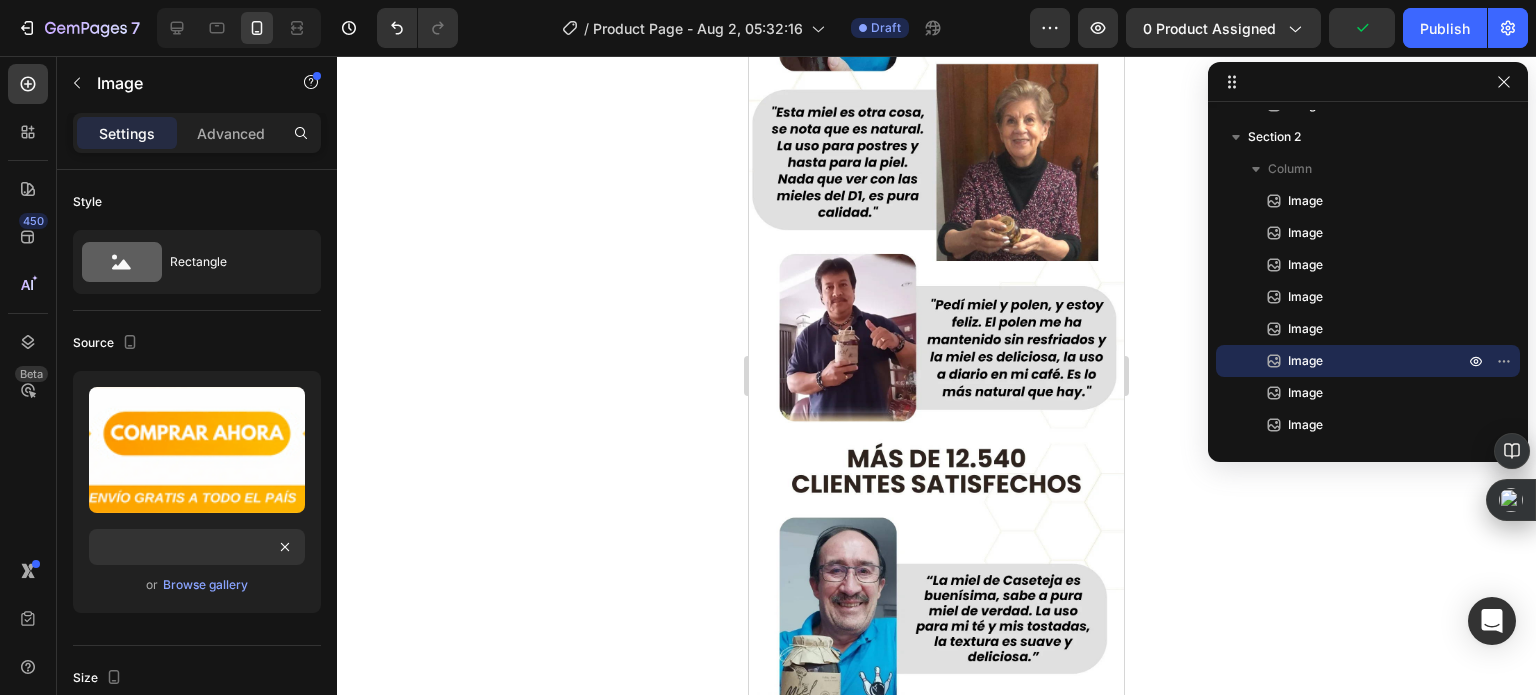 click at bounding box center (936, 767) 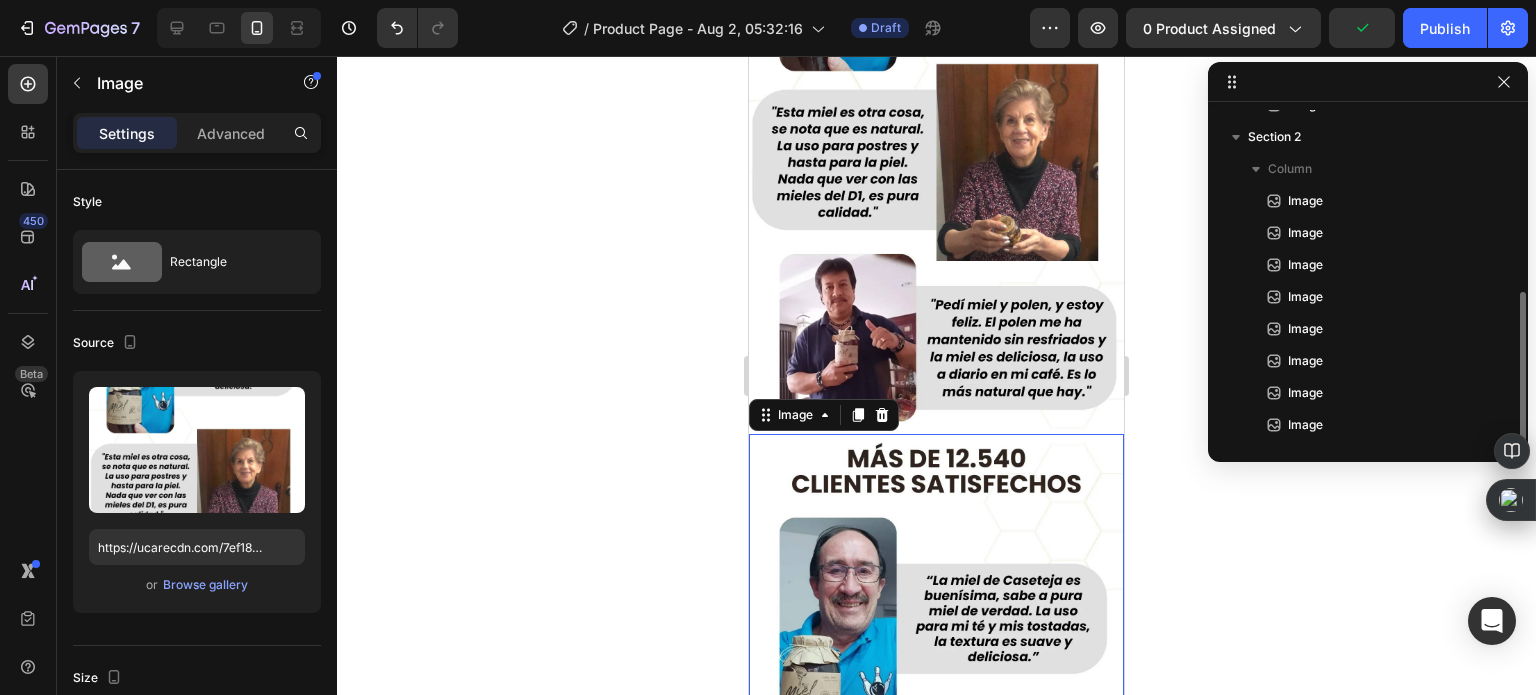 scroll, scrollTop: 277, scrollLeft: 0, axis: vertical 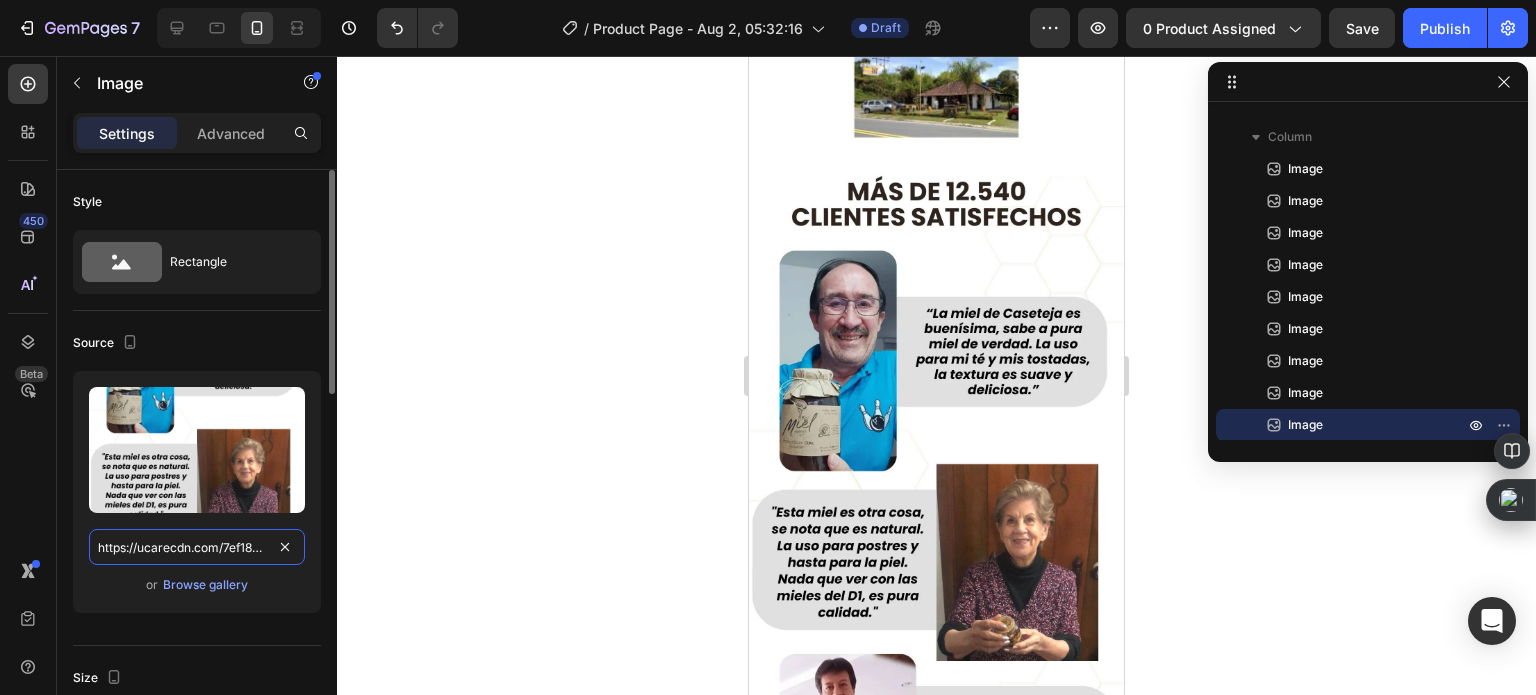 click on "https://ucarecdn.com/7ef18824-424e-4a1d-8dff-f317c4a88bb9/-/format/auto/-/preview/3000x3000/-/quality/lighter/Dise%C3%B1o%20sin%20t%C3%ADtulo%20_24_.png" at bounding box center [197, 547] 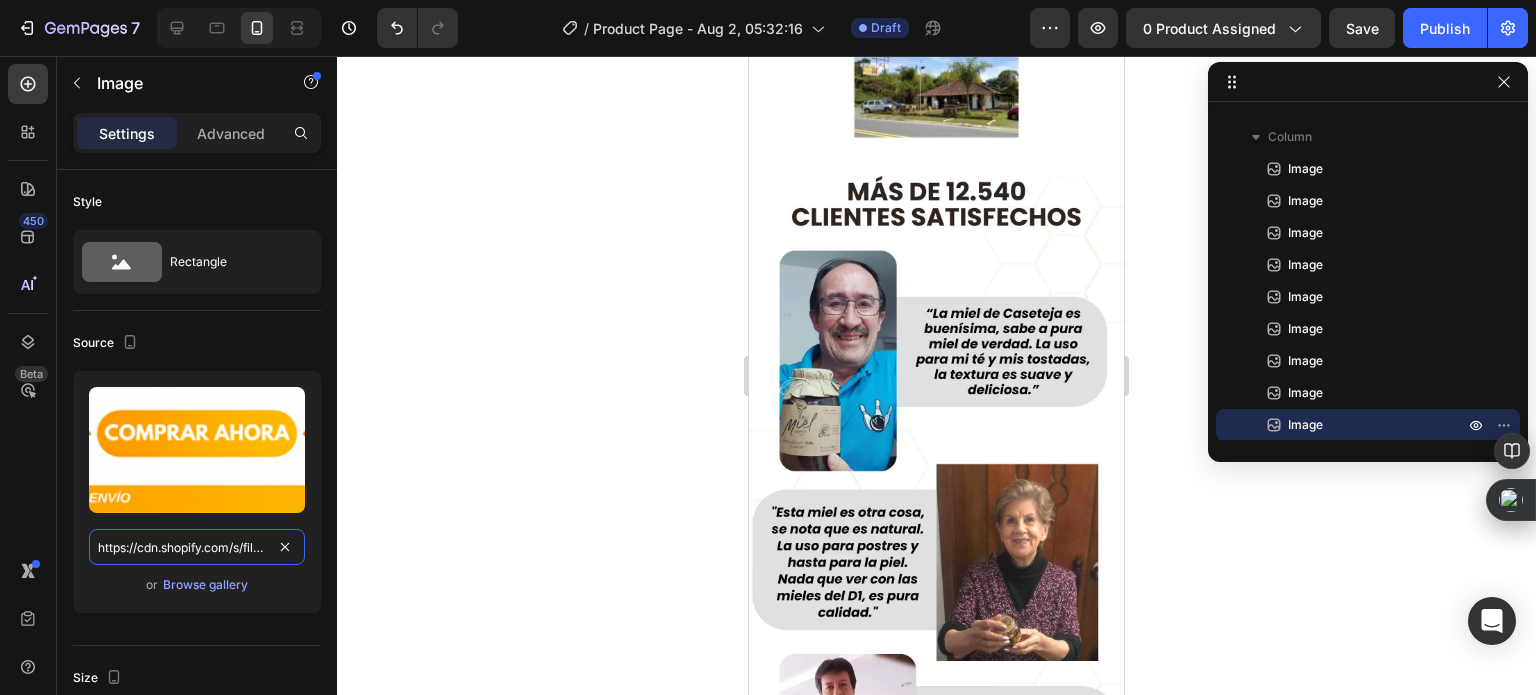 scroll, scrollTop: 0, scrollLeft: 543, axis: horizontal 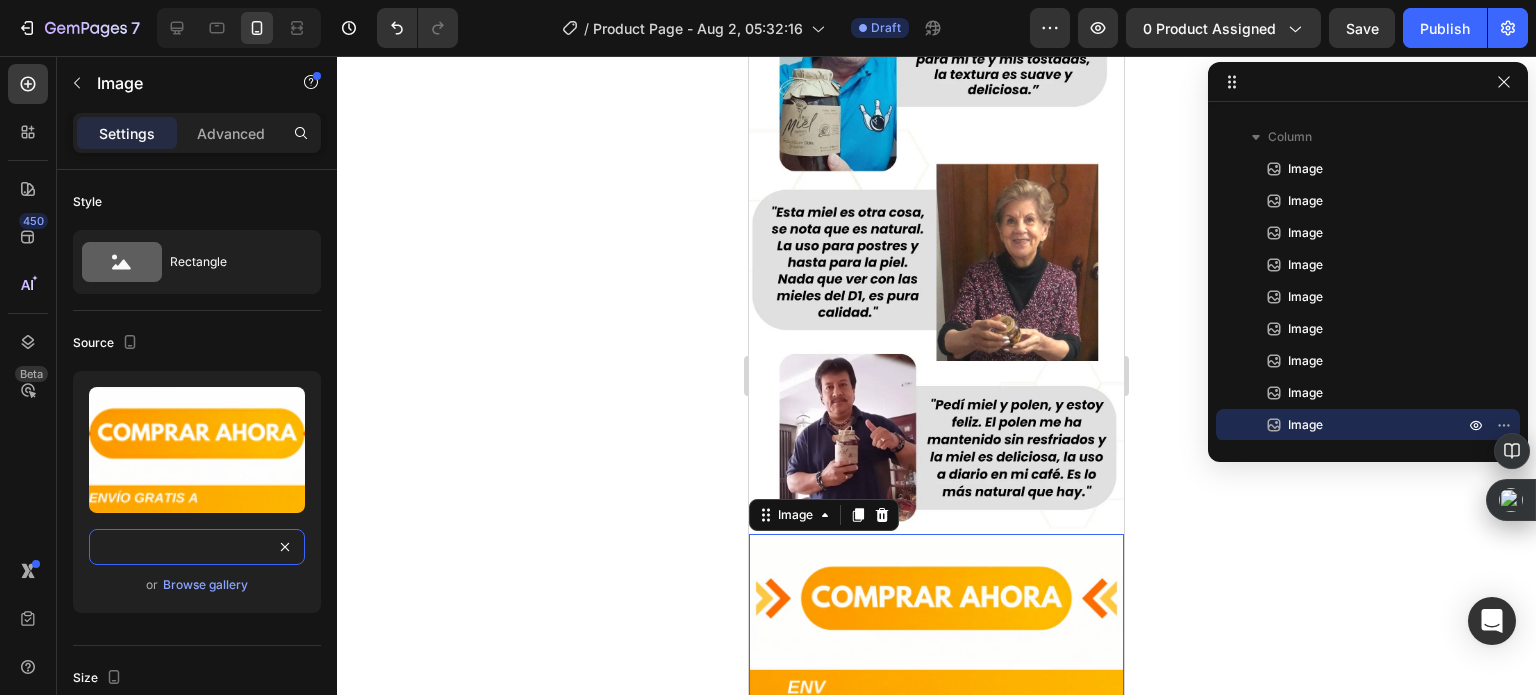 type on "https://cdn.shopify.com/s/files/1/0535/0549/1125/files/Aadirunttulo12-ezgif.com-gif-to-webp-converter.webp?v=1747838730" 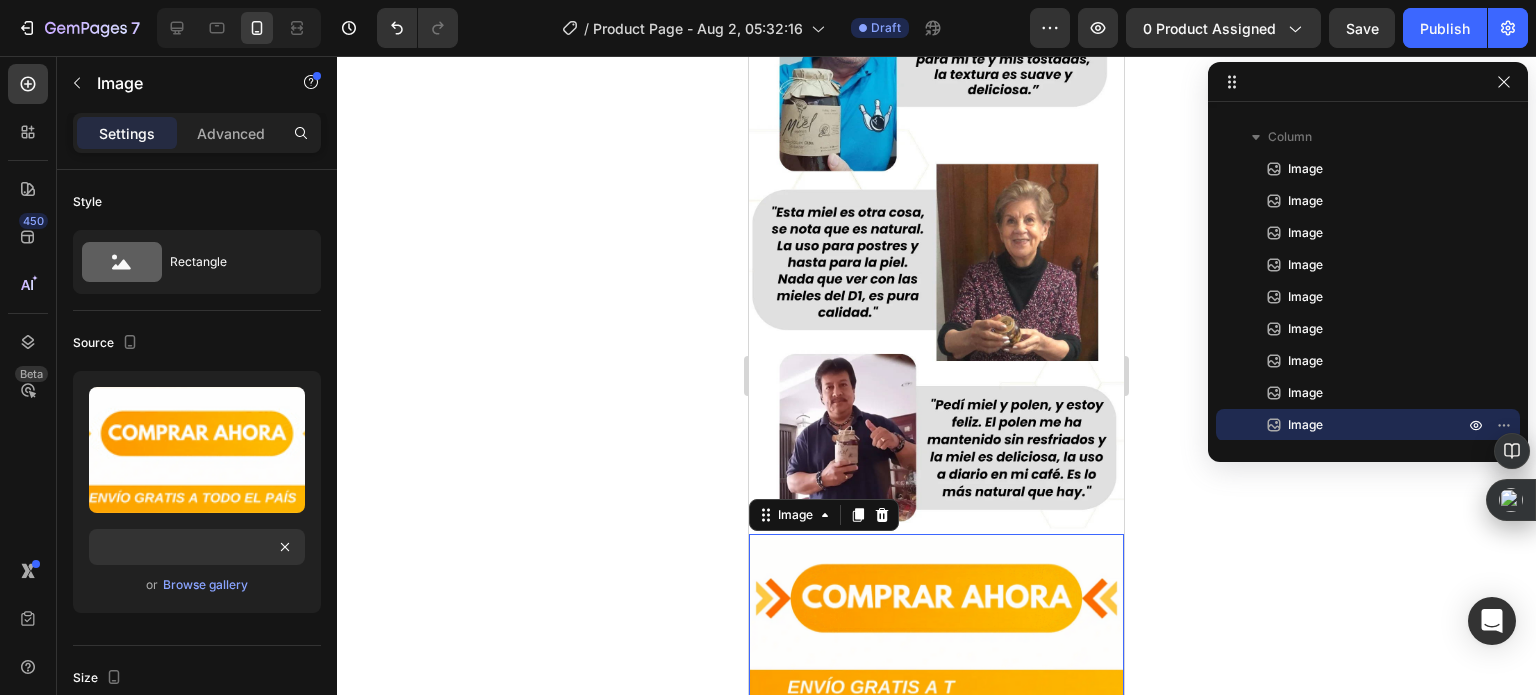 click 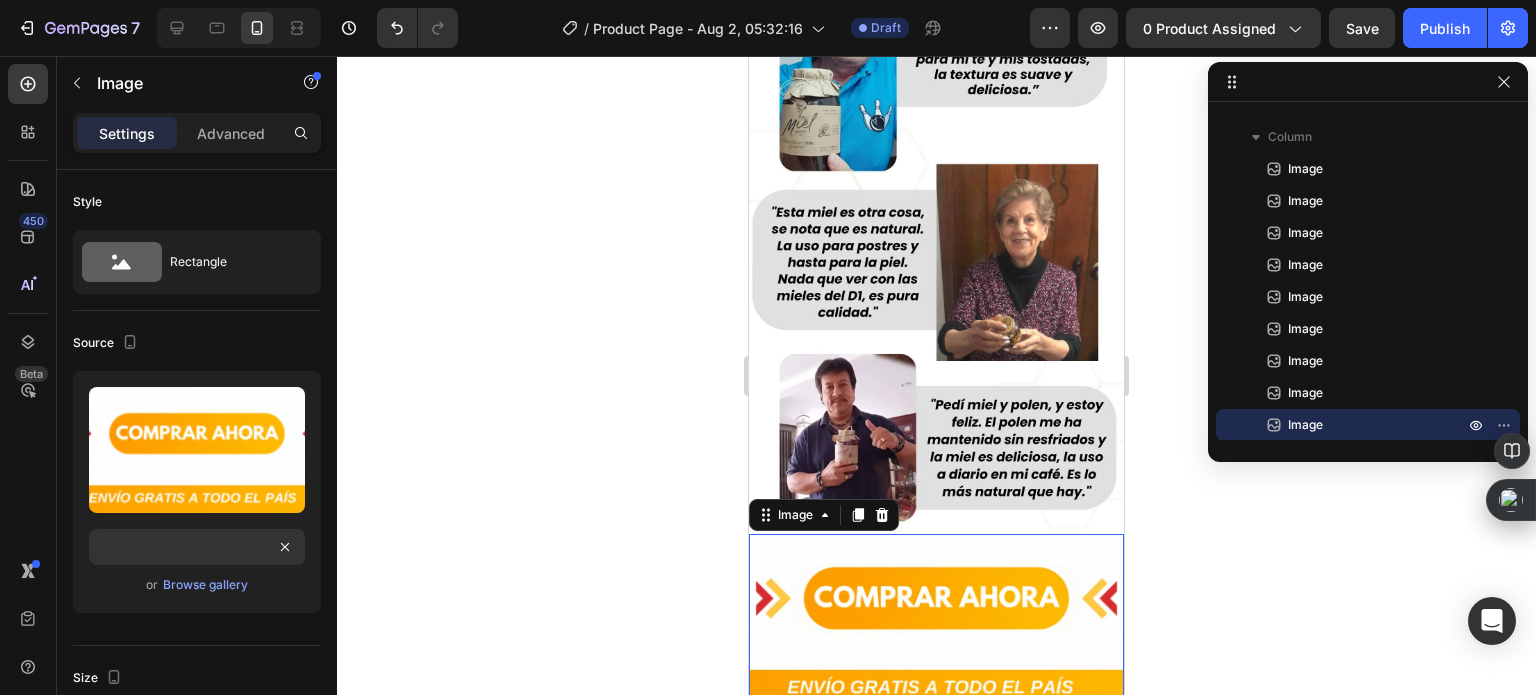scroll, scrollTop: 0, scrollLeft: 0, axis: both 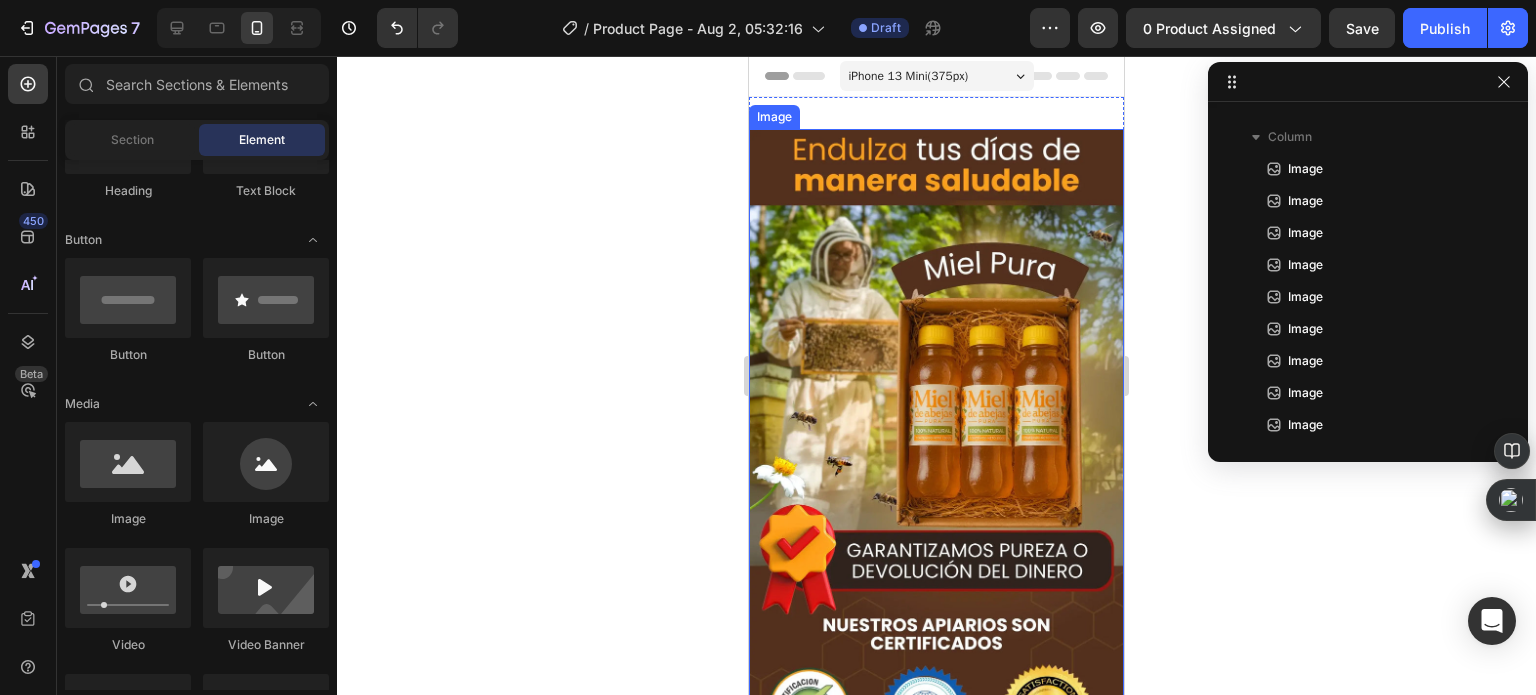click 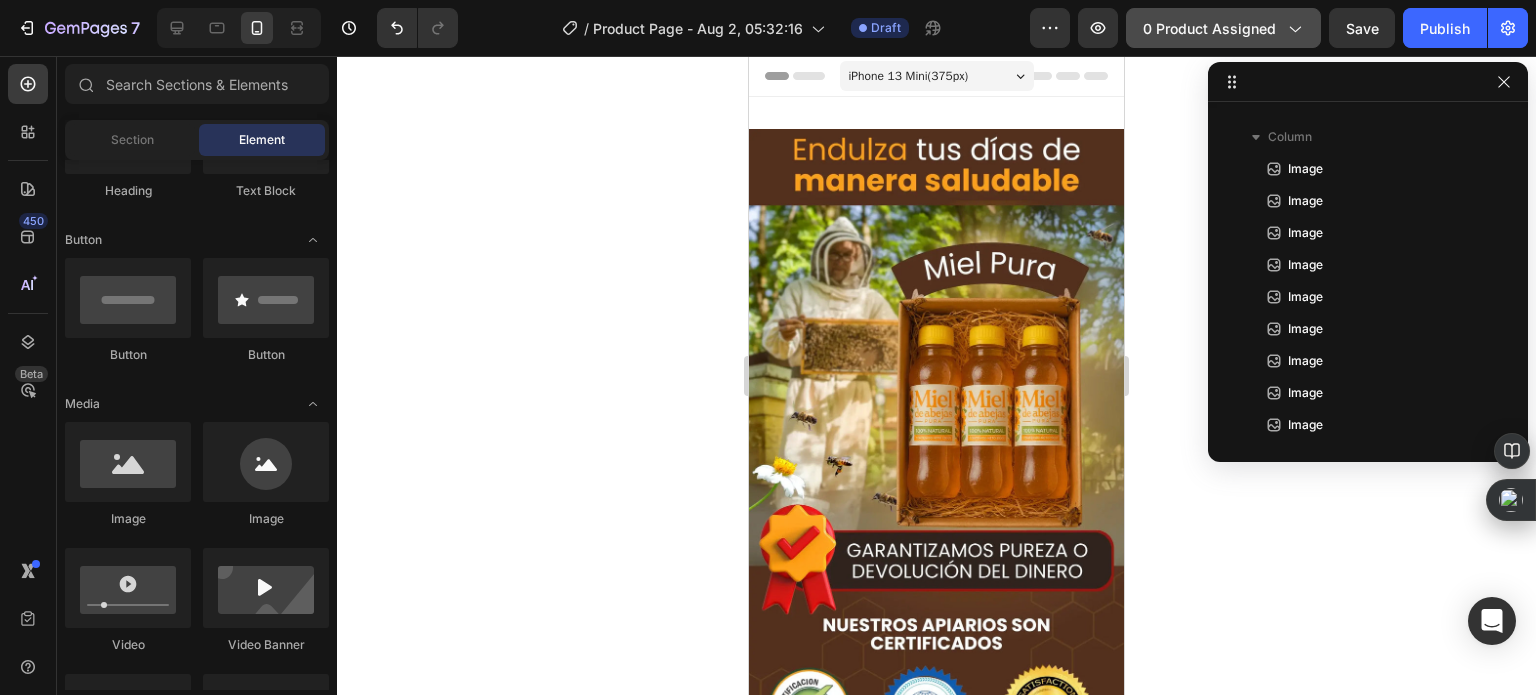 click on "0 product assigned" 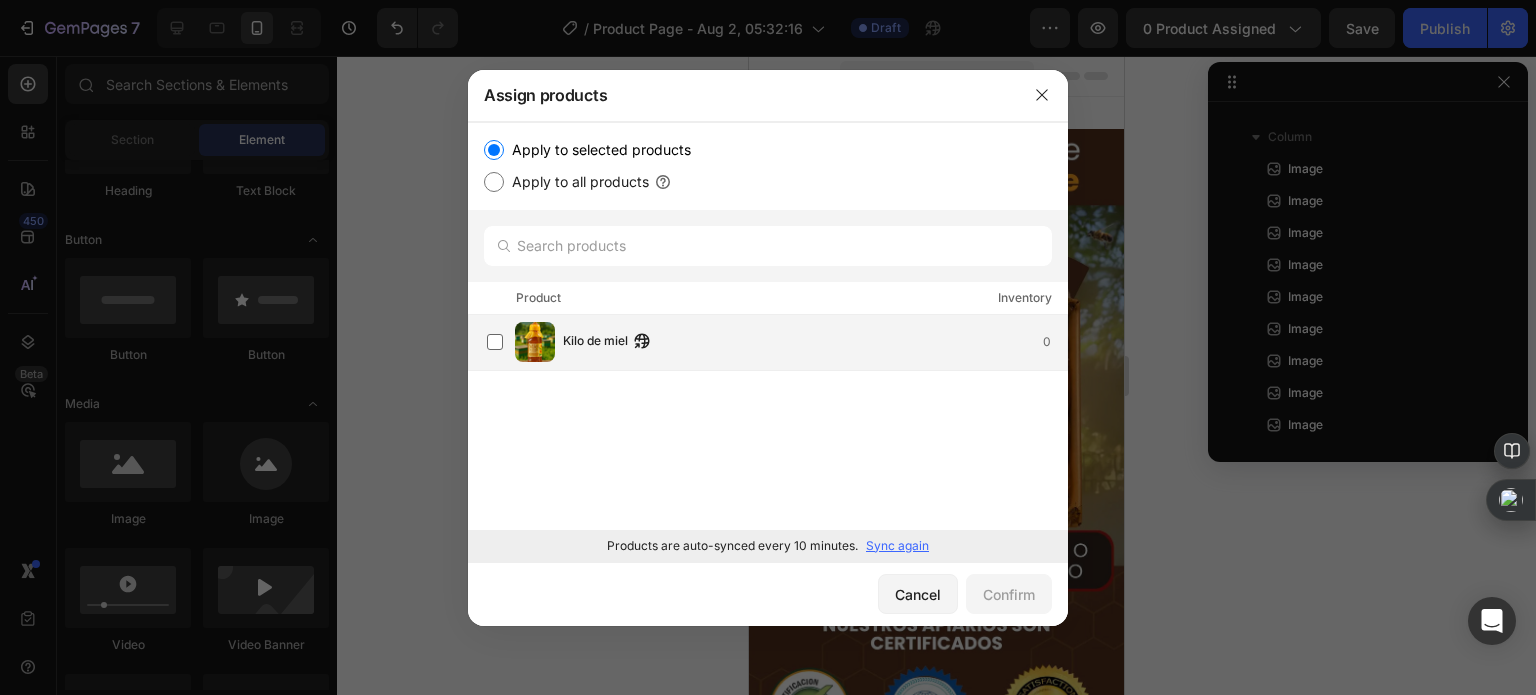 click at bounding box center (535, 342) 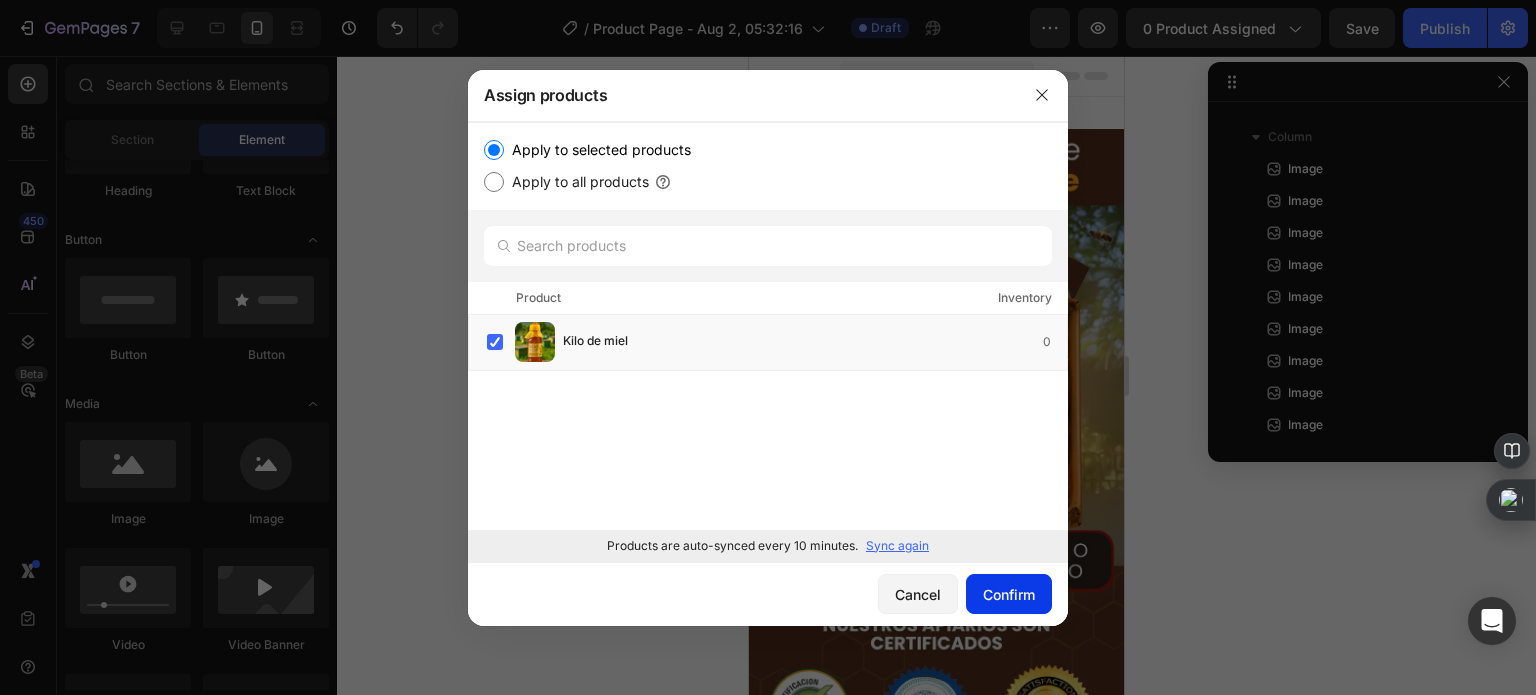click on "Confirm" at bounding box center [1009, 594] 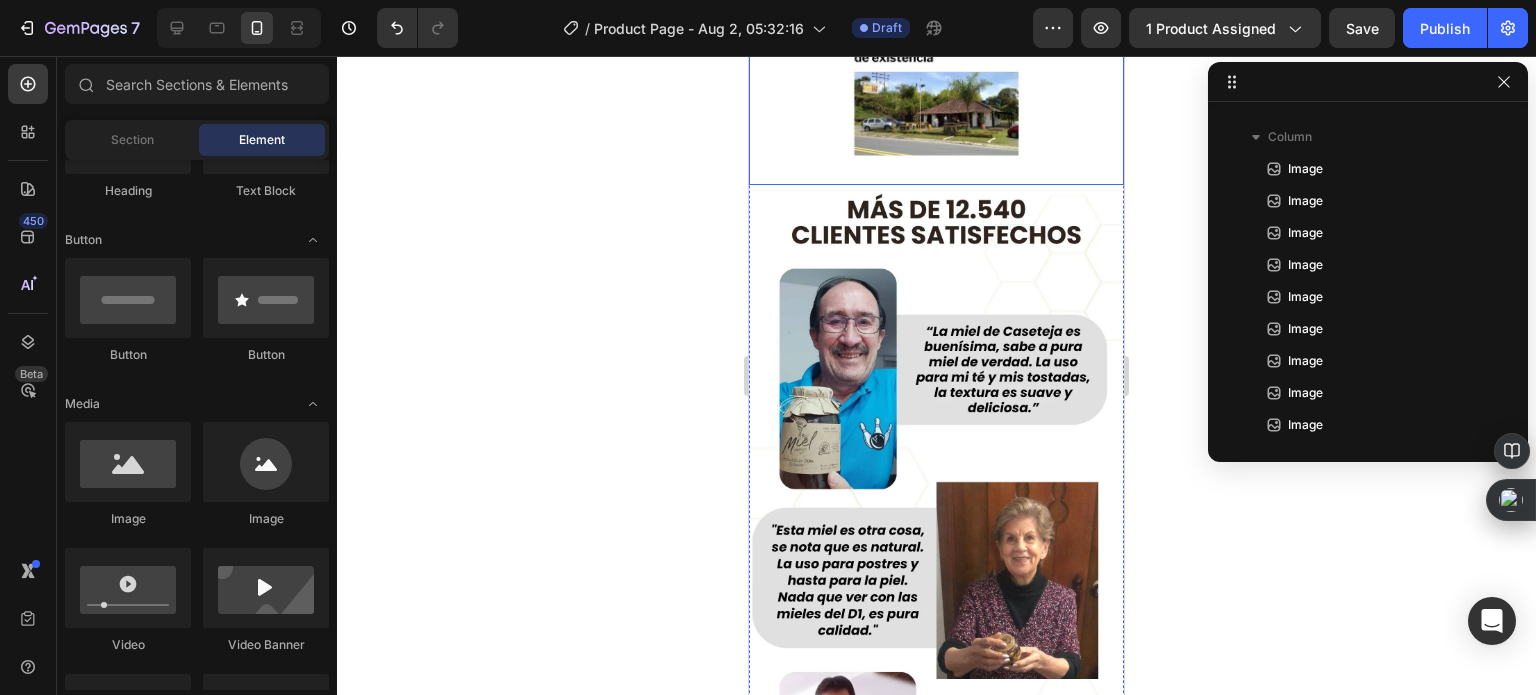 scroll, scrollTop: 5000, scrollLeft: 0, axis: vertical 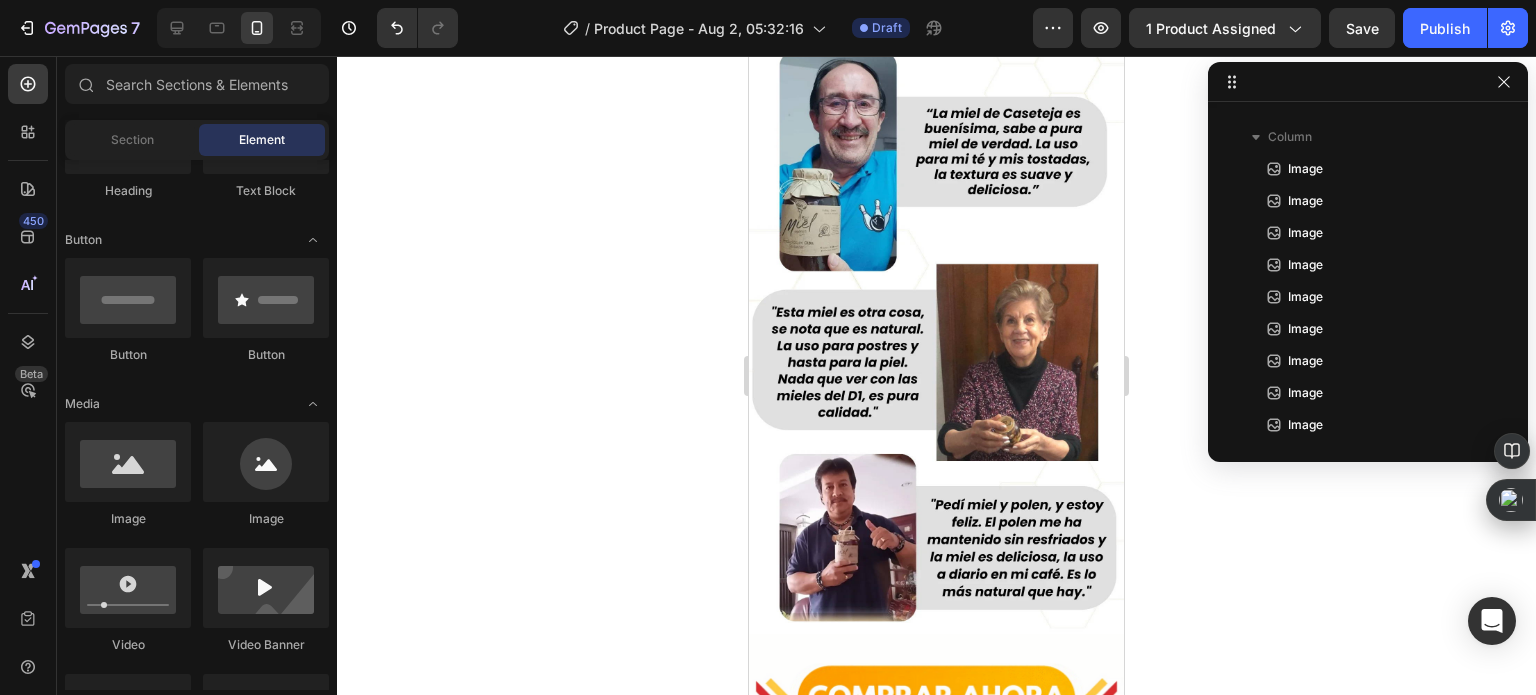 click 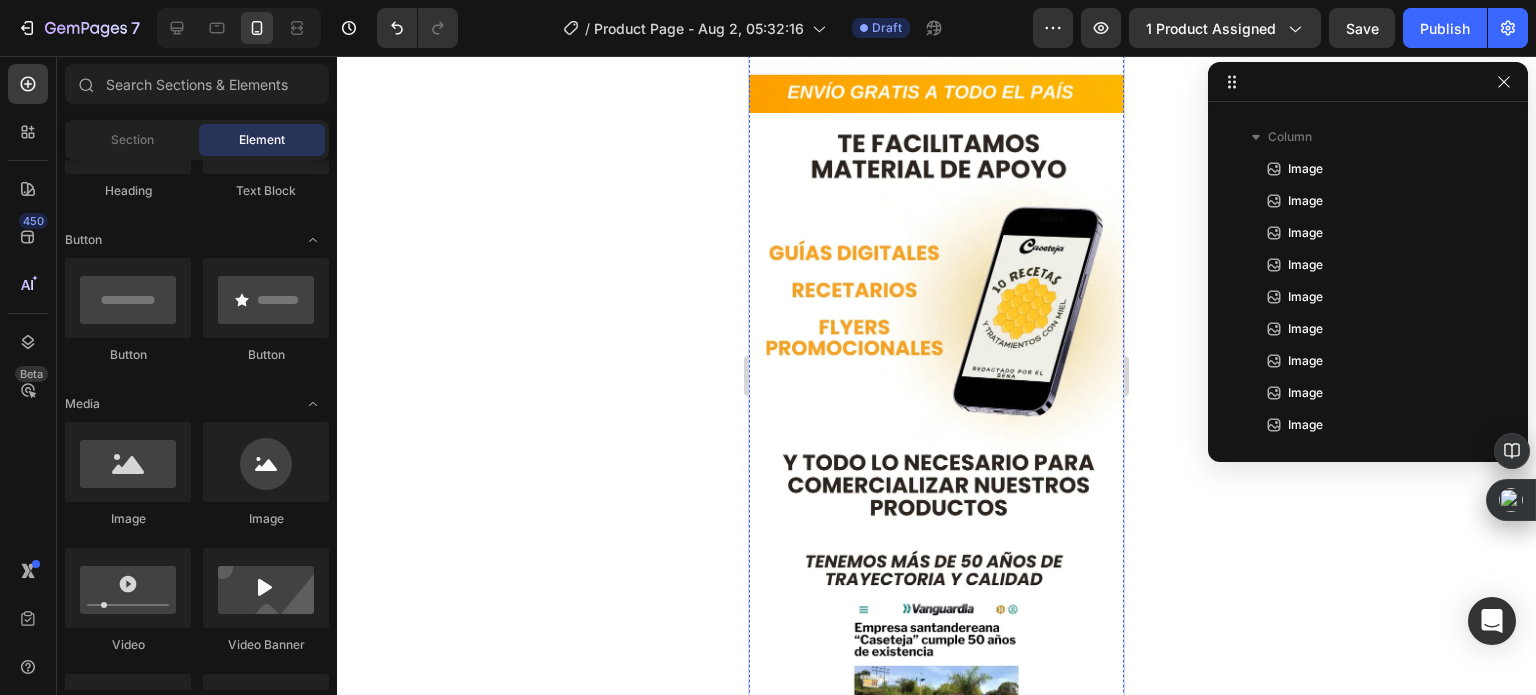 scroll, scrollTop: 4100, scrollLeft: 0, axis: vertical 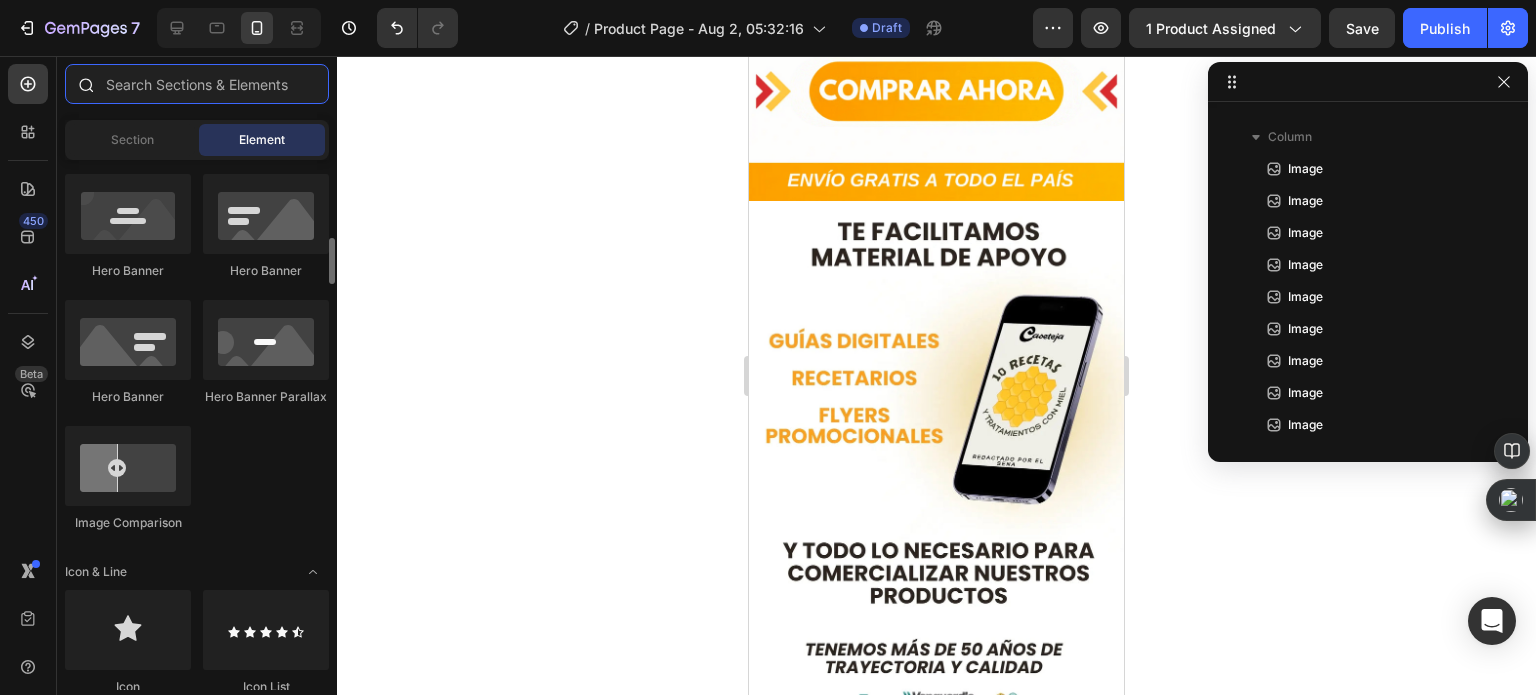 click at bounding box center (197, 84) 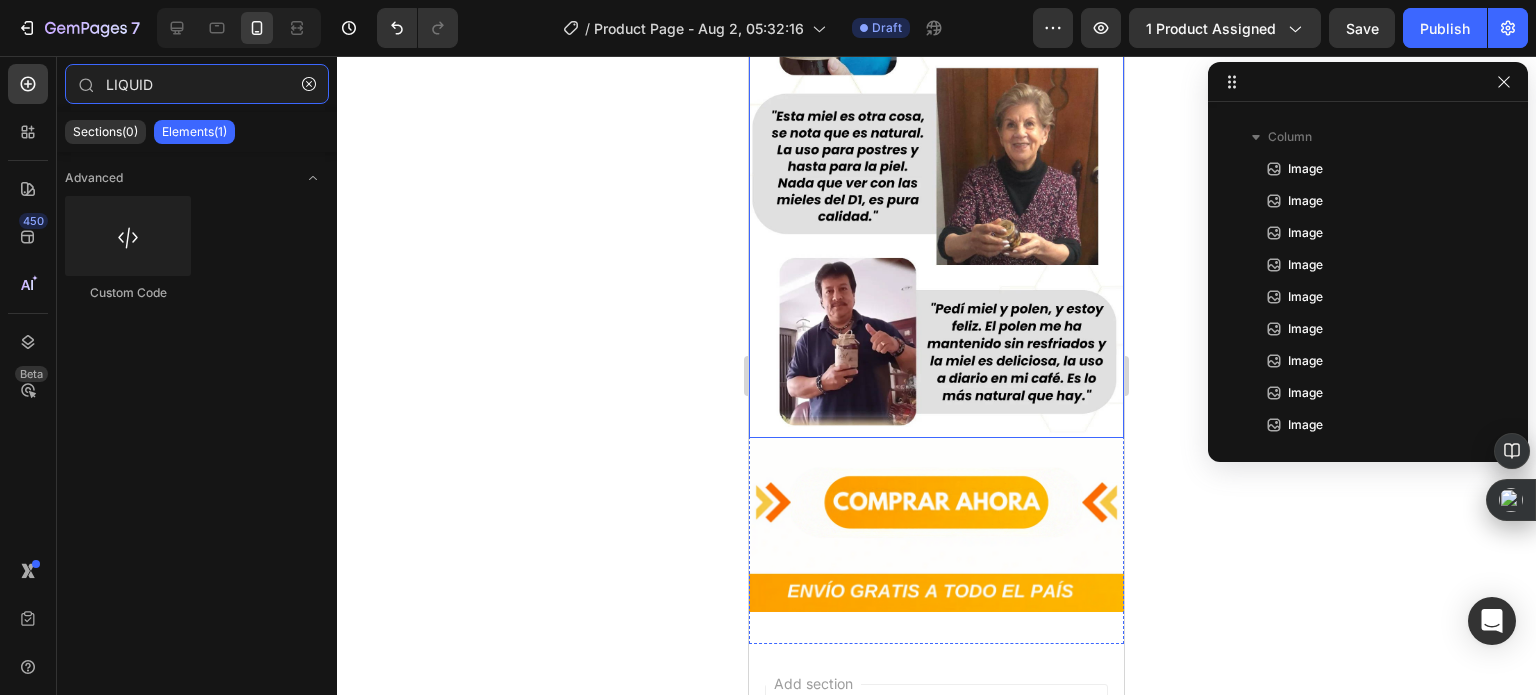 scroll, scrollTop: 5200, scrollLeft: 0, axis: vertical 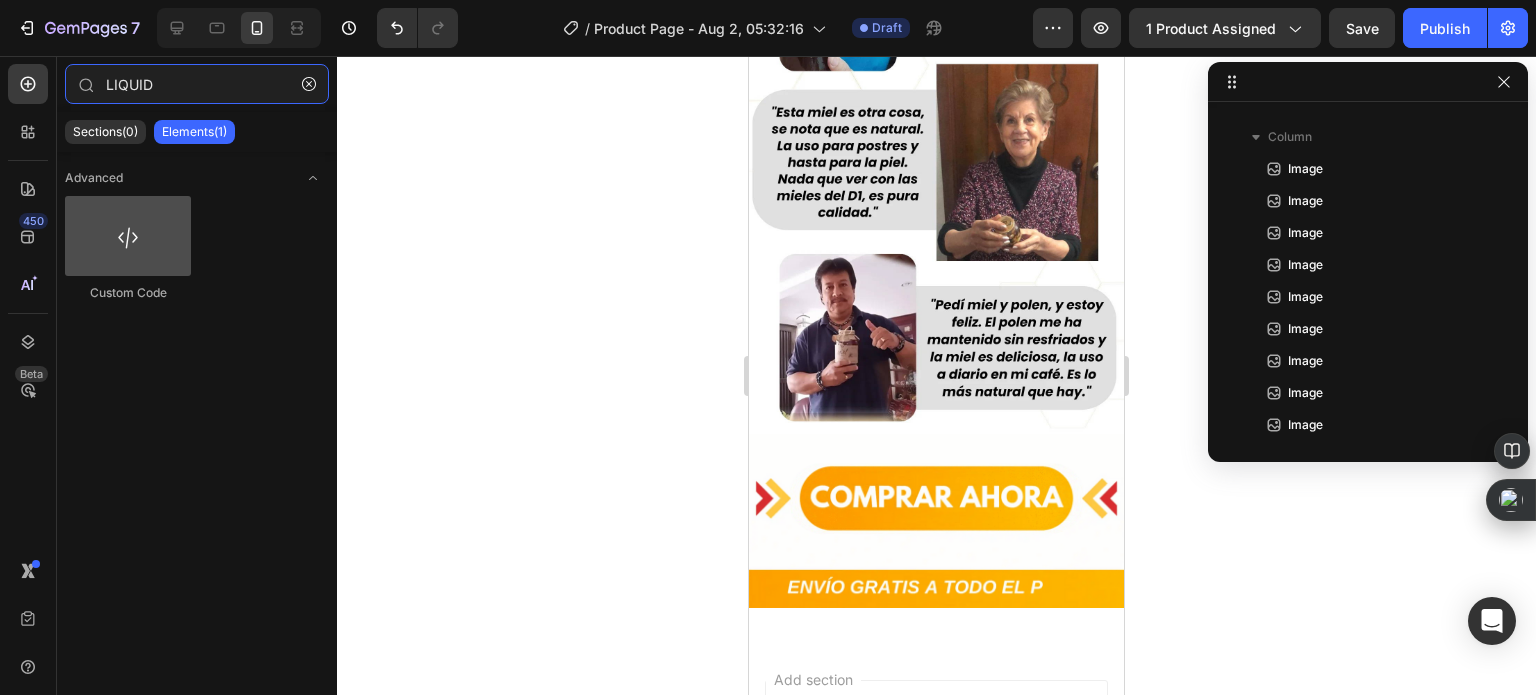 type on "LIQUID" 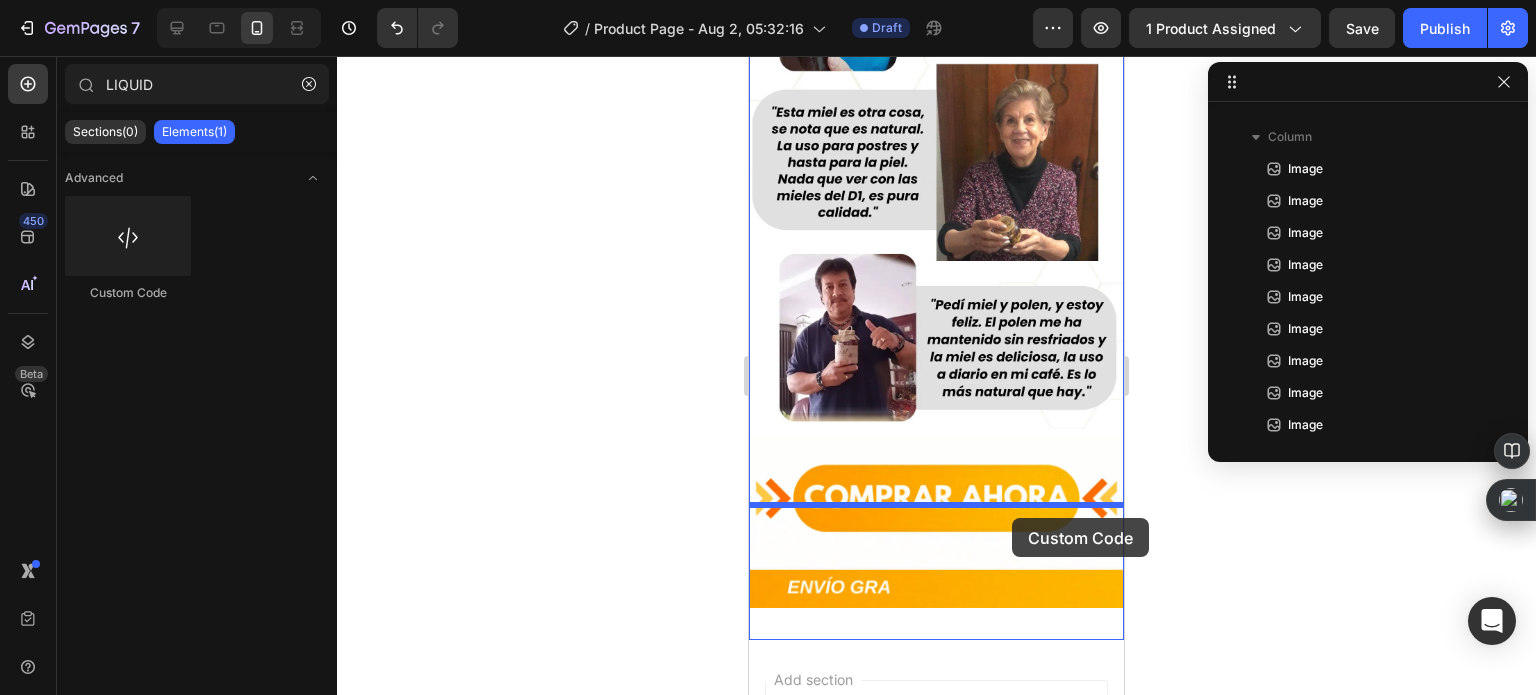 drag, startPoint x: 867, startPoint y: 287, endPoint x: 1011, endPoint y: 518, distance: 272.20764 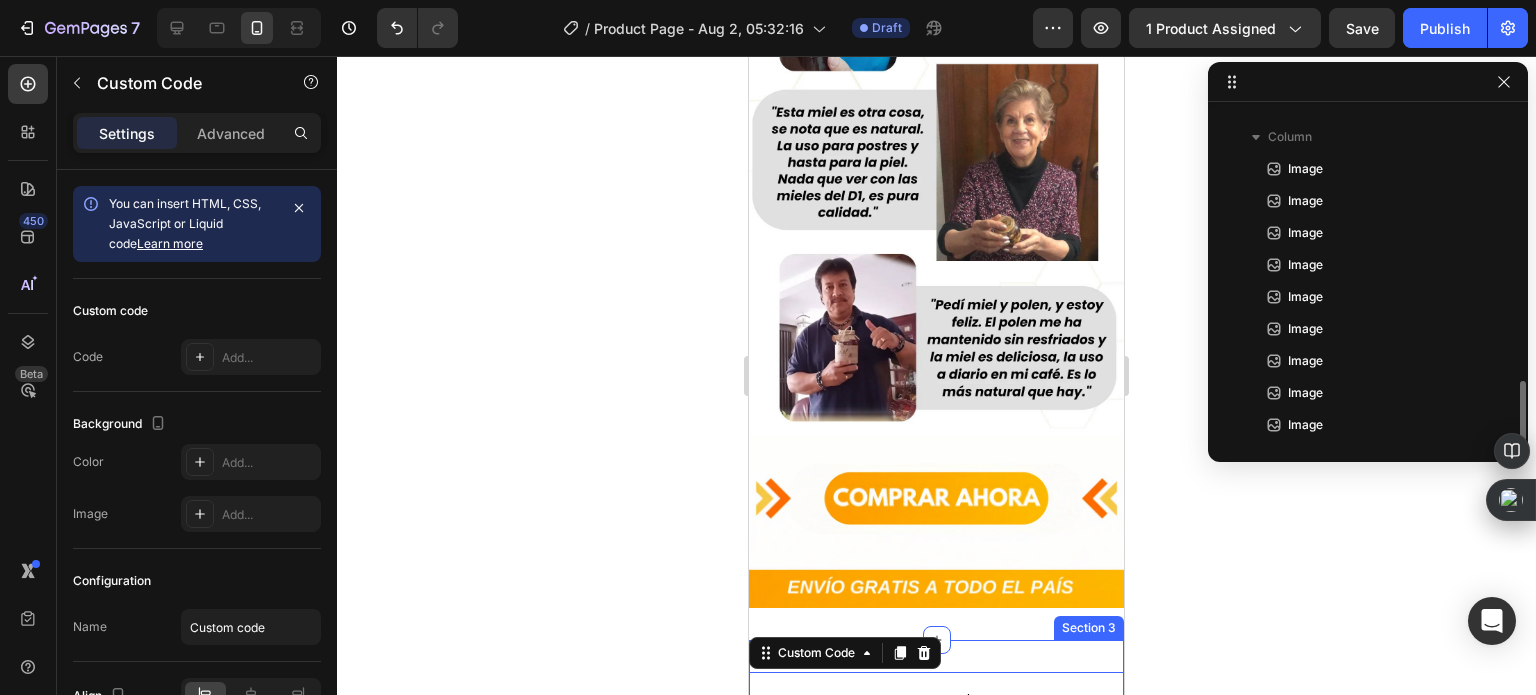 scroll, scrollTop: 373, scrollLeft: 0, axis: vertical 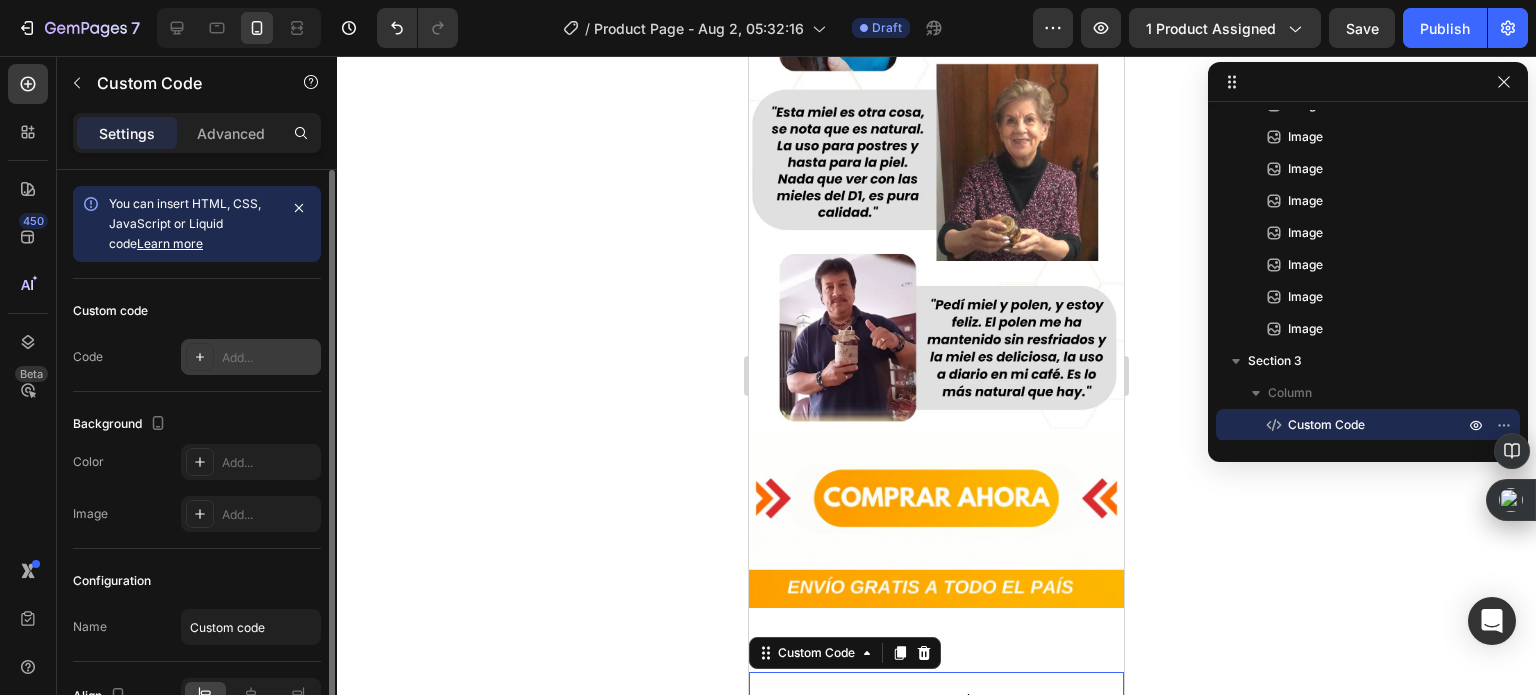 click on "Add..." at bounding box center [251, 357] 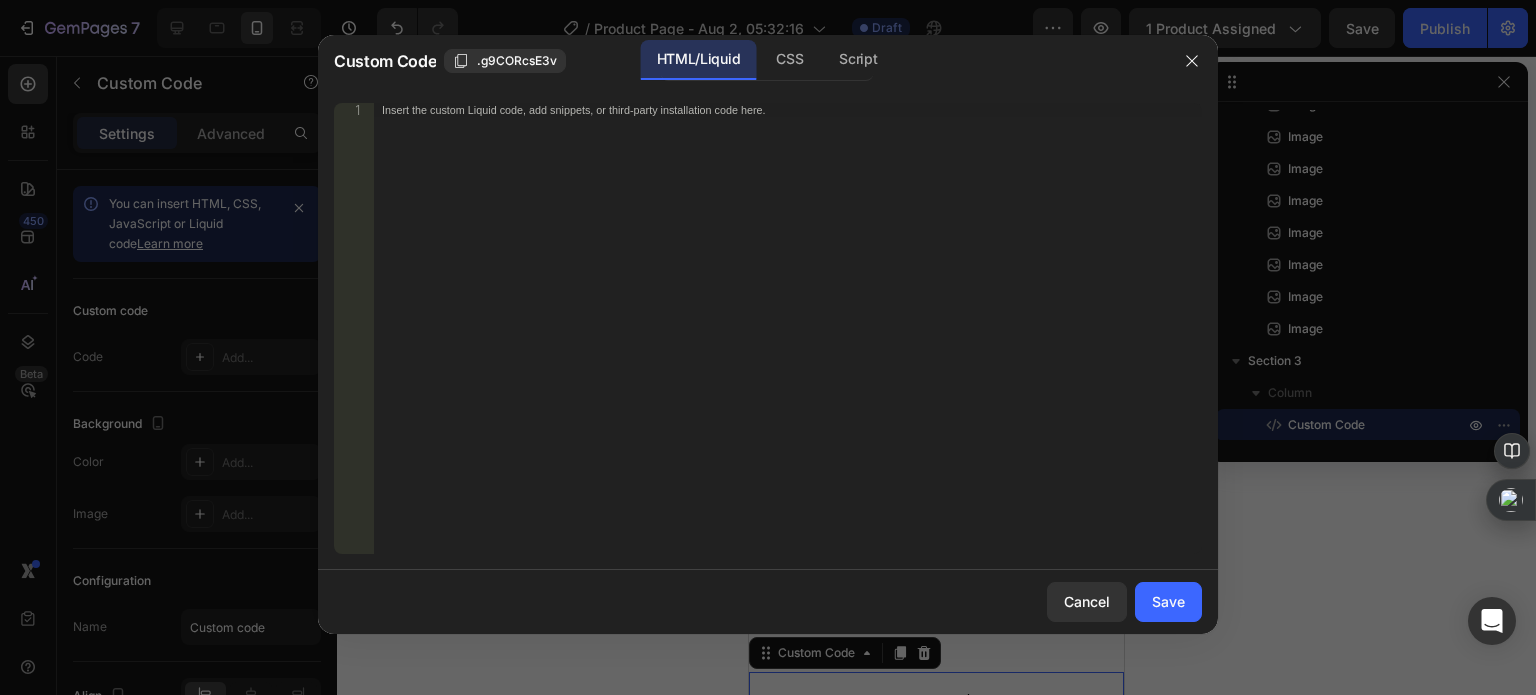 drag, startPoint x: 613, startPoint y: 84, endPoint x: 597, endPoint y: 105, distance: 26.400757 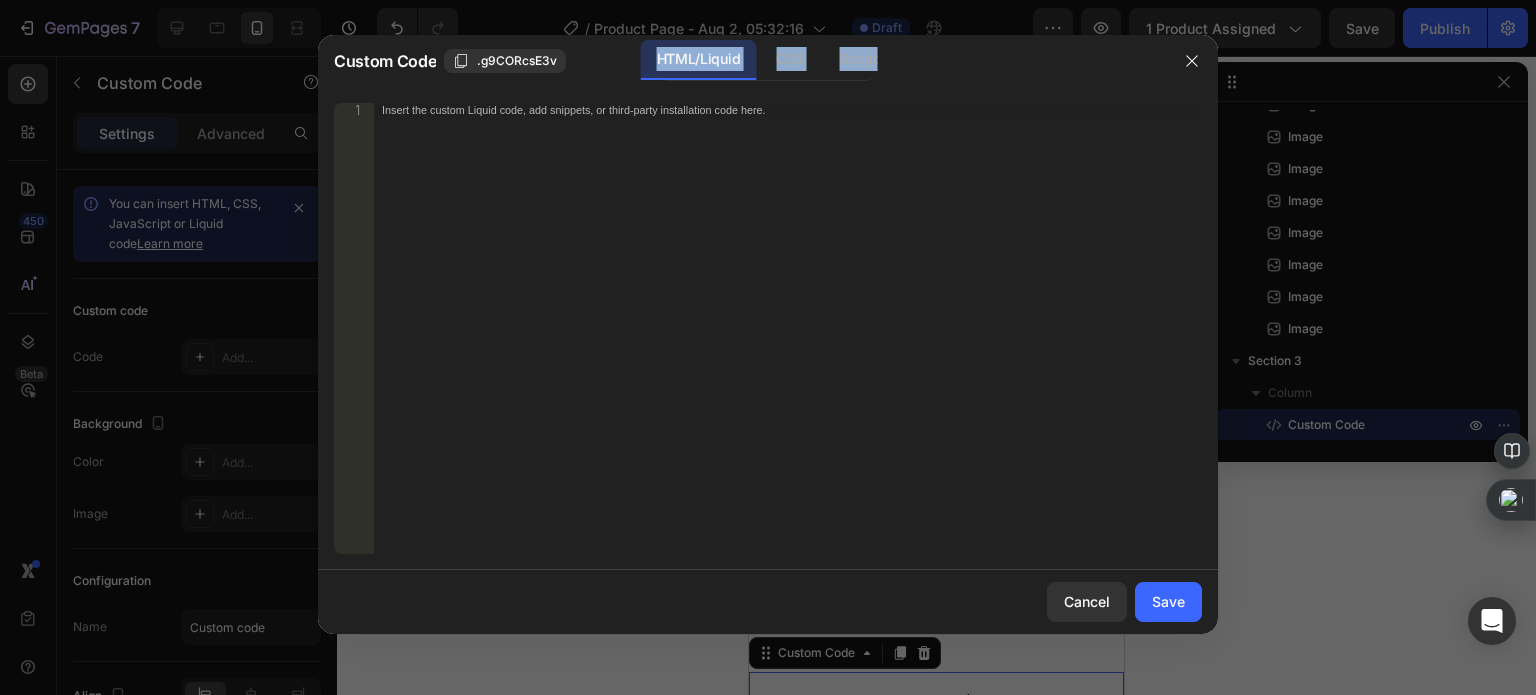 click on "Insert the custom Liquid code, add snippets, or third-party installation code here." at bounding box center [746, 109] 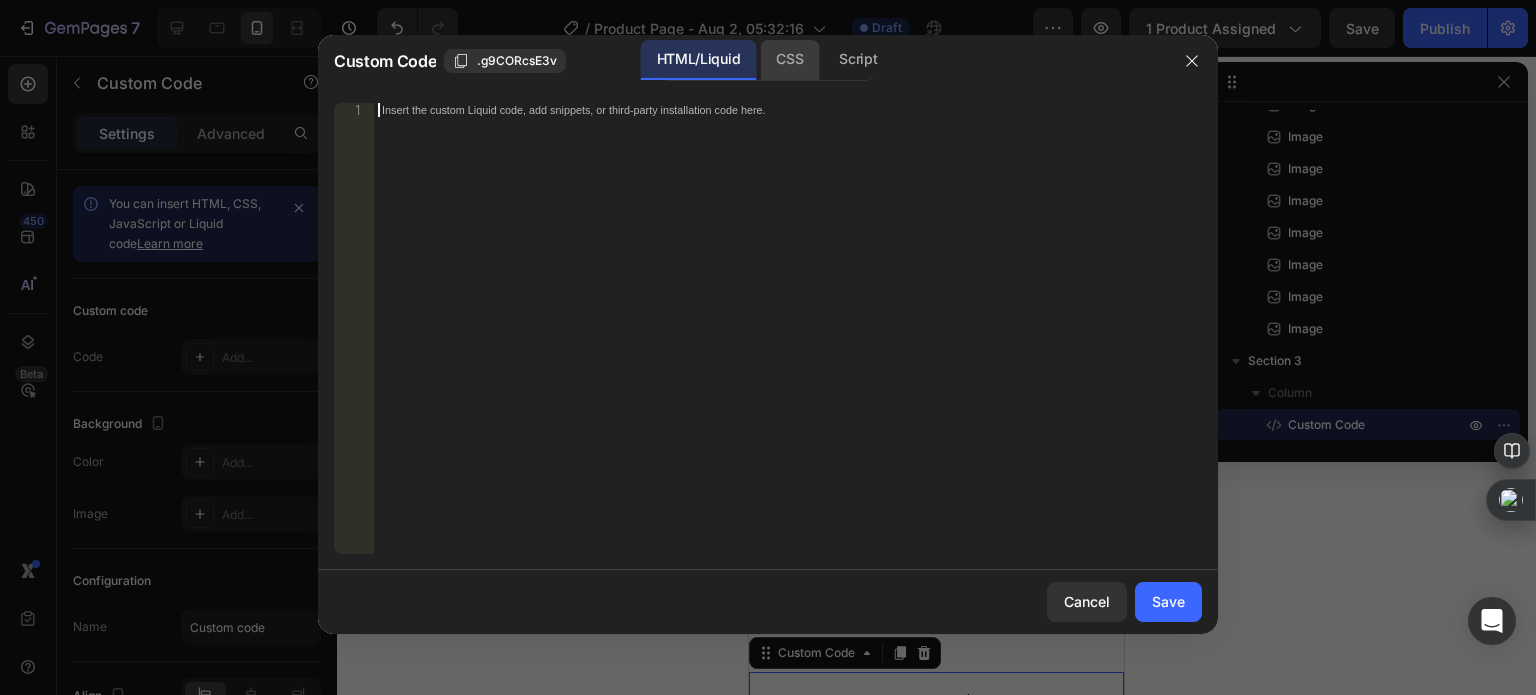 click on "CSS" 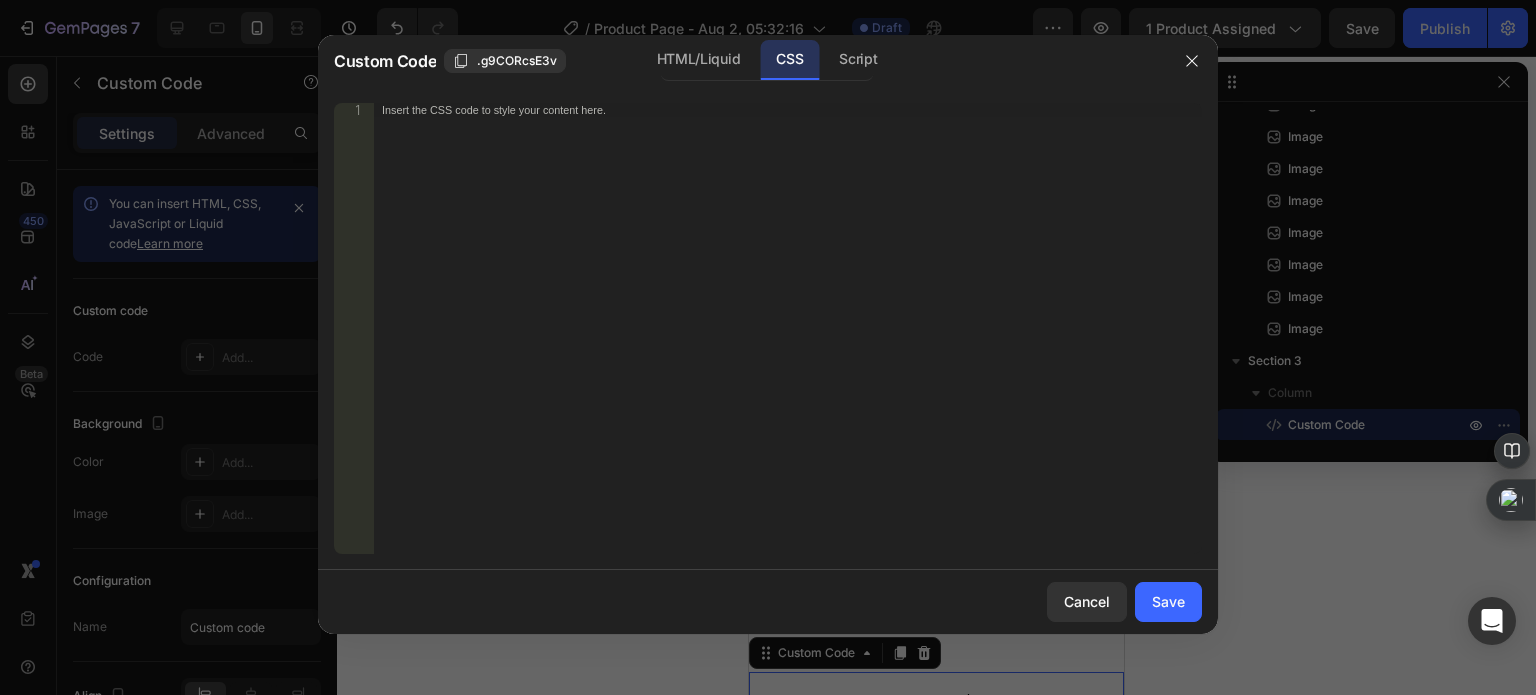 click on "Insert the CSS code to style your content here." at bounding box center [746, 109] 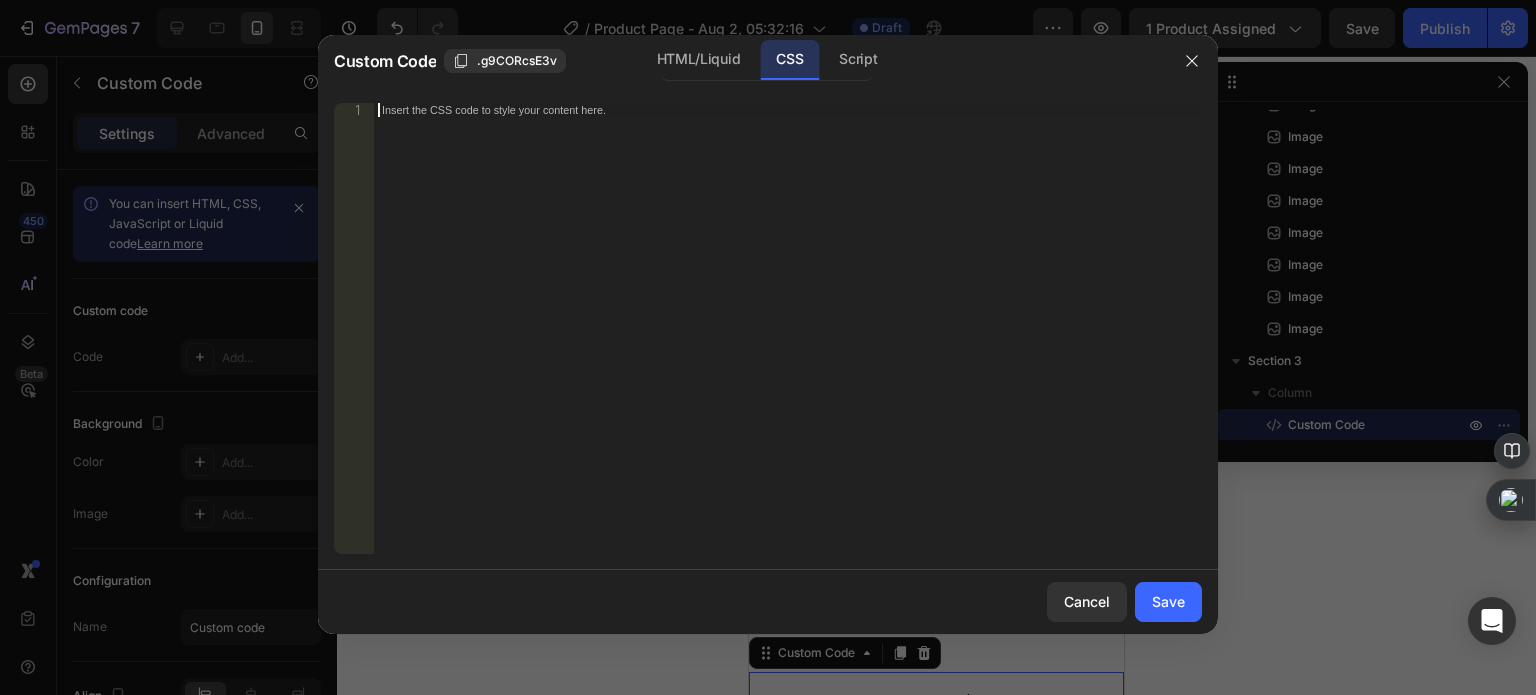click on "Insert the CSS code to style your content here." at bounding box center [746, 109] 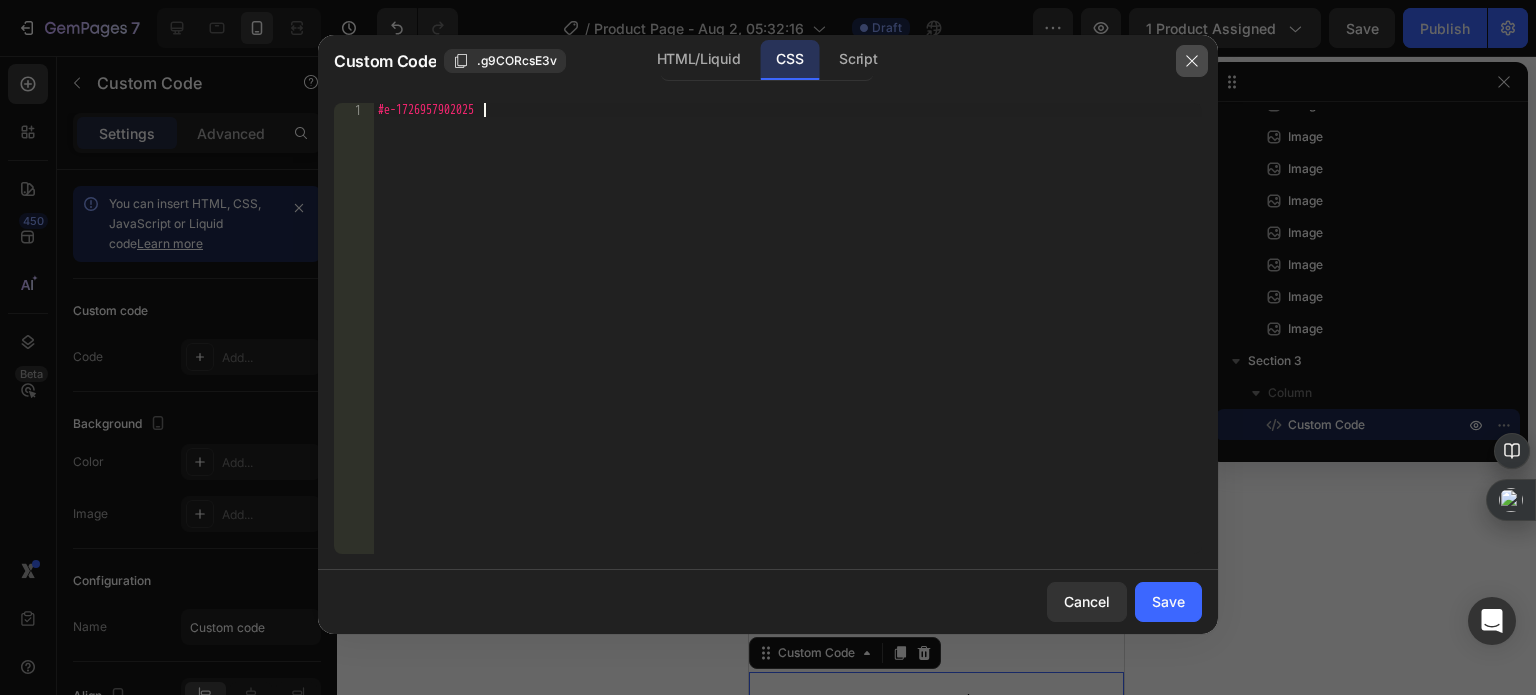 click 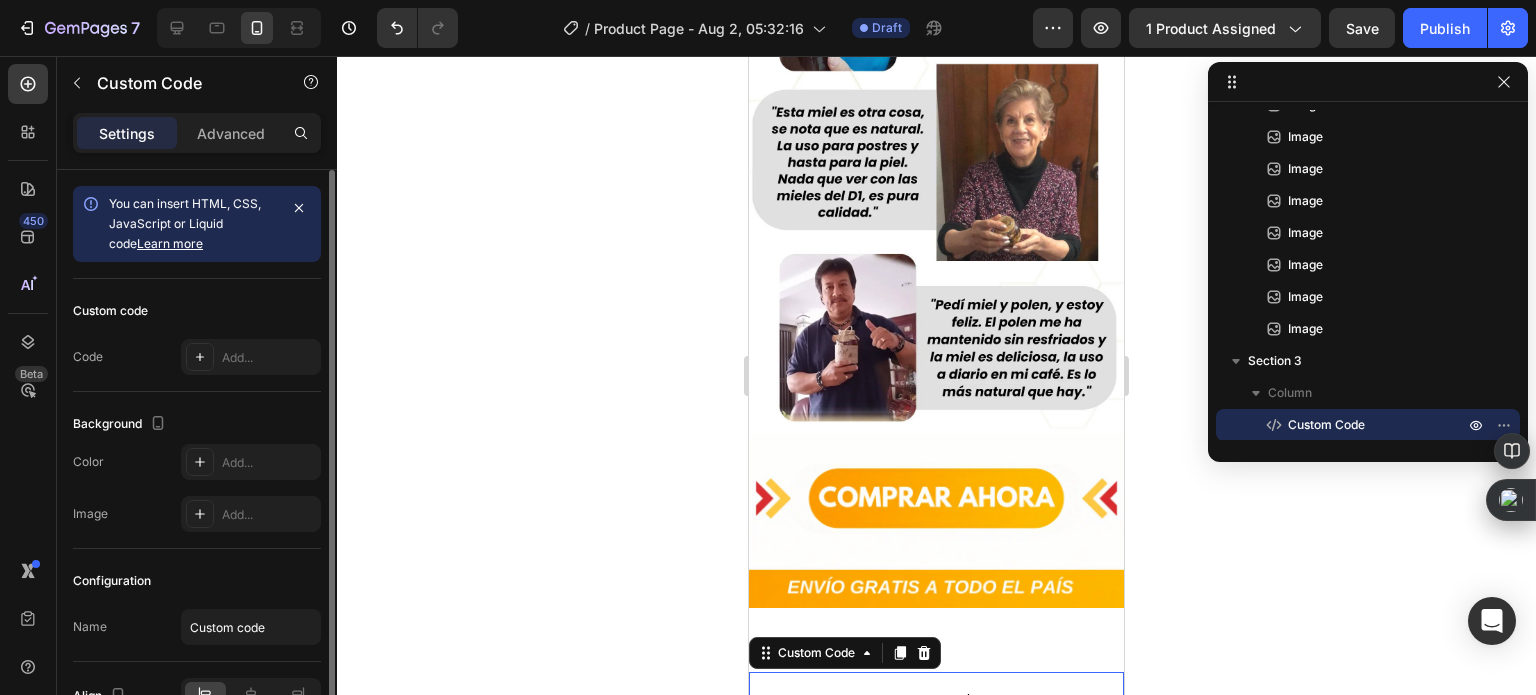 click on "Custom code Code Add..." 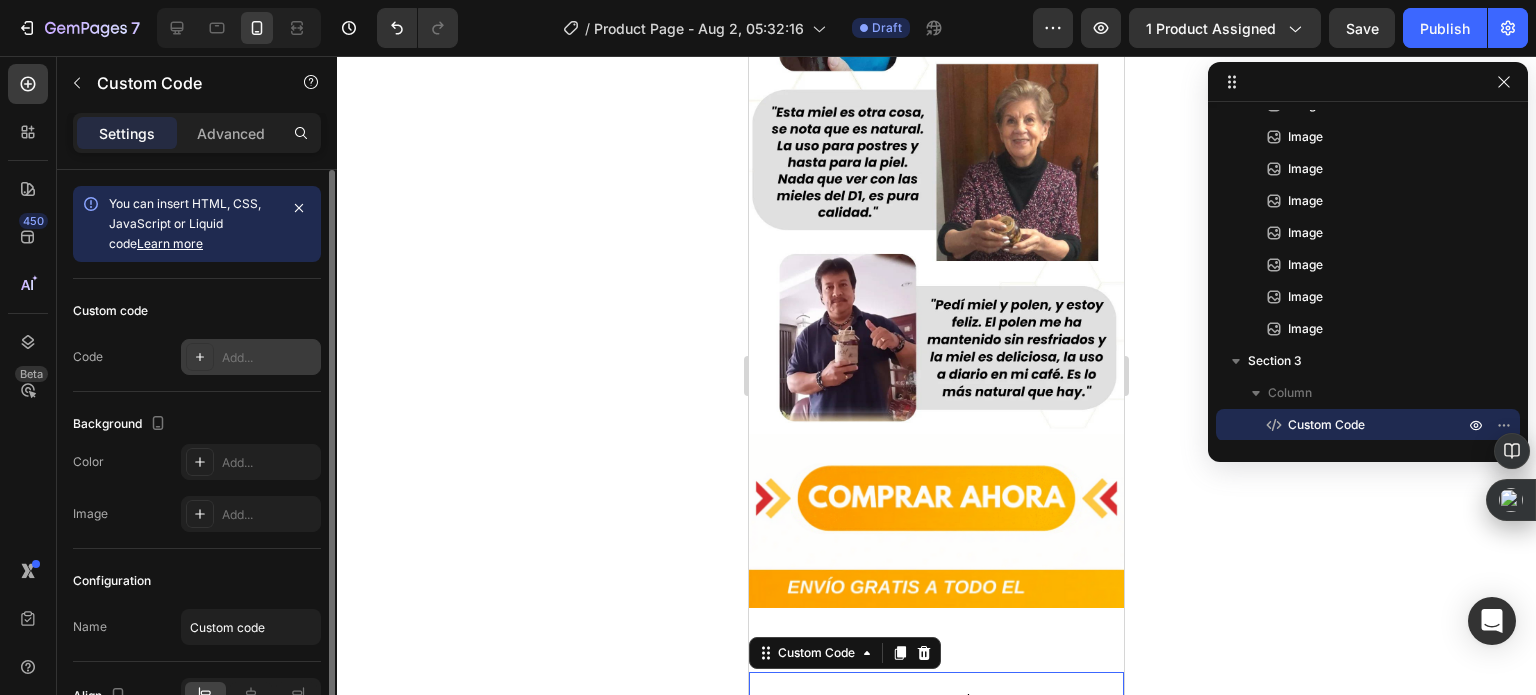 click on "Add..." at bounding box center [269, 358] 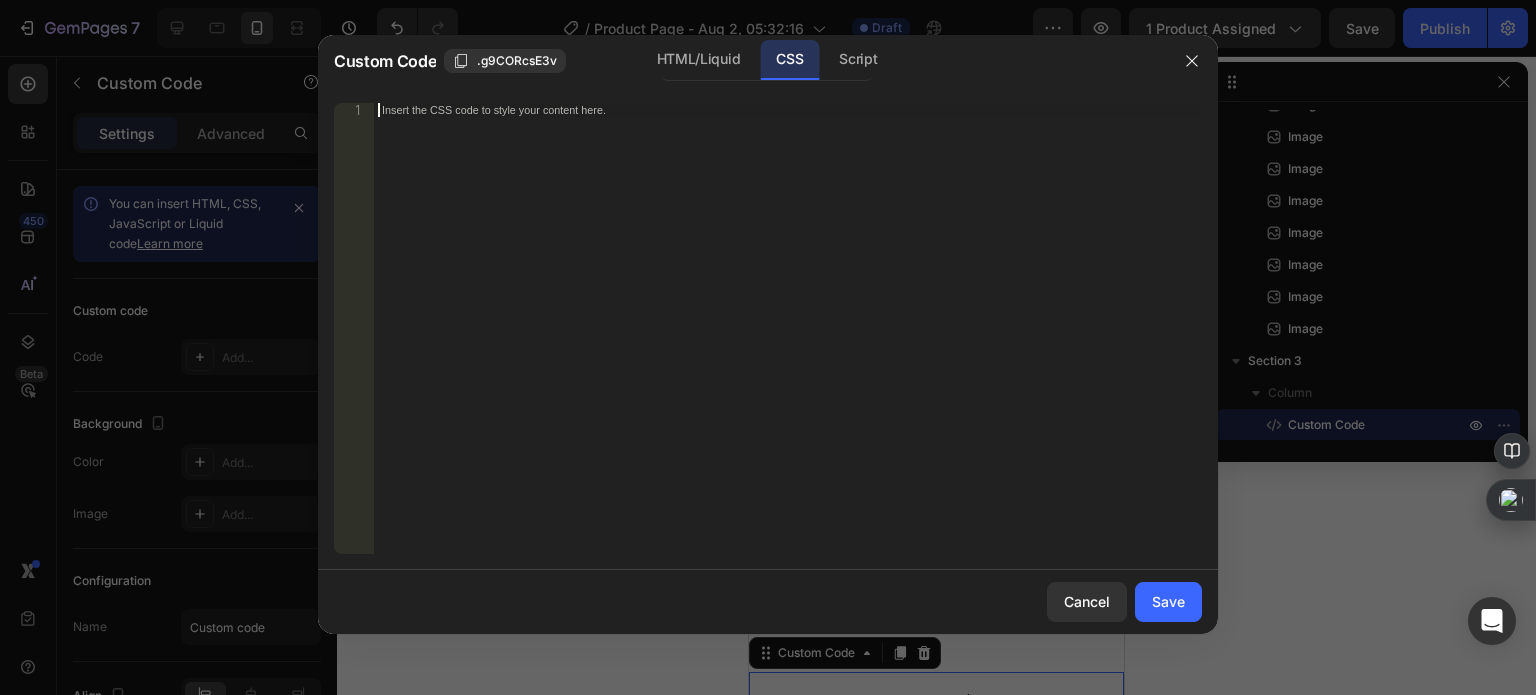 click on "Insert the CSS code to style your content here." at bounding box center [788, 342] 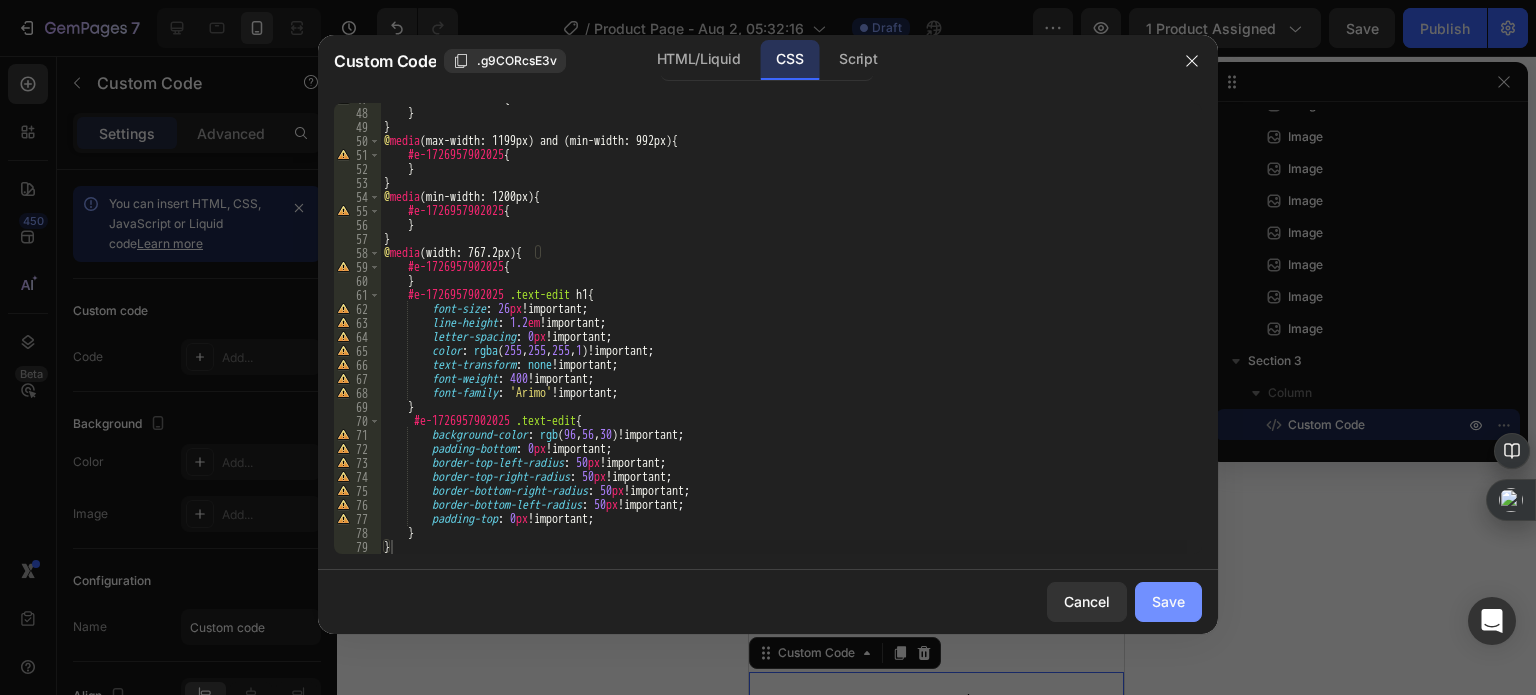 click on "Save" 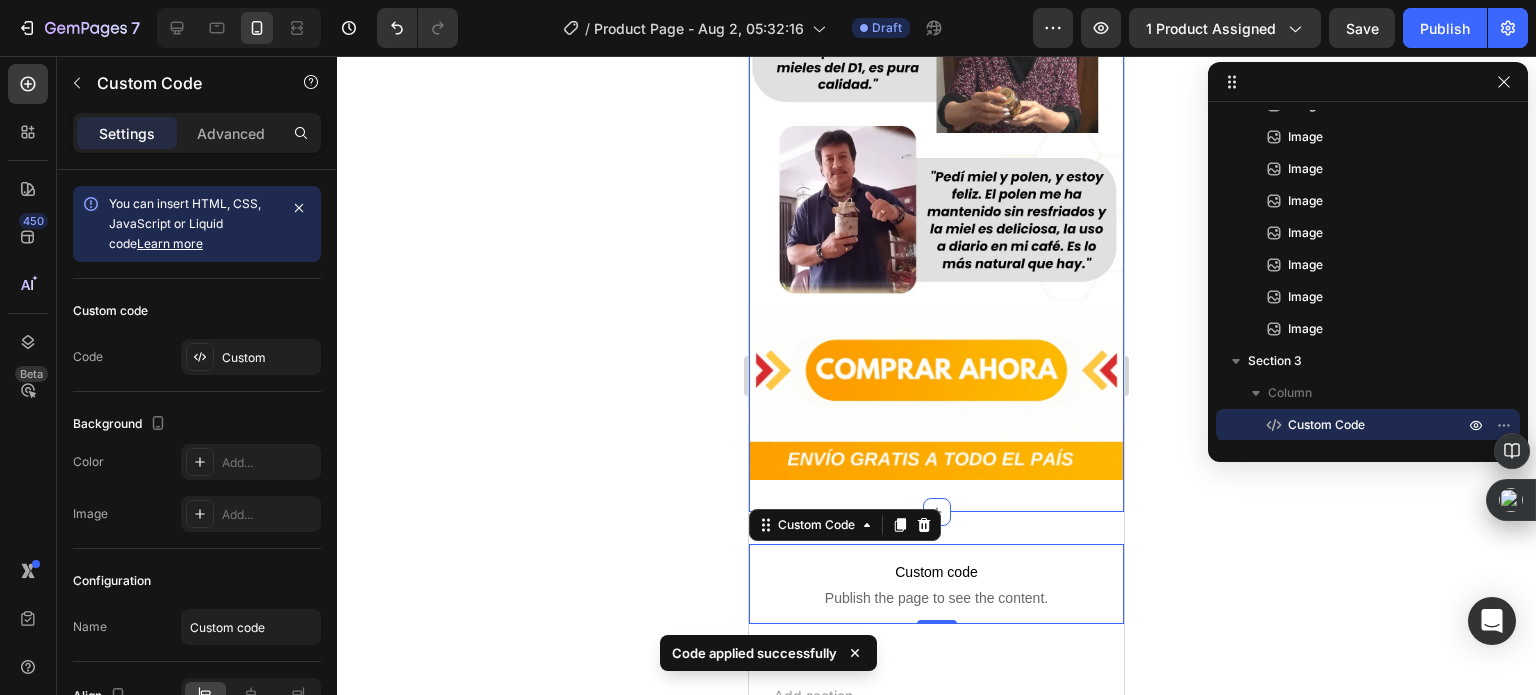 scroll, scrollTop: 5400, scrollLeft: 0, axis: vertical 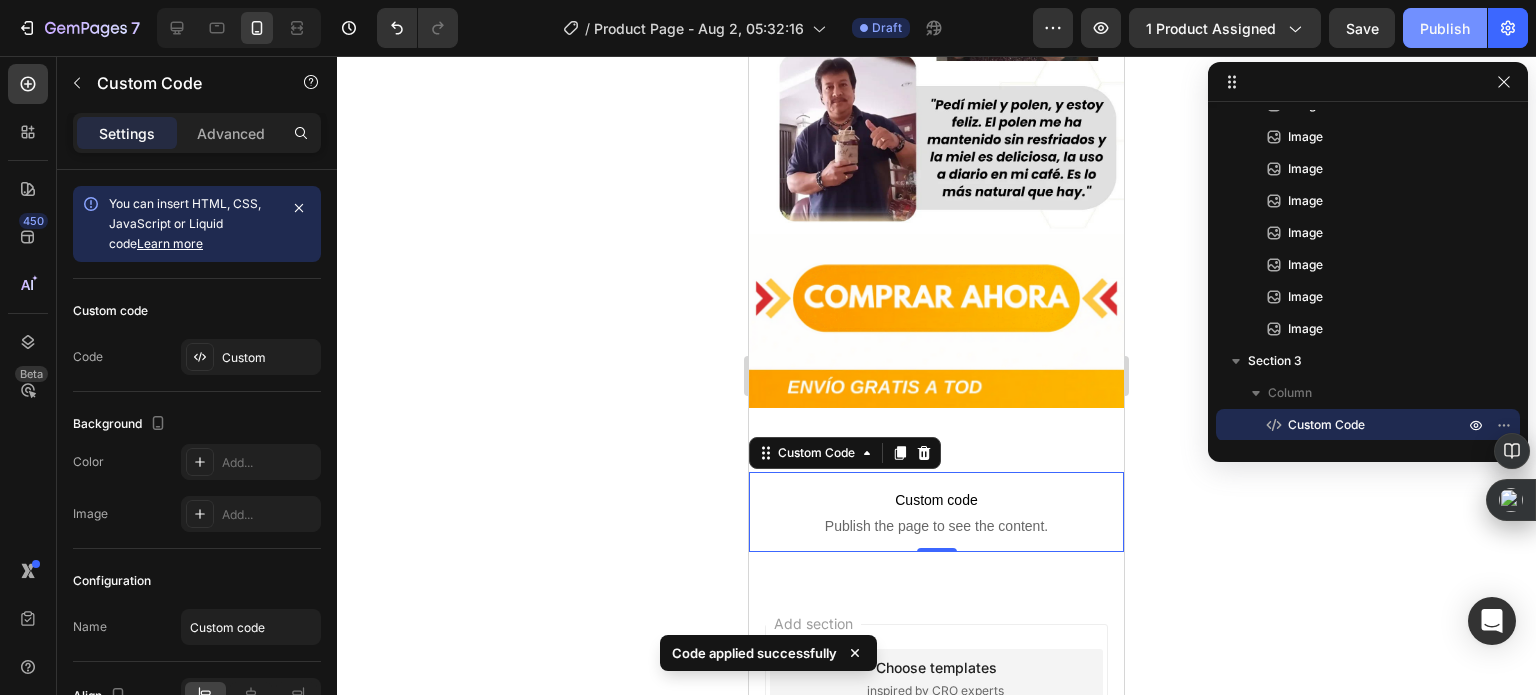 click on "Publish" 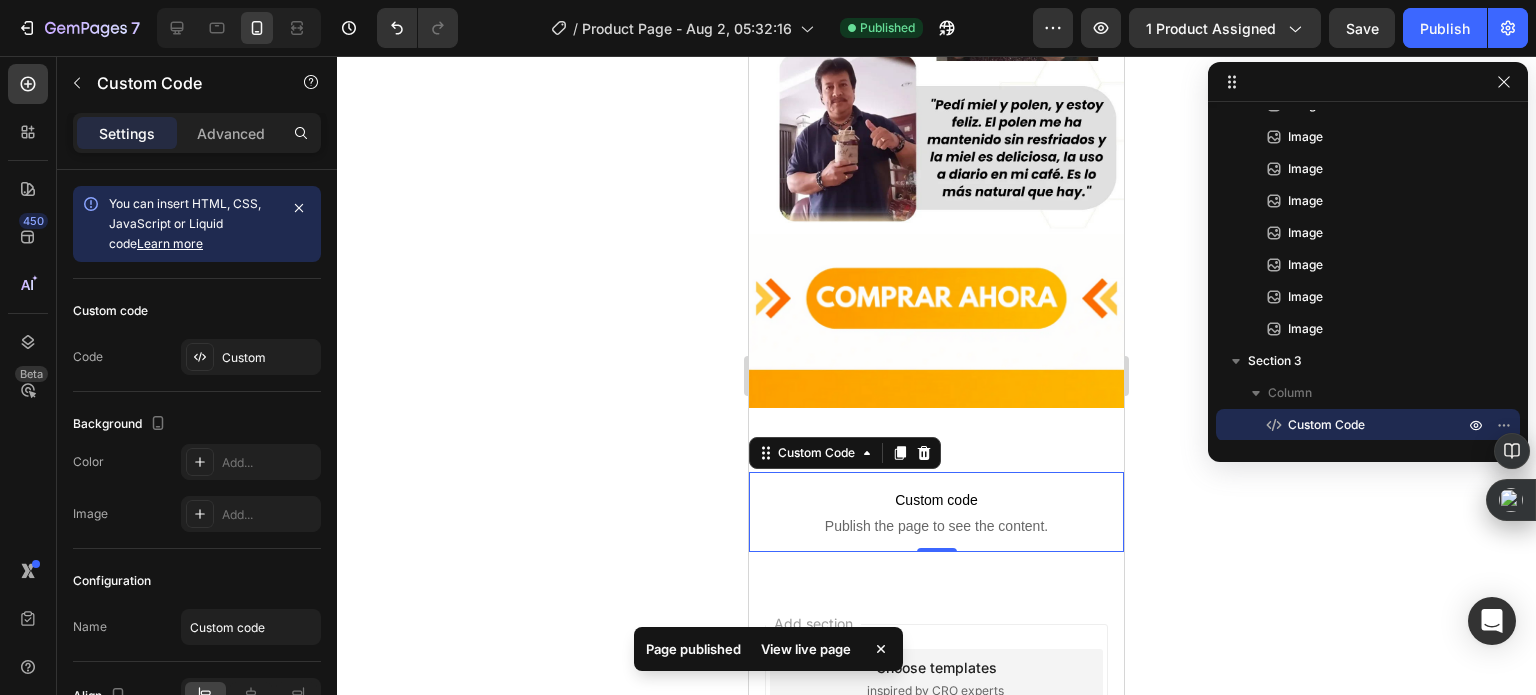 click on "View live page" at bounding box center (806, 649) 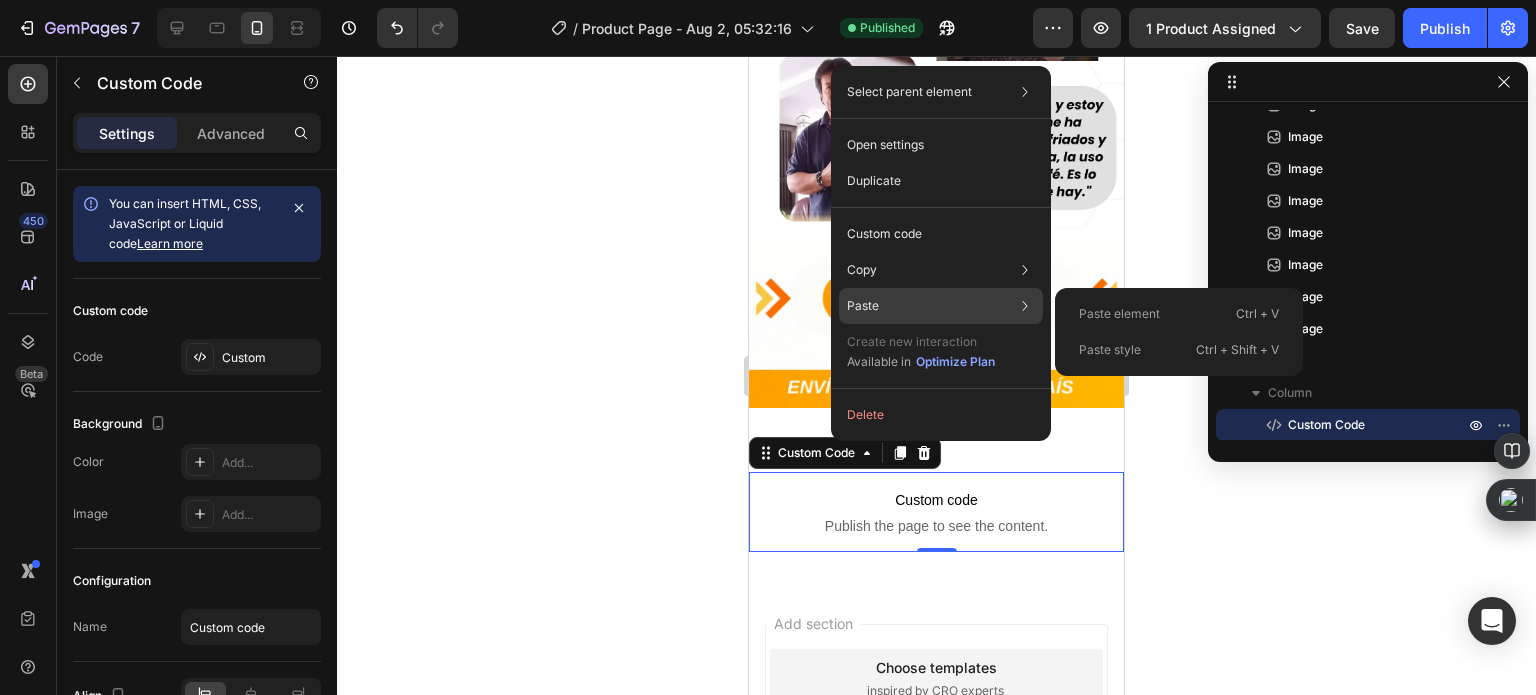 click on "Paste" at bounding box center (863, 306) 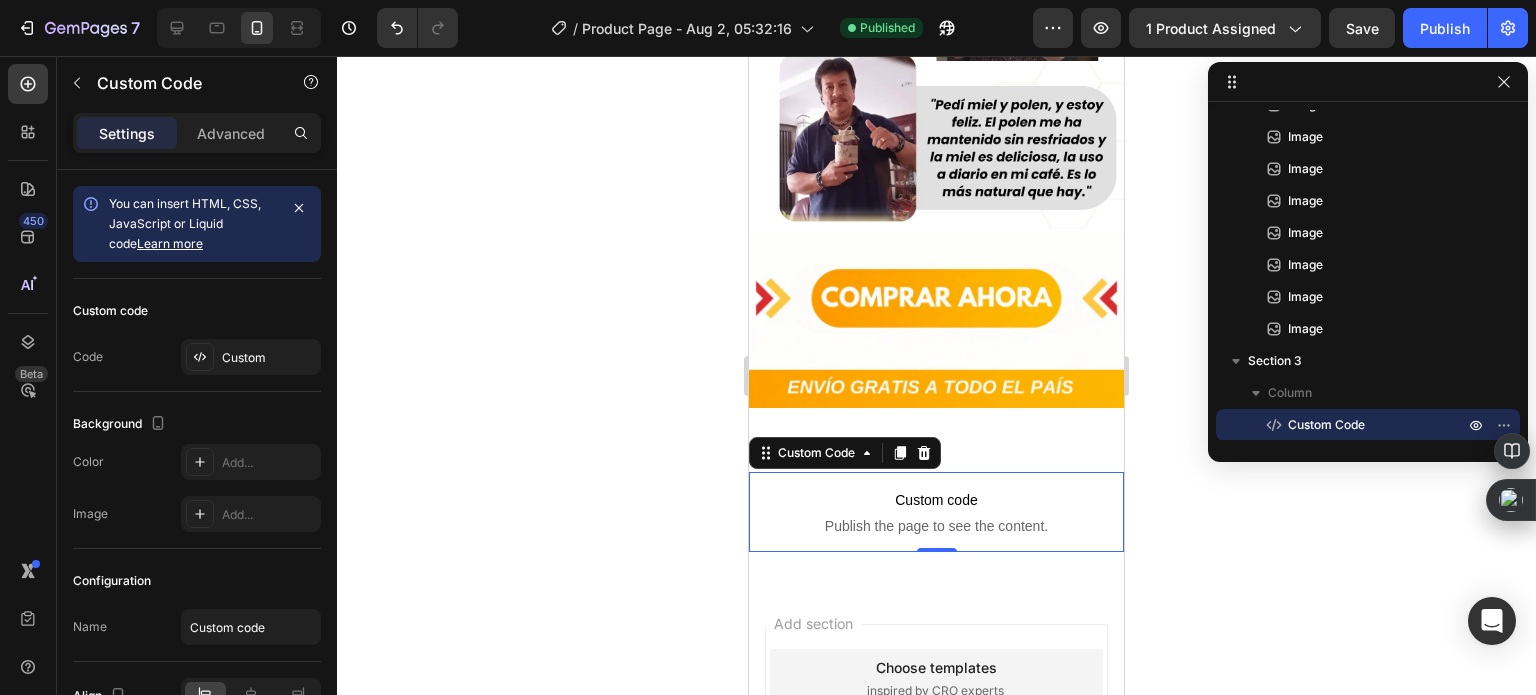 click 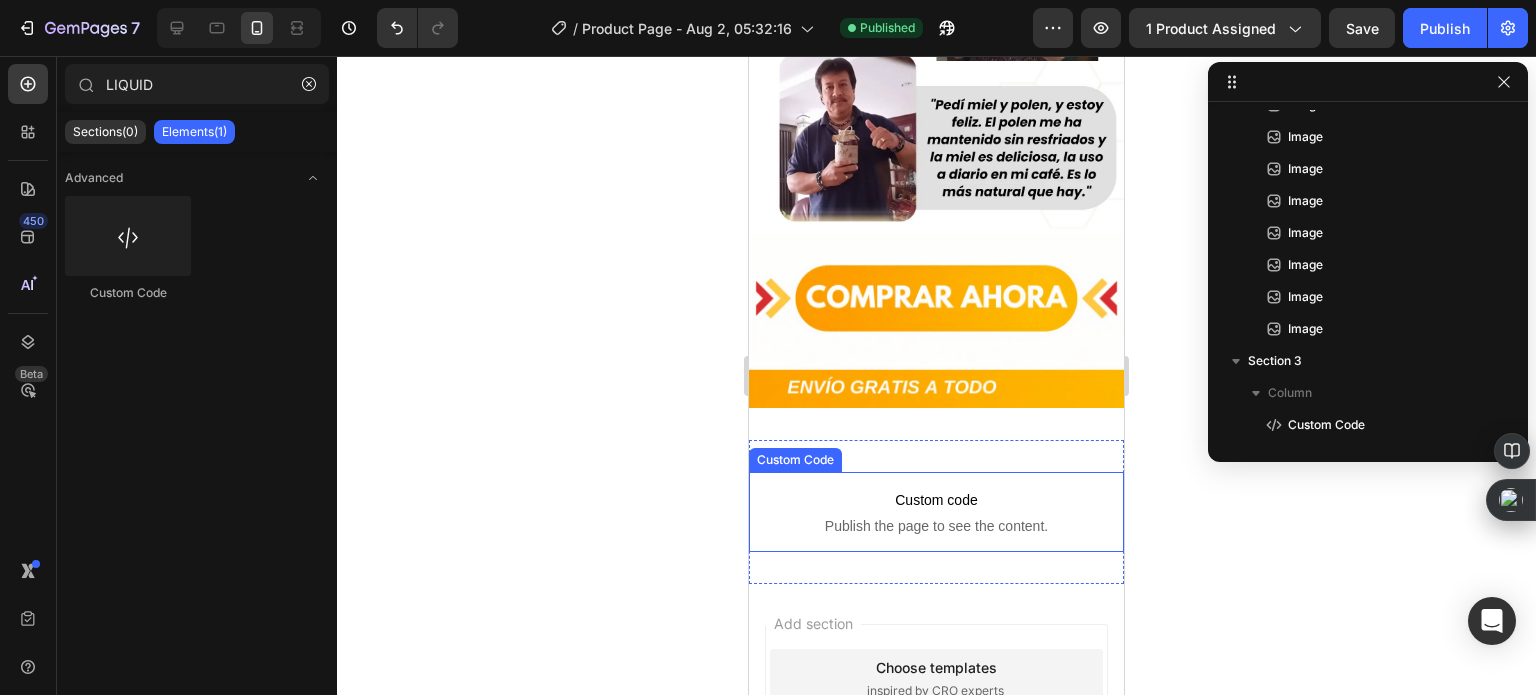 click on "Custom code
Publish the page to see the content." at bounding box center (936, 512) 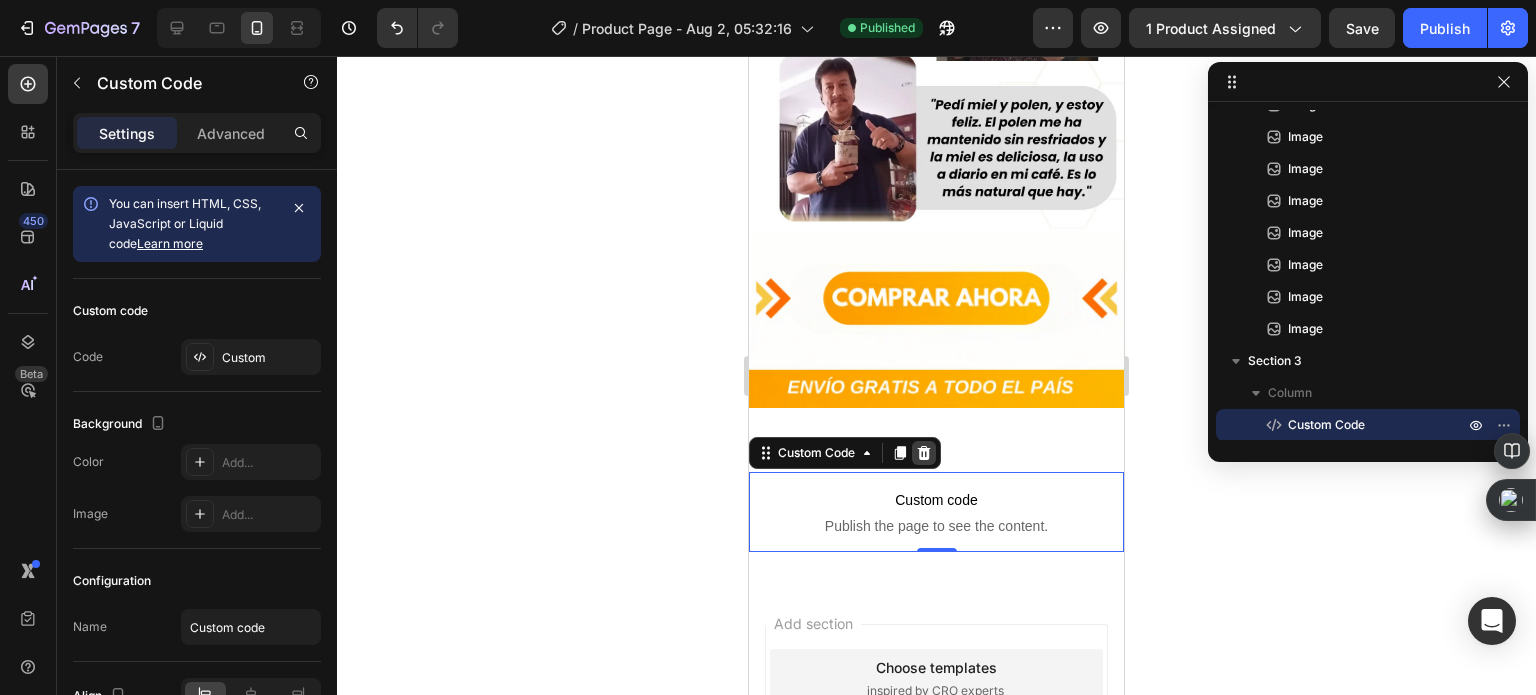 click 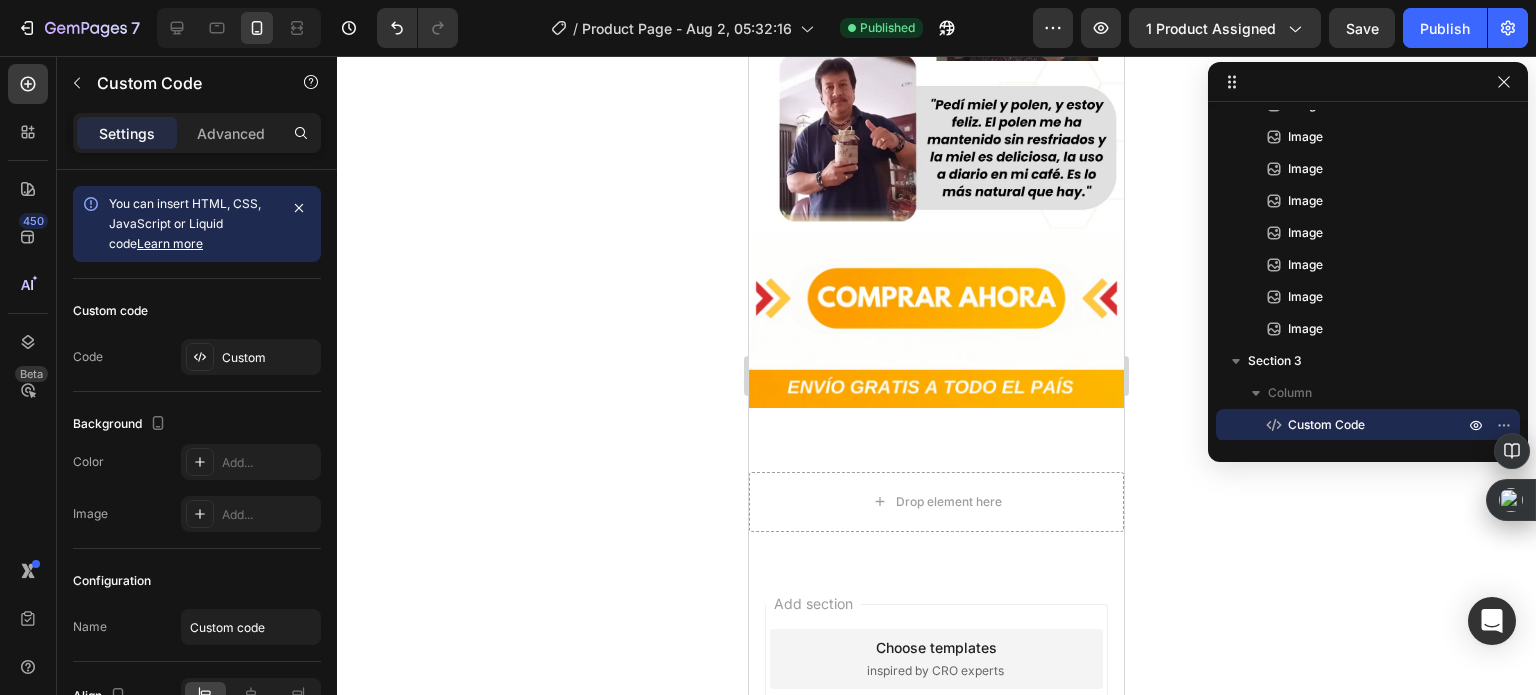 scroll, scrollTop: 365, scrollLeft: 0, axis: vertical 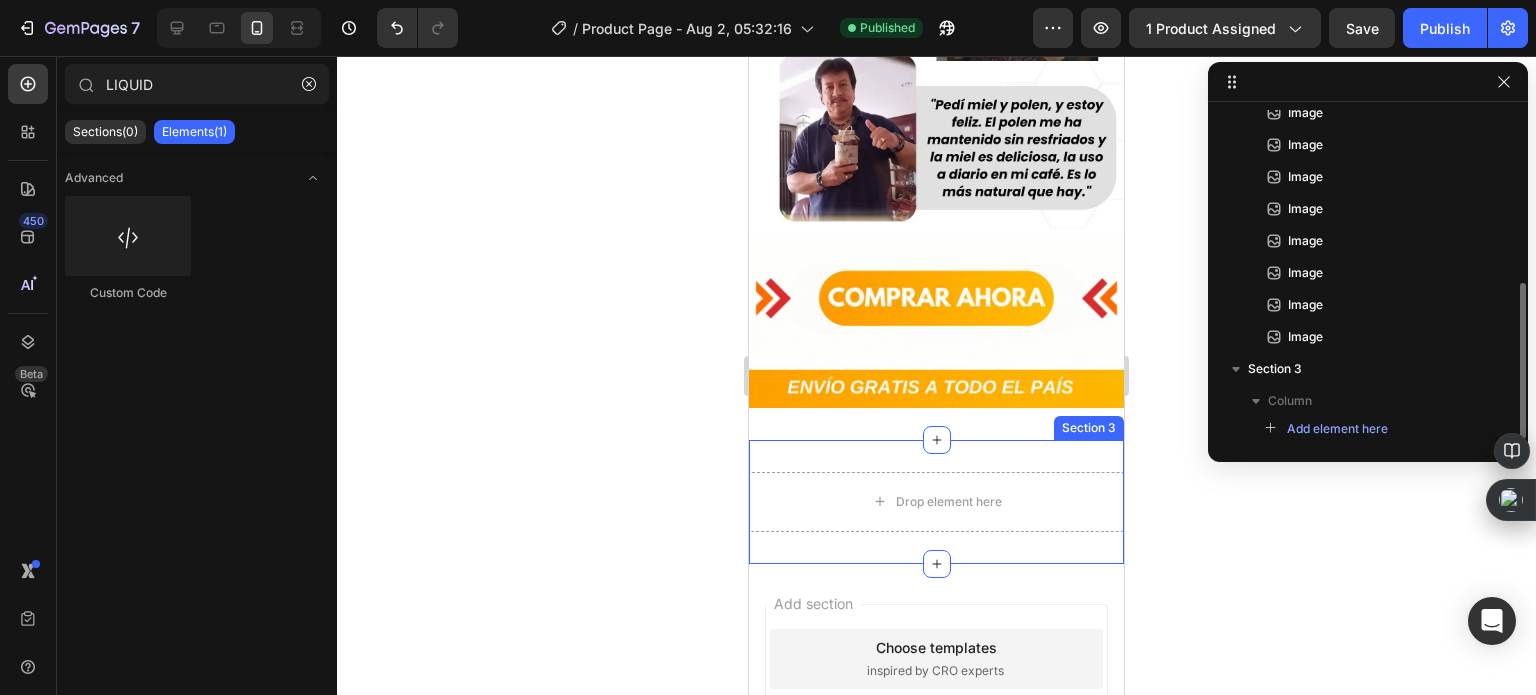 click on "Drop element here Section 3" at bounding box center [936, 502] 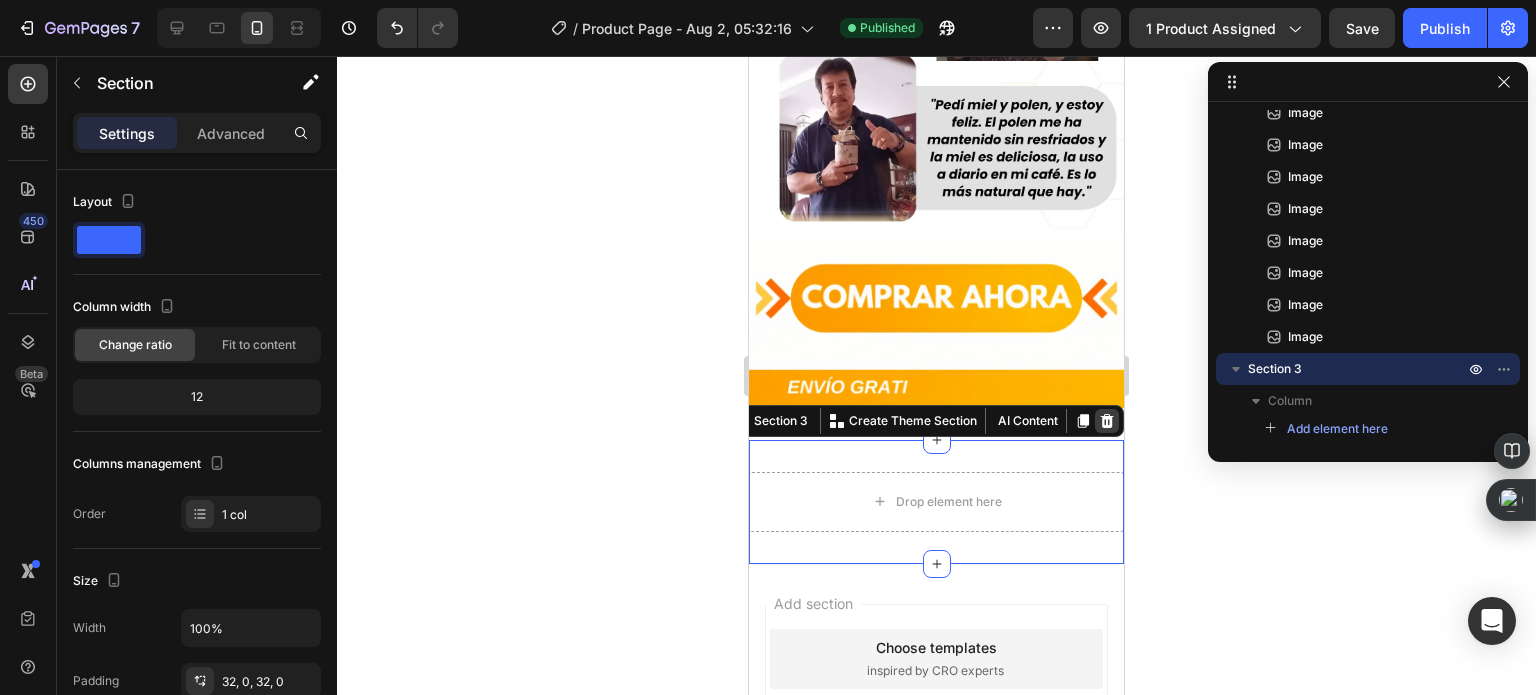 click at bounding box center [1107, 421] 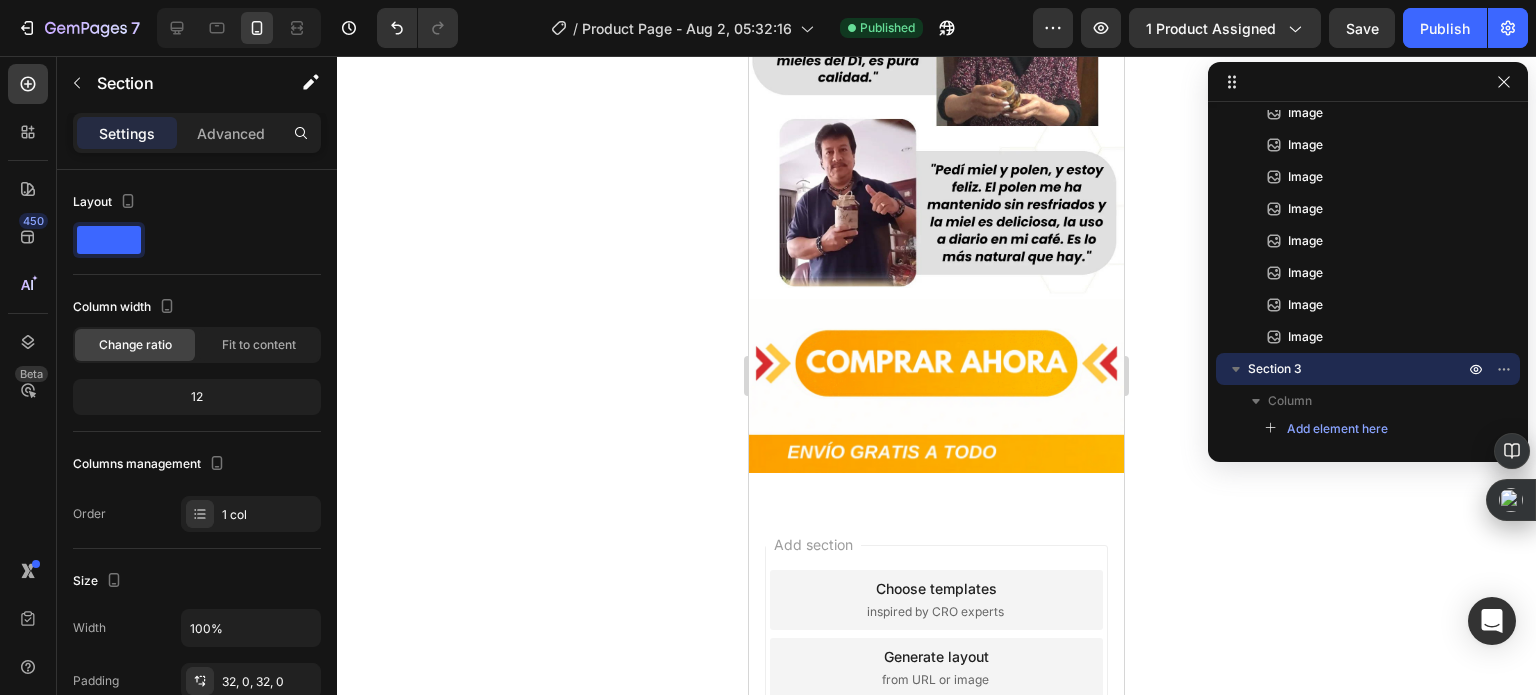 scroll, scrollTop: 277, scrollLeft: 0, axis: vertical 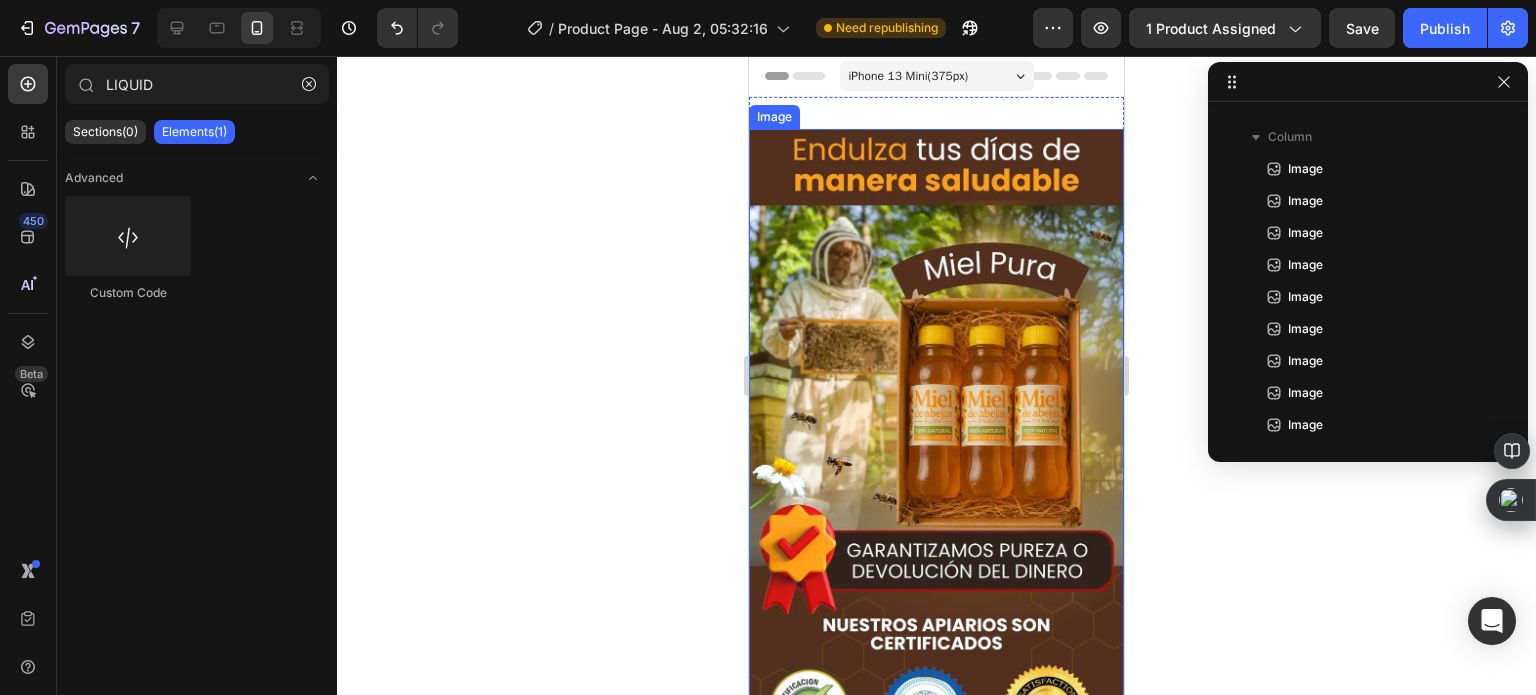 click at bounding box center [936, 462] 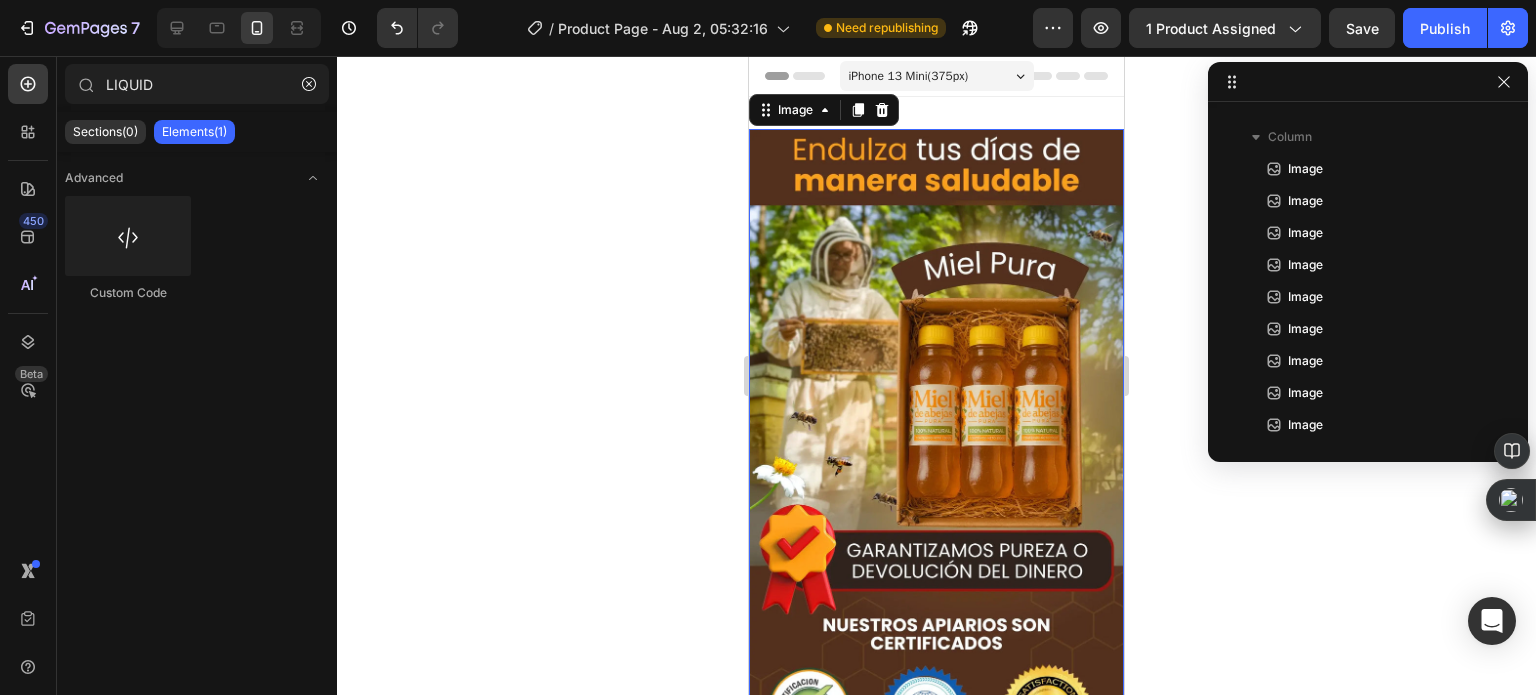 scroll, scrollTop: 0, scrollLeft: 0, axis: both 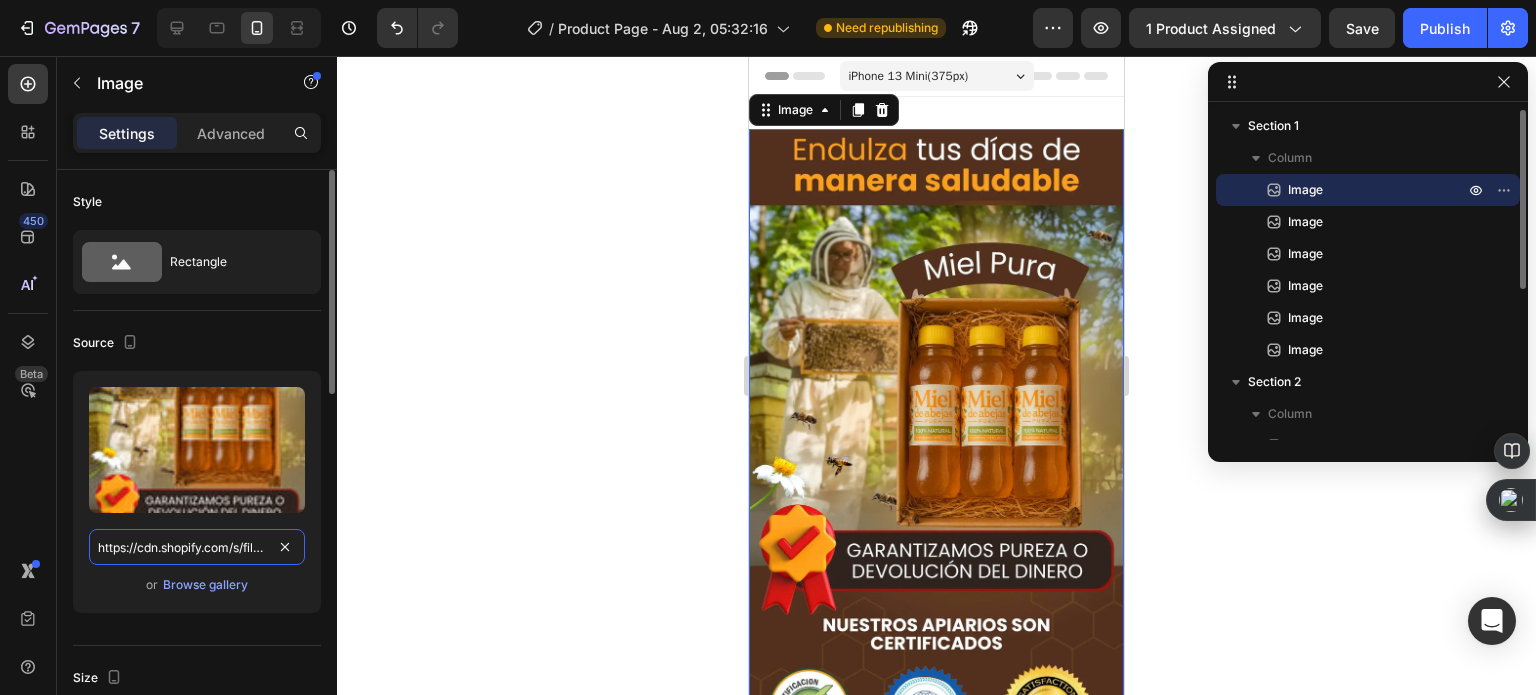 click on "https://cdn.shopify.com/s/files/1/0817/3597/4946/files/Endulza_tus_dias_de_manera_saludable_27_1.webp?v=1754176031" at bounding box center [197, 547] 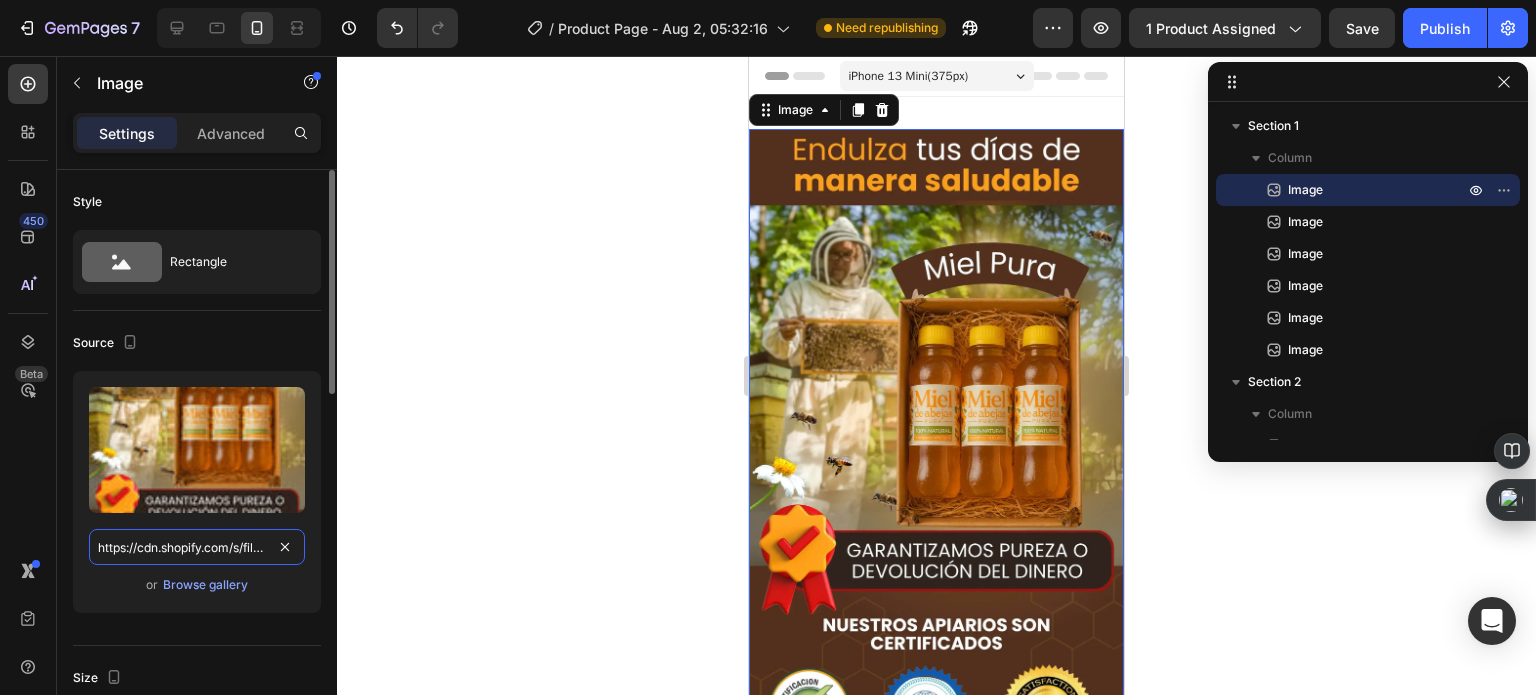 click on "https://cdn.shopify.com/s/files/1/0817/3597/4946/files/Endulza_tus_dias_de_manera_saludable_27_1.webp?v=1754176031" at bounding box center [197, 547] 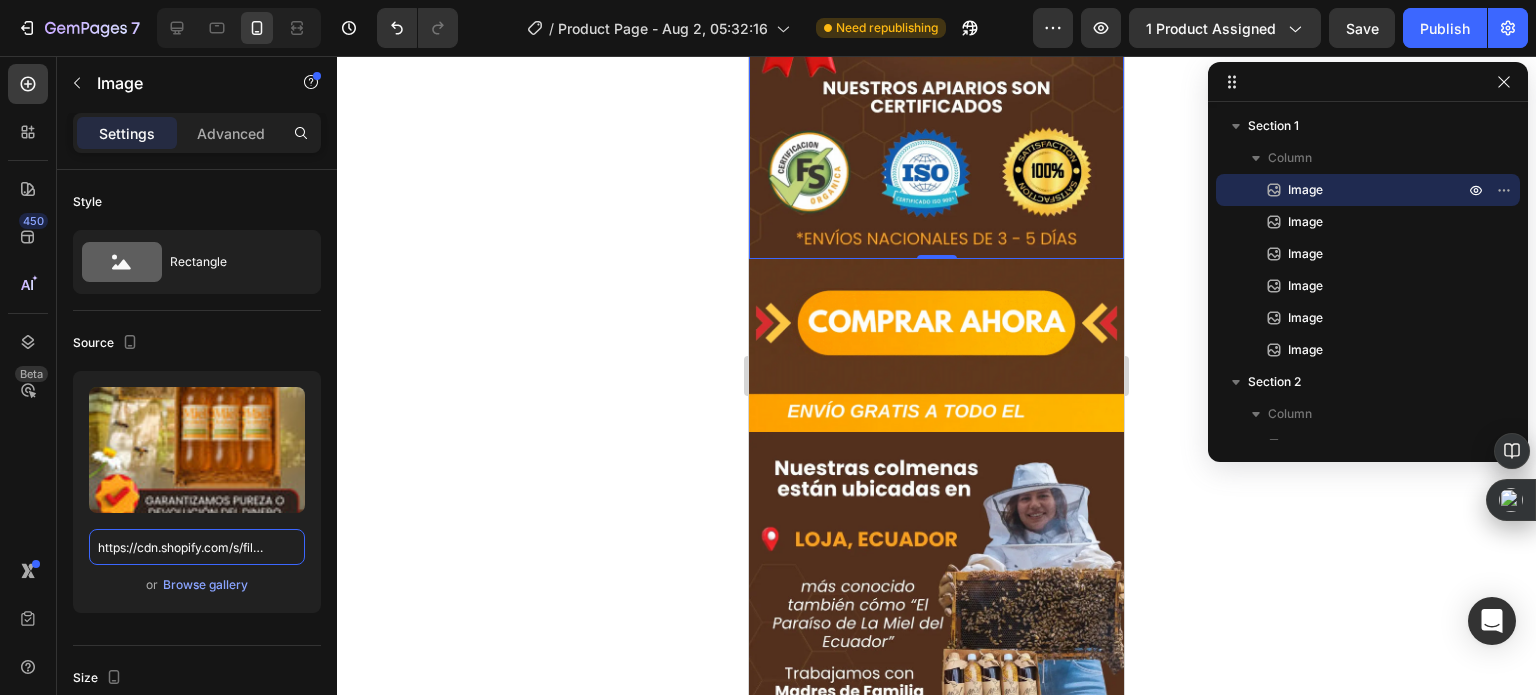 scroll, scrollTop: 600, scrollLeft: 0, axis: vertical 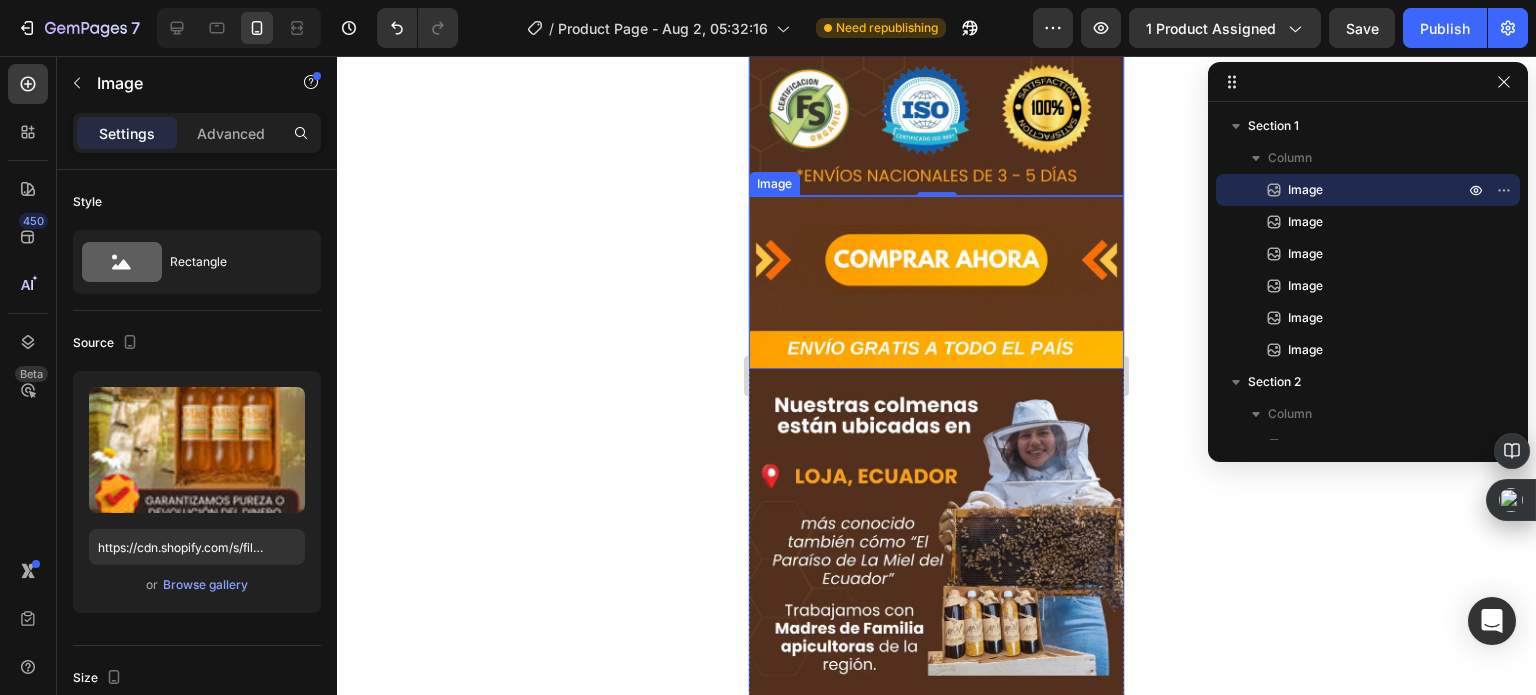 click at bounding box center [936, 283] 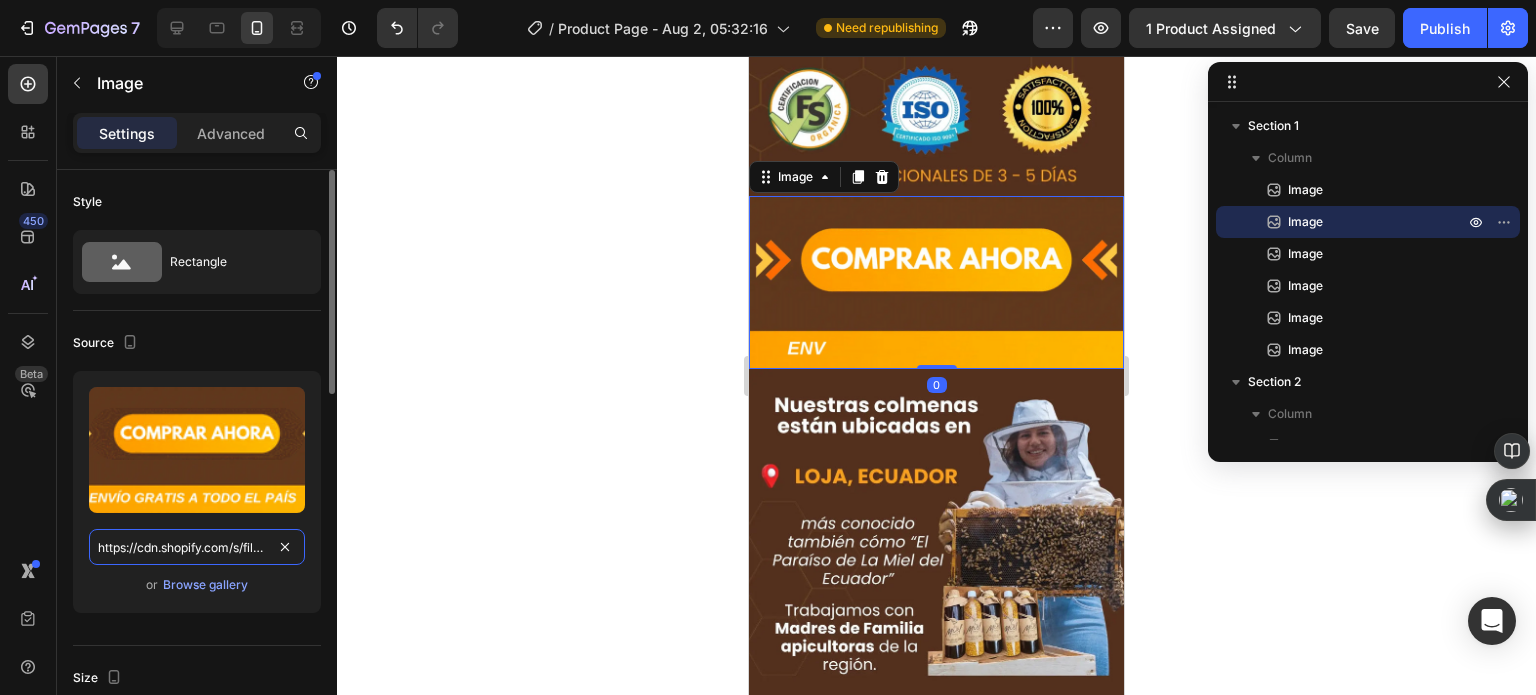 click on "https://cdn.shopify.com/s/files/1/0535/0549/1125/files/Aadirunttulo13-ezgif.com-gif-to-webp-converter.webp?v=1747838741" at bounding box center [197, 547] 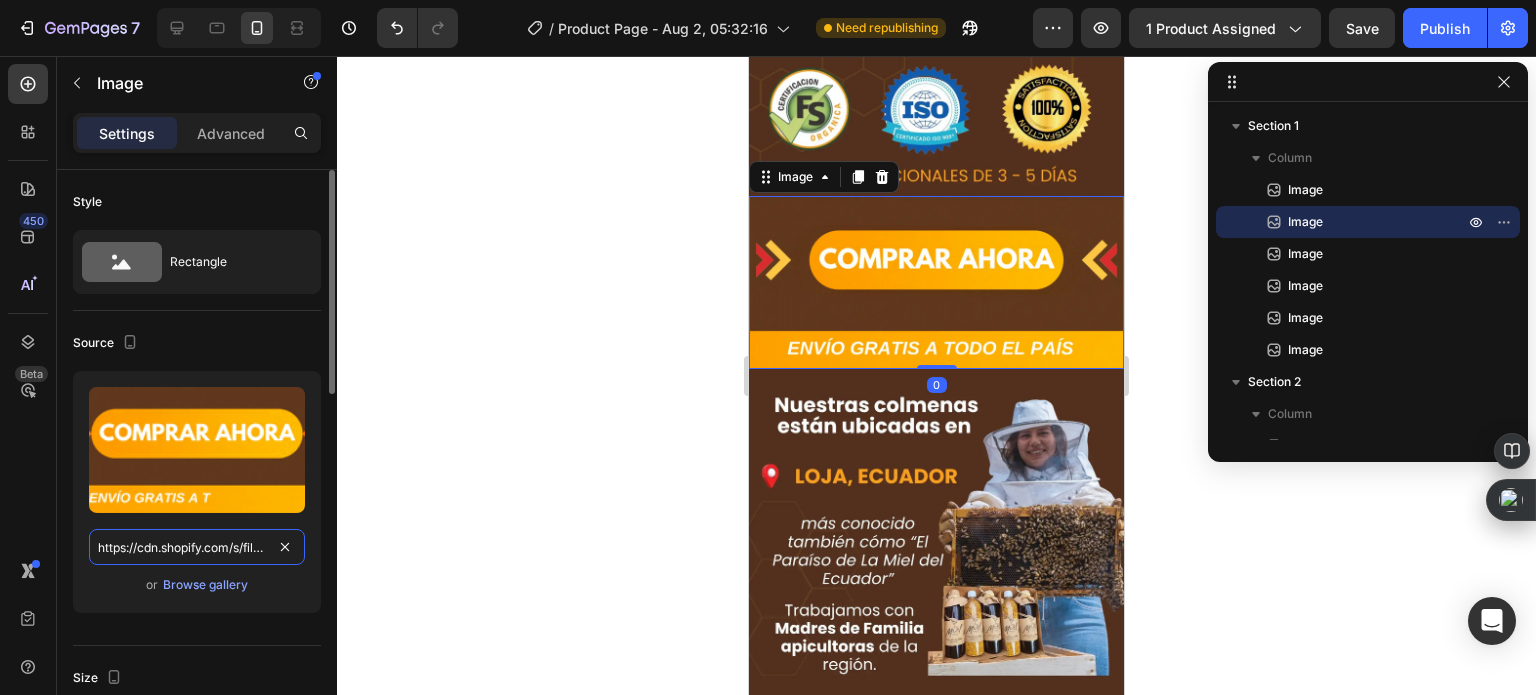 click on "https://cdn.shopify.com/s/files/1/0535/0549/1125/files/Aadirunttulo13-ezgif.com-gif-to-webp-converter.webp?v=1747838741" at bounding box center [197, 547] 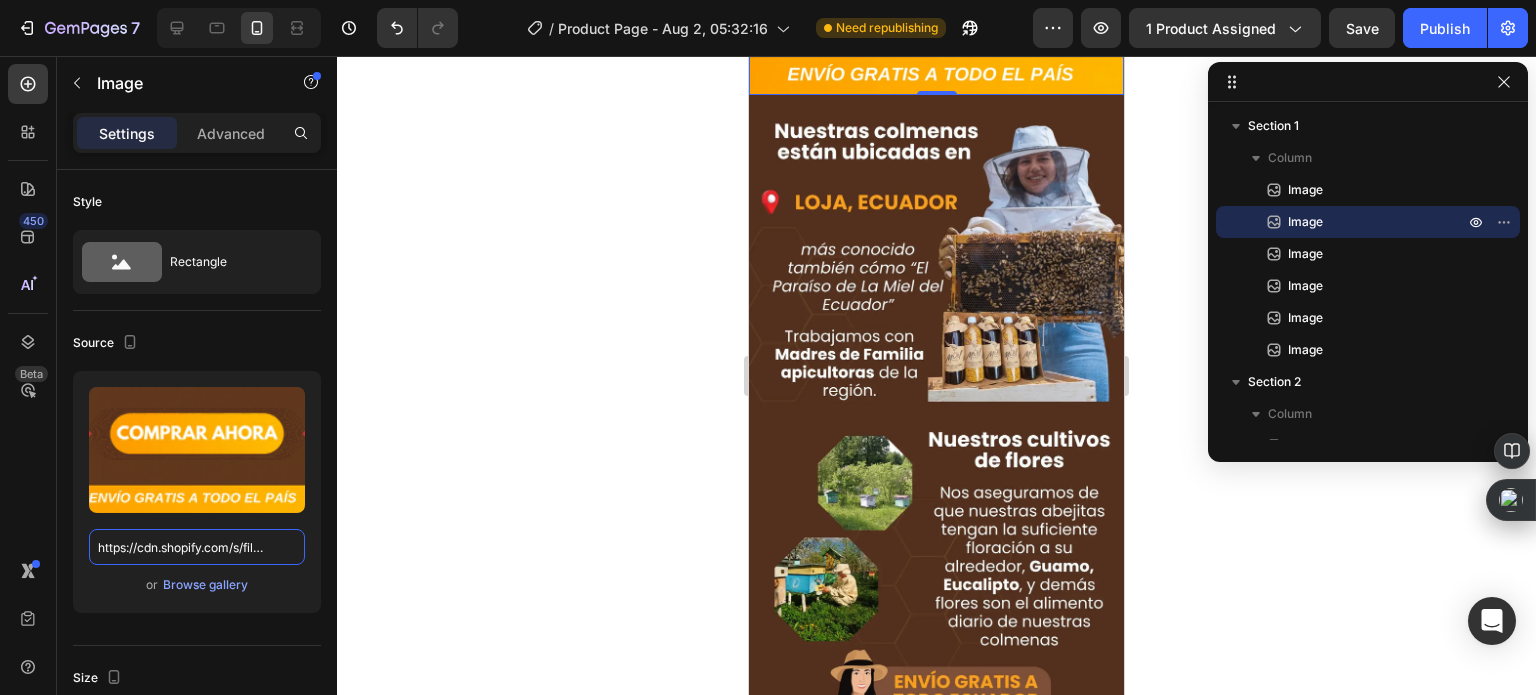 scroll, scrollTop: 900, scrollLeft: 0, axis: vertical 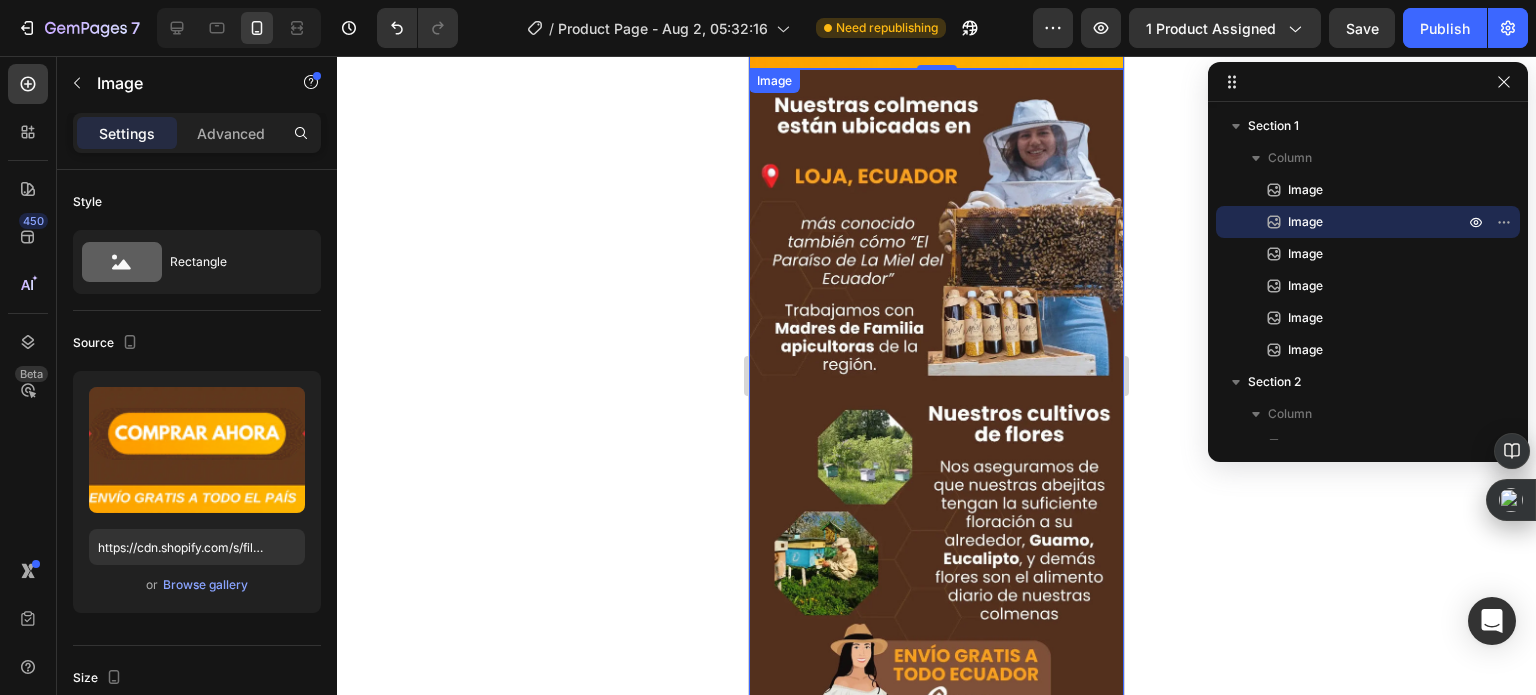 click at bounding box center (936, 402) 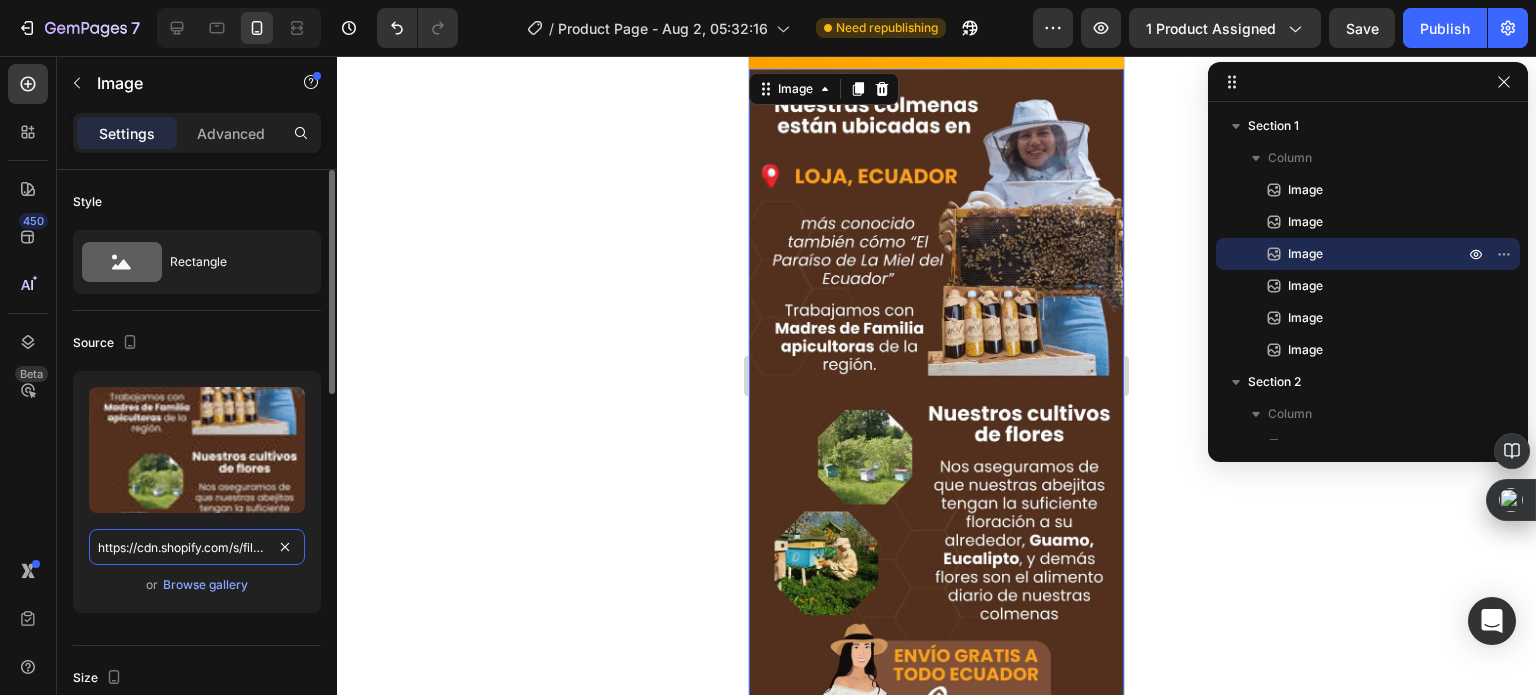 click on "https://cdn.shopify.com/s/files/1/0817/3597/4946/files/Endulza_tus_dias_de_manera_saludable_26_1.webp?v=1754176031" at bounding box center (197, 547) 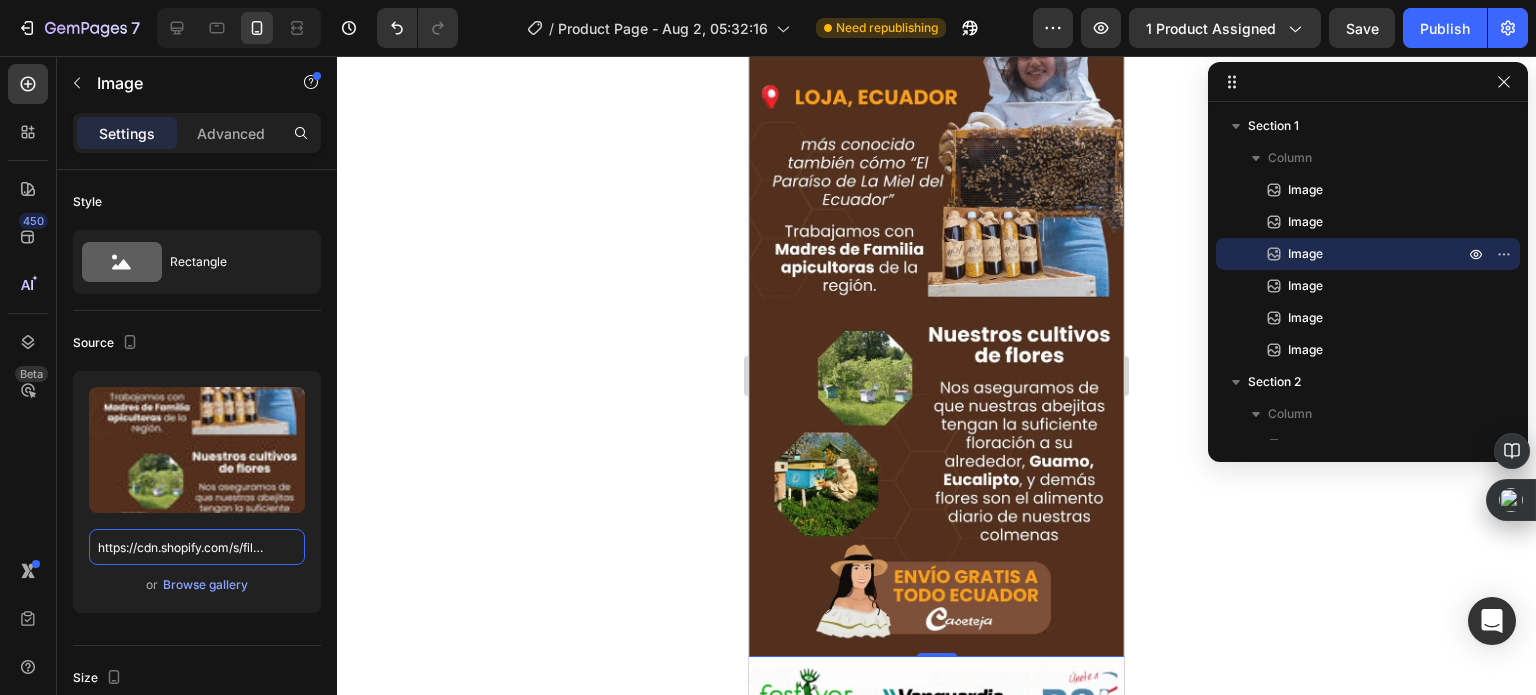 scroll, scrollTop: 1300, scrollLeft: 0, axis: vertical 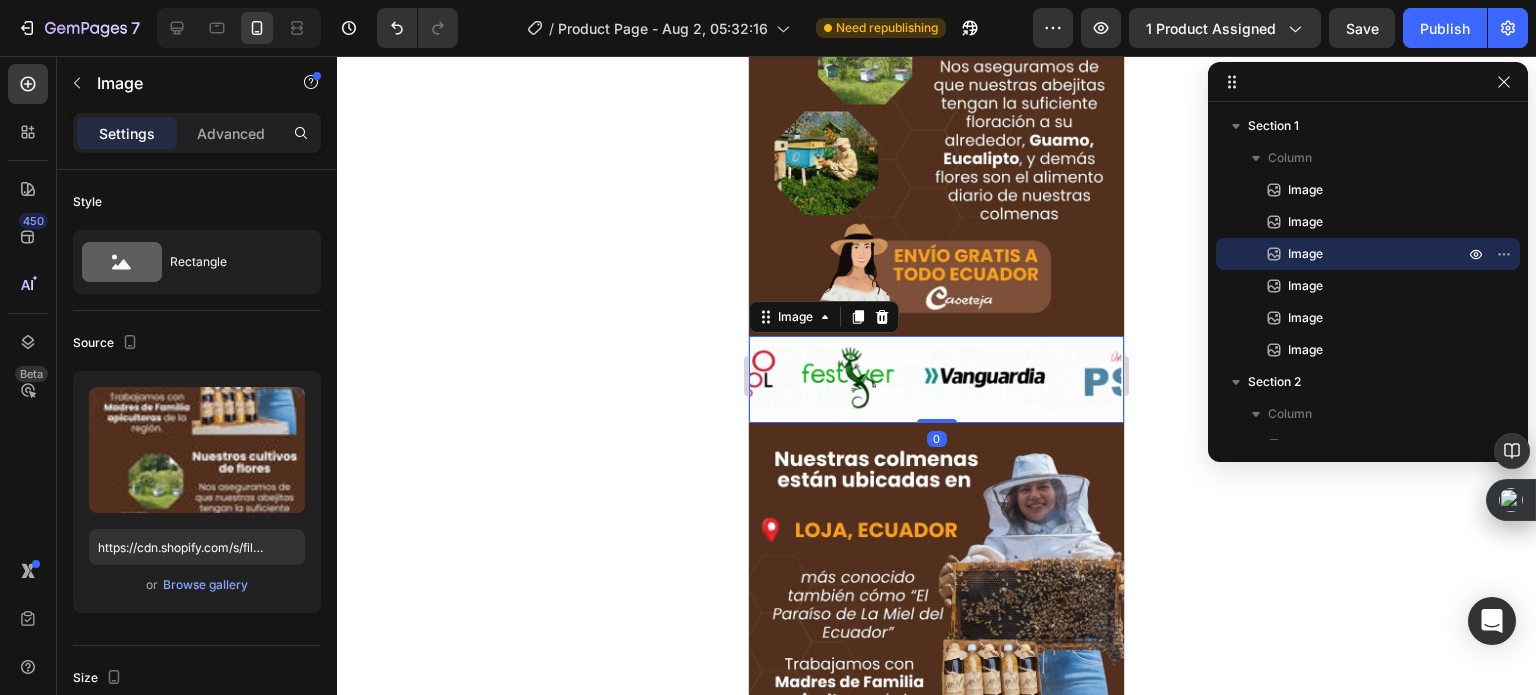 click at bounding box center [936, 379] 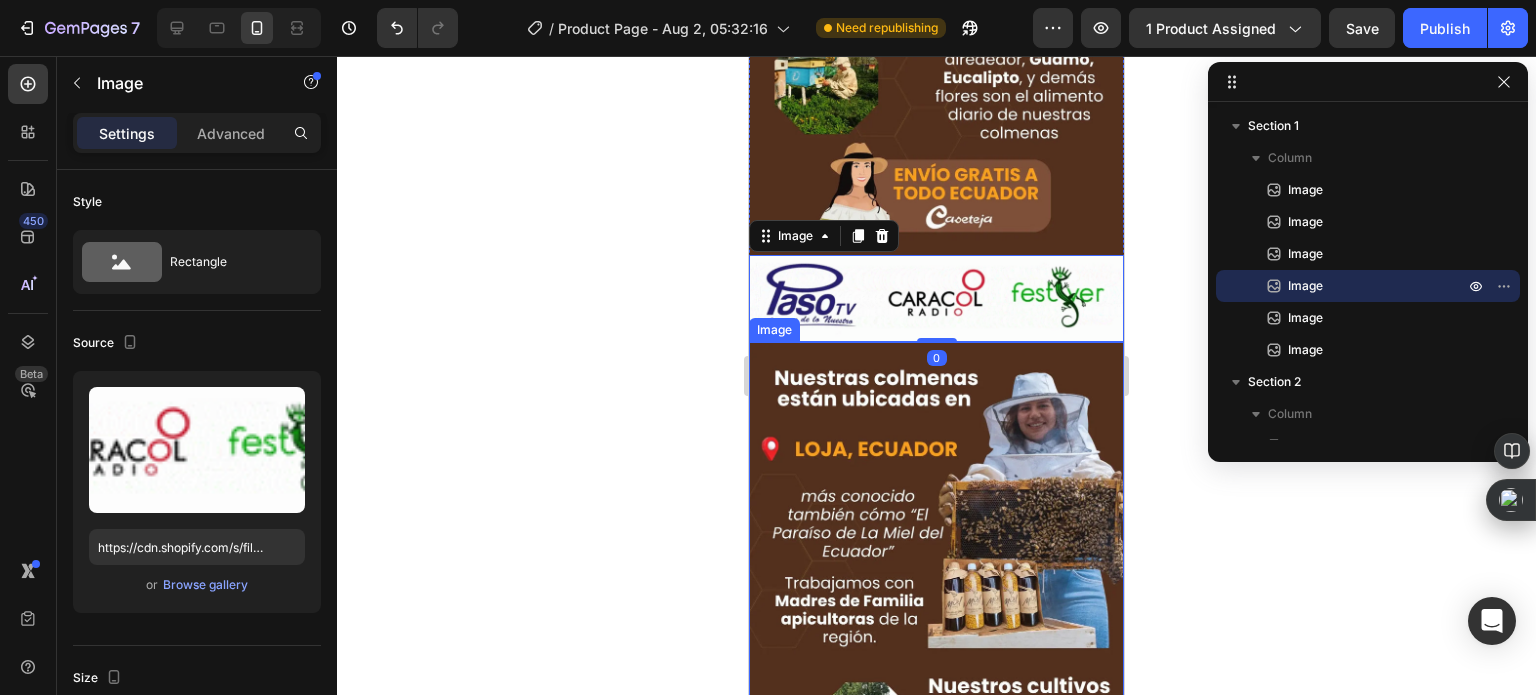 scroll, scrollTop: 1300, scrollLeft: 0, axis: vertical 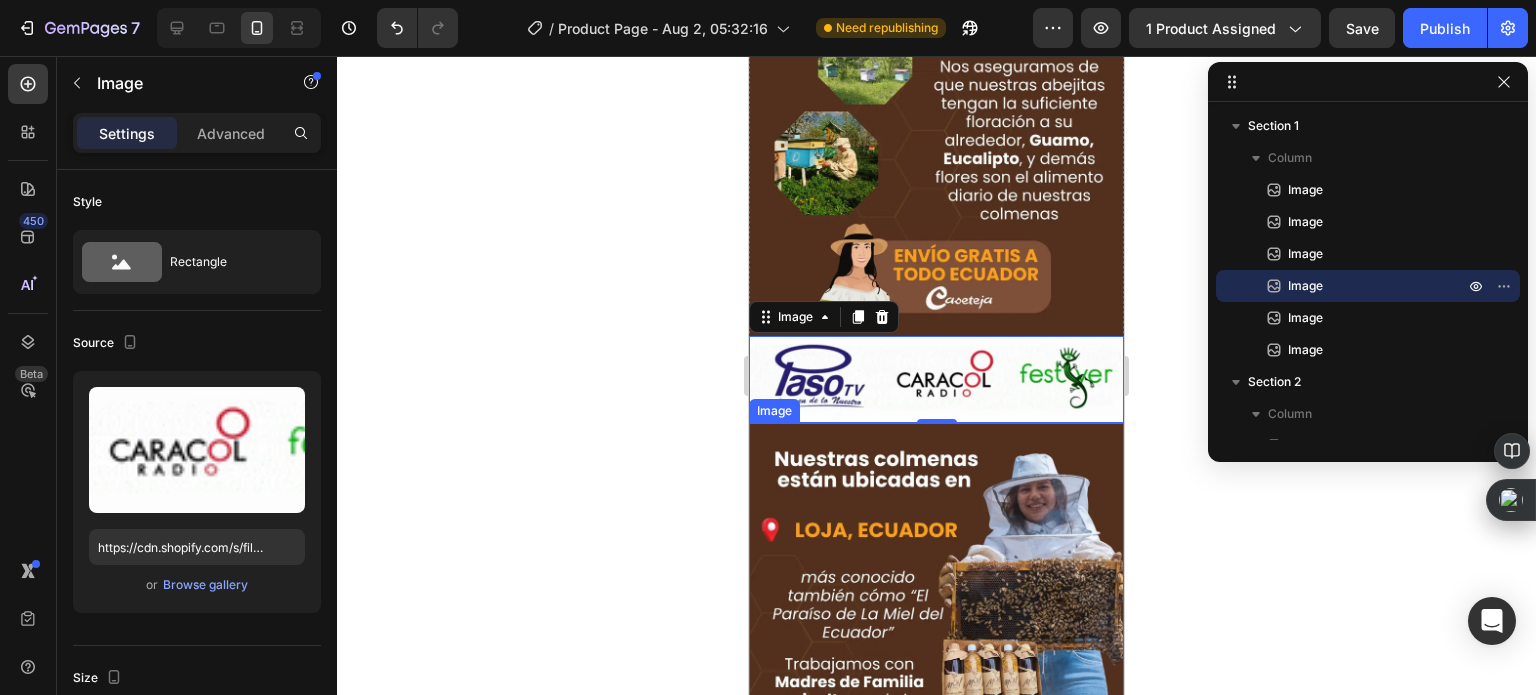 click at bounding box center [936, 756] 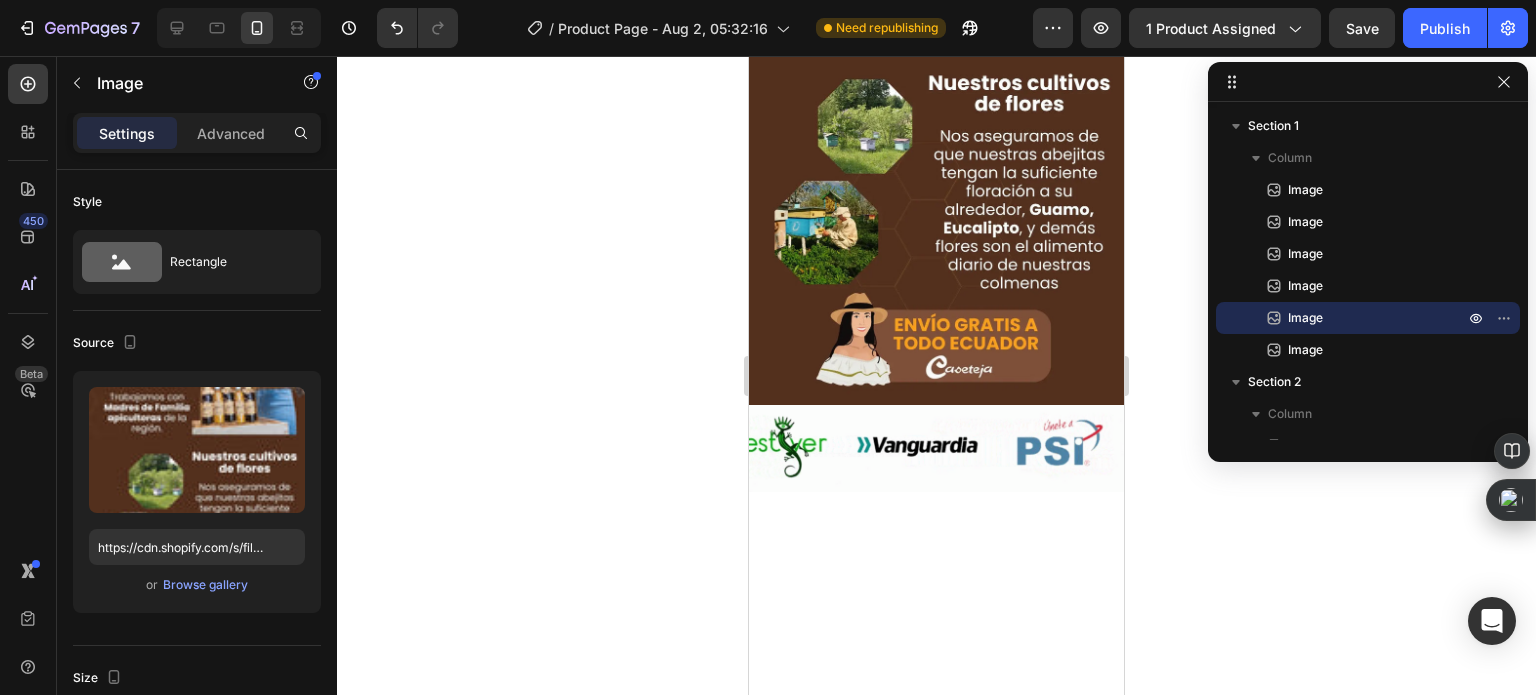 scroll, scrollTop: 2000, scrollLeft: 0, axis: vertical 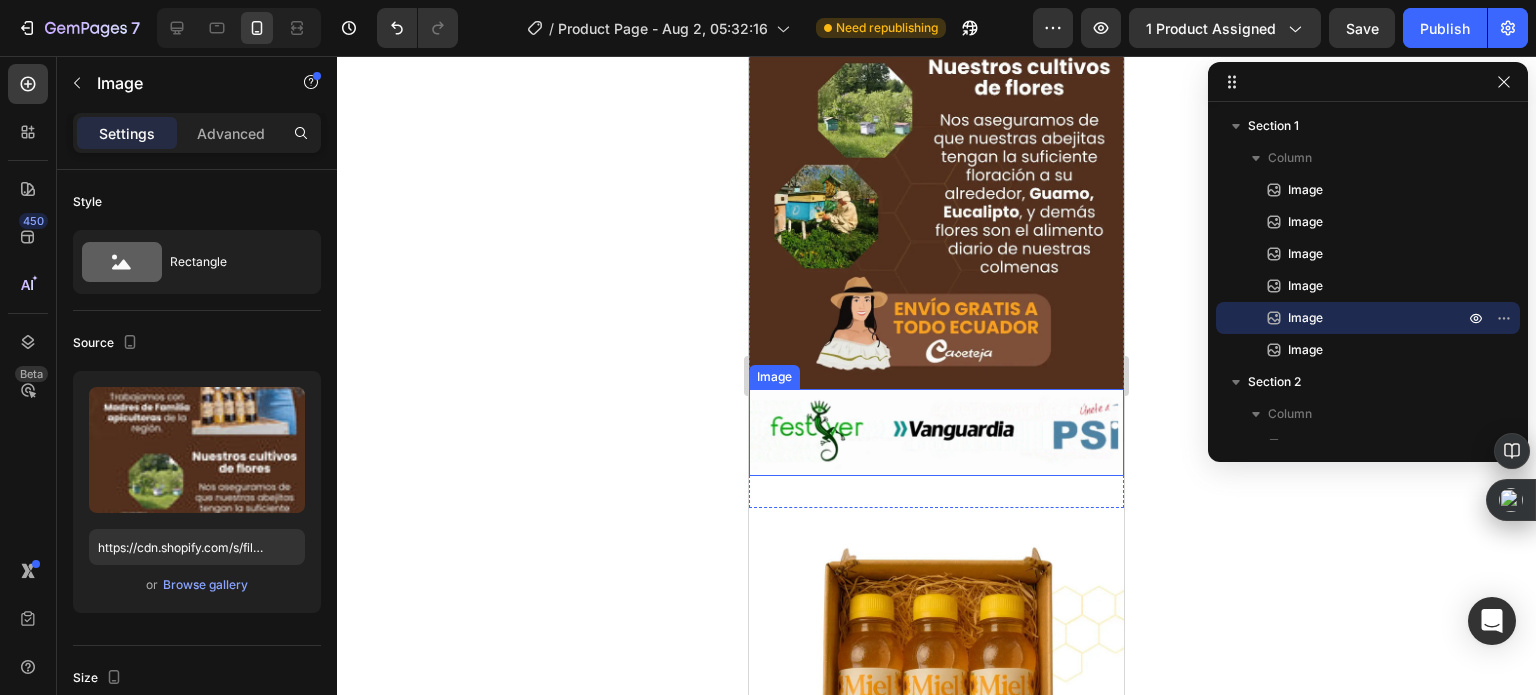 click at bounding box center (936, 432) 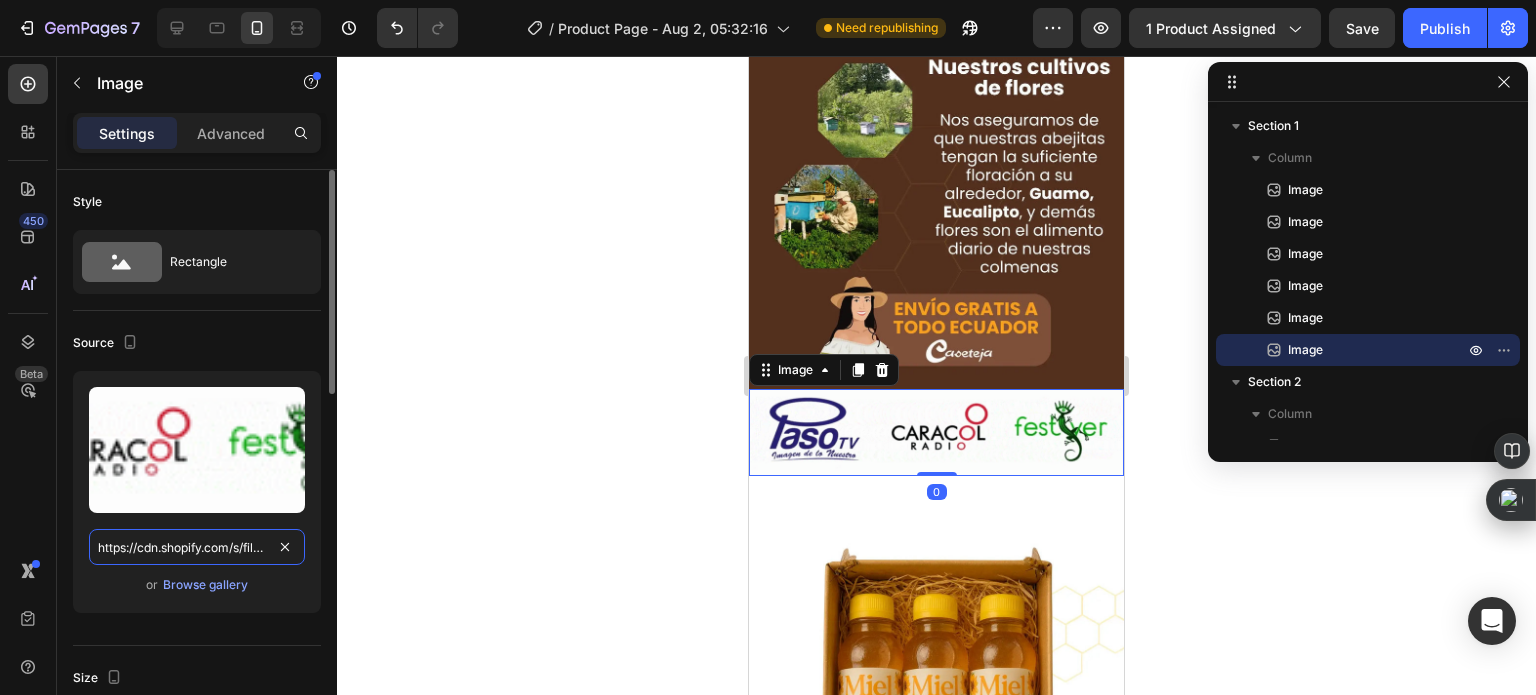 click on "https://cdn.shopify.com/s/files/1/0535/0549/1125/files/Diseosinttulo-ezgif.com-optiwebp_8eafe7ab-ebd3-456f-b228-9156be213cb2.webp?v=1747820085" at bounding box center (197, 547) 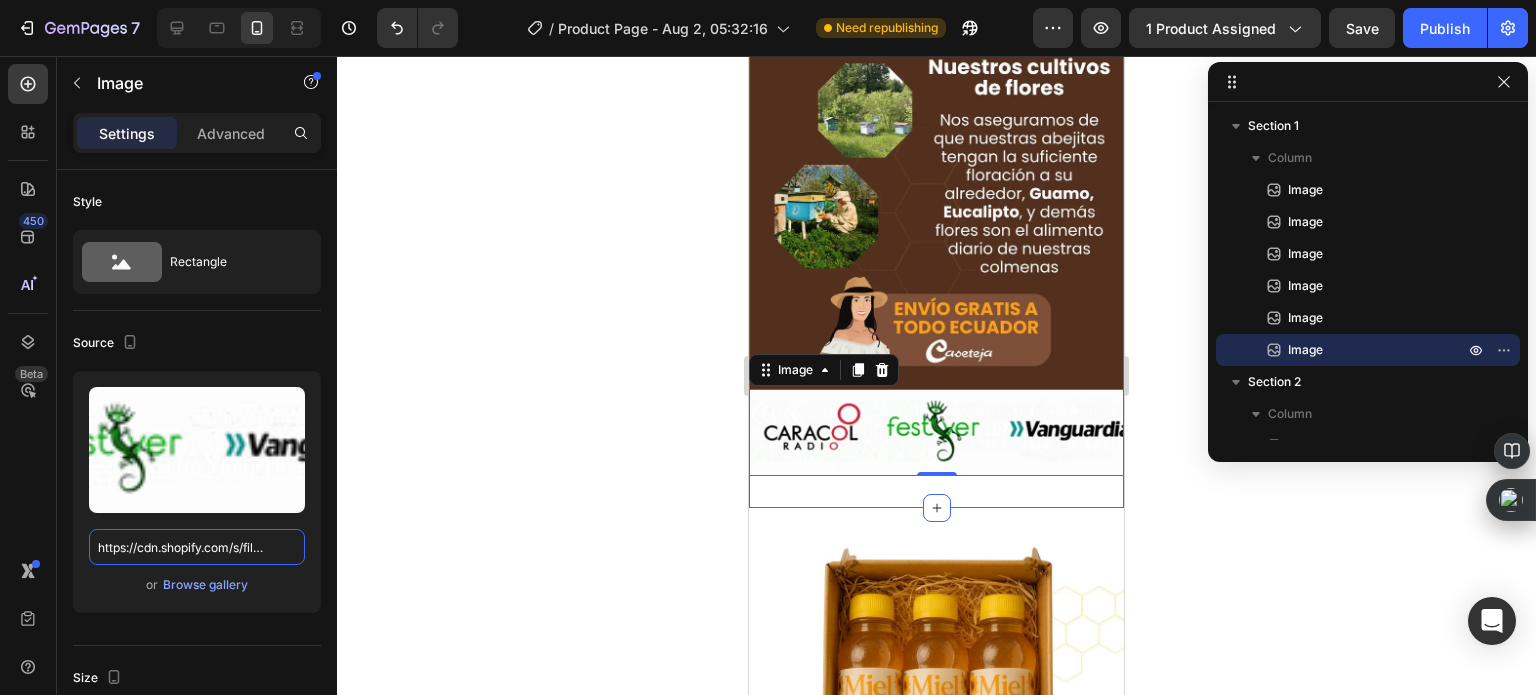 scroll, scrollTop: 2500, scrollLeft: 0, axis: vertical 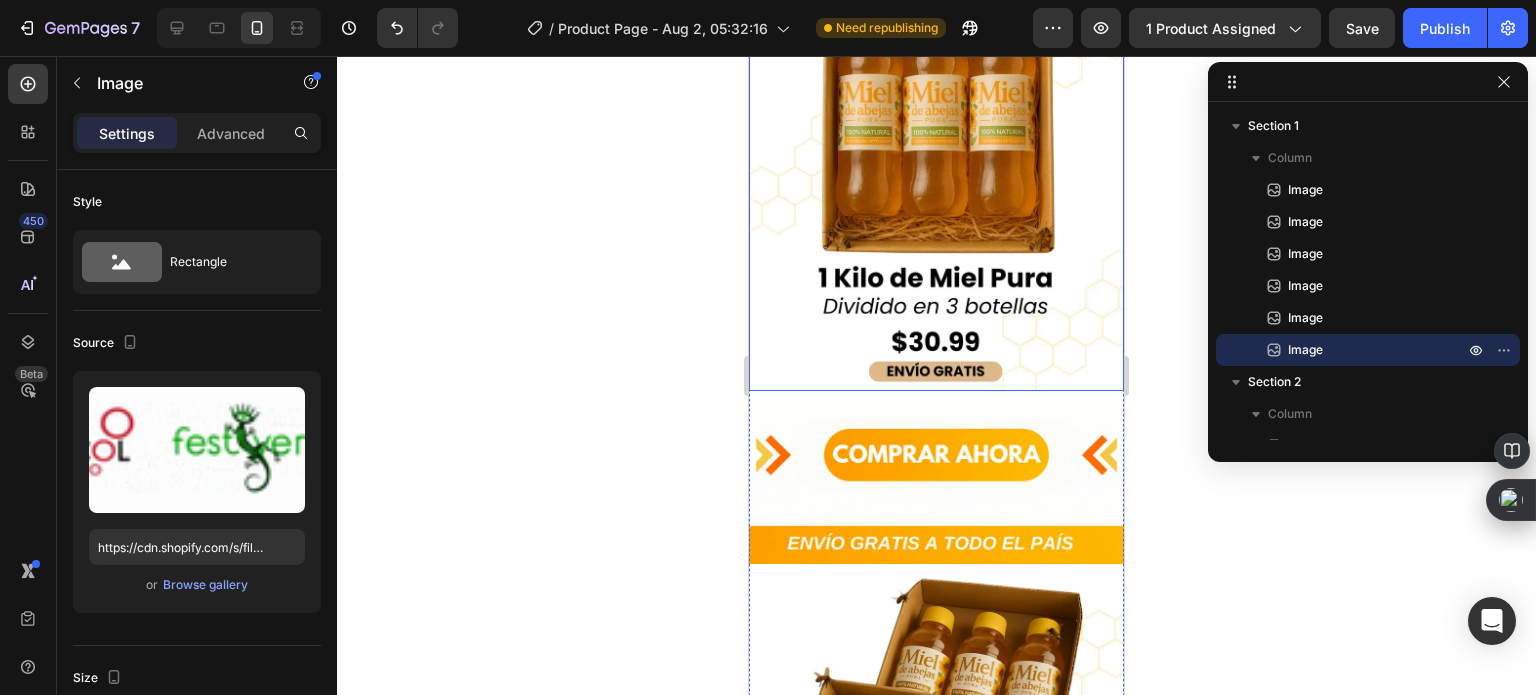 click at bounding box center [936, 168] 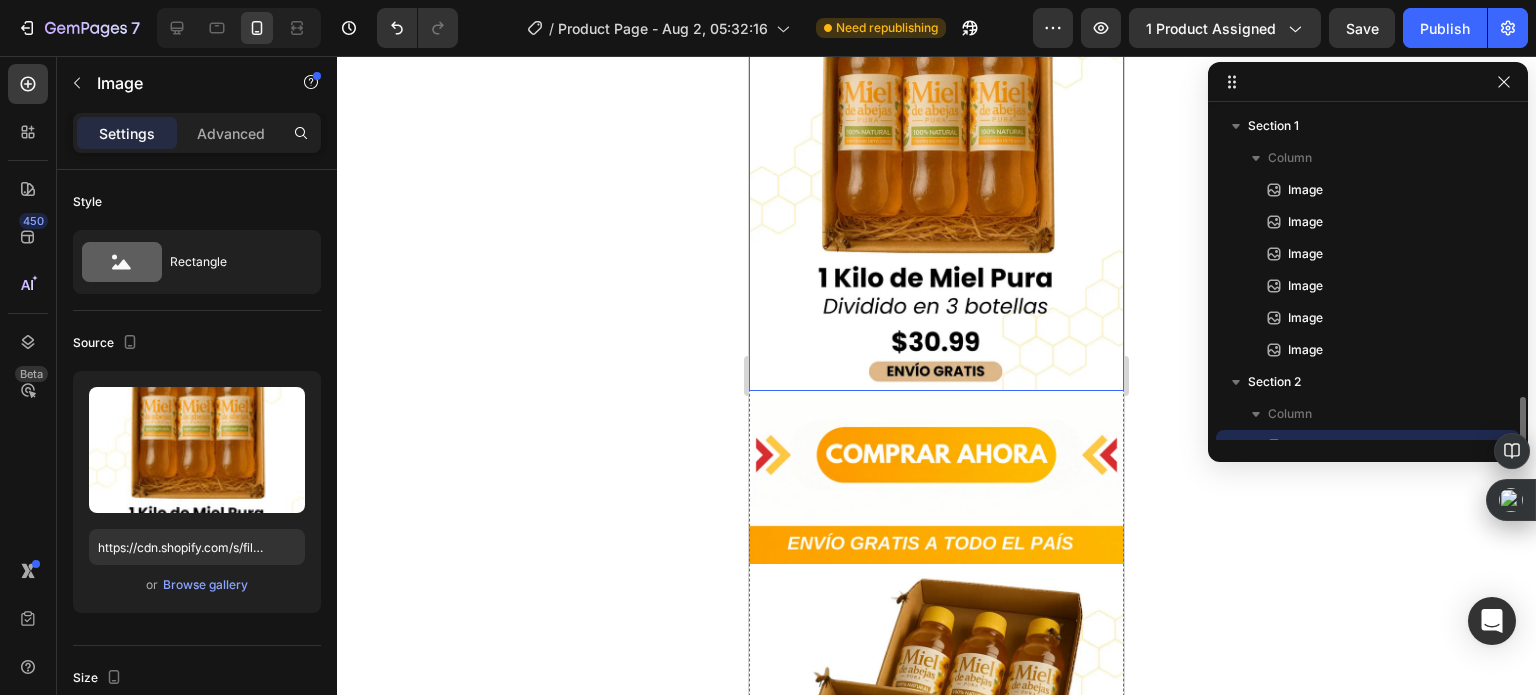 scroll, scrollTop: 186, scrollLeft: 0, axis: vertical 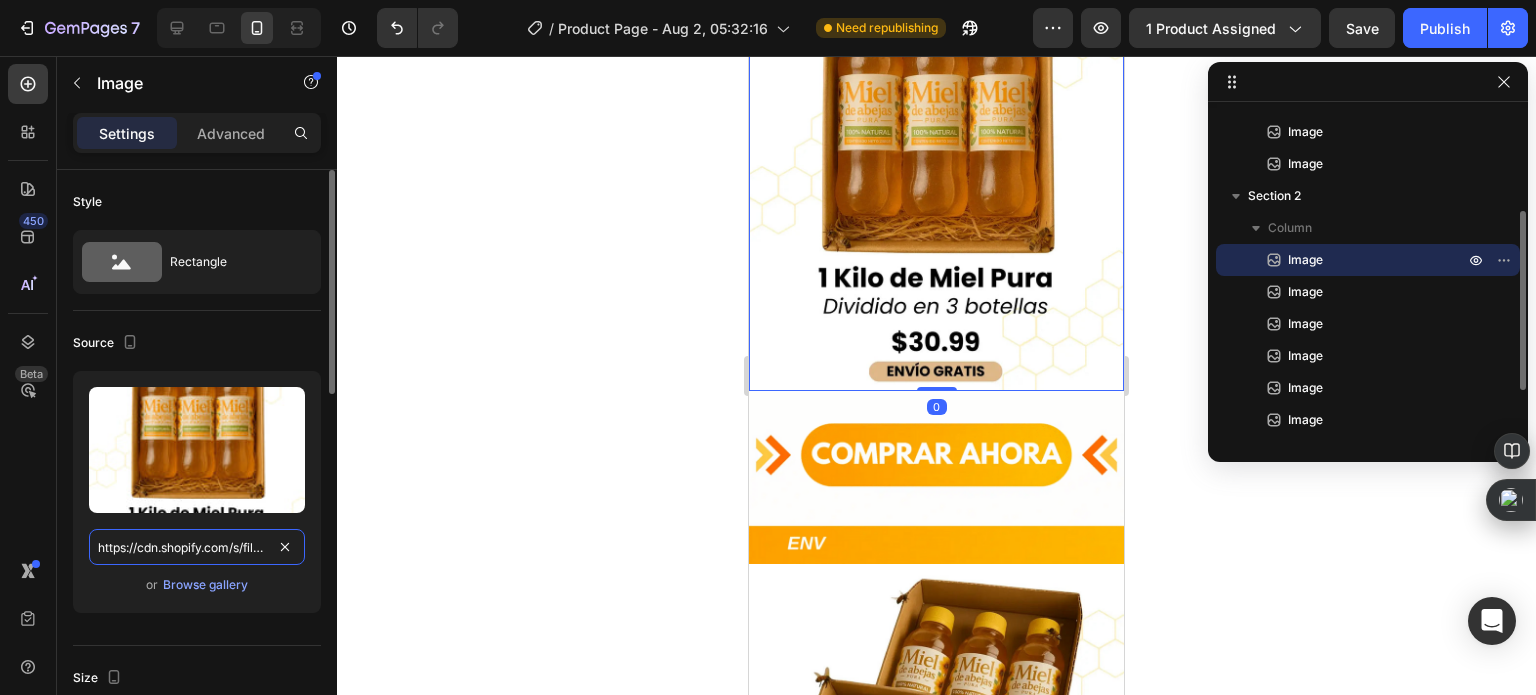 click on "https://cdn.shopify.com/s/files/1/0817/3597/4946/files/Encabezado_26_1.webp?v=1754176031" at bounding box center [197, 547] 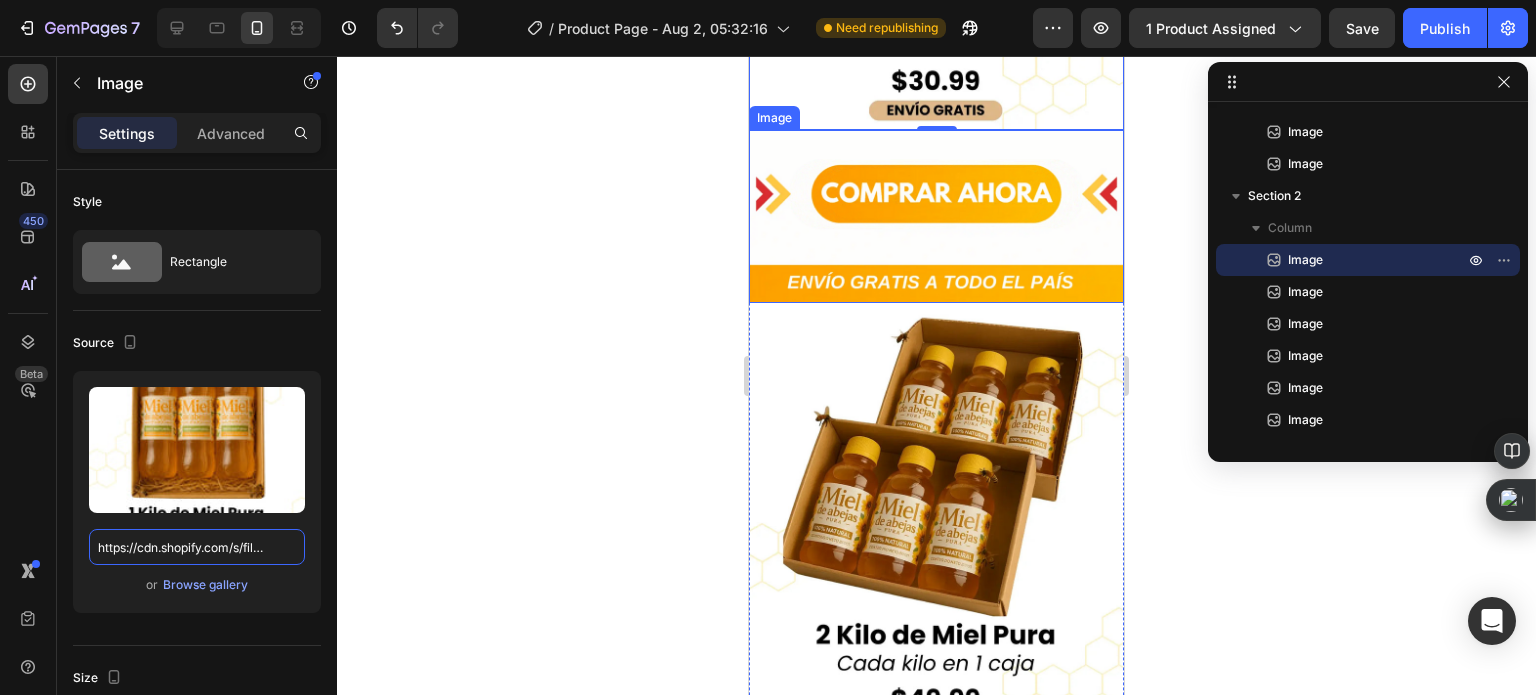 scroll, scrollTop: 2800, scrollLeft: 0, axis: vertical 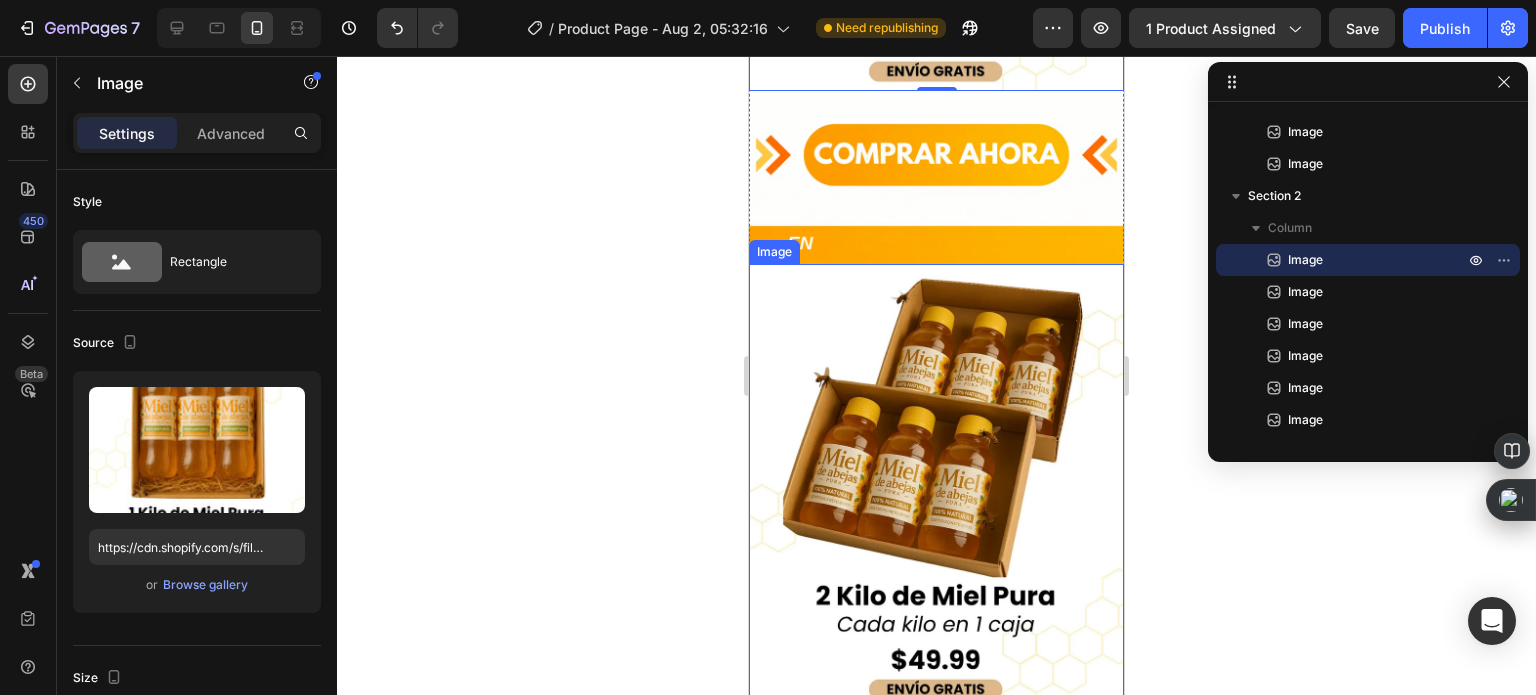 click at bounding box center [936, 486] 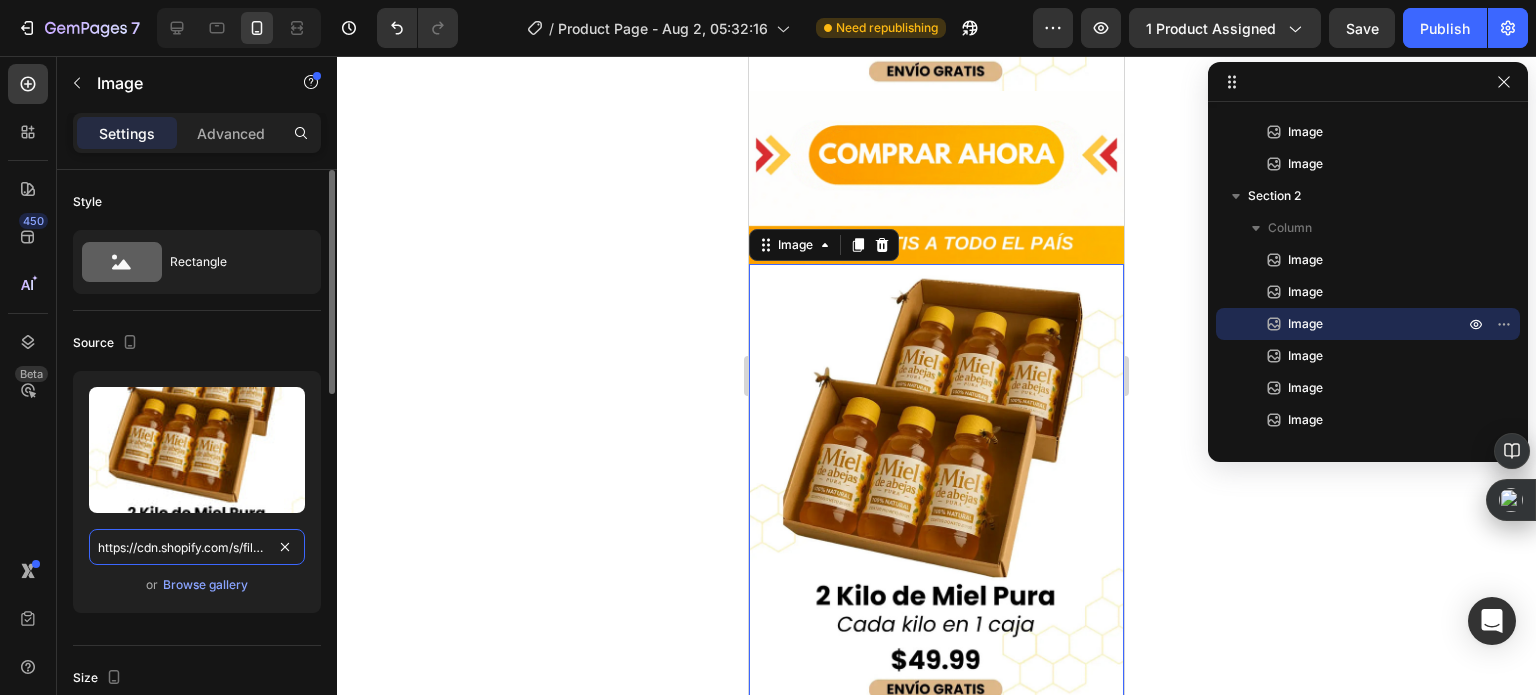 click on "https://cdn.shopify.com/s/files/1/0817/3597/4946/files/Encabezado_27_1.webp?v=1754176031" at bounding box center [197, 547] 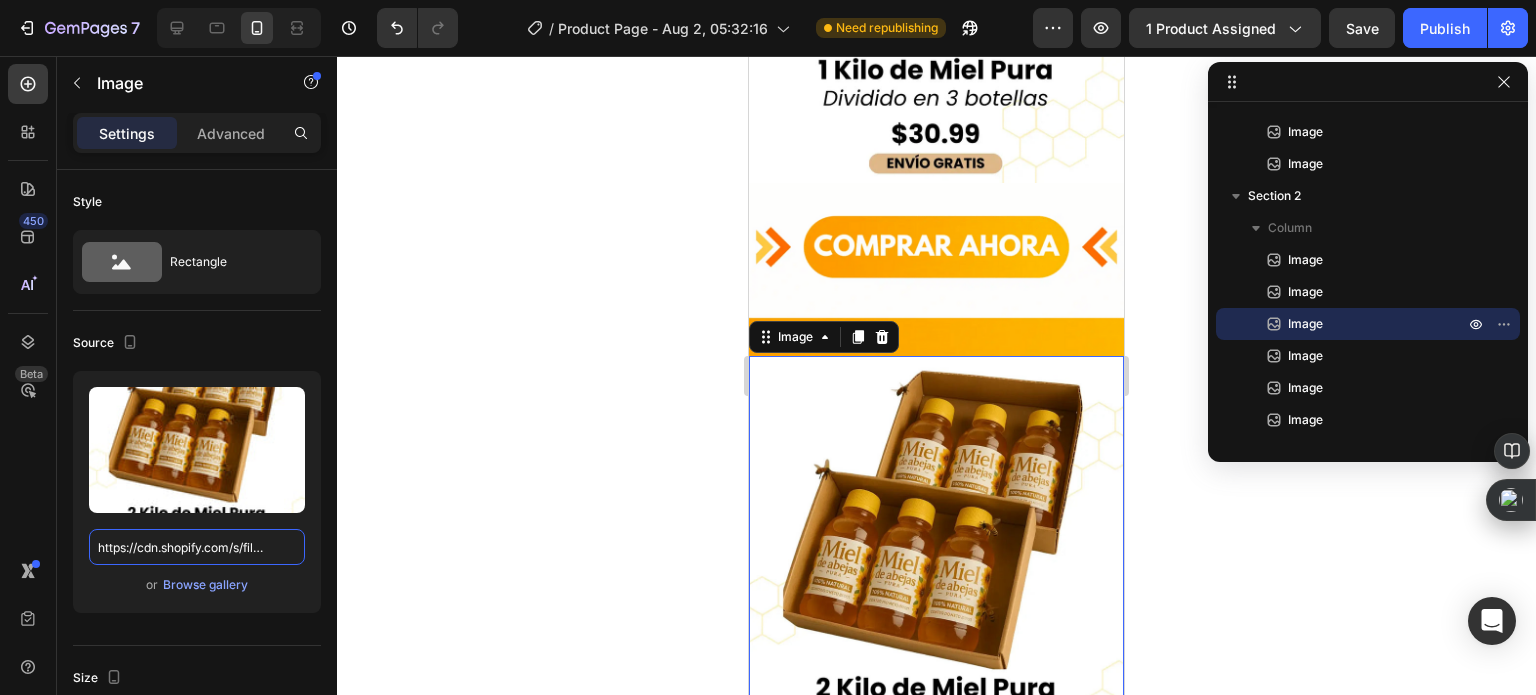 scroll, scrollTop: 2700, scrollLeft: 0, axis: vertical 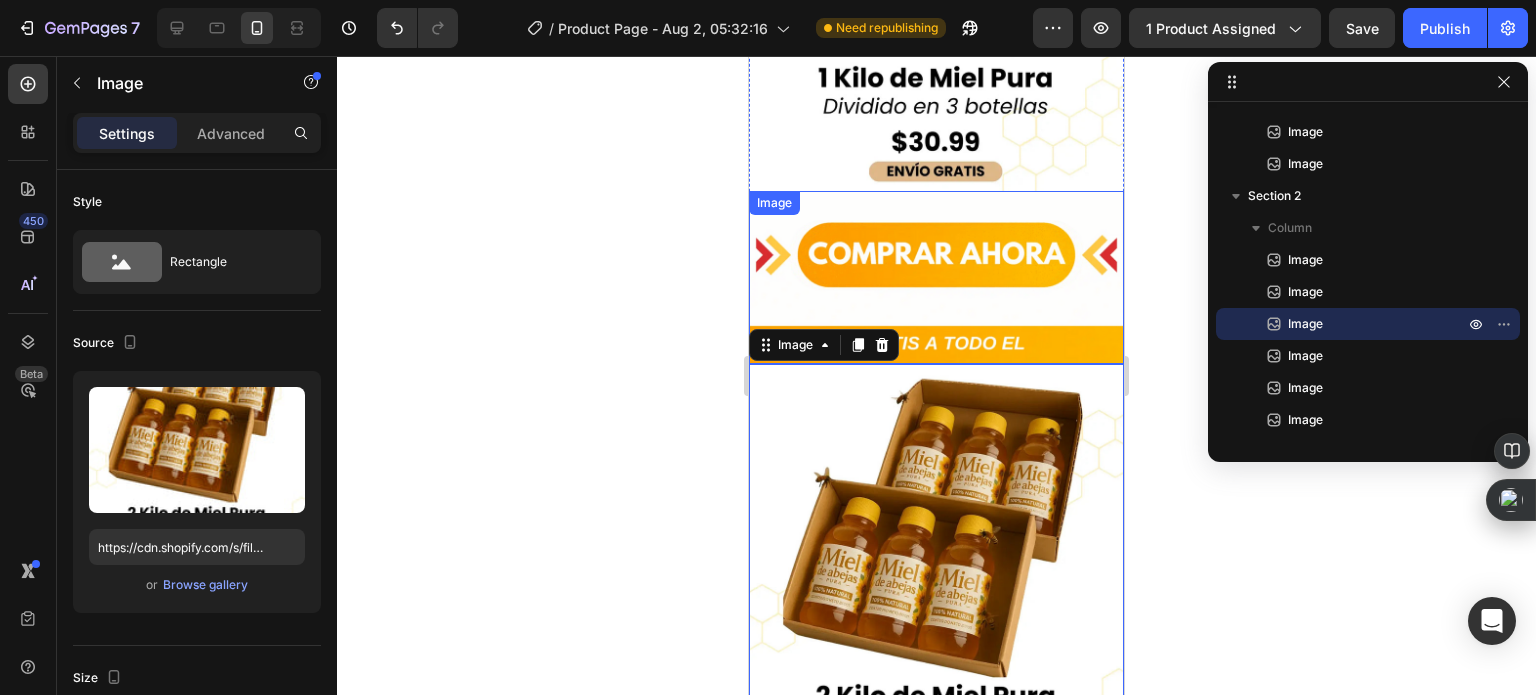 click at bounding box center (936, 278) 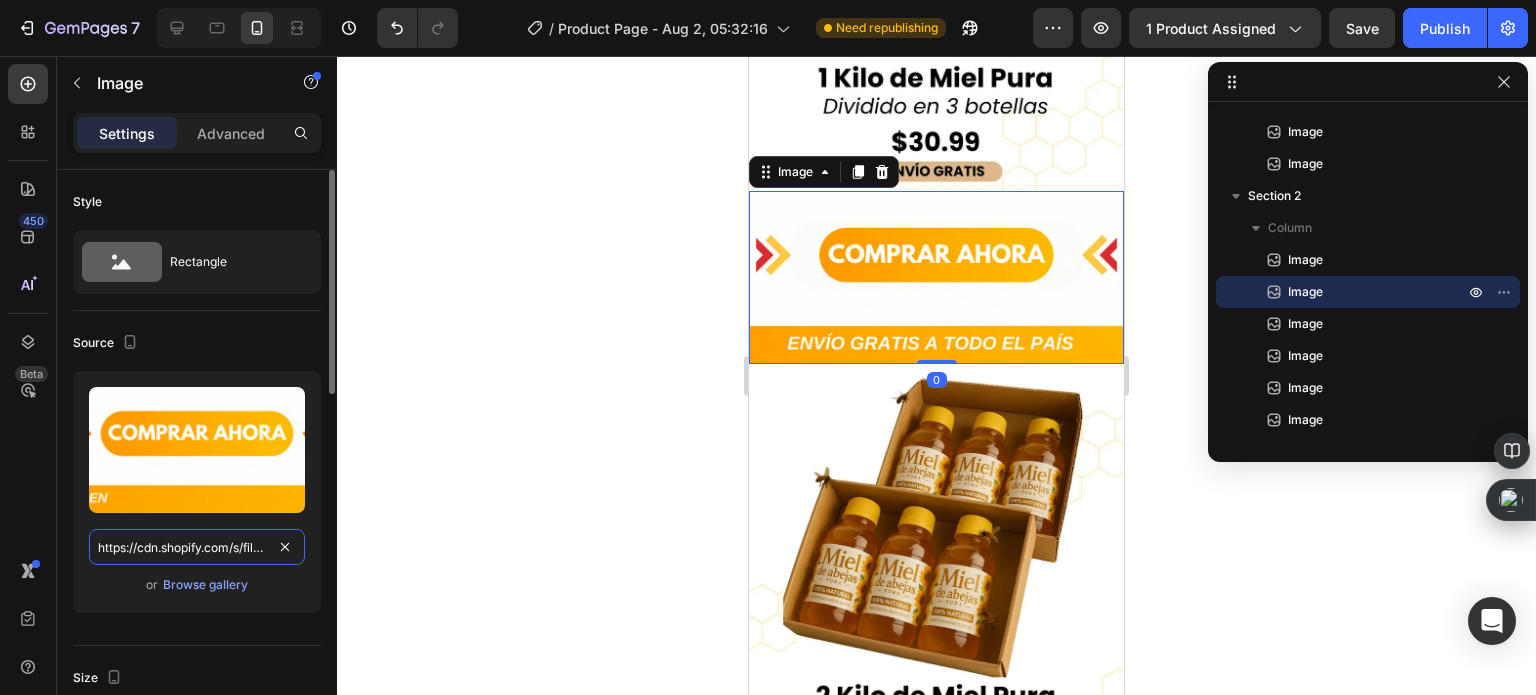 click on "https://cdn.shopify.com/s/files/1/0535/0549/1125/files/Aadirunttulo12-ezgif.com-gif-to-webp-converter.webp?v=1747838730" at bounding box center [197, 547] 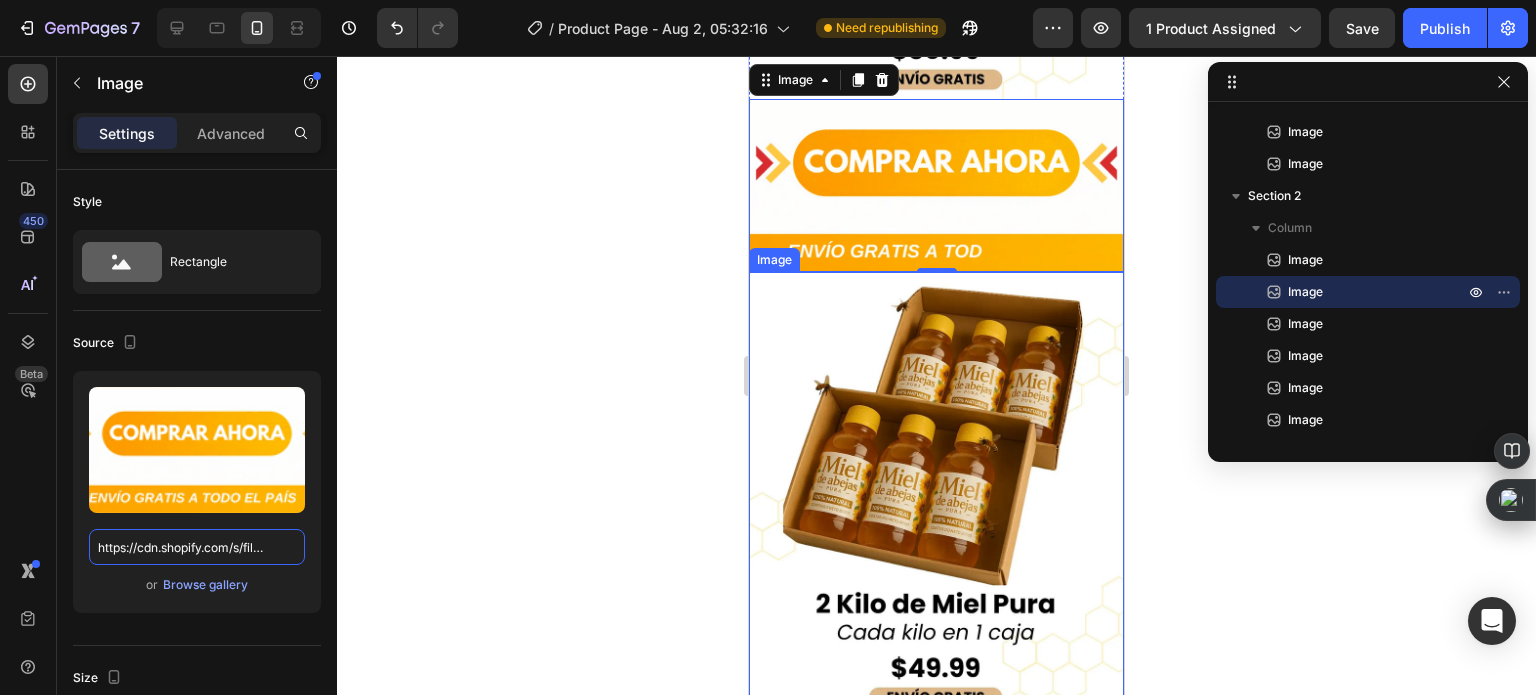scroll, scrollTop: 2800, scrollLeft: 0, axis: vertical 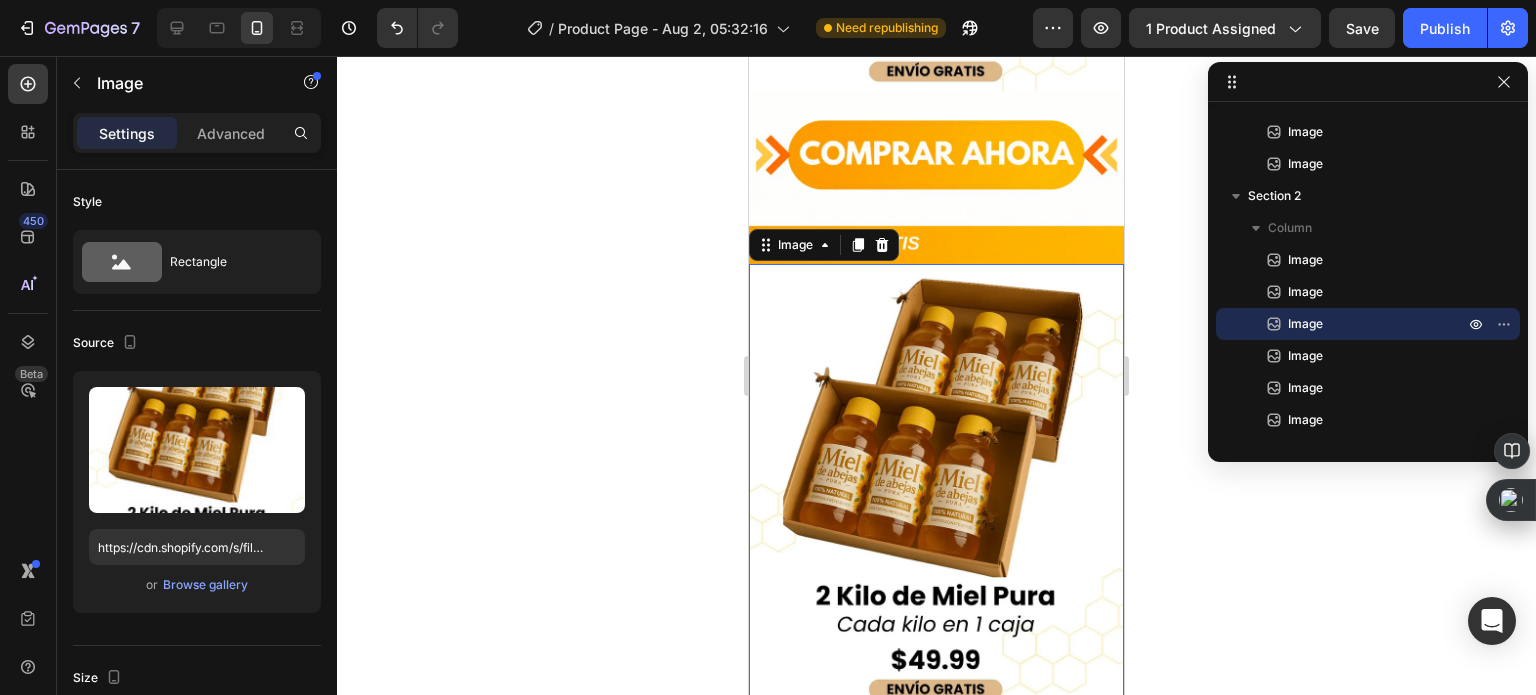 click at bounding box center [936, 486] 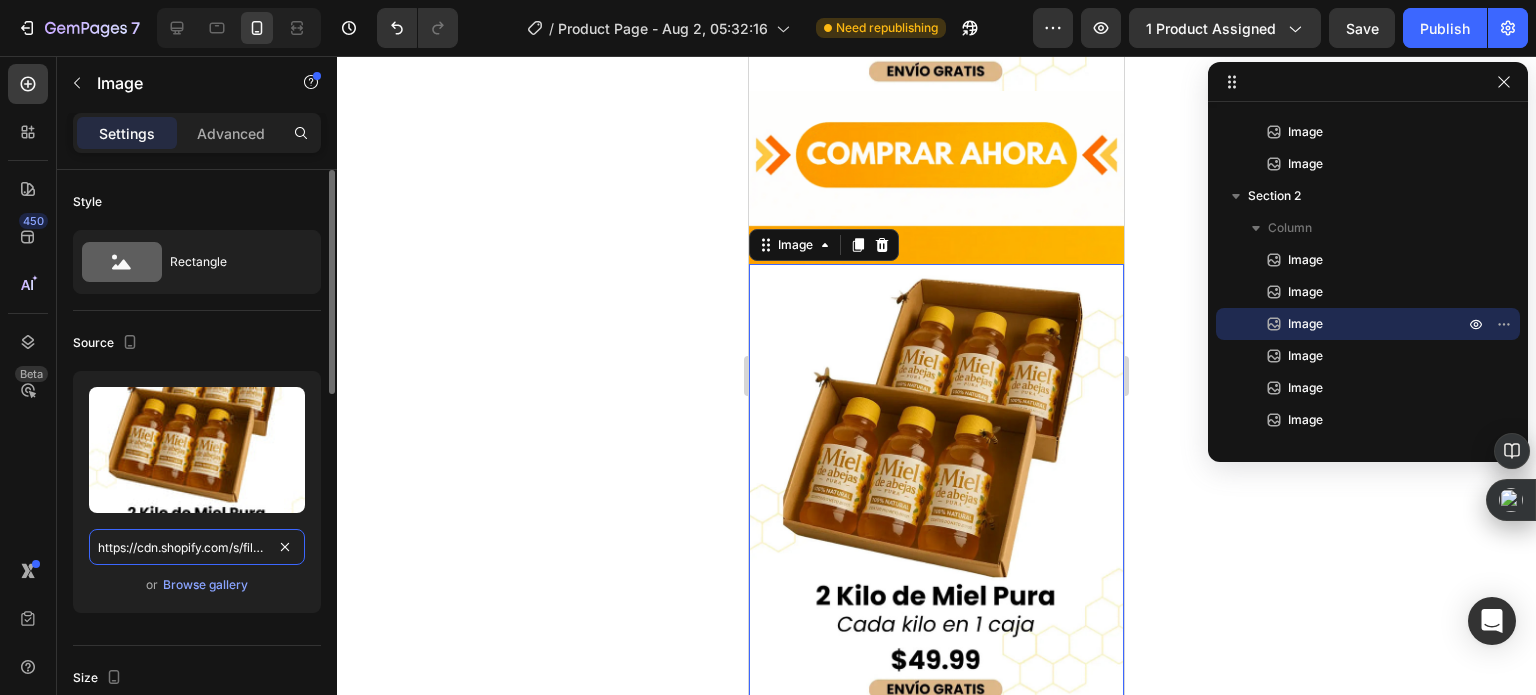 click on "https://cdn.shopify.com/s/files/1/0817/3597/4946/files/Encabezado_27_1.webp?v=1754176031" at bounding box center [197, 547] 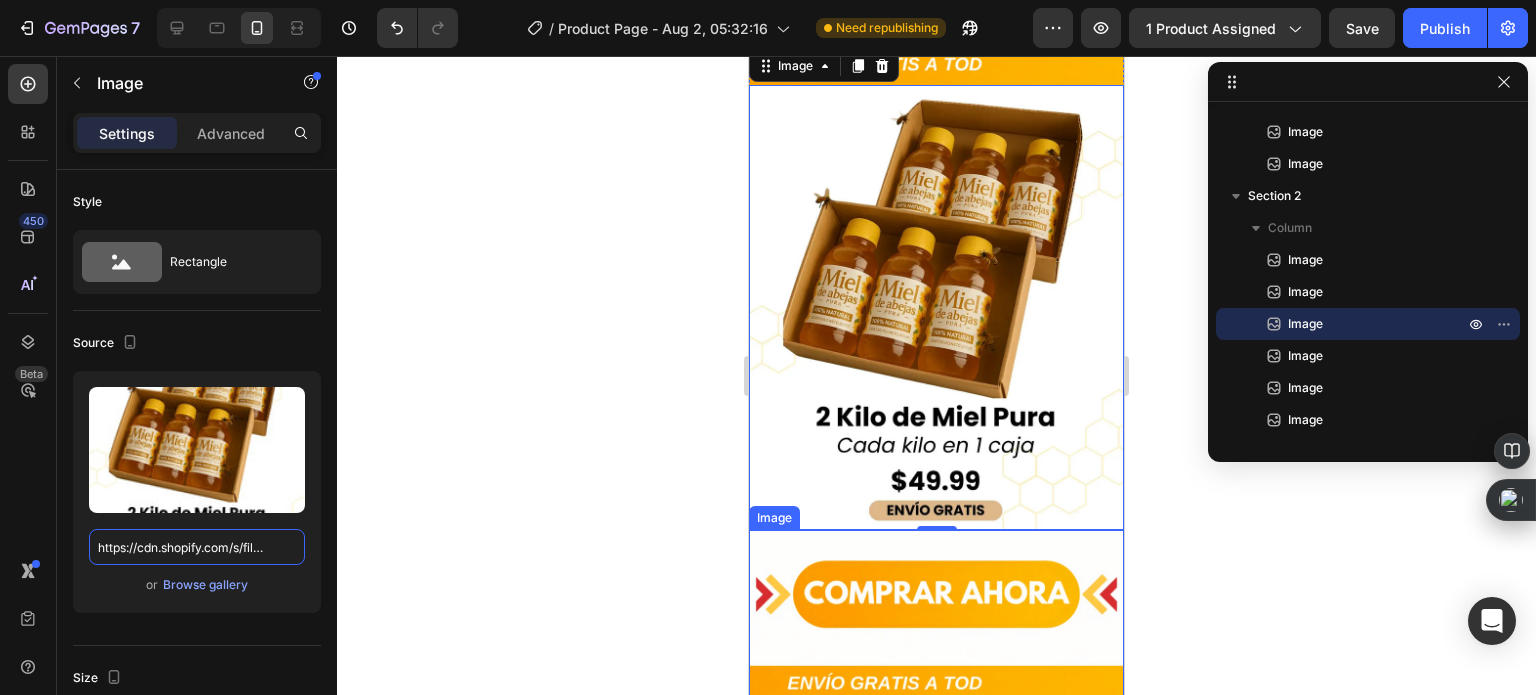 scroll, scrollTop: 3000, scrollLeft: 0, axis: vertical 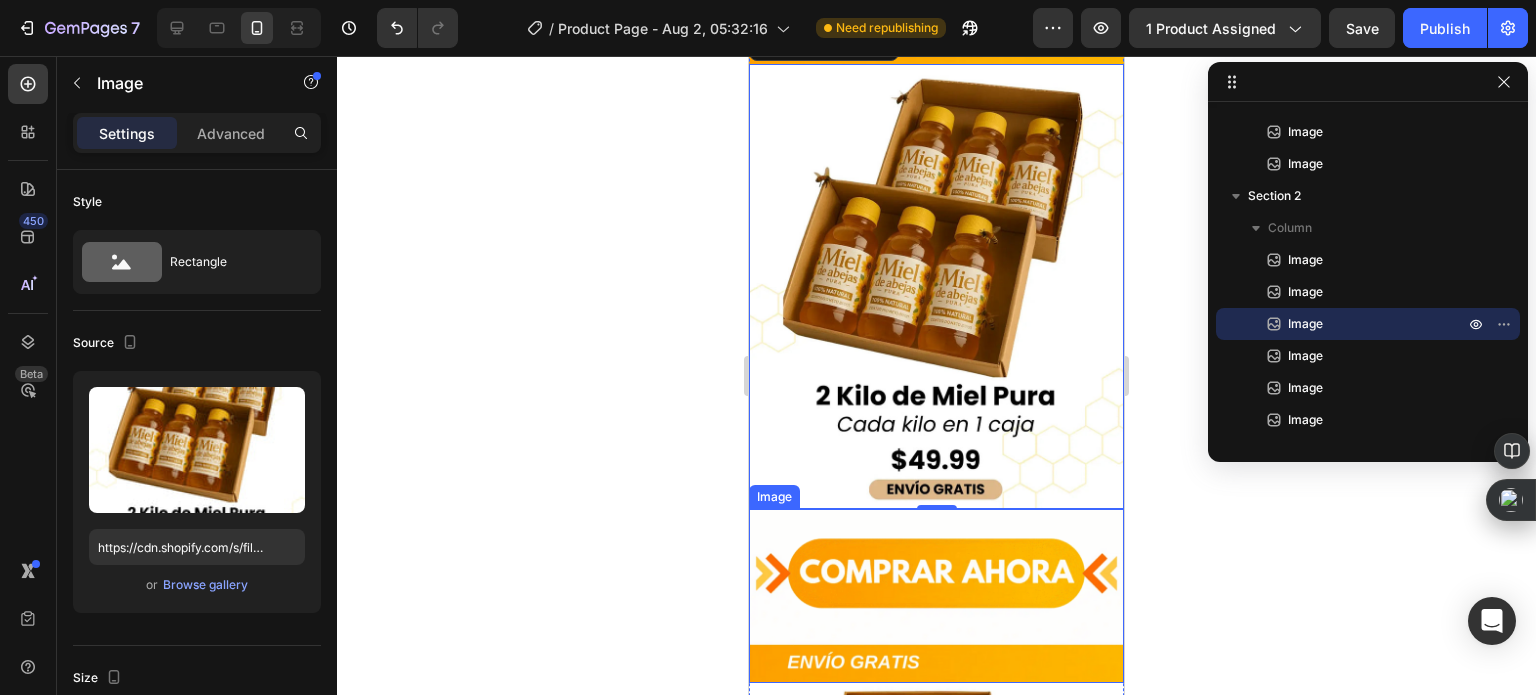 click at bounding box center [936, 596] 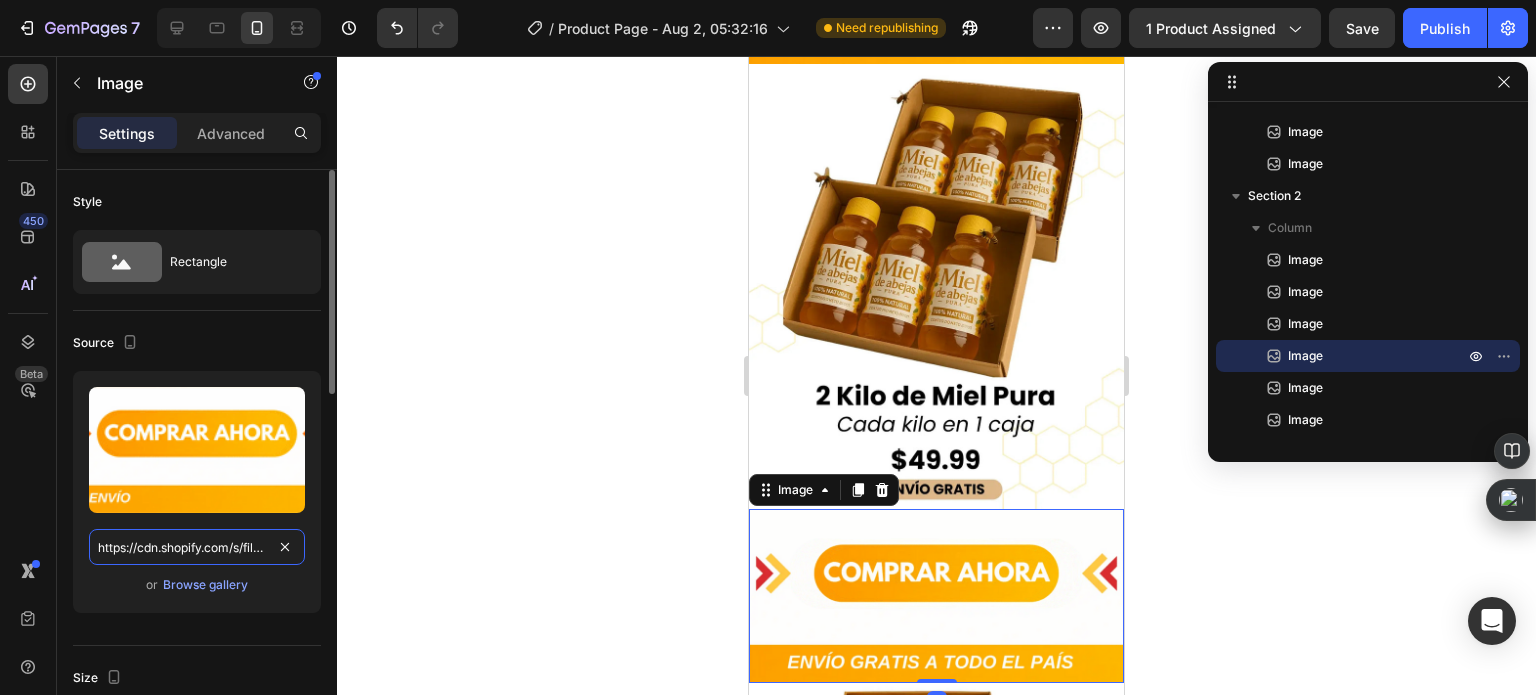 click on "https://cdn.shopify.com/s/files/1/0535/0549/1125/files/Aadirunttulo12-ezgif.com-gif-to-webp-converter.webp?v=1747838730" at bounding box center [197, 547] 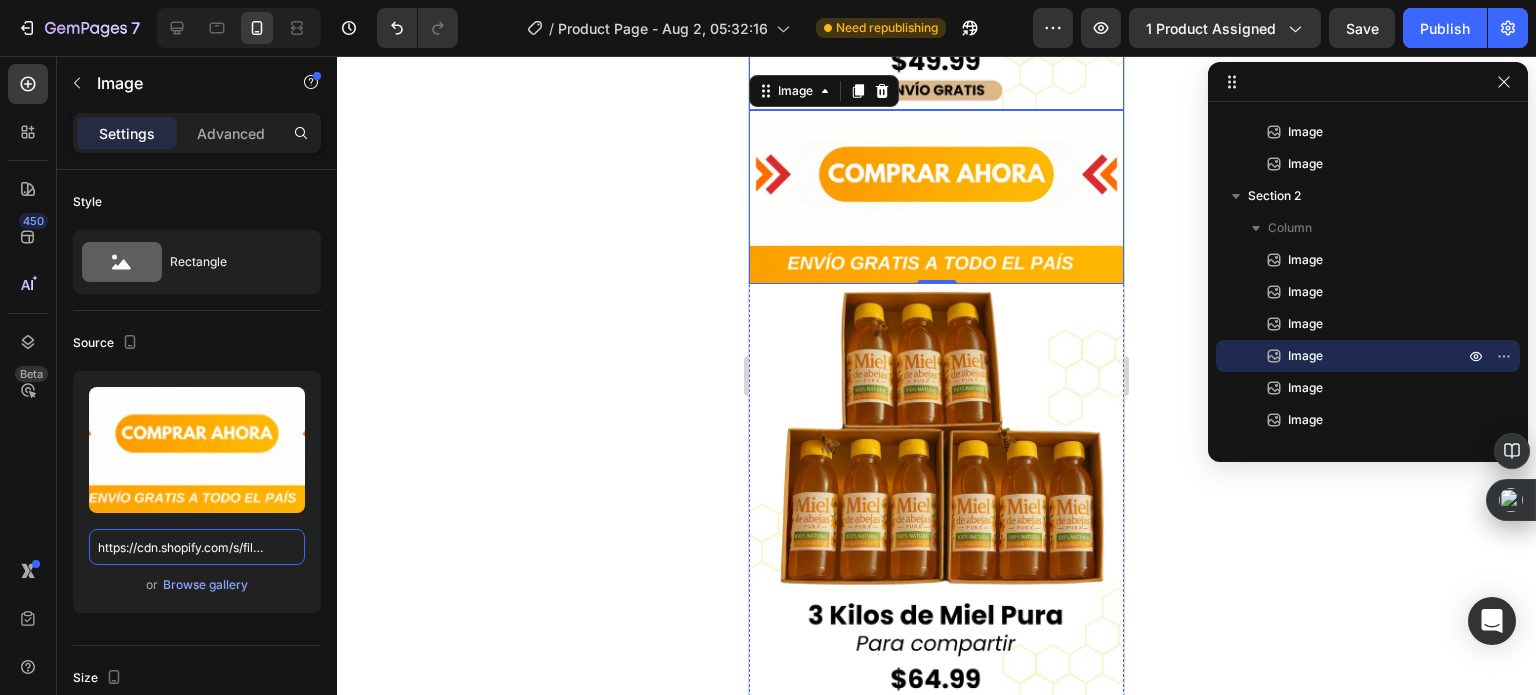 scroll, scrollTop: 3400, scrollLeft: 0, axis: vertical 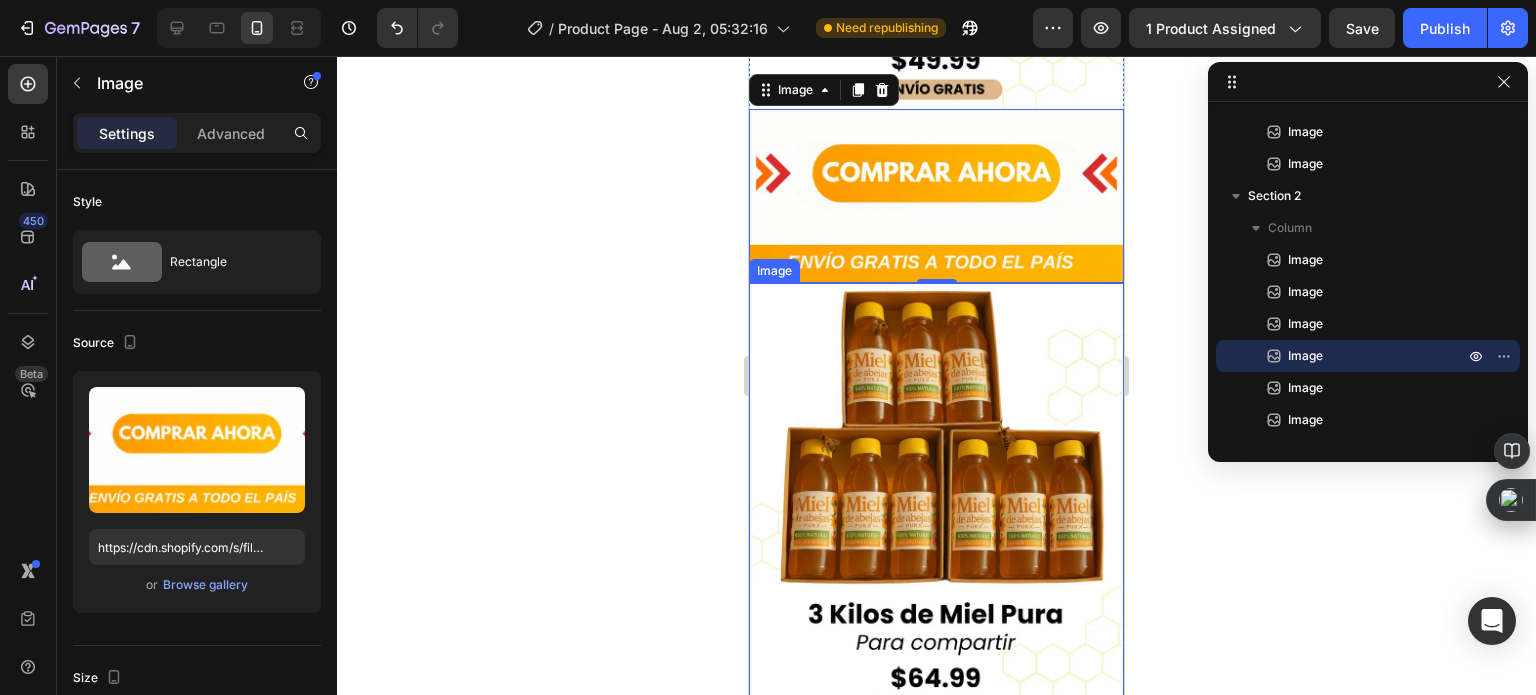 click at bounding box center (936, 505) 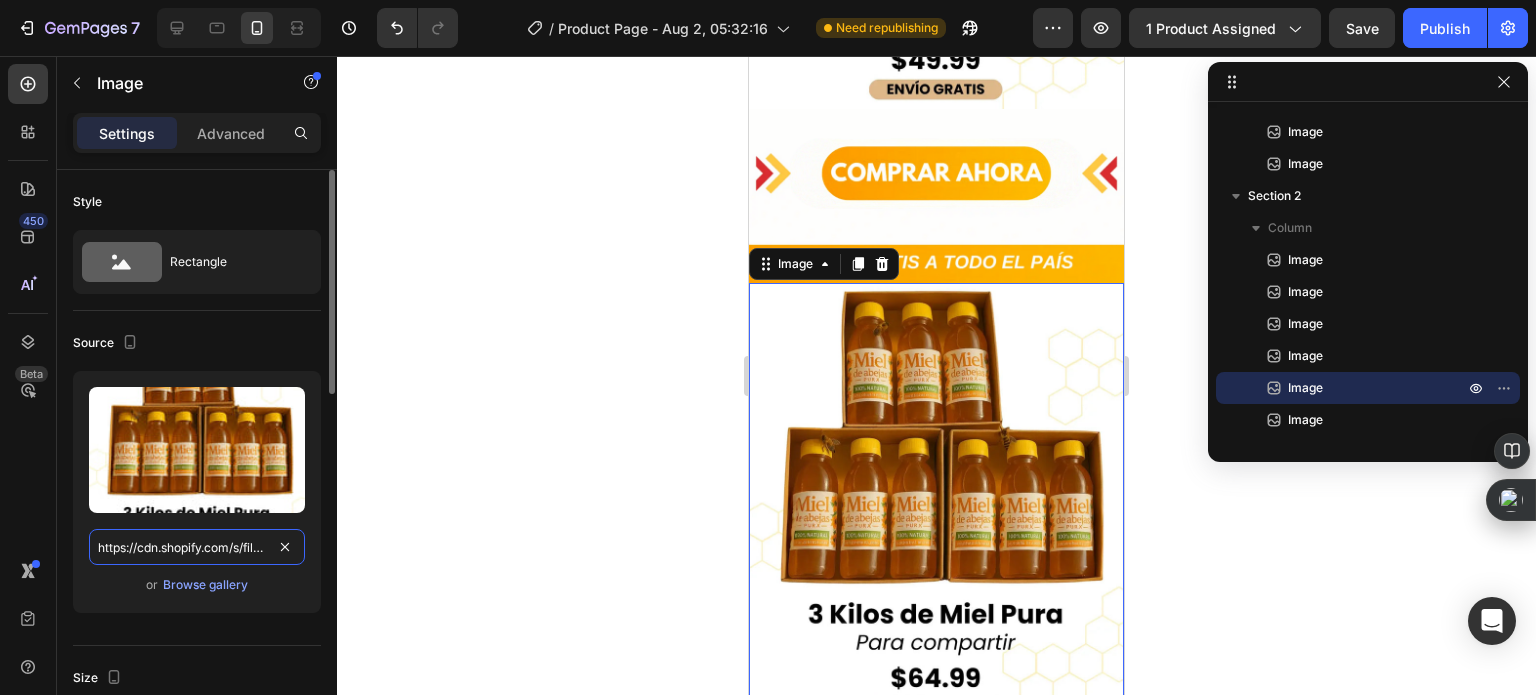 click on "https://cdn.shopify.com/s/files/1/0817/3597/4946/files/Encabezado_28_1.webp?v=1754176031" at bounding box center (197, 547) 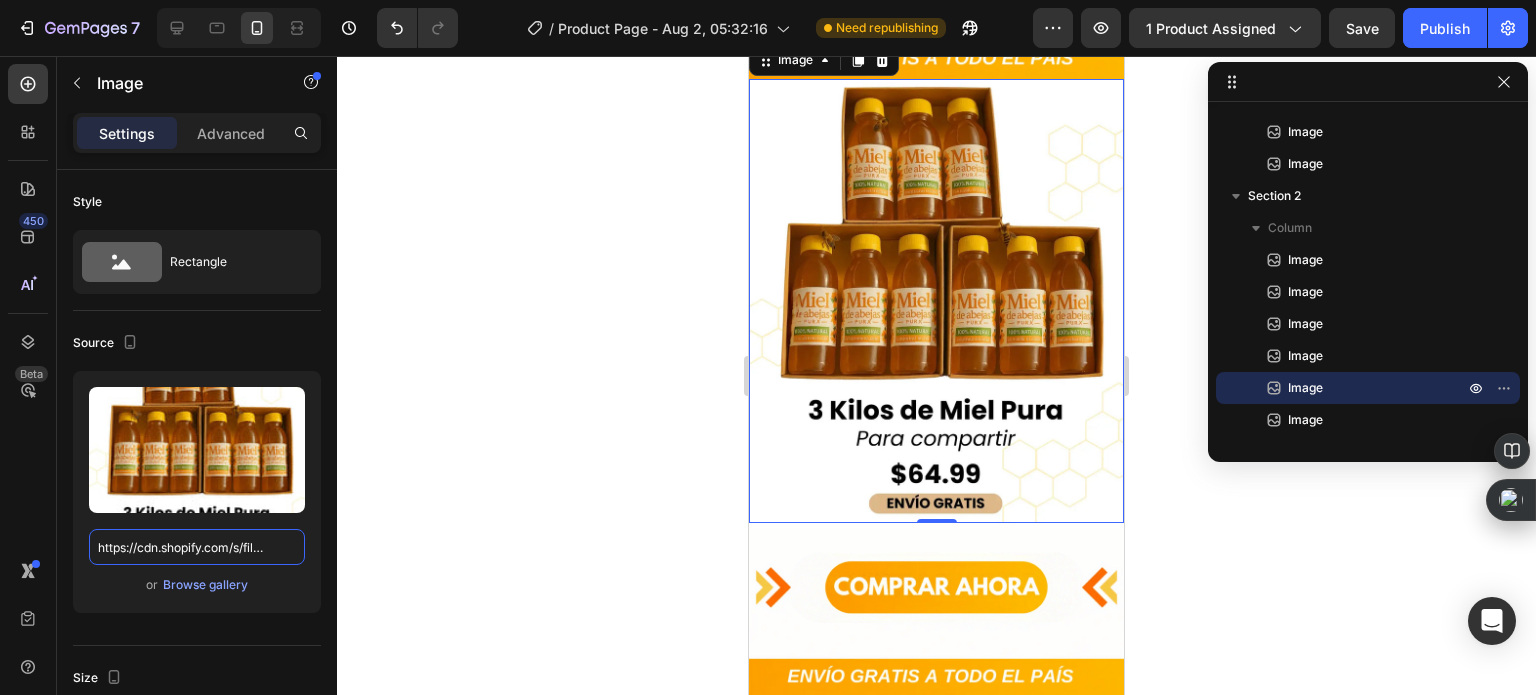 scroll, scrollTop: 3700, scrollLeft: 0, axis: vertical 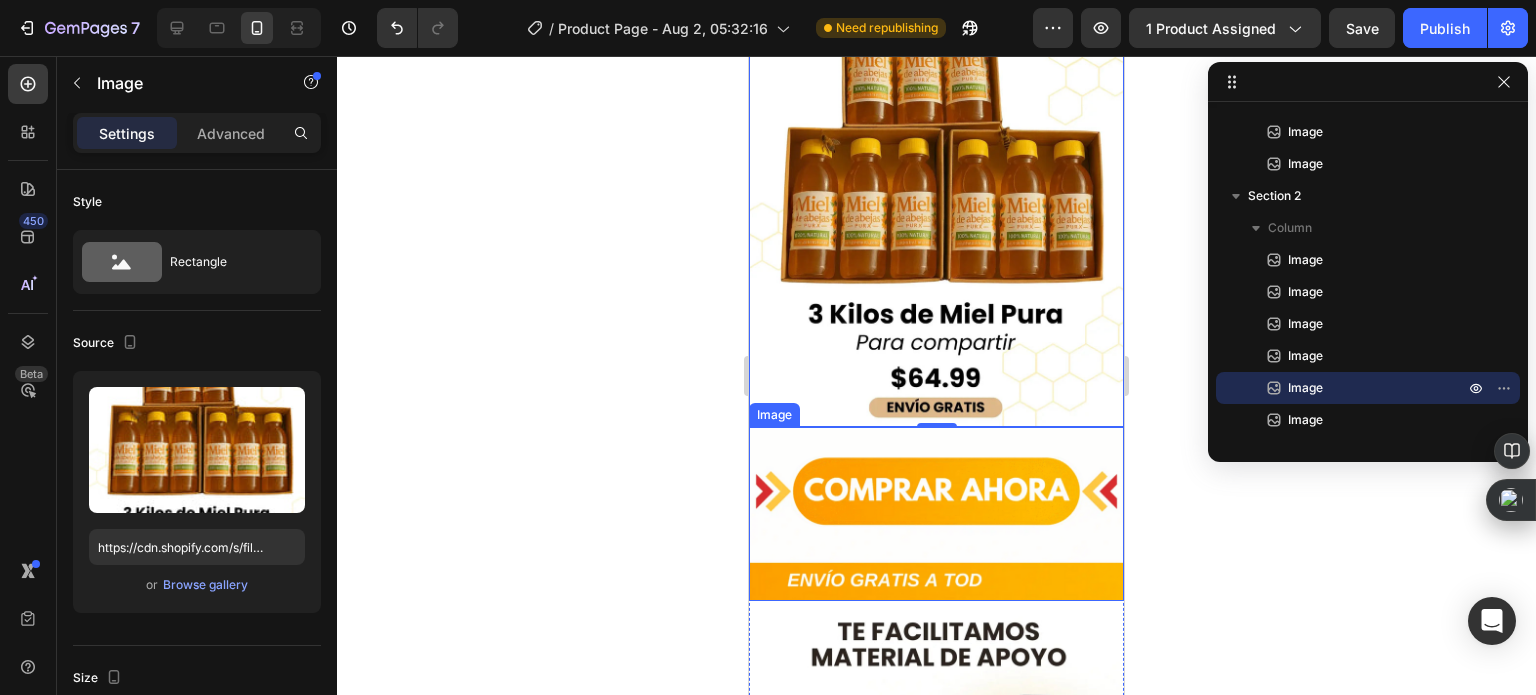 click at bounding box center [936, 514] 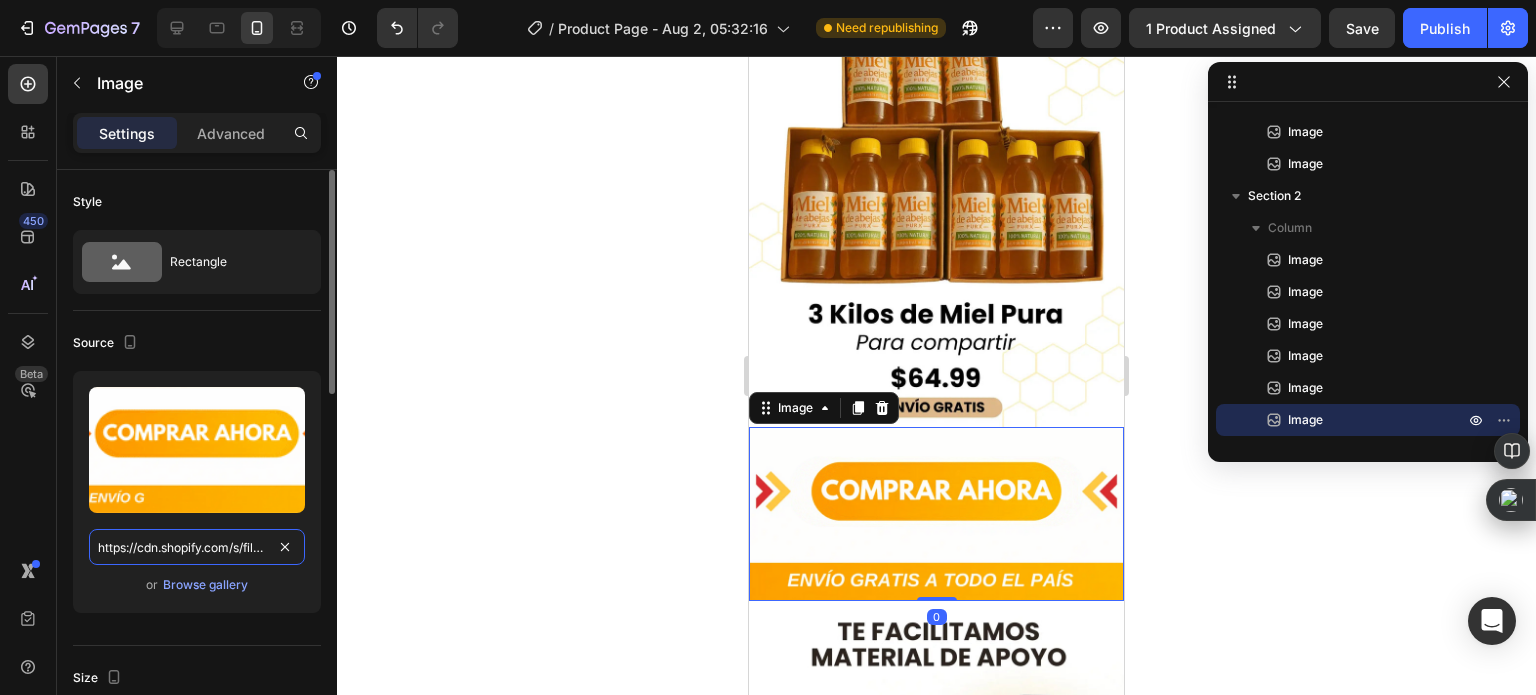 click on "https://cdn.shopify.com/s/files/1/0535/0549/1125/files/Aadirunttulo12-ezgif.com-gif-to-webp-converter.webp?v=1747838730" at bounding box center (197, 547) 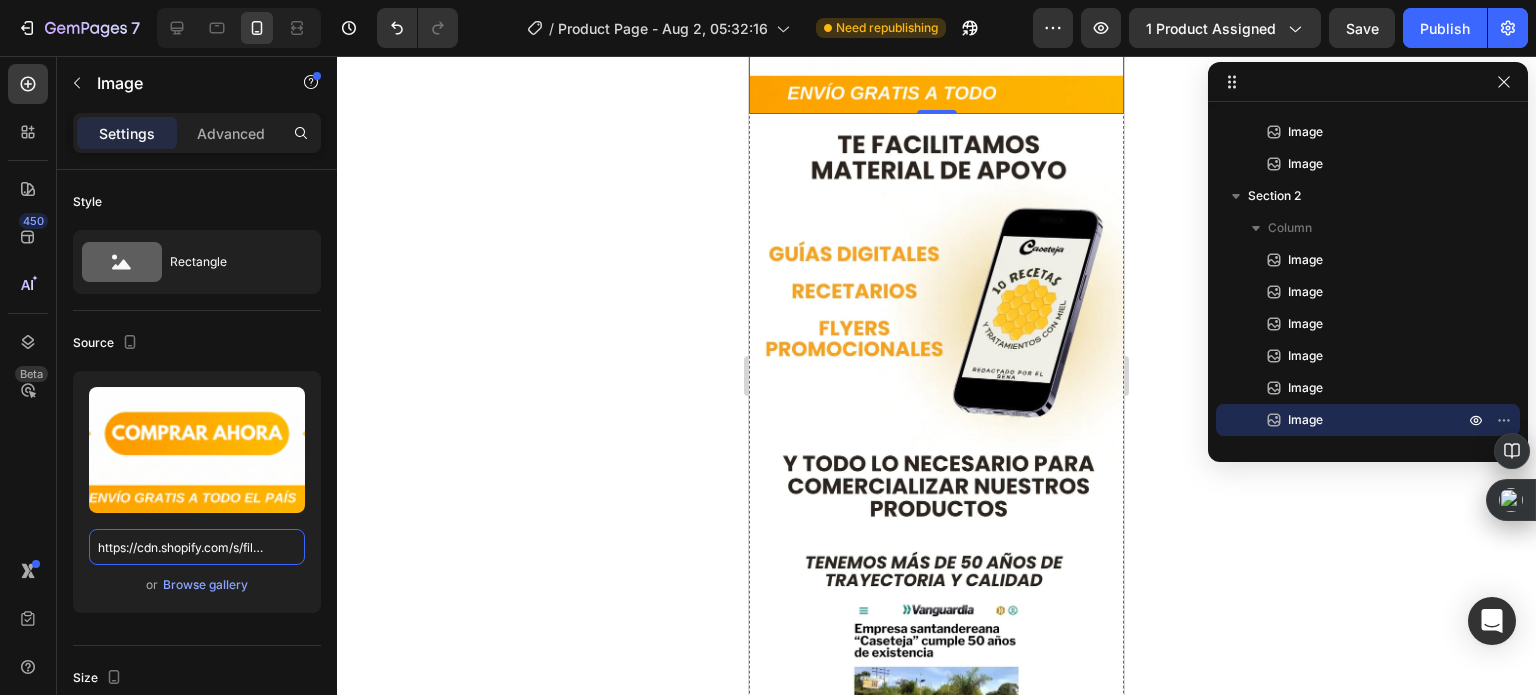 scroll, scrollTop: 4200, scrollLeft: 0, axis: vertical 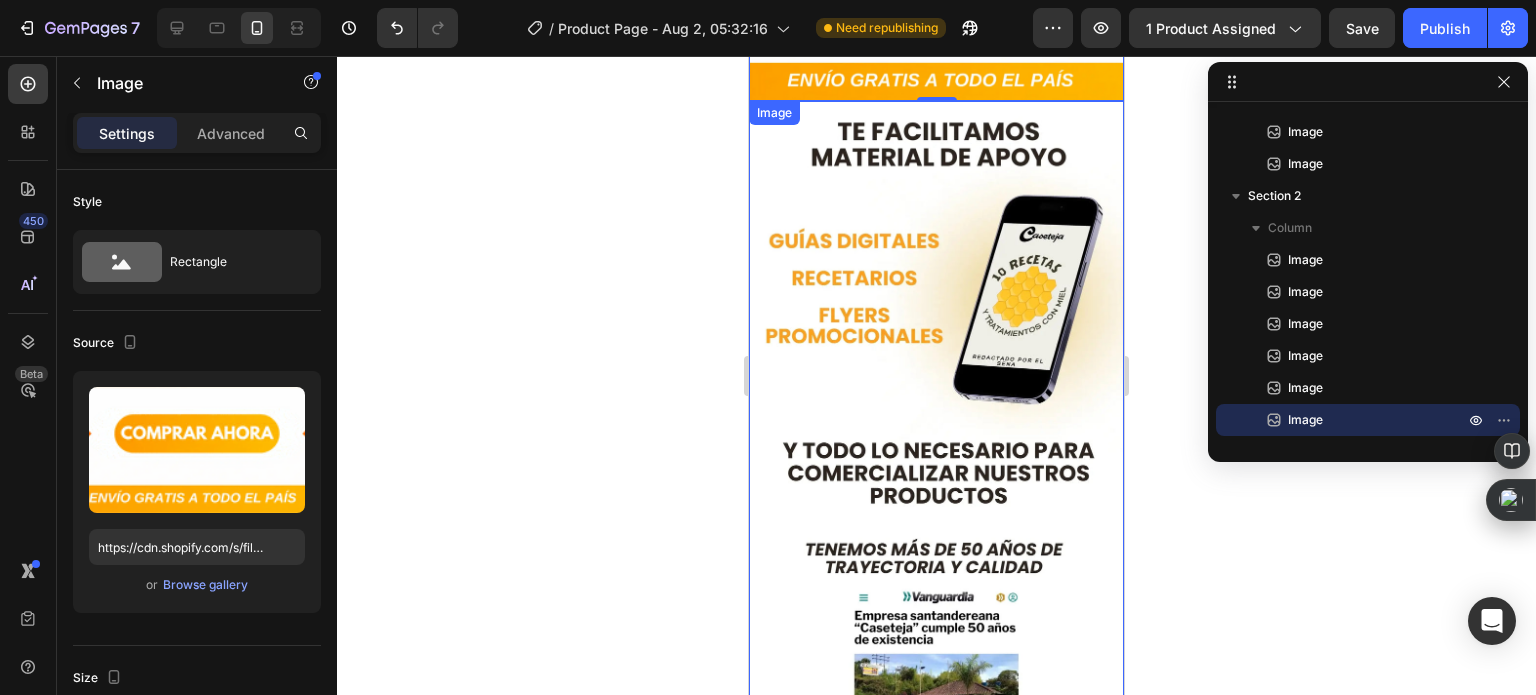 click at bounding box center [936, 434] 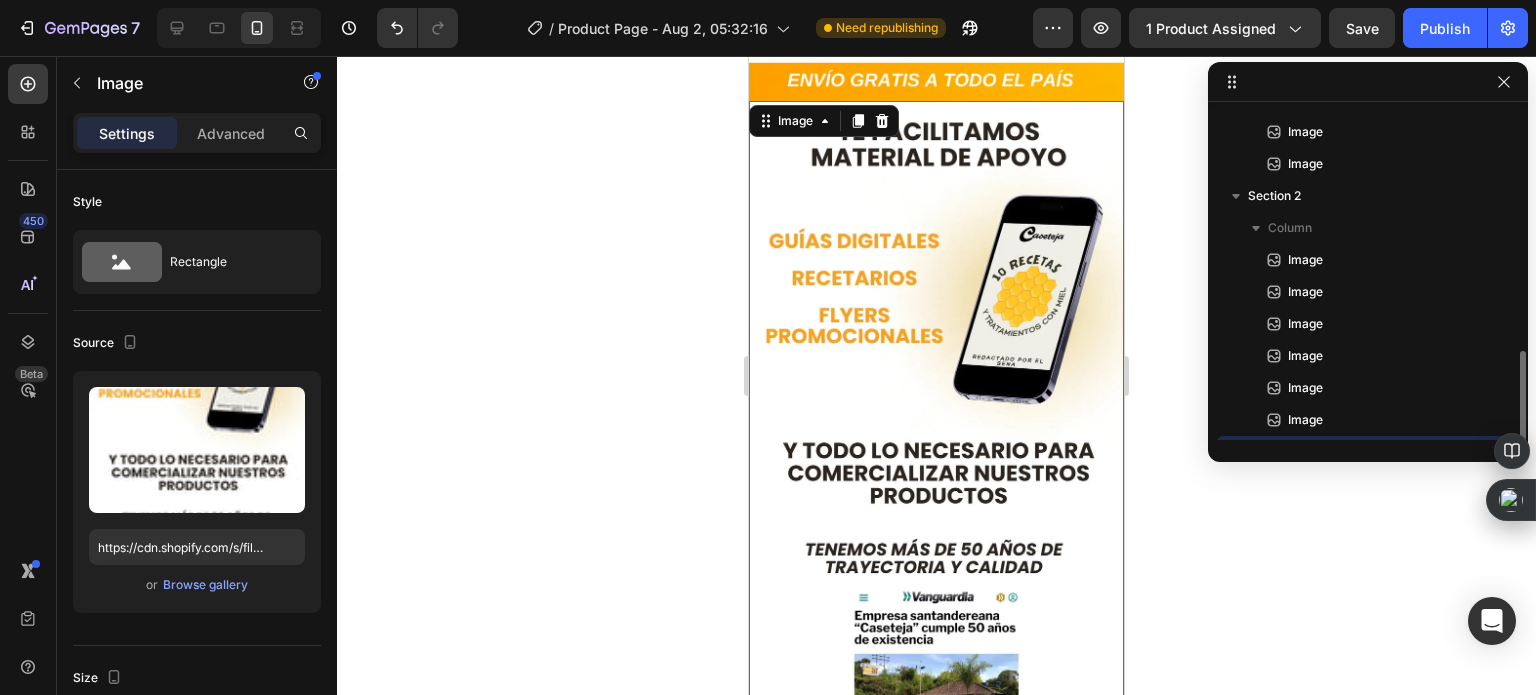 scroll, scrollTop: 277, scrollLeft: 0, axis: vertical 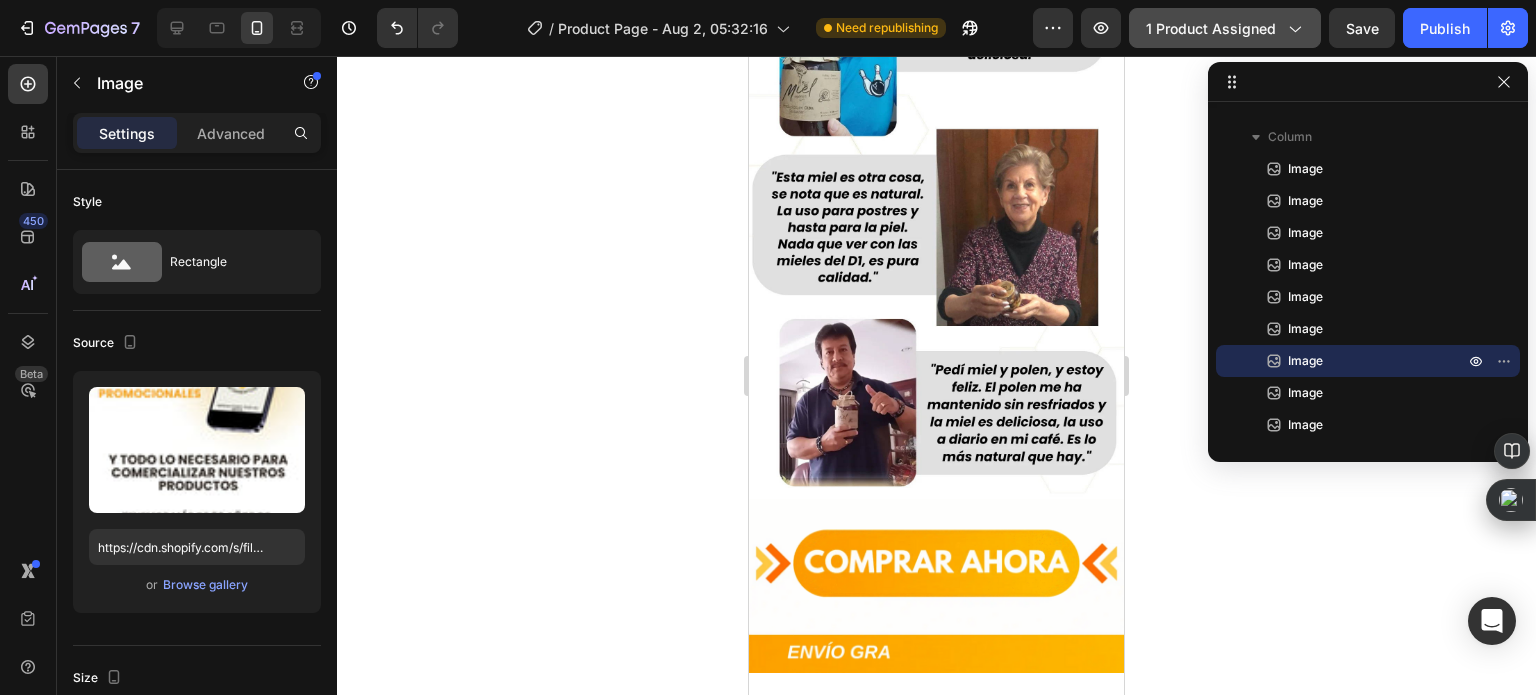 click on "1 product assigned" at bounding box center (1225, 28) 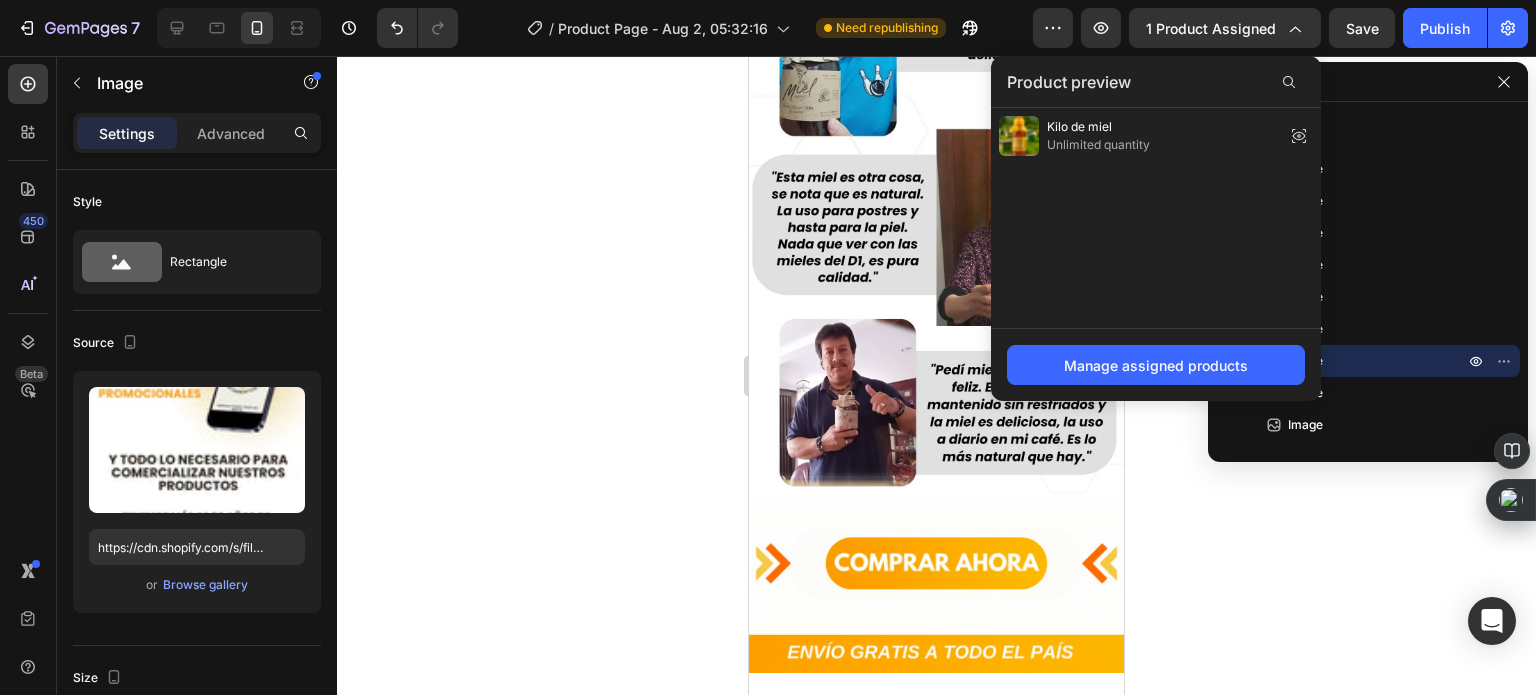 click on "Manage assigned products" 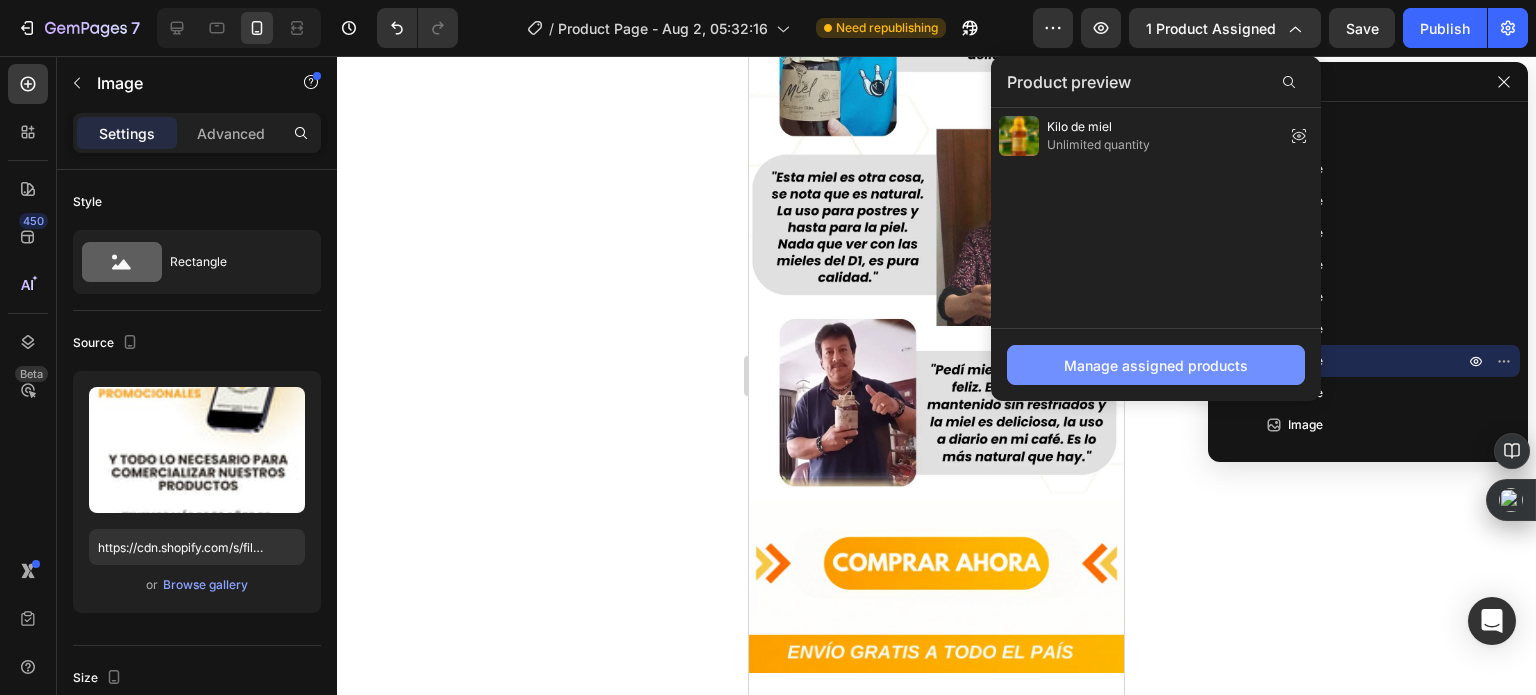 click on "Manage assigned products" at bounding box center (1156, 365) 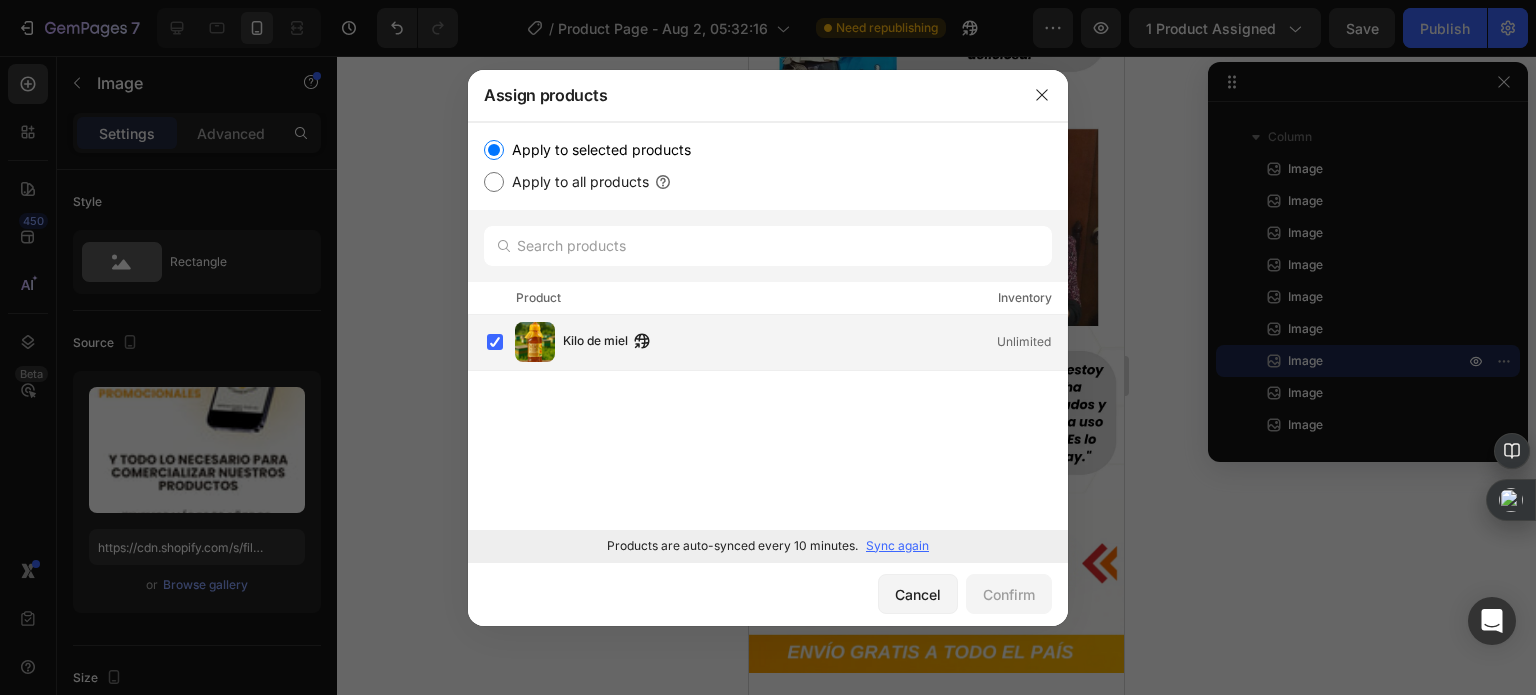 click on "Kilo de miel Unlimited" at bounding box center [815, 342] 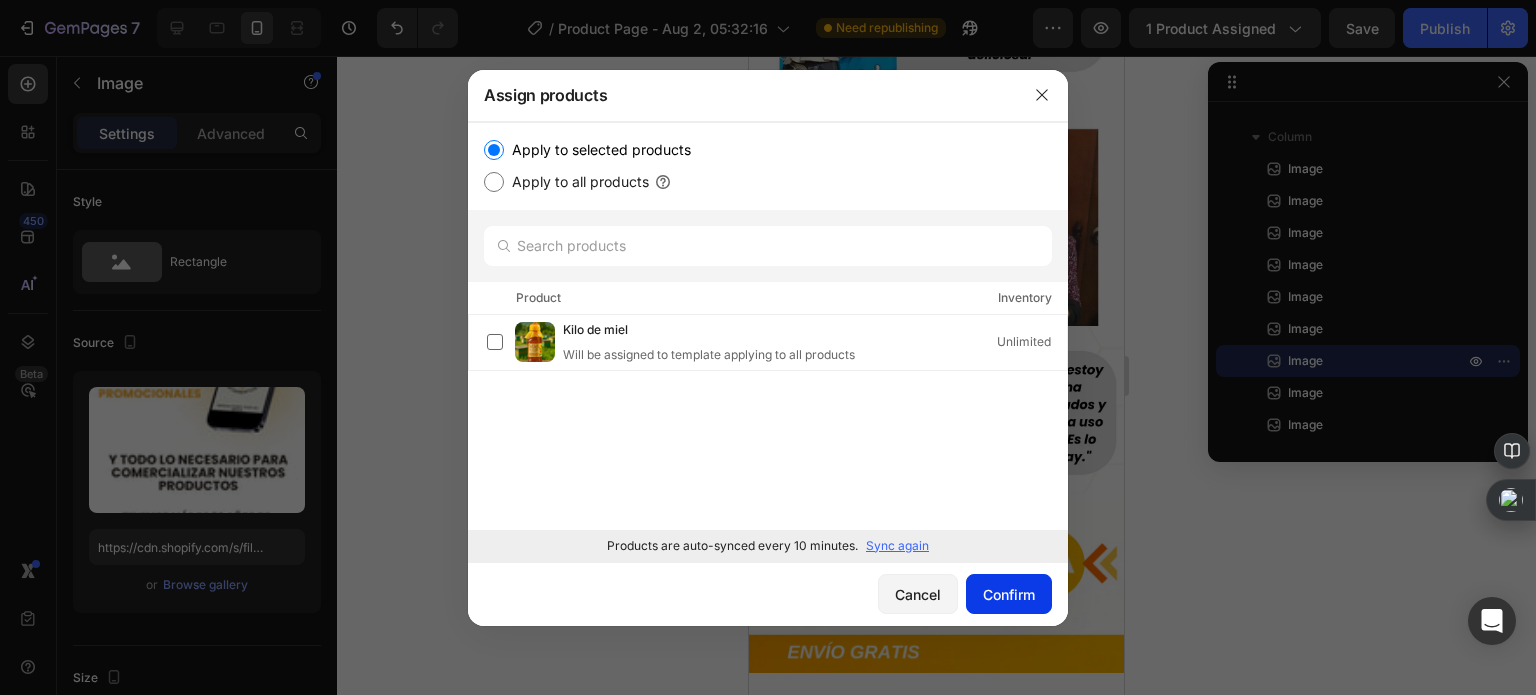 click on "Confirm" 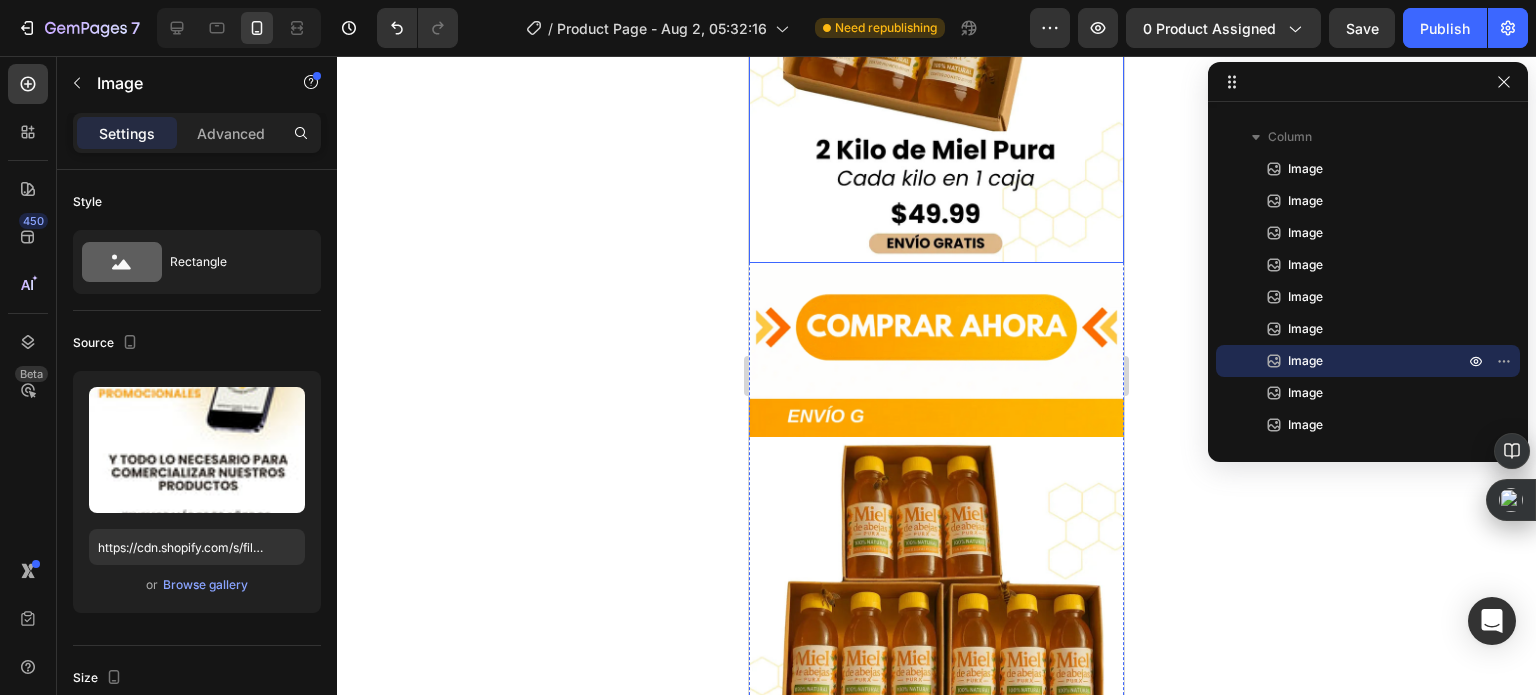 scroll, scrollTop: 3335, scrollLeft: 0, axis: vertical 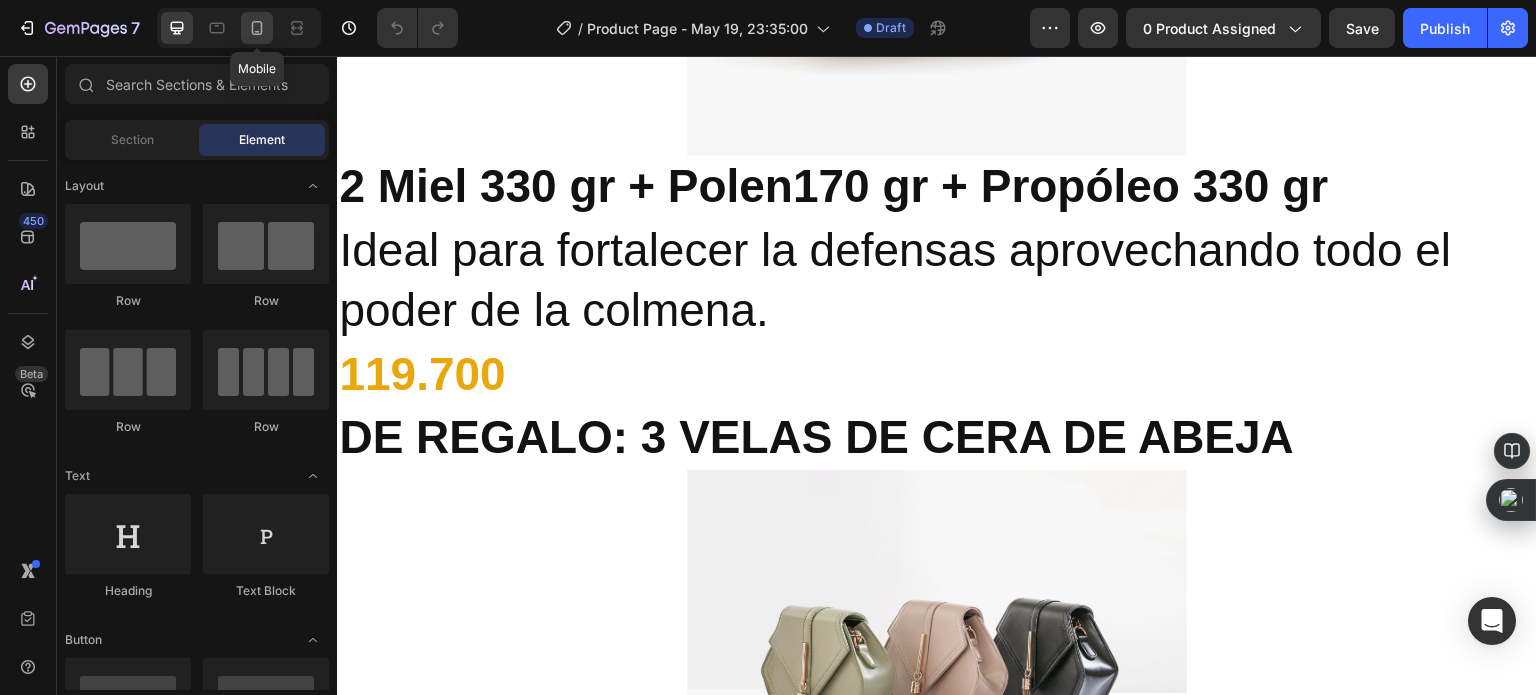 click 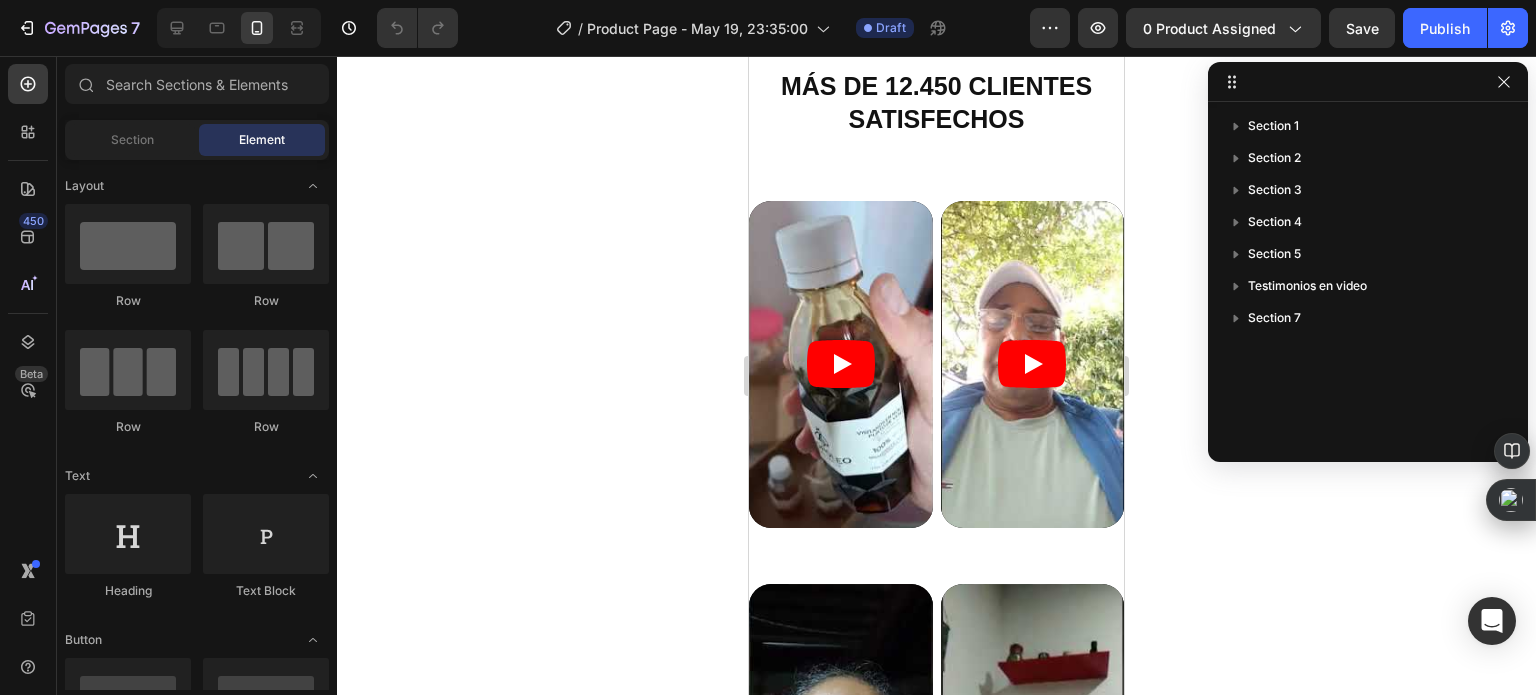 scroll, scrollTop: 5445, scrollLeft: 0, axis: vertical 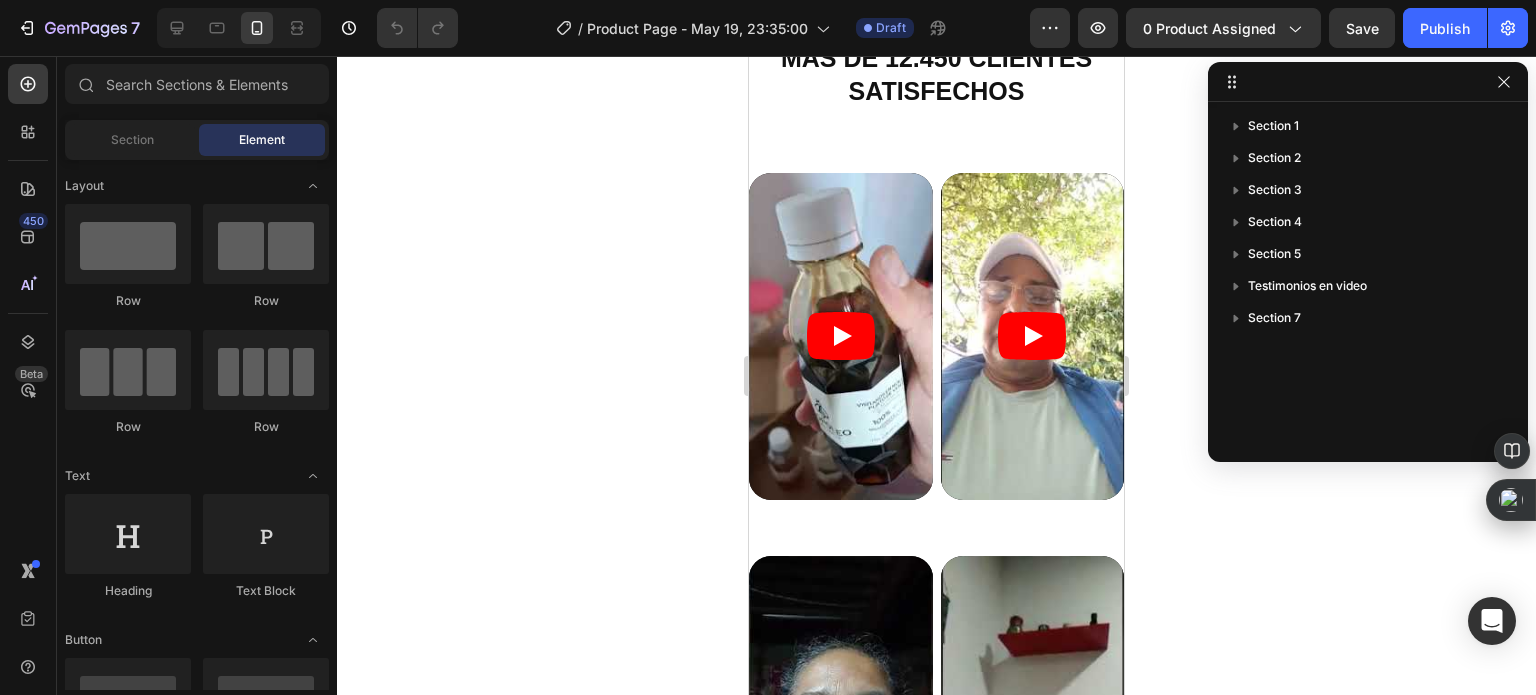 click 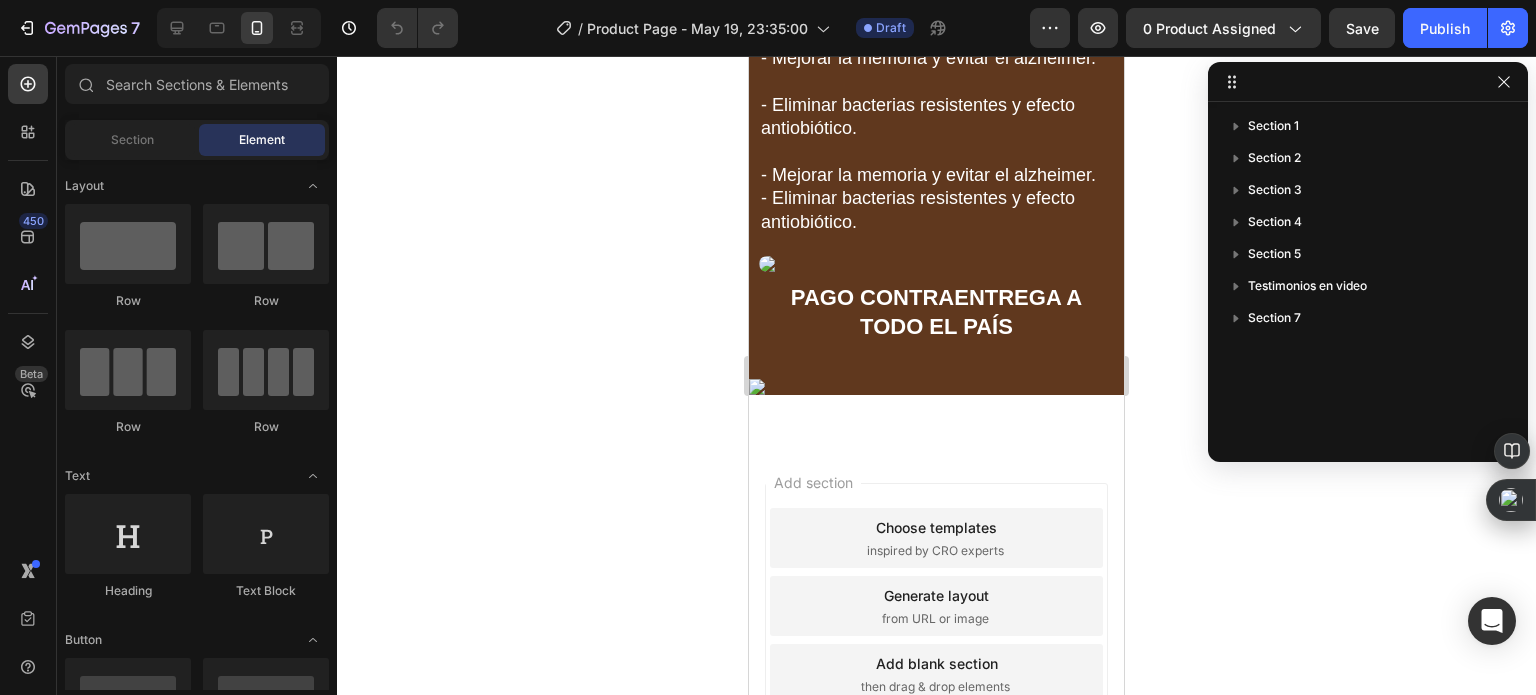 scroll, scrollTop: 8403, scrollLeft: 0, axis: vertical 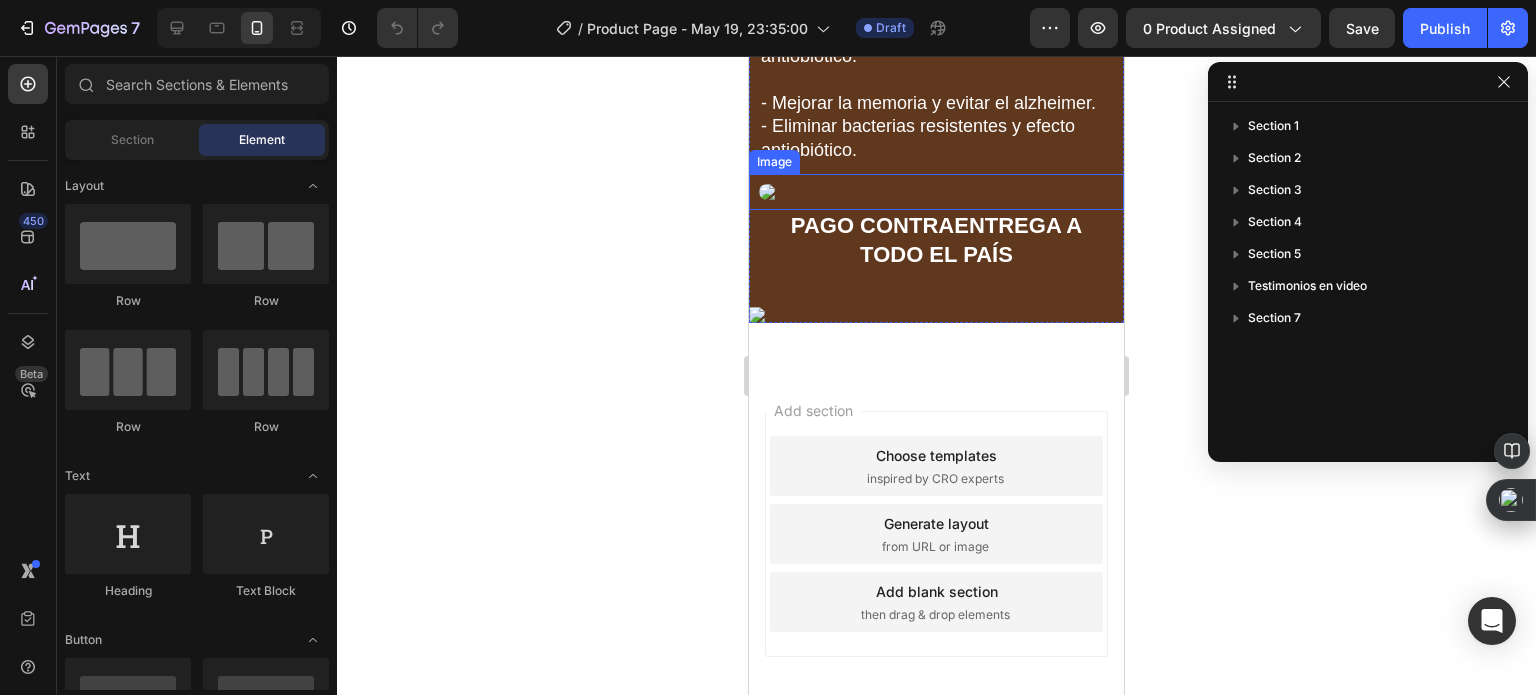 click at bounding box center (936, 192) 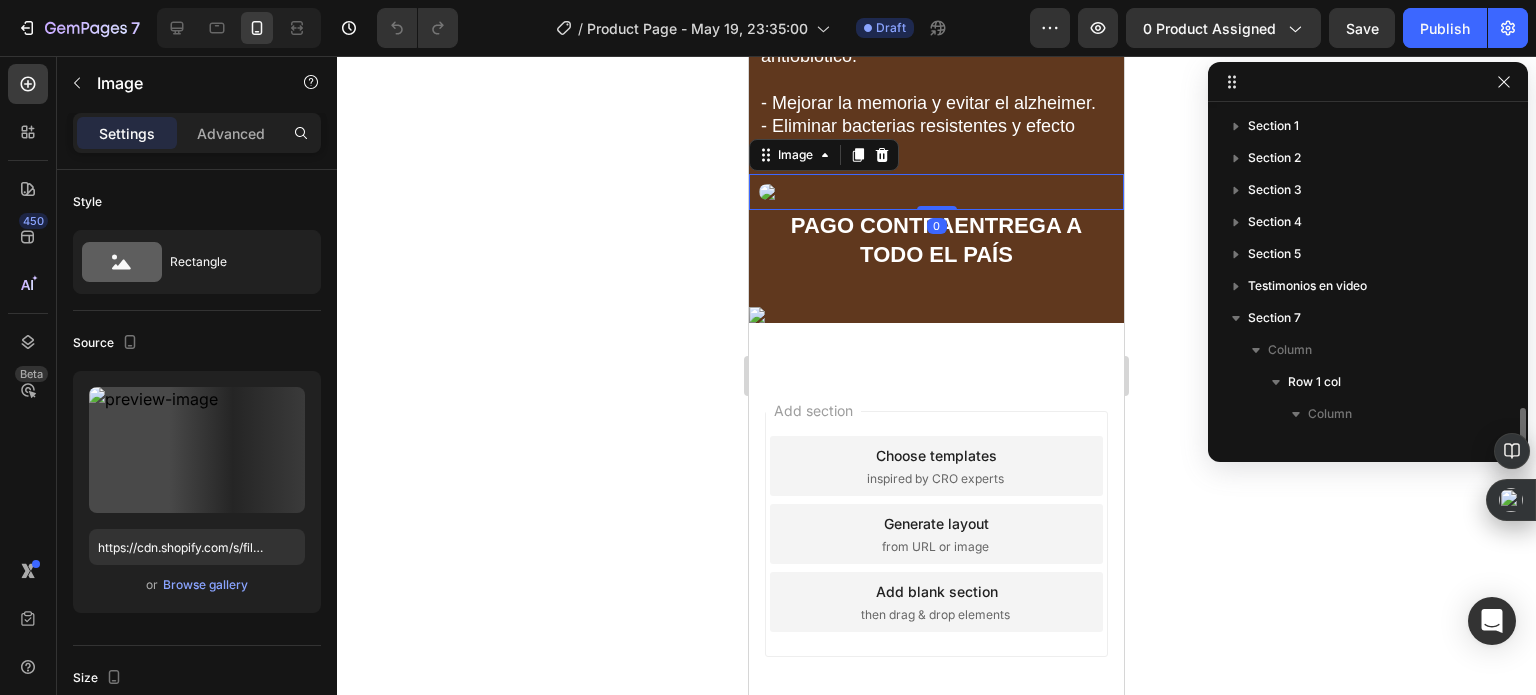scroll, scrollTop: 181, scrollLeft: 0, axis: vertical 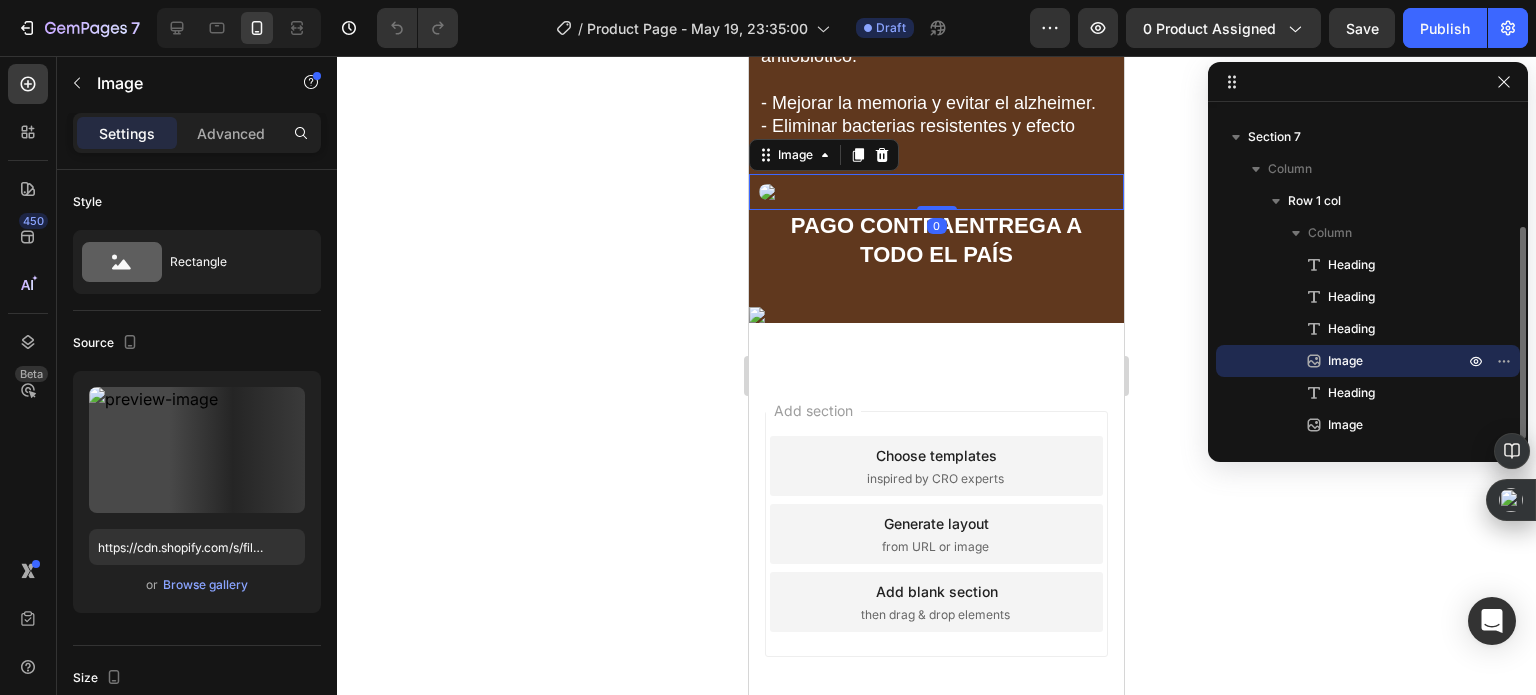 click 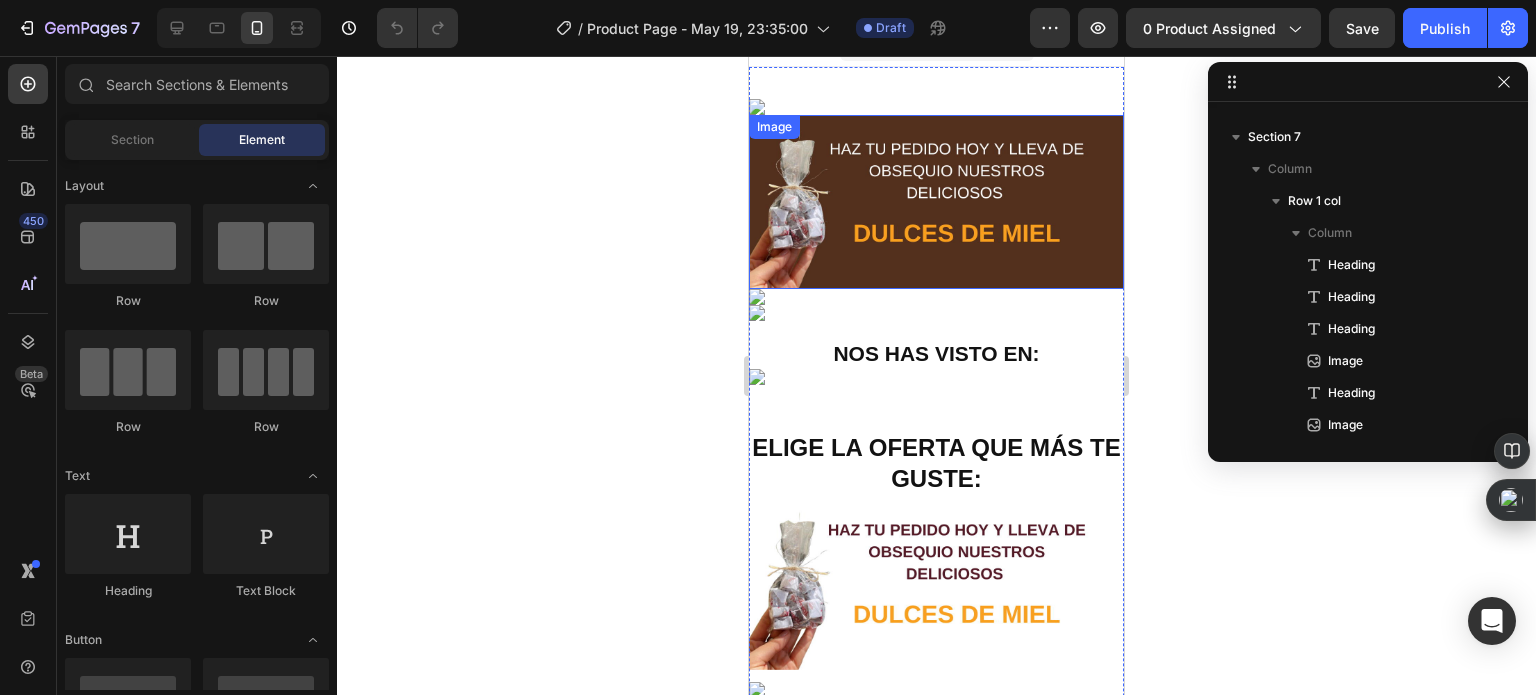 scroll, scrollTop: 0, scrollLeft: 0, axis: both 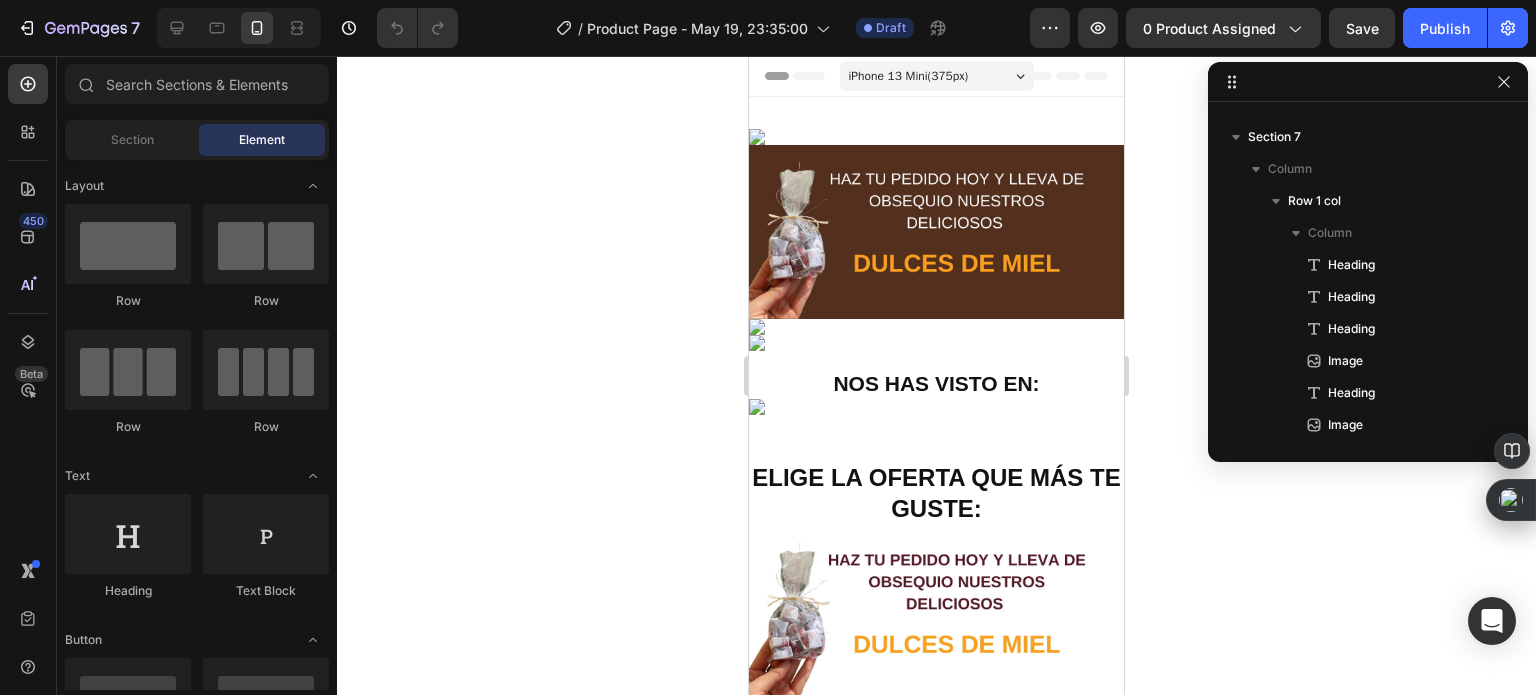 click 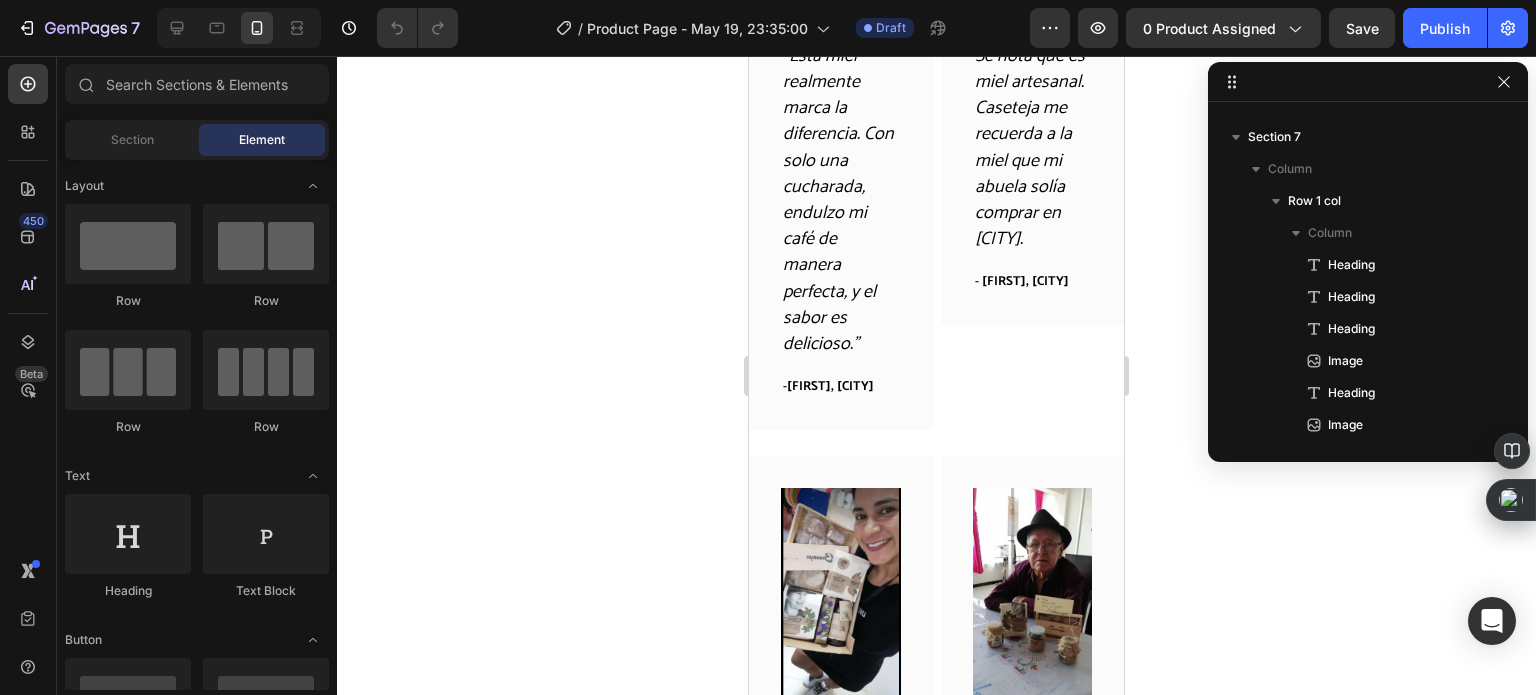 scroll, scrollTop: 3100, scrollLeft: 0, axis: vertical 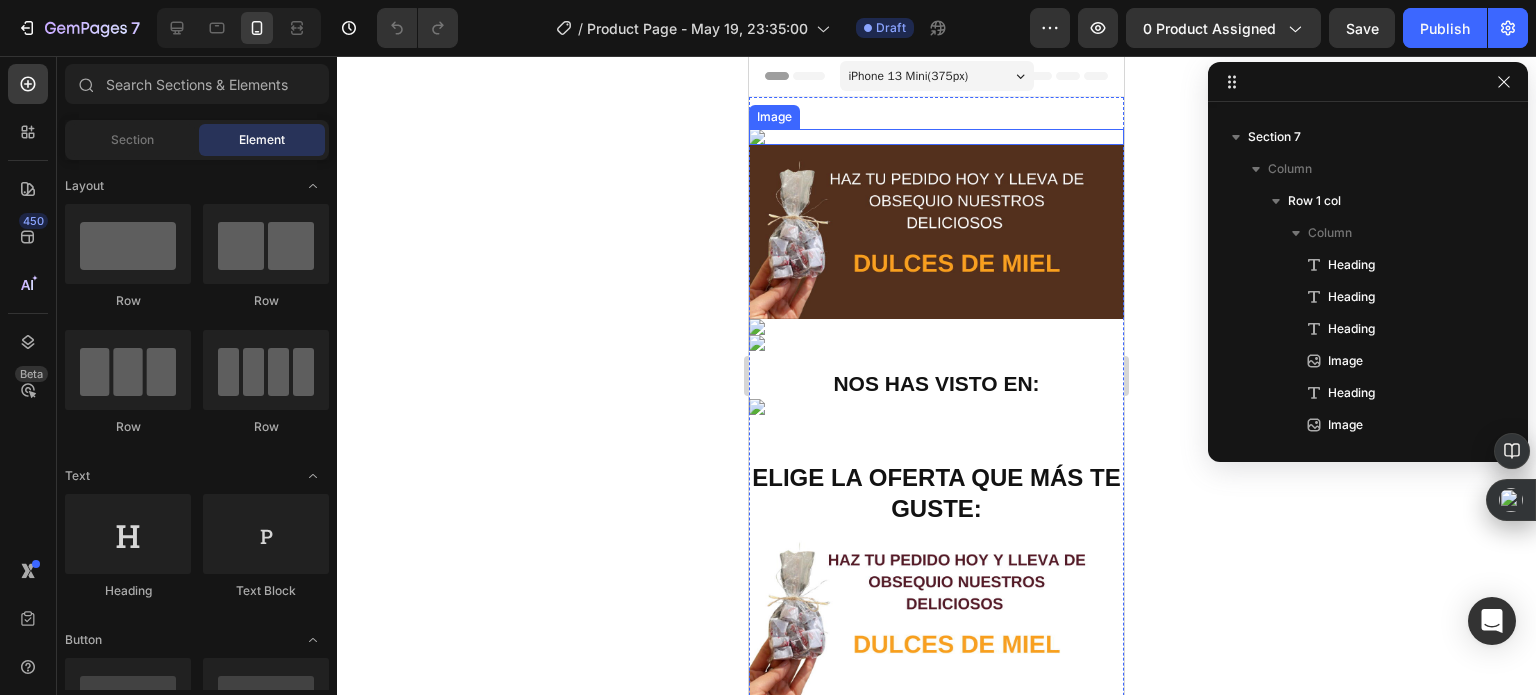click at bounding box center [936, 137] 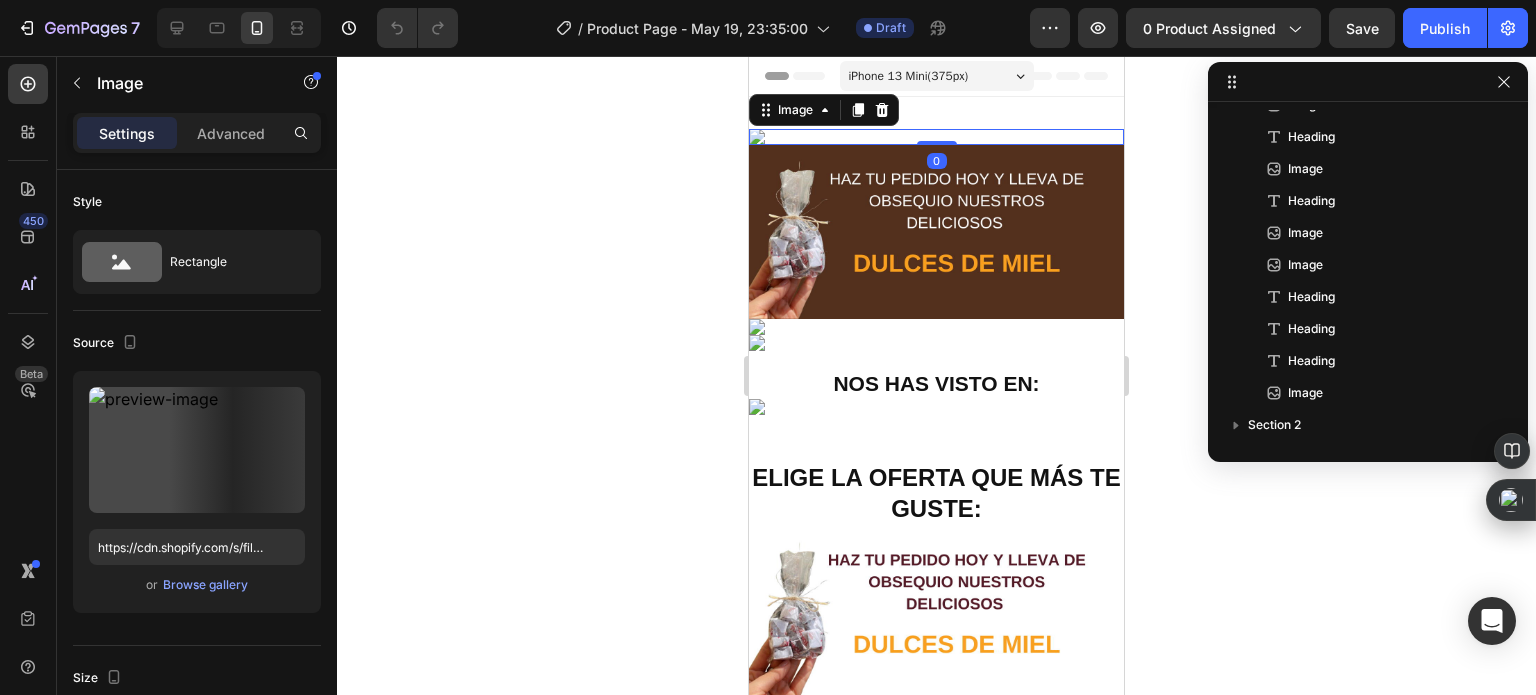 scroll, scrollTop: 0, scrollLeft: 0, axis: both 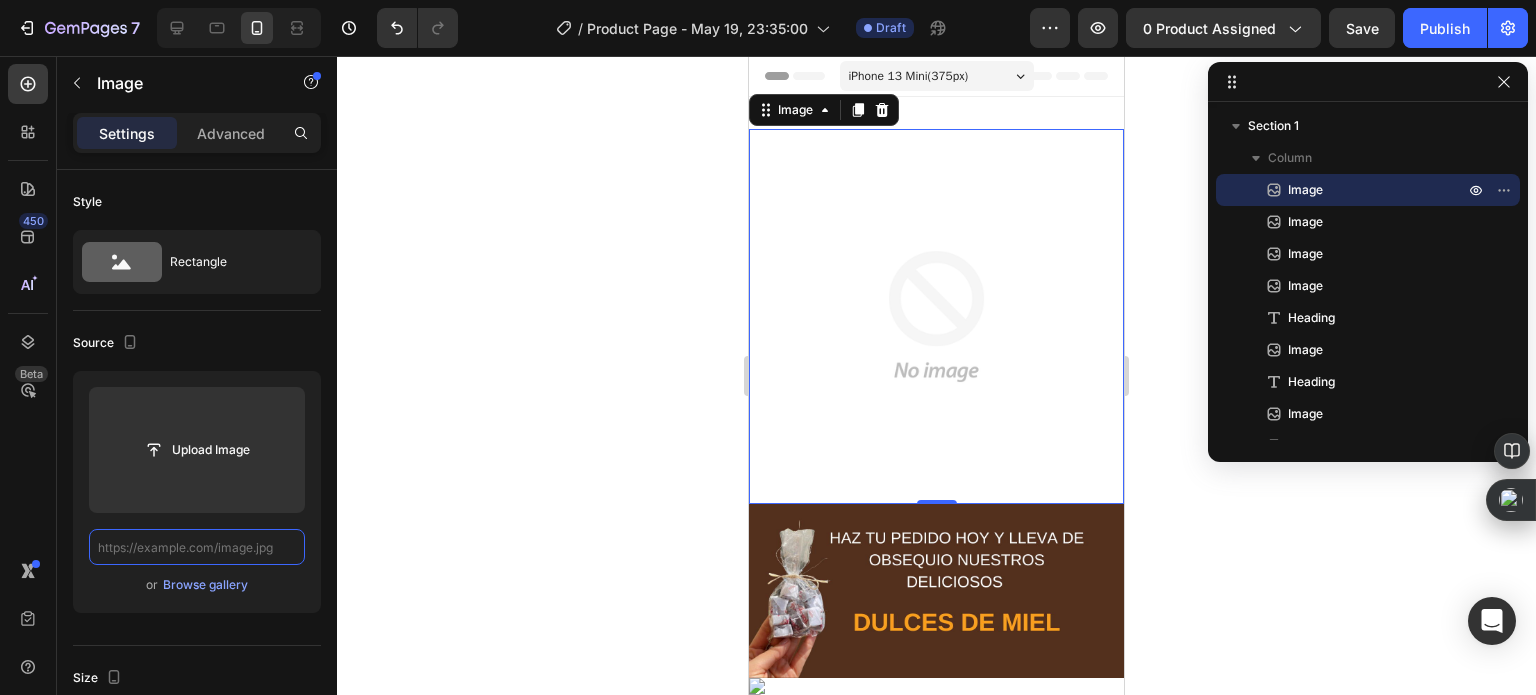 click at bounding box center [197, 547] 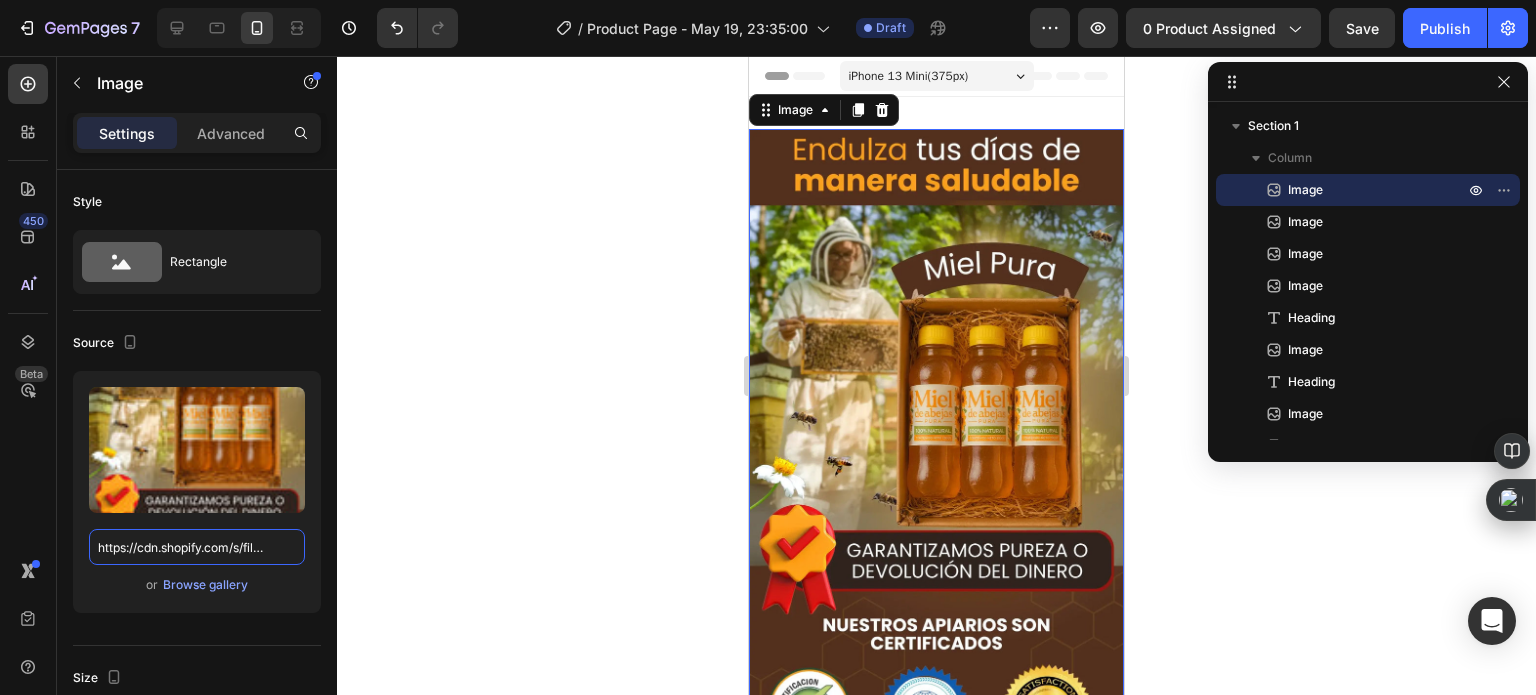 scroll, scrollTop: 0, scrollLeft: 519, axis: horizontal 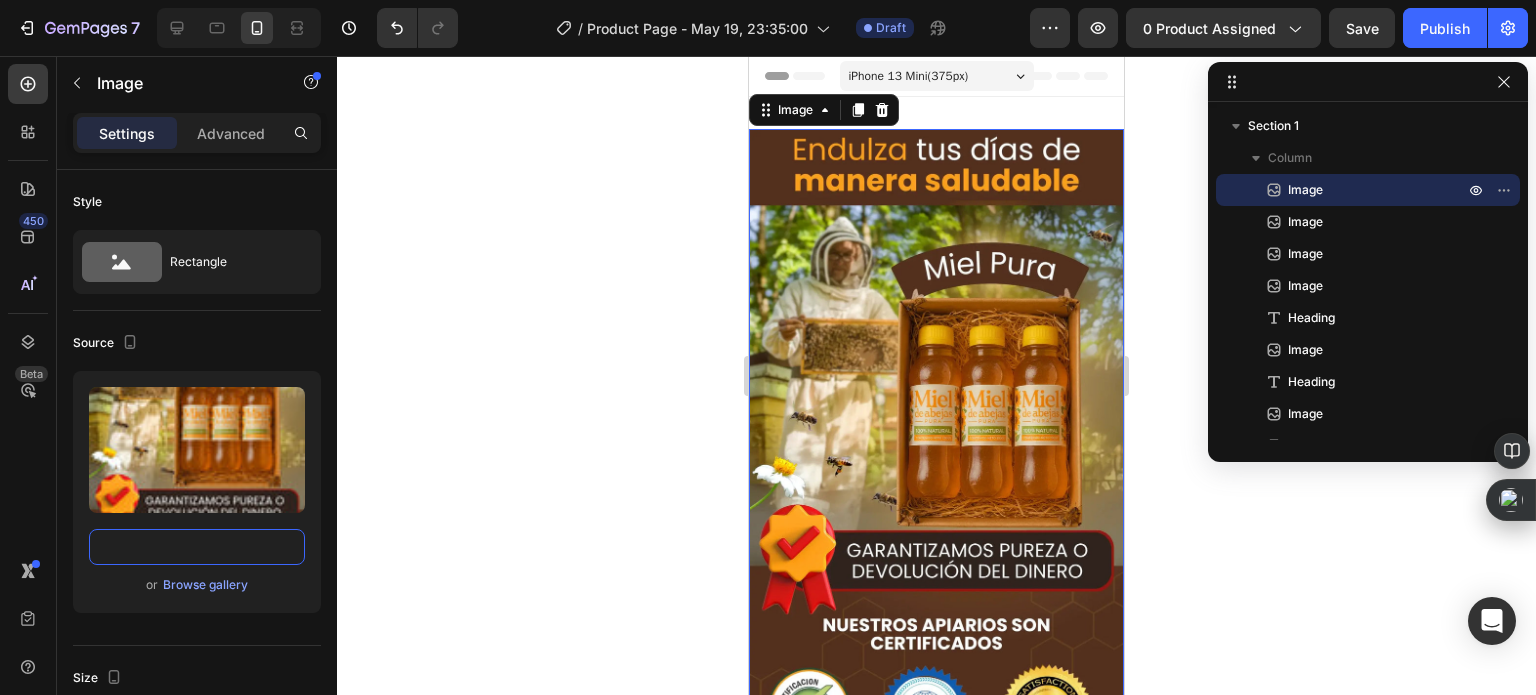 type on "https://cdn.shopify.com/s/files/1/0817/3597/4946/files/Endulza_tus_dias_de_manera_saludable_27_1.webp?v=1754176031" 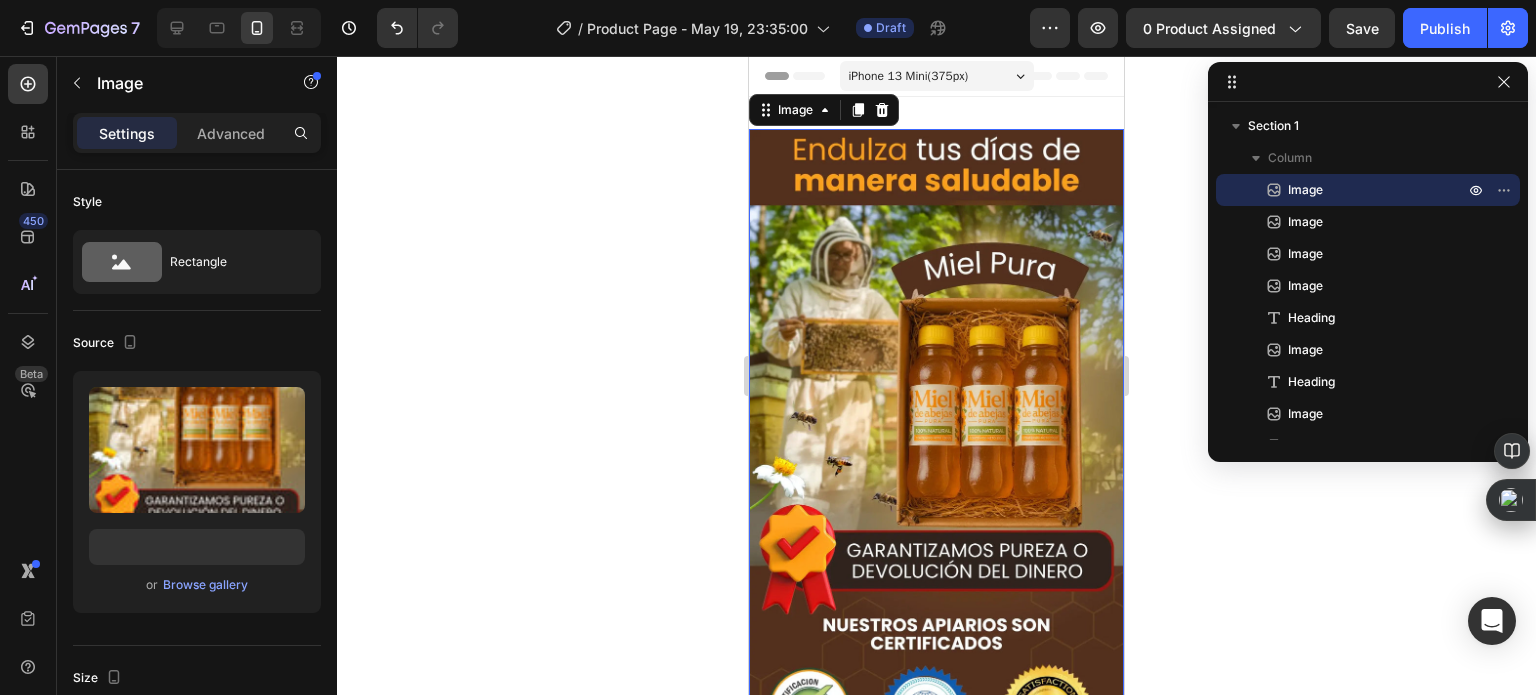 scroll, scrollTop: 0, scrollLeft: 0, axis: both 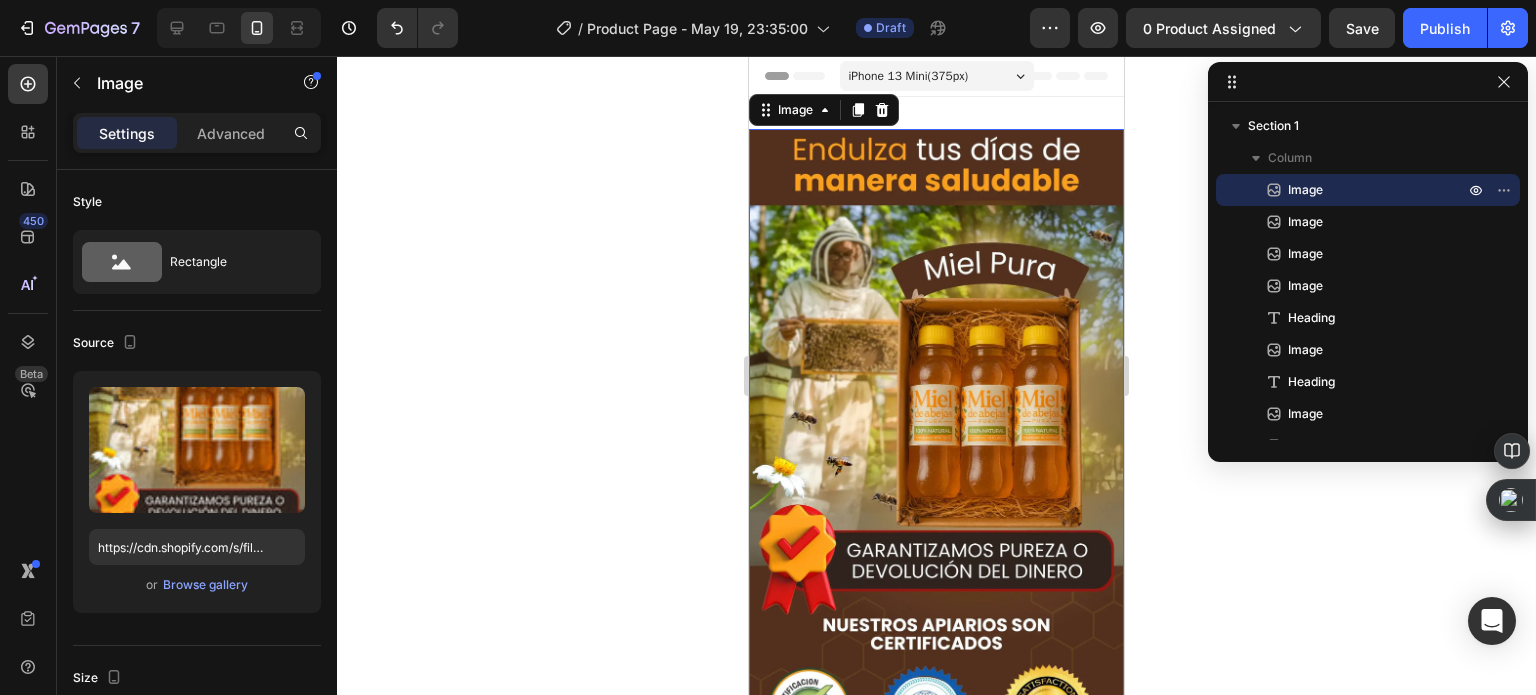 click 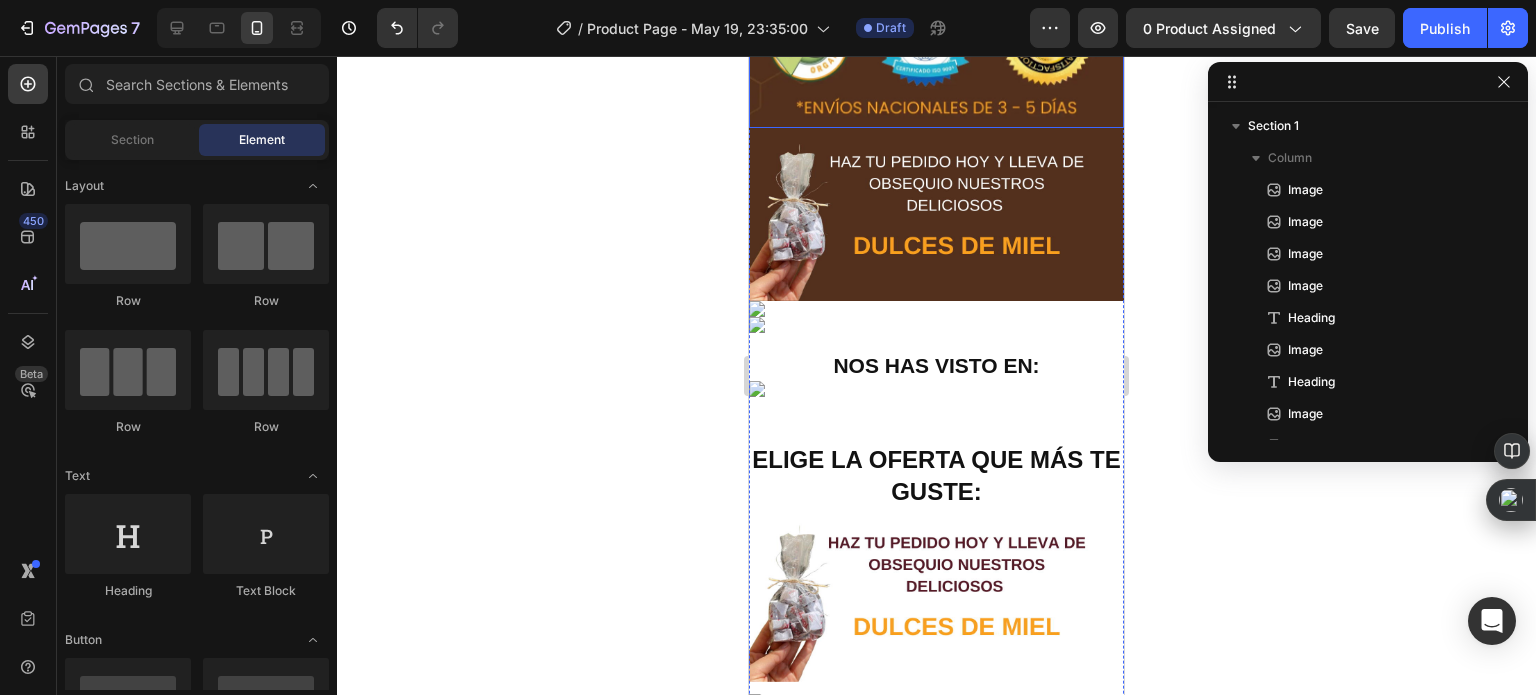 scroll, scrollTop: 700, scrollLeft: 0, axis: vertical 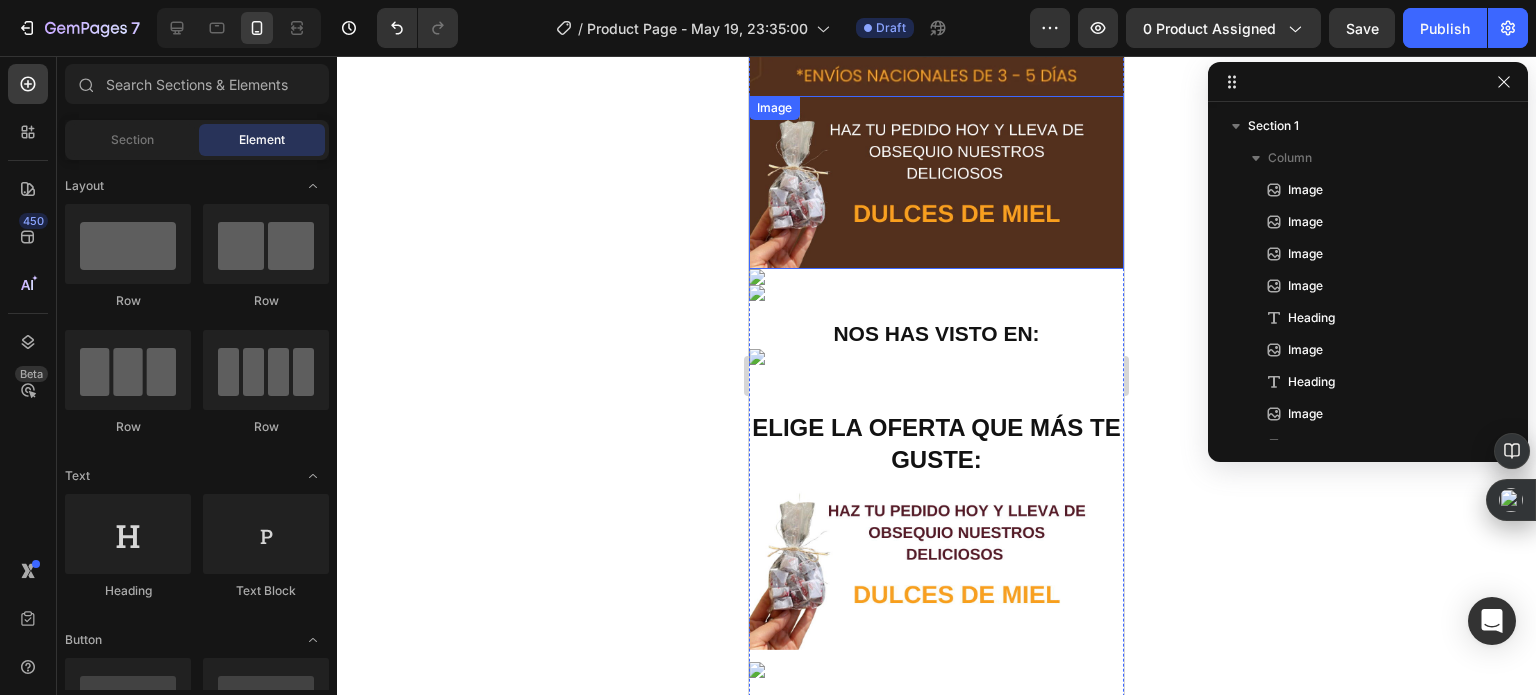 click at bounding box center (936, 183) 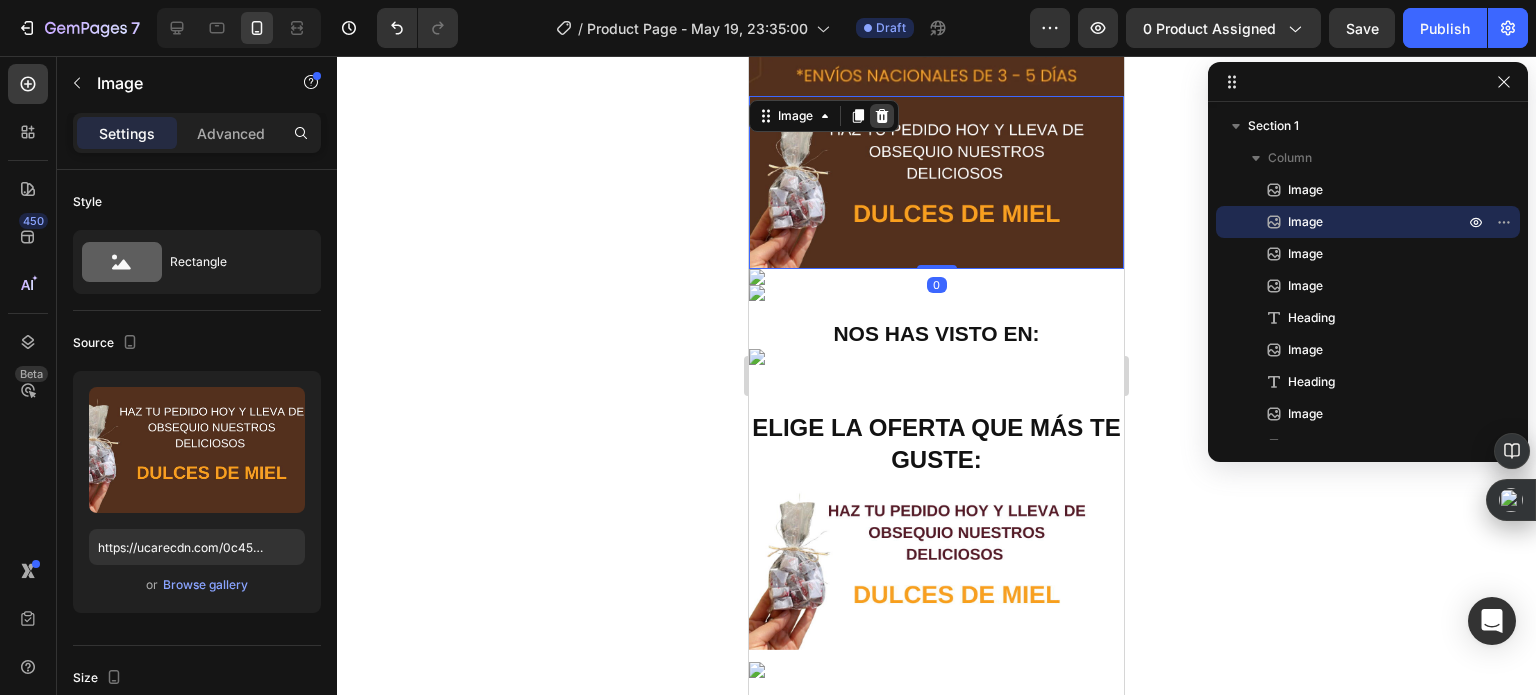 click 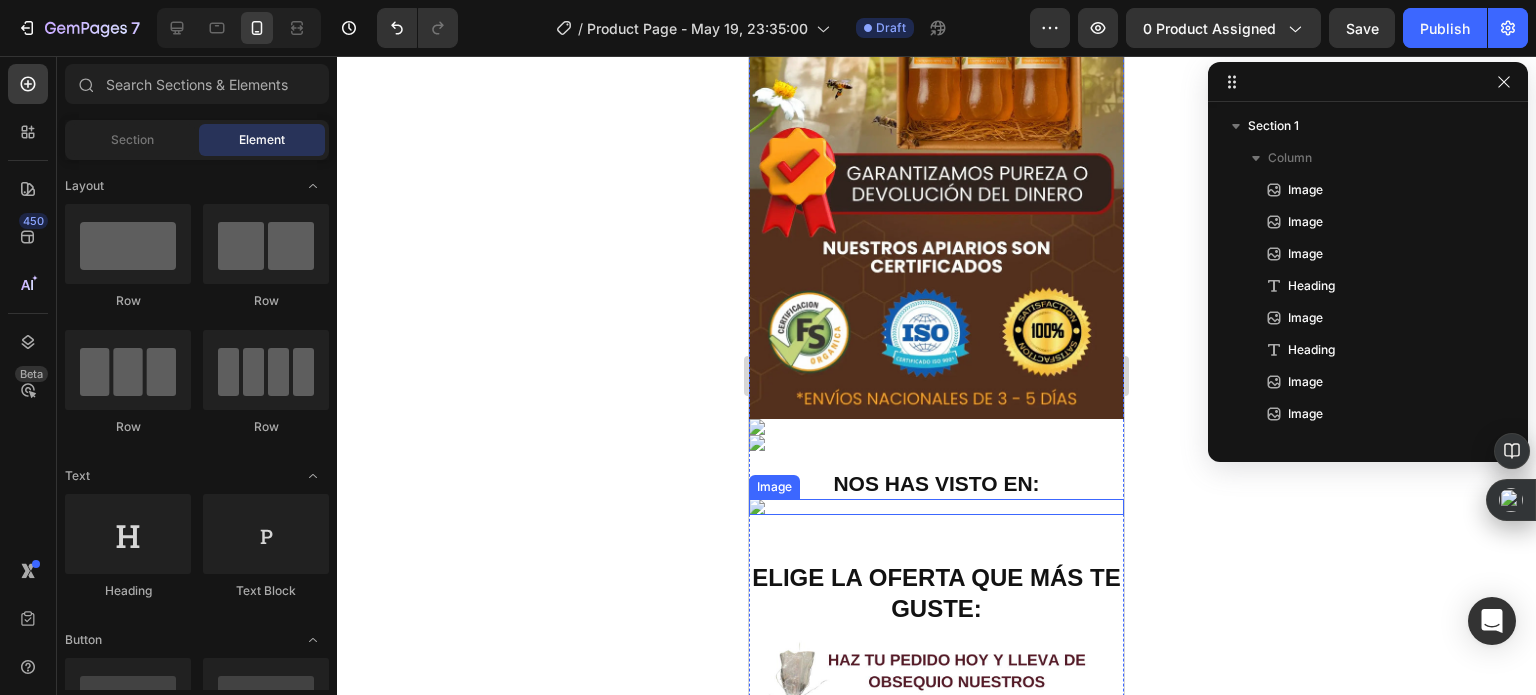 scroll, scrollTop: 200, scrollLeft: 0, axis: vertical 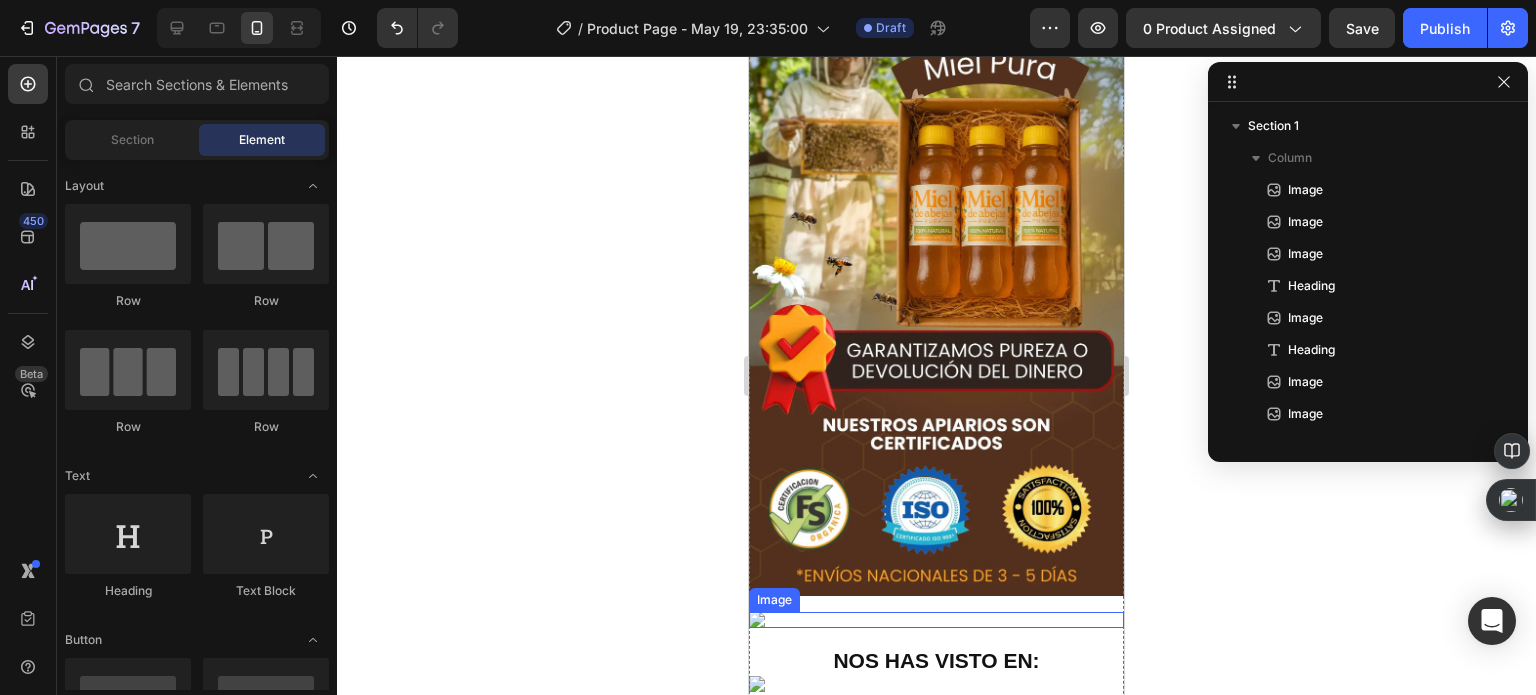 click at bounding box center (936, 620) 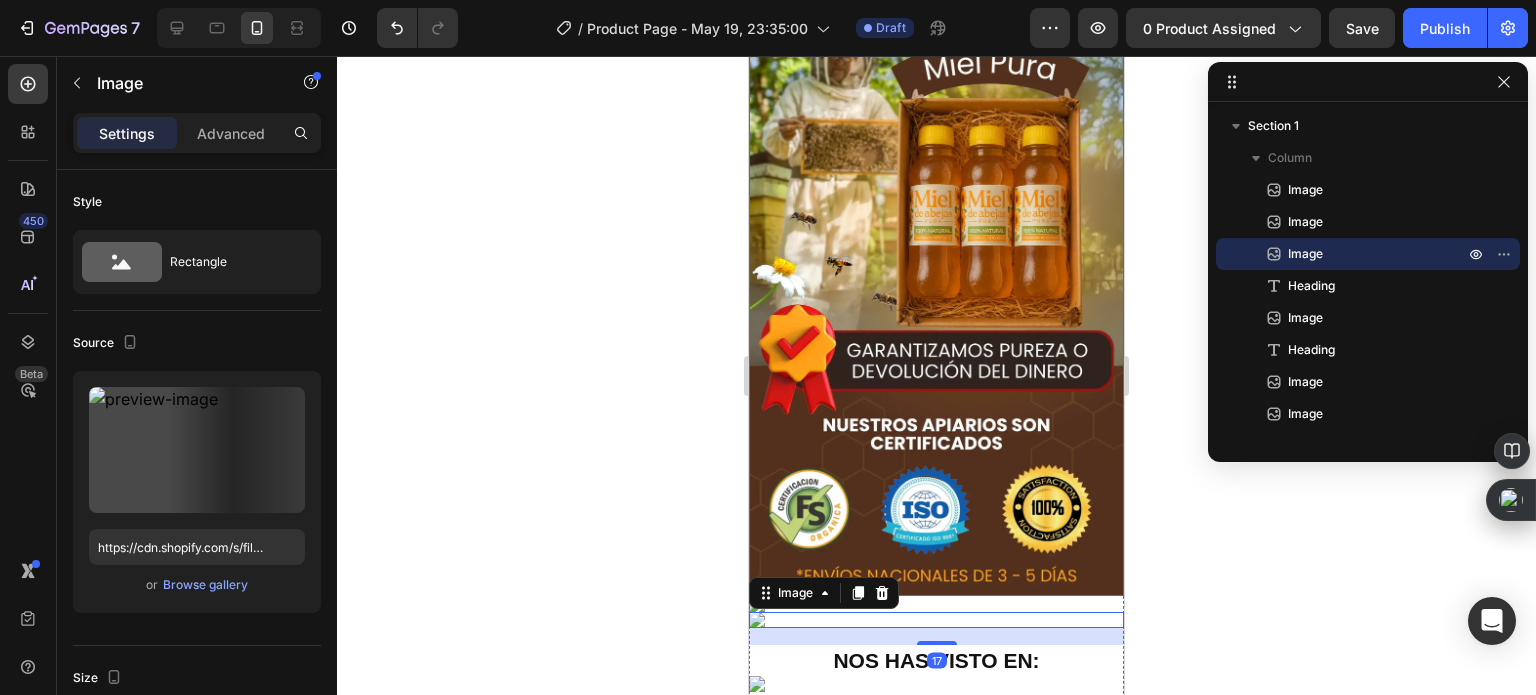click 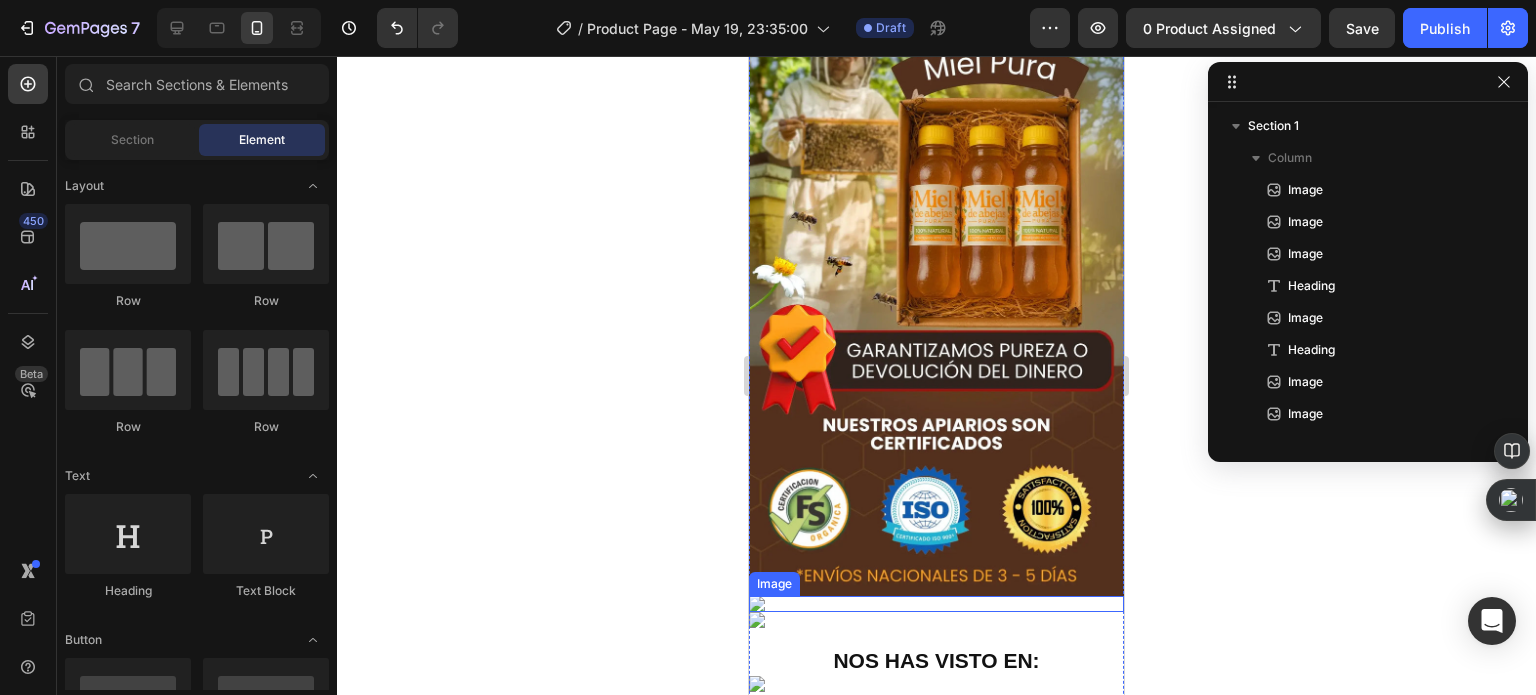 click at bounding box center [936, 604] 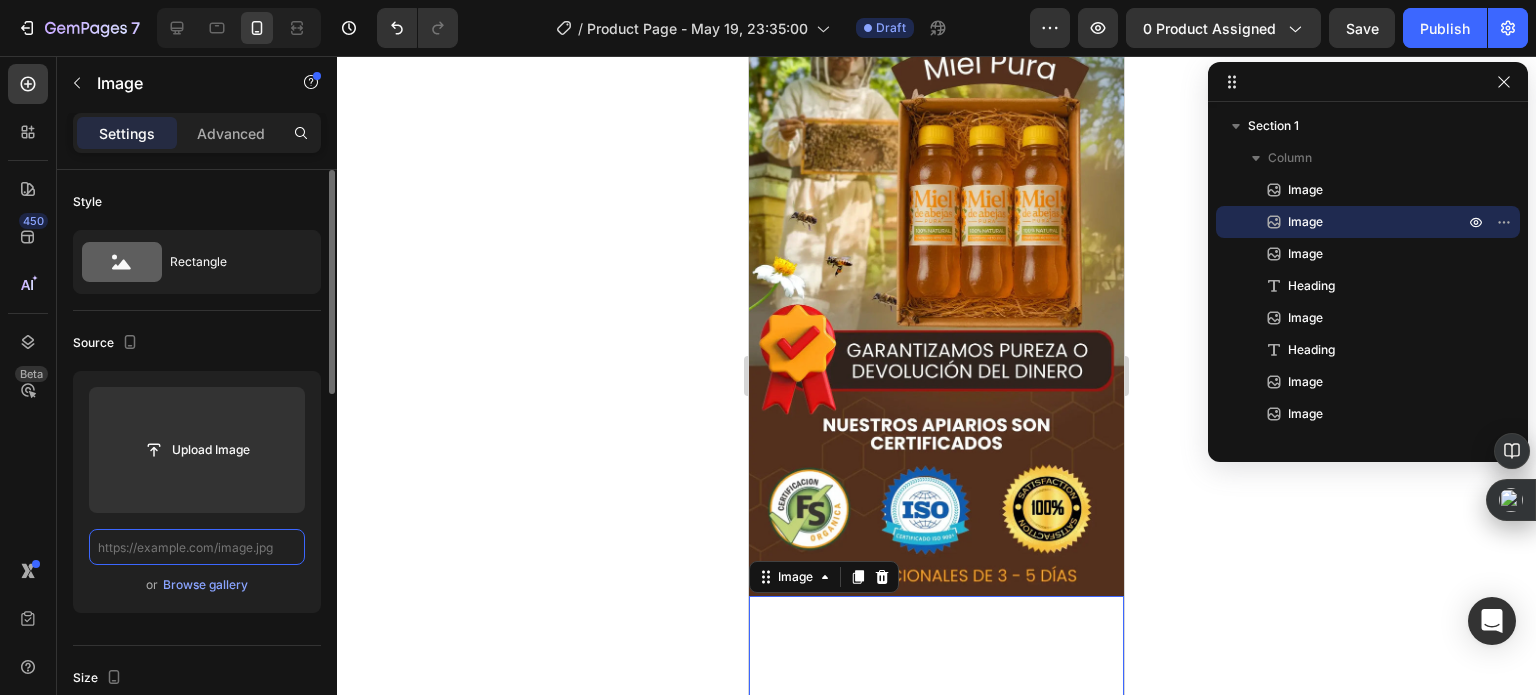 scroll, scrollTop: 0, scrollLeft: 0, axis: both 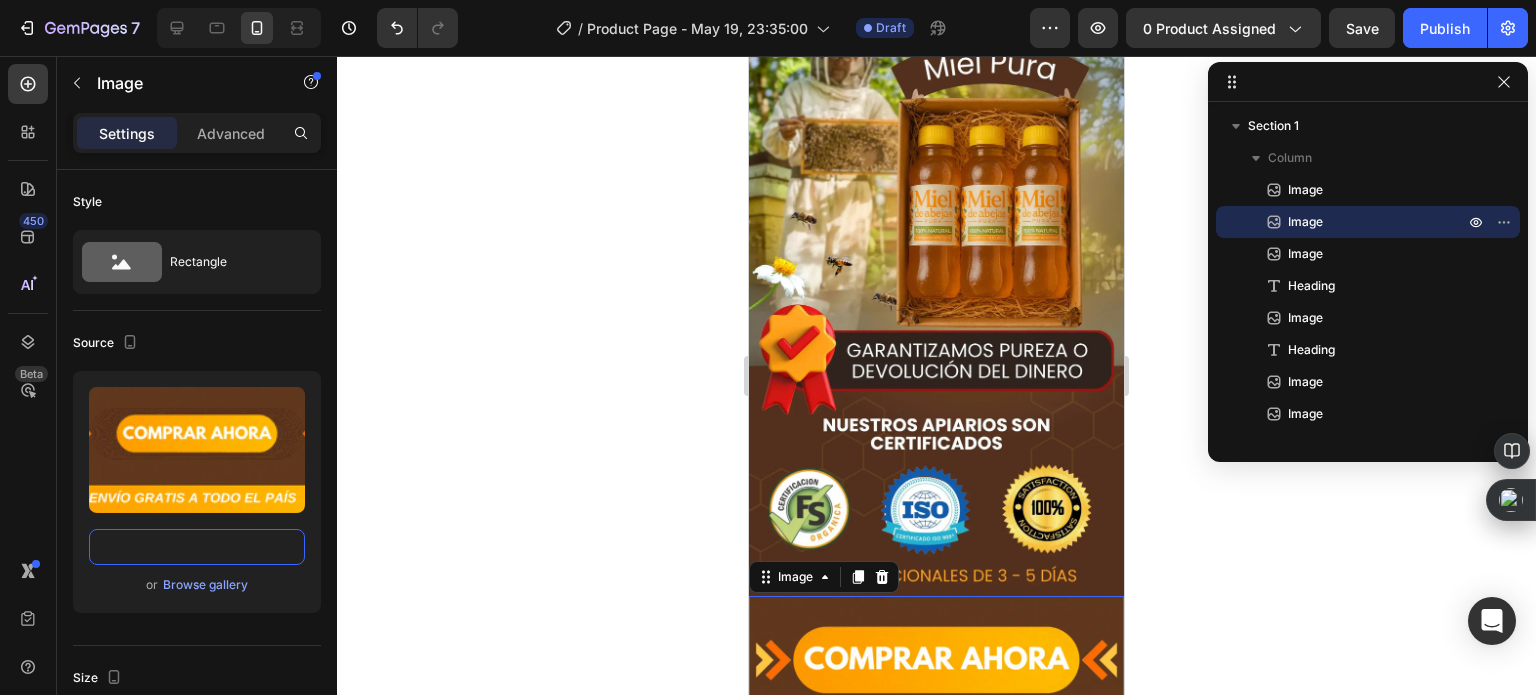 type on "https://cdn.shopify.com/s/files/1/0535/0549/1125/files/Aadirunttulo13-ezgif.com-gif-to-webp-converter.webp?v=1747838741" 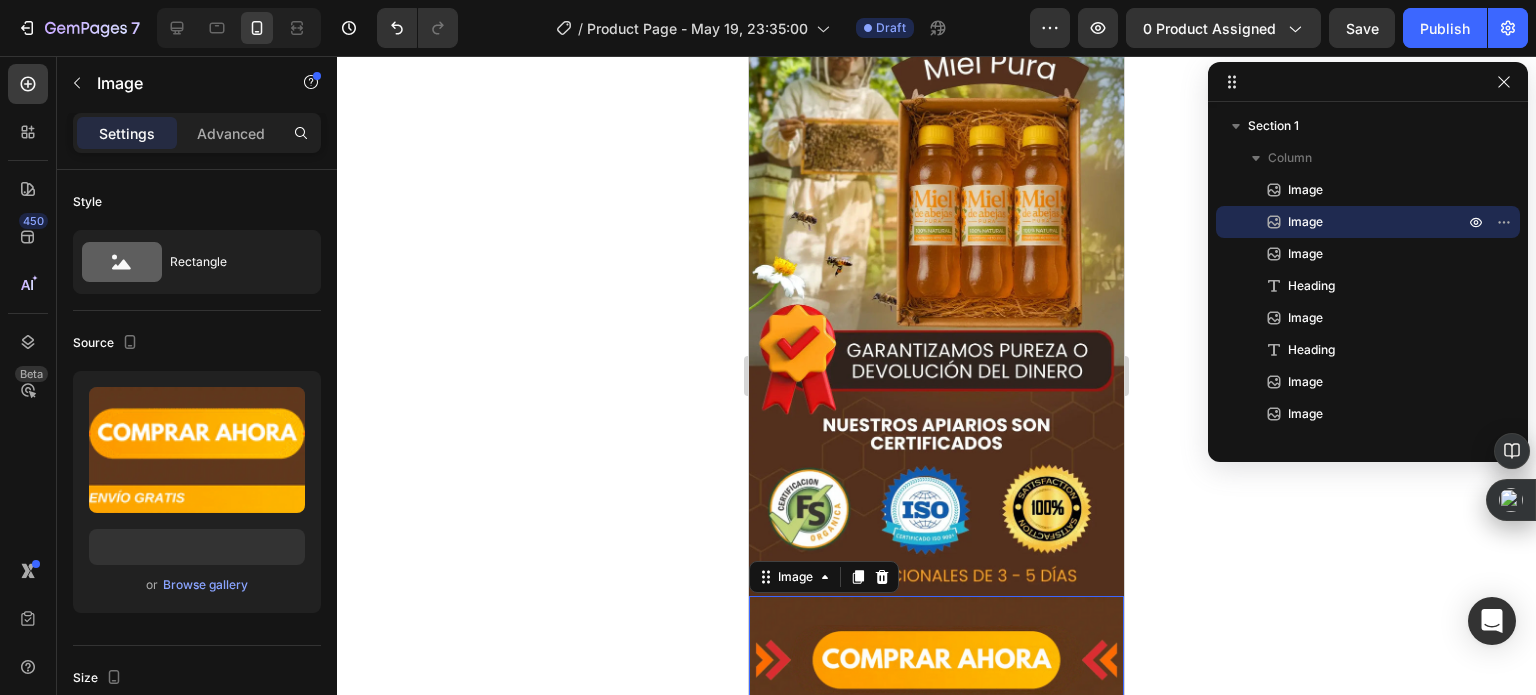 scroll, scrollTop: 0, scrollLeft: 0, axis: both 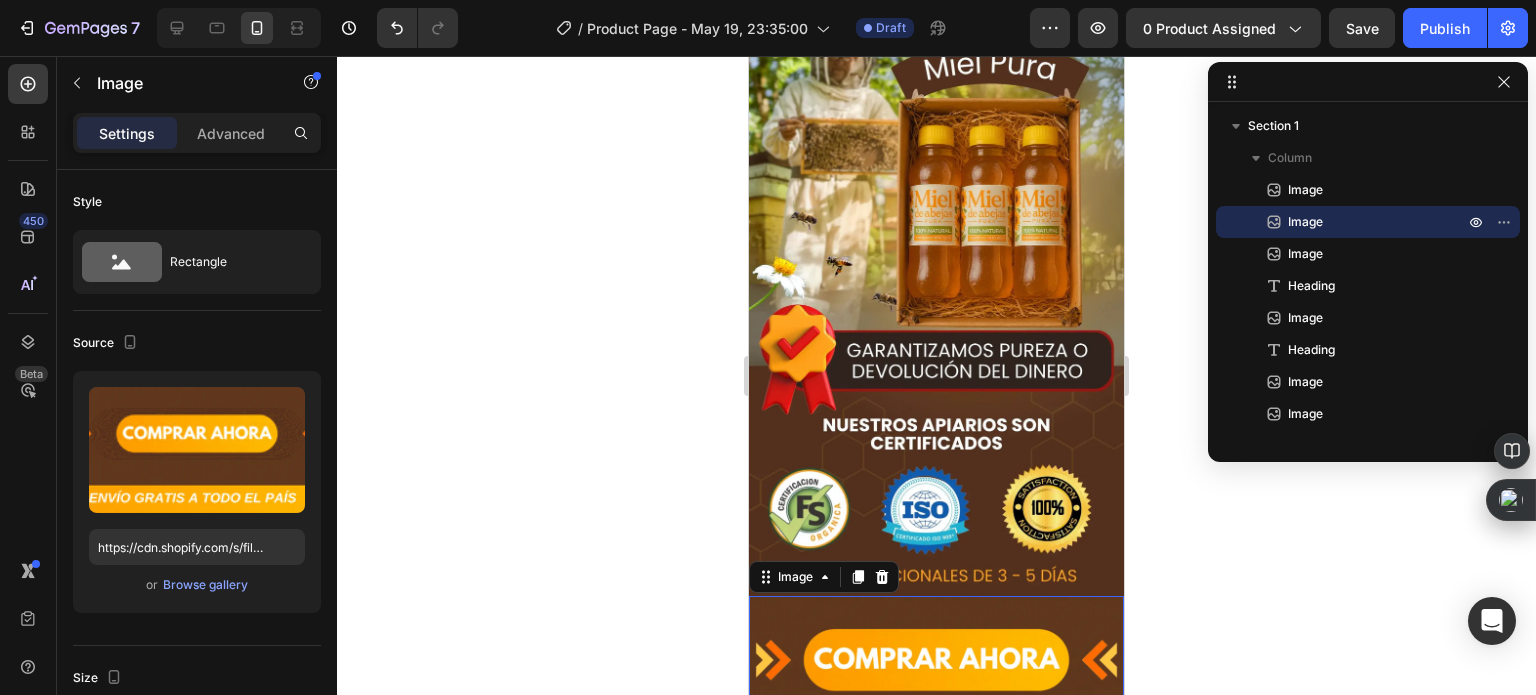 click 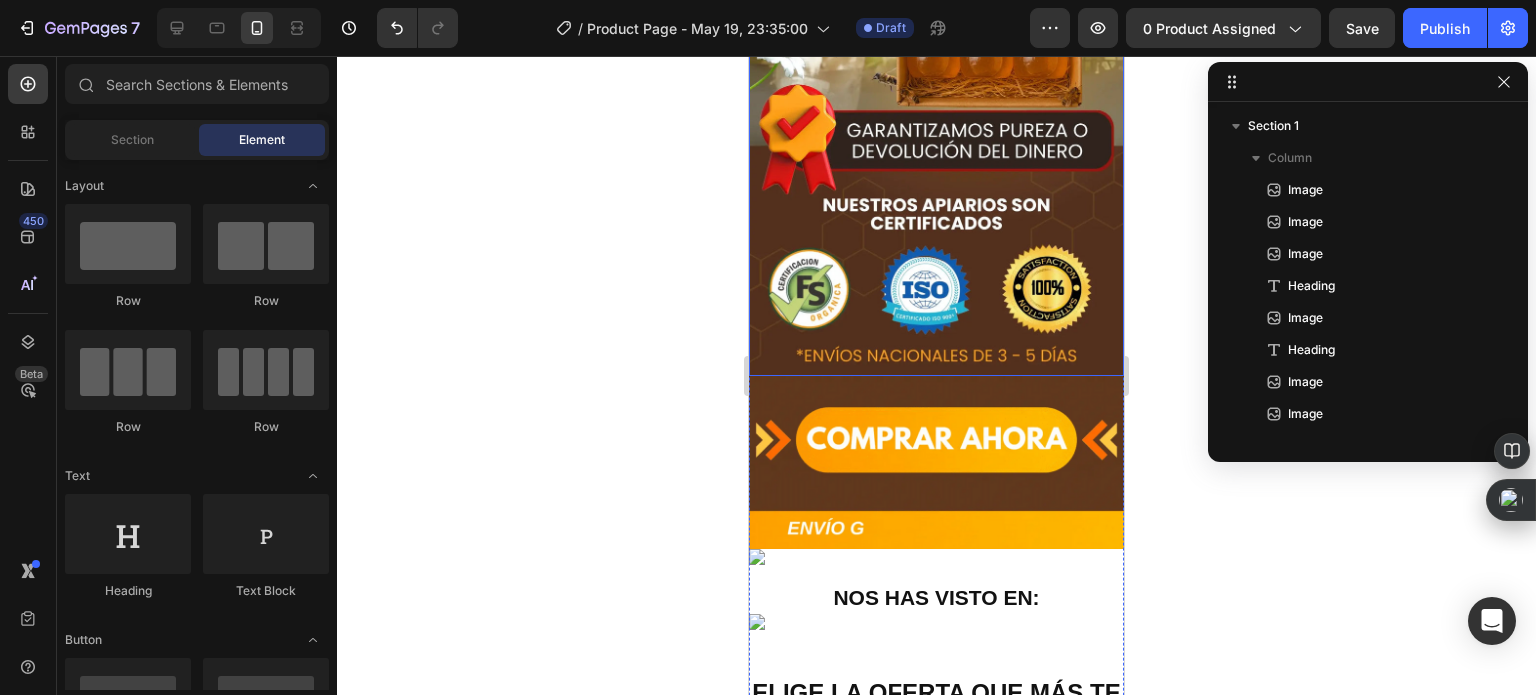 scroll, scrollTop: 500, scrollLeft: 0, axis: vertical 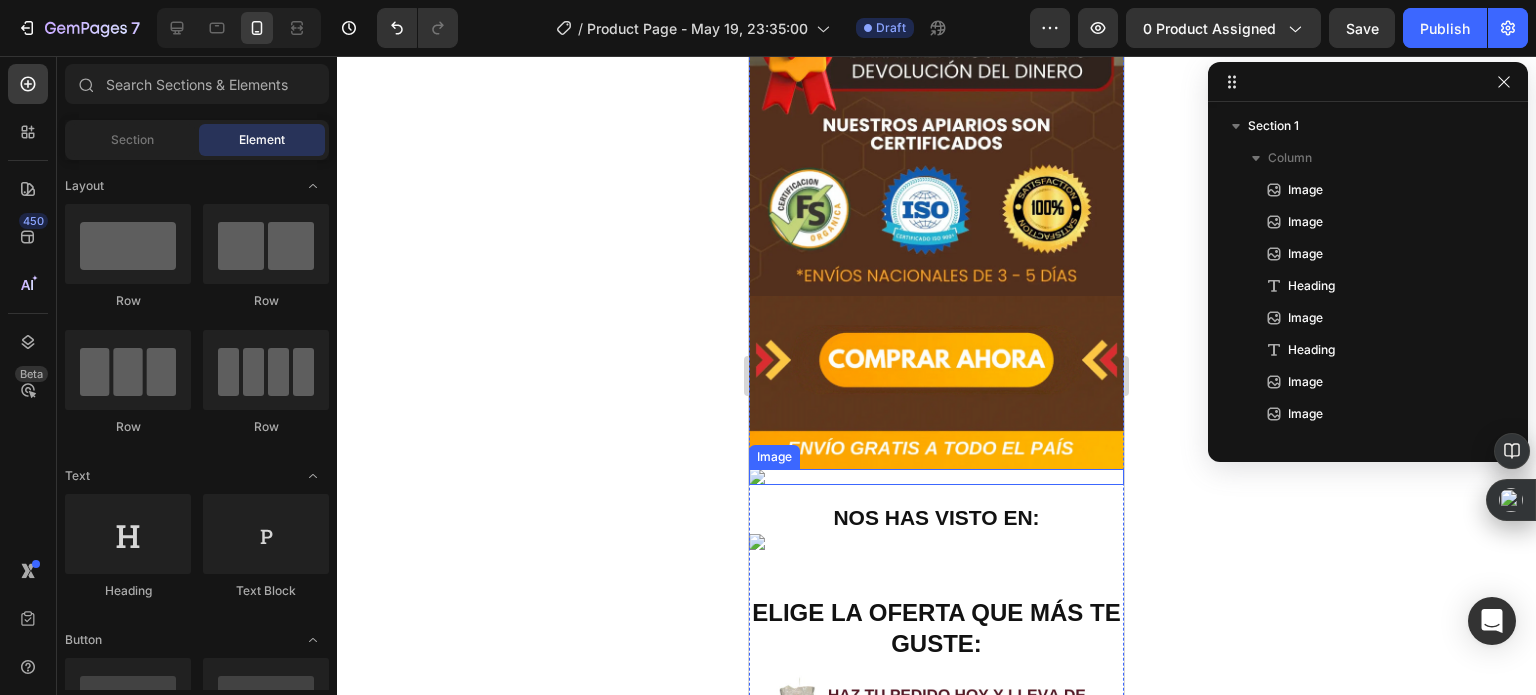 click at bounding box center [936, 477] 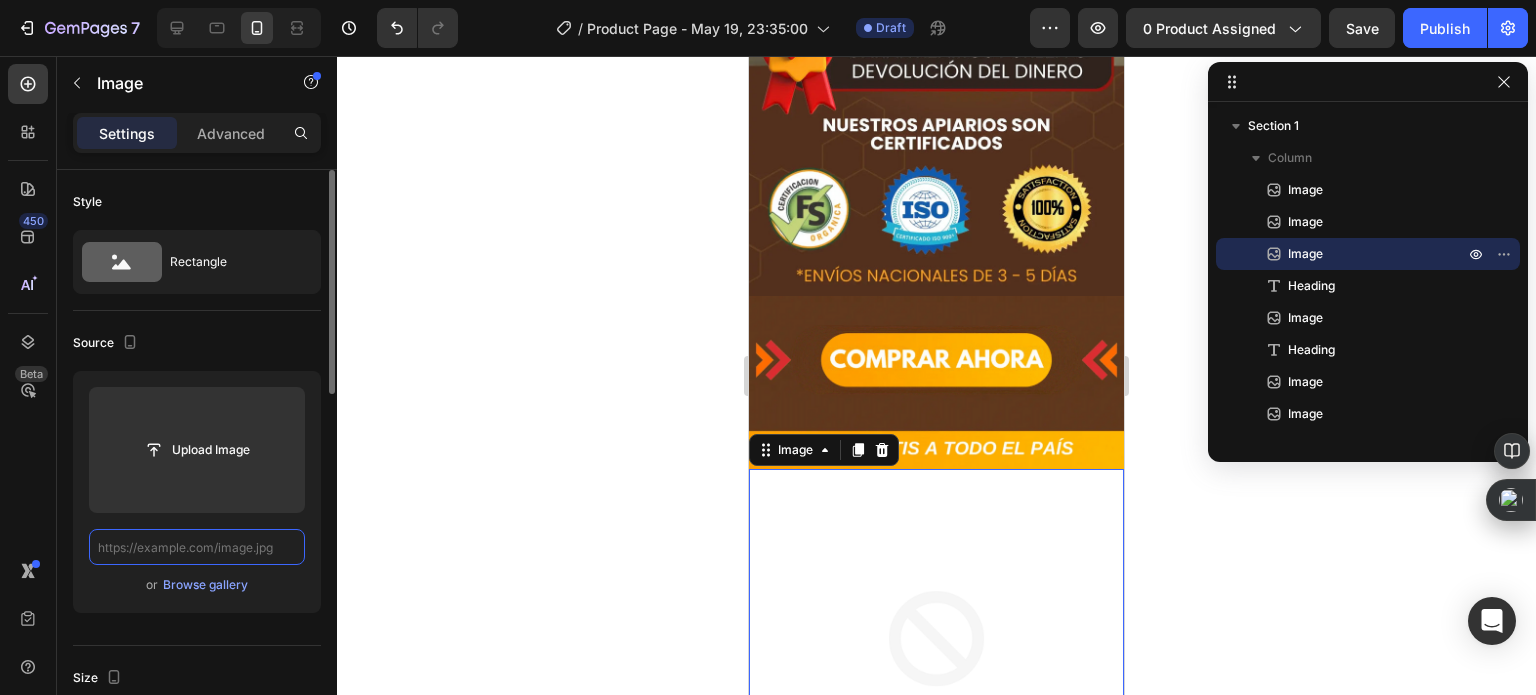 scroll, scrollTop: 0, scrollLeft: 0, axis: both 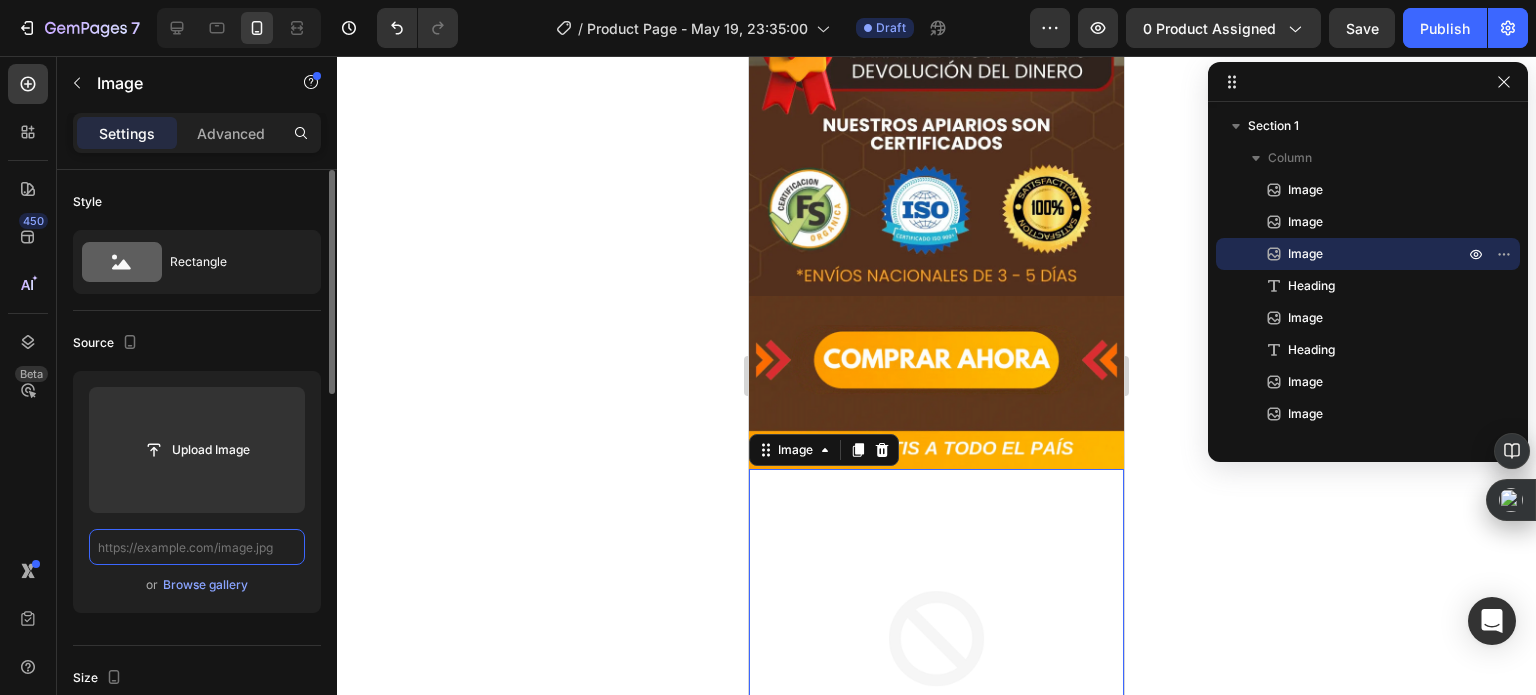 paste on "https://cdn.shopify.com/s/files/1/0817/3597/4946/files/Endulza_tus_dias_de_manera_saludable_26_1.webp?v=1754176031" 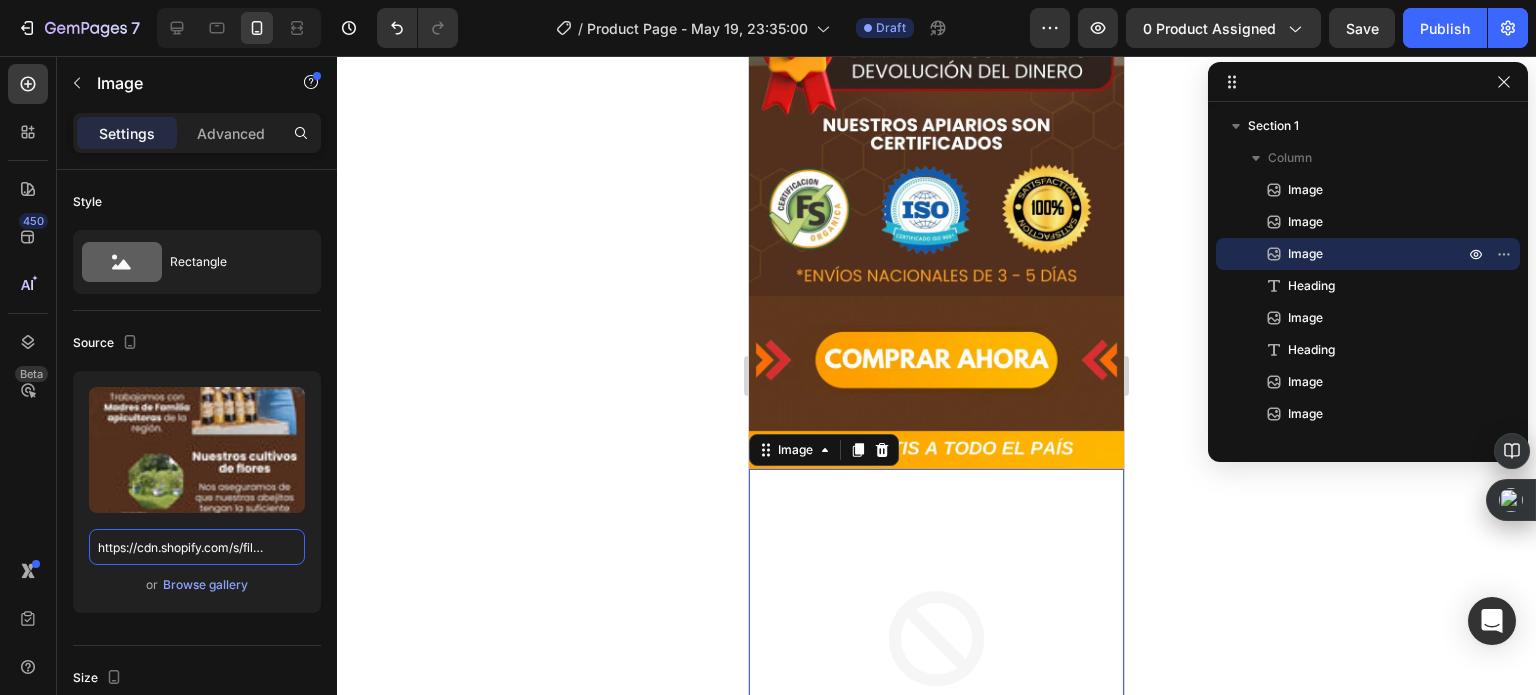 scroll, scrollTop: 0, scrollLeft: 520, axis: horizontal 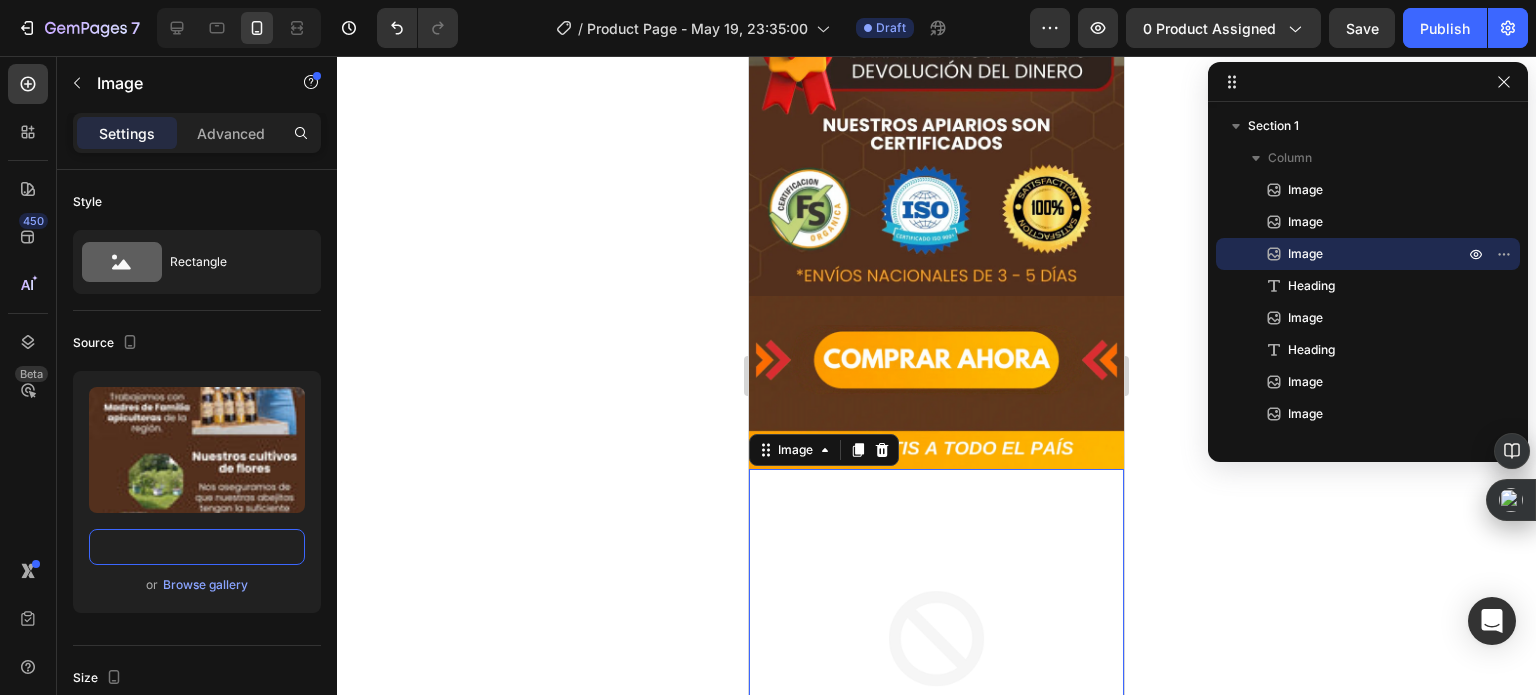 type on "https://cdn.shopify.com/s/files/1/0817/3597/4946/files/Endulza_tus_dias_de_manera_saludable_26_1.webp?v=1754176031" 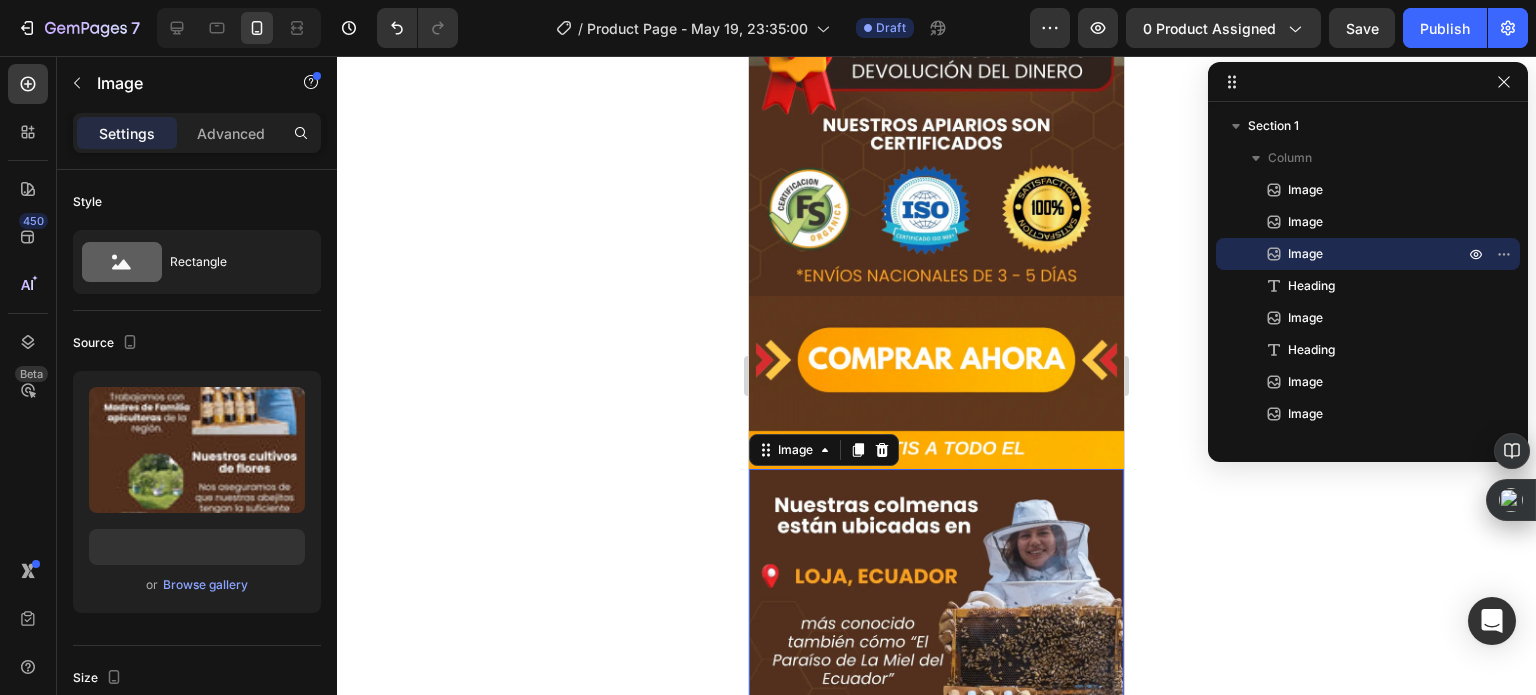 scroll, scrollTop: 0, scrollLeft: 0, axis: both 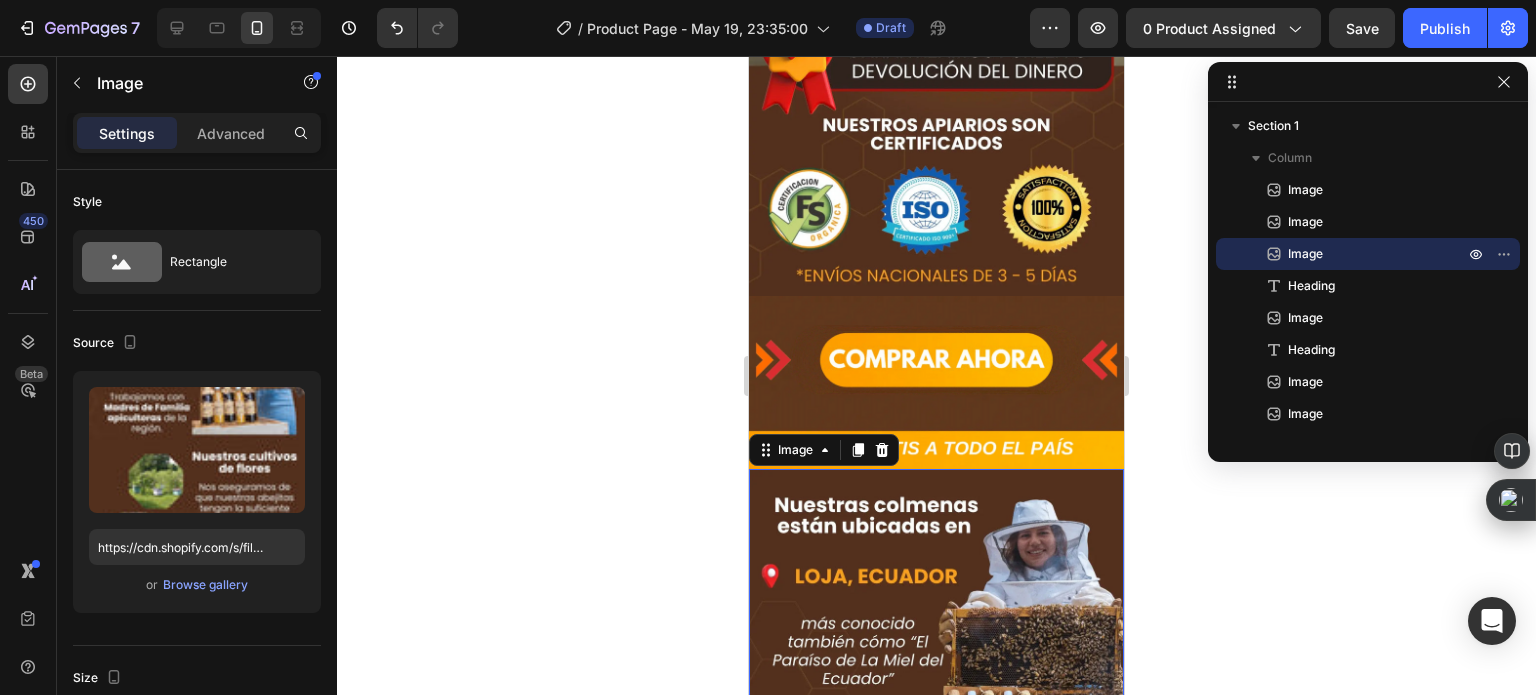 click 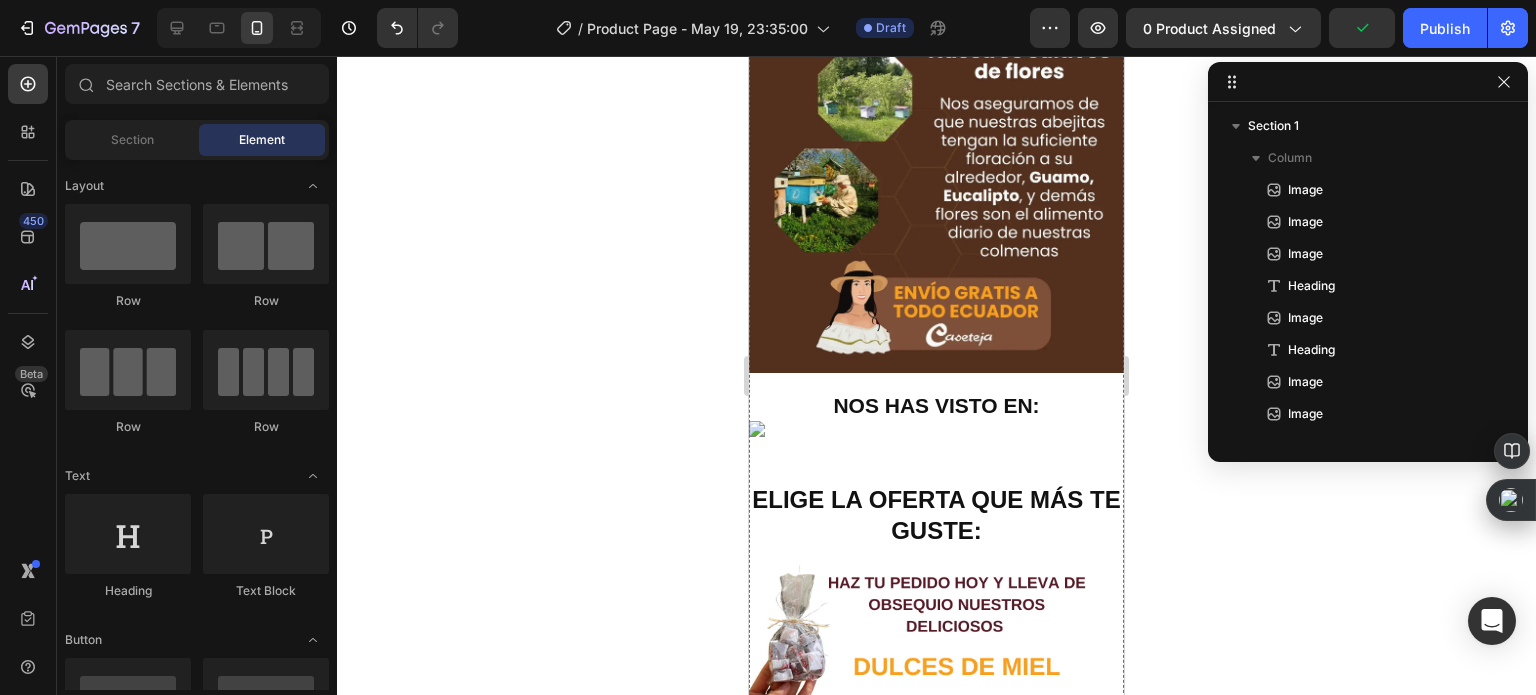 scroll, scrollTop: 1300, scrollLeft: 0, axis: vertical 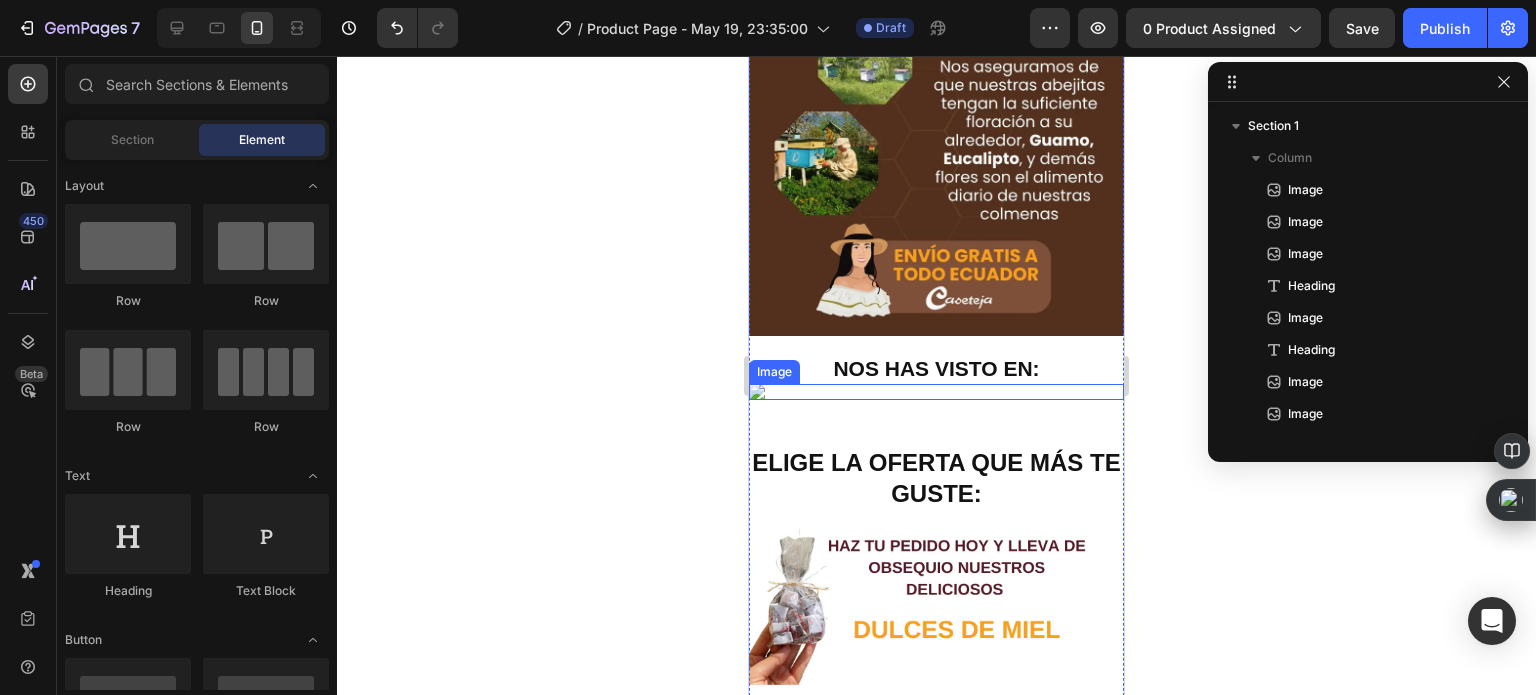 click at bounding box center [936, 392] 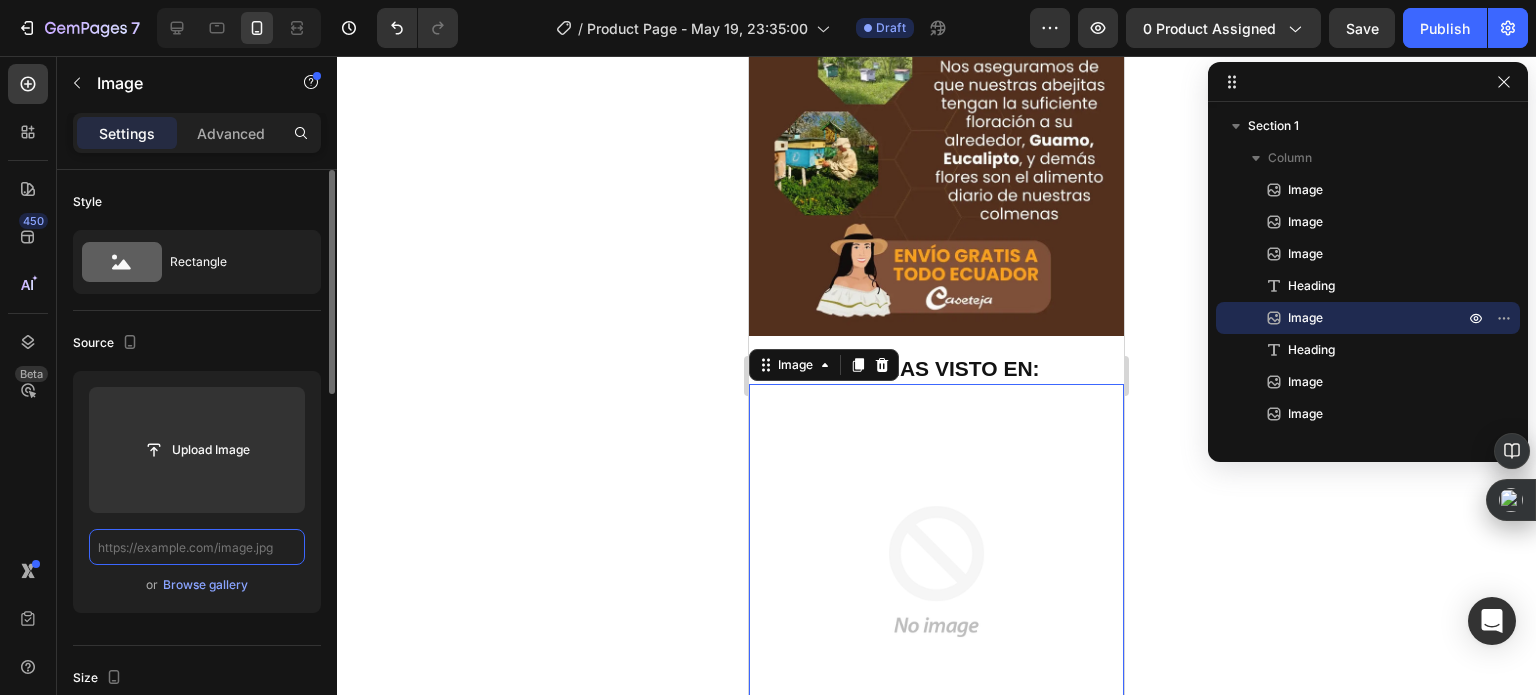 paste on "https://cdn.shopify.com/s/files/1/0535/0549/1125/files/Diseosinttulo-ezgif.com-optiwebp_8eafe7ab-ebd3-456f-b228-9156be213cb2.webp?v=1747820085" 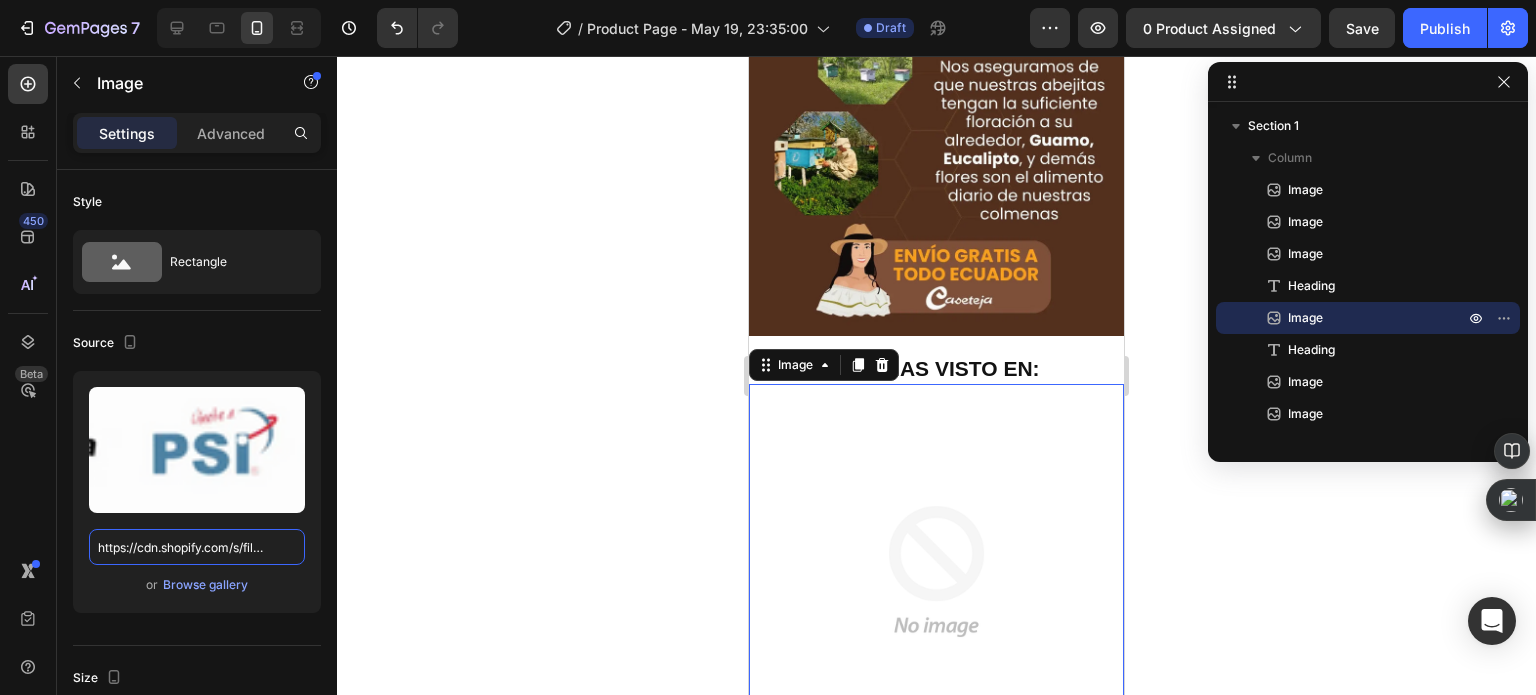 scroll, scrollTop: 0, scrollLeft: 0, axis: both 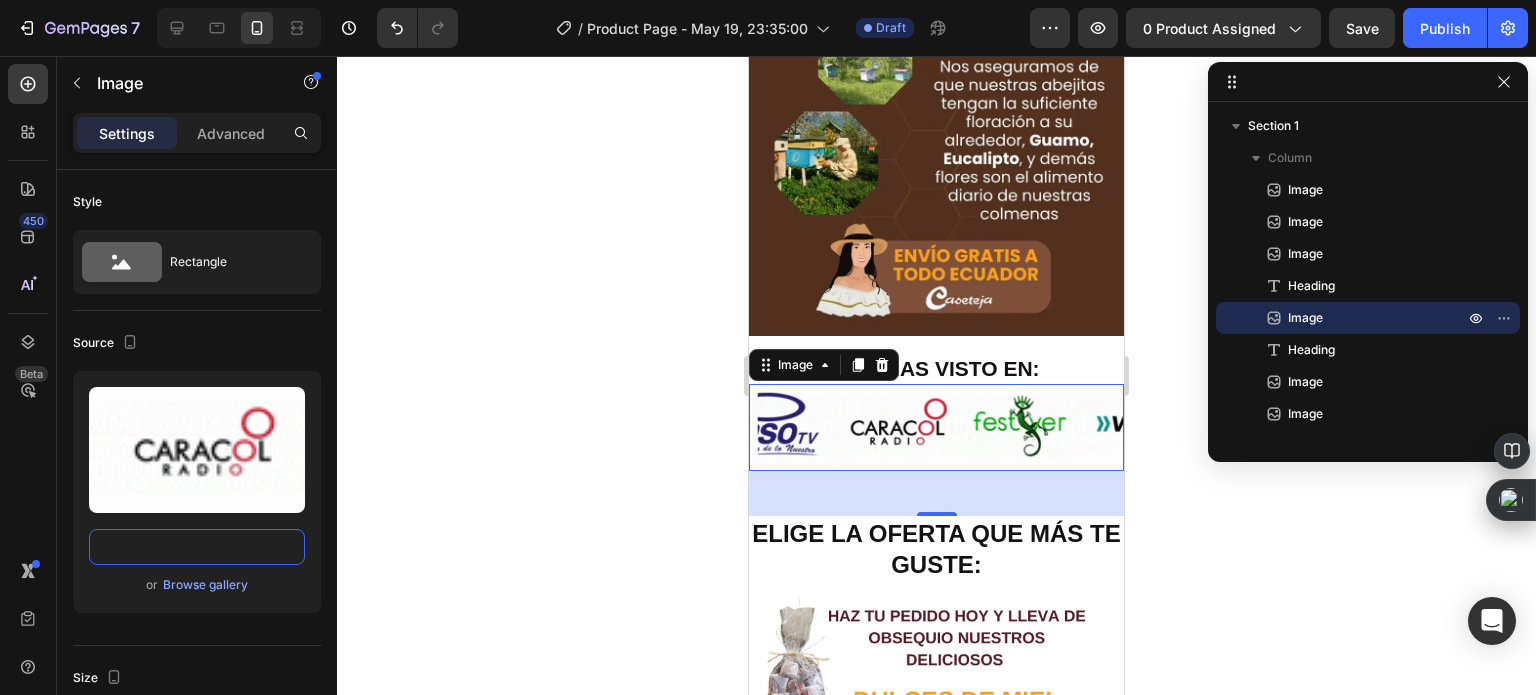 type on "https://cdn.shopify.com/s/files/1/0535/0549/1125/files/Diseosinttulo-ezgif.com-optiwebp_8eafe7ab-ebd3-456f-b228-9156be213cb2.webp?v=1747820085" 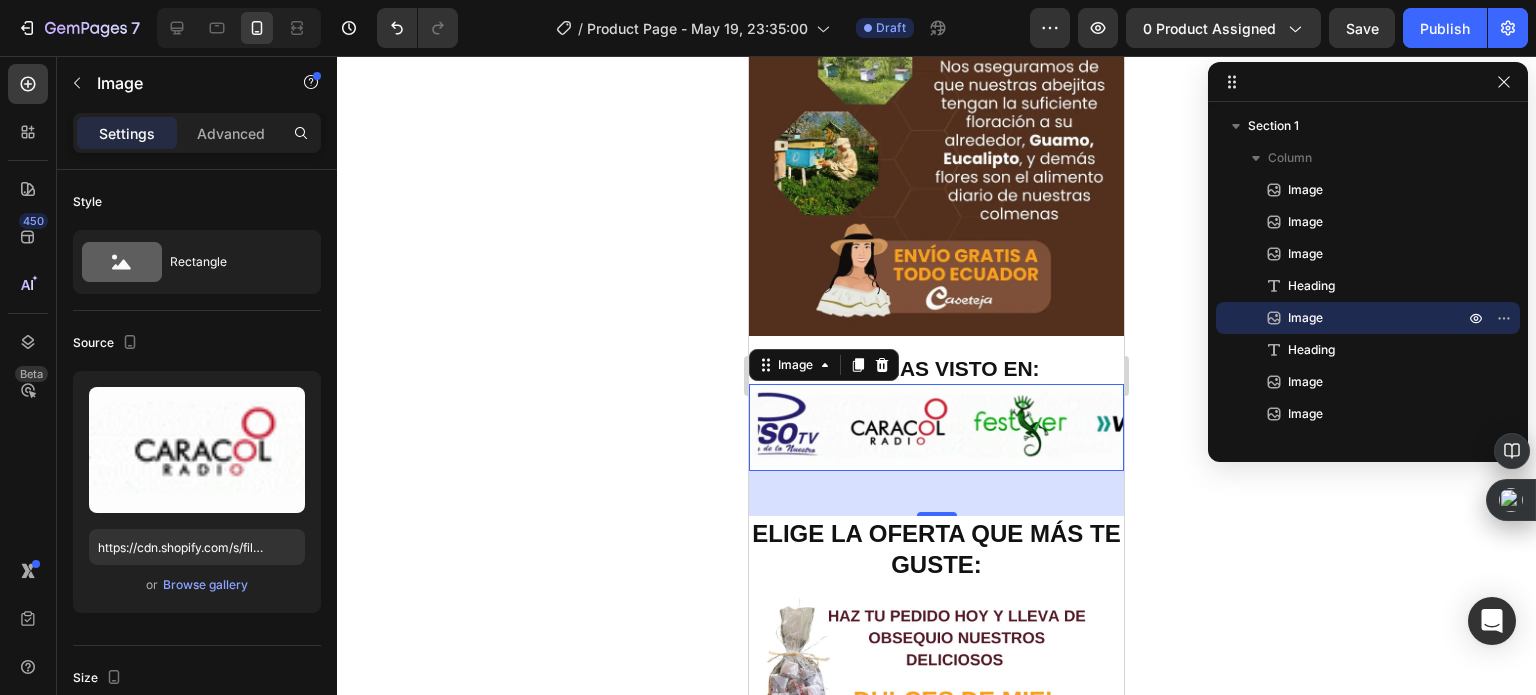 click 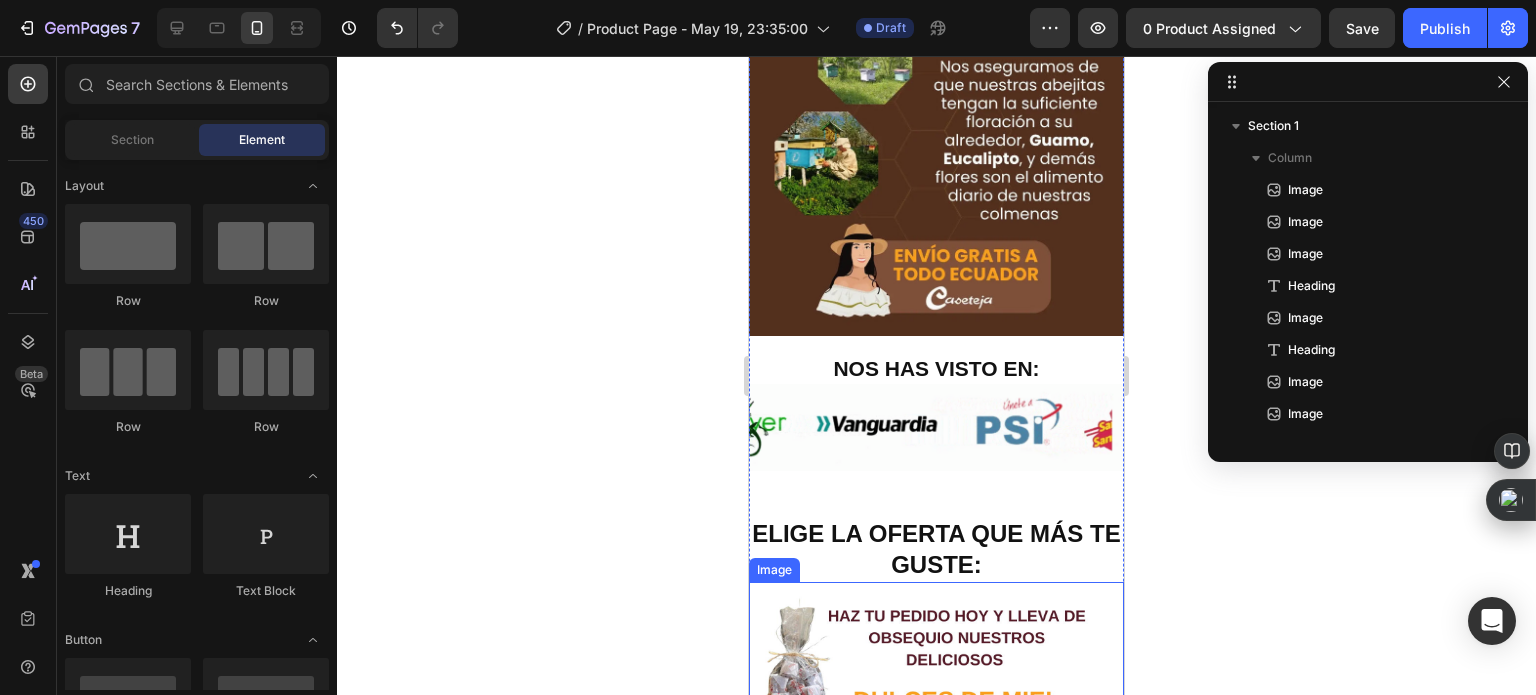 click at bounding box center [936, 669] 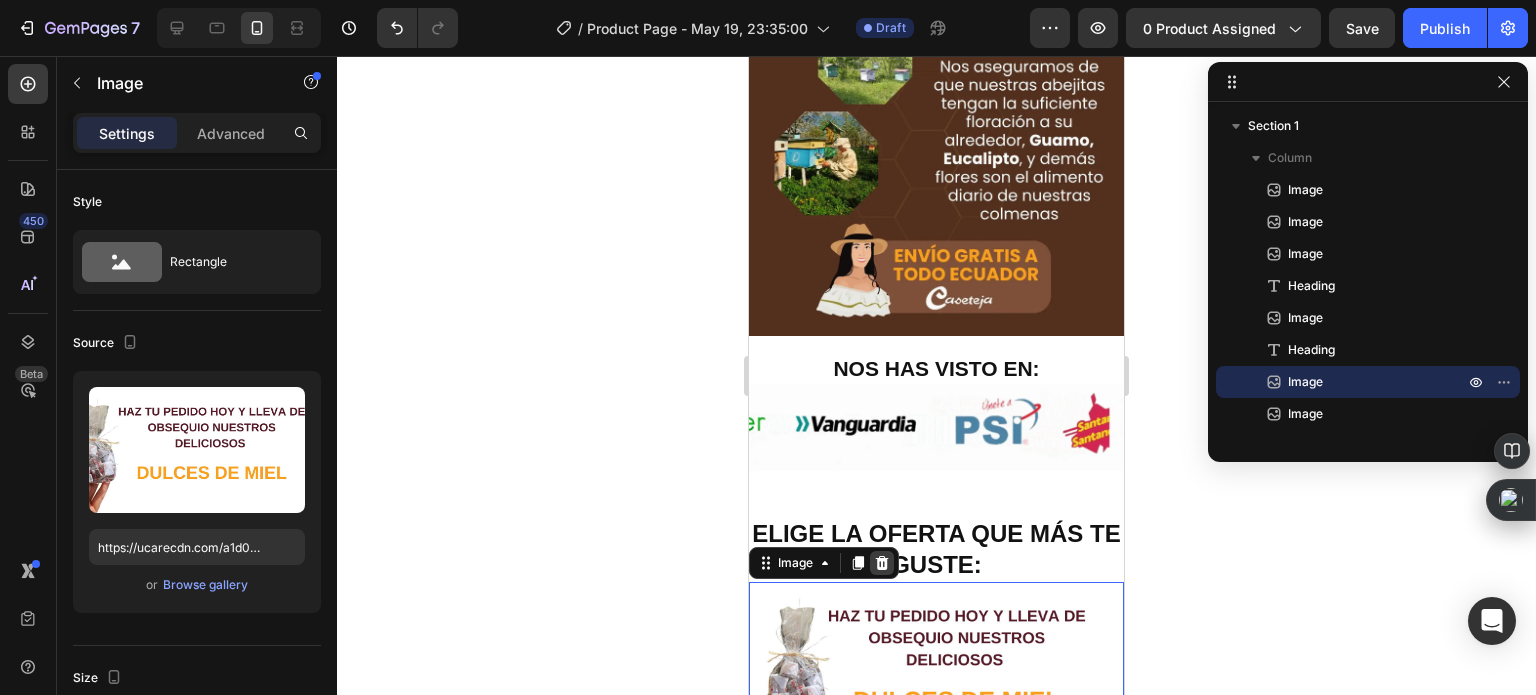 click 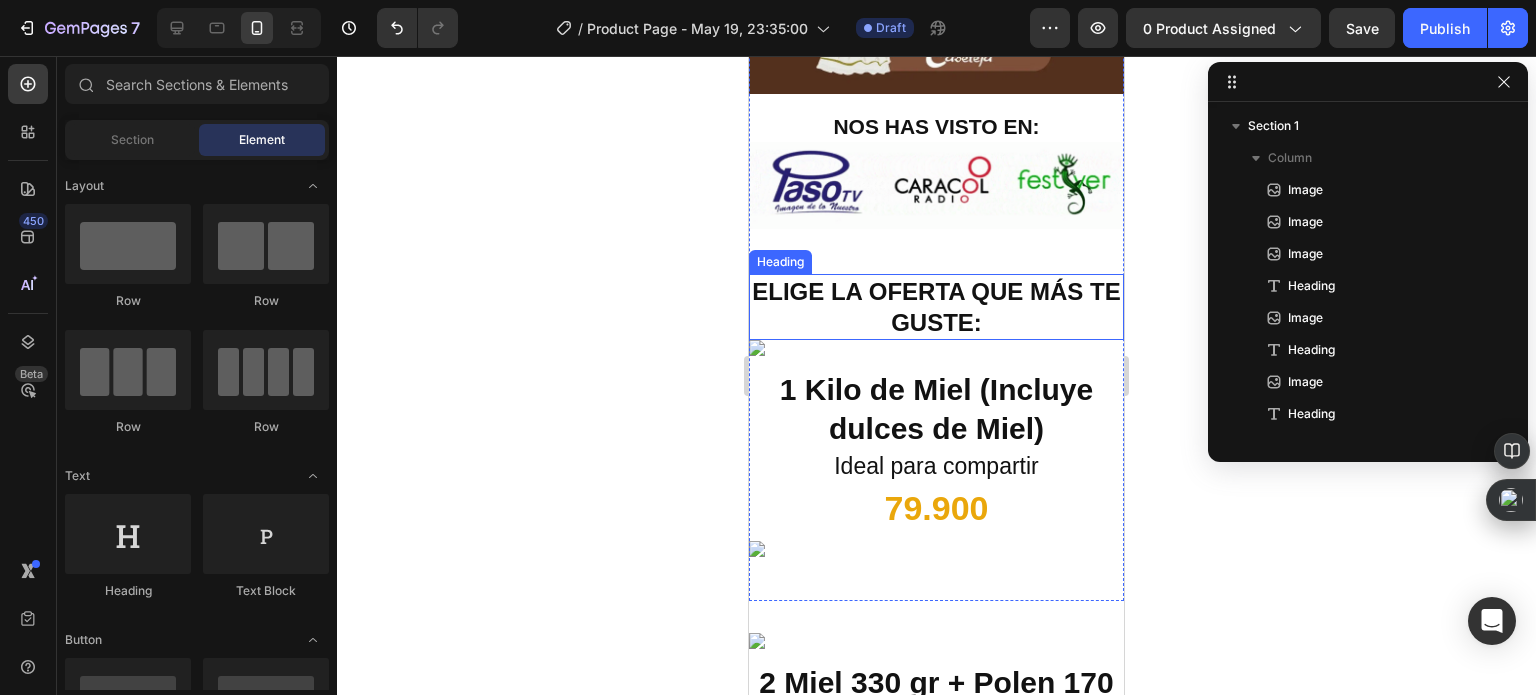 scroll, scrollTop: 1600, scrollLeft: 0, axis: vertical 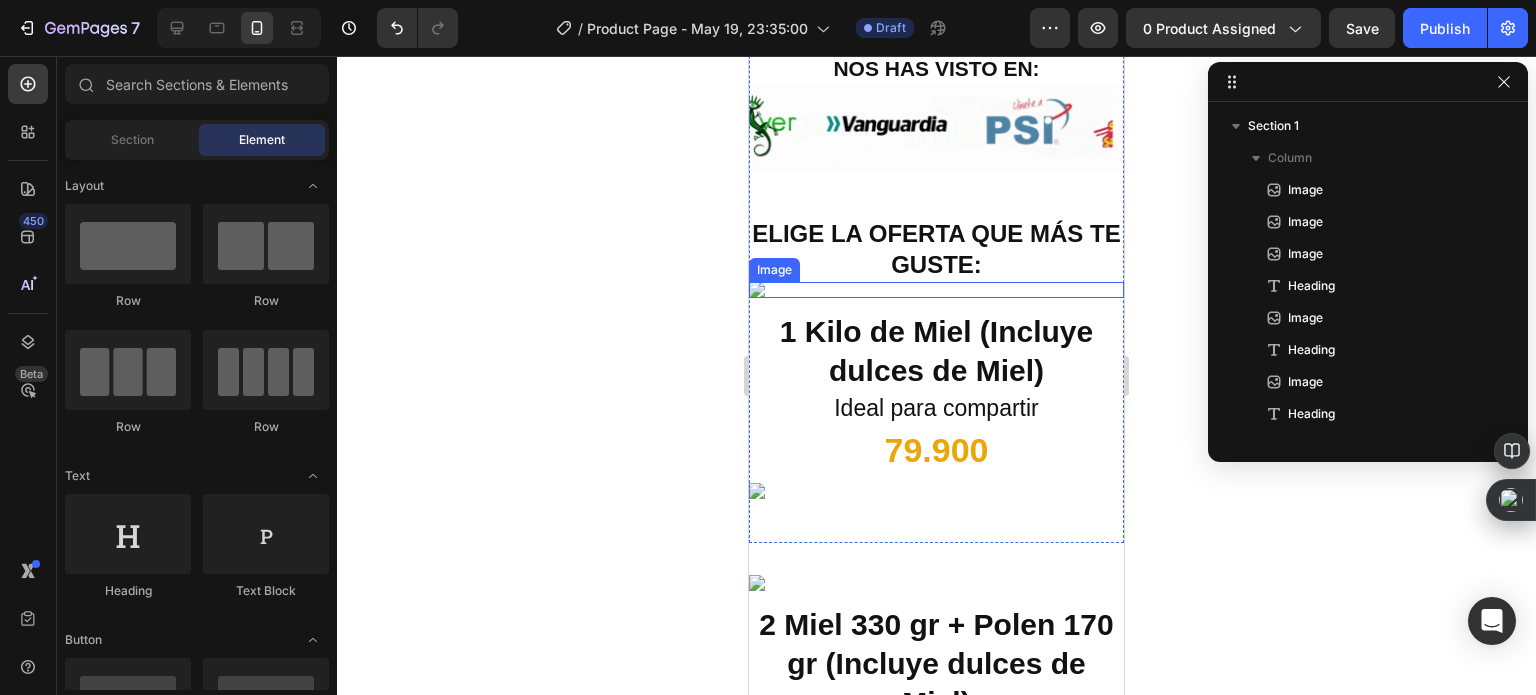 click at bounding box center (936, 290) 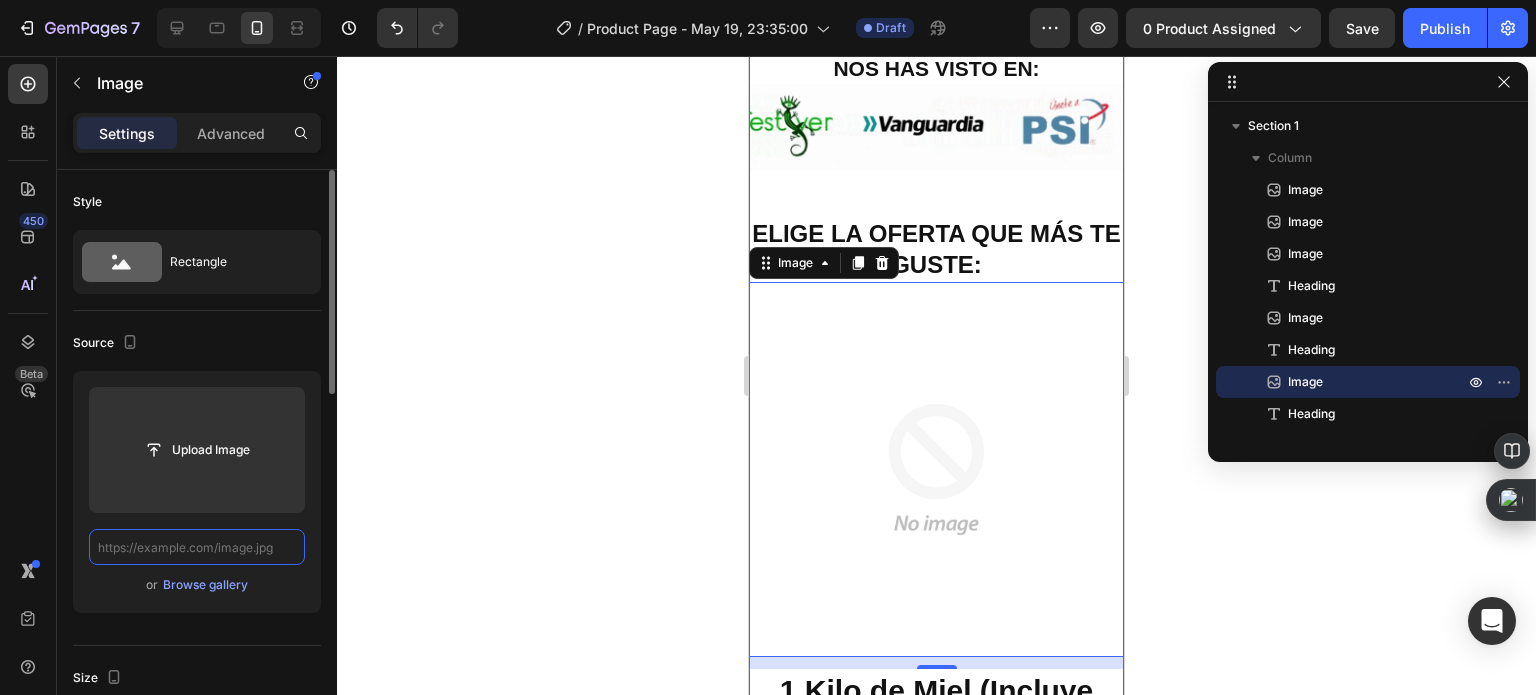 scroll, scrollTop: 0, scrollLeft: 0, axis: both 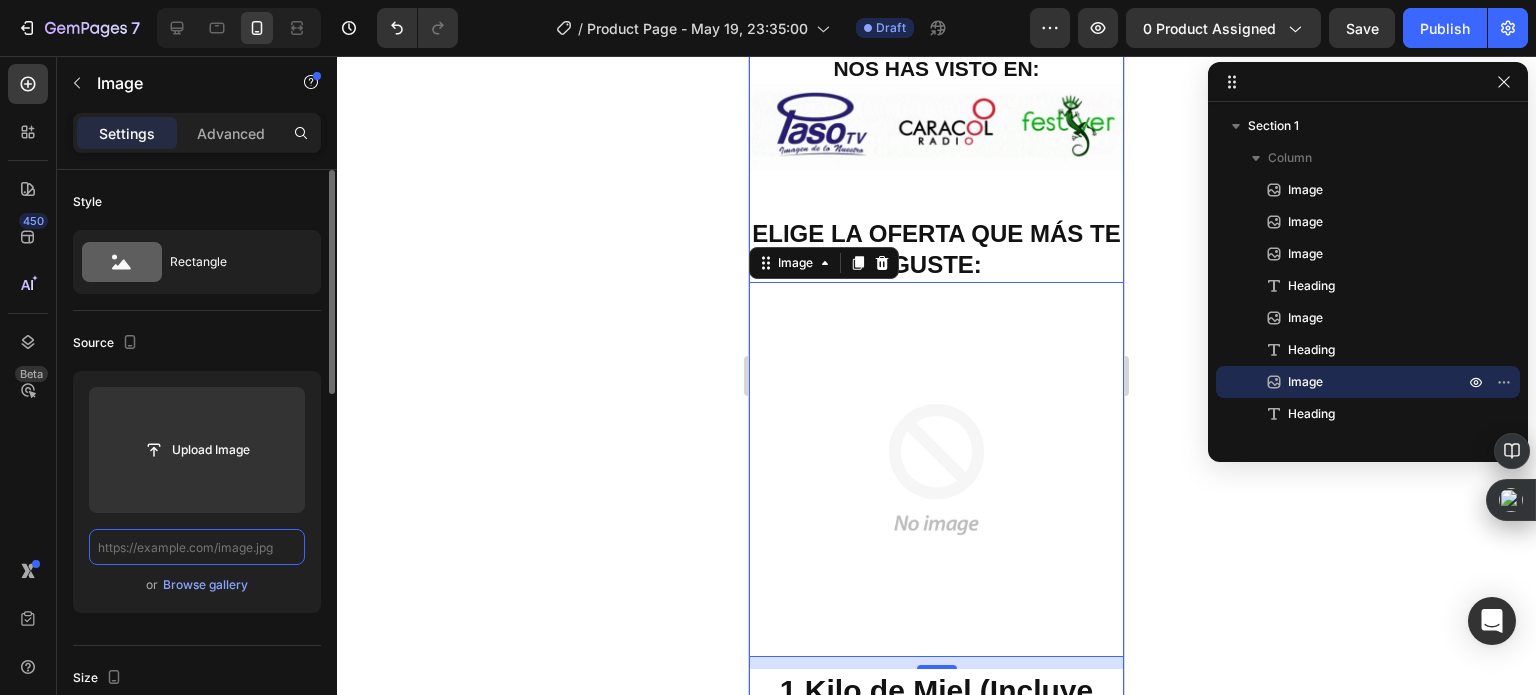 paste on "https://cdn.shopify.com/s/files/1/0817/3597/4946/files/Encabezado_26_1.webp?v=1754176031" 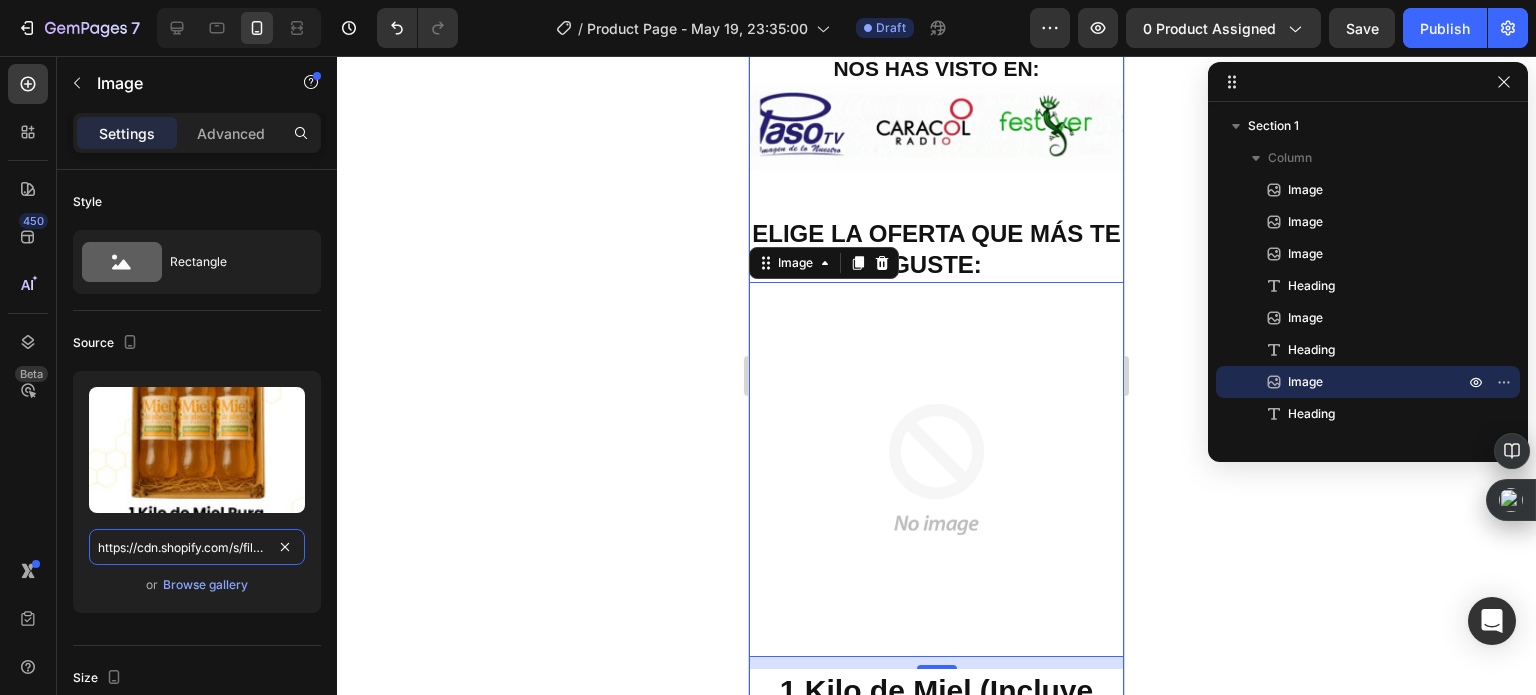 scroll, scrollTop: 0, scrollLeft: 366, axis: horizontal 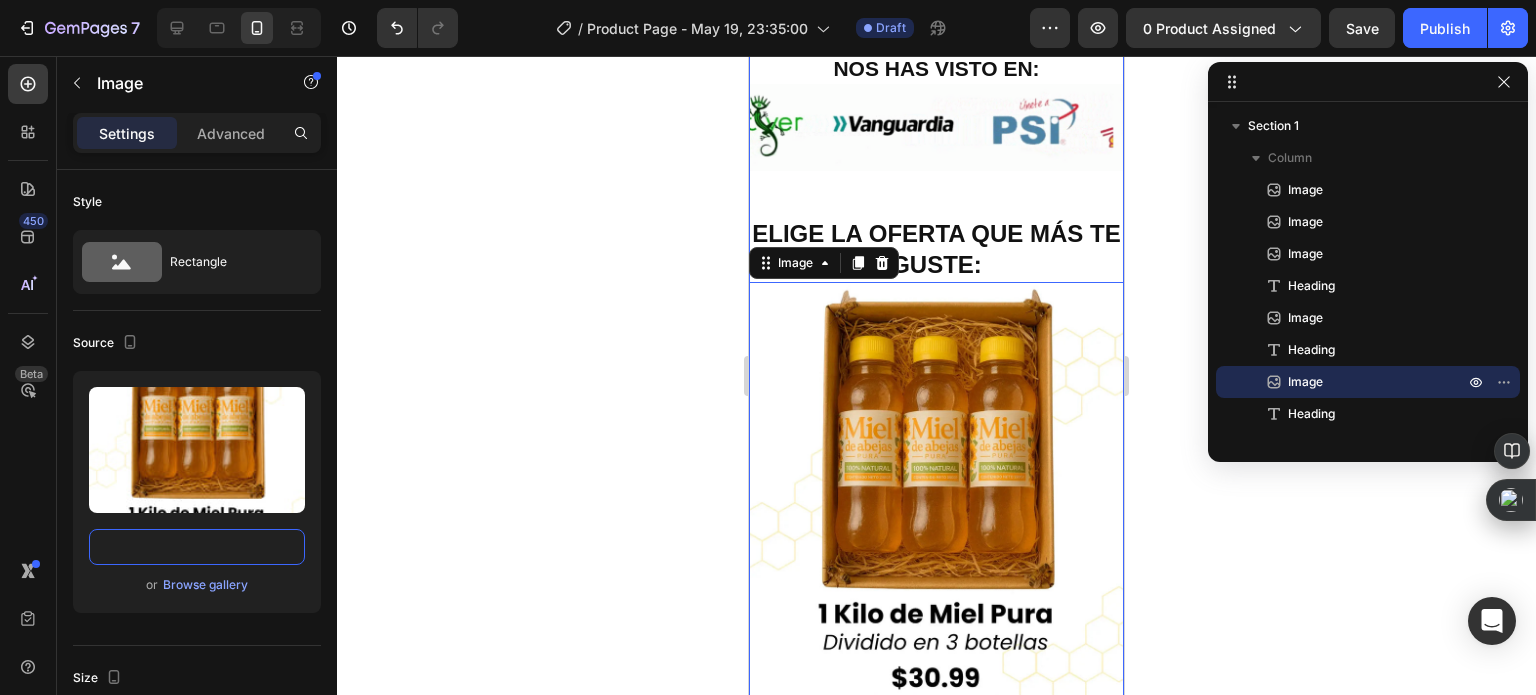 type on "https://cdn.shopify.com/s/files/1/0817/3597/4946/files/Encabezado_26_1.webp?v=1754176031" 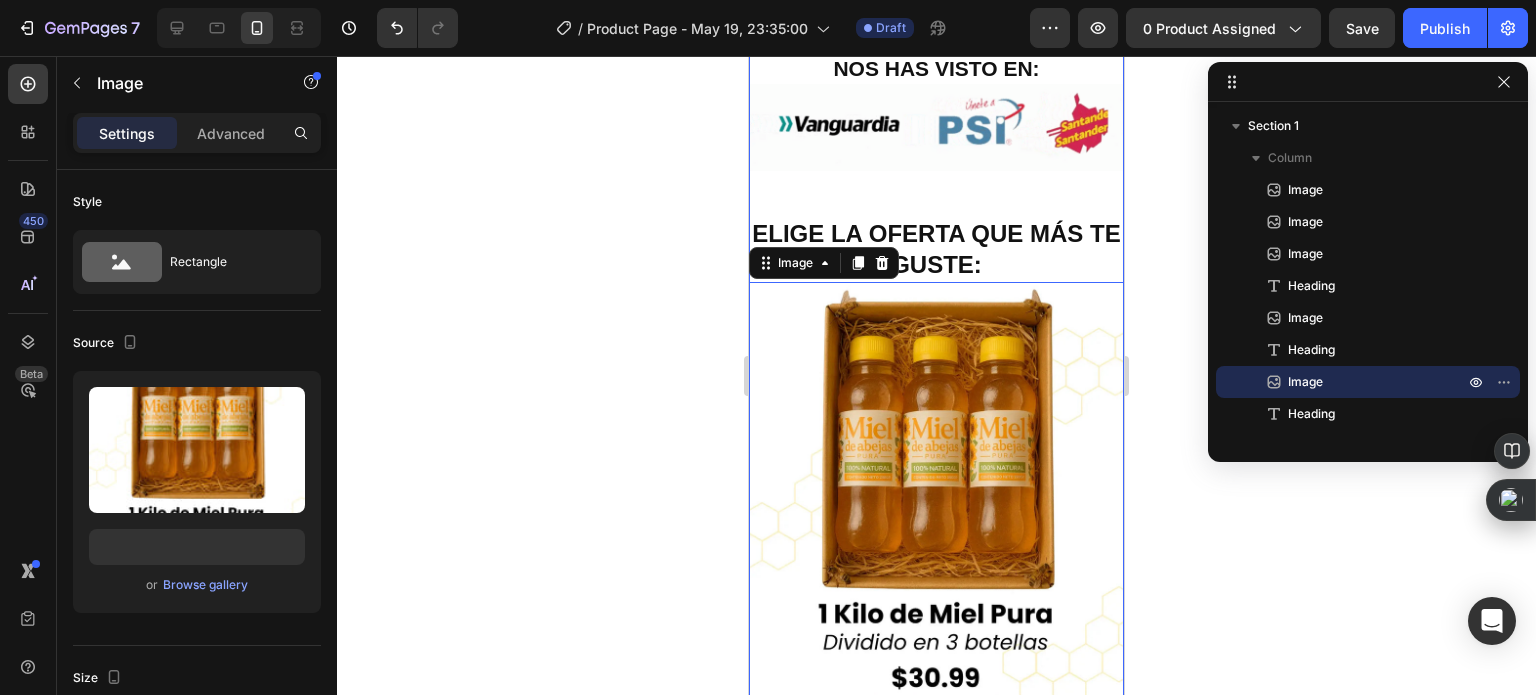 scroll, scrollTop: 0, scrollLeft: 0, axis: both 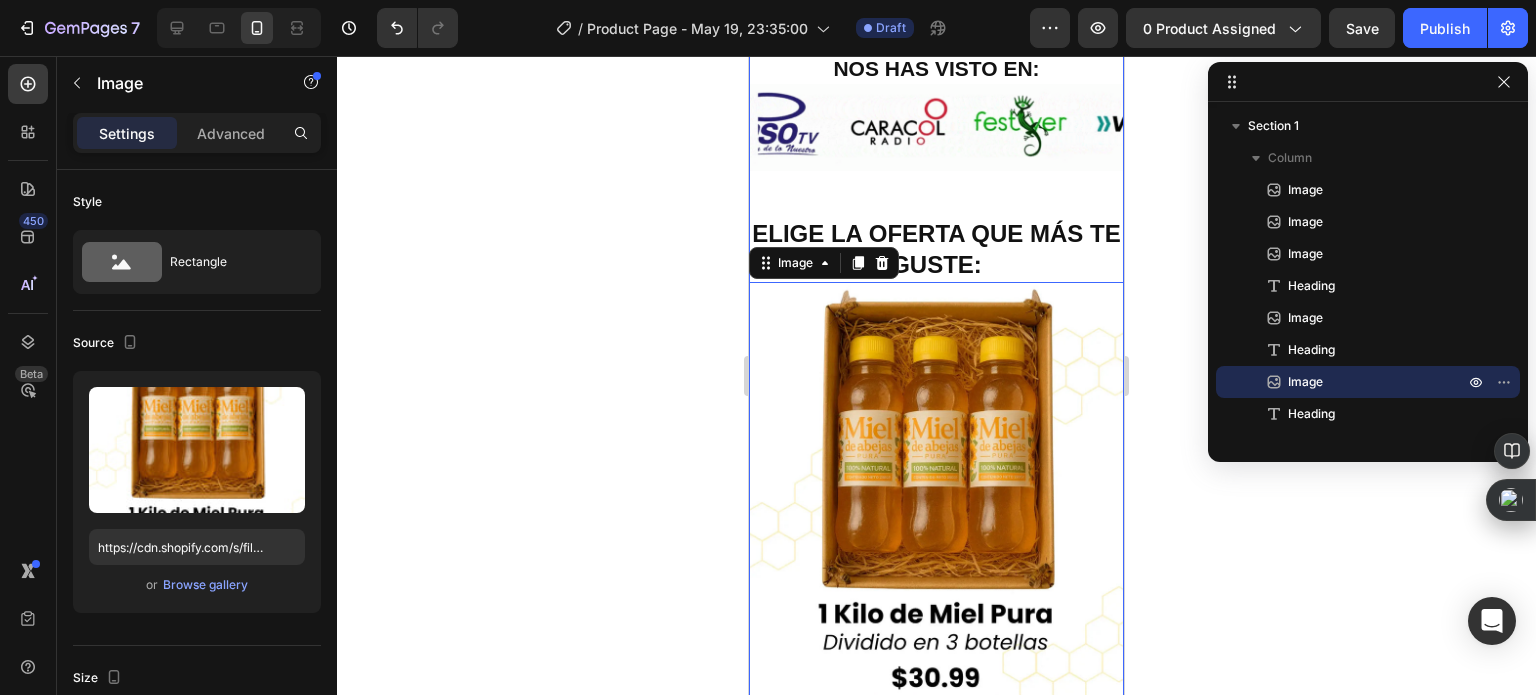 click 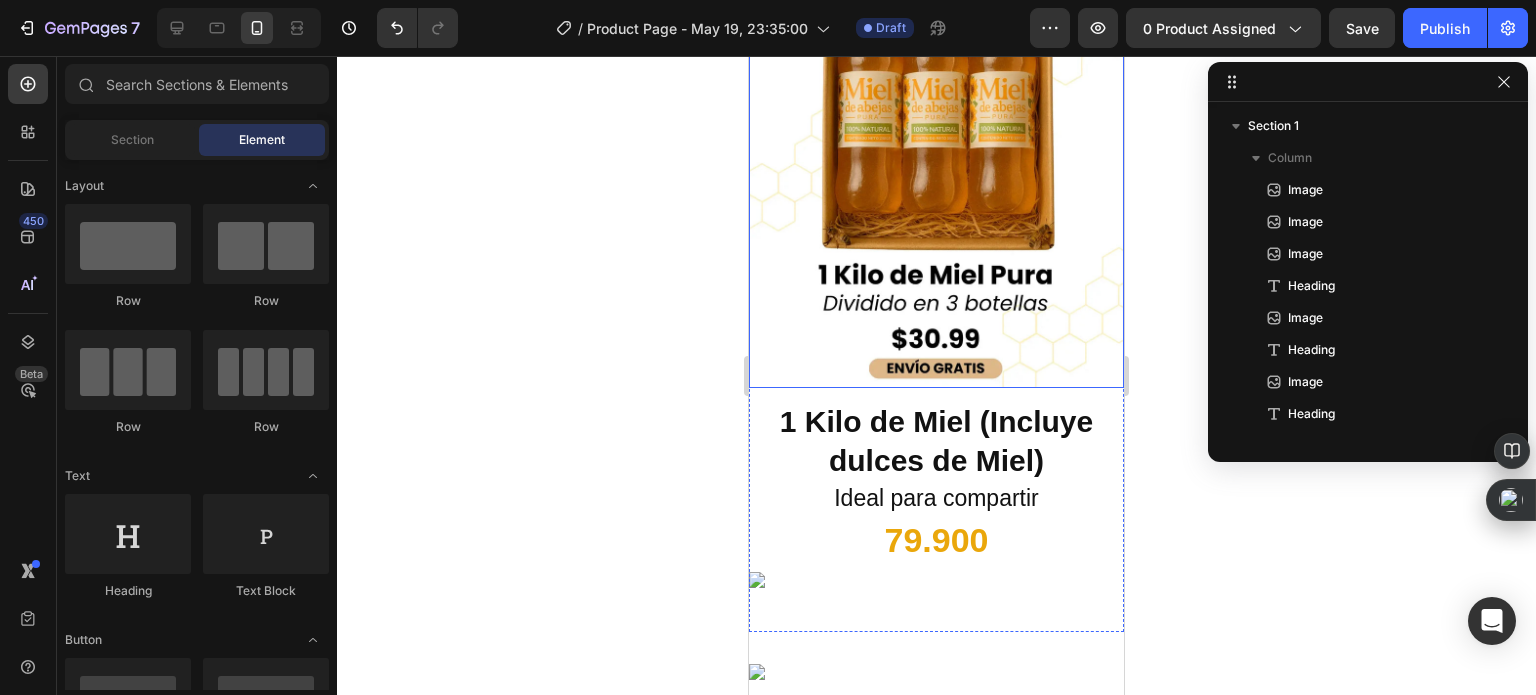 scroll, scrollTop: 2100, scrollLeft: 0, axis: vertical 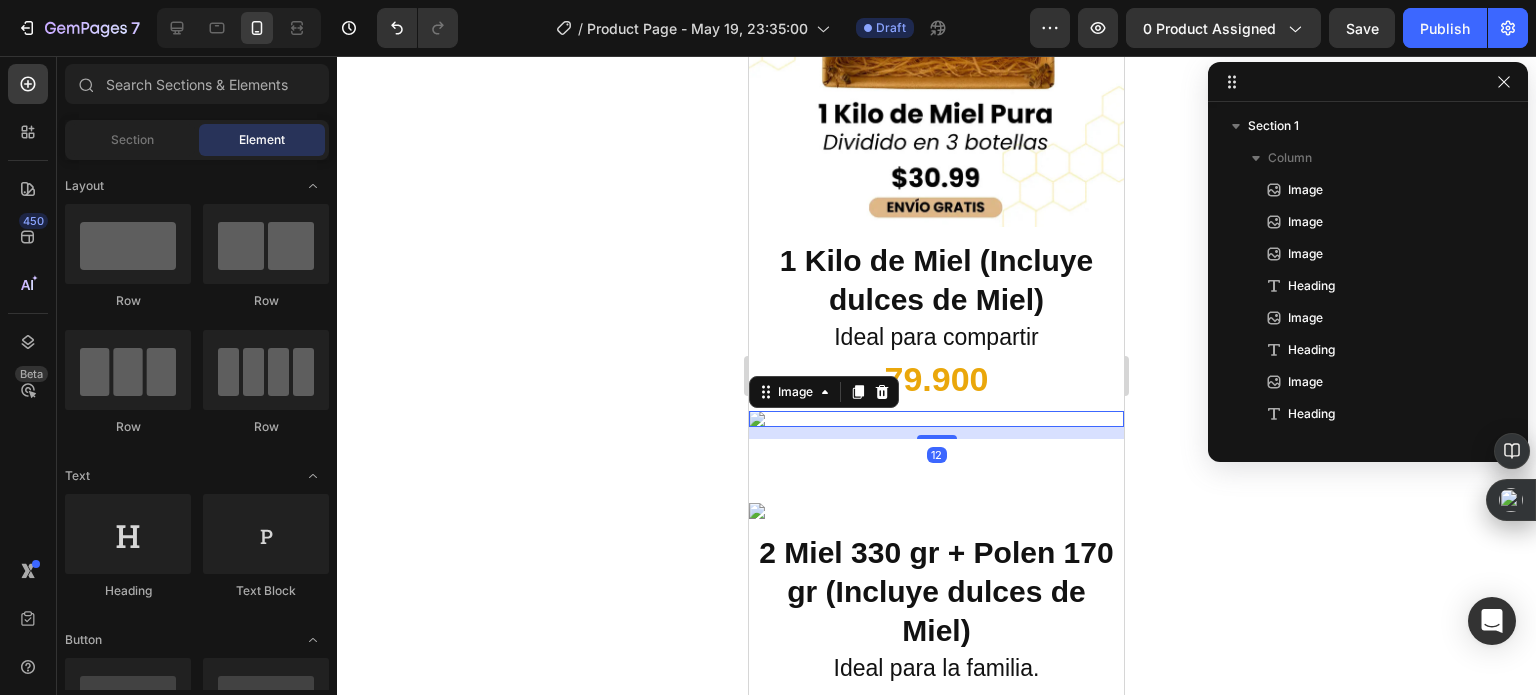 click at bounding box center (936, 419) 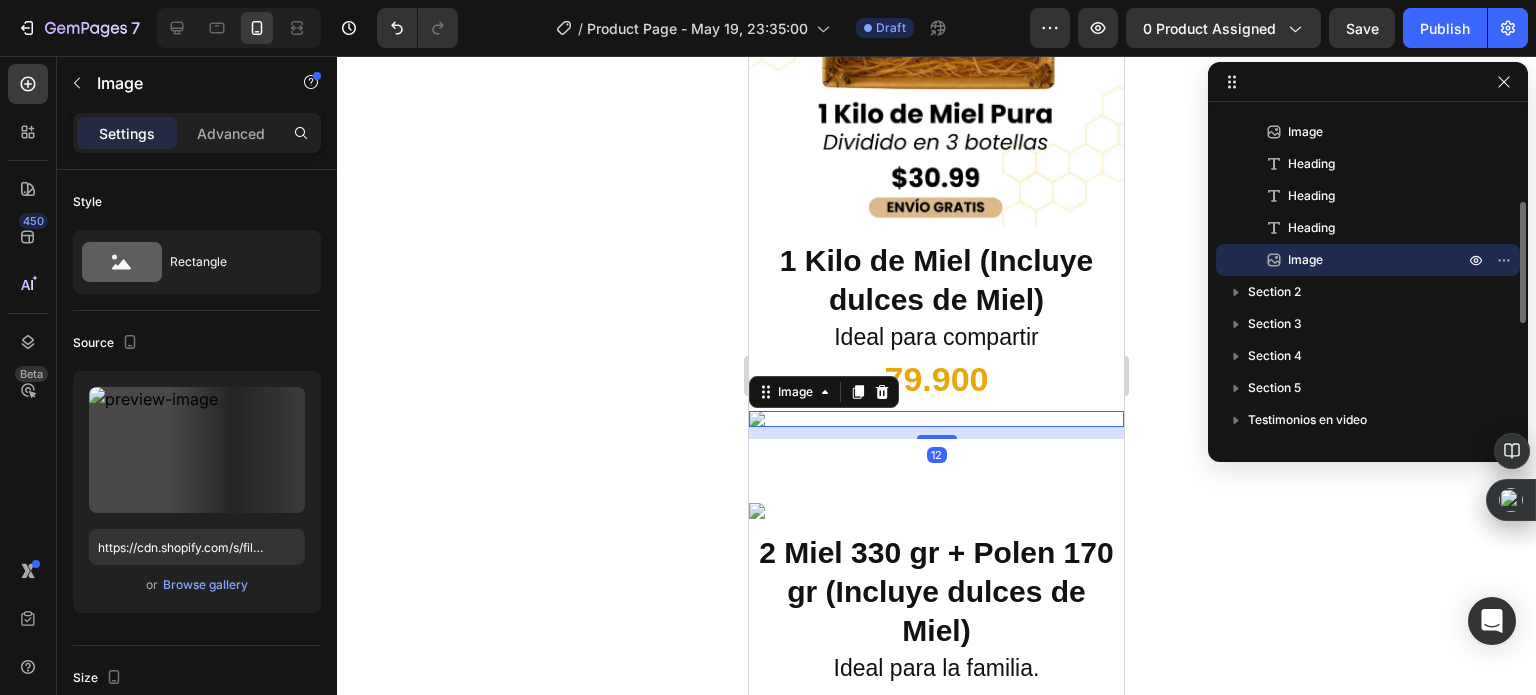 click at bounding box center [936, 419] 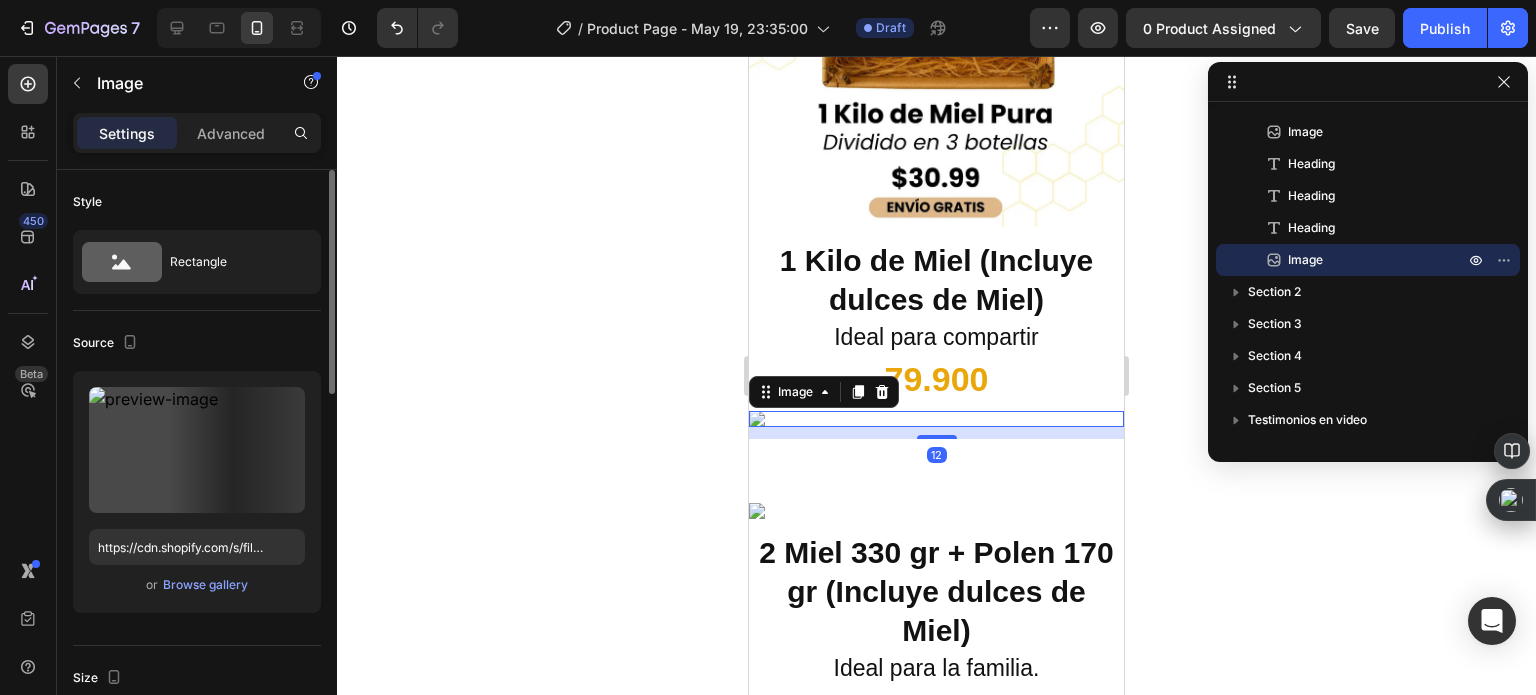 click on "Upload Image https://cdn.shopify.com/s/files/1/0535/0549/1125/files/Aadirunttulo2-ezgif.com-video-to-webp-converter_3000x3000.webp?v=1726972180 or  Browse gallery" at bounding box center (197, 492) 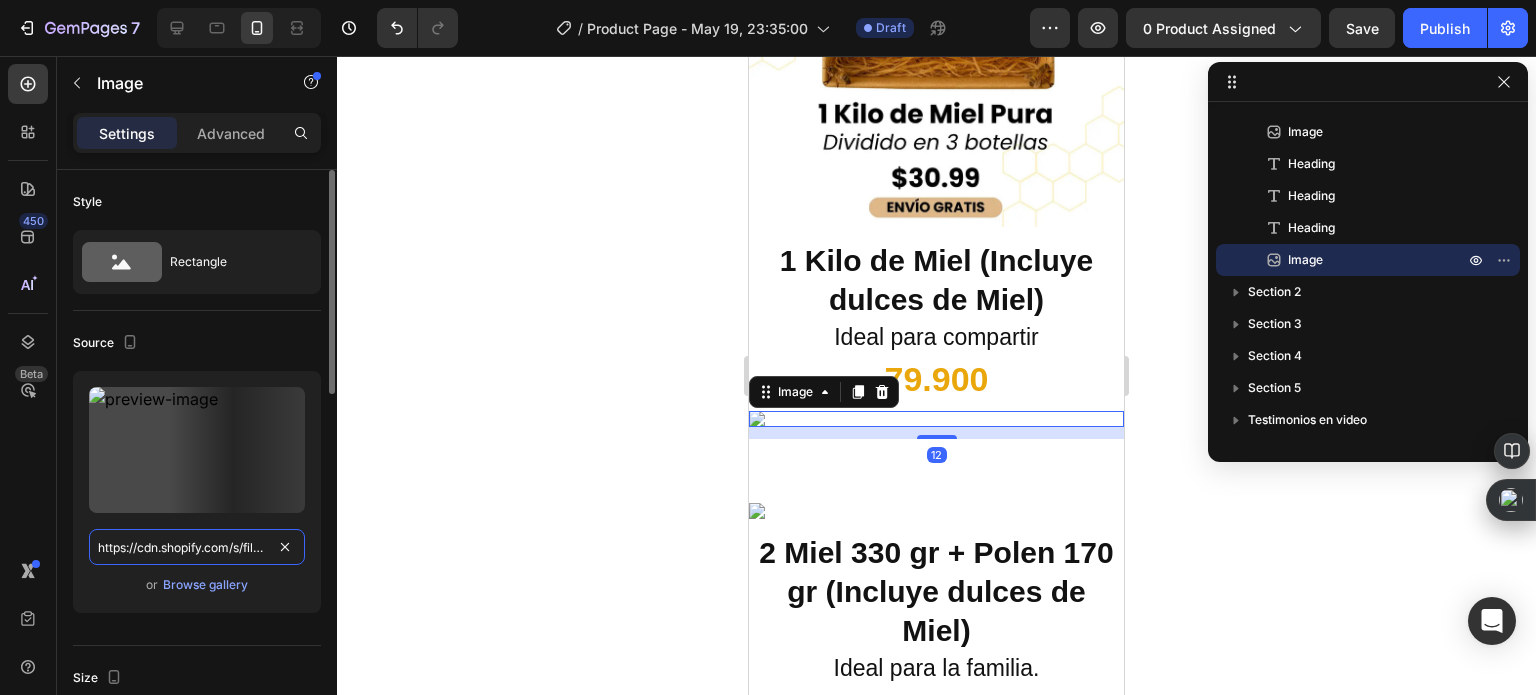 click on "https://cdn.shopify.com/s/files/1/0535/0549/1125/files/Aadirunttulo2-ezgif.com-video-to-webp-converter_3000x3000.webp?v=1726972180" at bounding box center [197, 547] 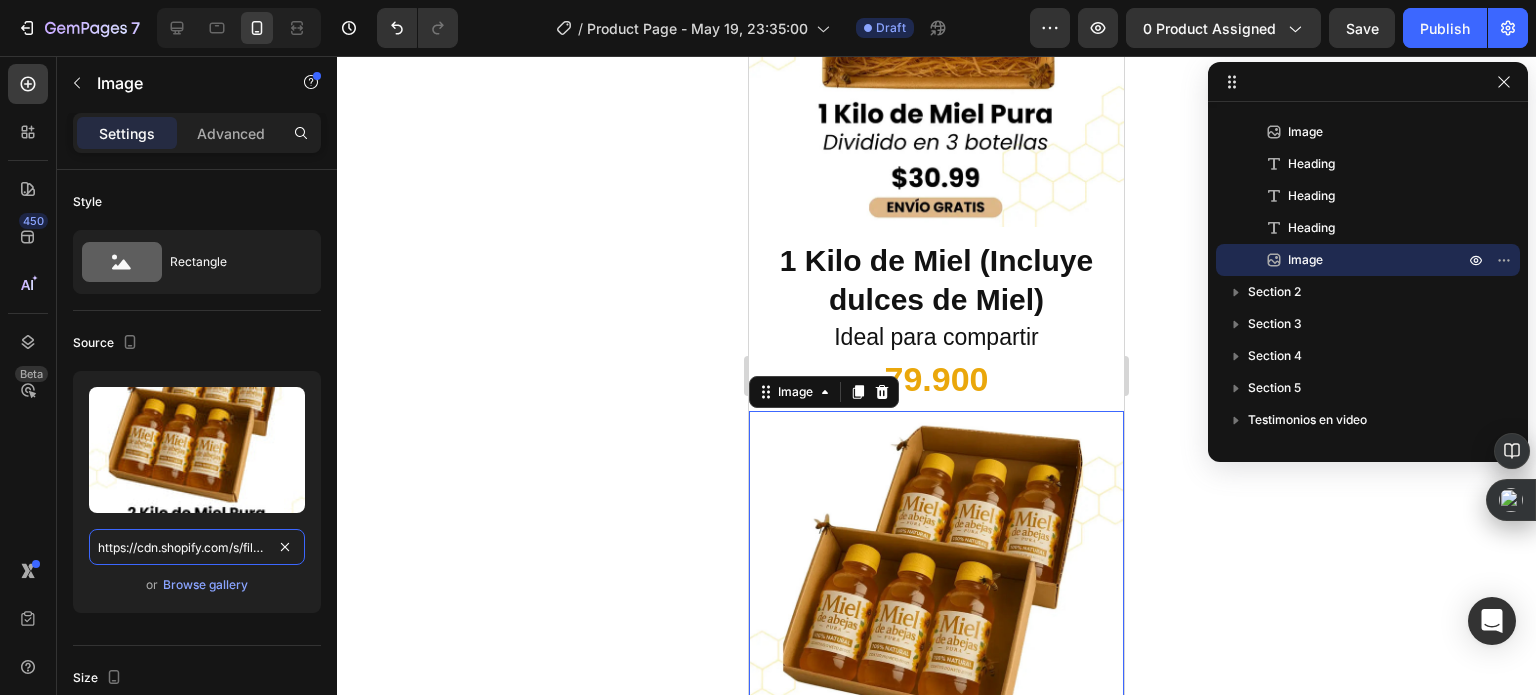 scroll, scrollTop: 0, scrollLeft: 364, axis: horizontal 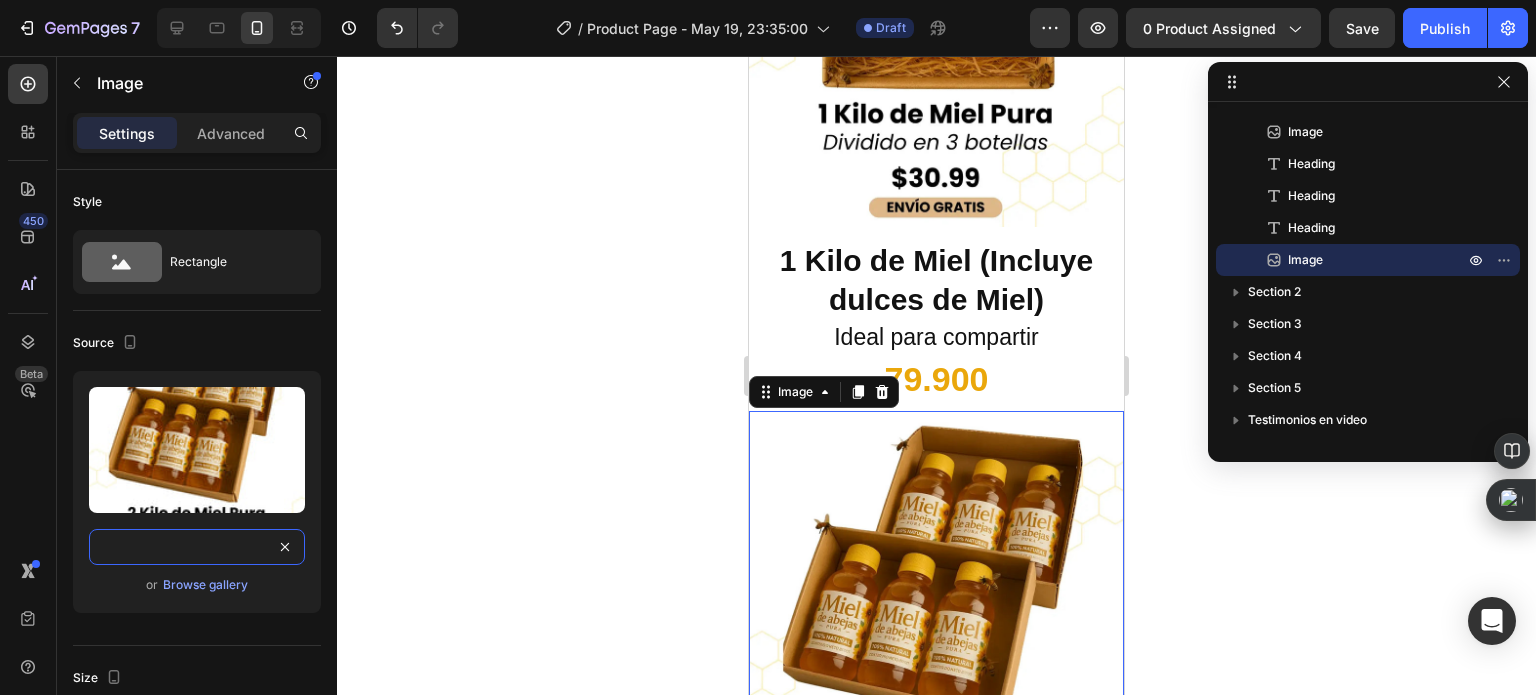 type on "https://cdn.shopify.com/s/files/1/0817/3597/4946/files/Encabezado_27_1.webp?v=1754176031" 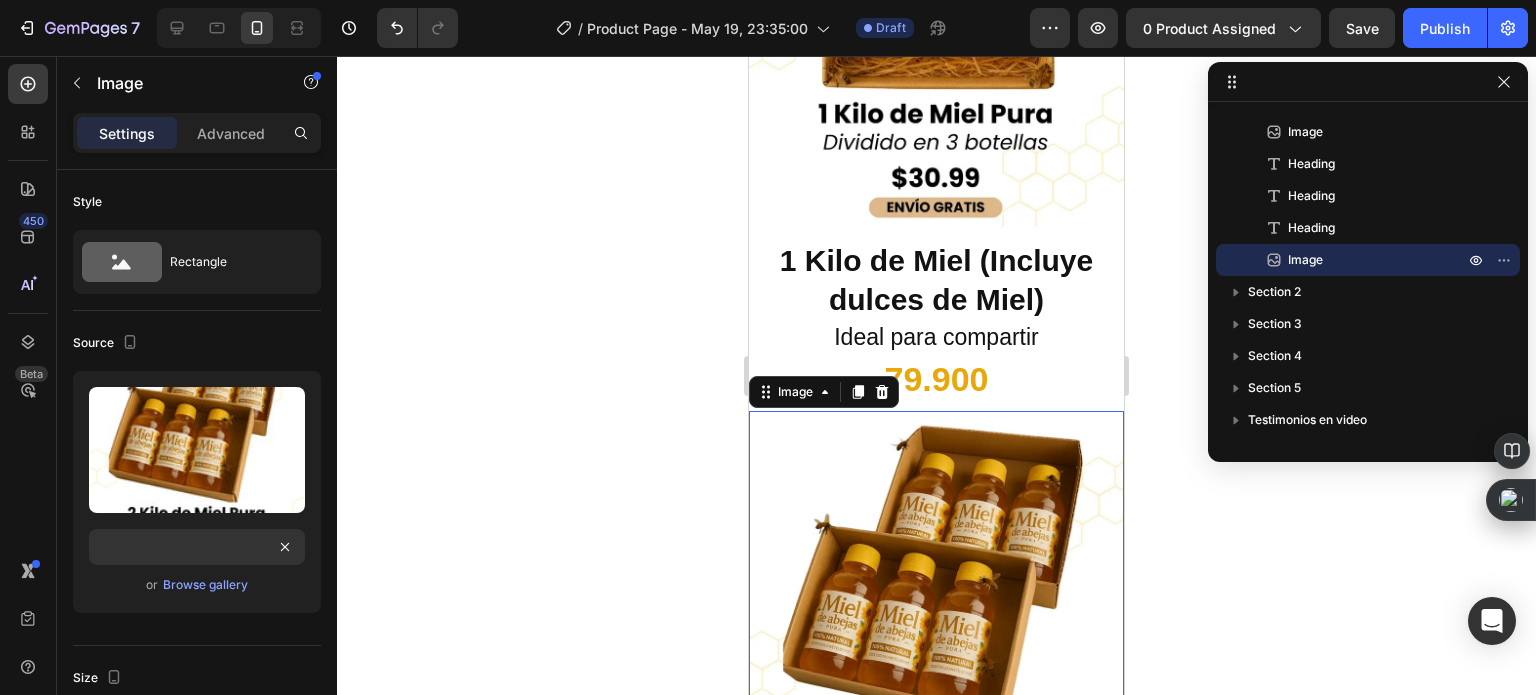 scroll, scrollTop: 0, scrollLeft: 0, axis: both 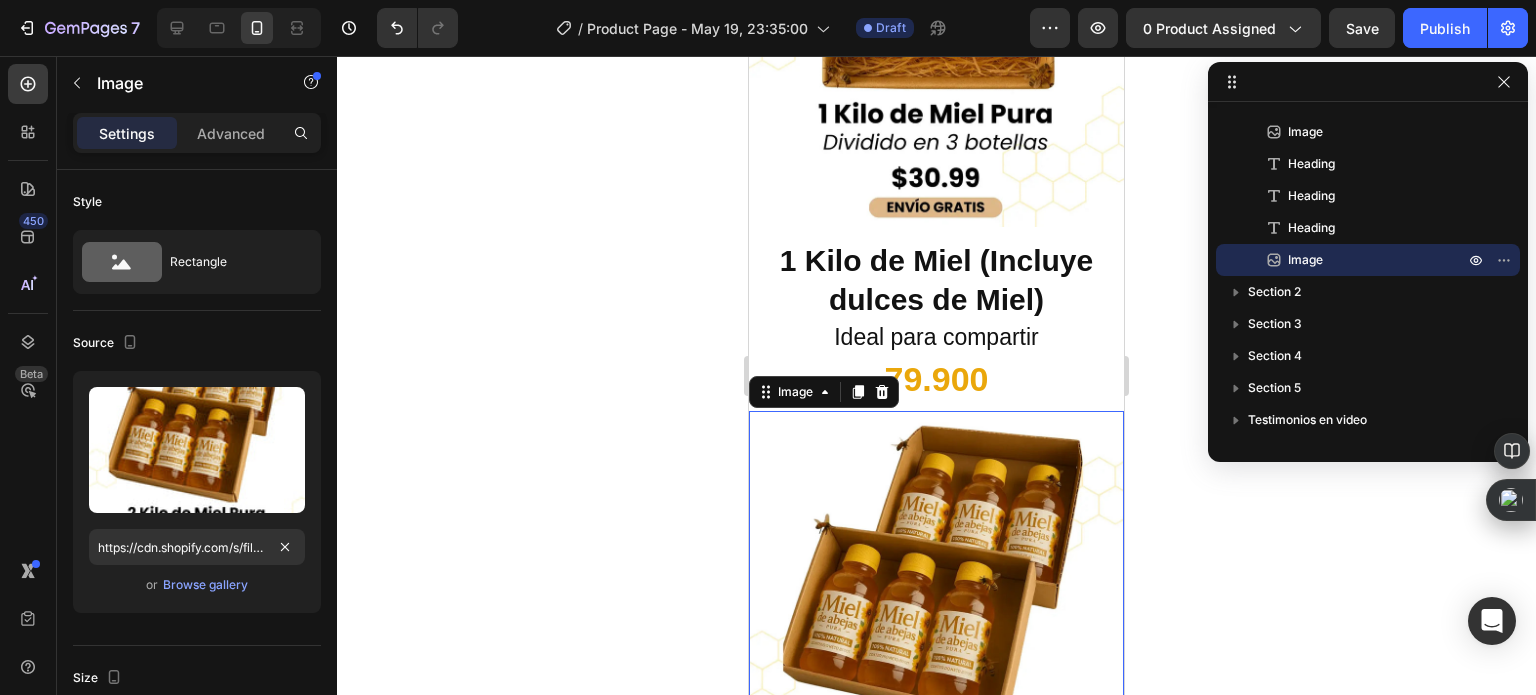 click 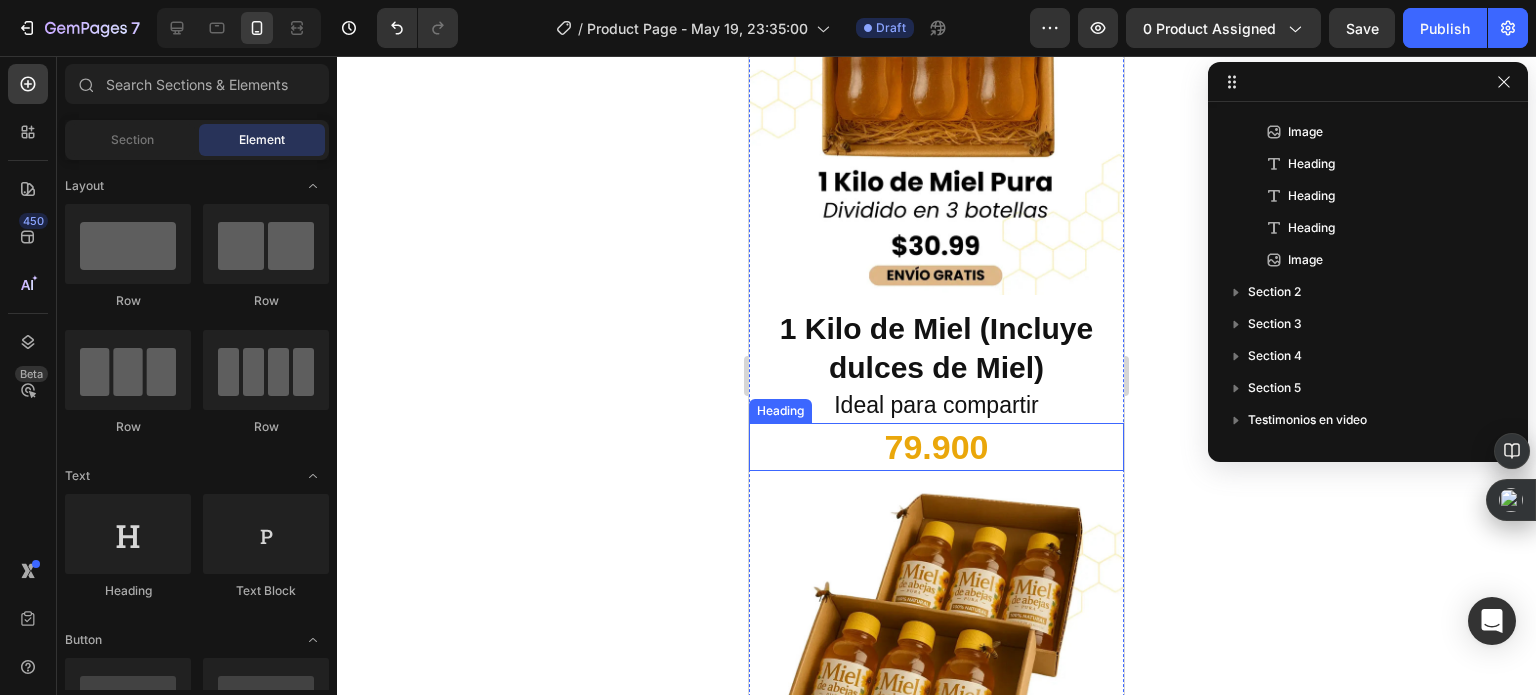 scroll, scrollTop: 1900, scrollLeft: 0, axis: vertical 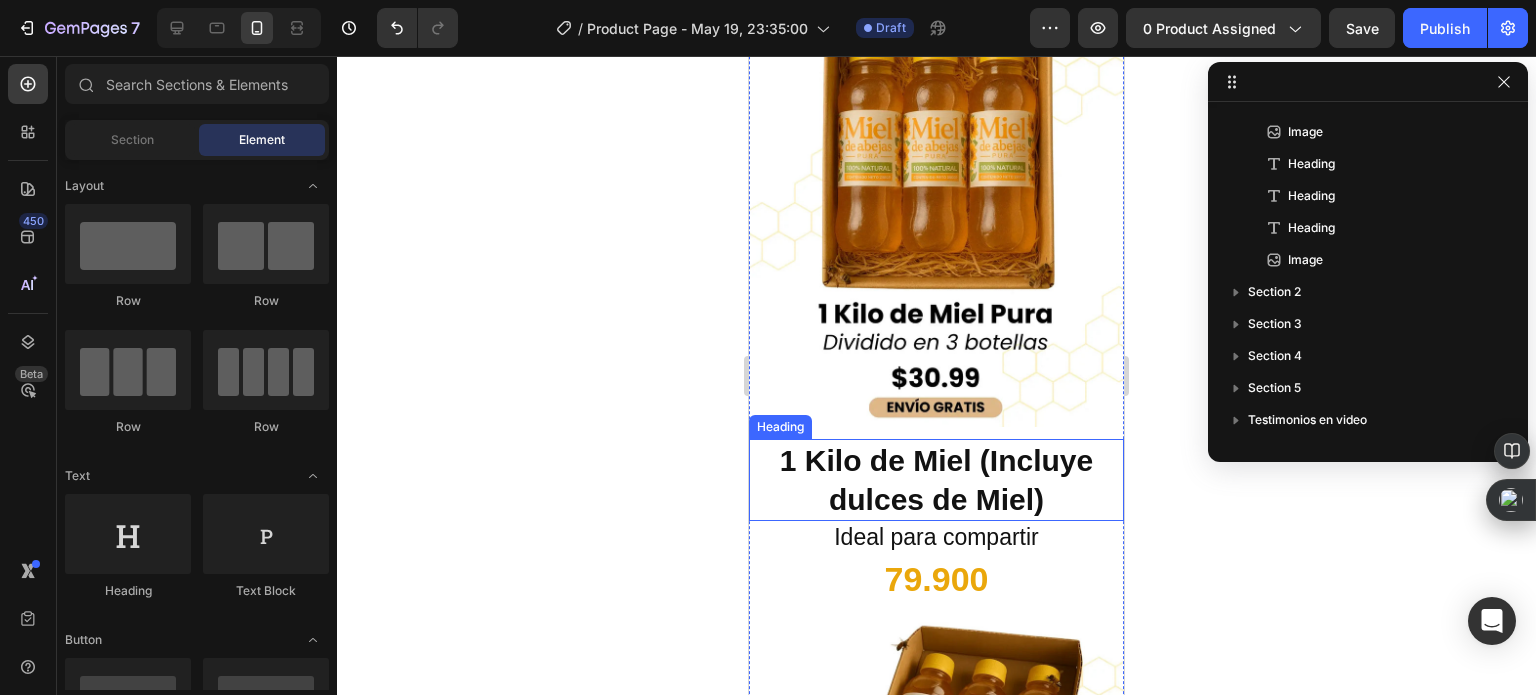 click on "1 Kilo de Miel (Incluye dulces de Miel)" at bounding box center (936, 480) 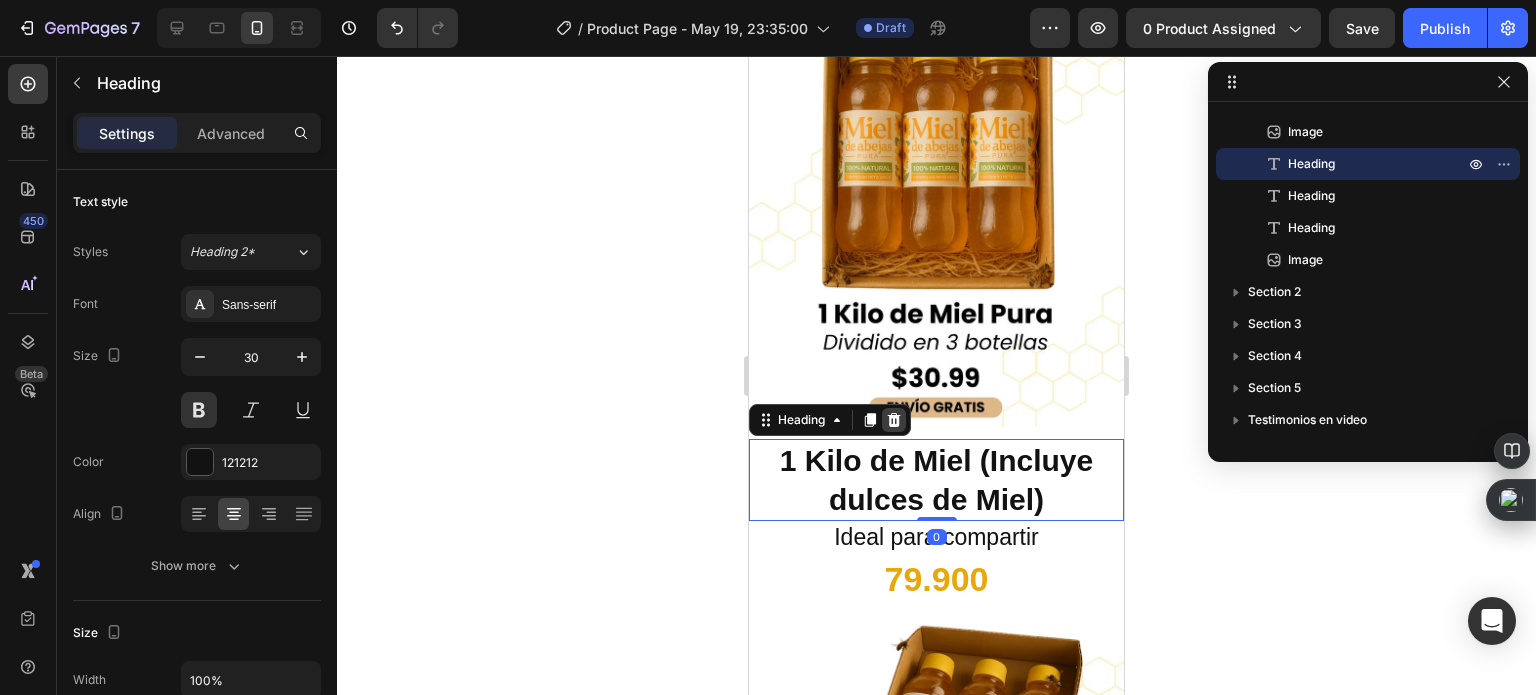 click 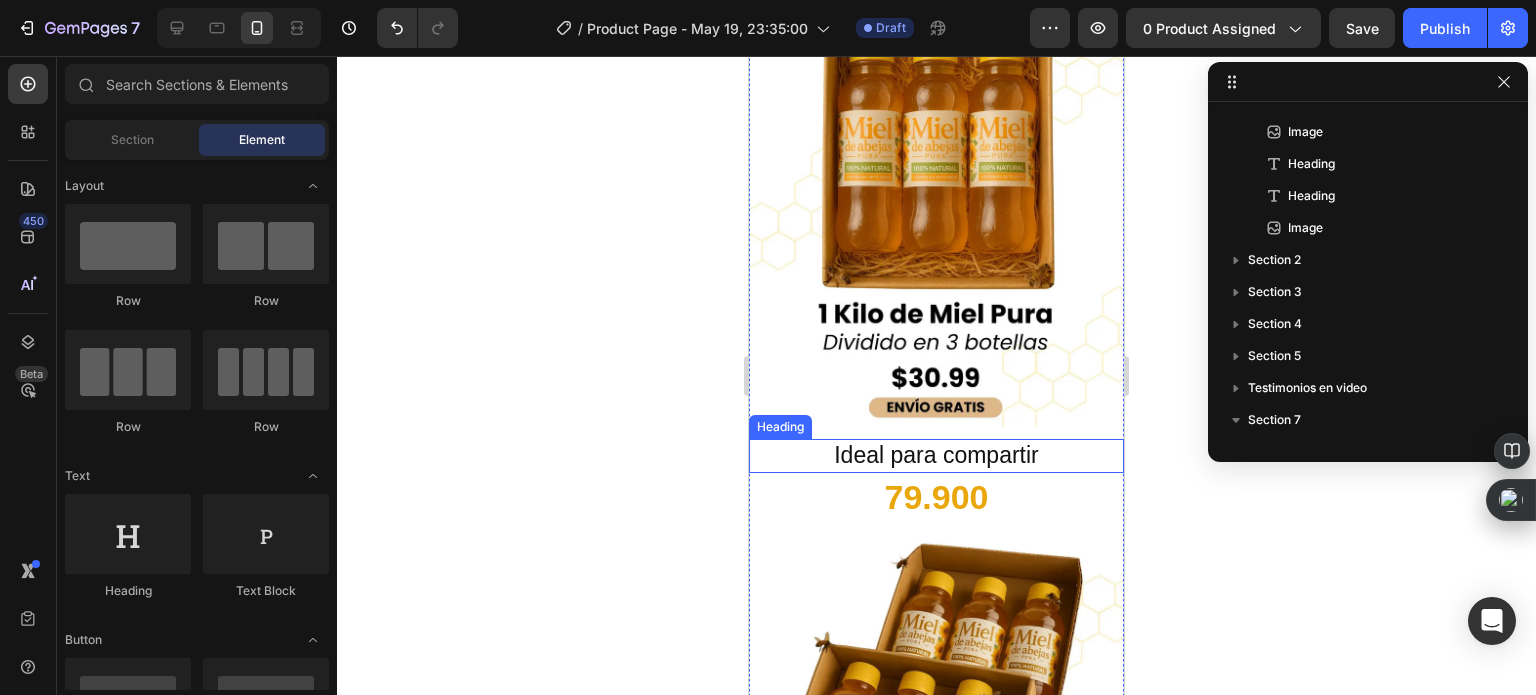 click on "Ideal para compartir" at bounding box center (936, 456) 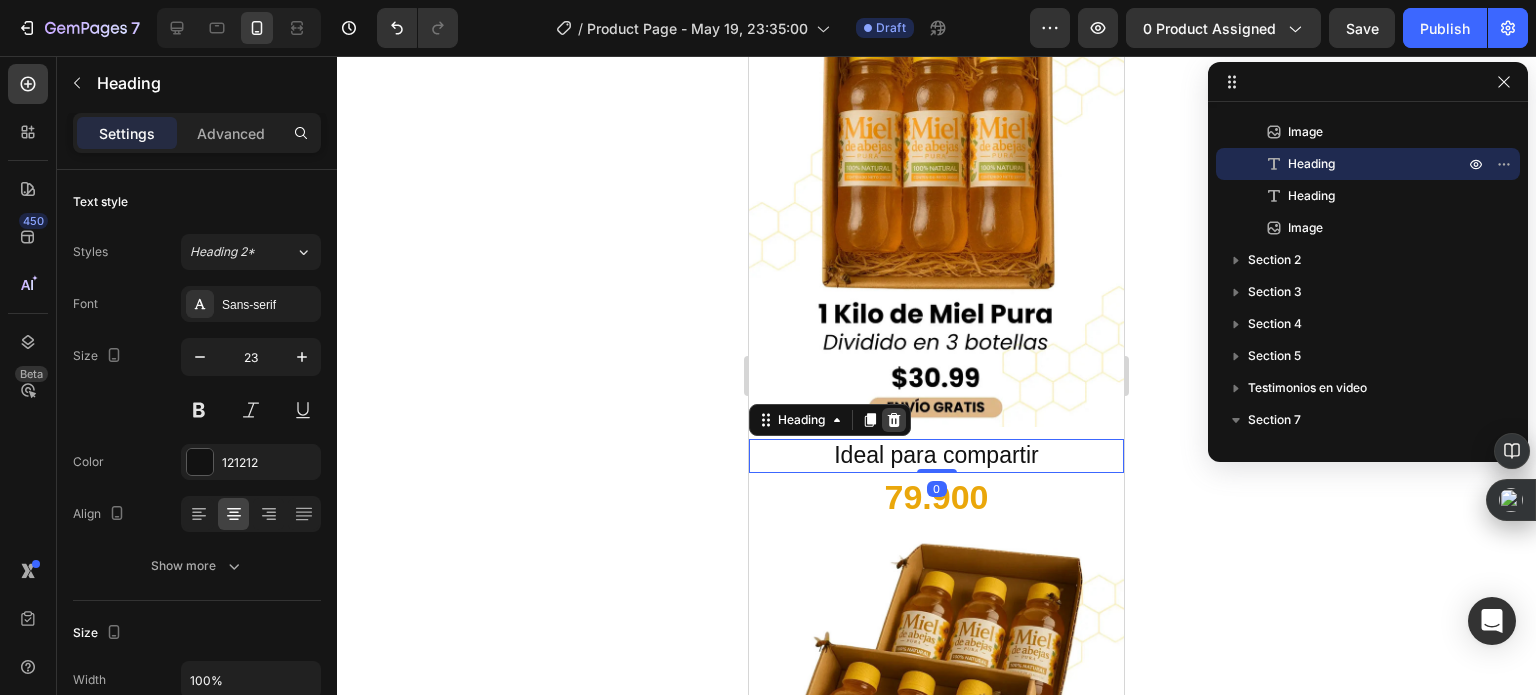 click at bounding box center [894, 420] 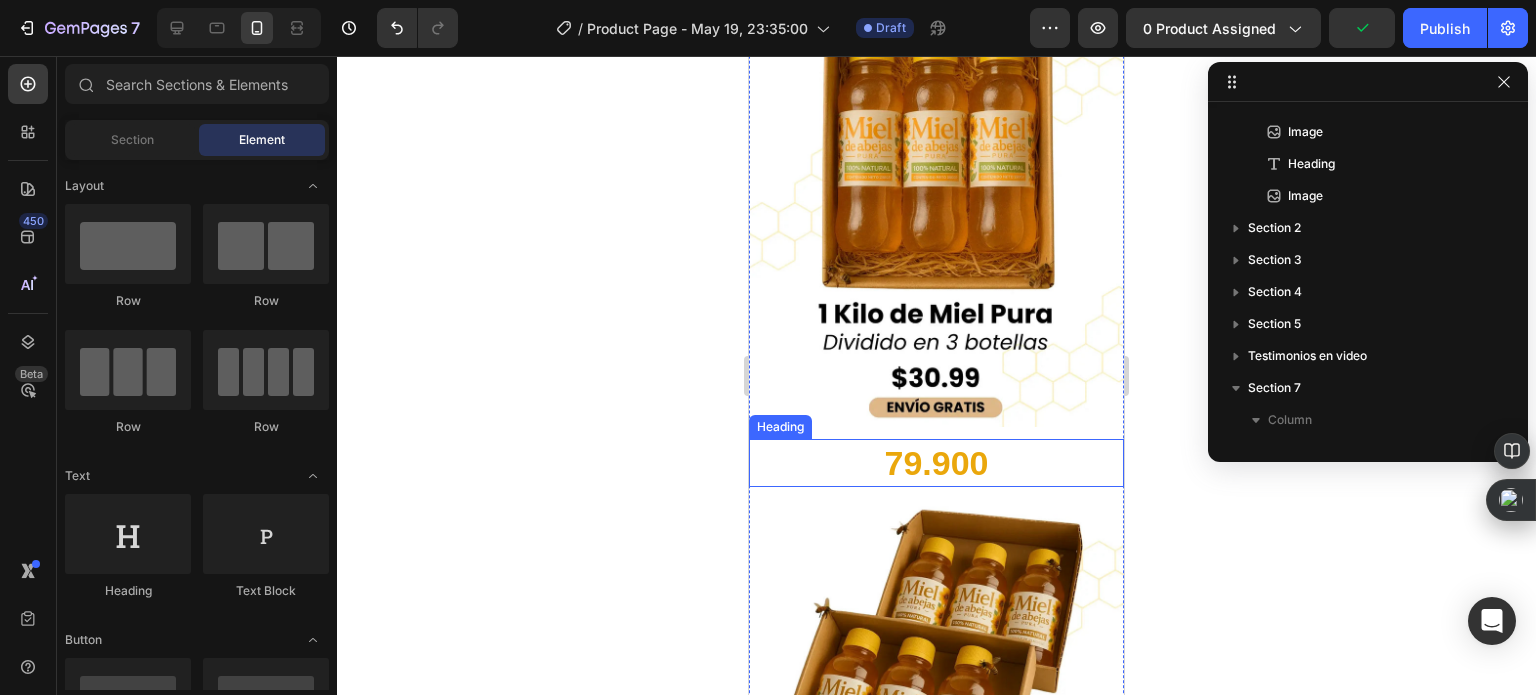 click on "79.900" at bounding box center (937, 463) 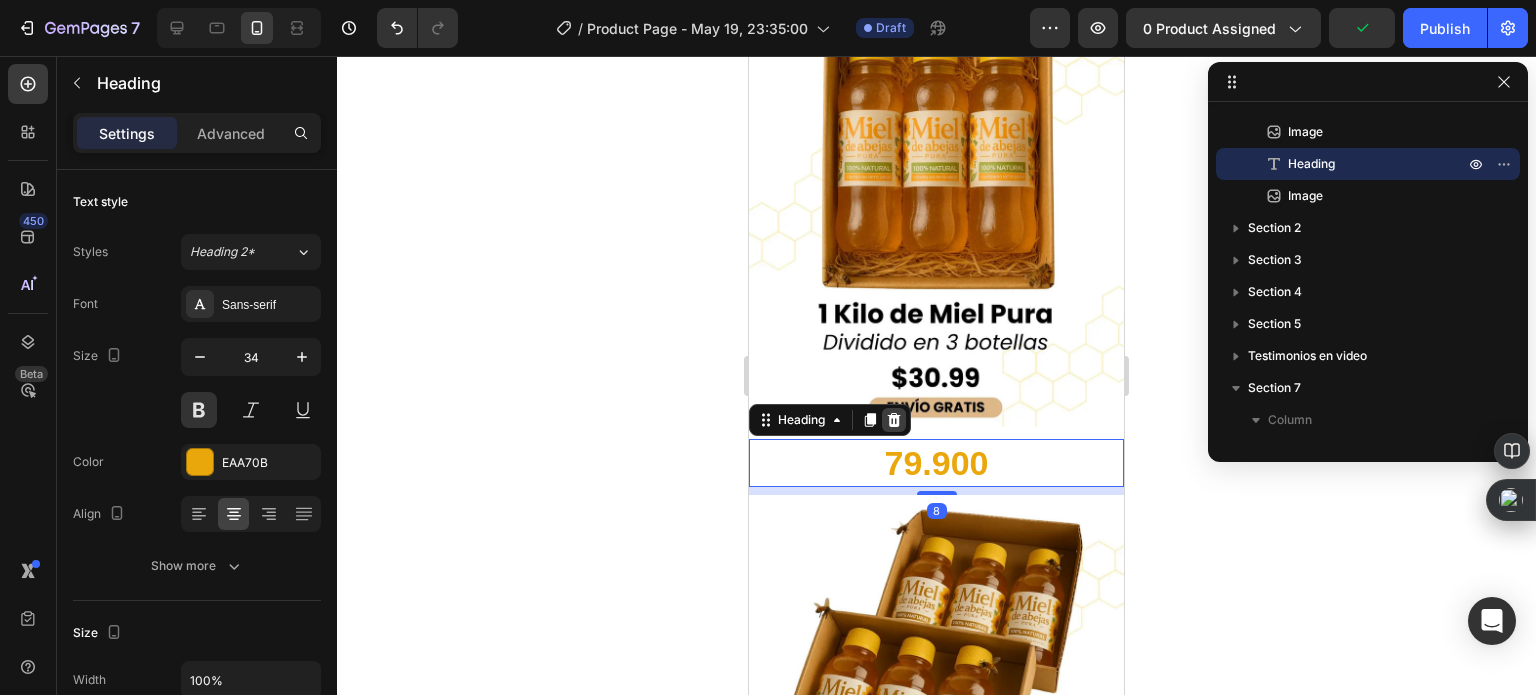 click at bounding box center (894, 420) 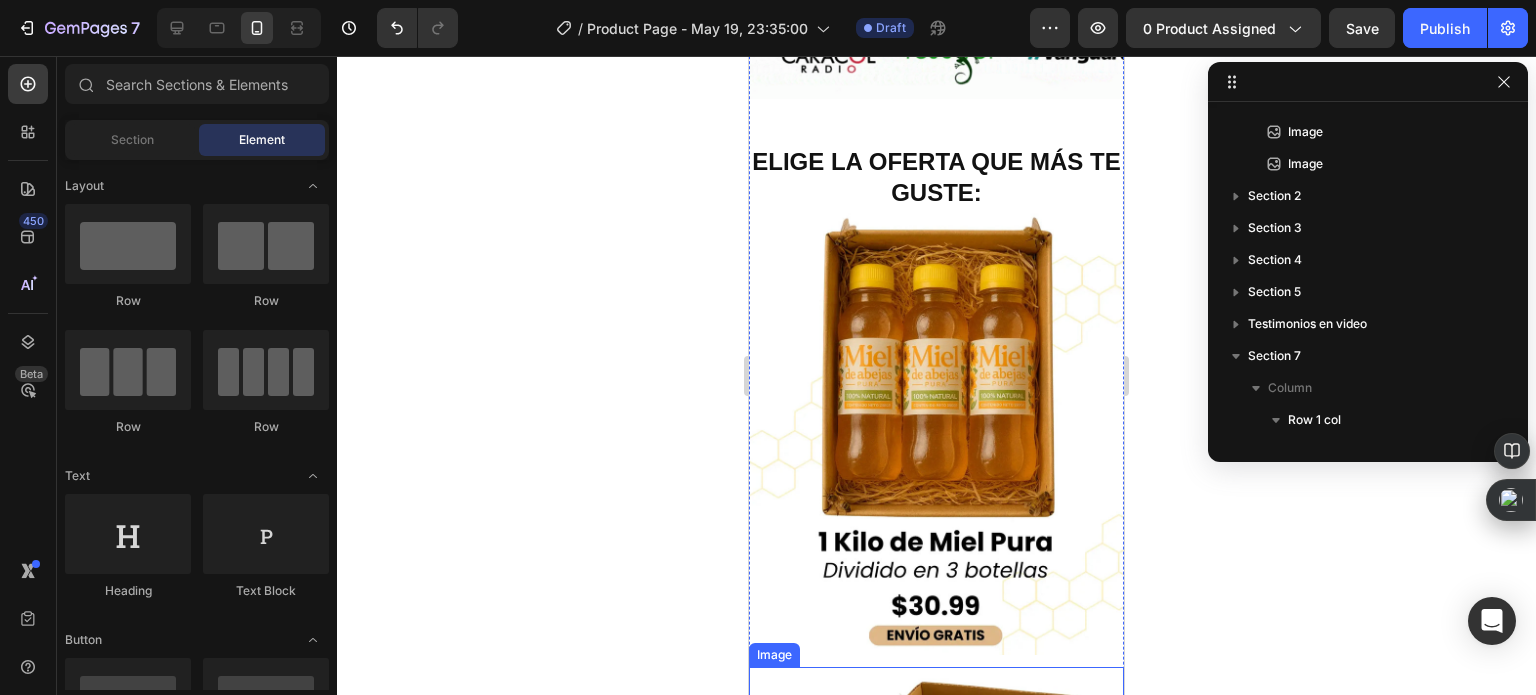 scroll, scrollTop: 1800, scrollLeft: 0, axis: vertical 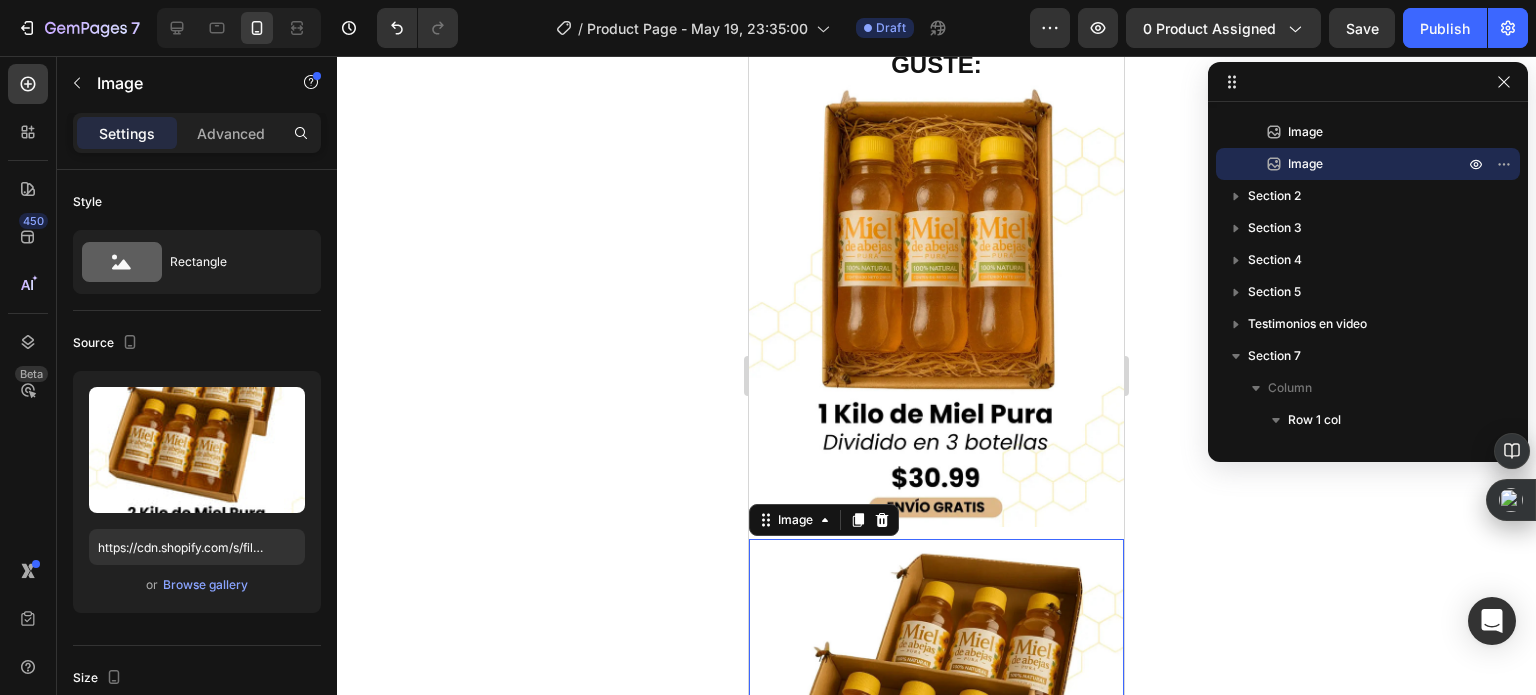click at bounding box center [936, 761] 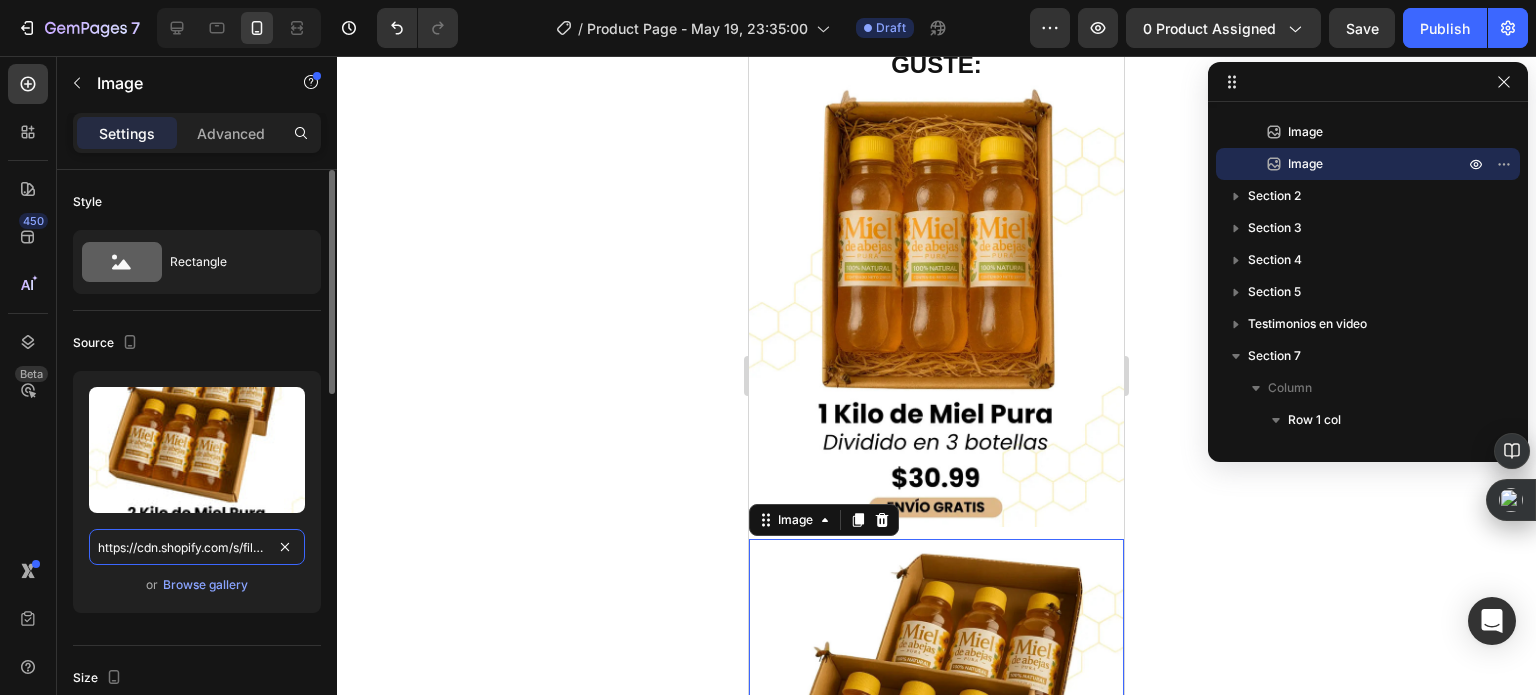click on "https://cdn.shopify.com/s/files/1/0817/3597/4946/files/Encabezado_27_1.webp?v=1754176031" at bounding box center [197, 547] 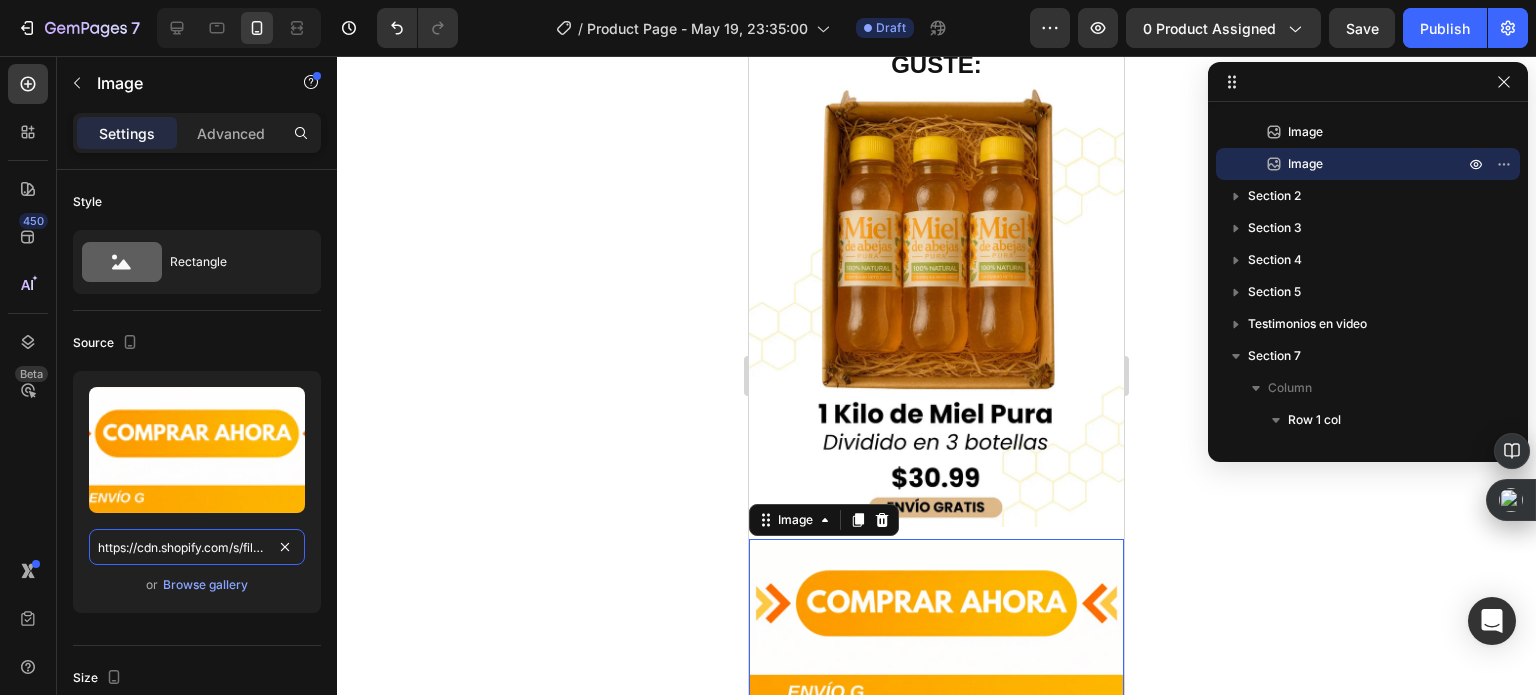 scroll, scrollTop: 0, scrollLeft: 543, axis: horizontal 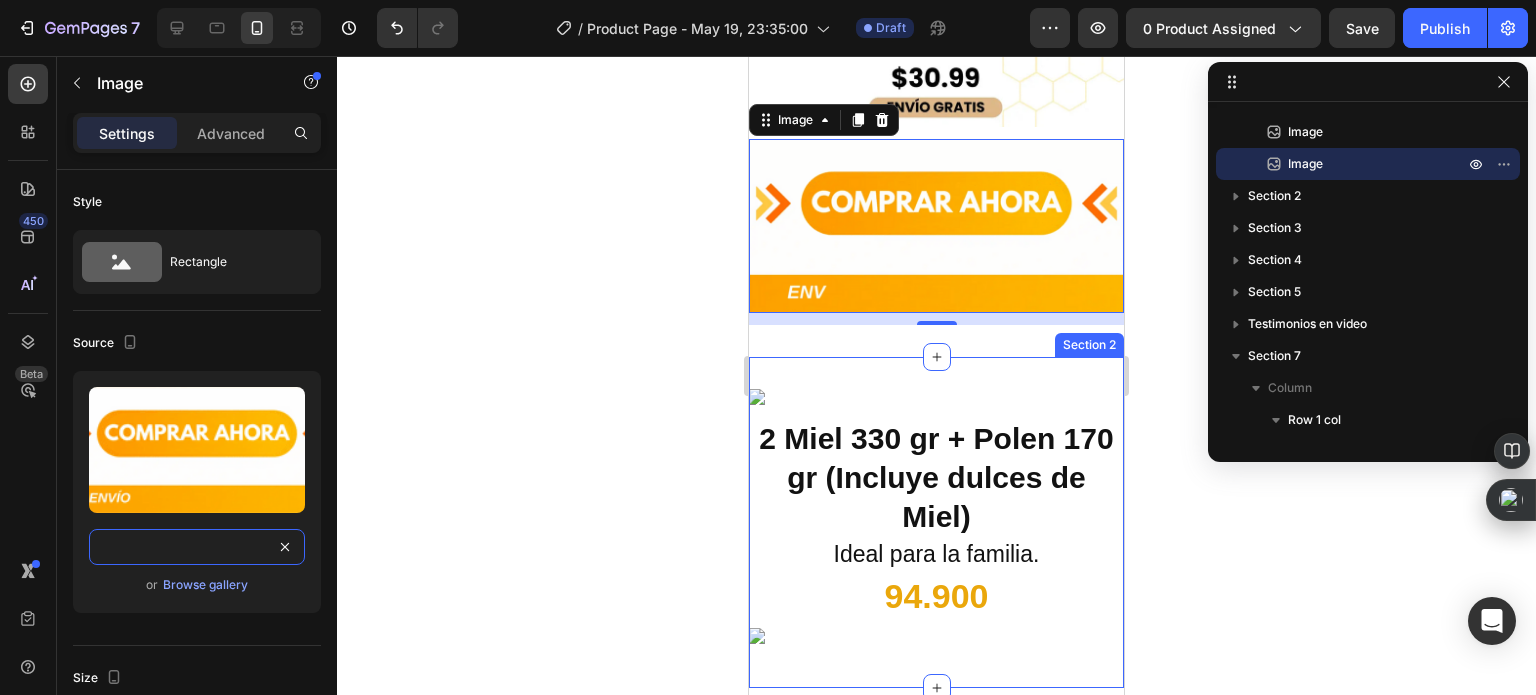 type on "https://cdn.shopify.com/s/files/1/0535/0549/1125/files/Aadirunttulo12-ezgif.com-gif-to-webp-converter.webp?v=1747838730" 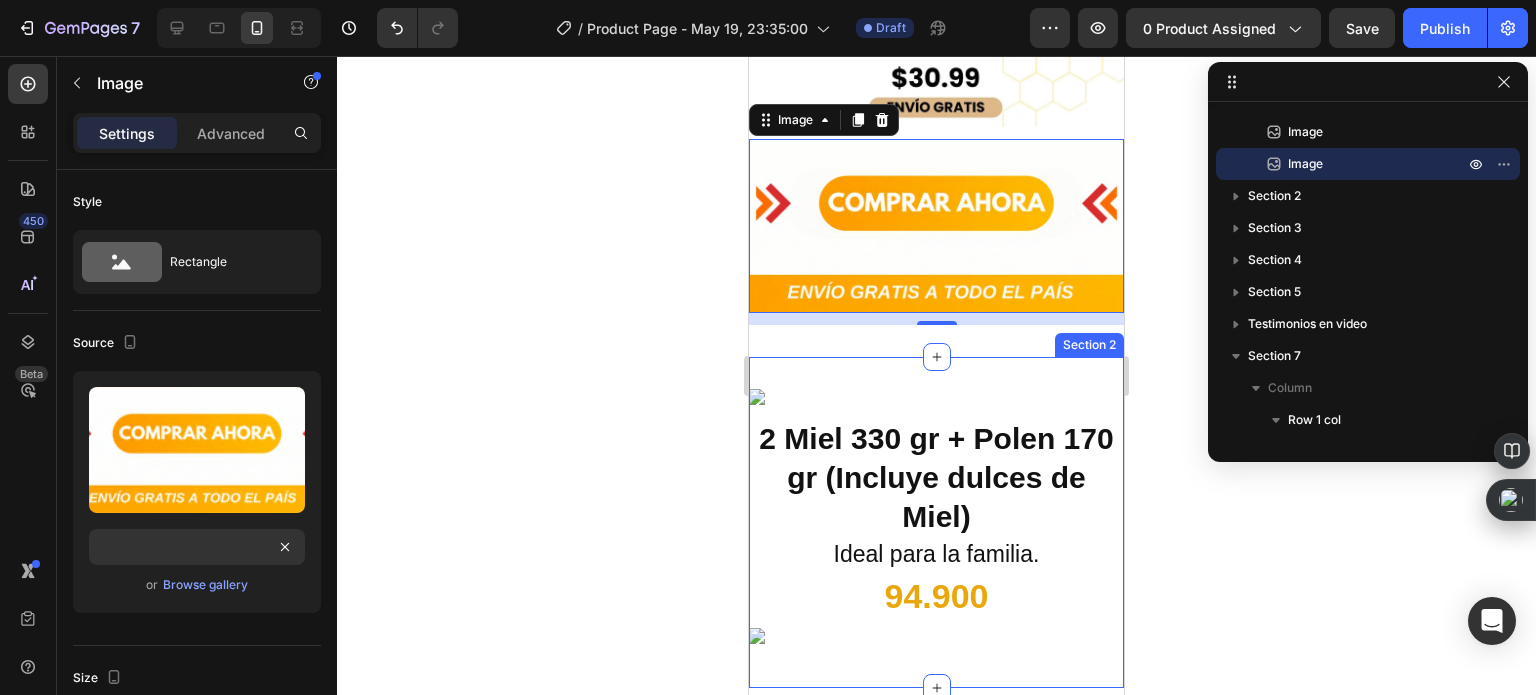 scroll, scrollTop: 0, scrollLeft: 0, axis: both 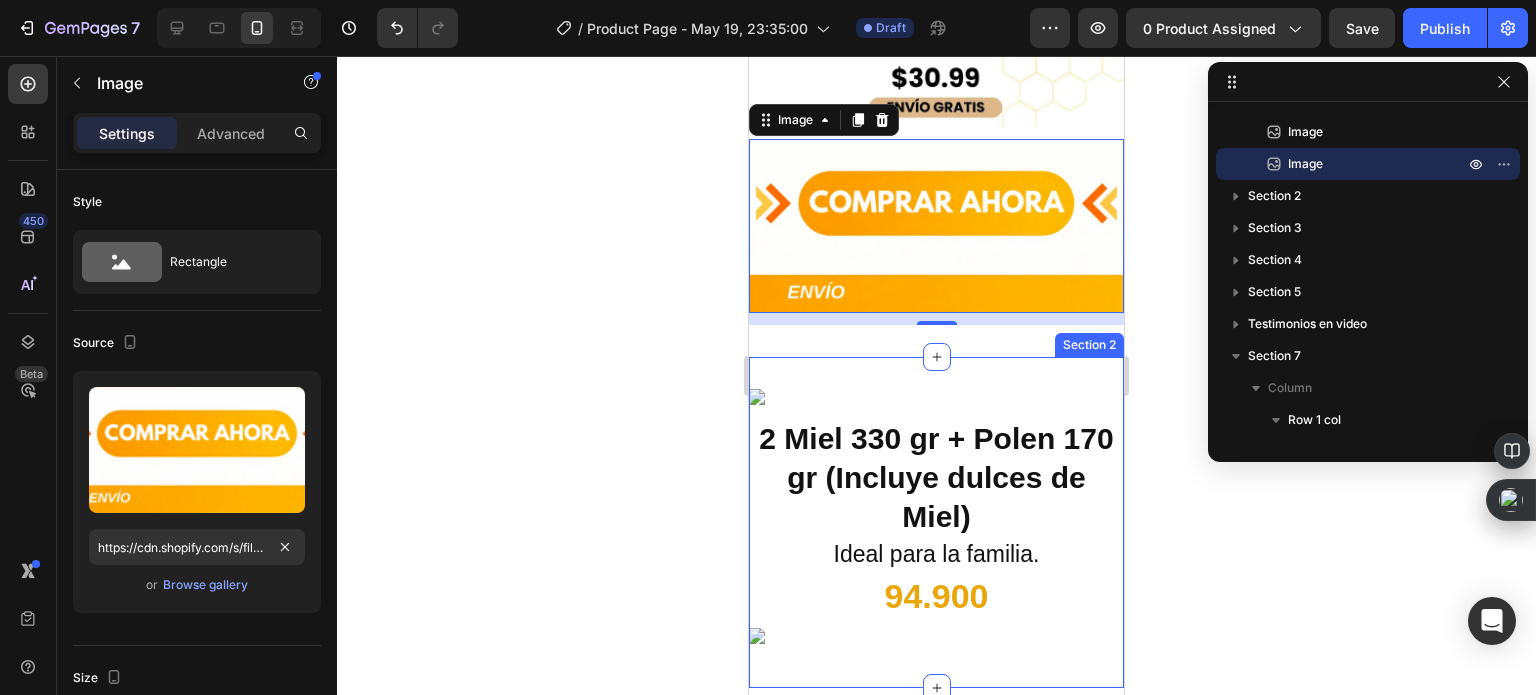click 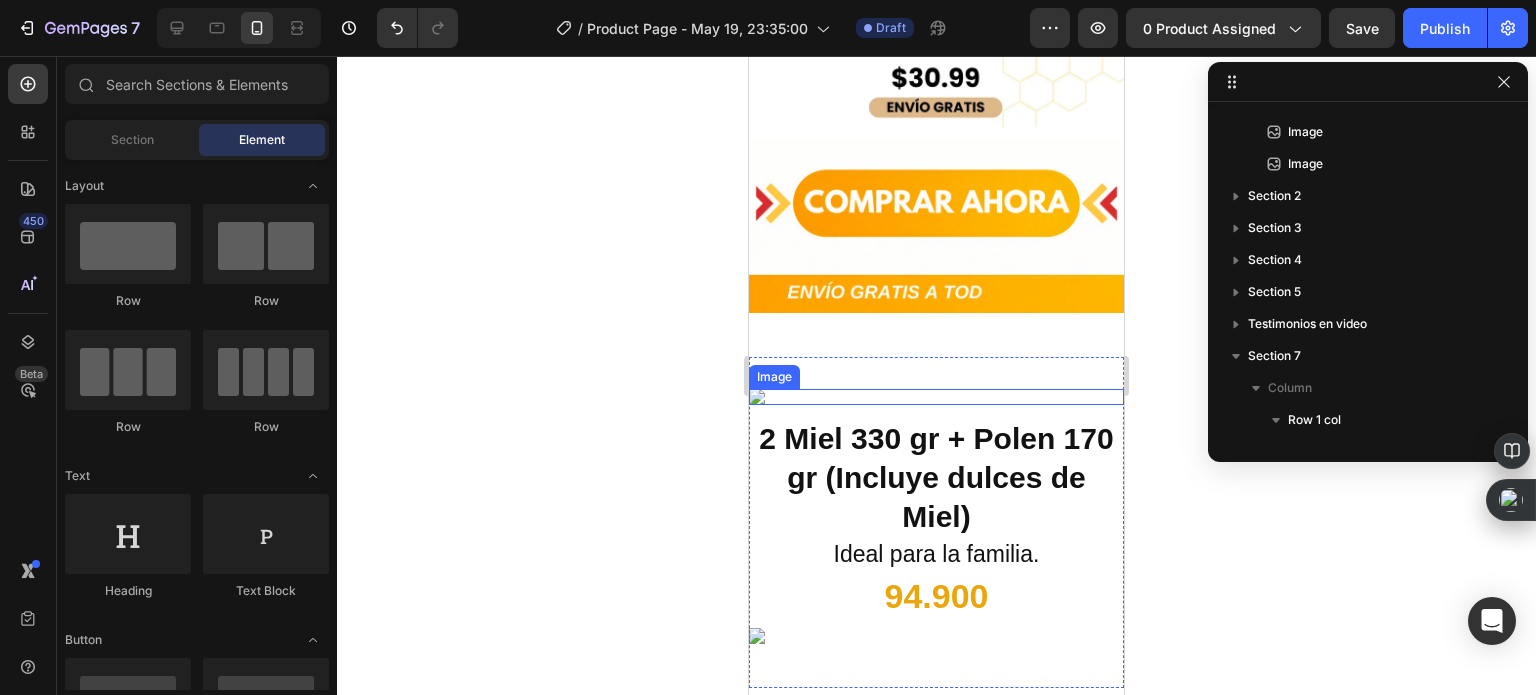 click at bounding box center (936, 397) 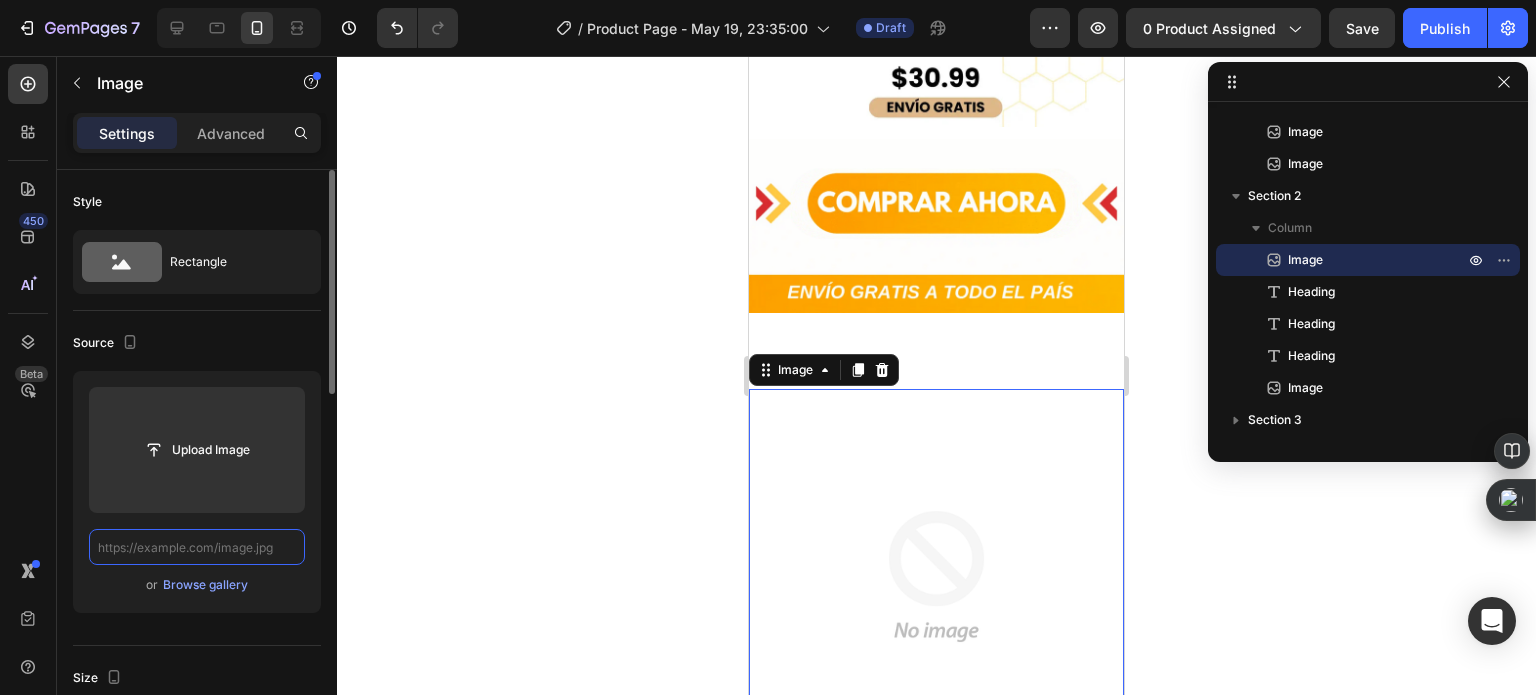 scroll, scrollTop: 0, scrollLeft: 0, axis: both 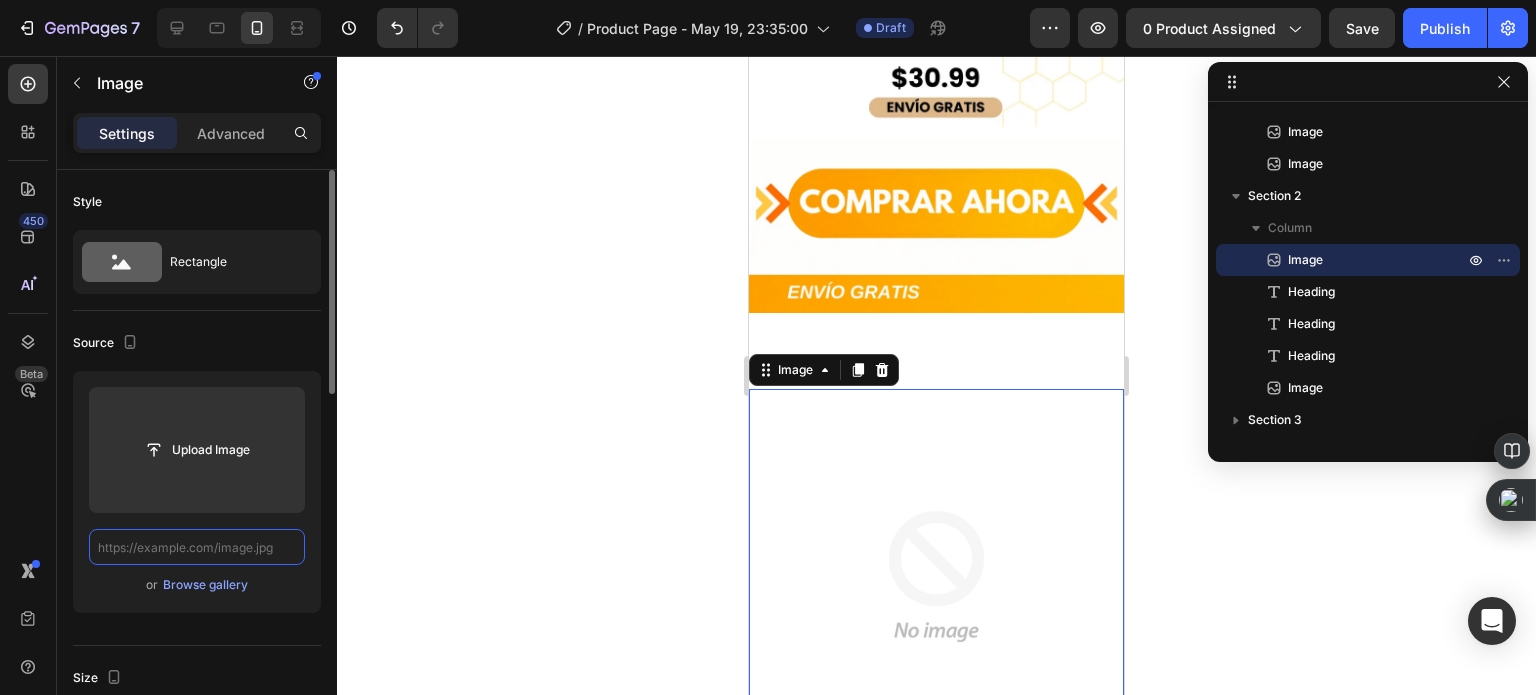 paste on "https://cdn.shopify.com/s/files/1/0817/3597/4946/files/Encabezado_27_1.webp?v=1754176031" 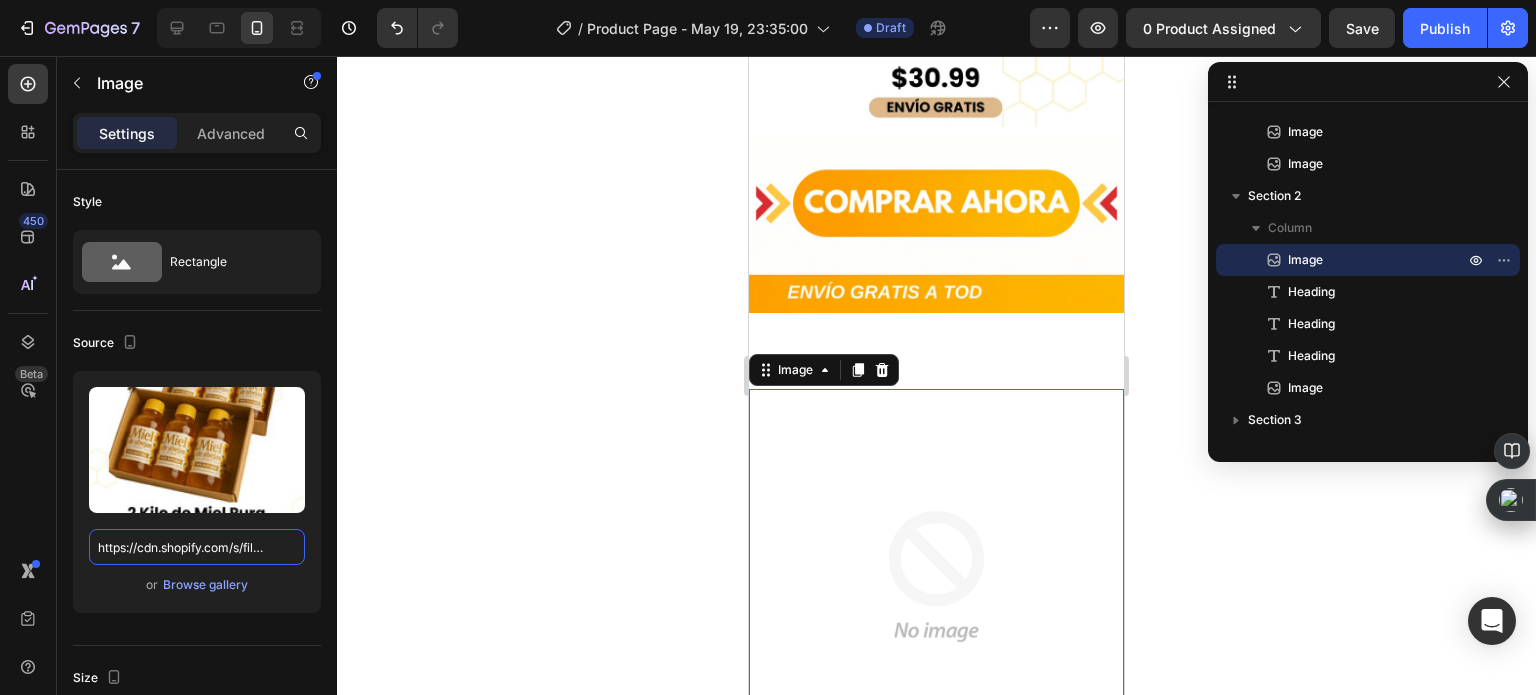 scroll, scrollTop: 0, scrollLeft: 364, axis: horizontal 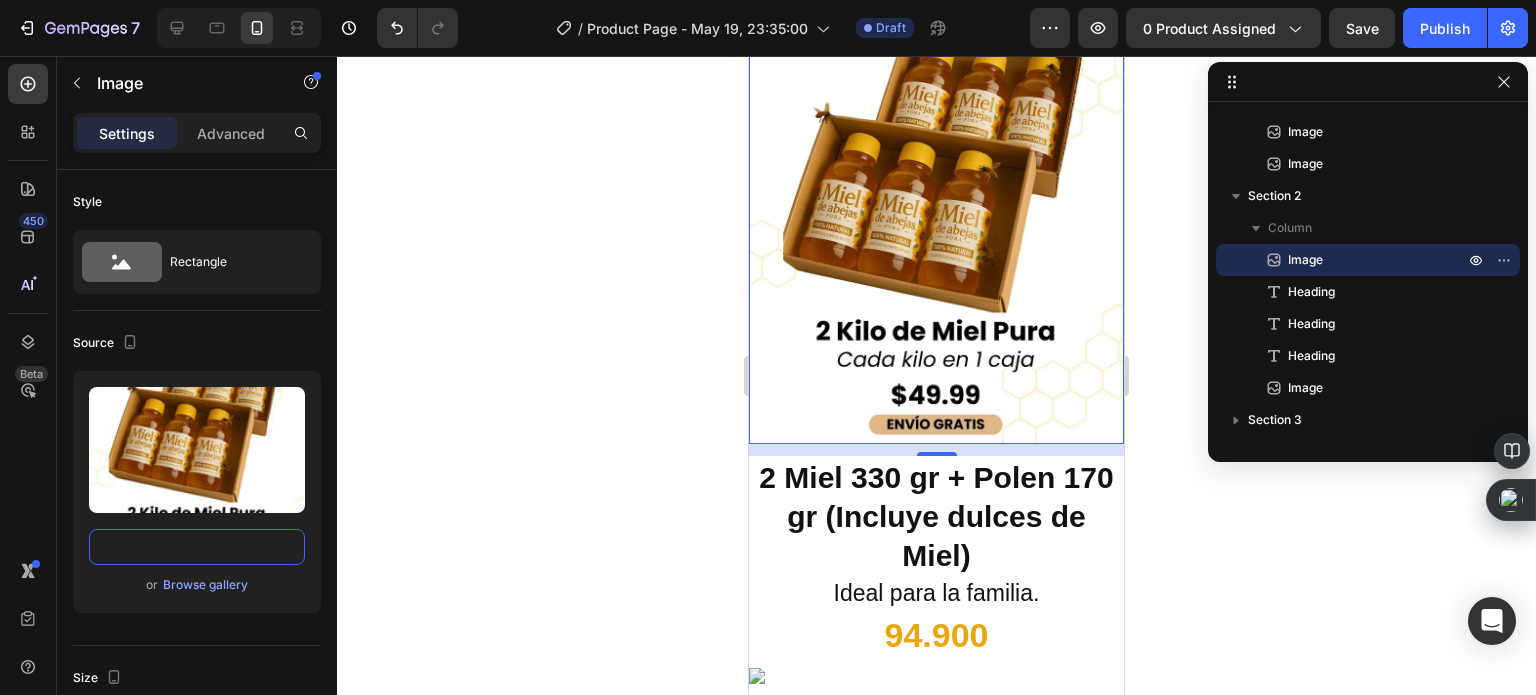 type on "https://cdn.shopify.com/s/files/1/0817/3597/4946/files/Encabezado_27_1.webp?v=1754176031" 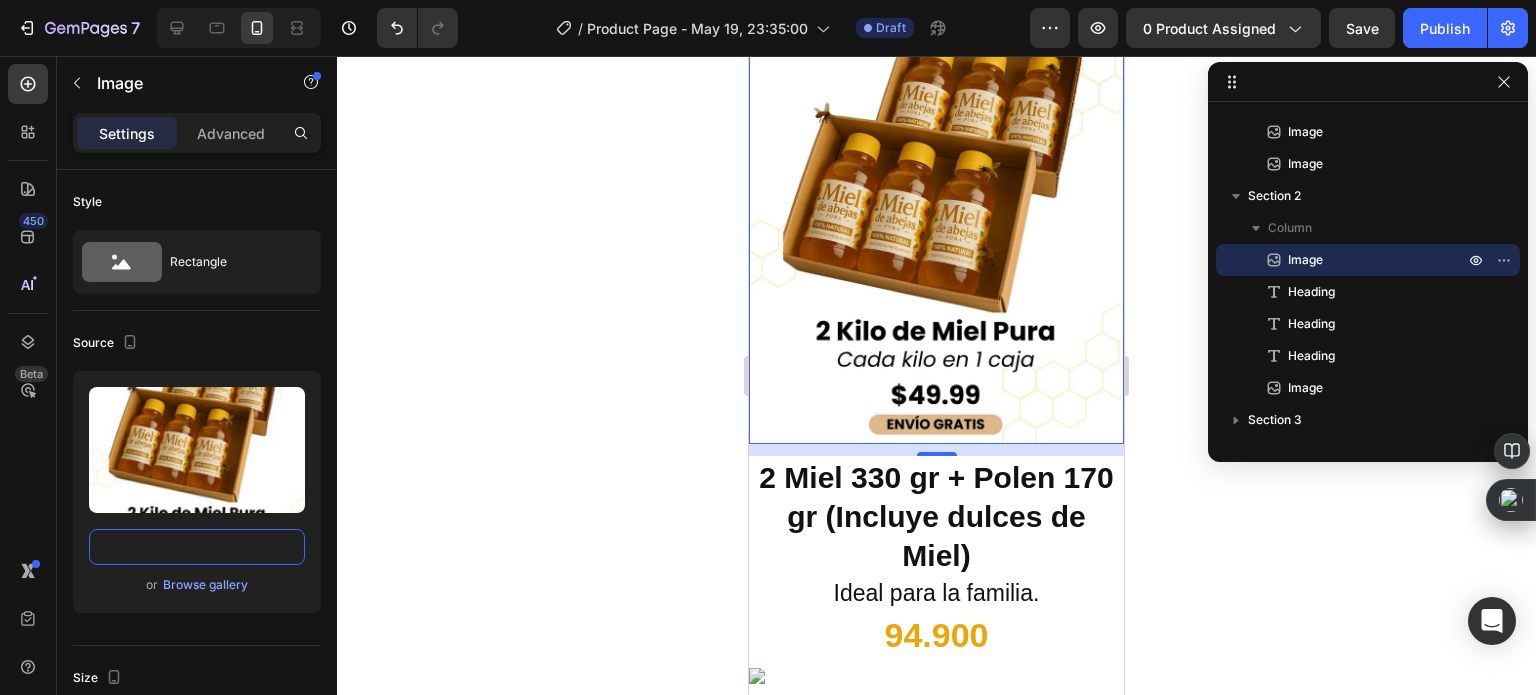 scroll, scrollTop: 0, scrollLeft: 0, axis: both 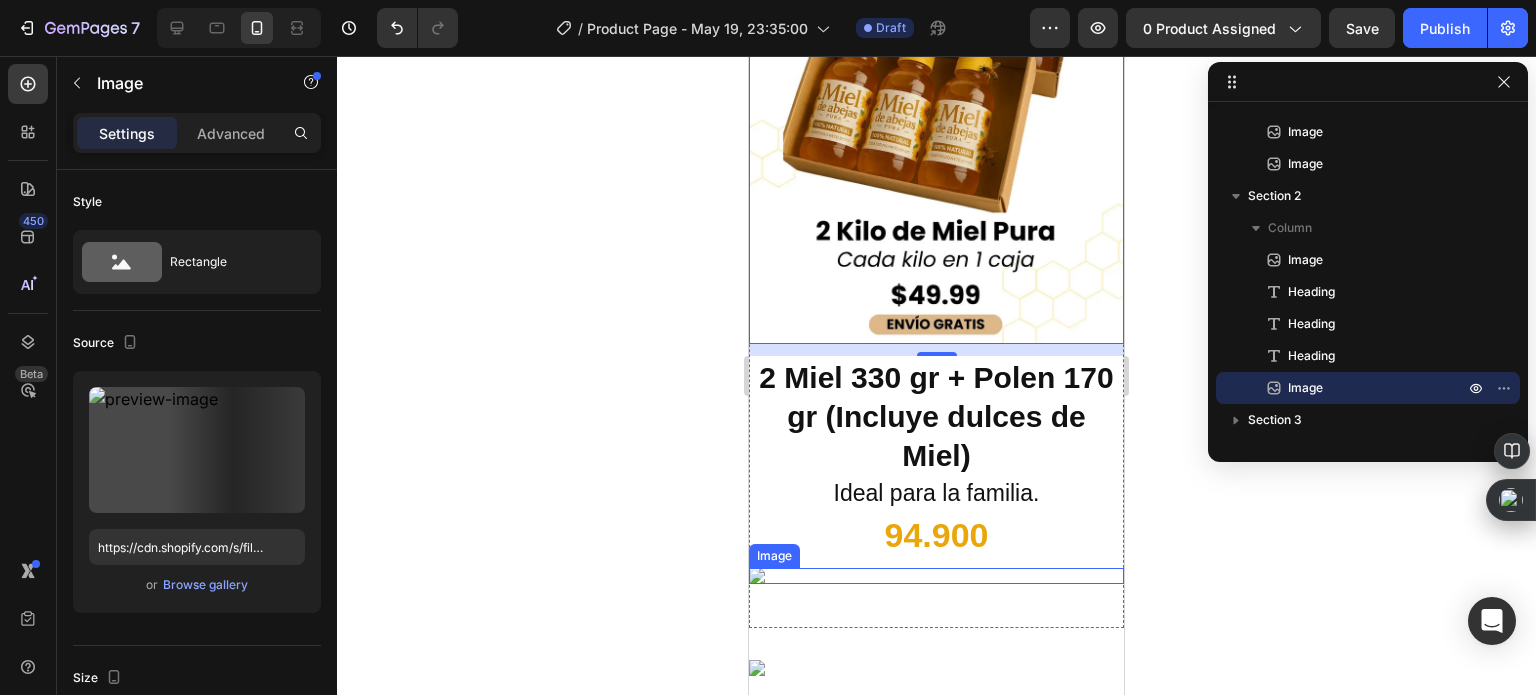 click at bounding box center [936, 576] 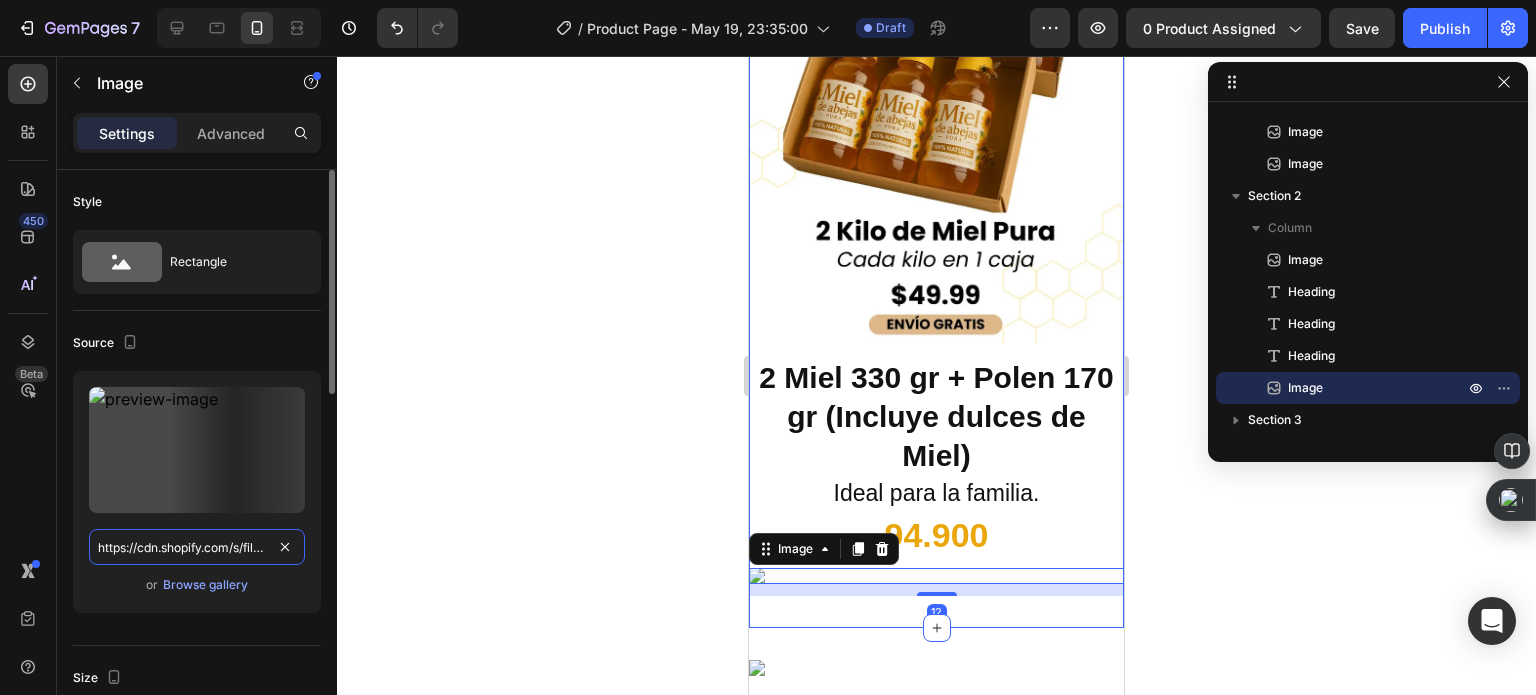 click on "https://cdn.shopify.com/s/files/1/0535/0549/1125/files/Aadirunttulo2-ezgif.com-video-to-webp-converter_3000x3000.webp?v=1726972180" at bounding box center [197, 547] 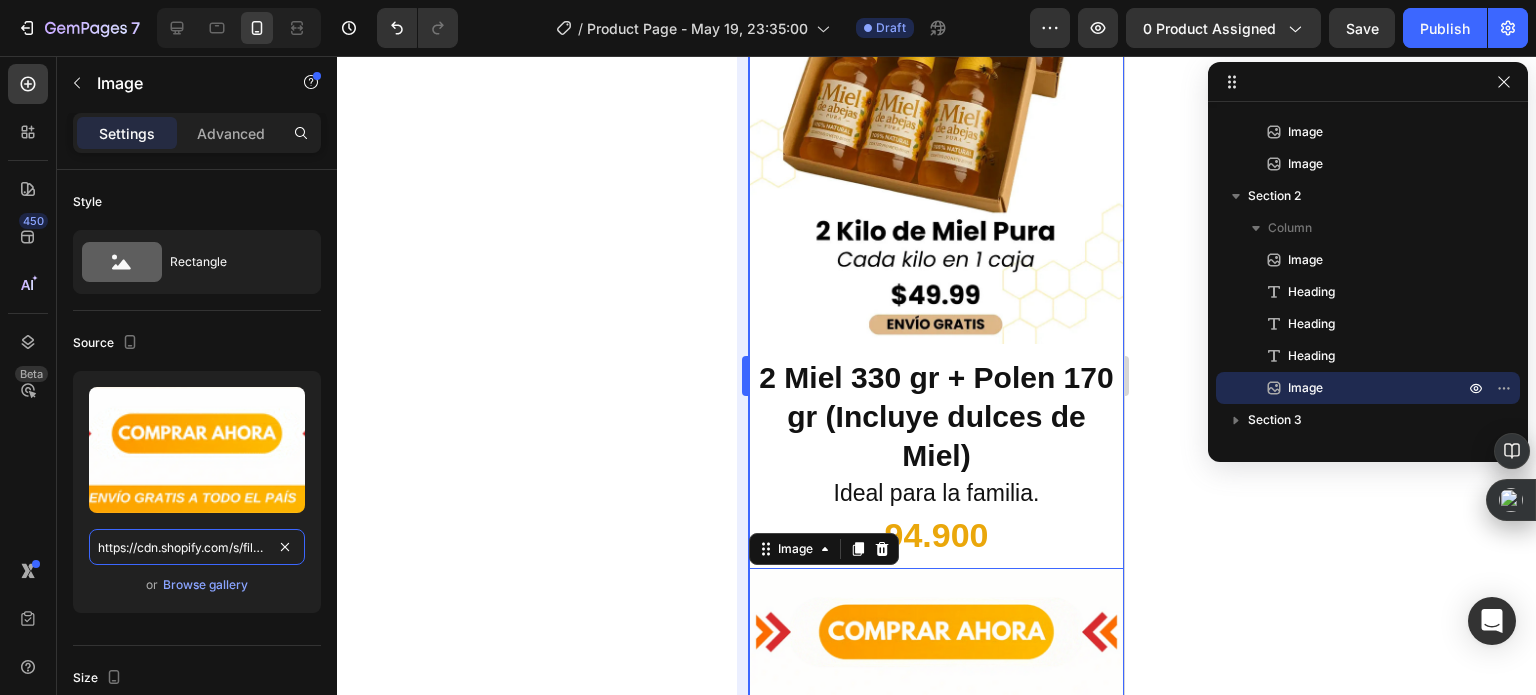 scroll, scrollTop: 0, scrollLeft: 543, axis: horizontal 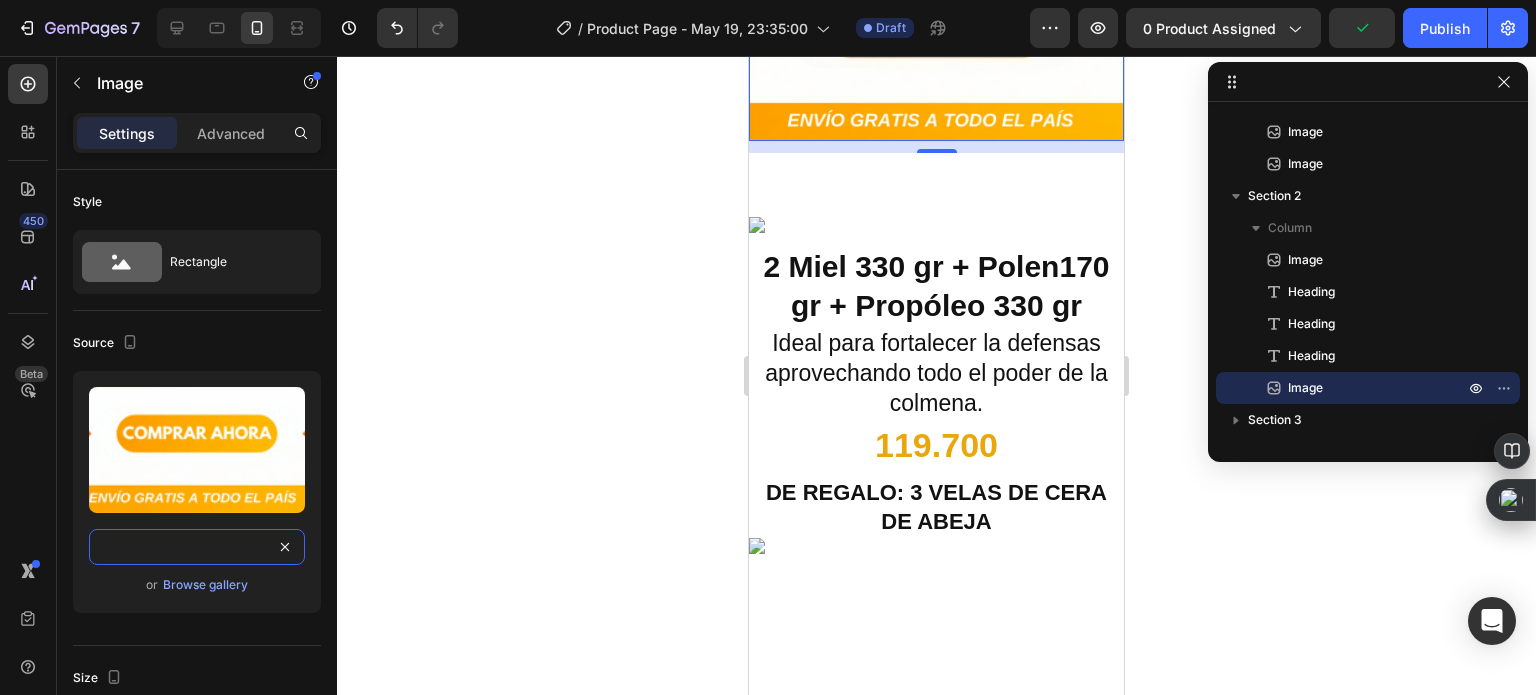 type on "https://cdn.shopify.com/s/files/1/0535/0549/1125/files/Aadirunttulo12-ezgif.com-gif-to-webp-converter.webp?v=1747838730" 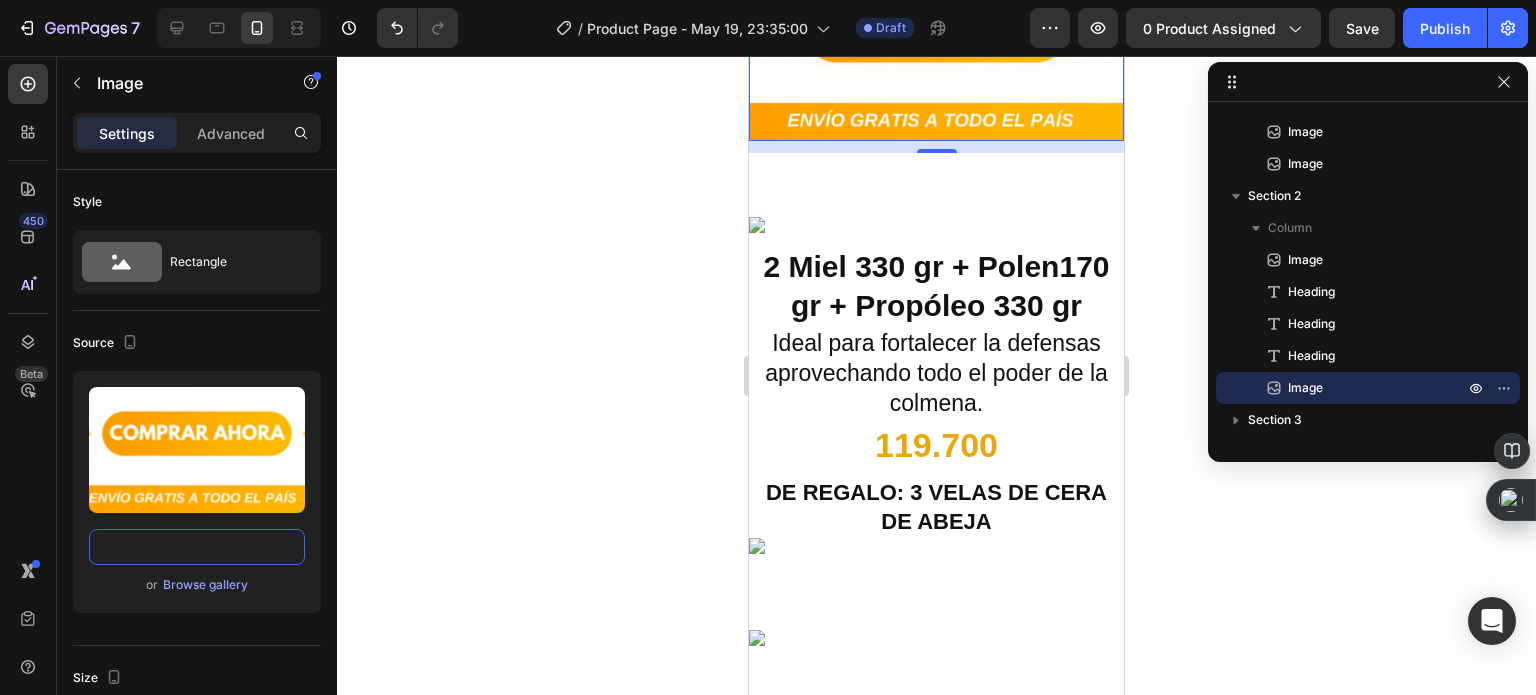 scroll, scrollTop: 0, scrollLeft: 0, axis: both 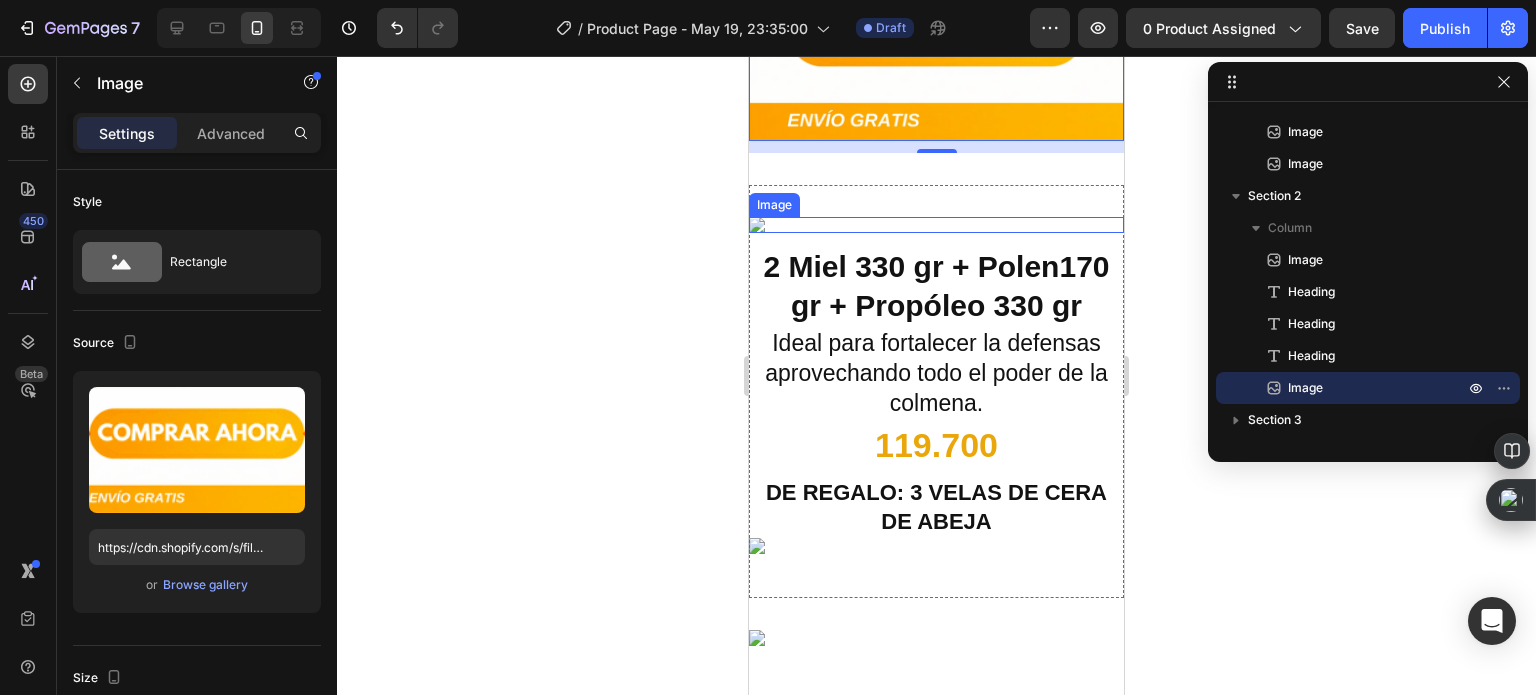 click at bounding box center [936, 225] 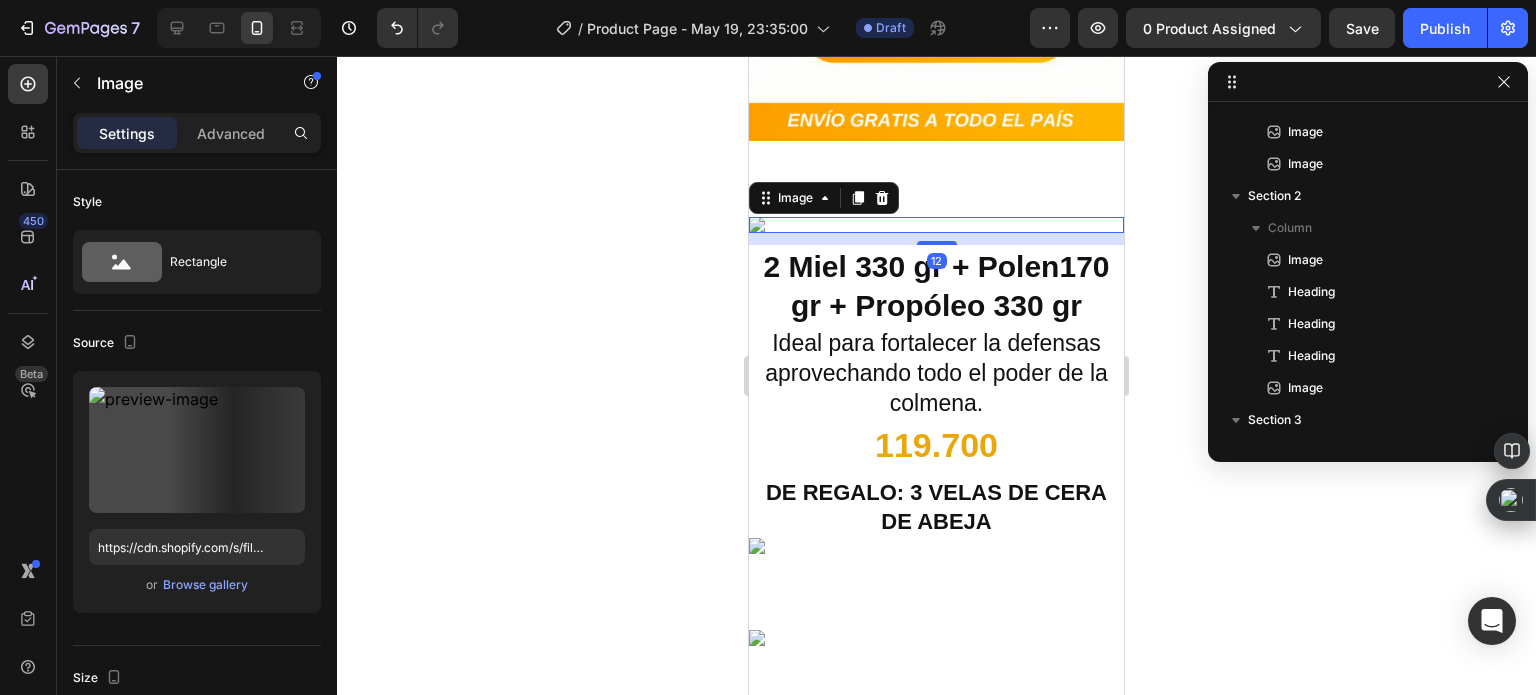 scroll, scrollTop: 474, scrollLeft: 0, axis: vertical 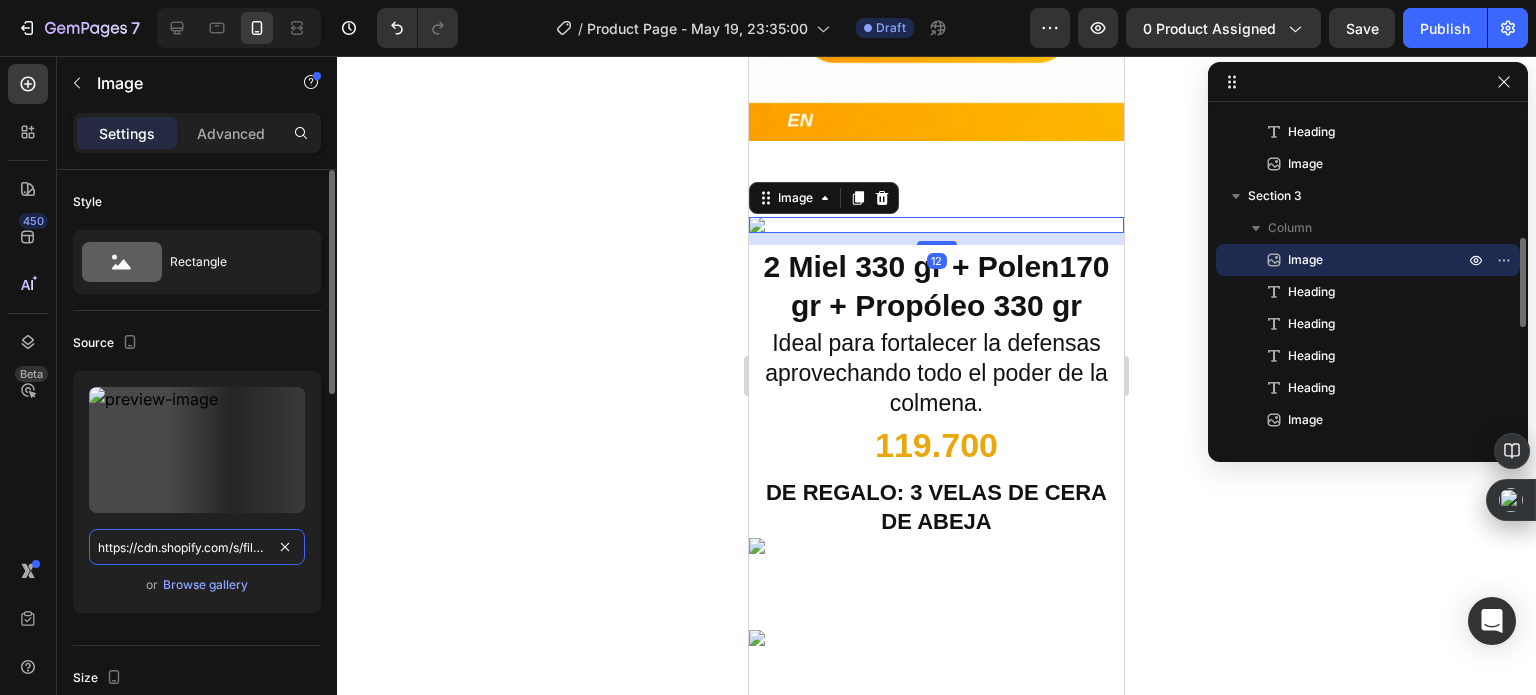 click on "https://cdn.shopify.com/s/files/1/0535/0549/1125/files/3_5_1_3000x3000.webp?v=1747022573" at bounding box center (197, 547) 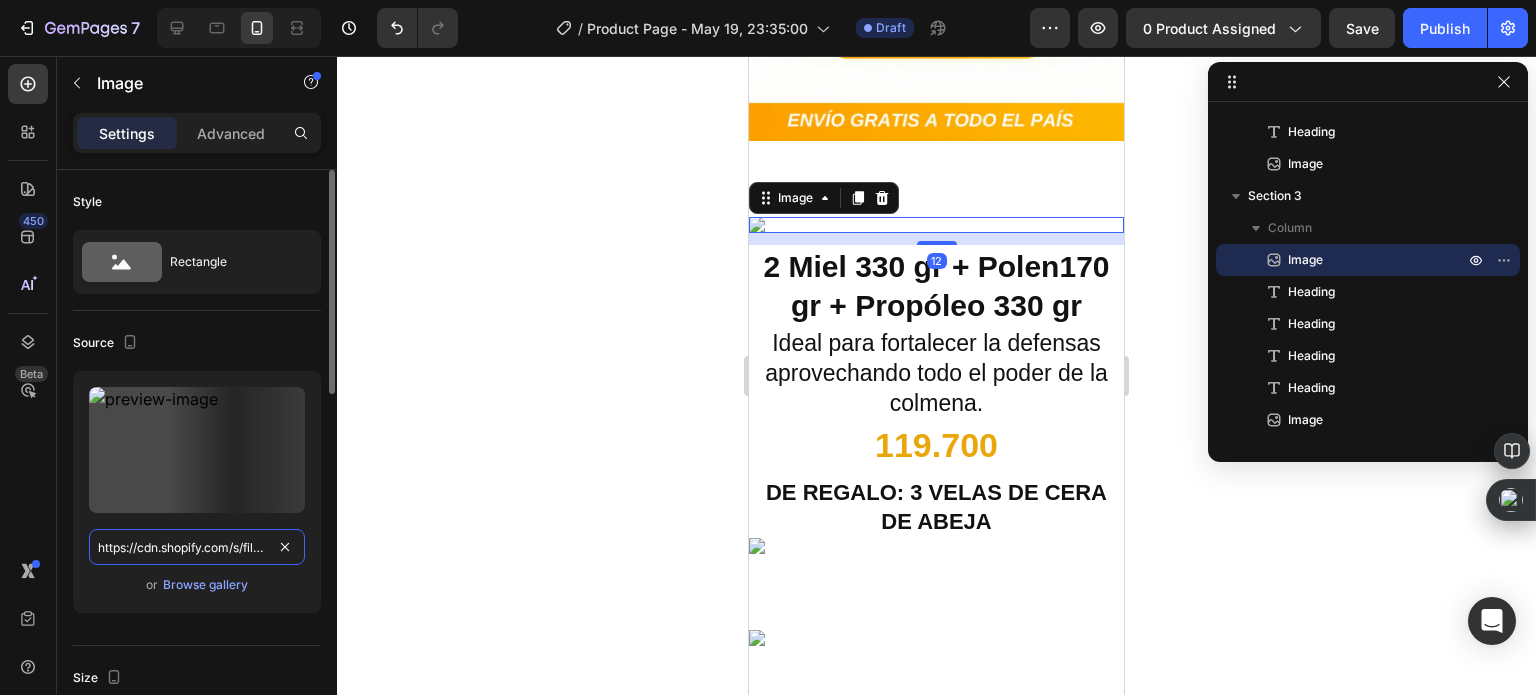 paste on "817/3597/4946/files/Encabezado_28_1.webp?v=1754176031" 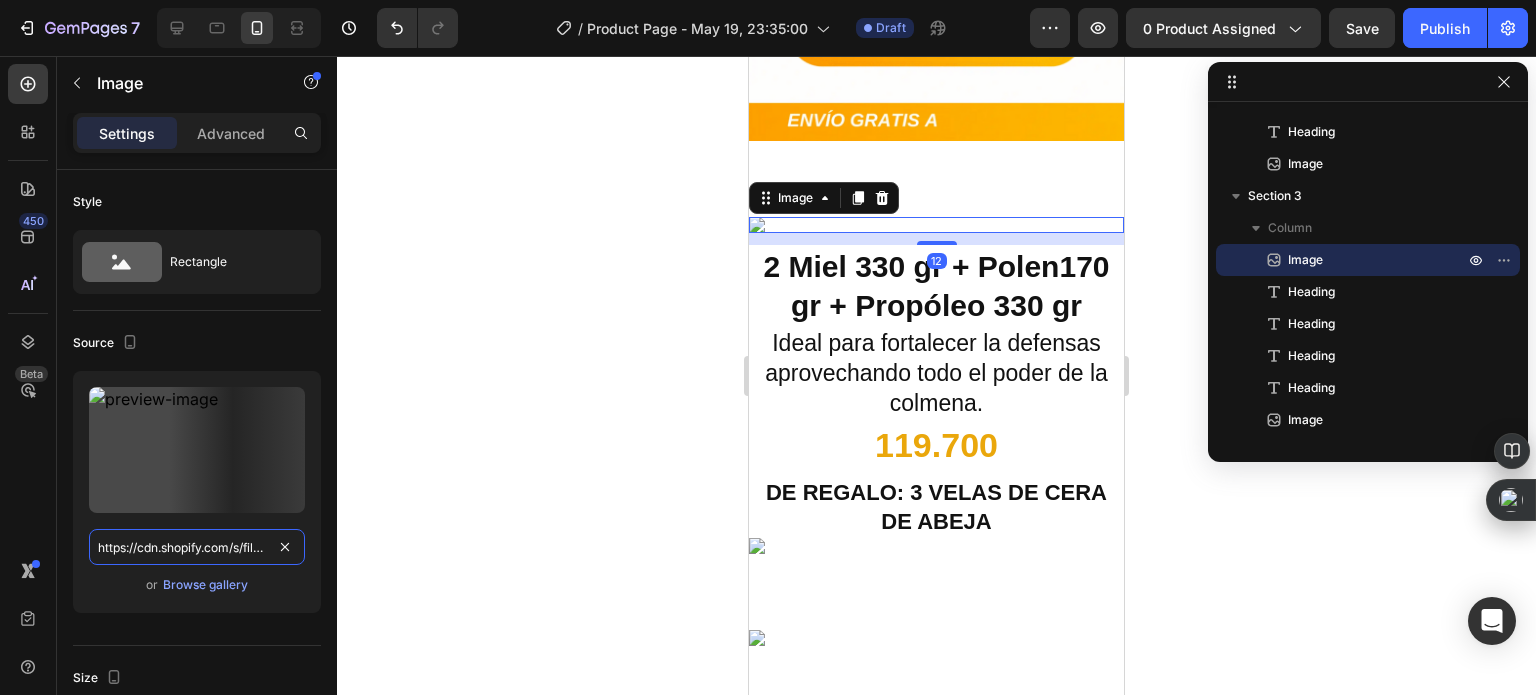 scroll, scrollTop: 0, scrollLeft: 366, axis: horizontal 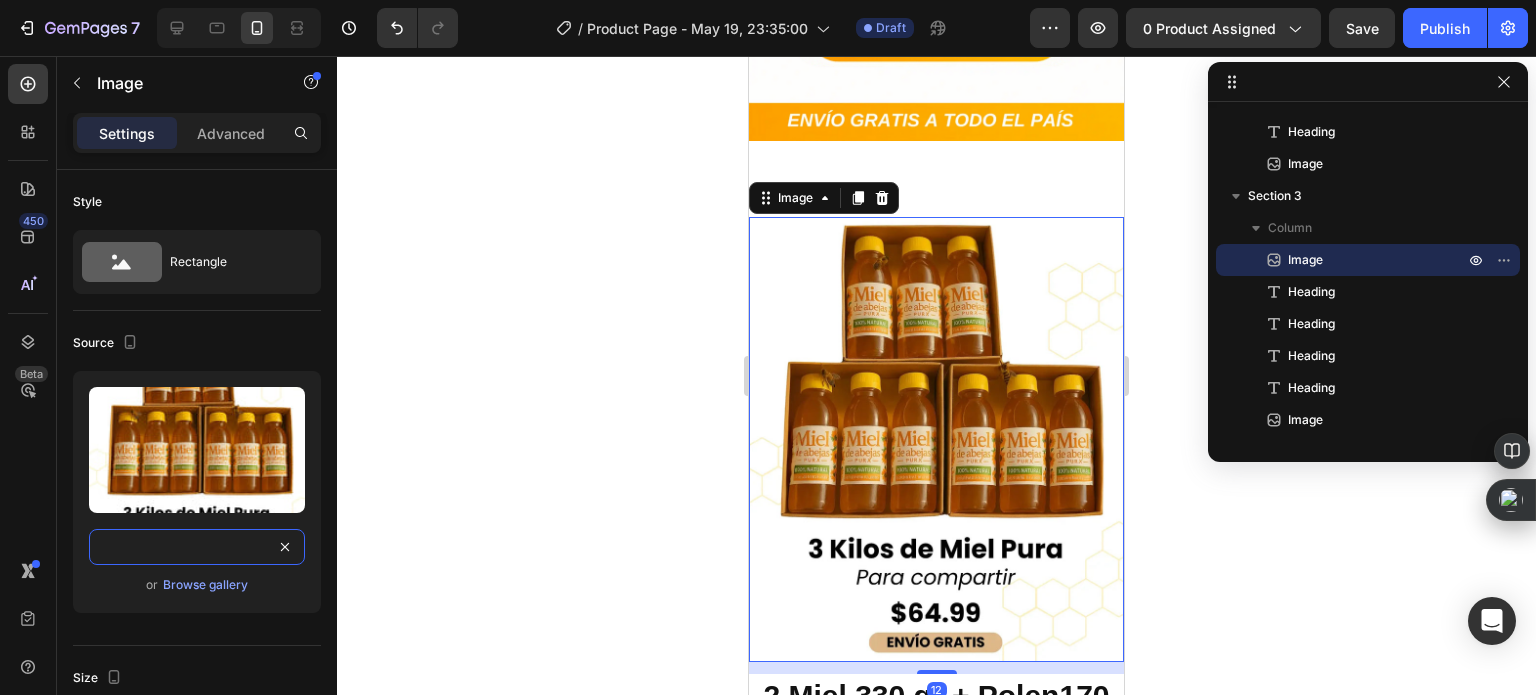 type on "https://cdn.shopify.com/s/files/1/0817/3597/4946/files/Encabezado_28_1.webp?v=1754176031" 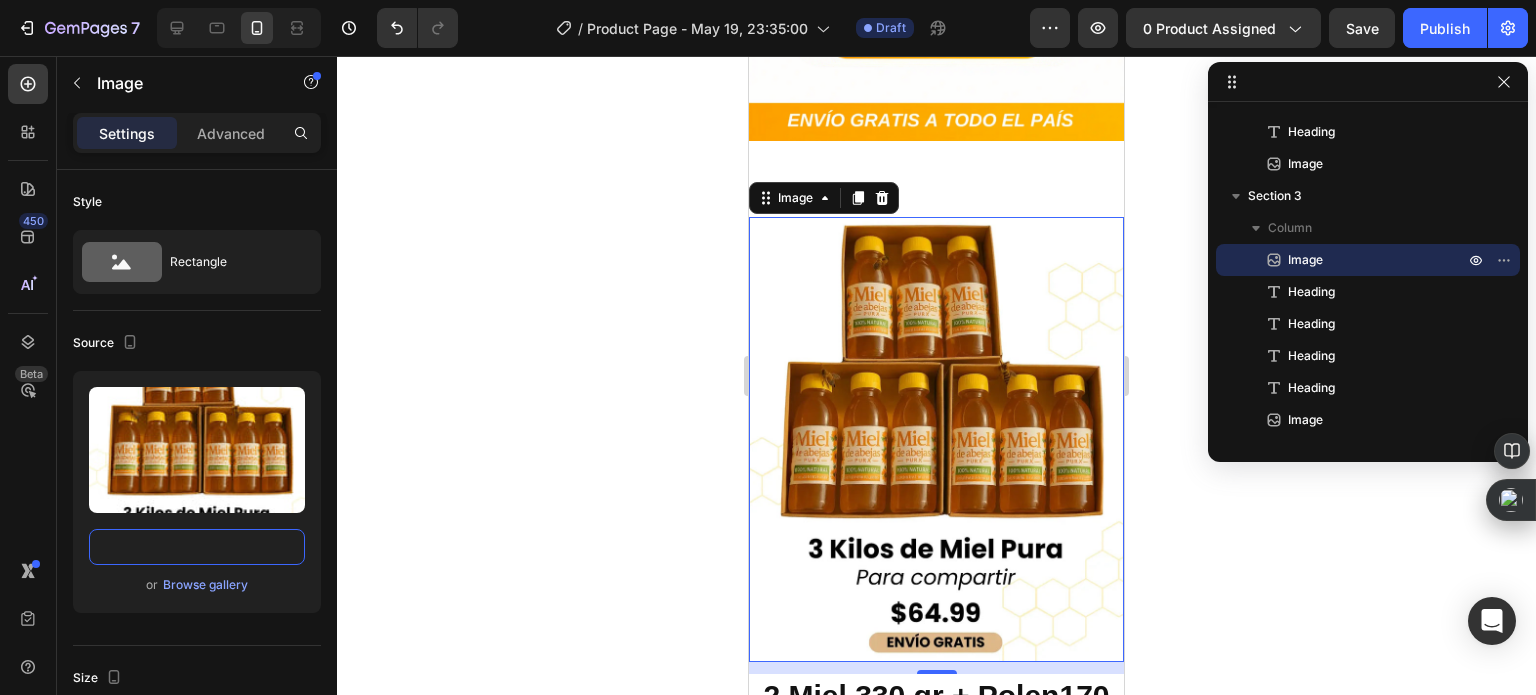 scroll, scrollTop: 0, scrollLeft: 0, axis: both 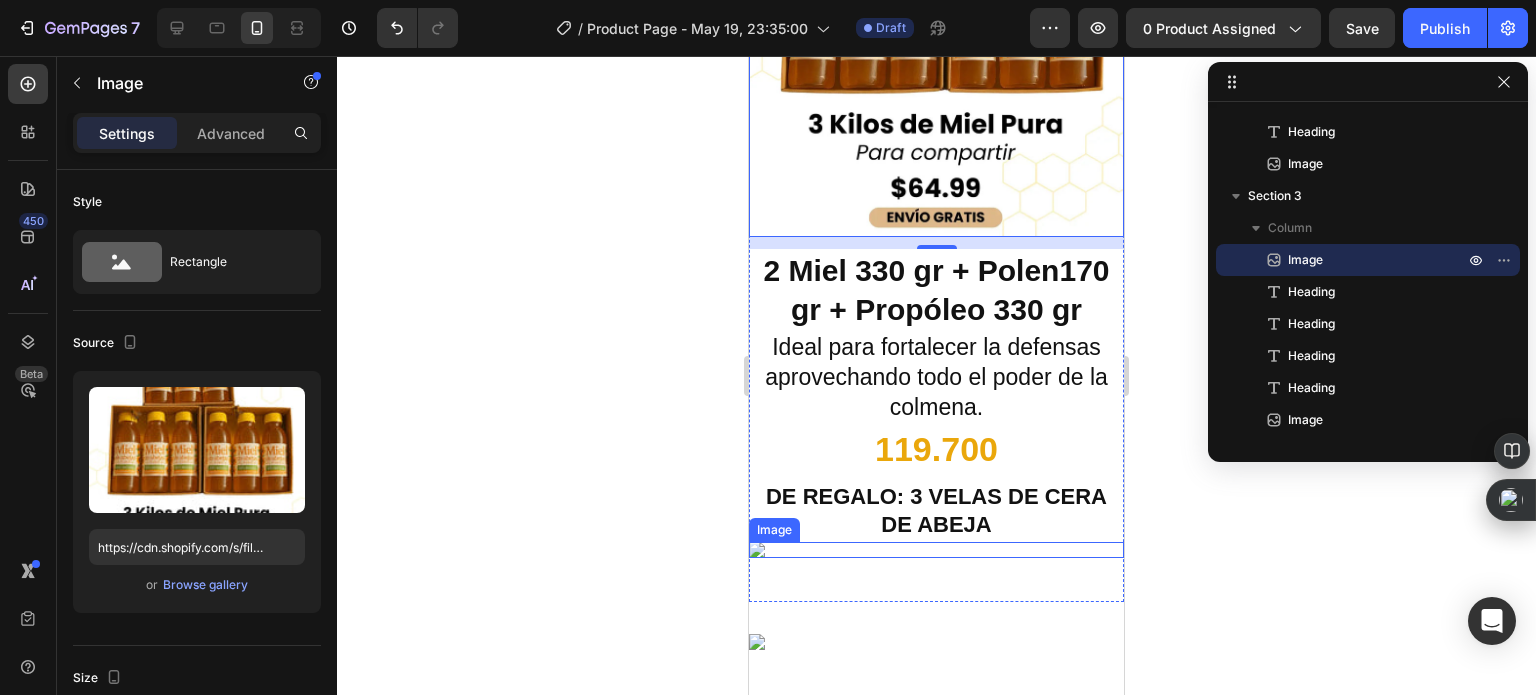 click at bounding box center [936, 550] 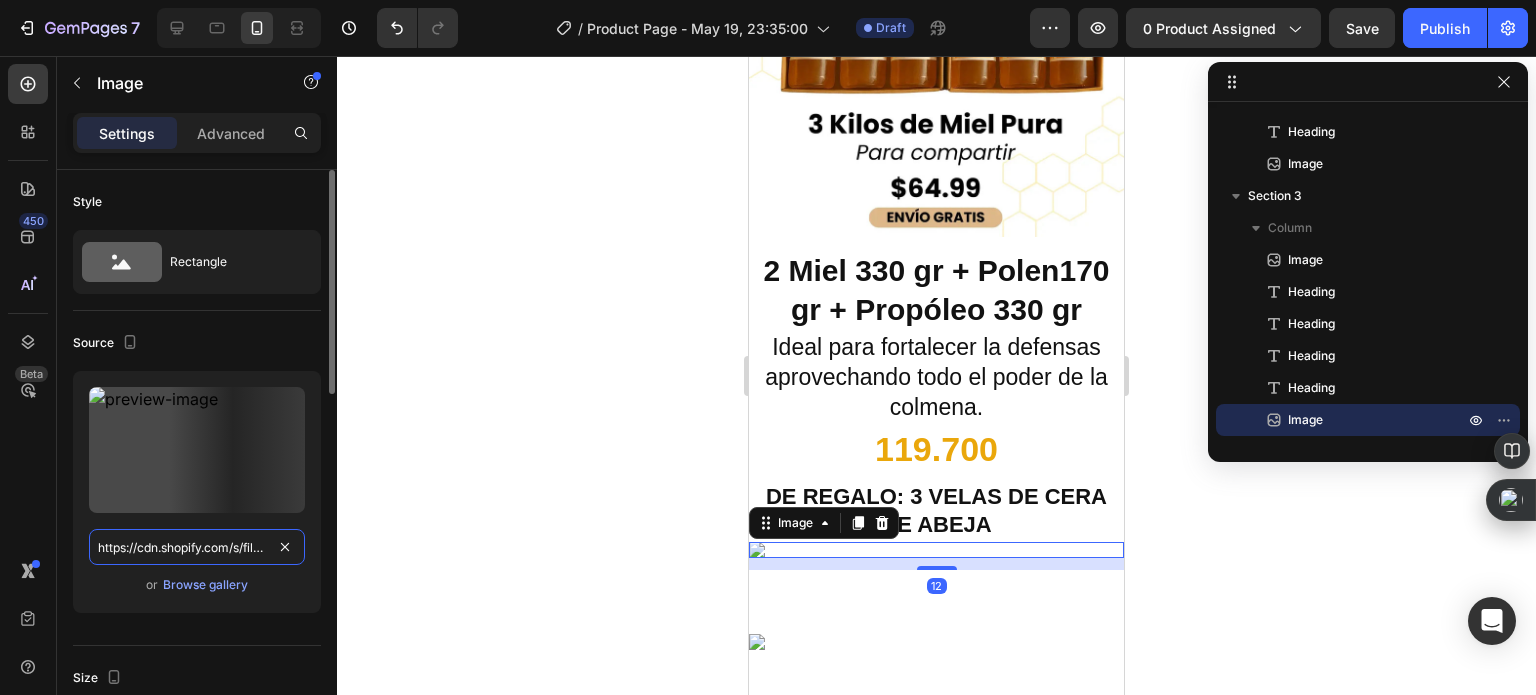 click on "https://cdn.shopify.com/s/files/1/0535/0549/1125/files/Aadirunttulo2-ezgif.com-video-to-webp-converter_3000x3000.webp?v=1726972180" at bounding box center [197, 547] 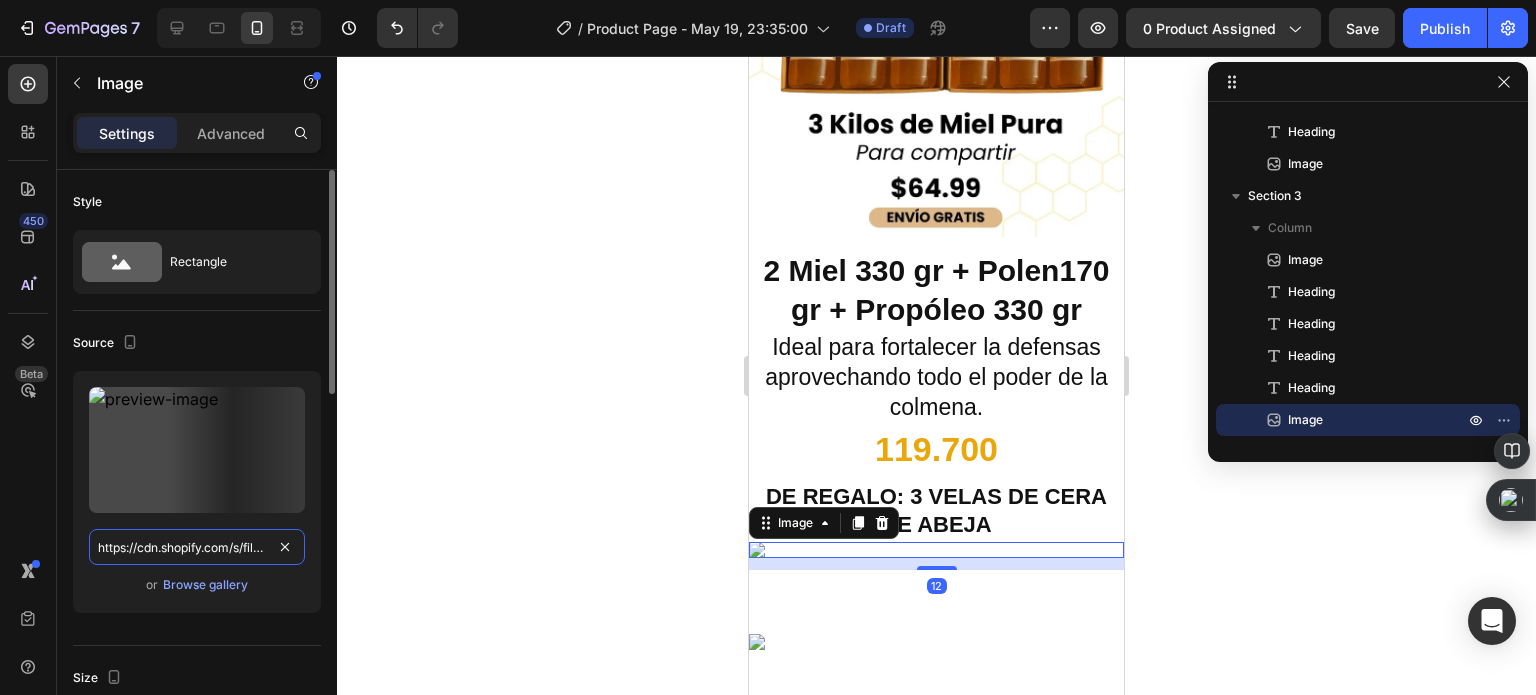 paste on "12-ezgif.com-gif-to-webp-converter.webp?v=174783873" 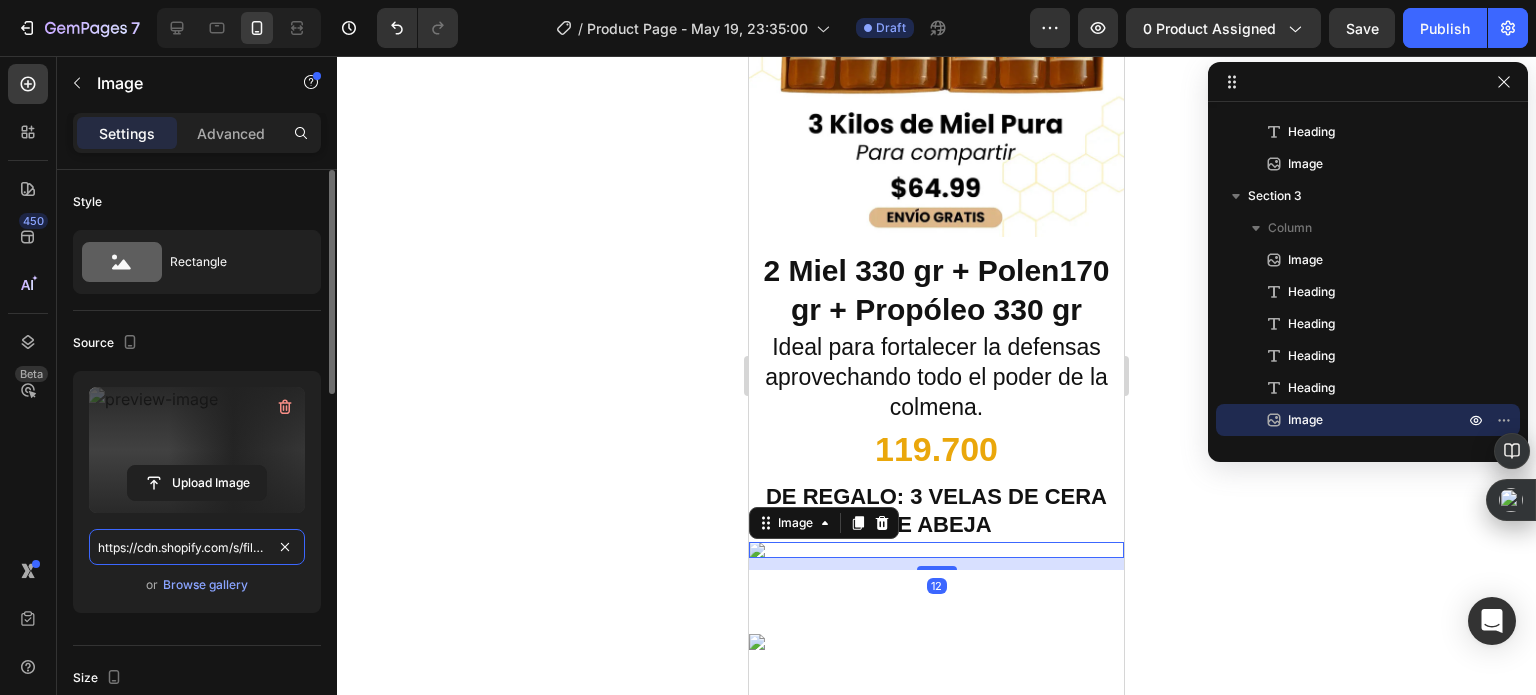 type on "https://cdn.shopify.com/s/files/1/0535/0549/1125/files/Aadirunttulo12-ezgif.com-gif-to-webp-converter.webp?v=1747838730" 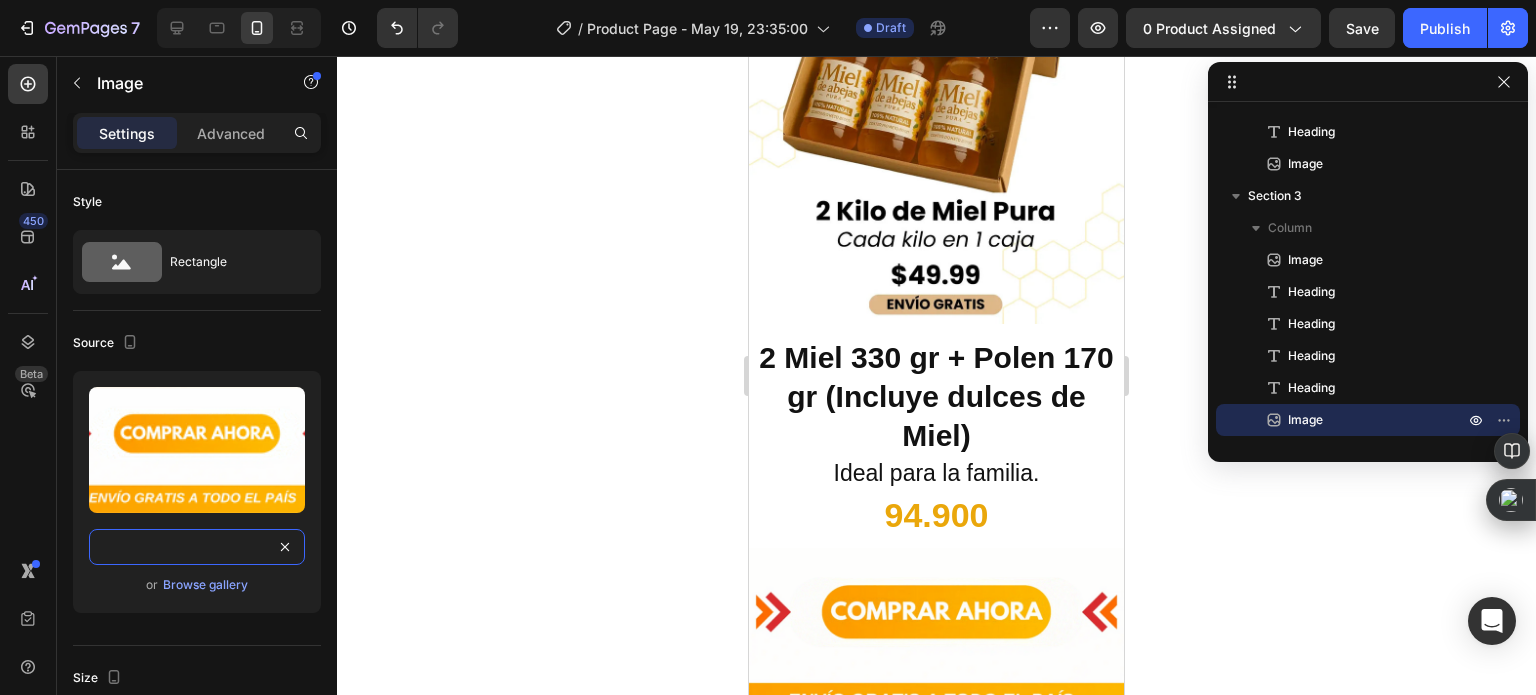 scroll, scrollTop: 2600, scrollLeft: 0, axis: vertical 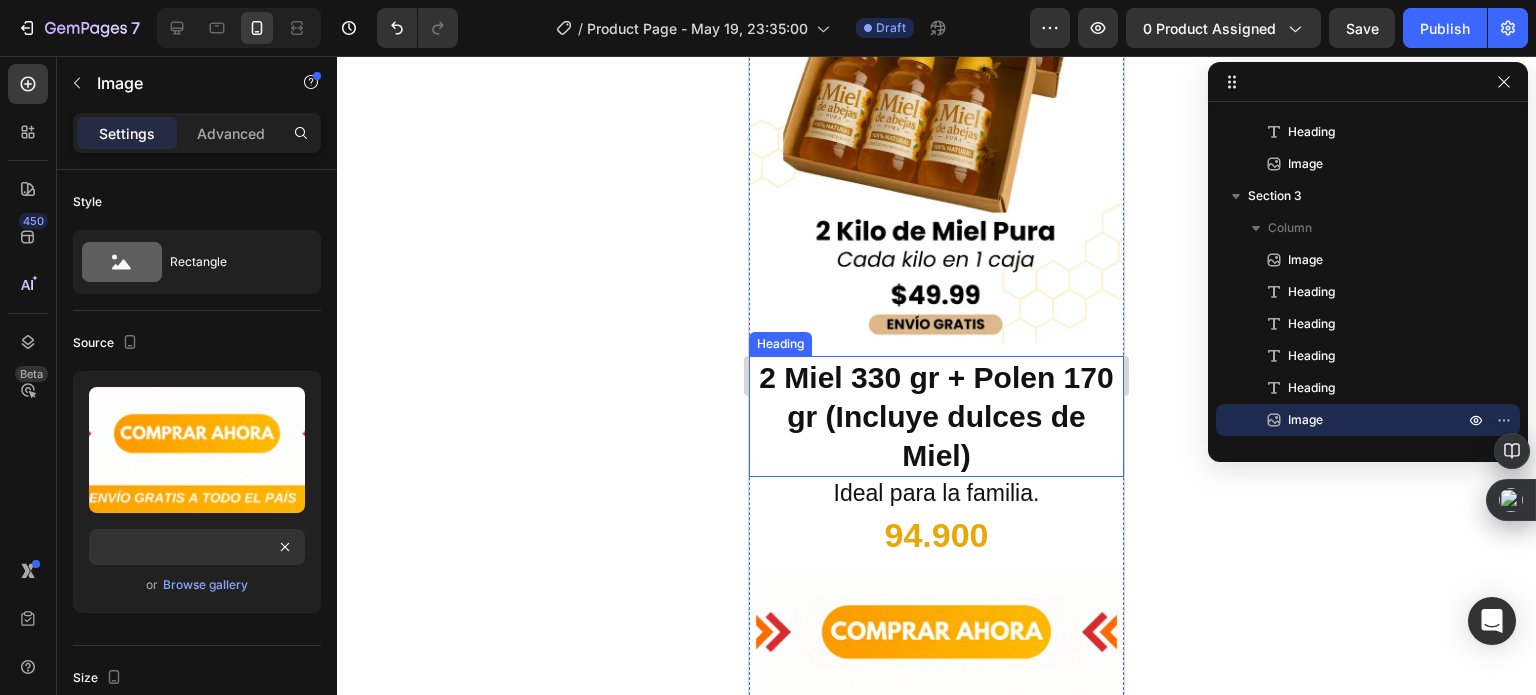 click on "2 Miel 330 gr + Polen 170 gr (Incluye dulces de Miel)" at bounding box center [936, 416] 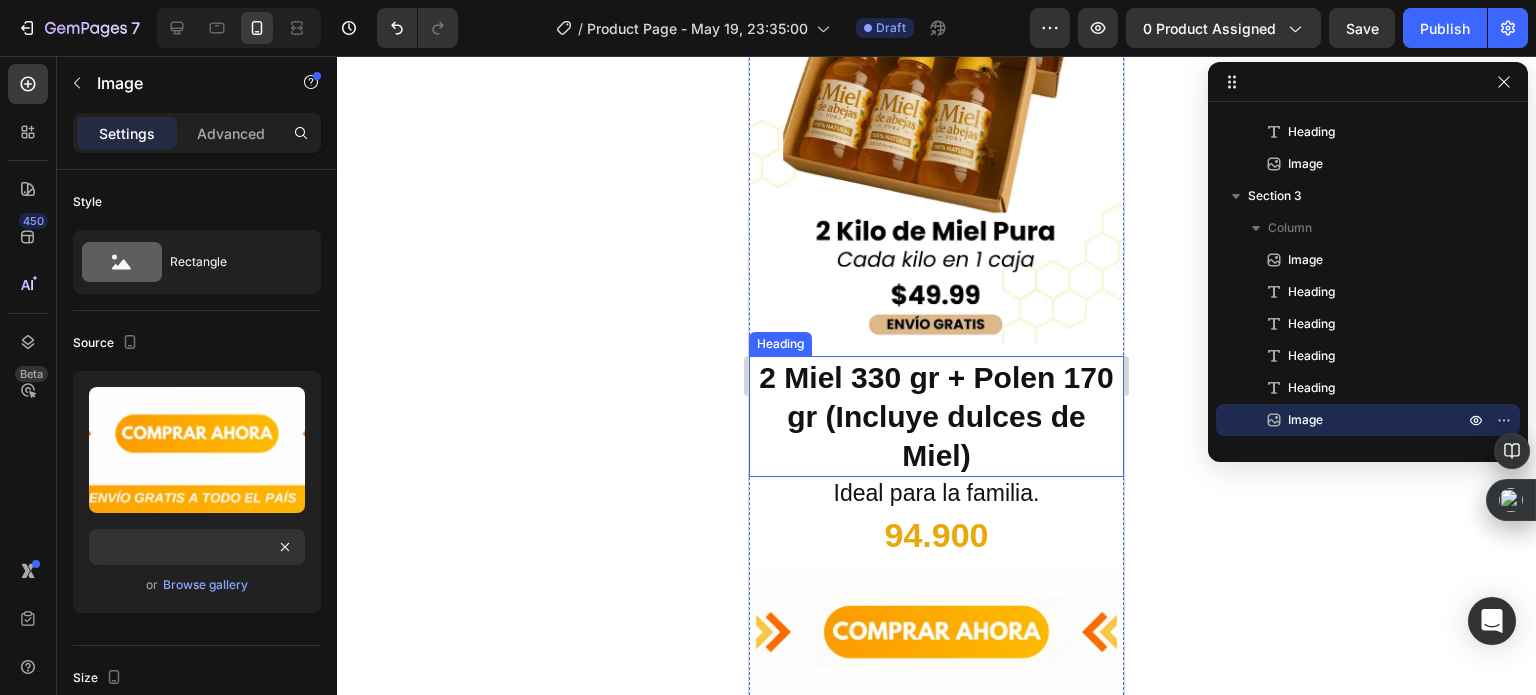 scroll, scrollTop: 282, scrollLeft: 0, axis: vertical 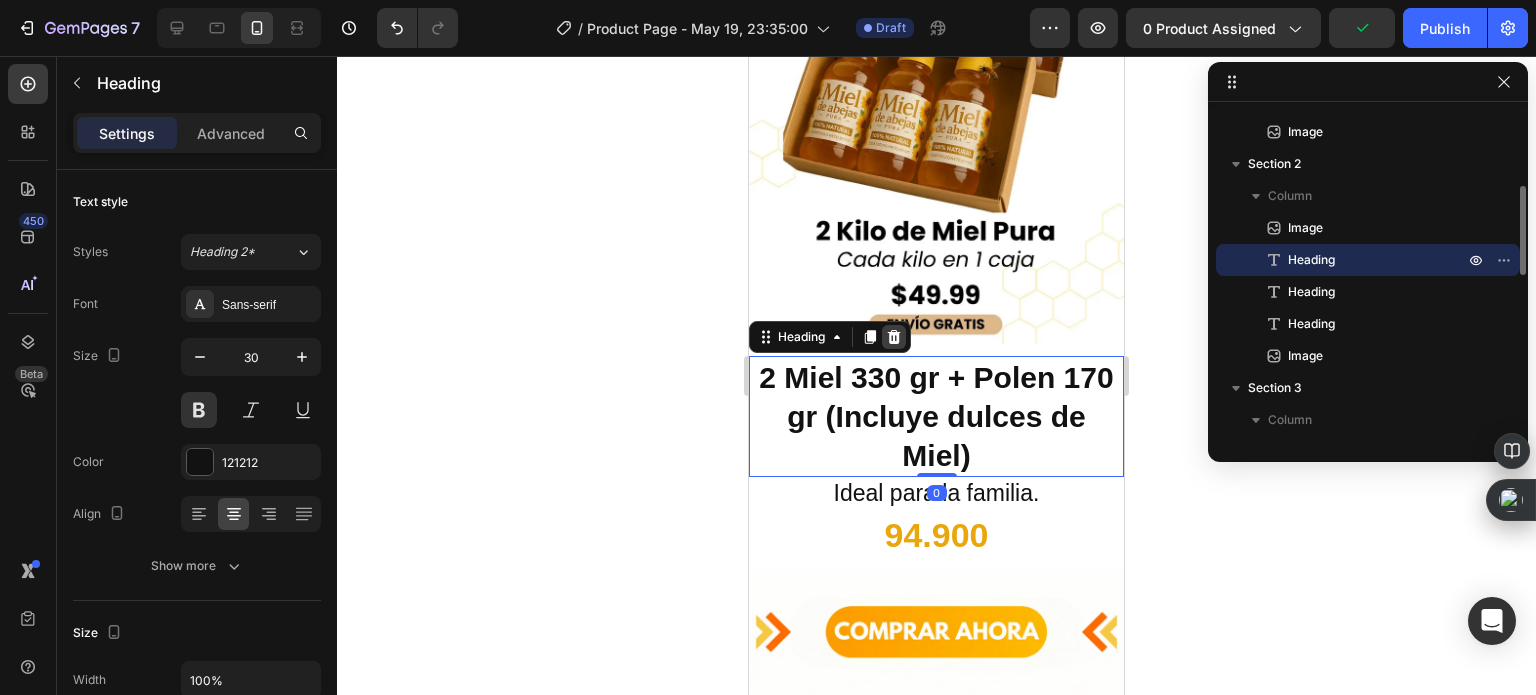 click 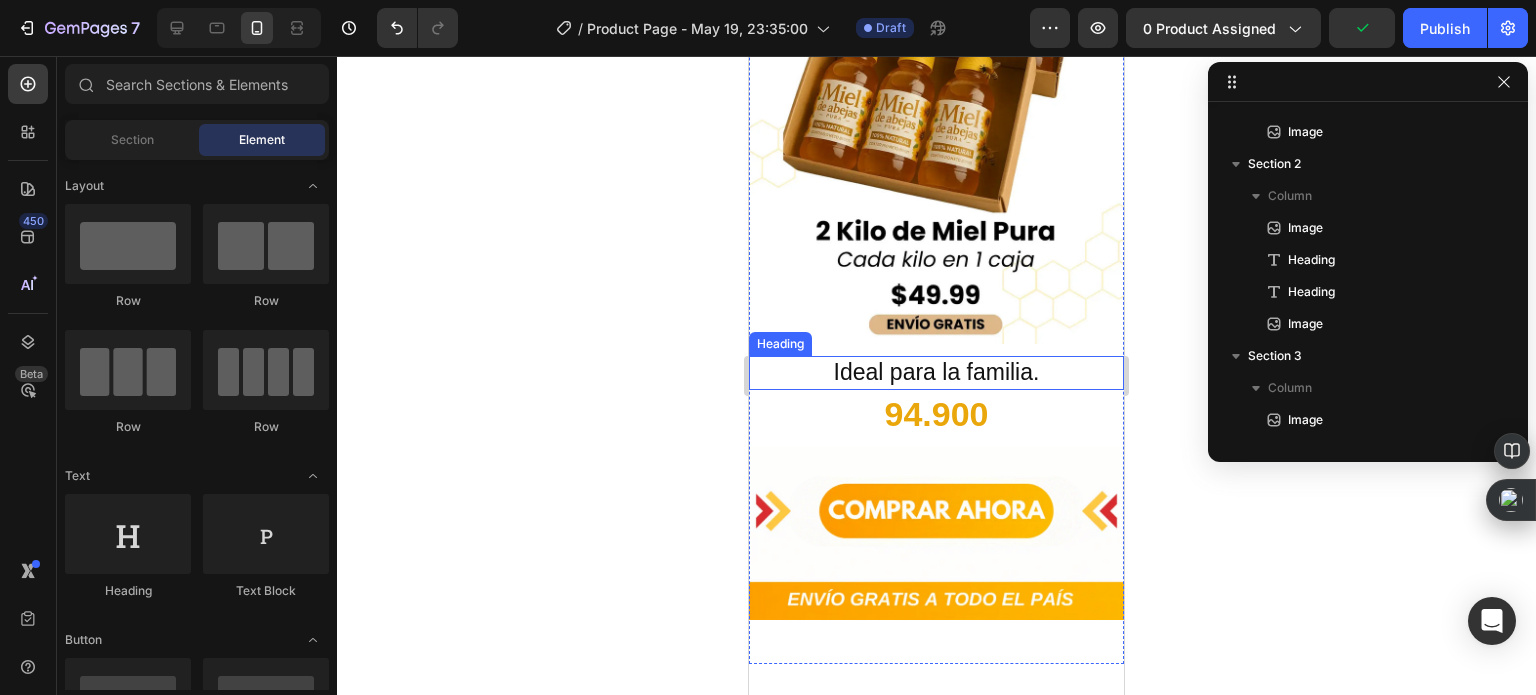 click on "Ideal para la familia." at bounding box center (936, 373) 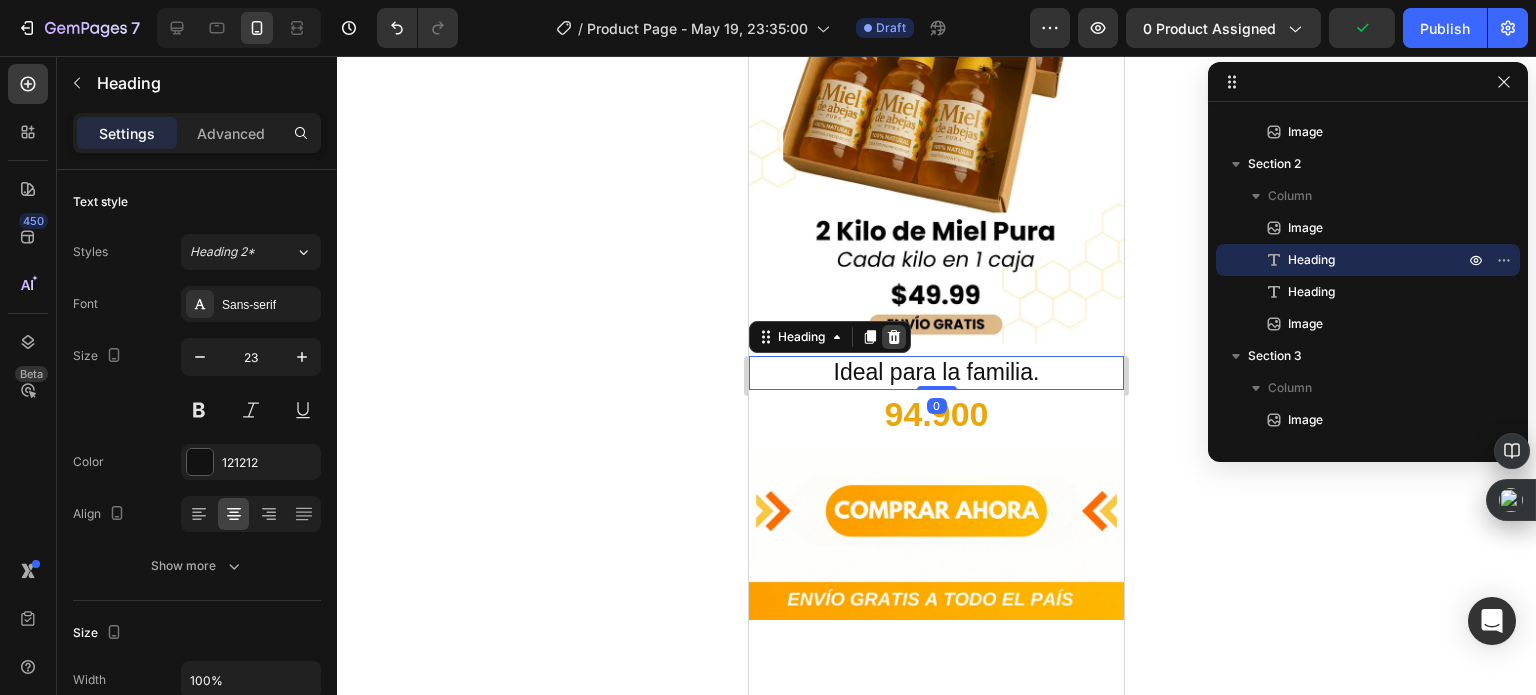 click at bounding box center (894, 337) 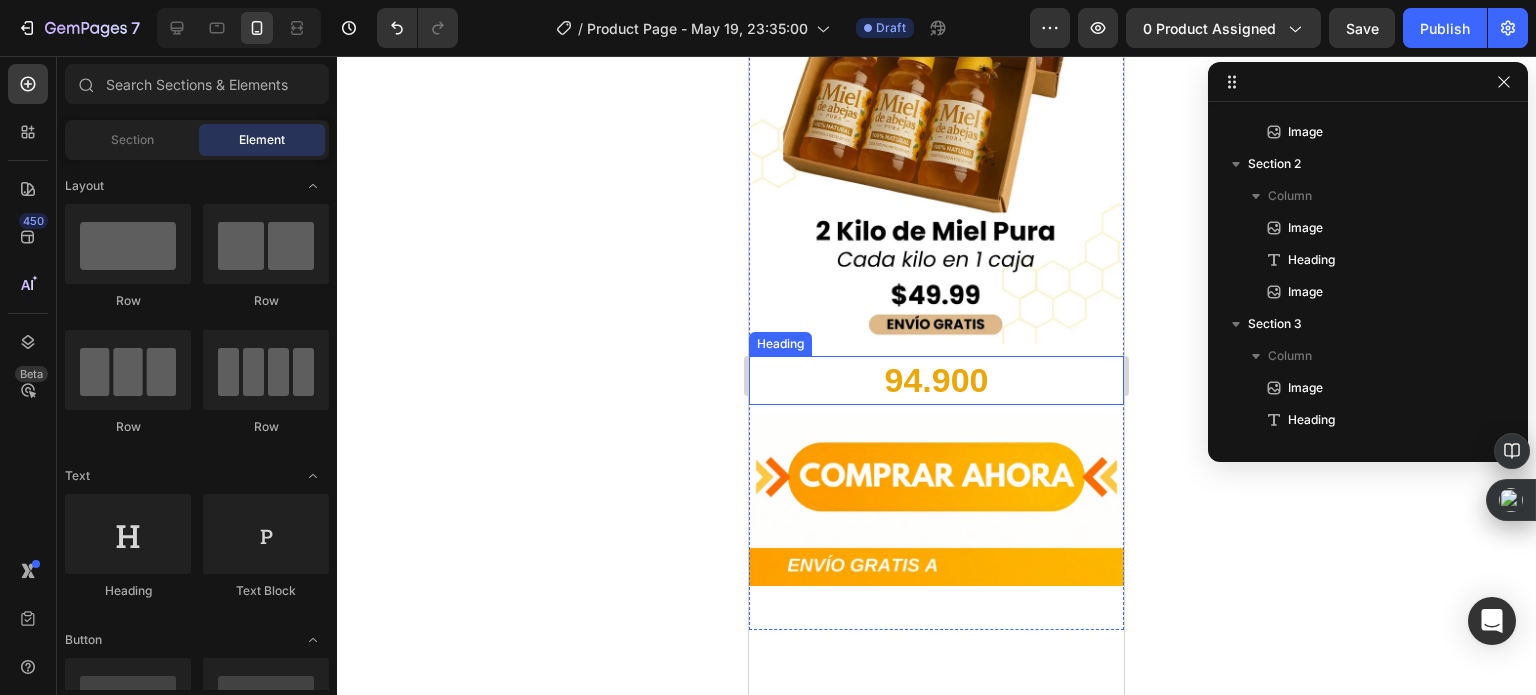 click on "94.900" at bounding box center [937, 380] 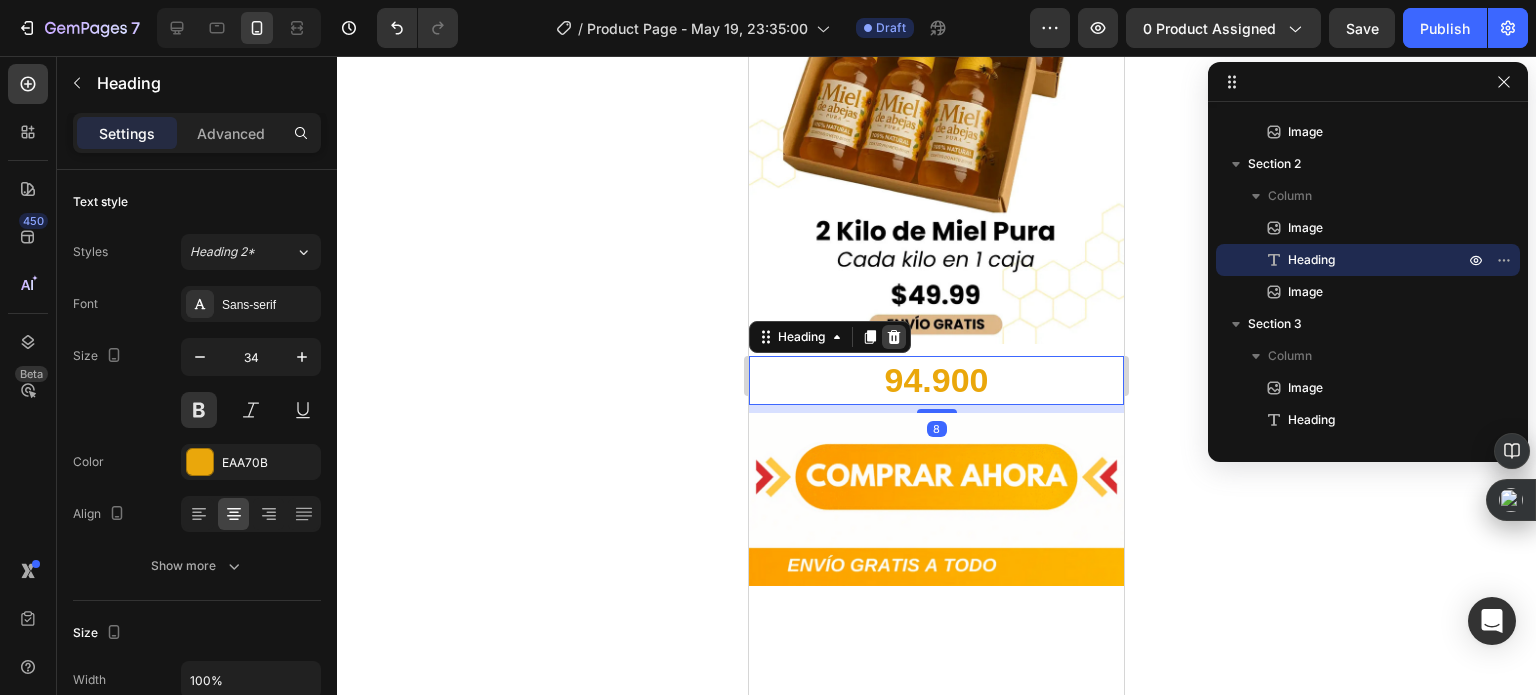 click 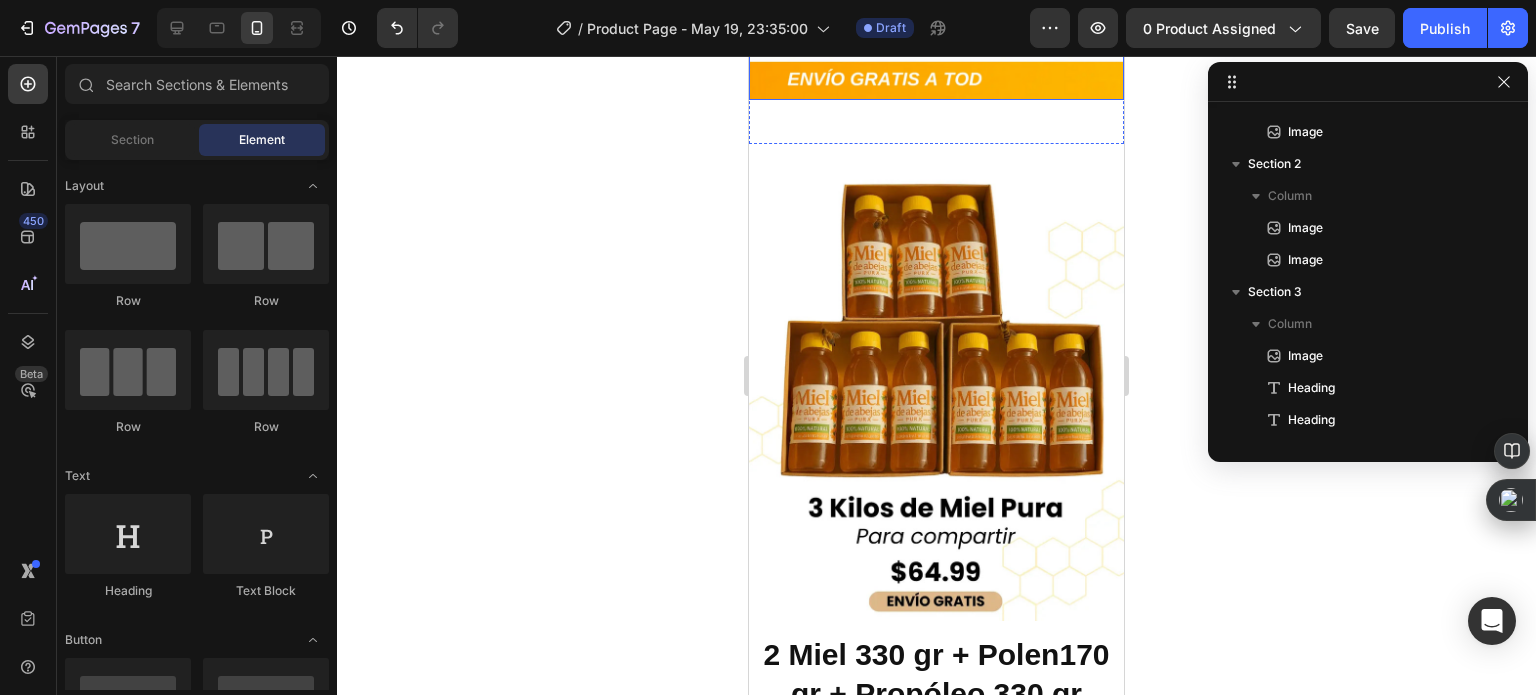 scroll, scrollTop: 3200, scrollLeft: 0, axis: vertical 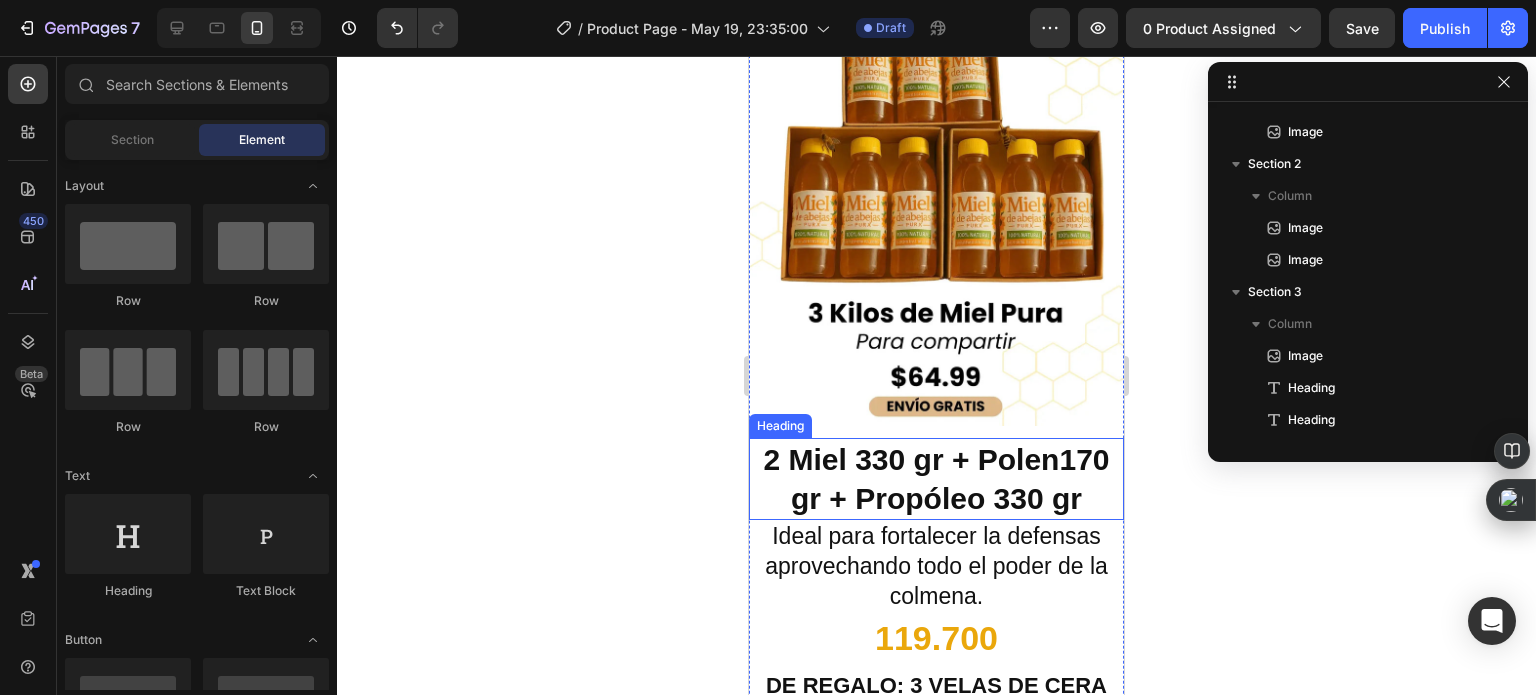 click on "2 Miel 330 gr + Polen" at bounding box center [911, 459] 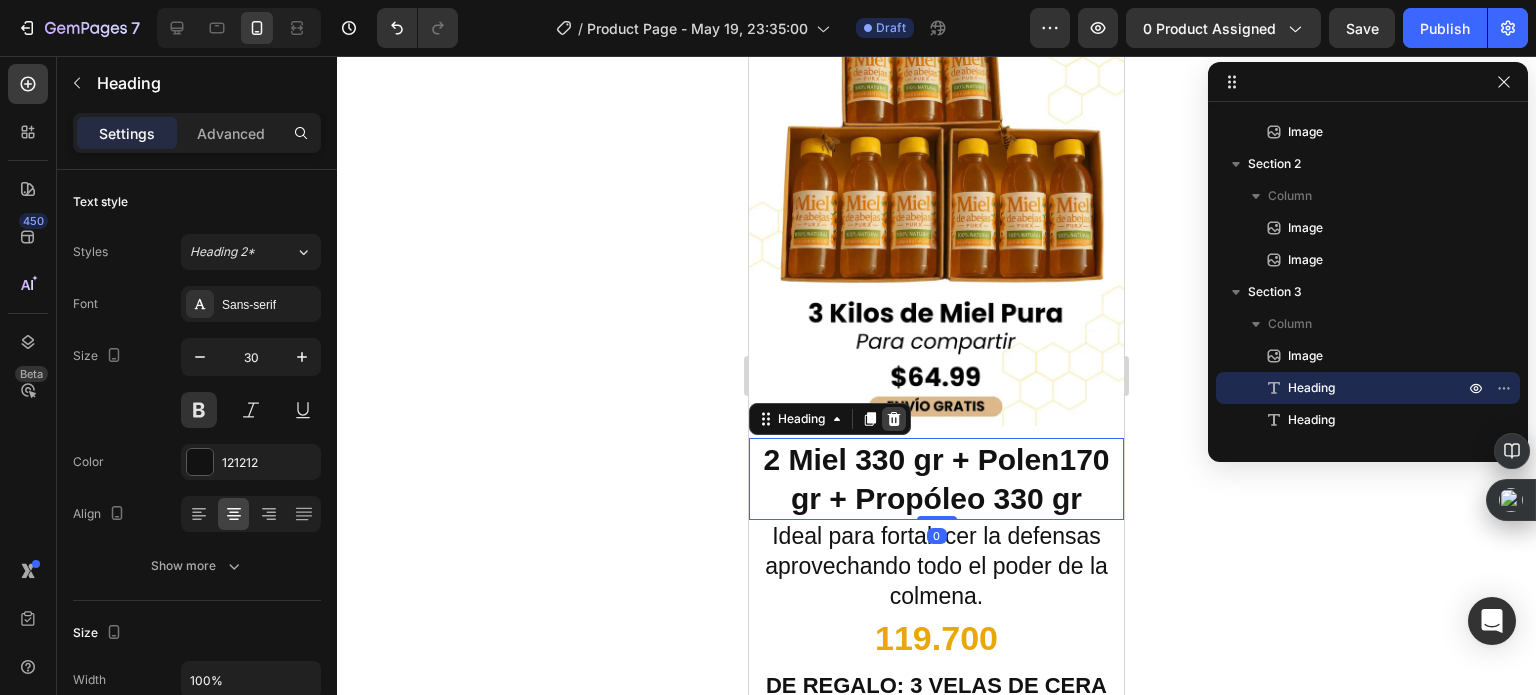 click 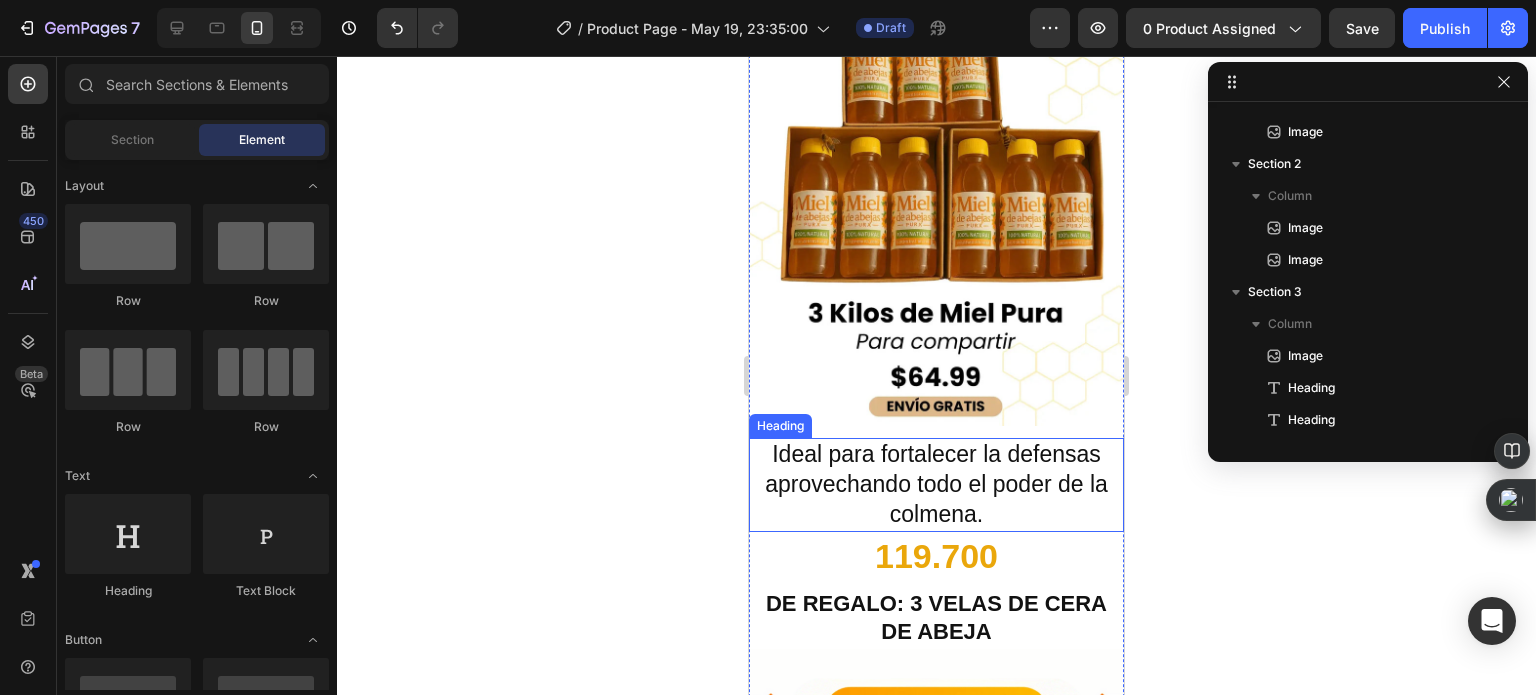 click on "Ideal para fortalecer la defensas aprovechando todo el poder de la colmena." at bounding box center (936, 485) 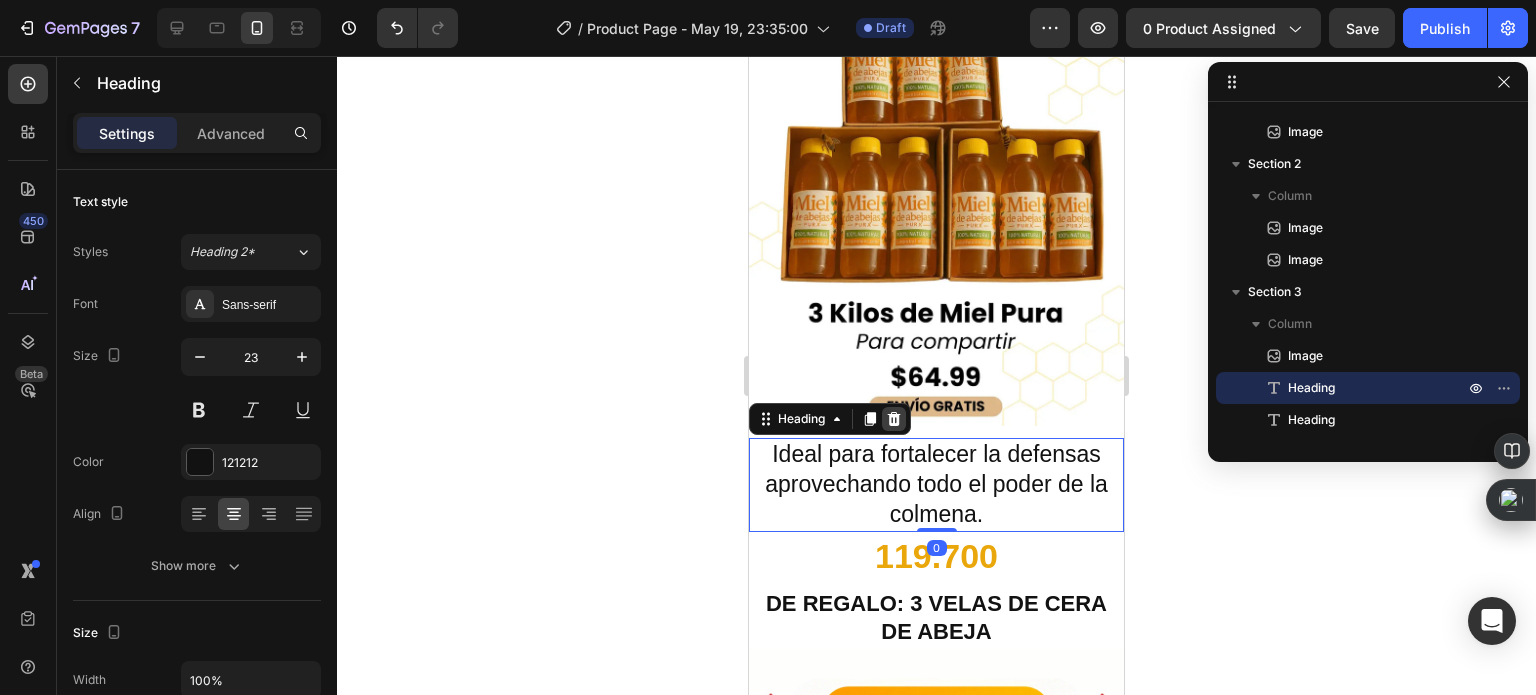click at bounding box center (894, 419) 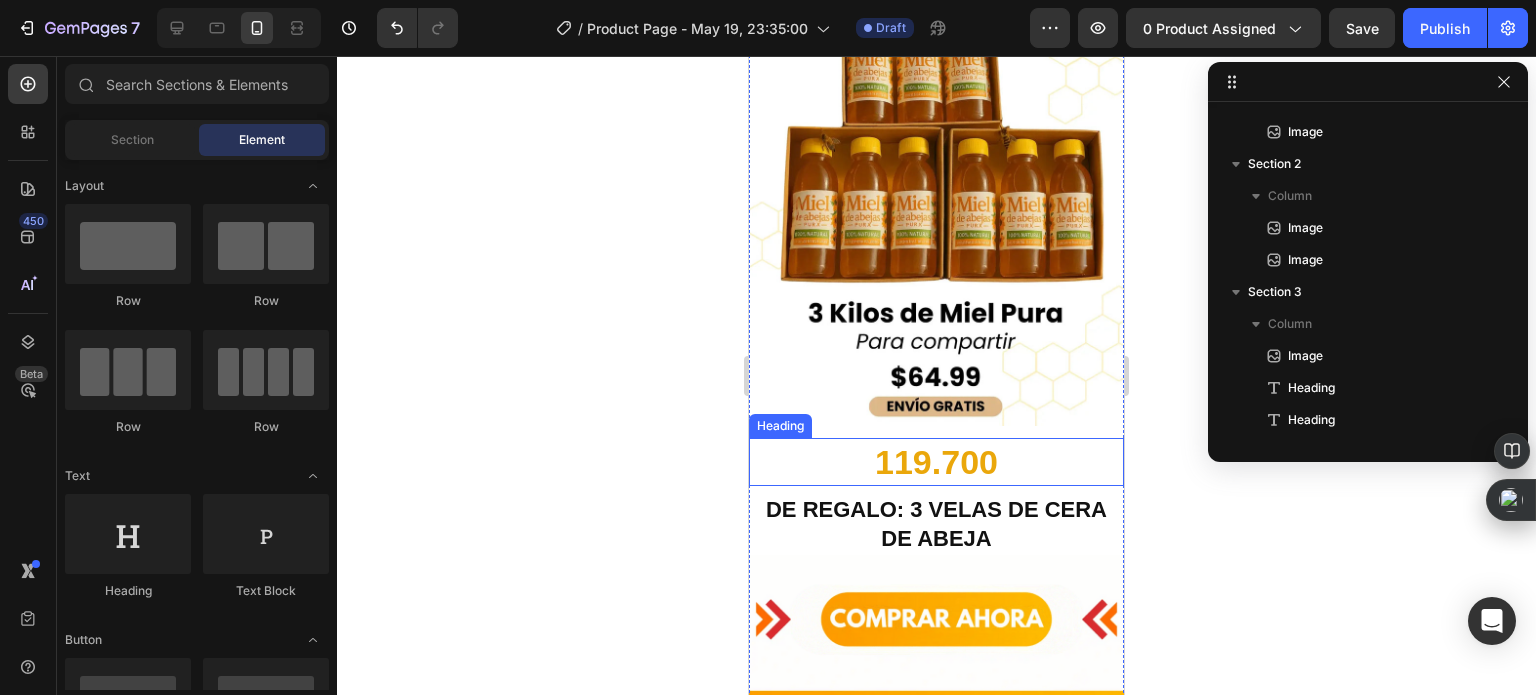 click on "119.700" at bounding box center [936, 462] 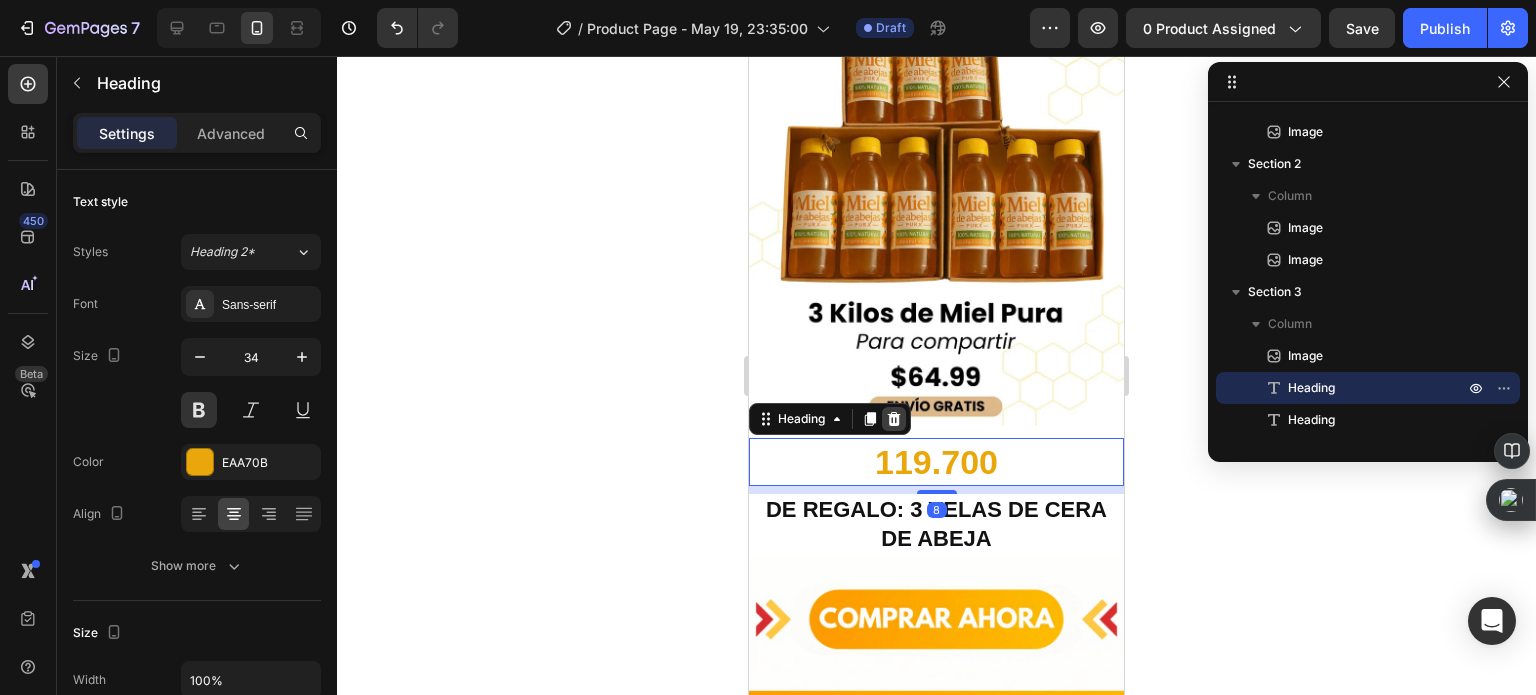 click 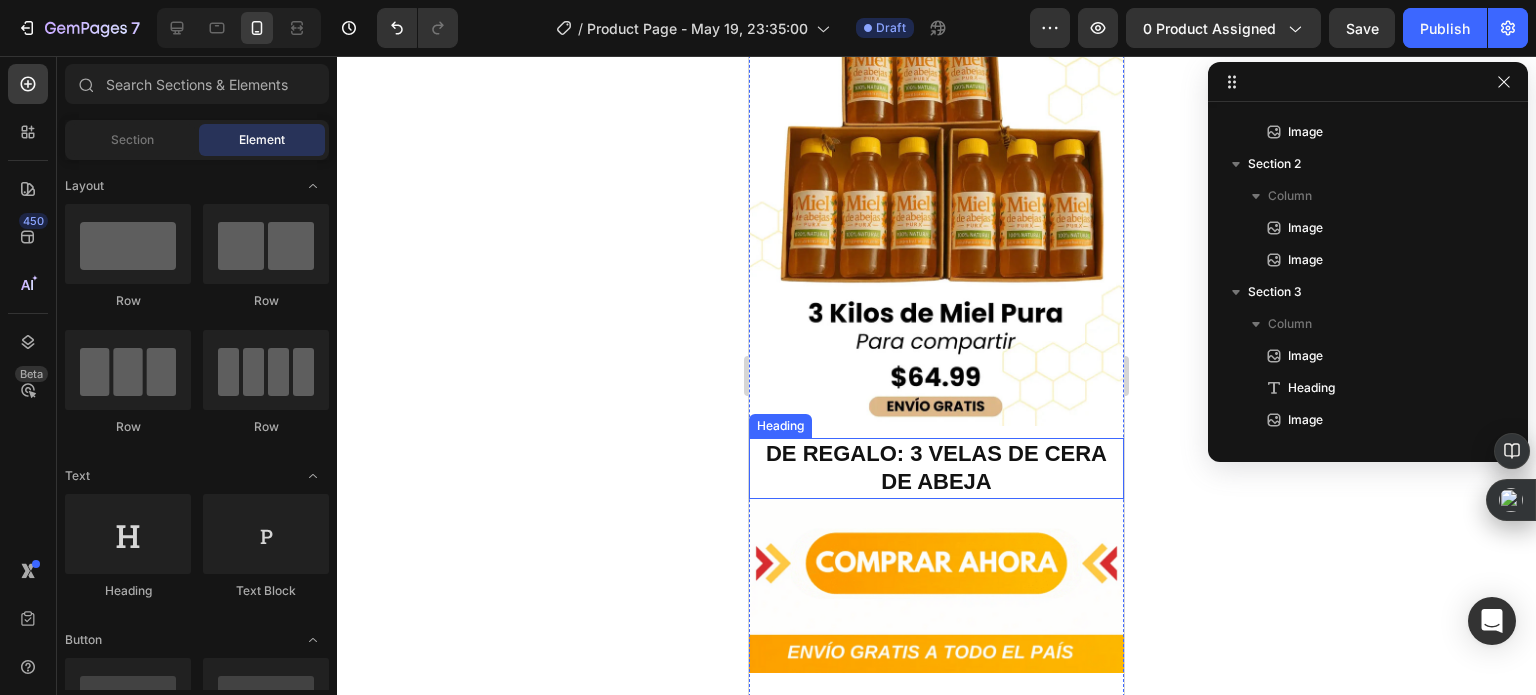 click on "DE REGALO: 3 VELAS DE CERA DE ABEJA" at bounding box center [936, 468] 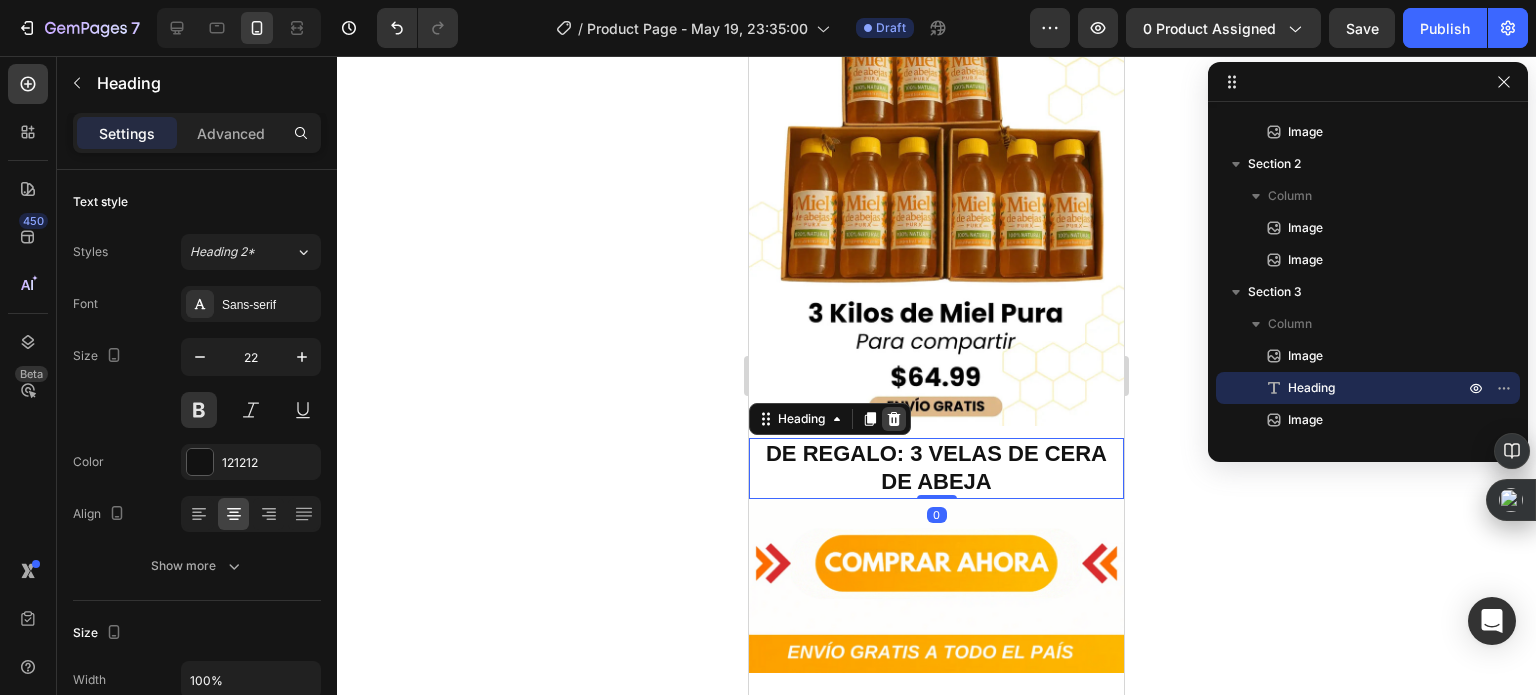 click 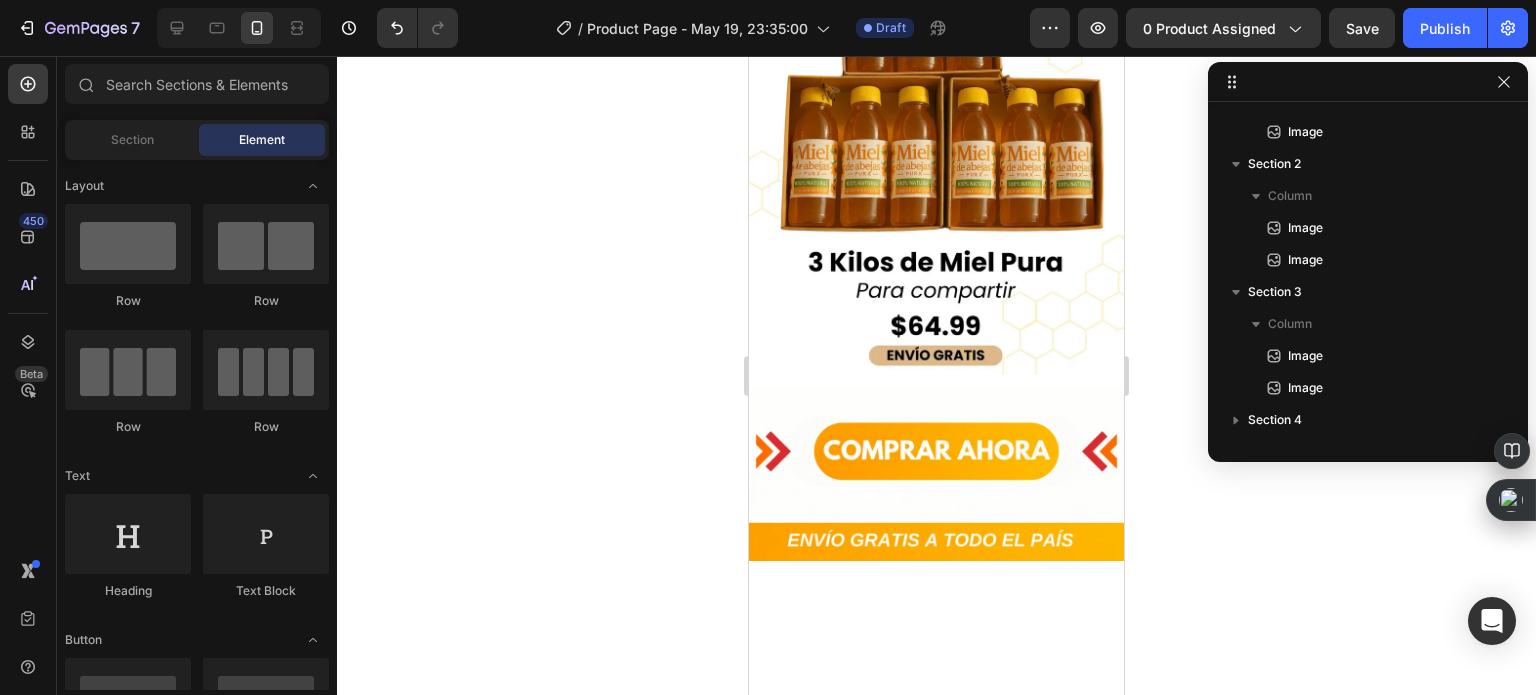 scroll, scrollTop: 3400, scrollLeft: 0, axis: vertical 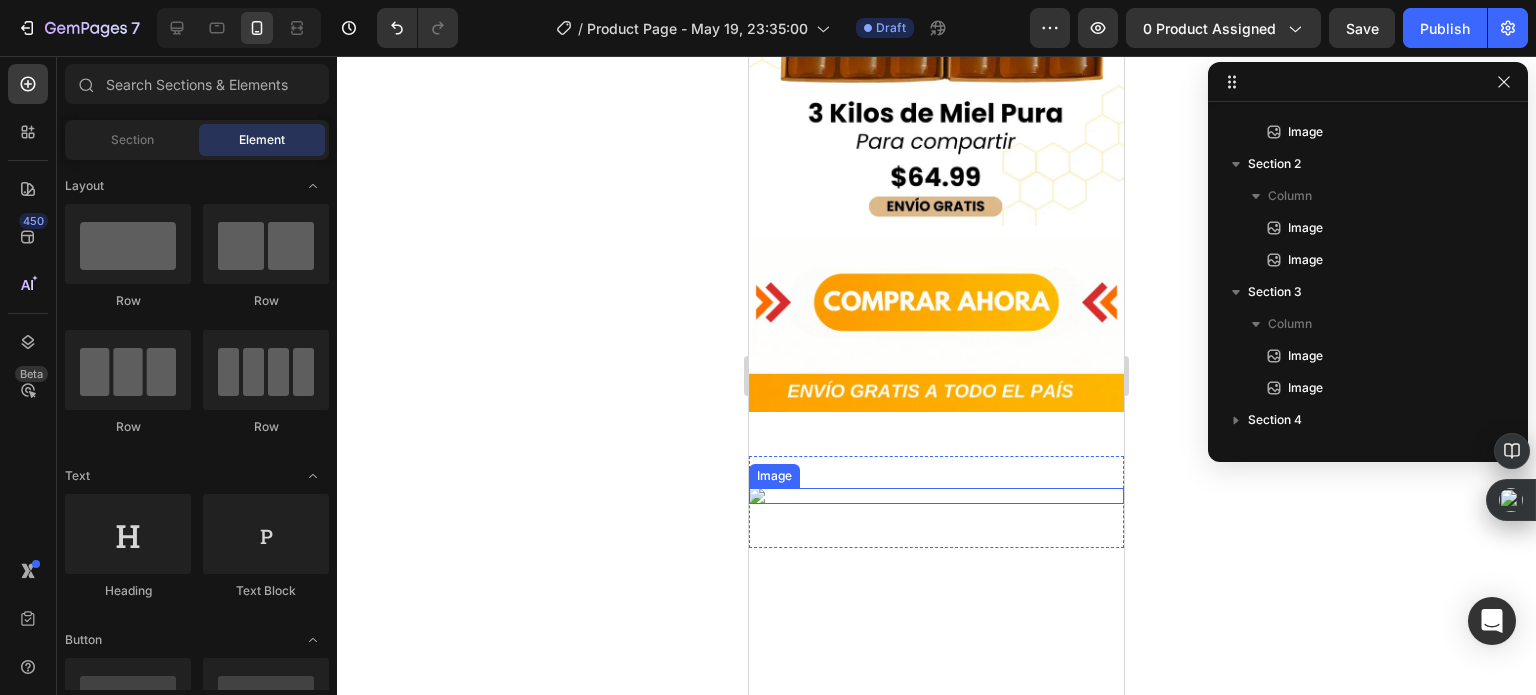 click at bounding box center (936, 496) 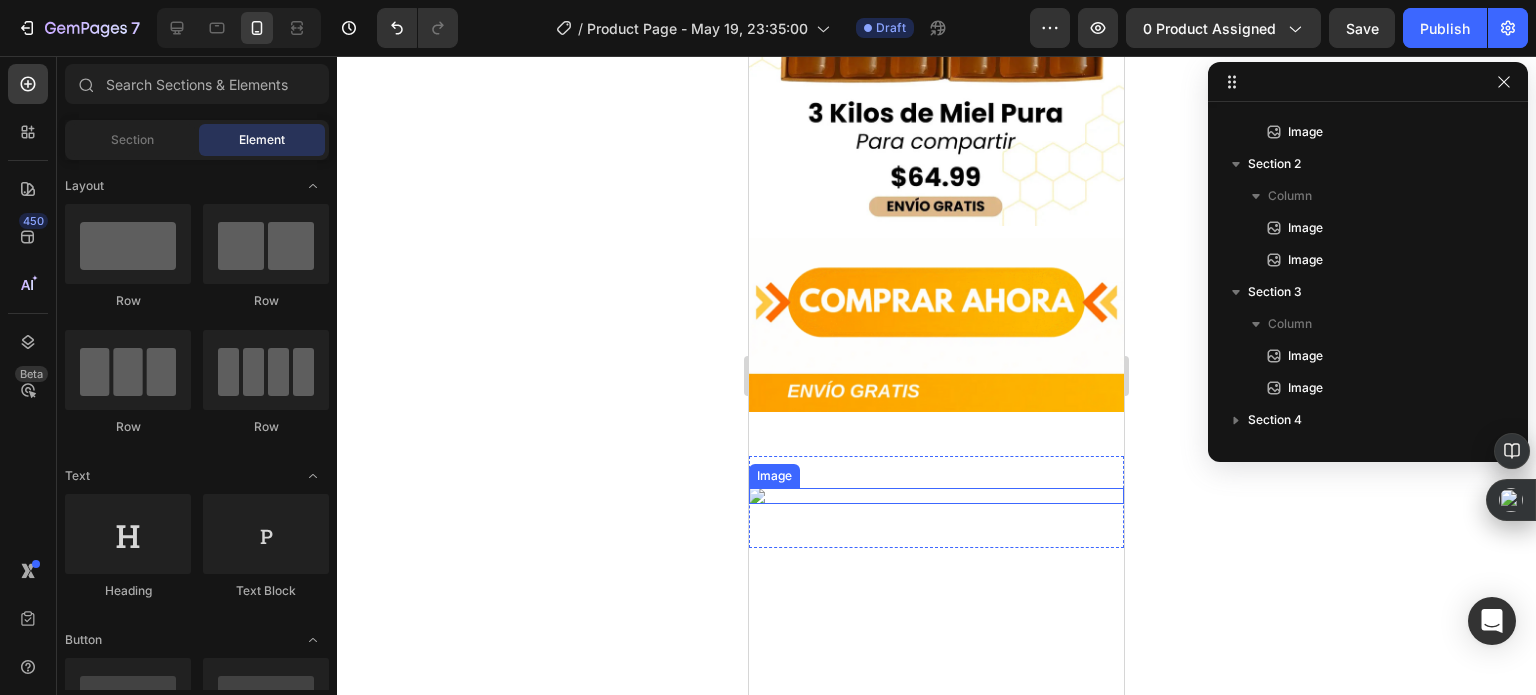 scroll, scrollTop: 506, scrollLeft: 0, axis: vertical 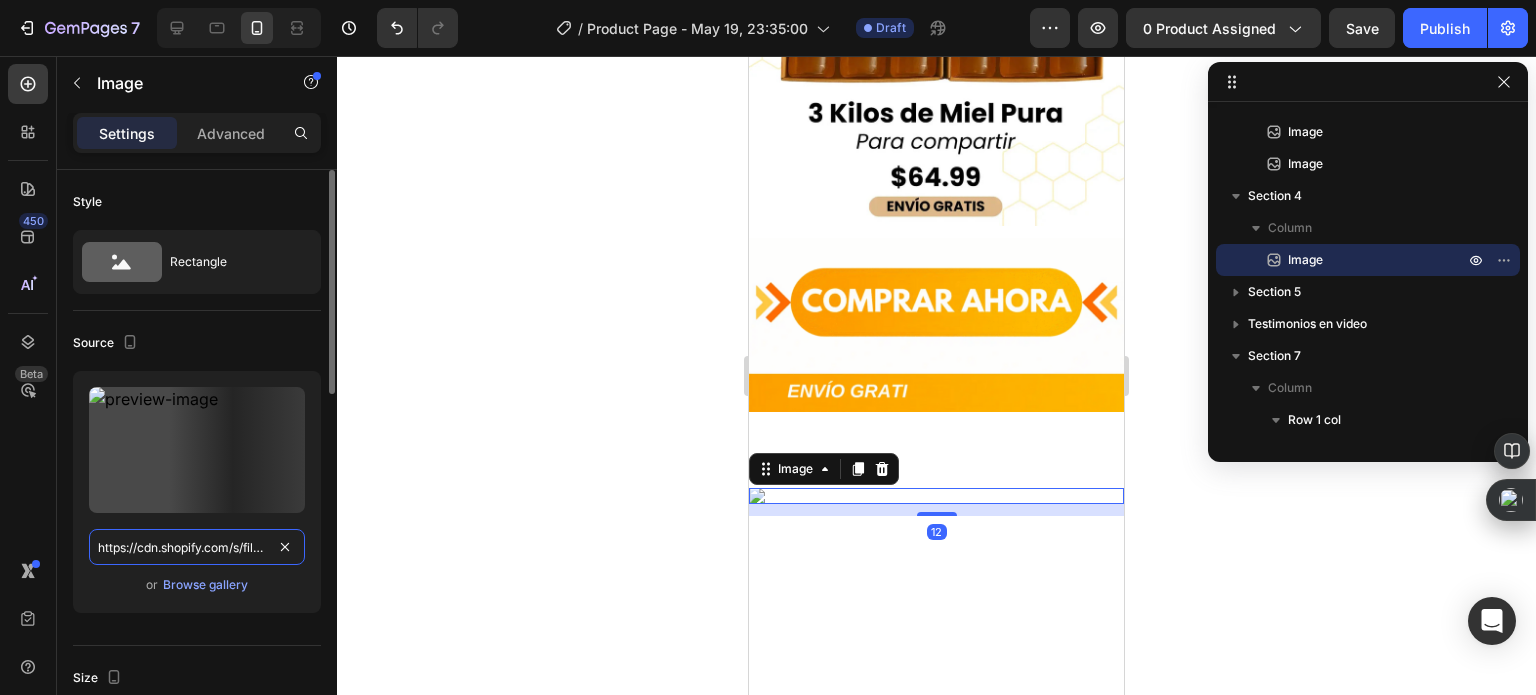 click on "https://cdn.shopify.com/s/files/1/0535/0549/1125/files/Endulza_tus_dias_de_manera_saludable_3_3000x3000.webp?v=1728527940" at bounding box center [197, 547] 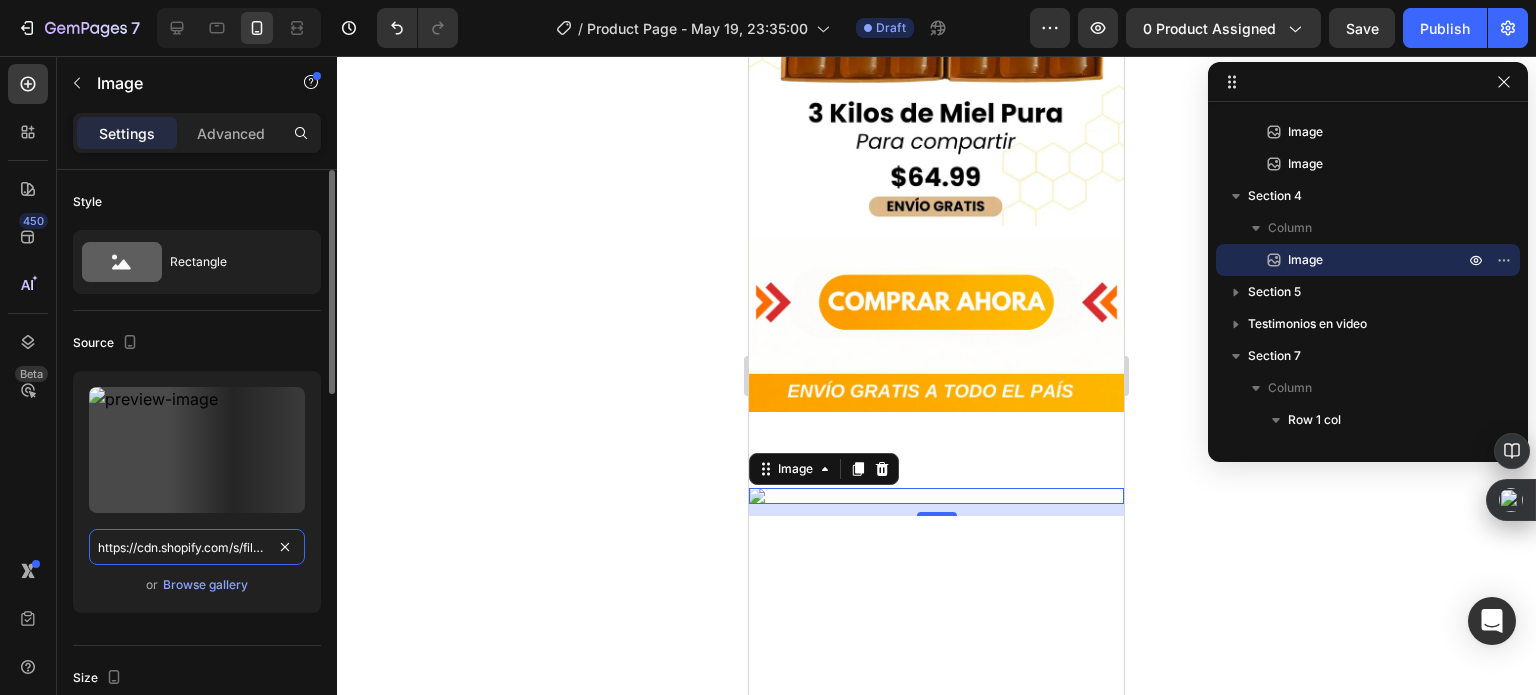 scroll, scrollTop: 0, scrollLeft: 580, axis: horizontal 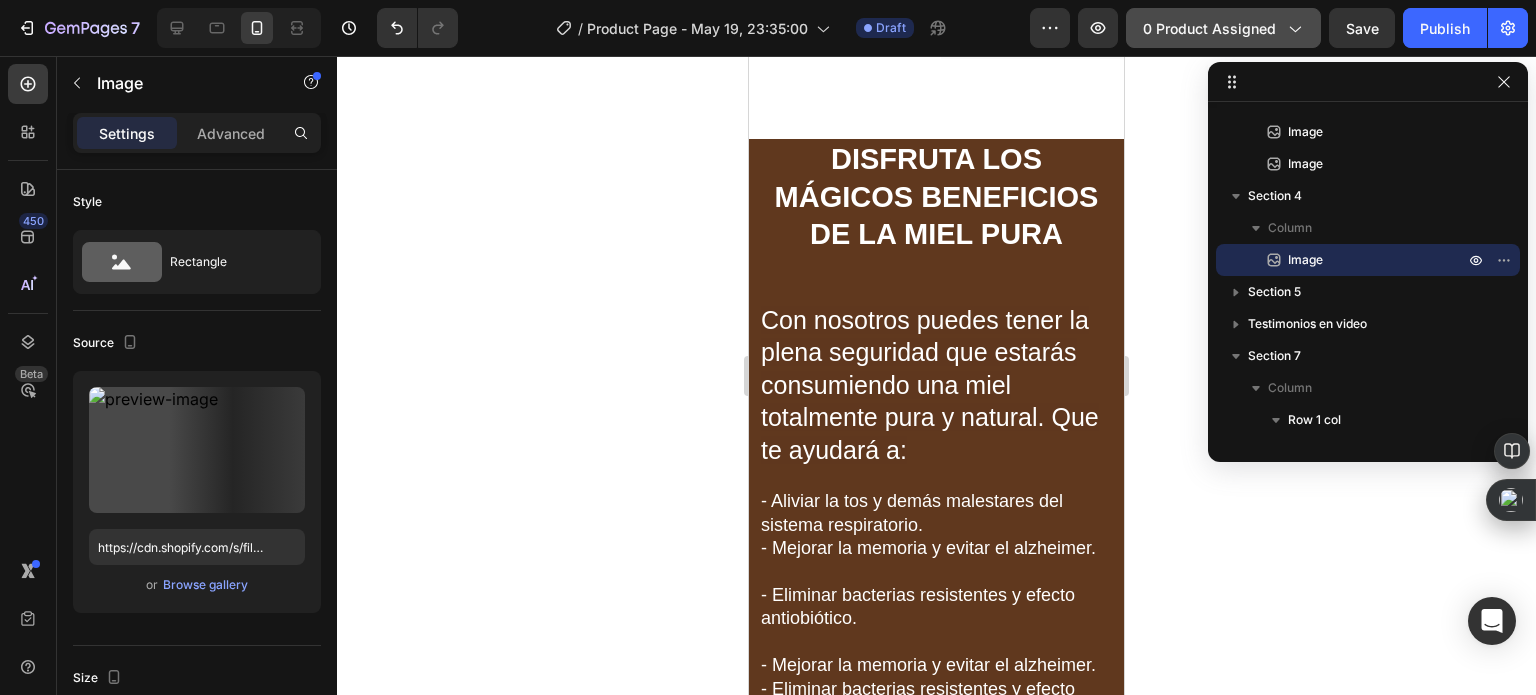 click on "0 product assigned" 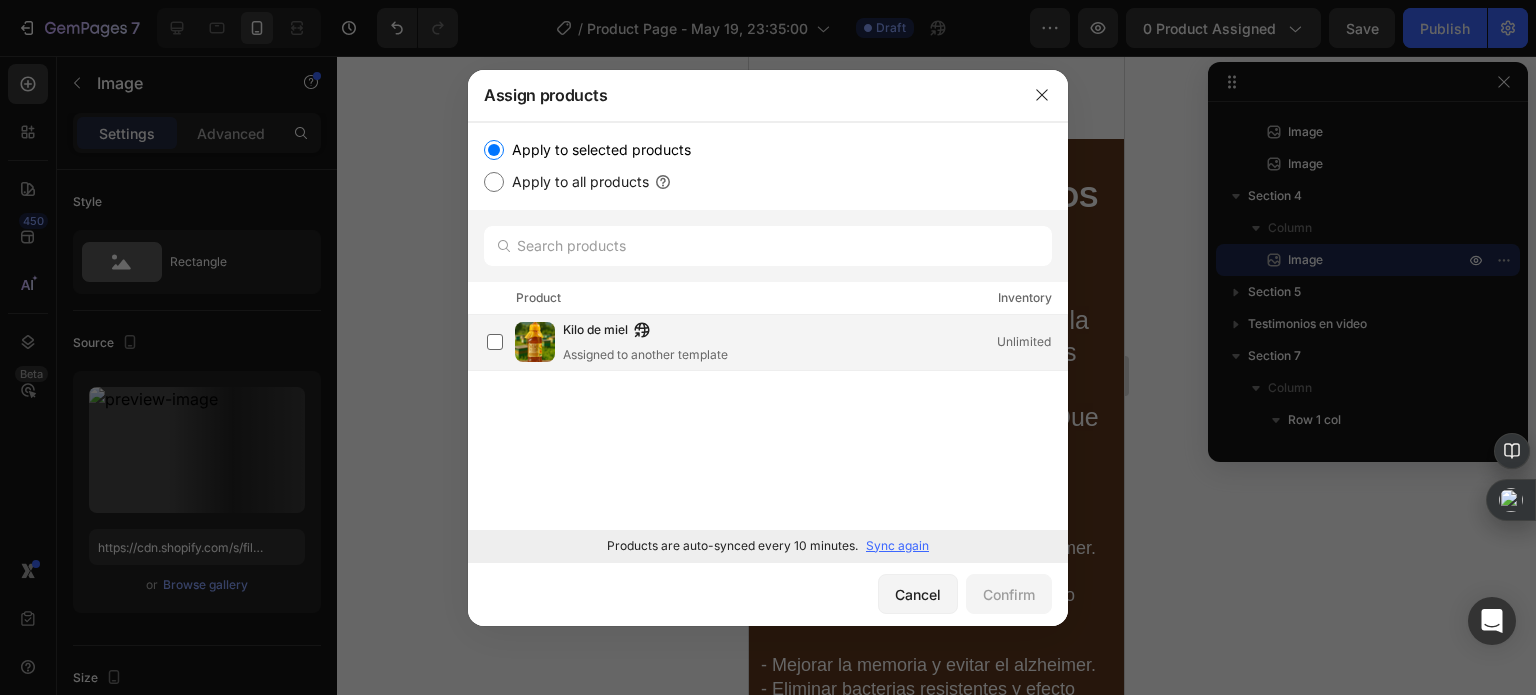 click on "Kilo de miel  Assigned to another template  Unlimited" at bounding box center [815, 342] 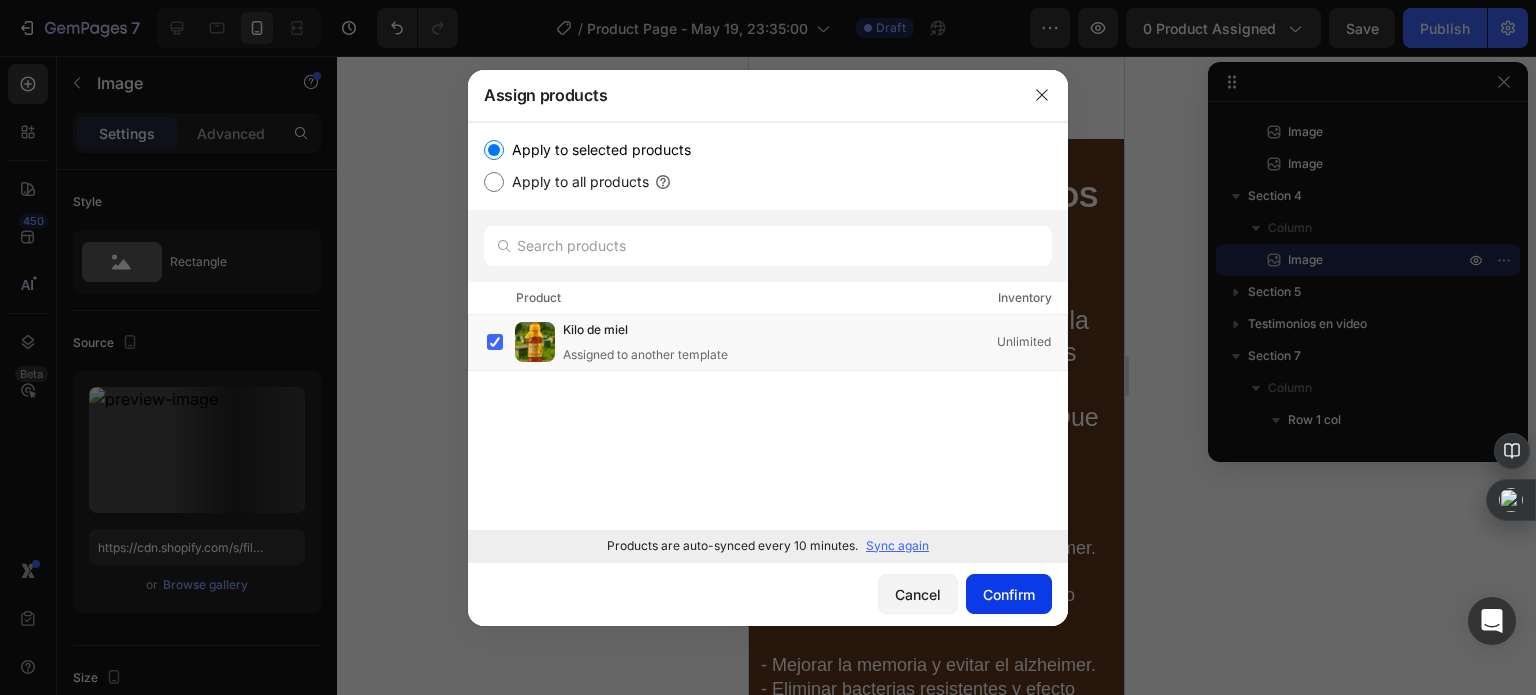 click on "Confirm" at bounding box center [1009, 594] 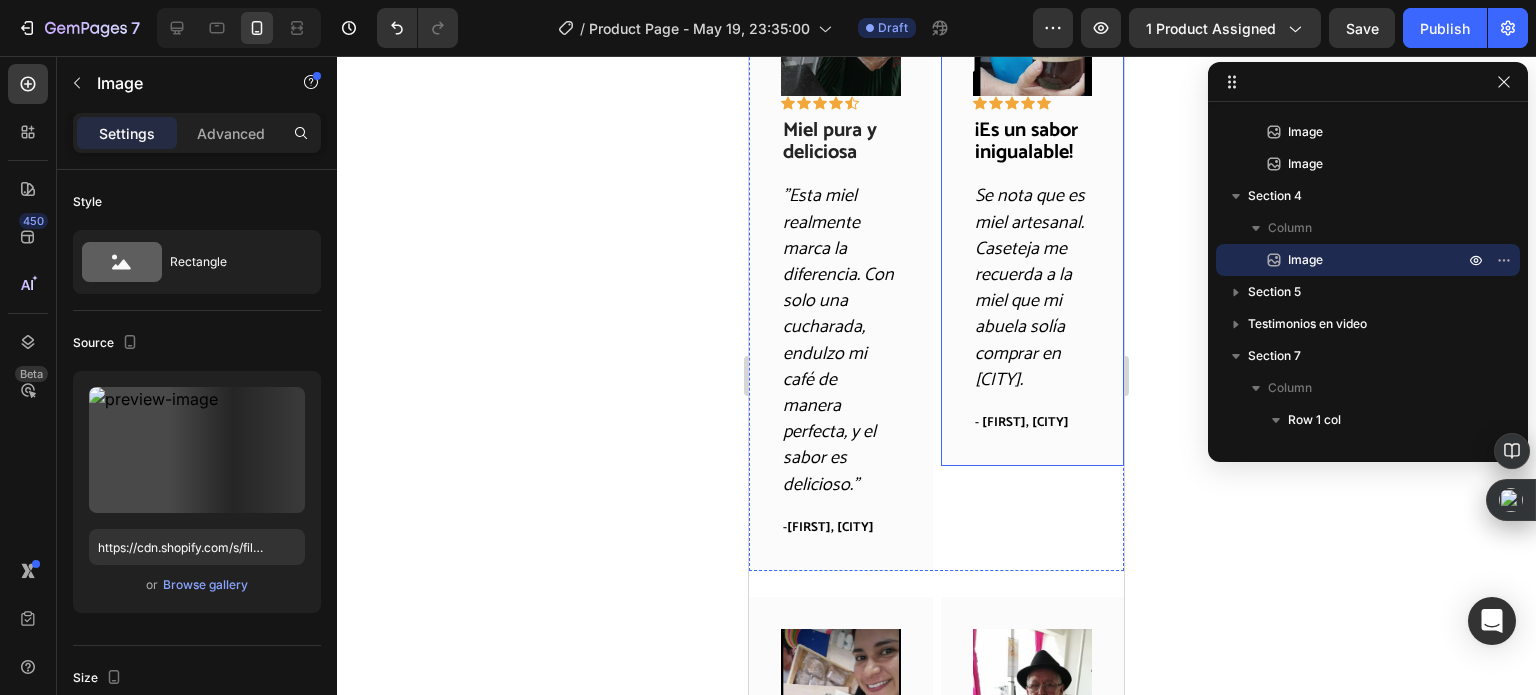 scroll, scrollTop: 4400, scrollLeft: 0, axis: vertical 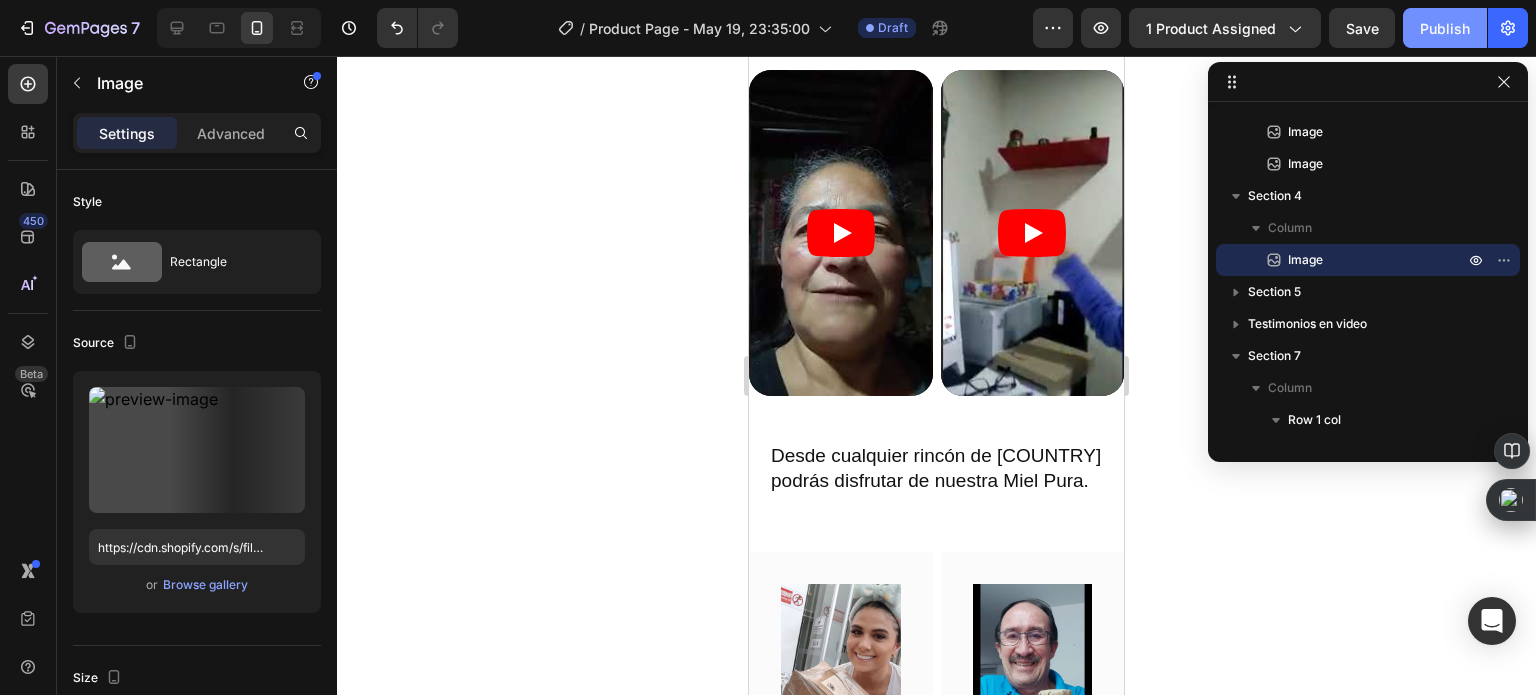 click on "Publish" 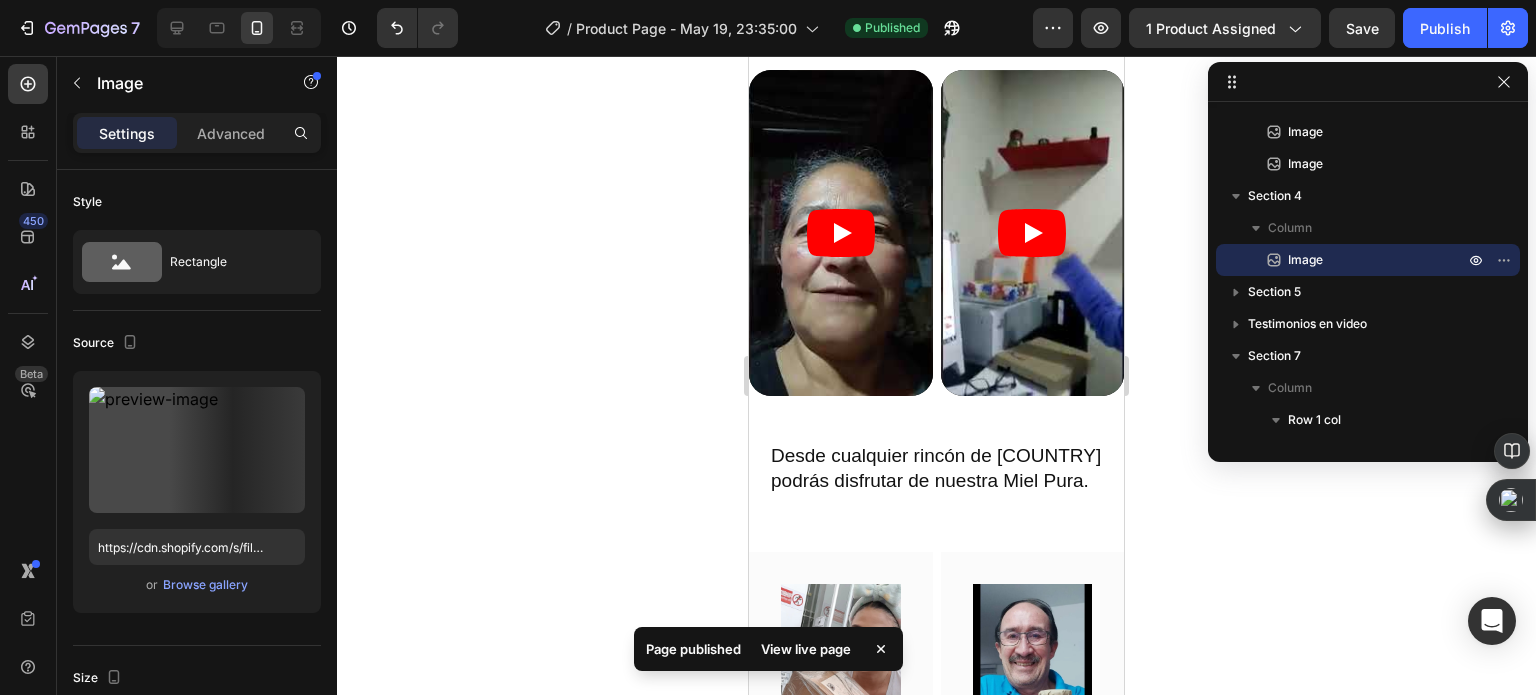 click on "View live page" at bounding box center [806, 649] 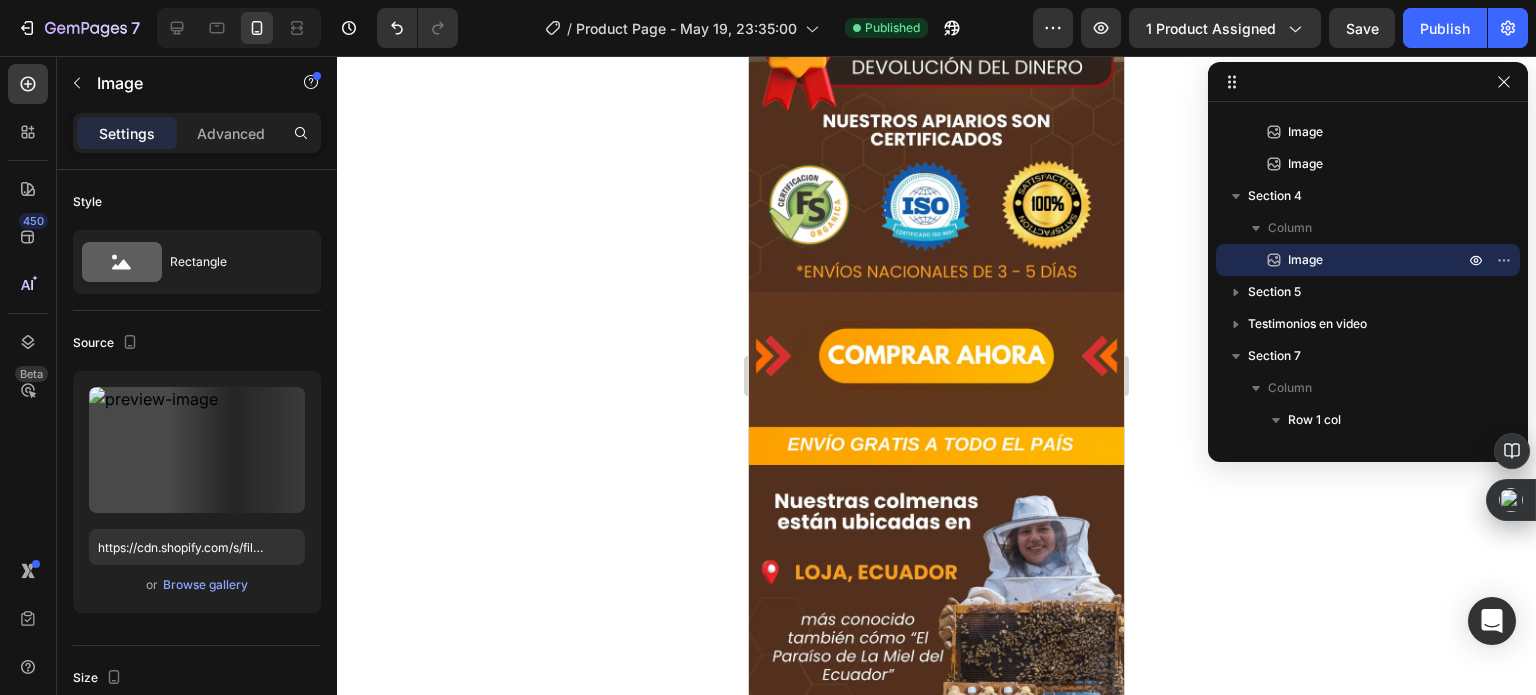scroll, scrollTop: 500, scrollLeft: 0, axis: vertical 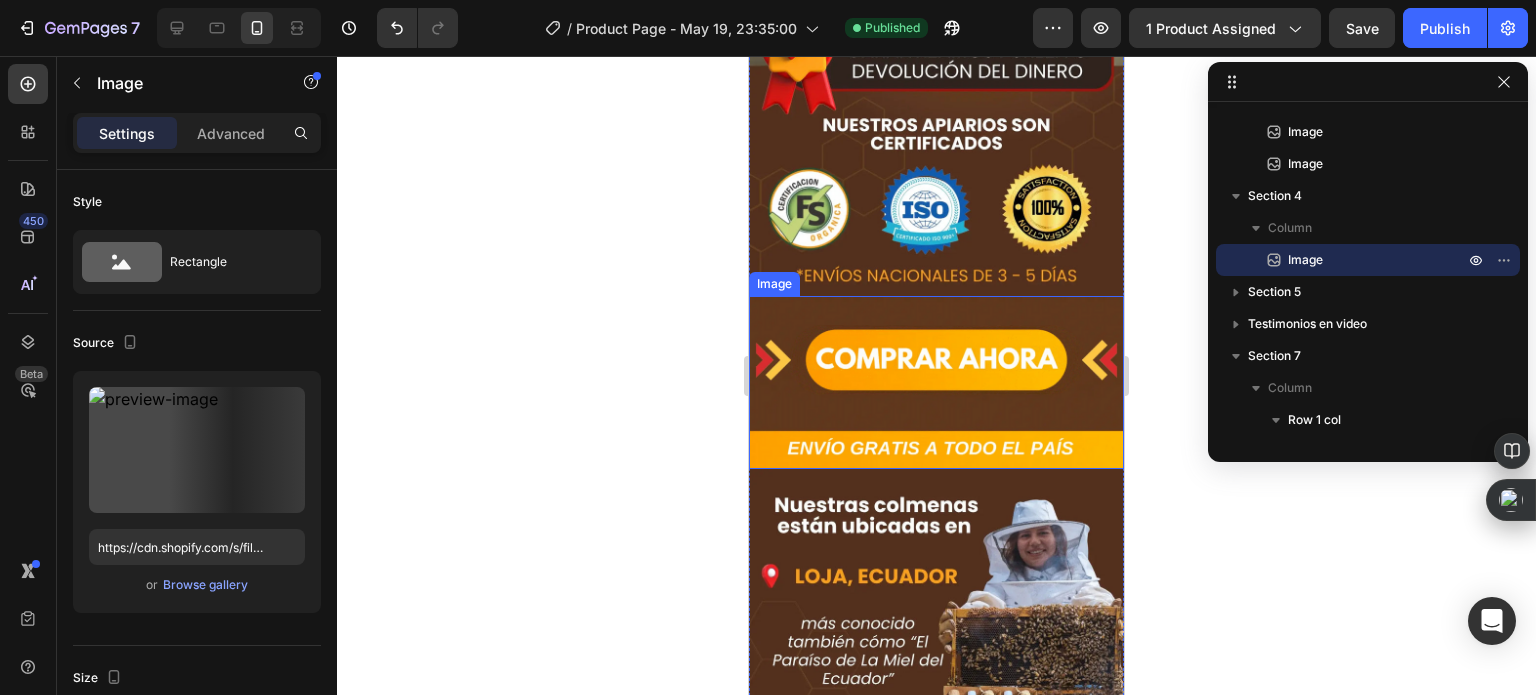 click at bounding box center [936, 383] 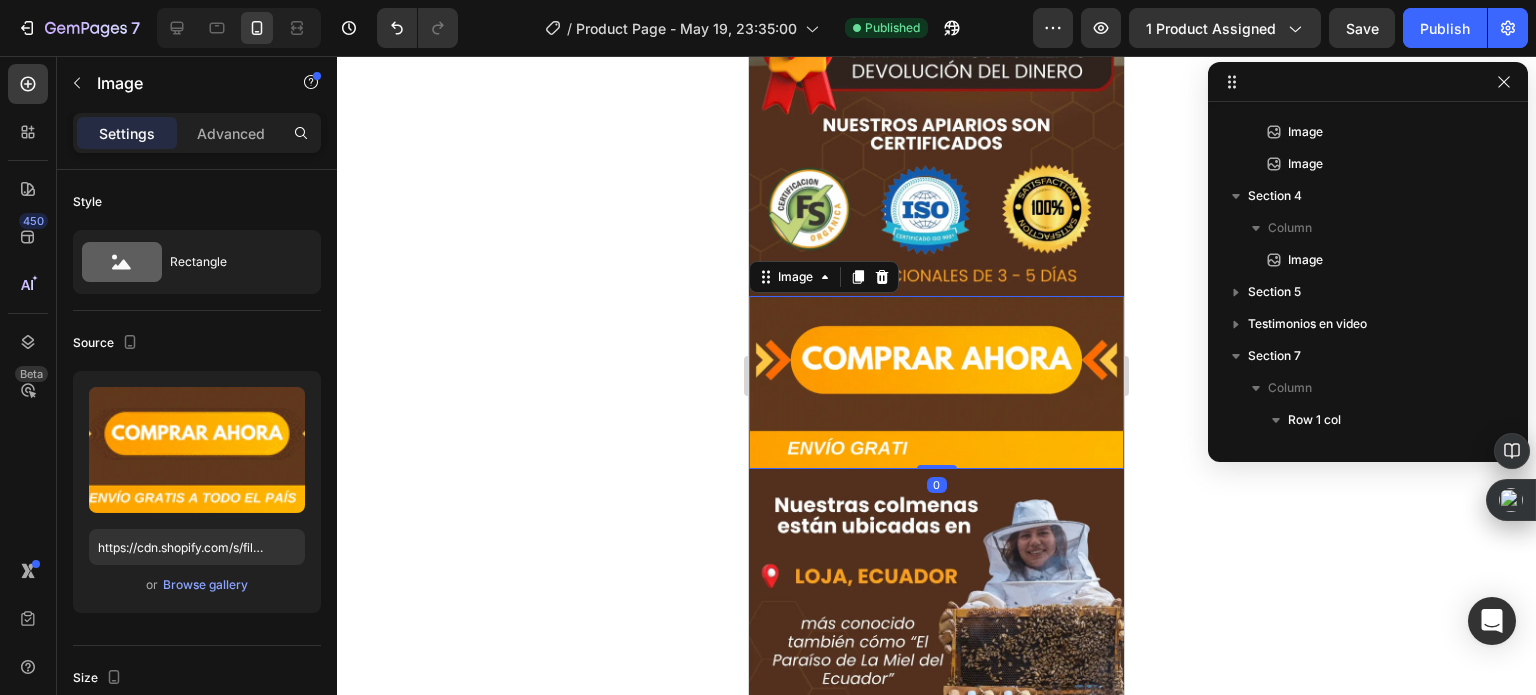 scroll, scrollTop: 0, scrollLeft: 0, axis: both 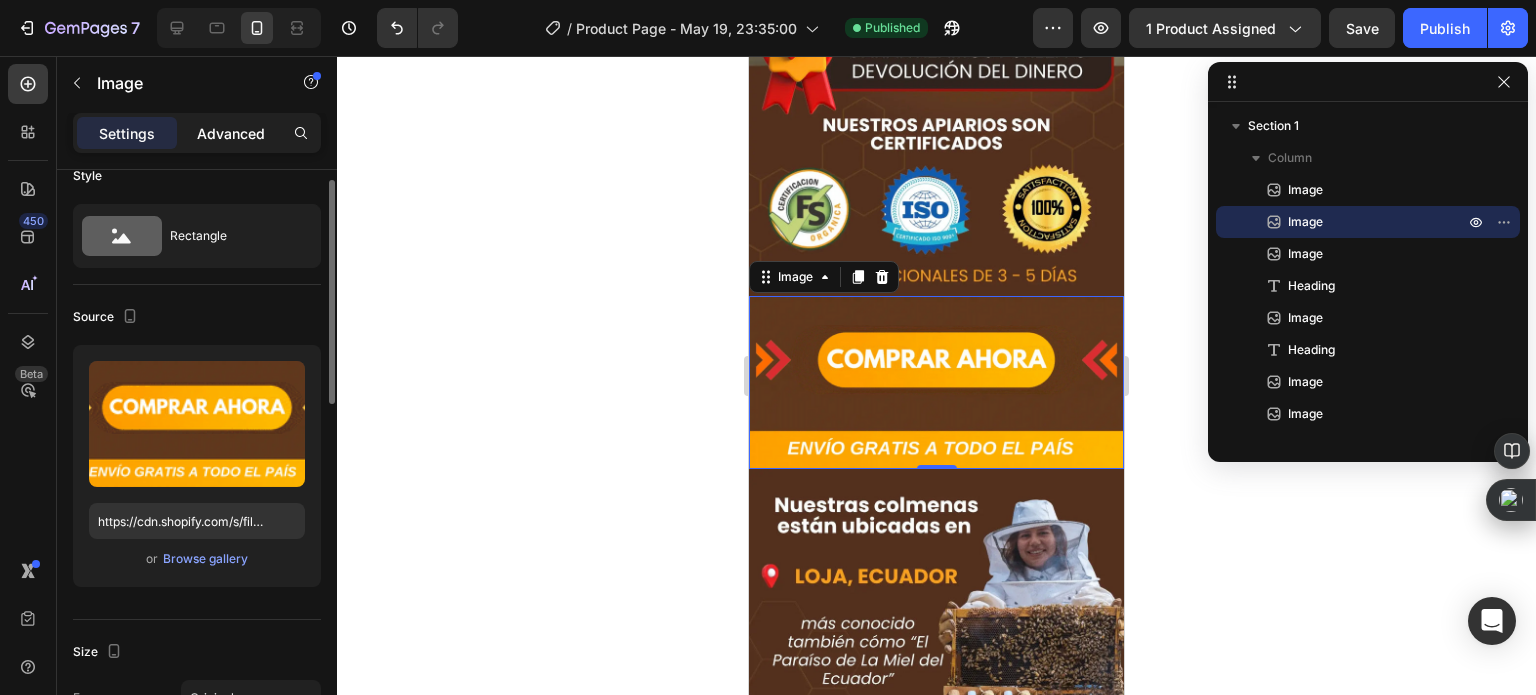 click on "Advanced" at bounding box center [231, 133] 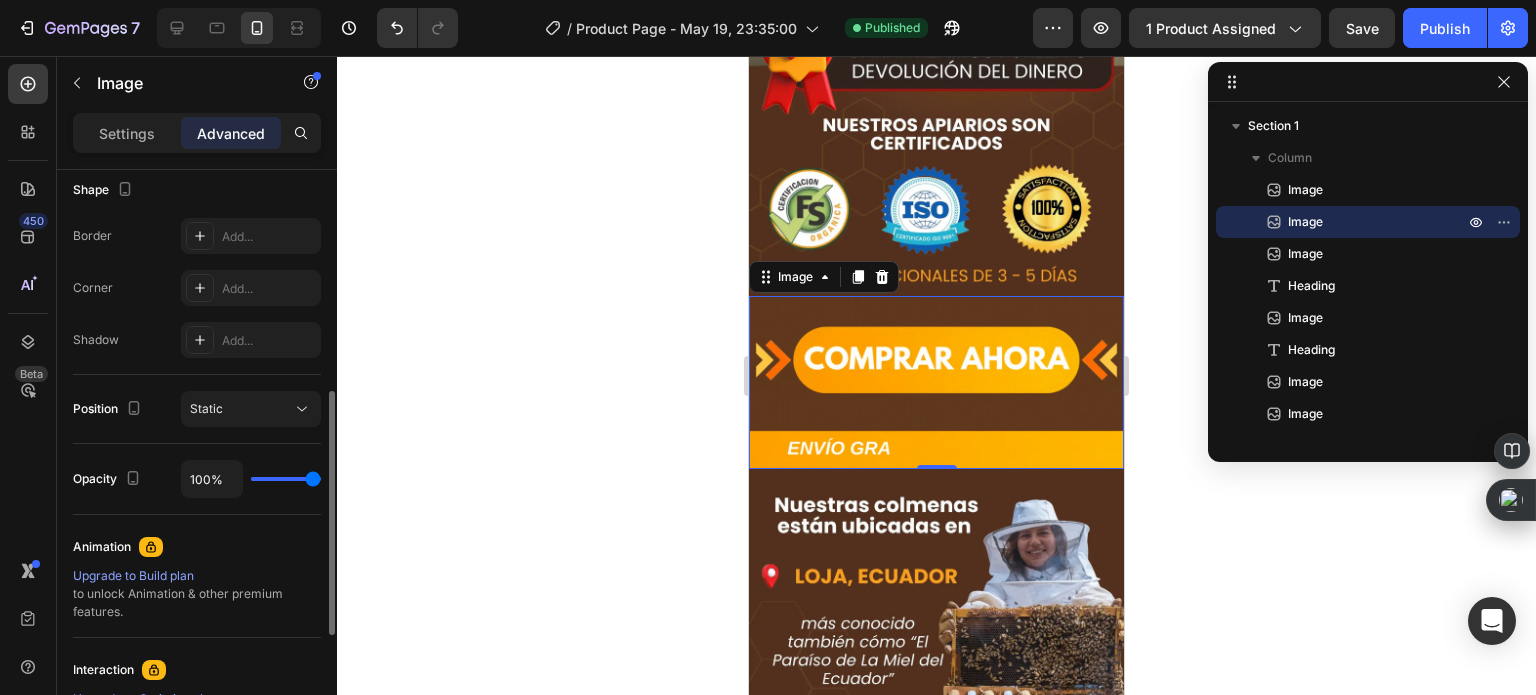 scroll, scrollTop: 804, scrollLeft: 0, axis: vertical 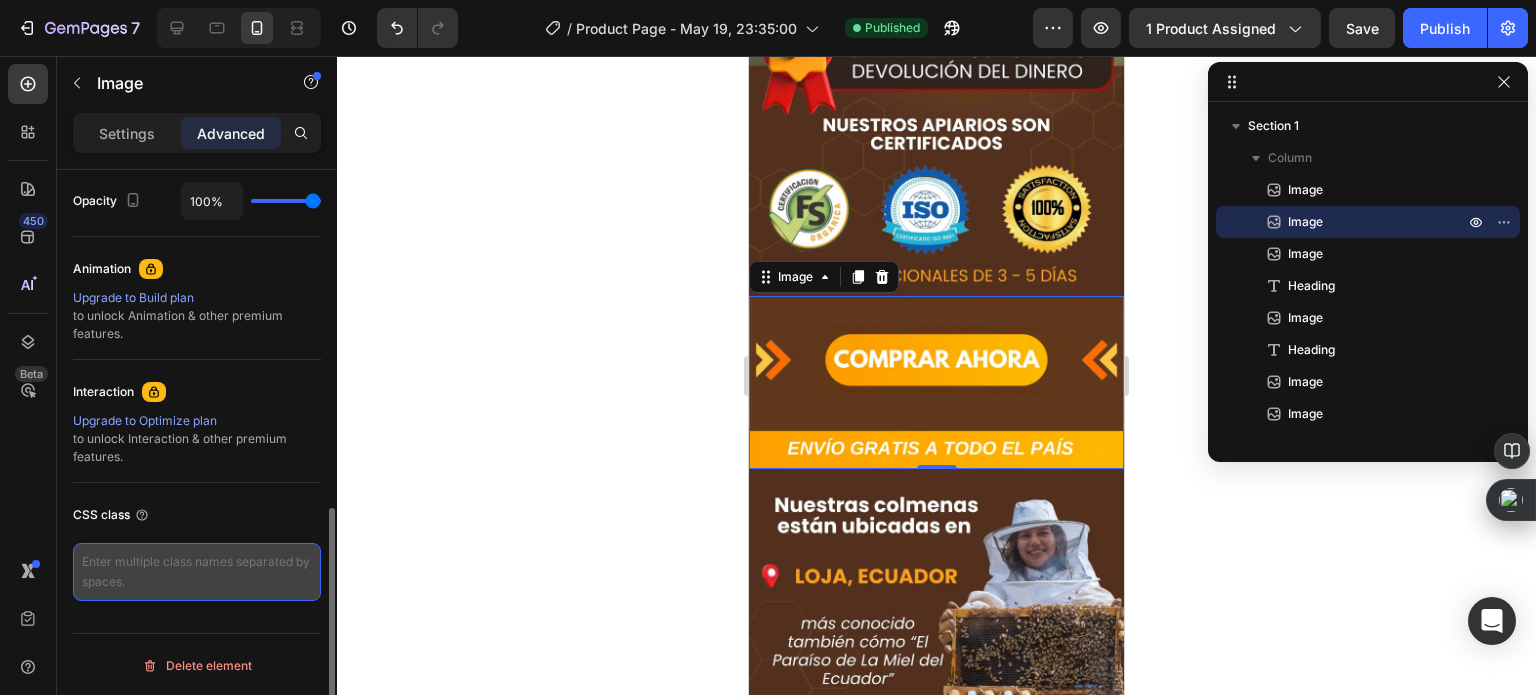 click at bounding box center (197, 572) 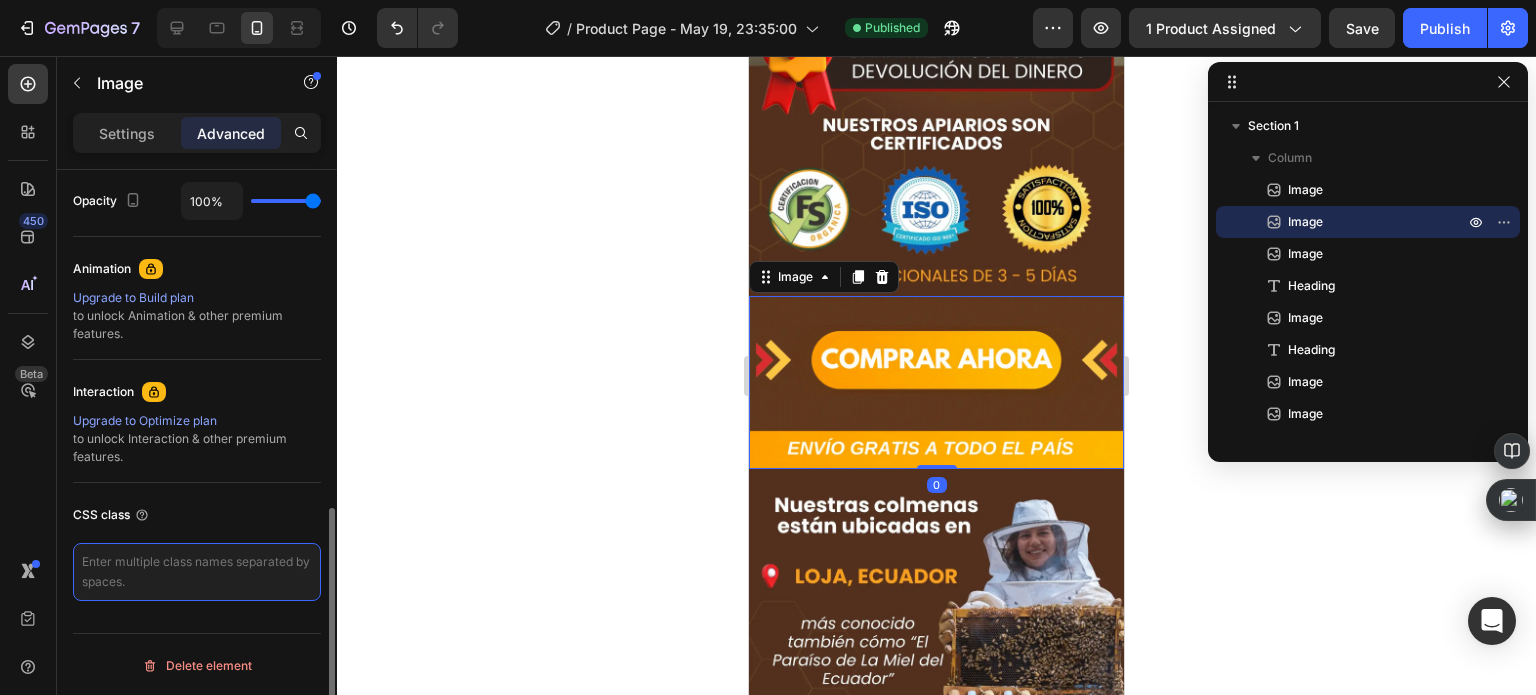 paste on "_rsi-cod-form-is-gempage _rsi-cod-form-gempages-button-overwrite" 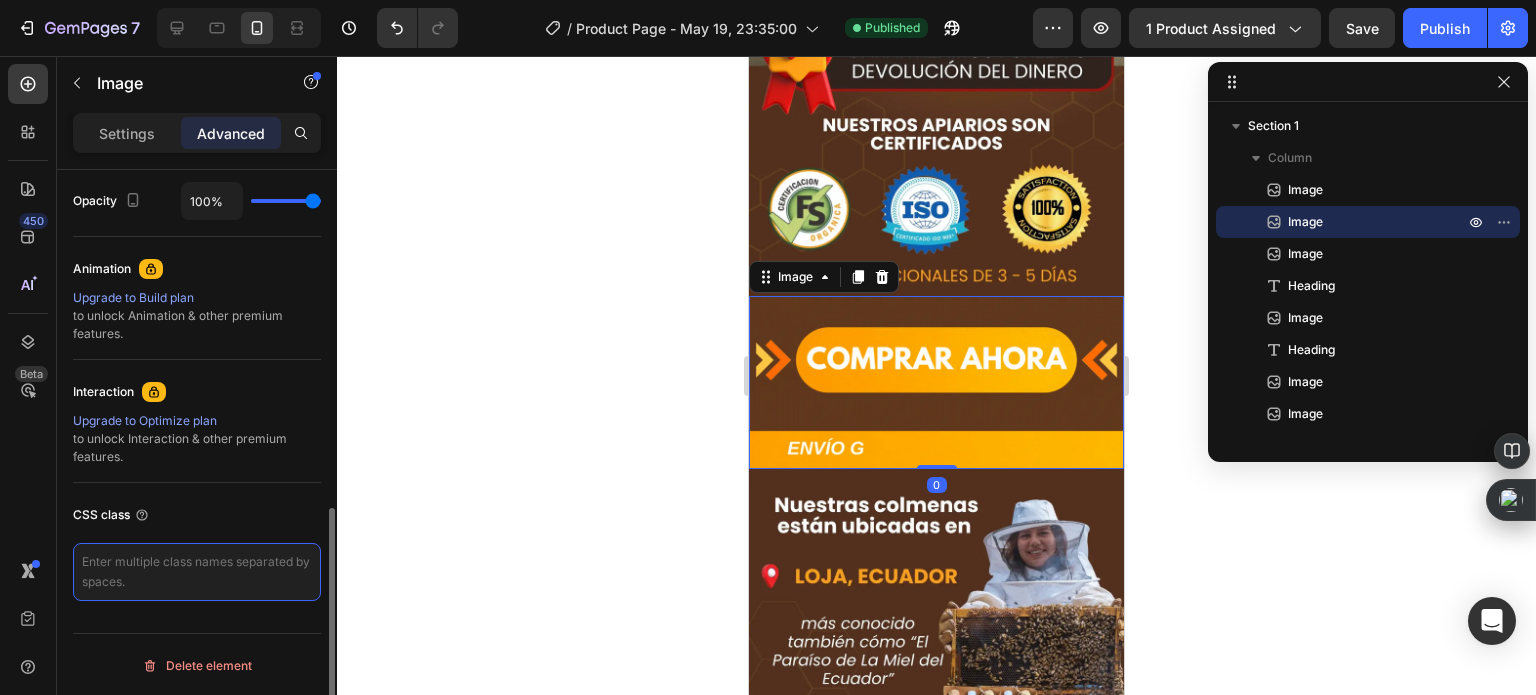 type on "_rsi-cod-form-is-gempage _rsi-cod-form-gempages-button-overwrite" 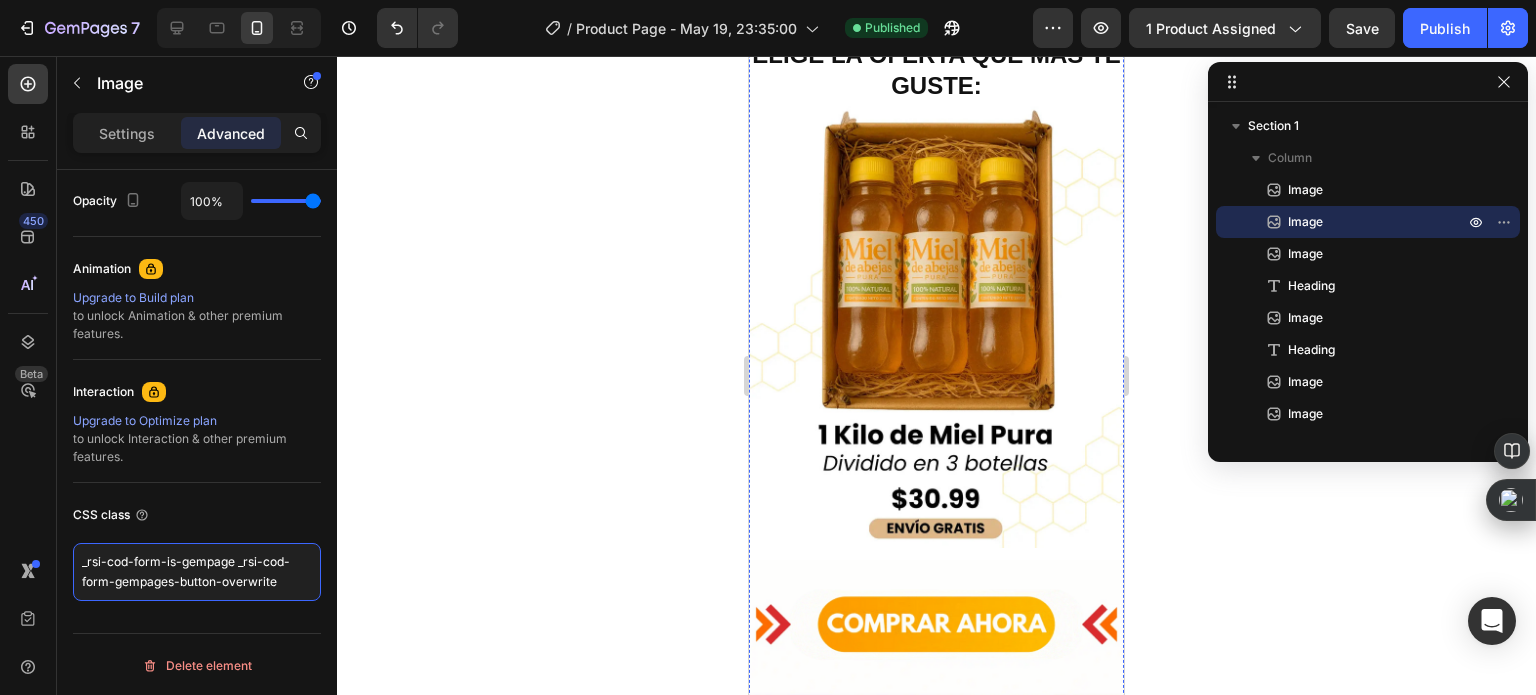 scroll, scrollTop: 1800, scrollLeft: 0, axis: vertical 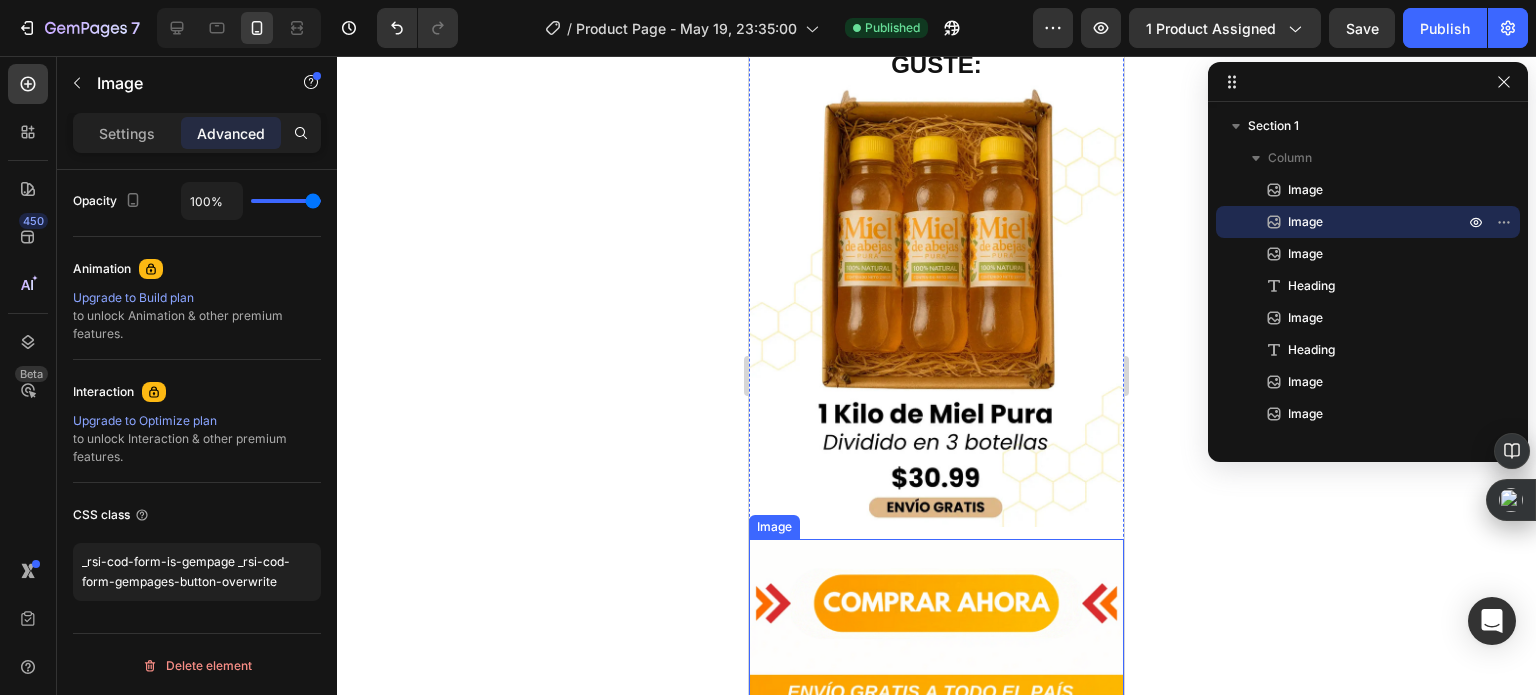 click at bounding box center (936, 626) 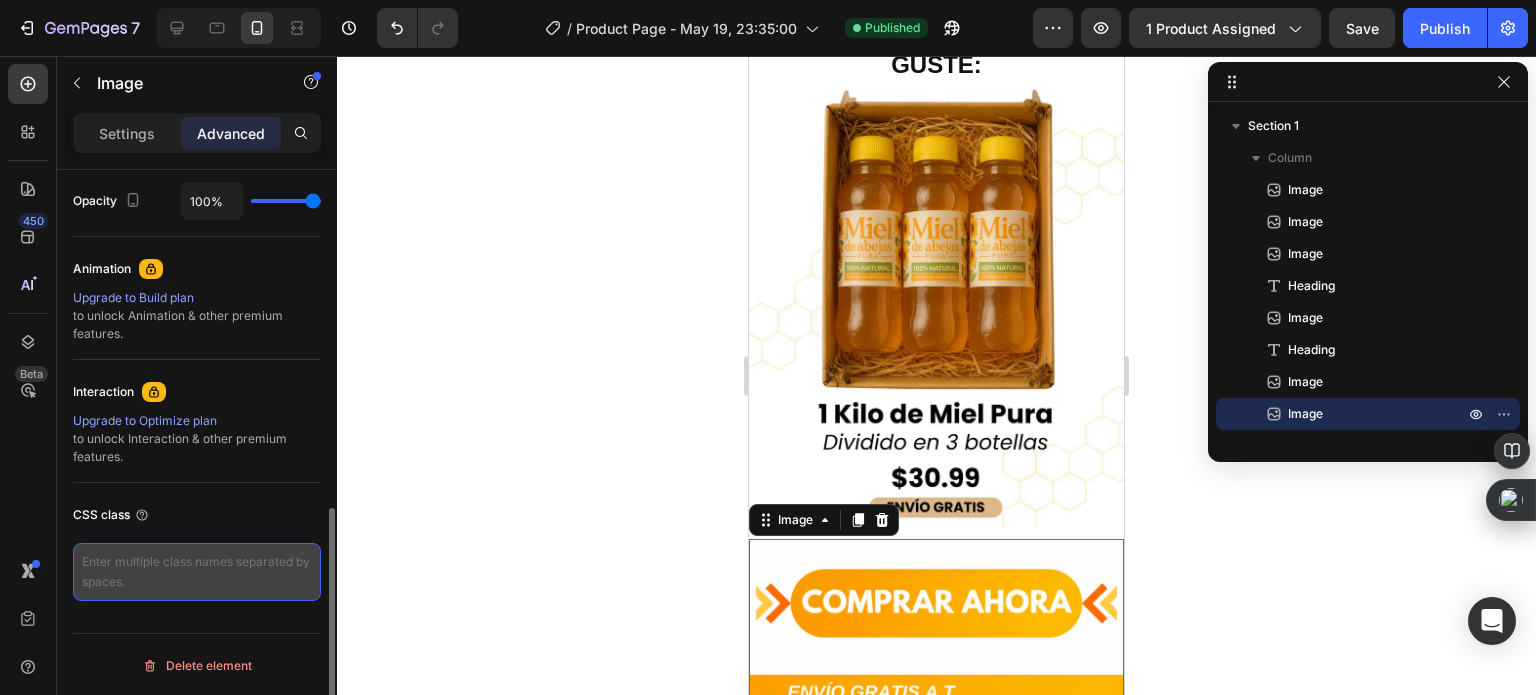 click at bounding box center [197, 572] 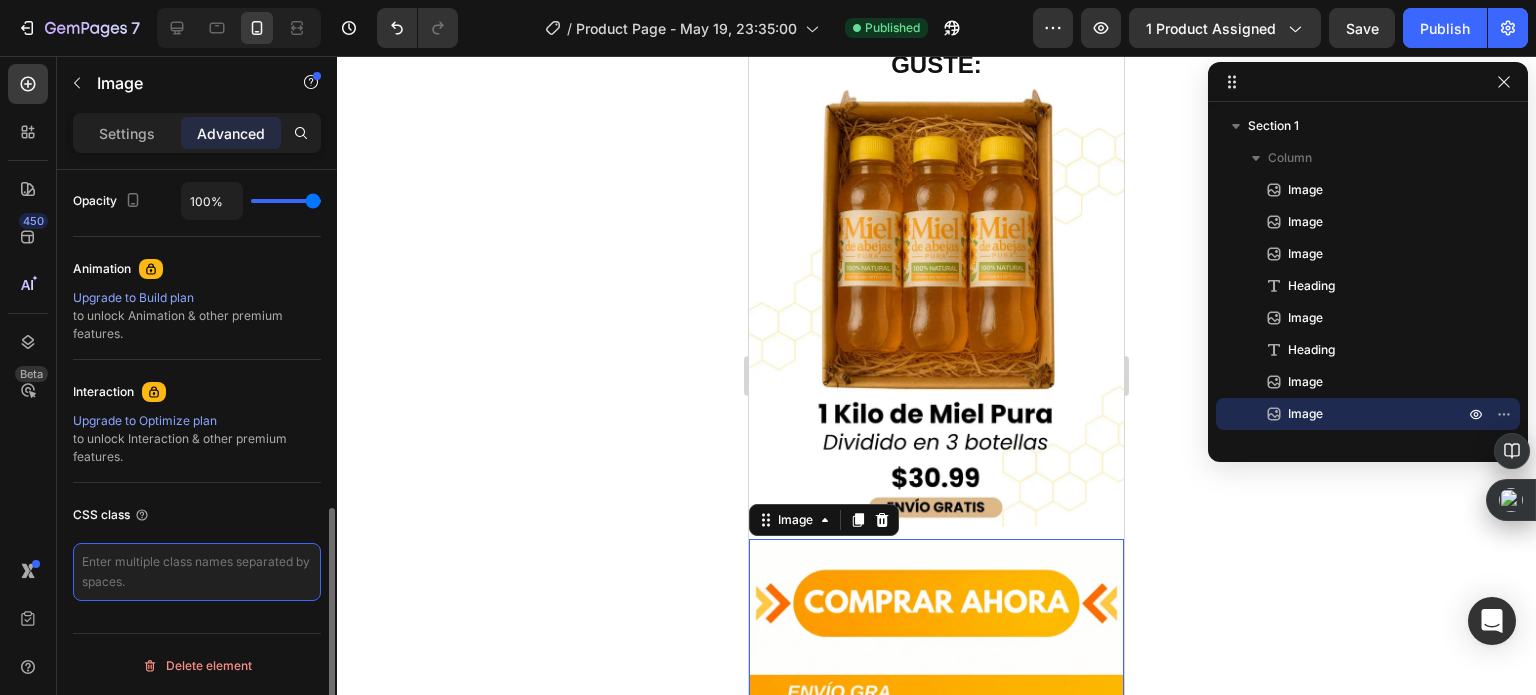paste on "_rsi-cod-form-is-gempage _rsi-cod-form-gempages-button-overwrite" 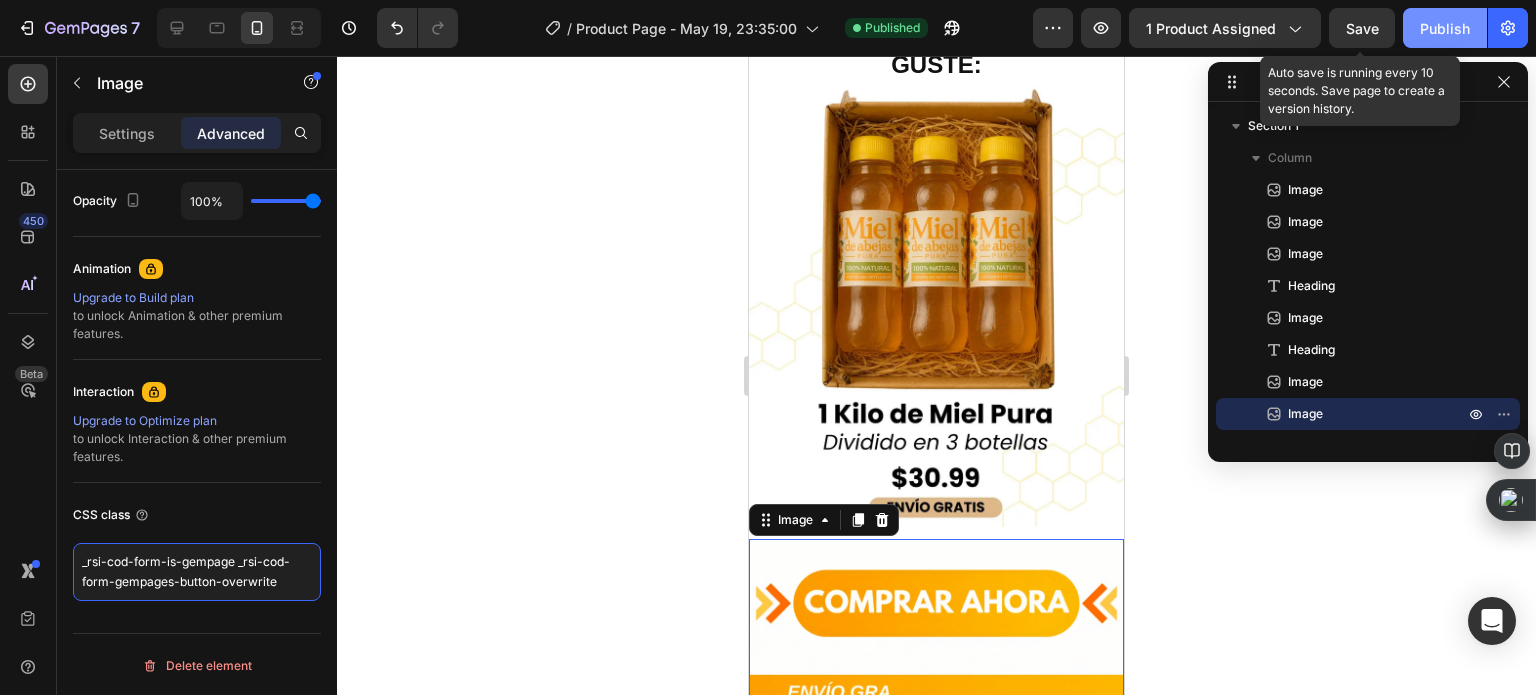 type on "_rsi-cod-form-is-gempage _rsi-cod-form-gempages-button-overwrite" 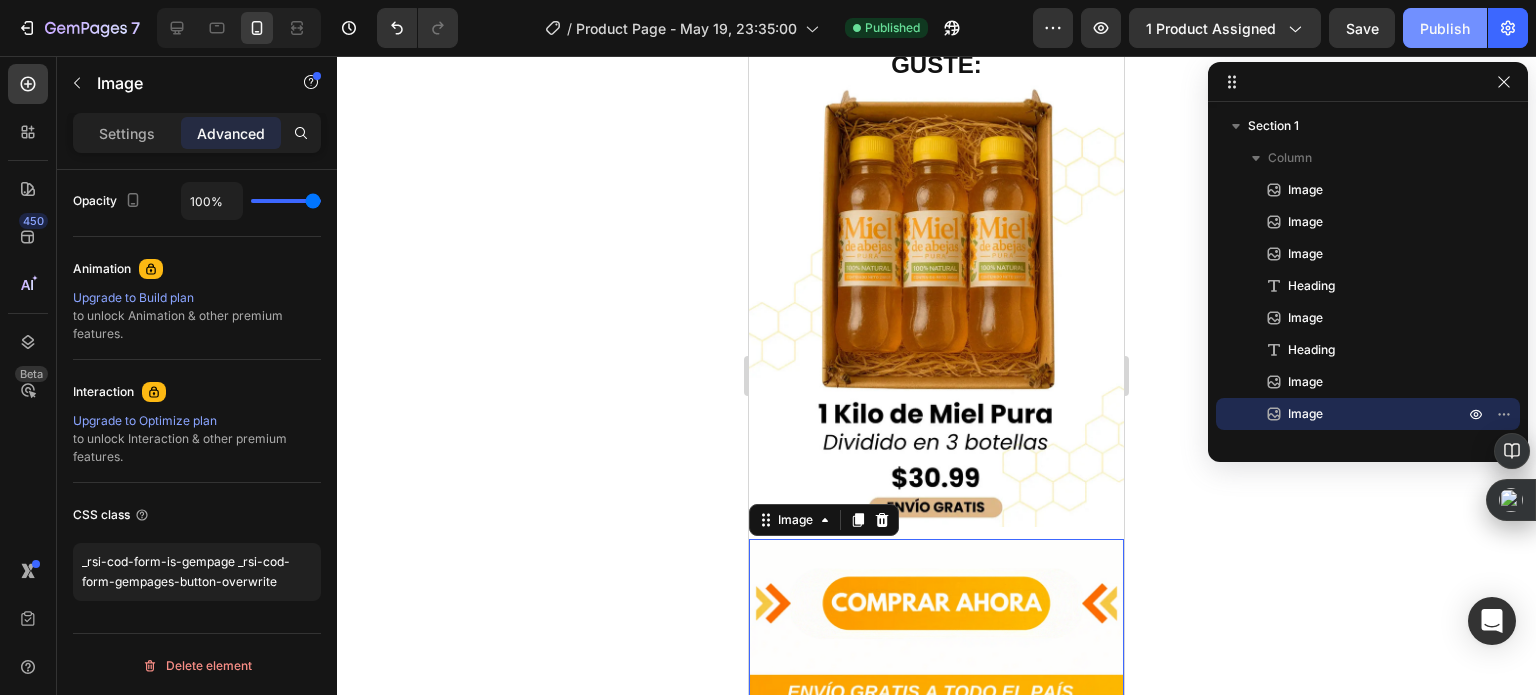 click on "Publish" 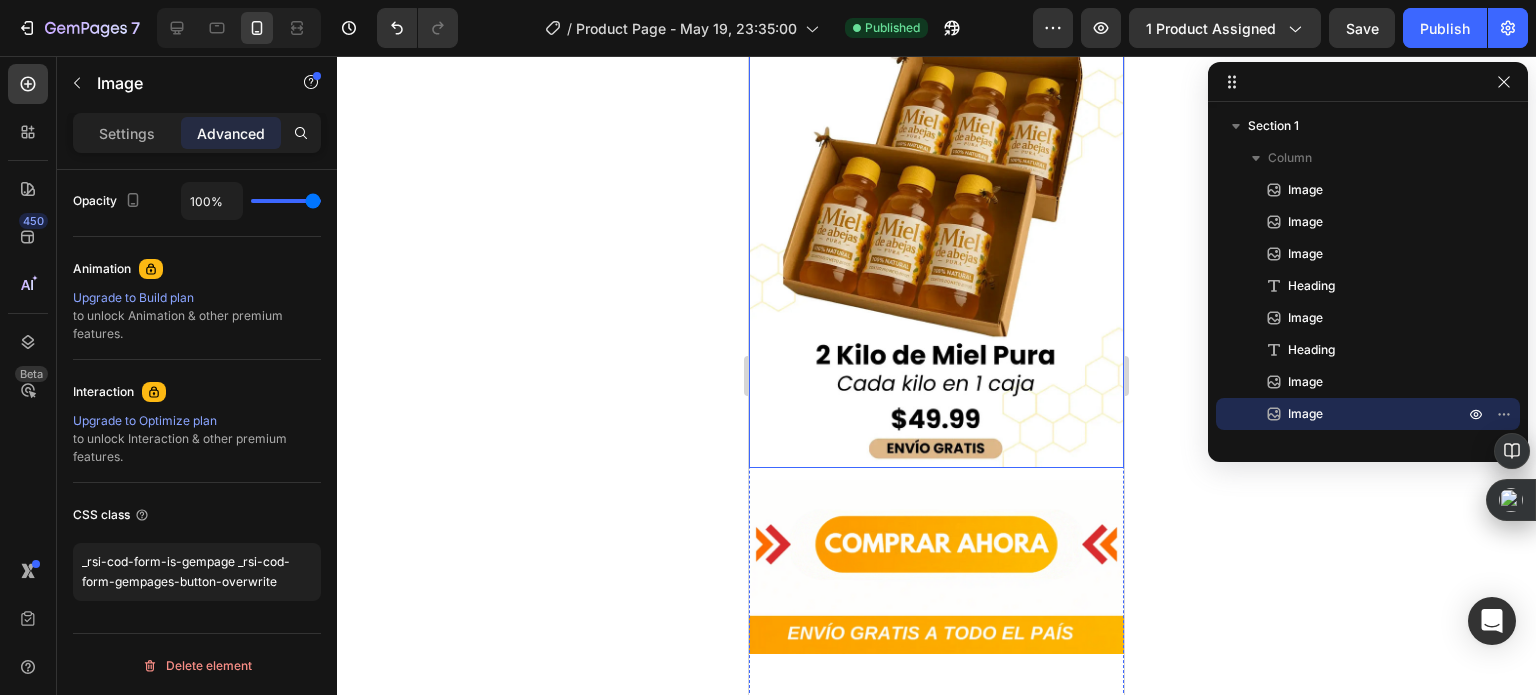 scroll, scrollTop: 2600, scrollLeft: 0, axis: vertical 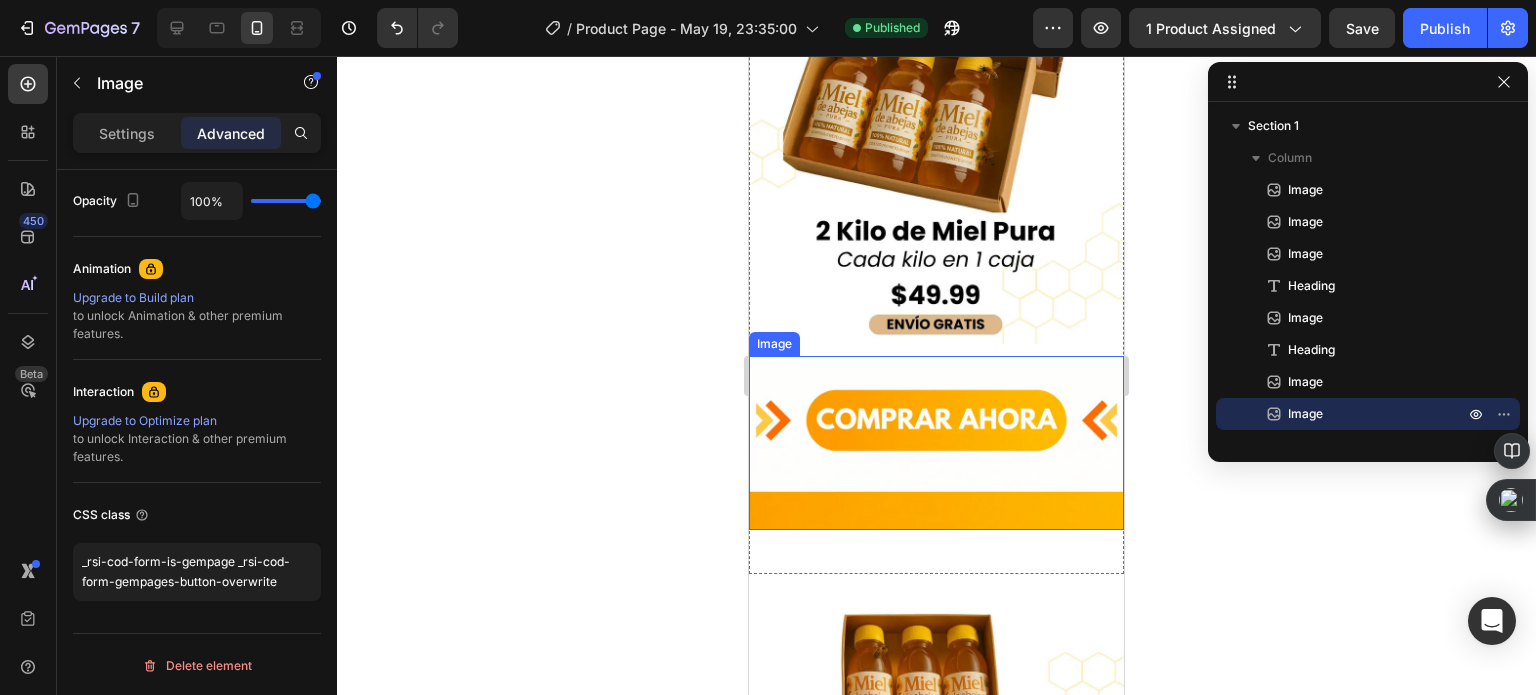 click at bounding box center (936, 443) 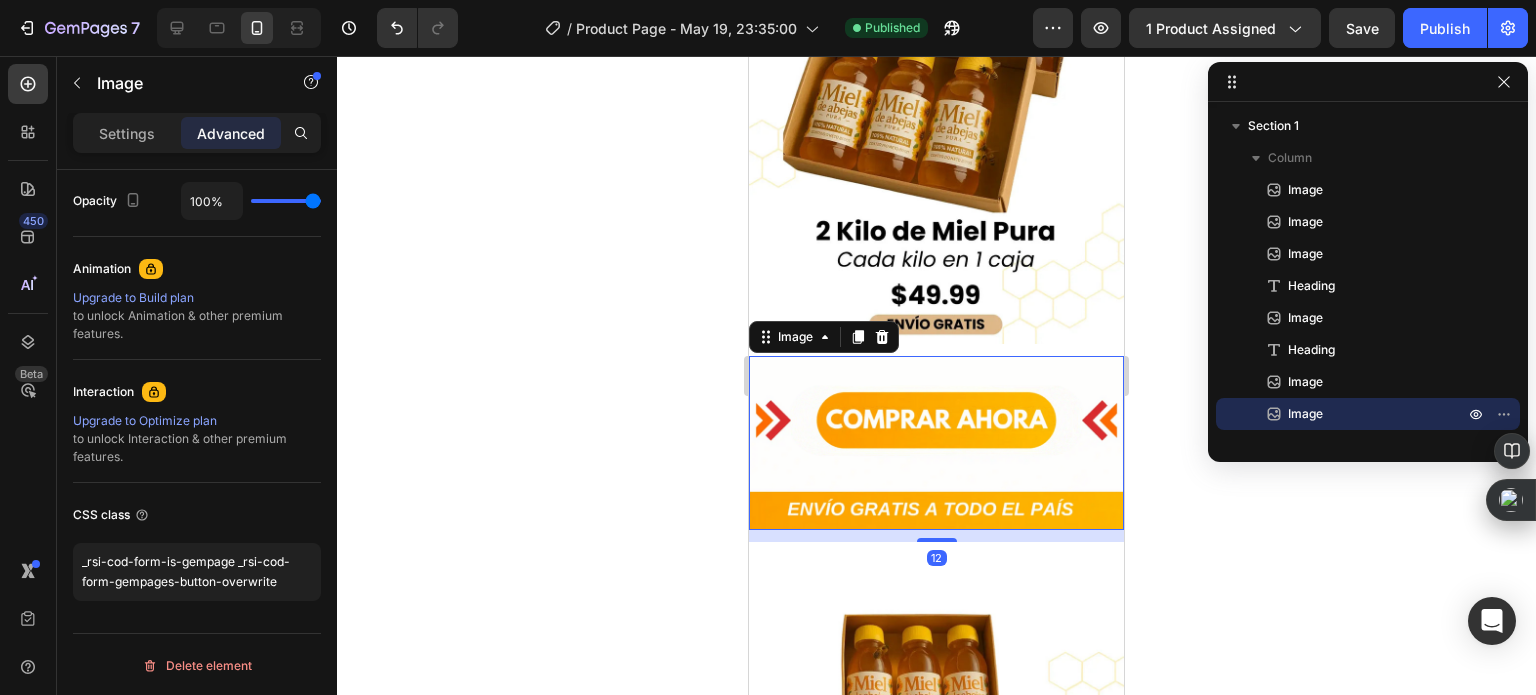 scroll, scrollTop: 282, scrollLeft: 0, axis: vertical 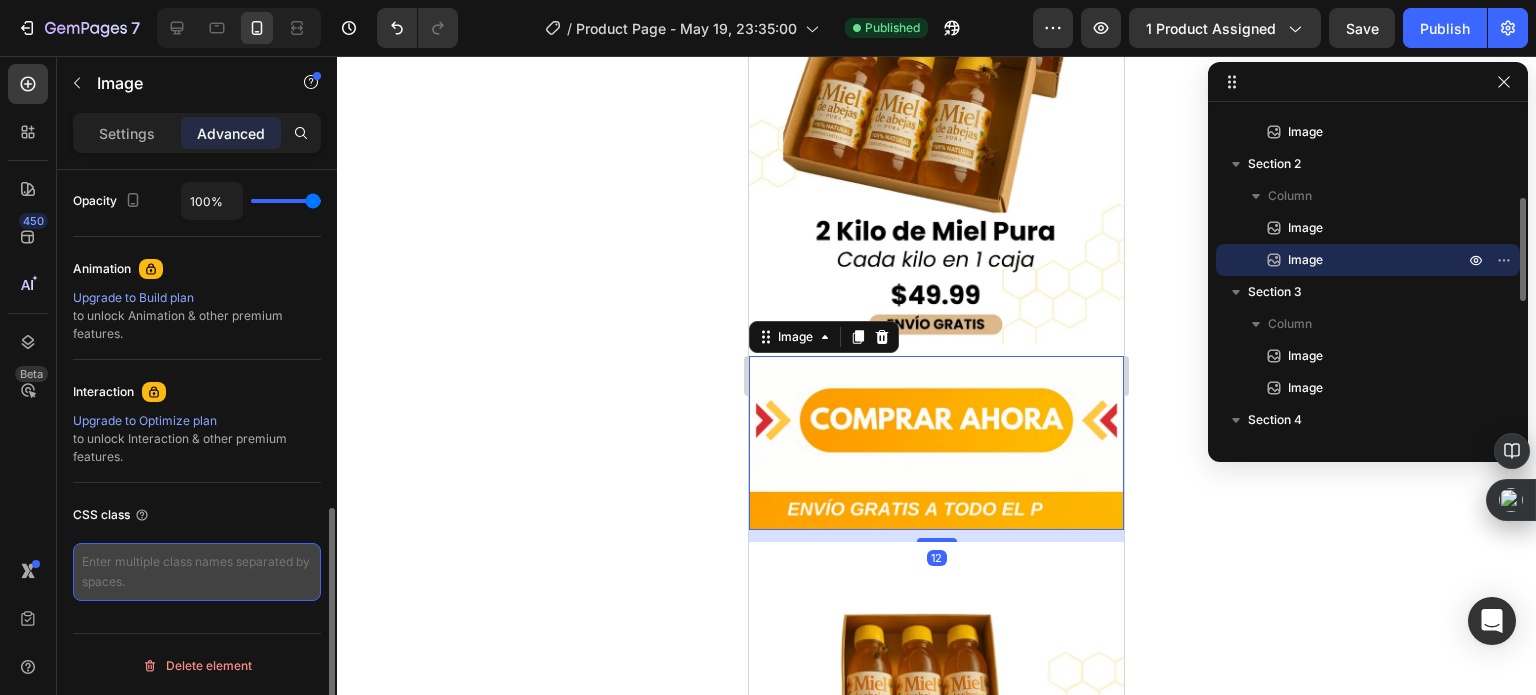 click at bounding box center (197, 572) 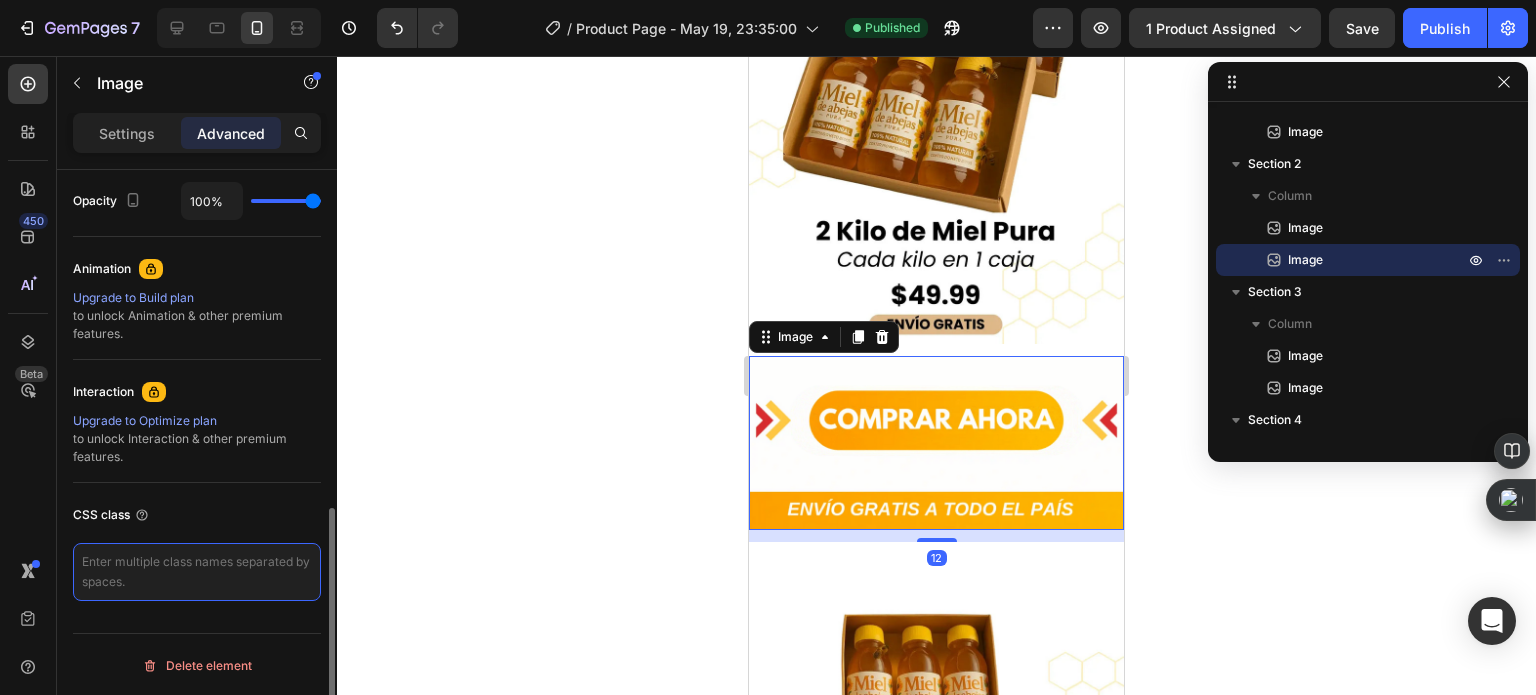 paste on "_rsi-cod-form-is-gempage _rsi-cod-form-gempages-button-overwrite" 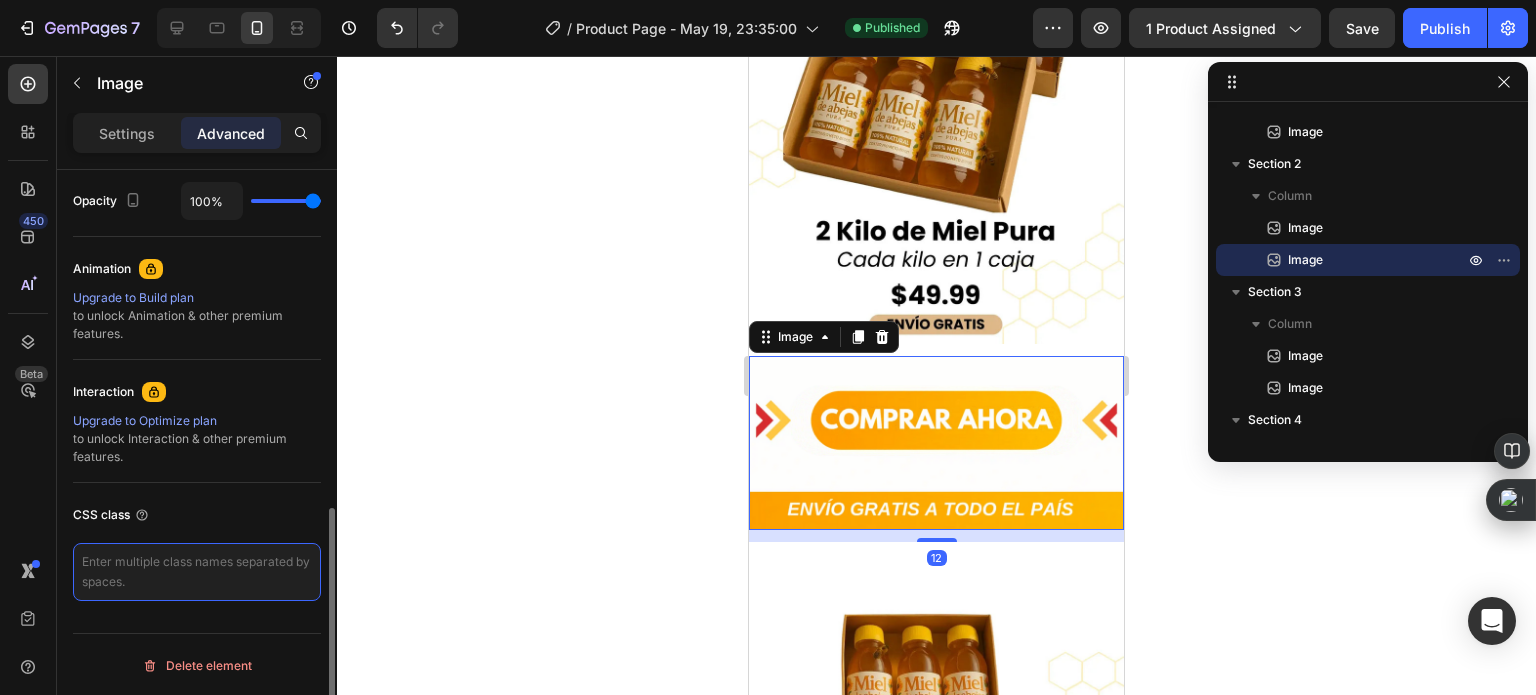 type on "_rsi-cod-form-is-gempage _rsi-cod-form-gempages-button-overwrite" 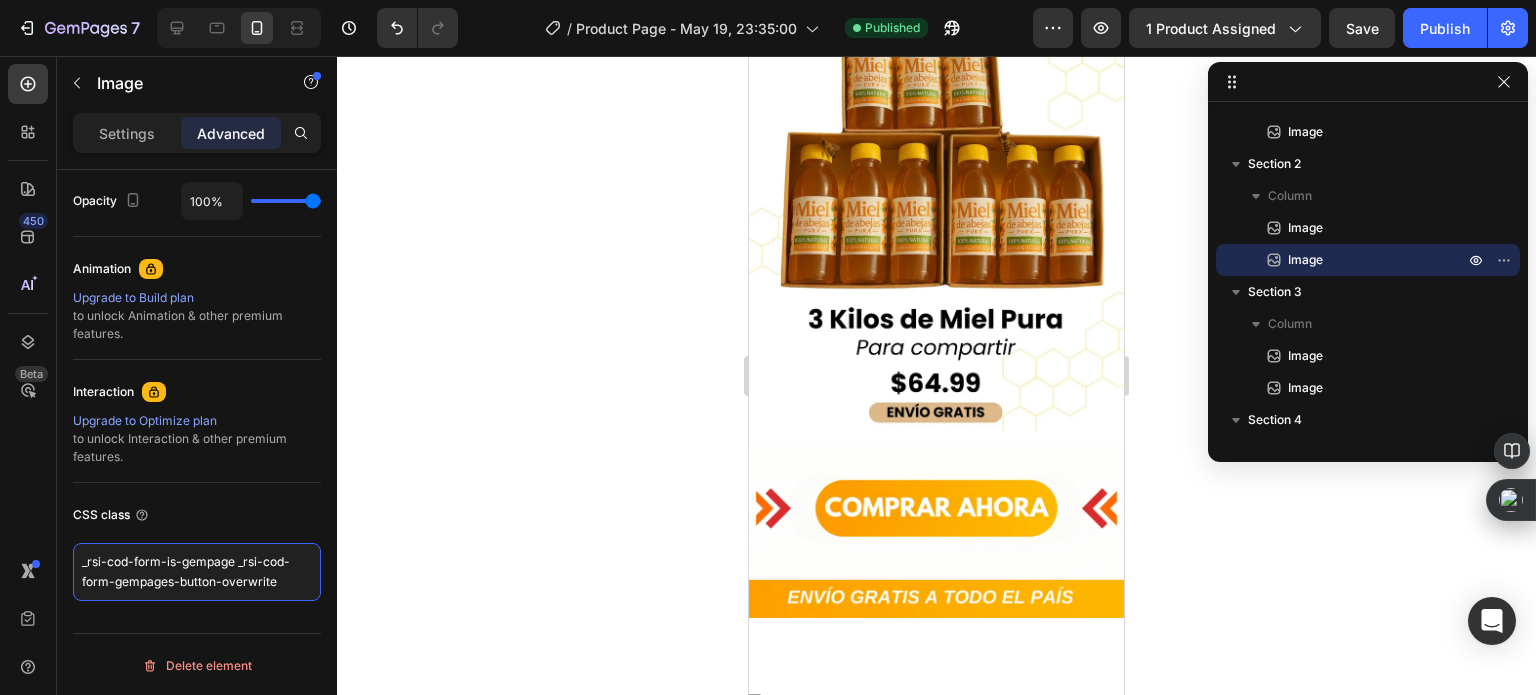 scroll, scrollTop: 3200, scrollLeft: 0, axis: vertical 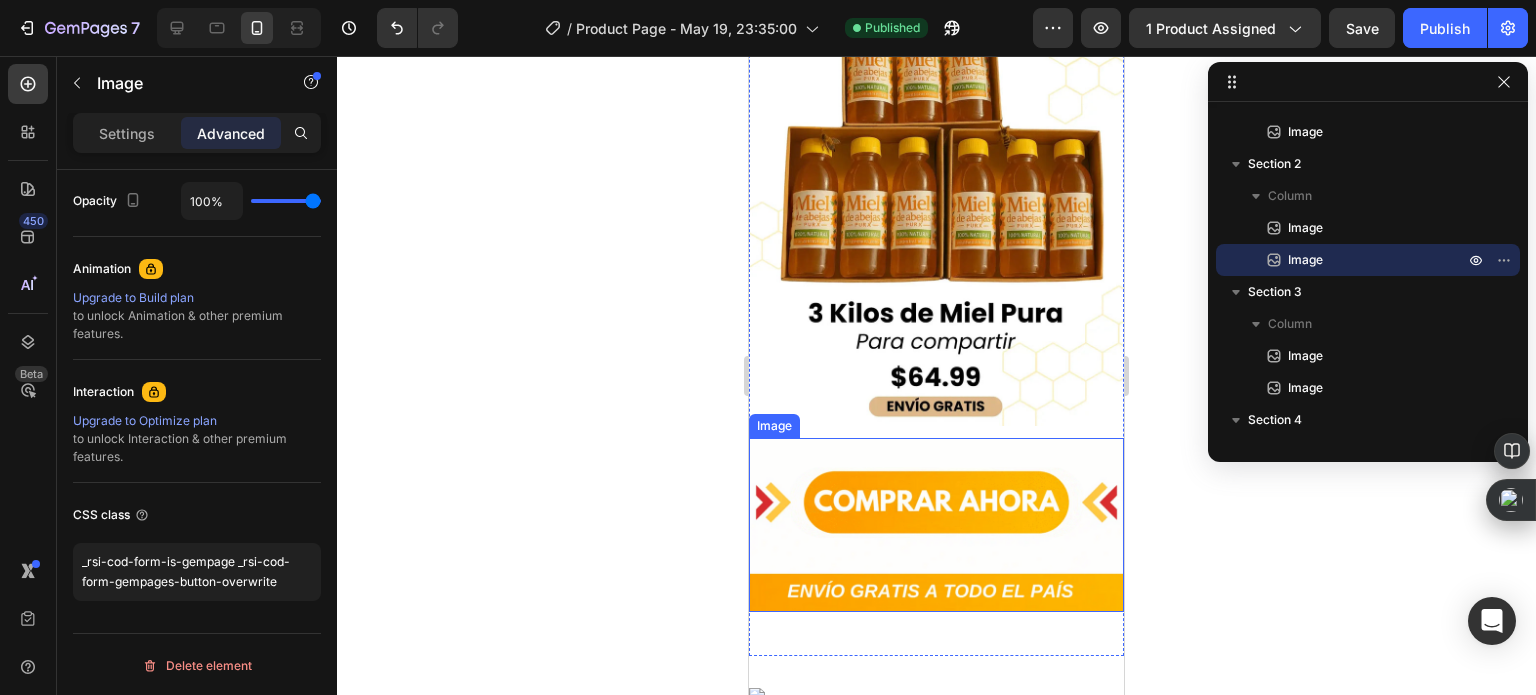 click at bounding box center (936, 525) 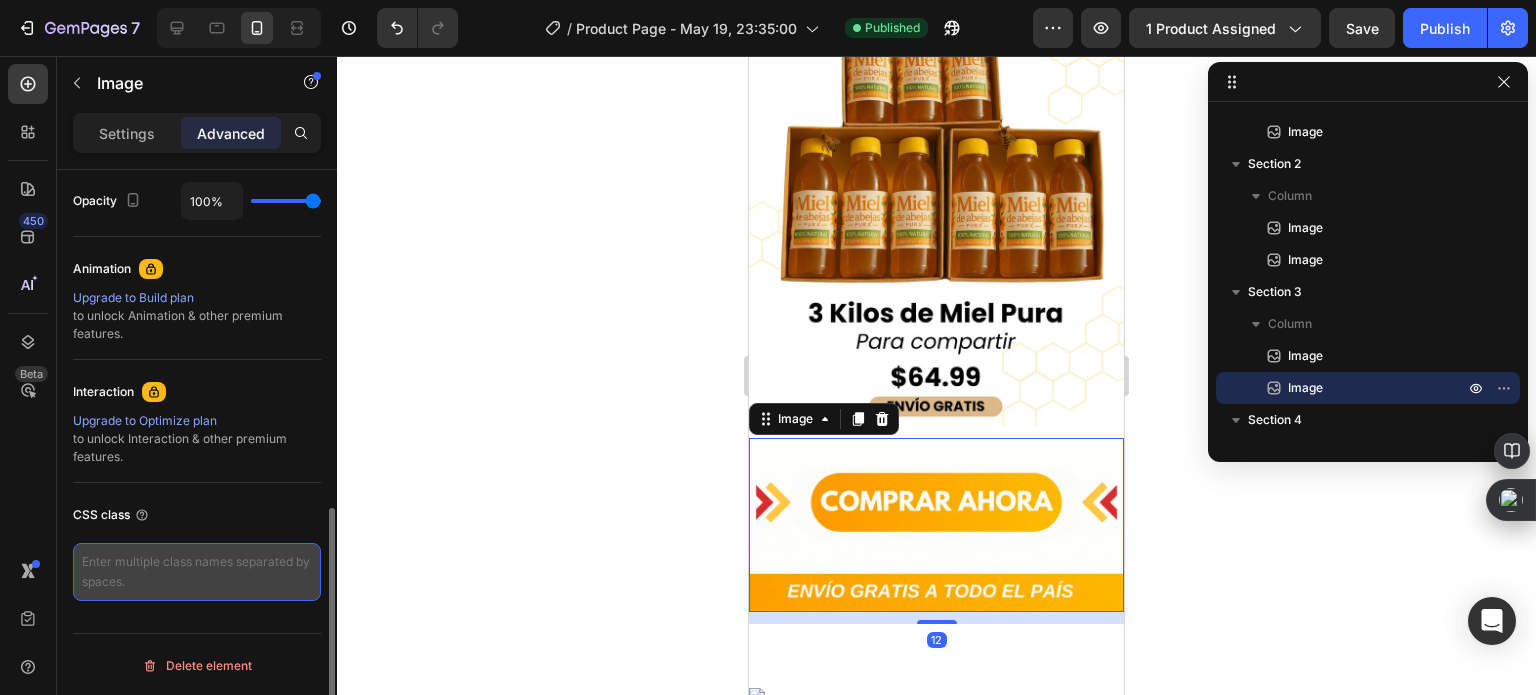 click at bounding box center [197, 572] 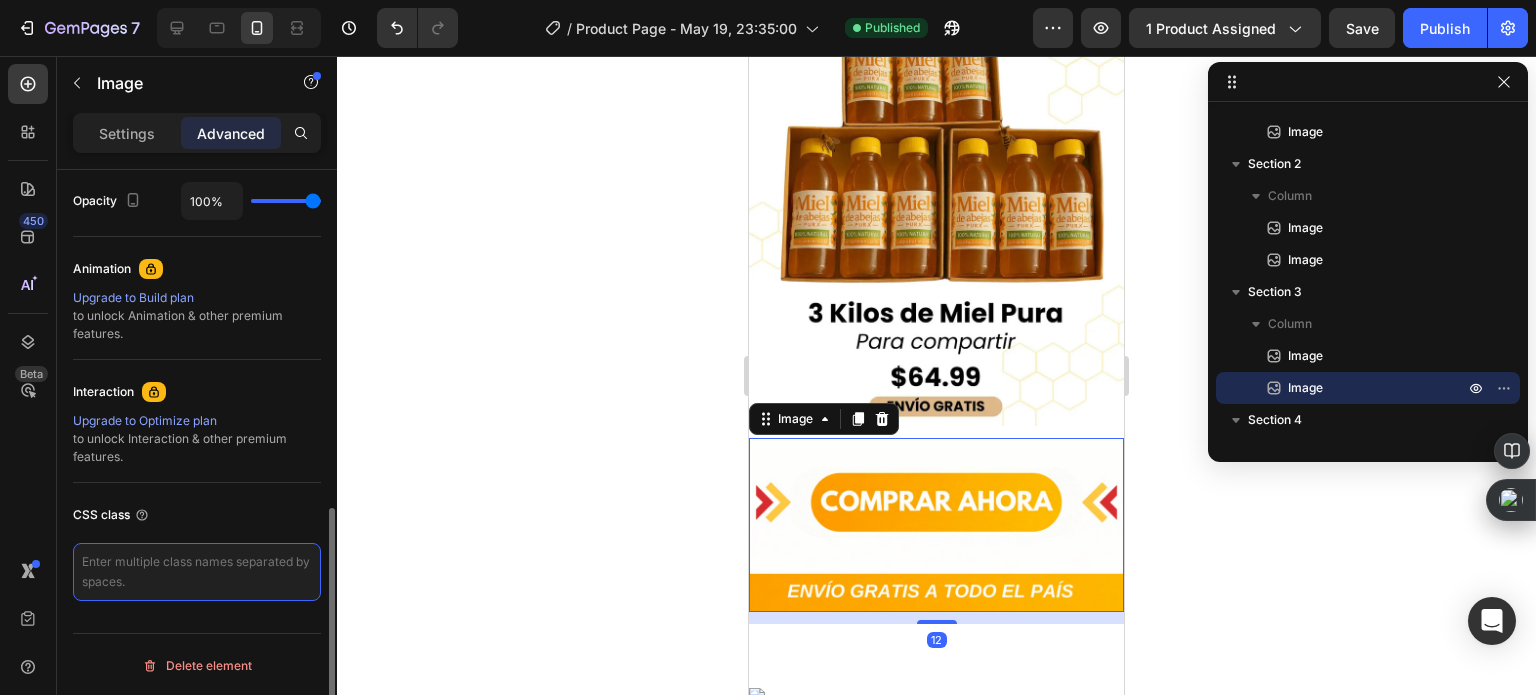 paste on "_rsi-cod-form-is-gempage _rsi-cod-form-gempages-button-overwrite" 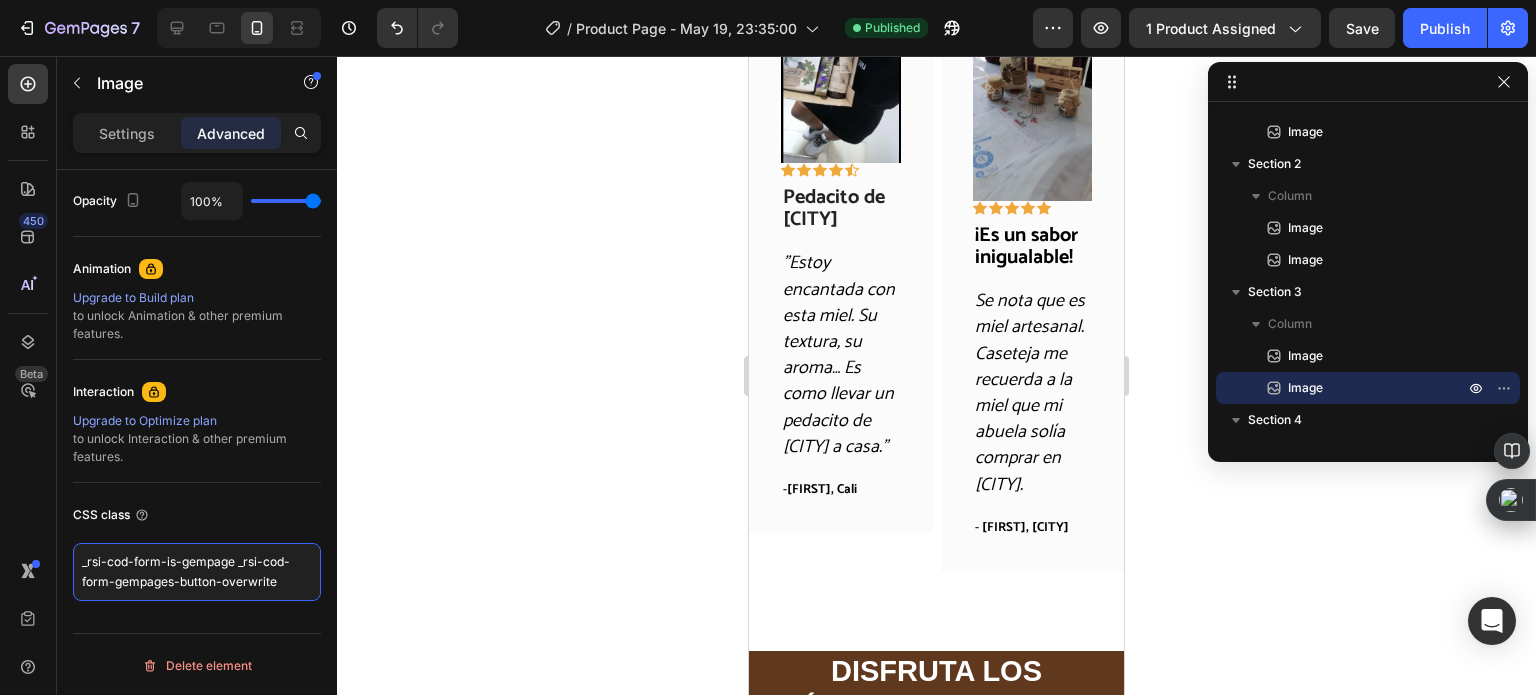 scroll, scrollTop: 6100, scrollLeft: 0, axis: vertical 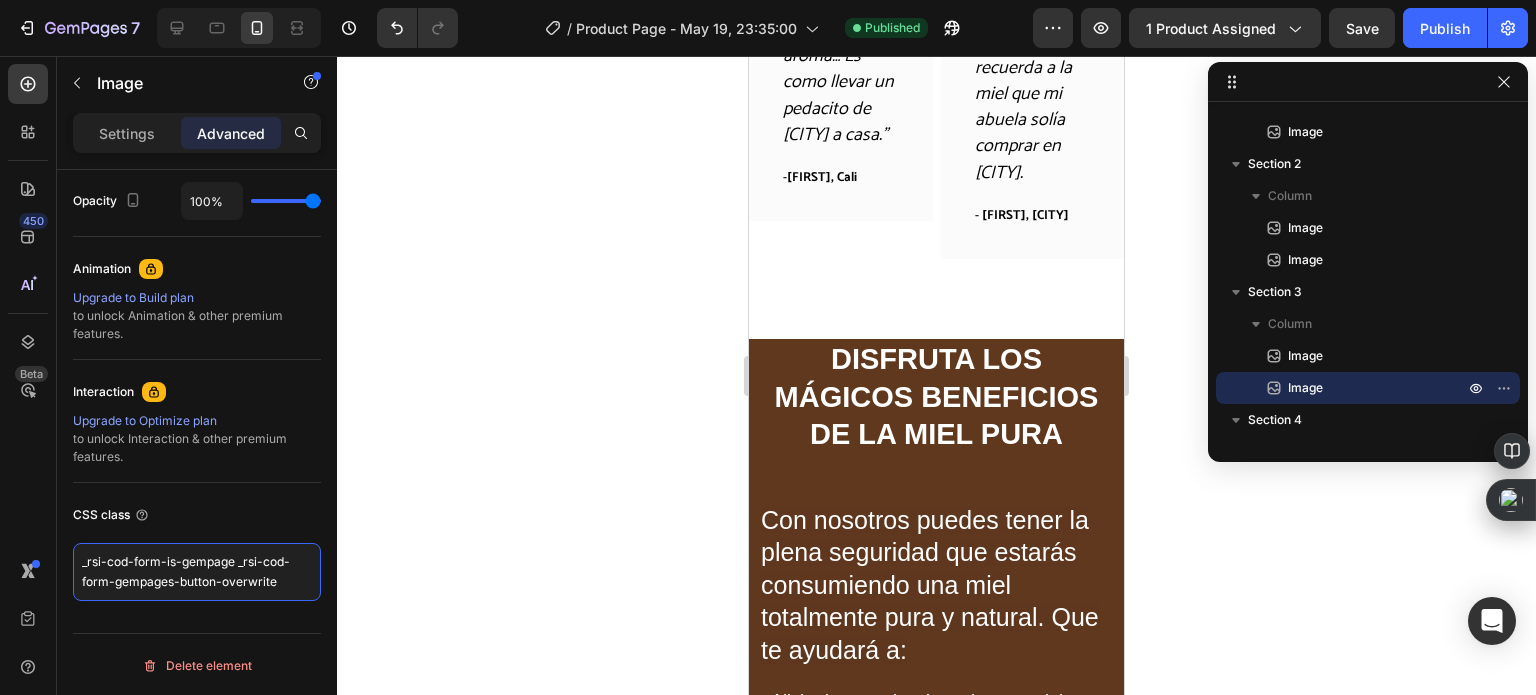 type on "_rsi-cod-form-is-gempage _rsi-cod-form-gempages-button-overwrite" 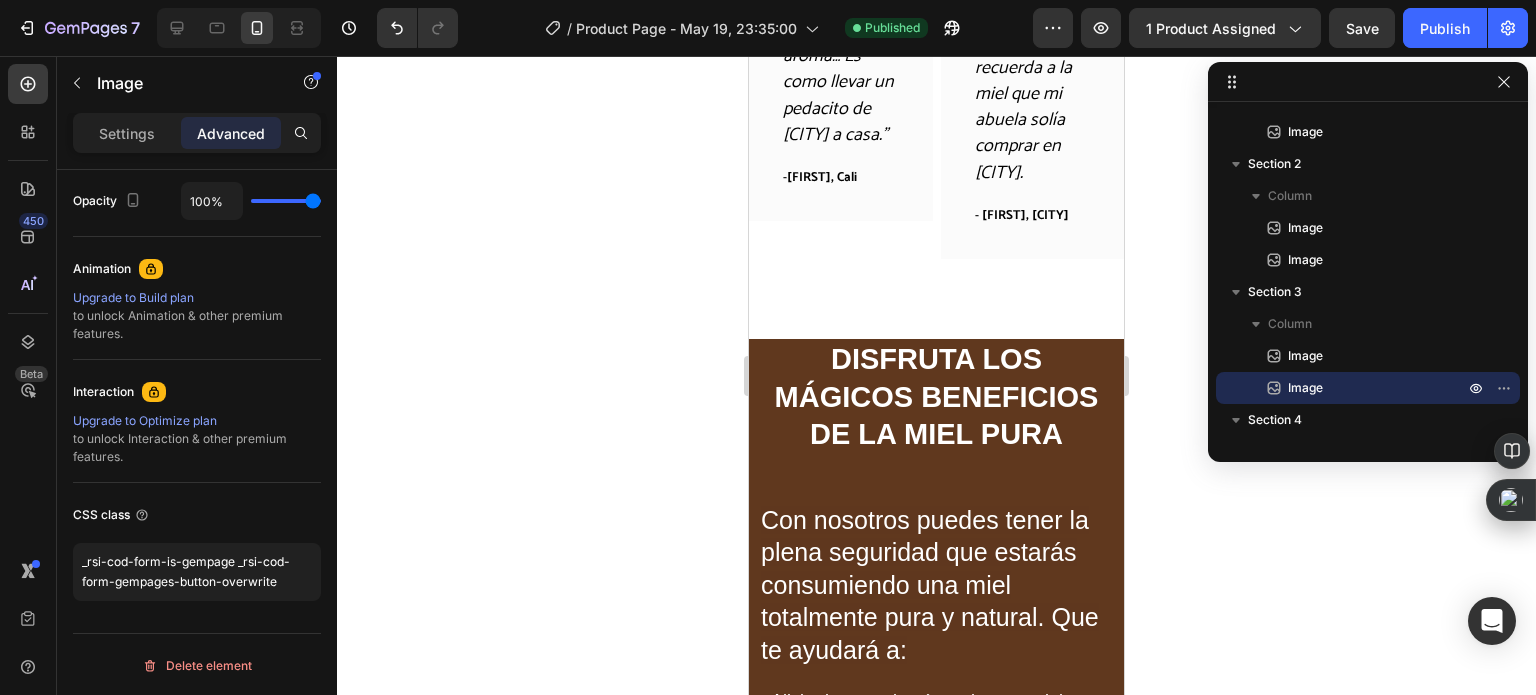 click on "7  Version history  /  Product Page - May 19, 23:35:00 Published Preview 1 product assigned  Save   Publish" 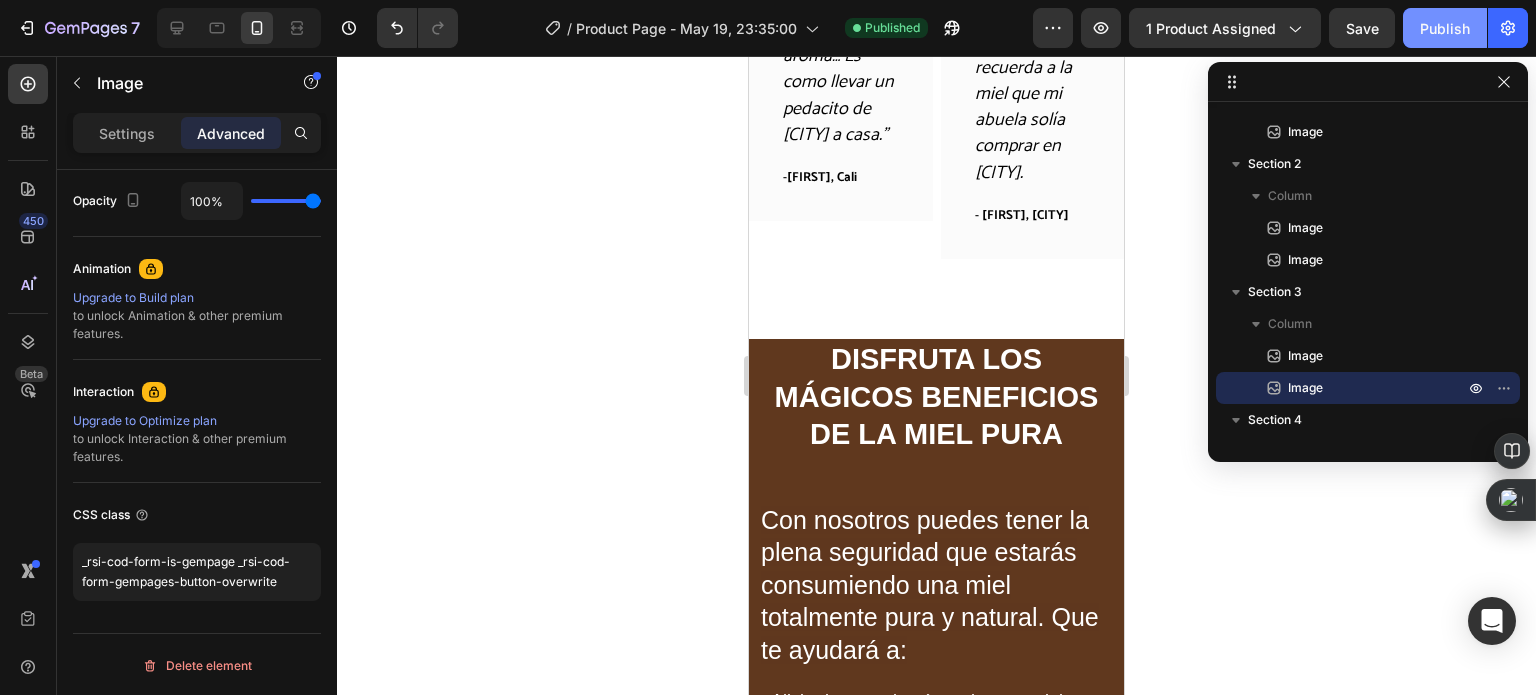 click on "Publish" 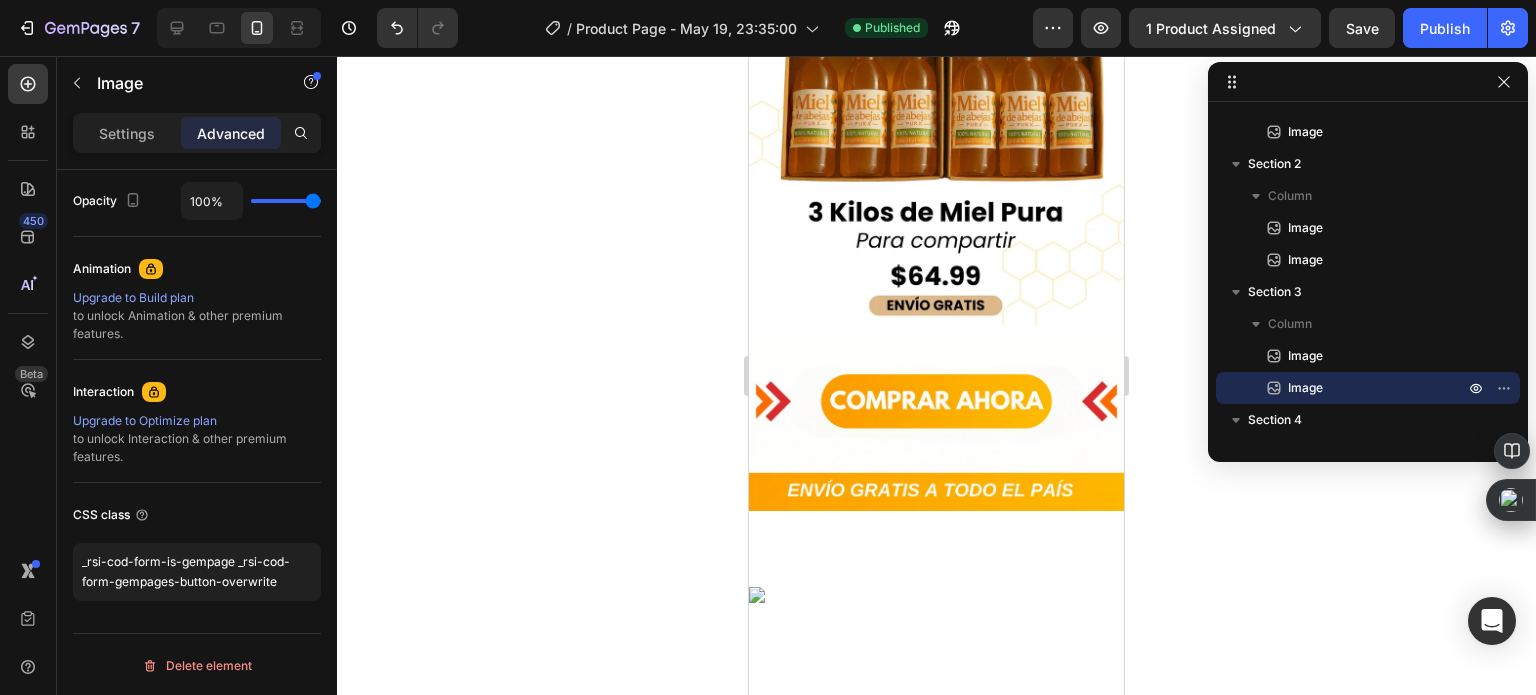 scroll, scrollTop: 3300, scrollLeft: 0, axis: vertical 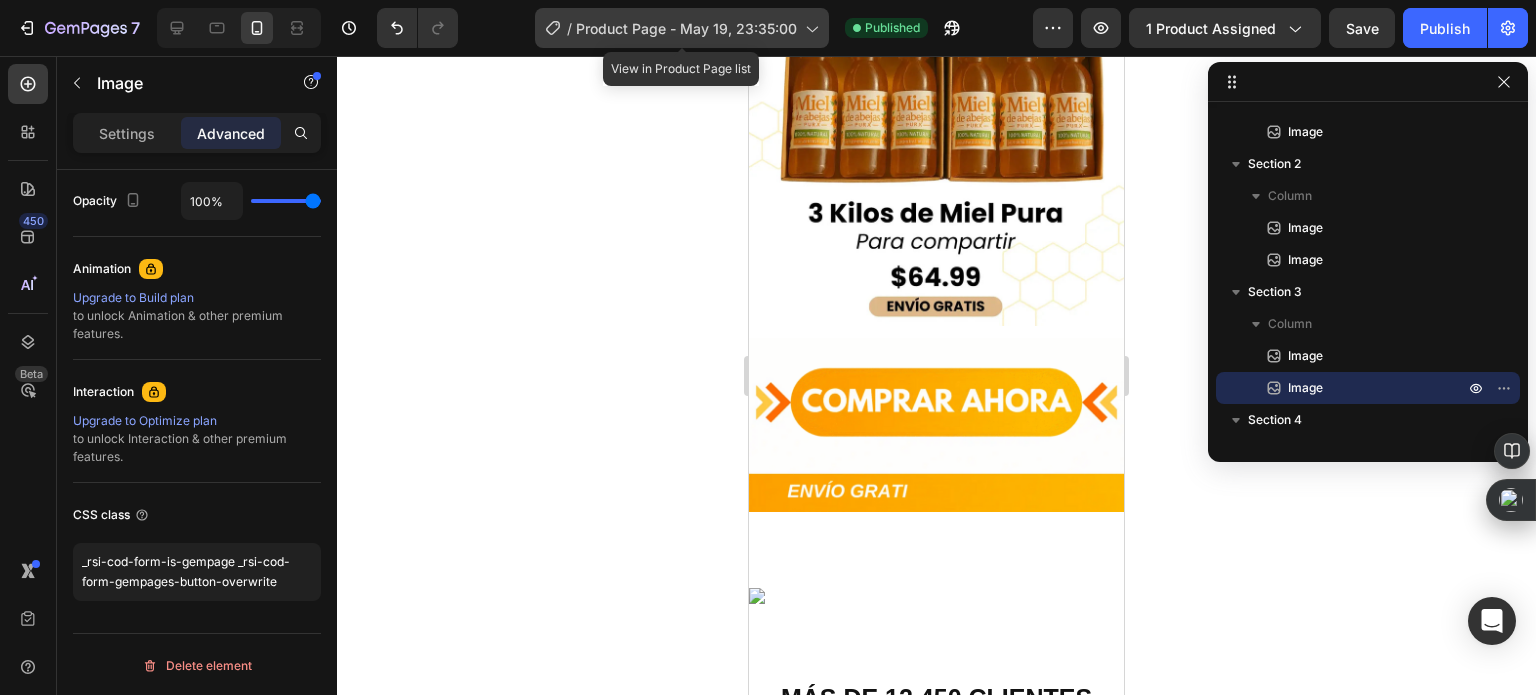 click on "Product Page - May 19, 23:35:00" at bounding box center [686, 28] 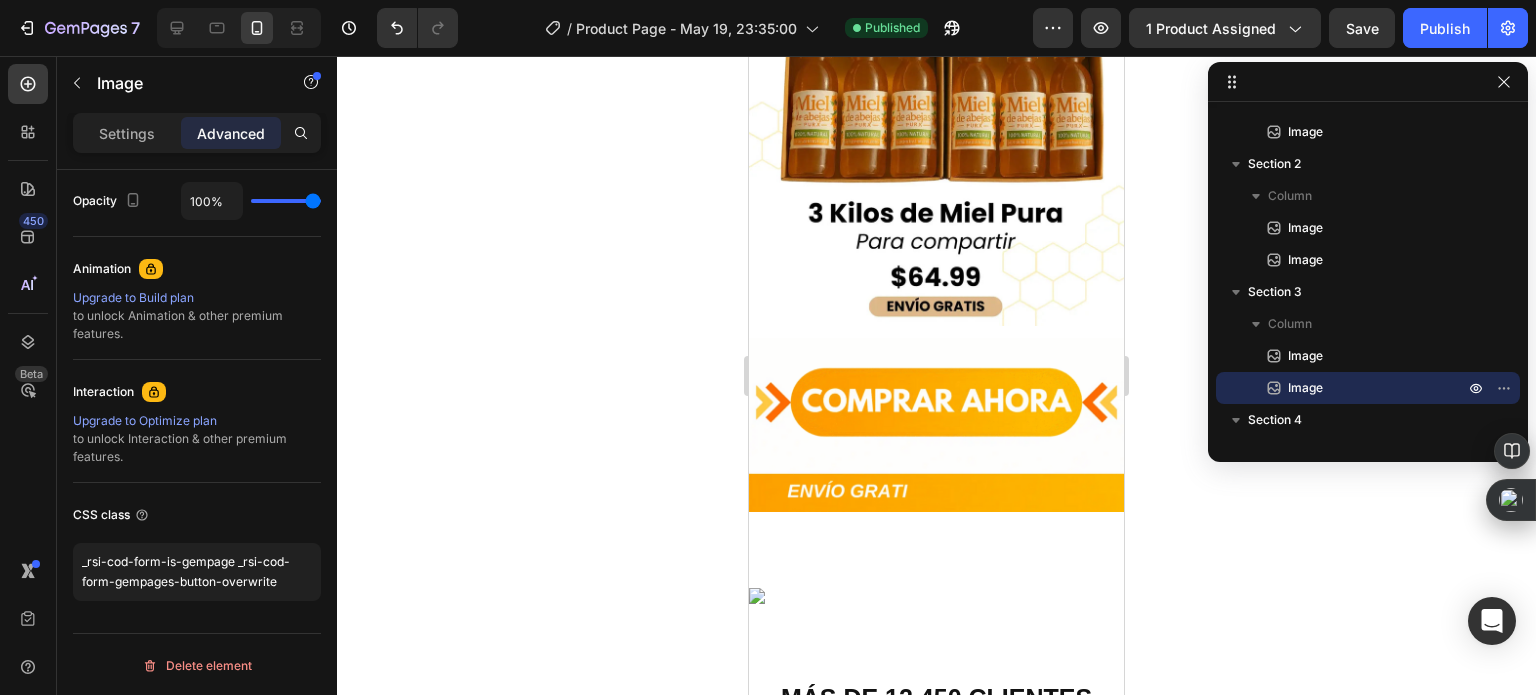 click 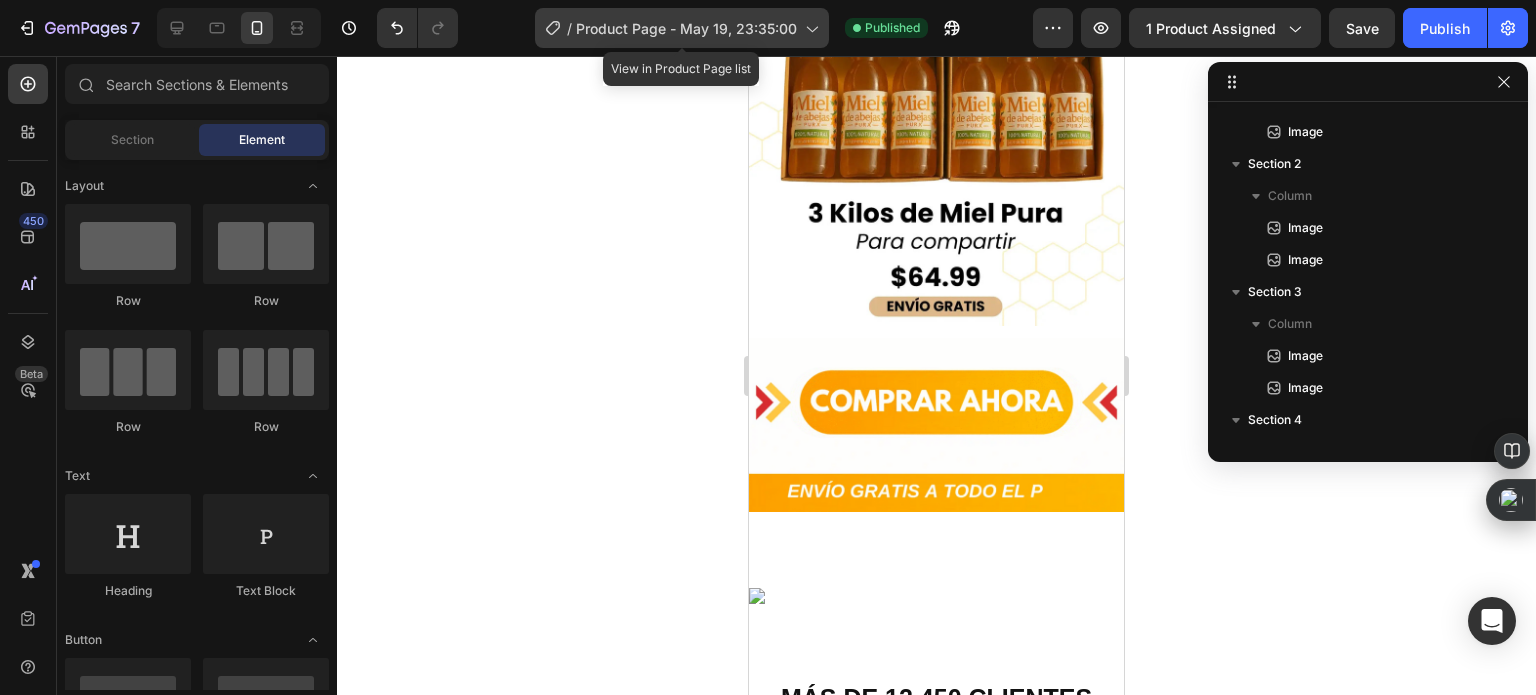 click 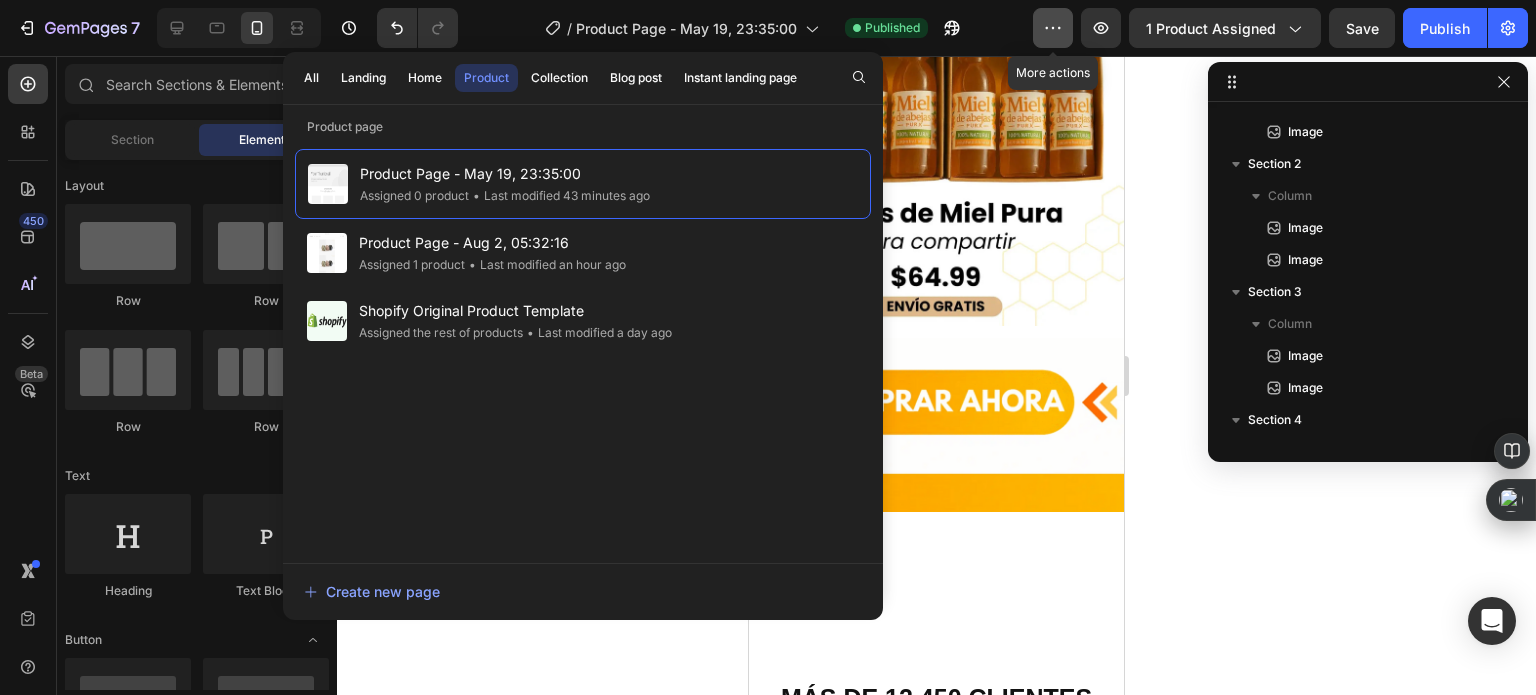 click 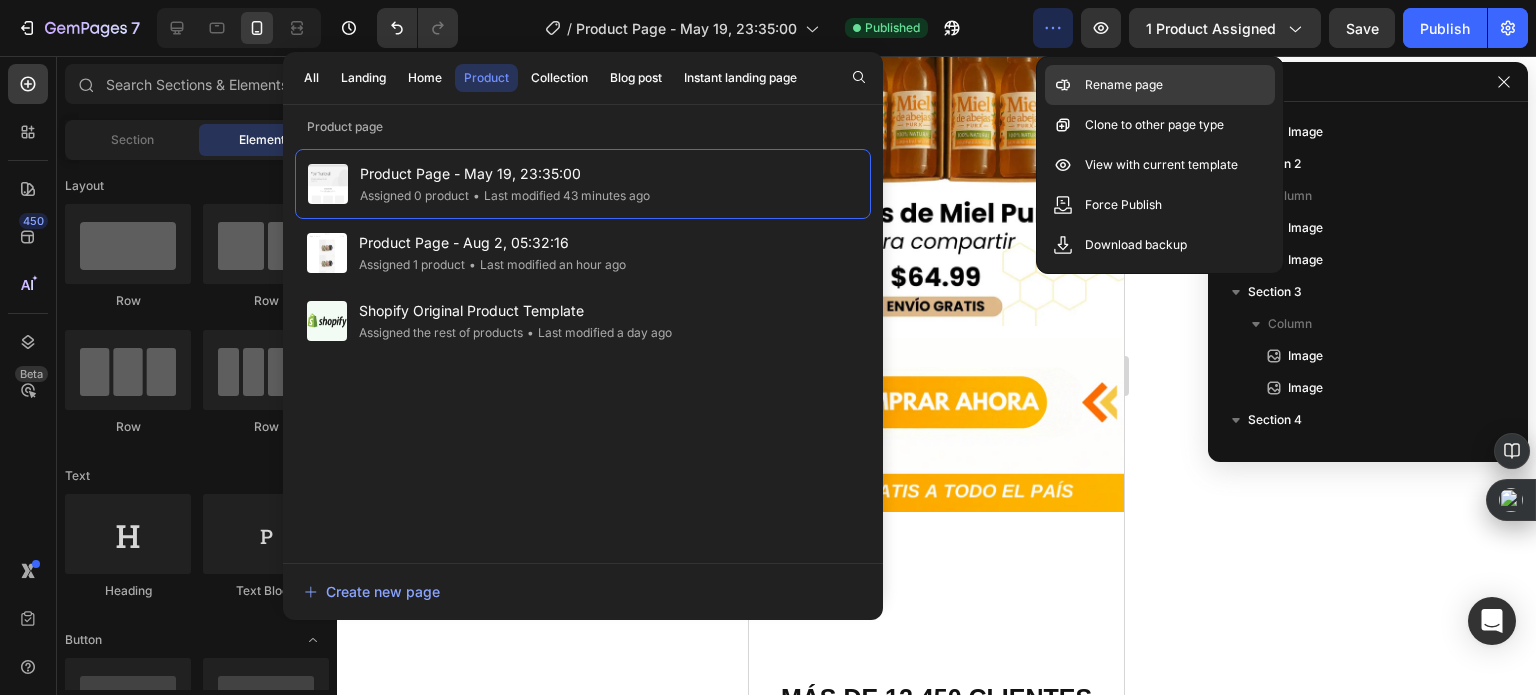 click on "Rename page" at bounding box center (1124, 85) 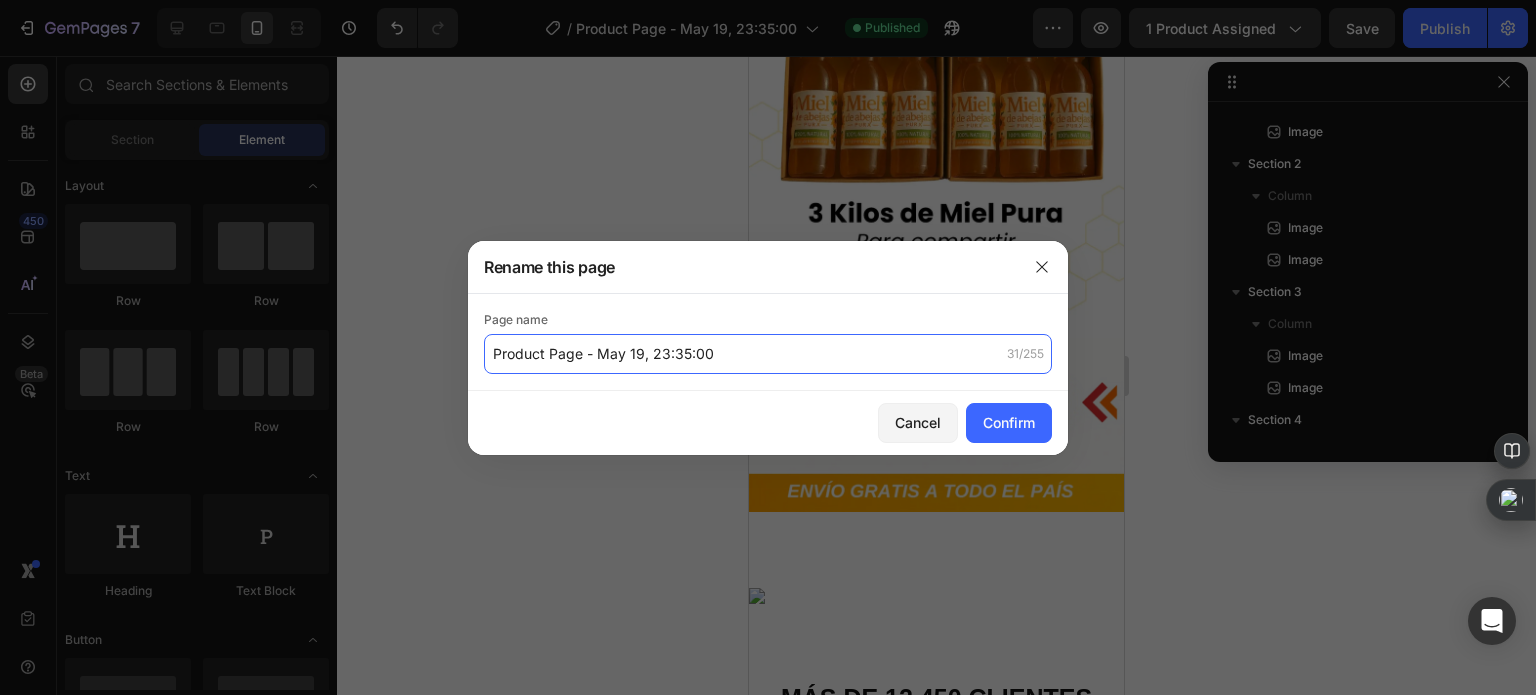 click on "Product Page - May 19, 23:35:00" 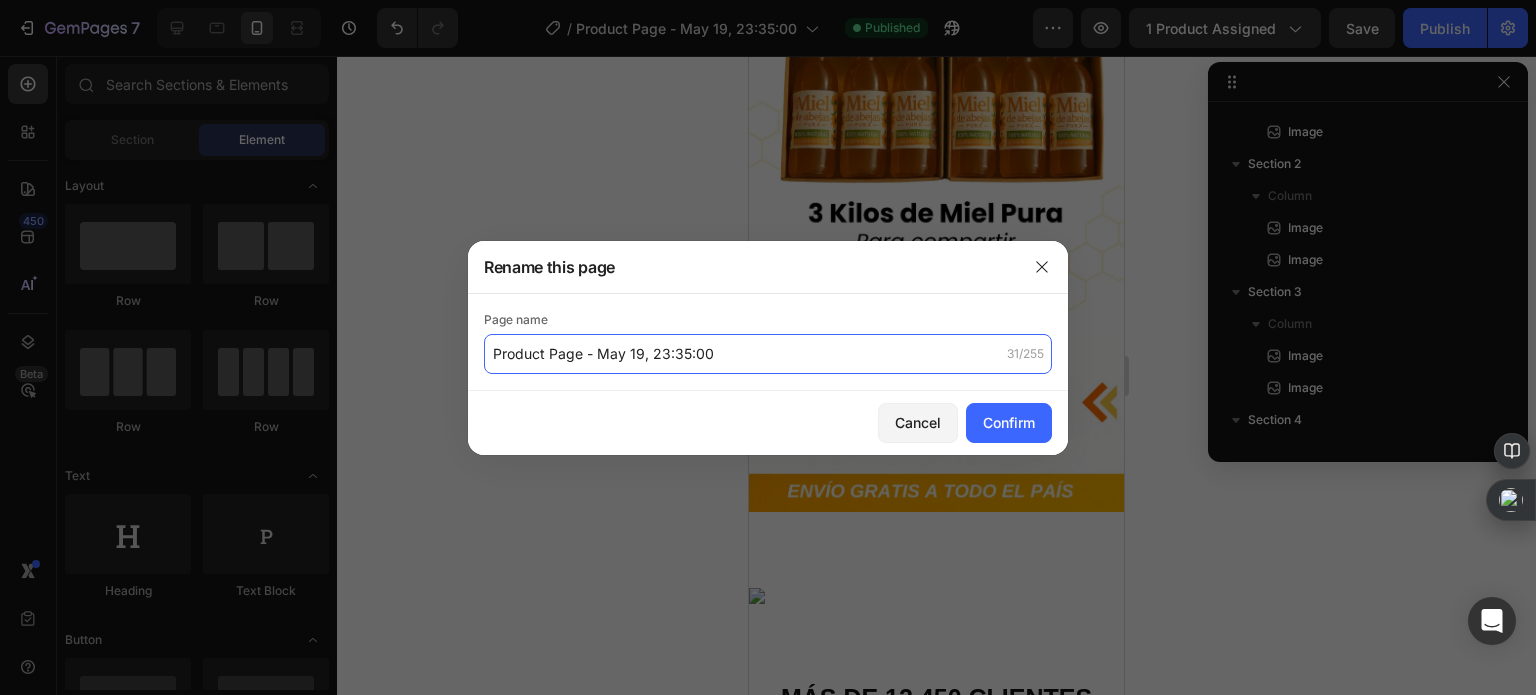 click on "Product Page - May 19, 23:35:00" 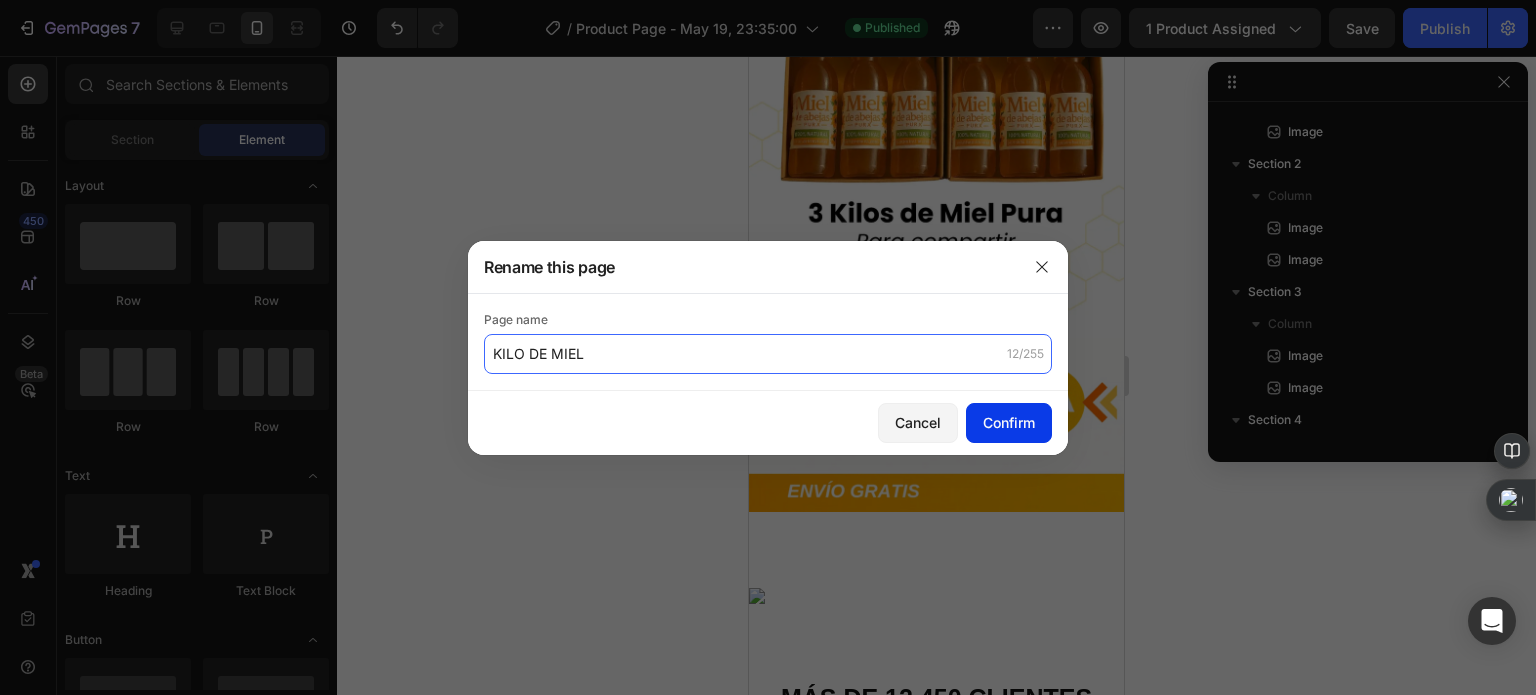 type on "KILO DE MIEL" 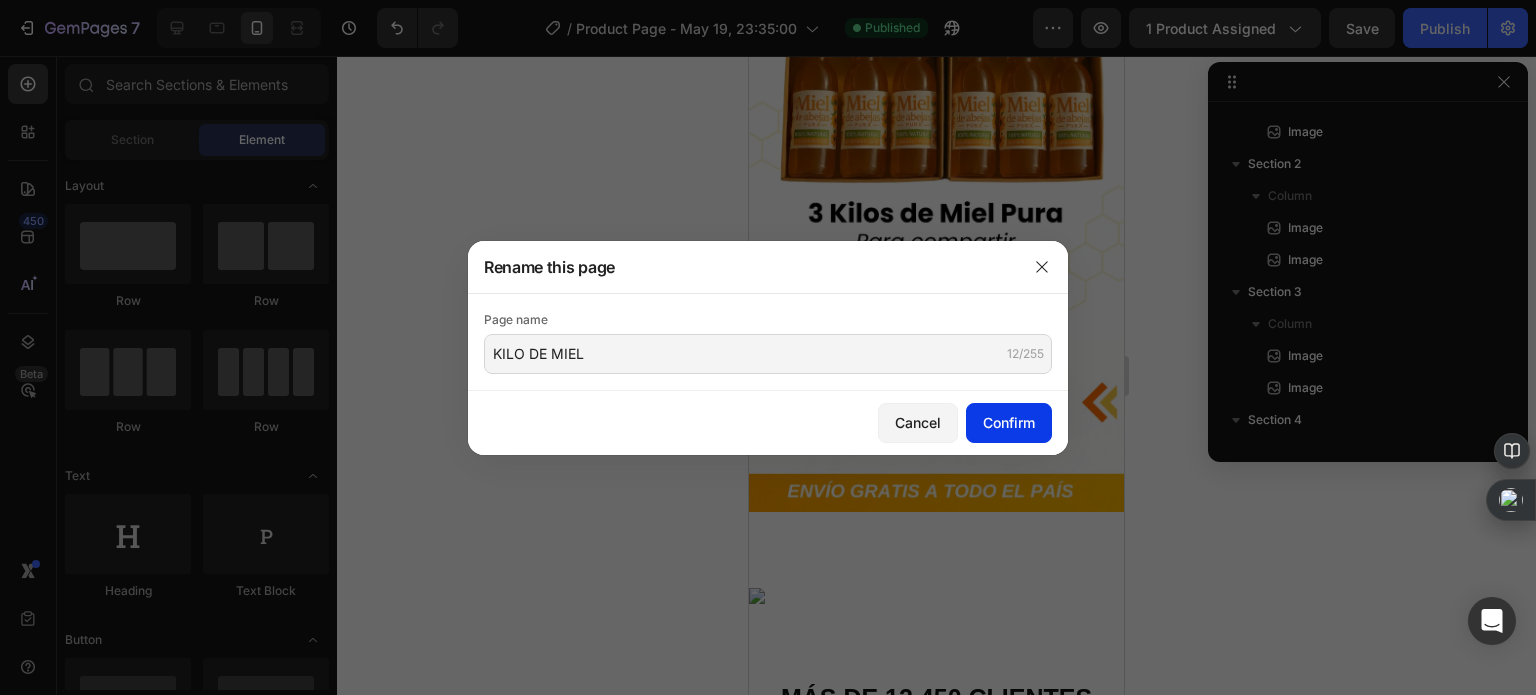 click on "Confirm" 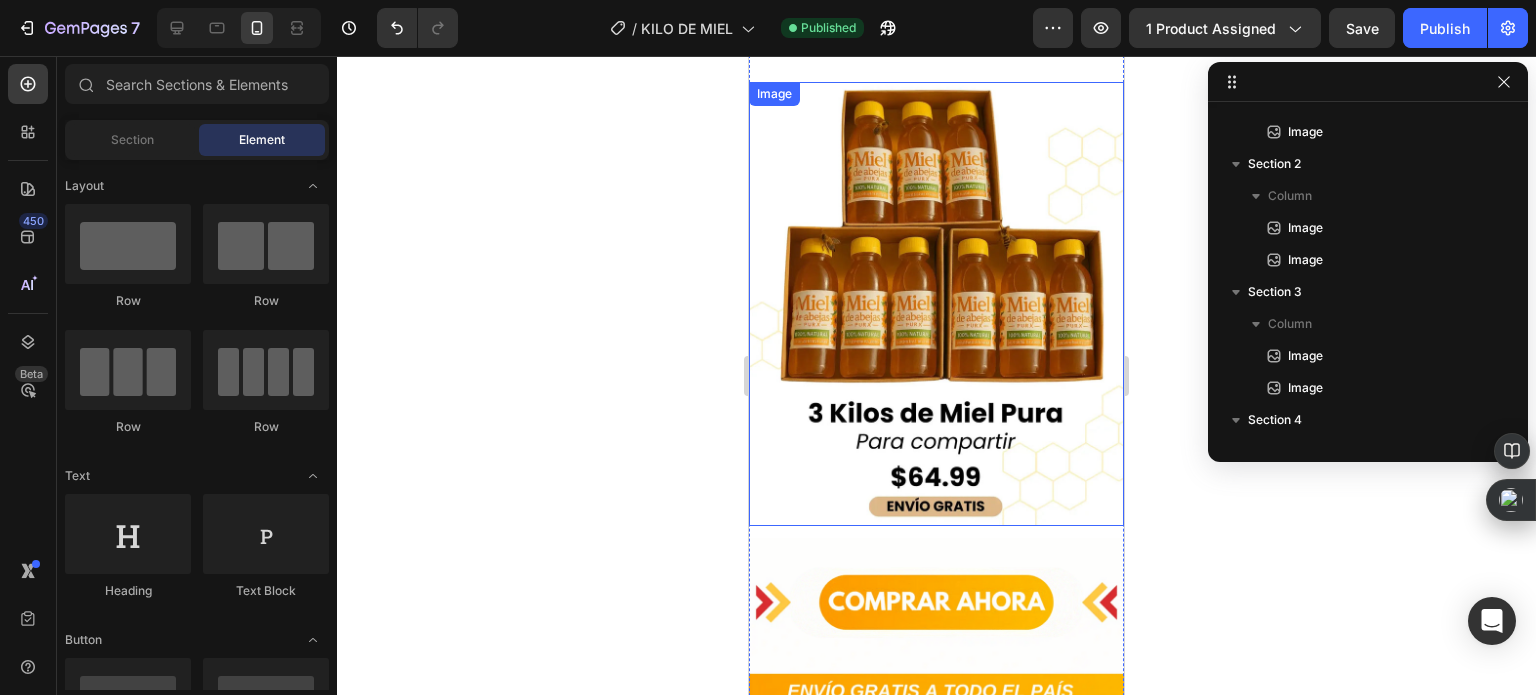 scroll, scrollTop: 3600, scrollLeft: 0, axis: vertical 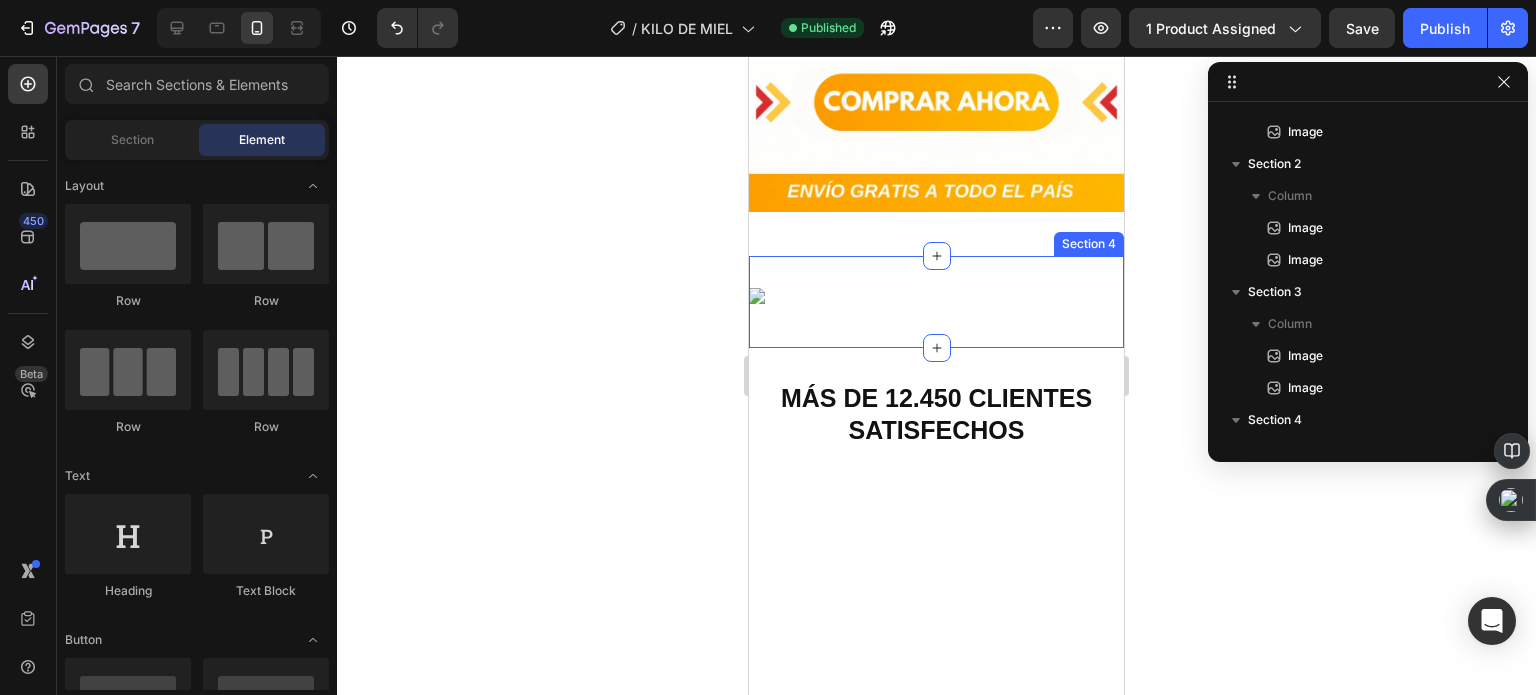 click on "Image Section 4" at bounding box center [936, 302] 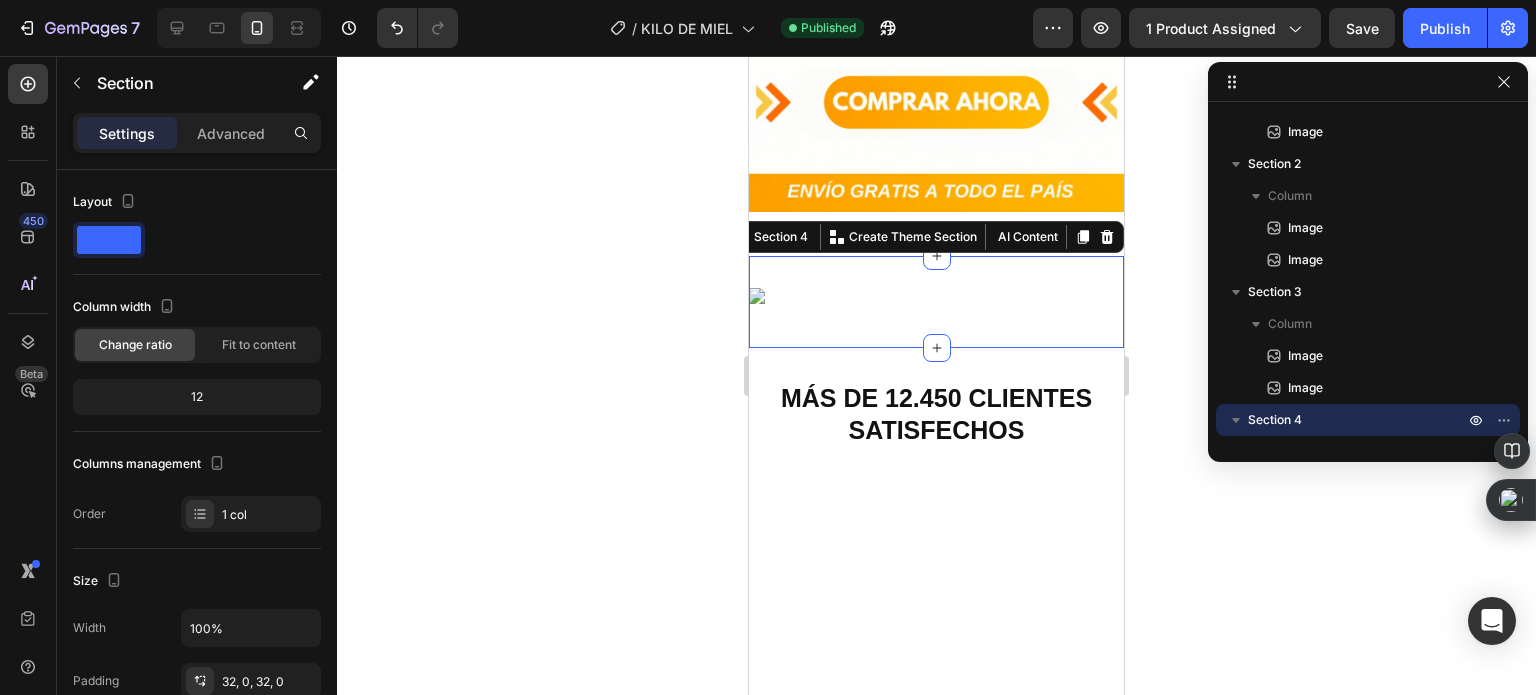 click 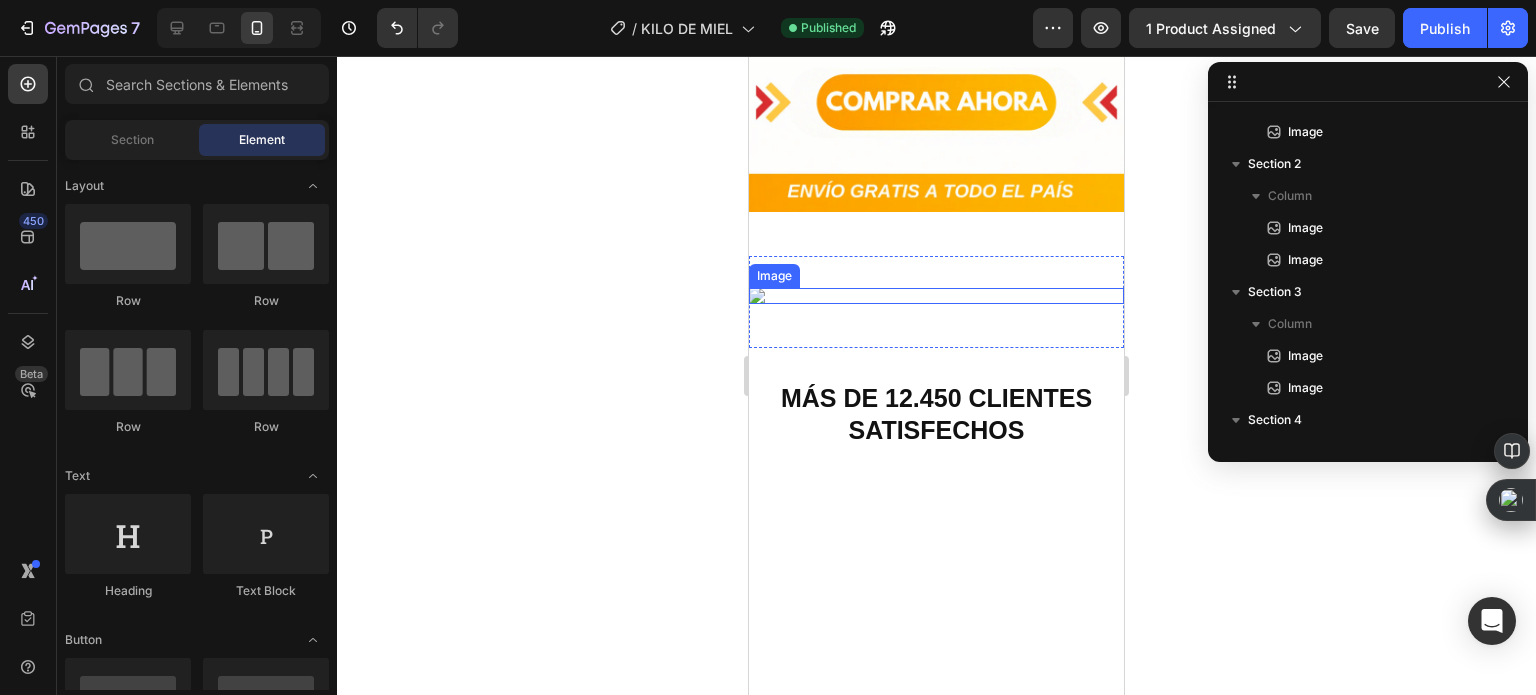 click at bounding box center (936, 296) 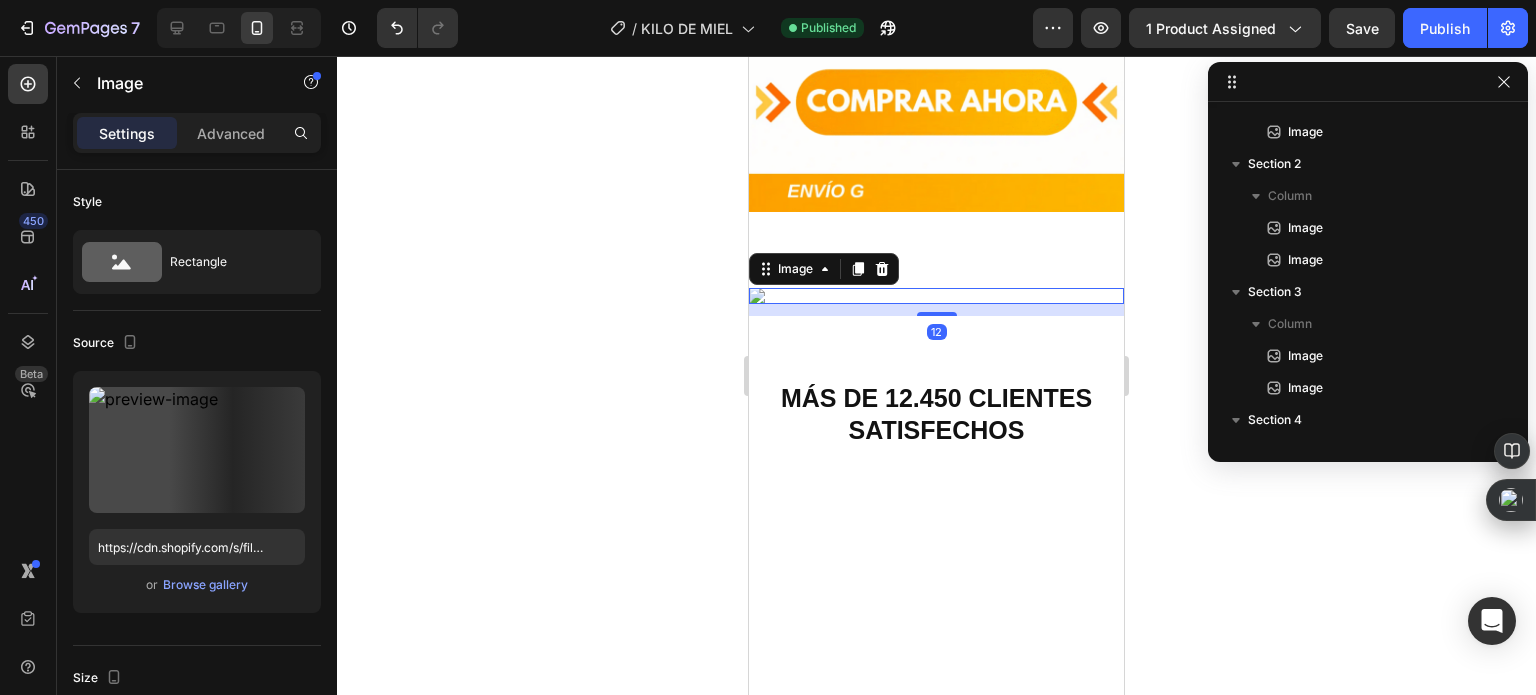 scroll, scrollTop: 506, scrollLeft: 0, axis: vertical 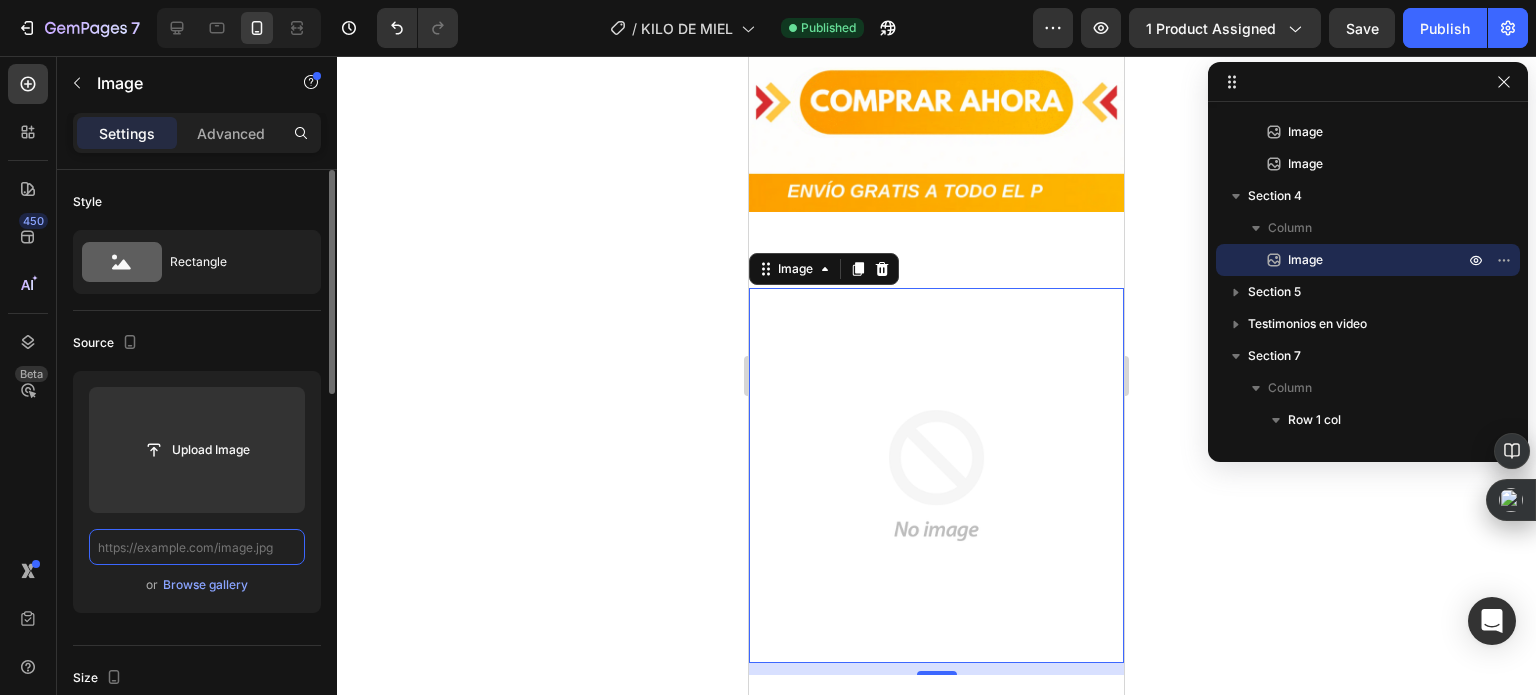 paste on "https://cdn.shopify.com/s/files/1/0535/0549/1125/files/Endulza_tus_dias_de_manera_saludable_3_3000x3000.webp?v=1728527940" 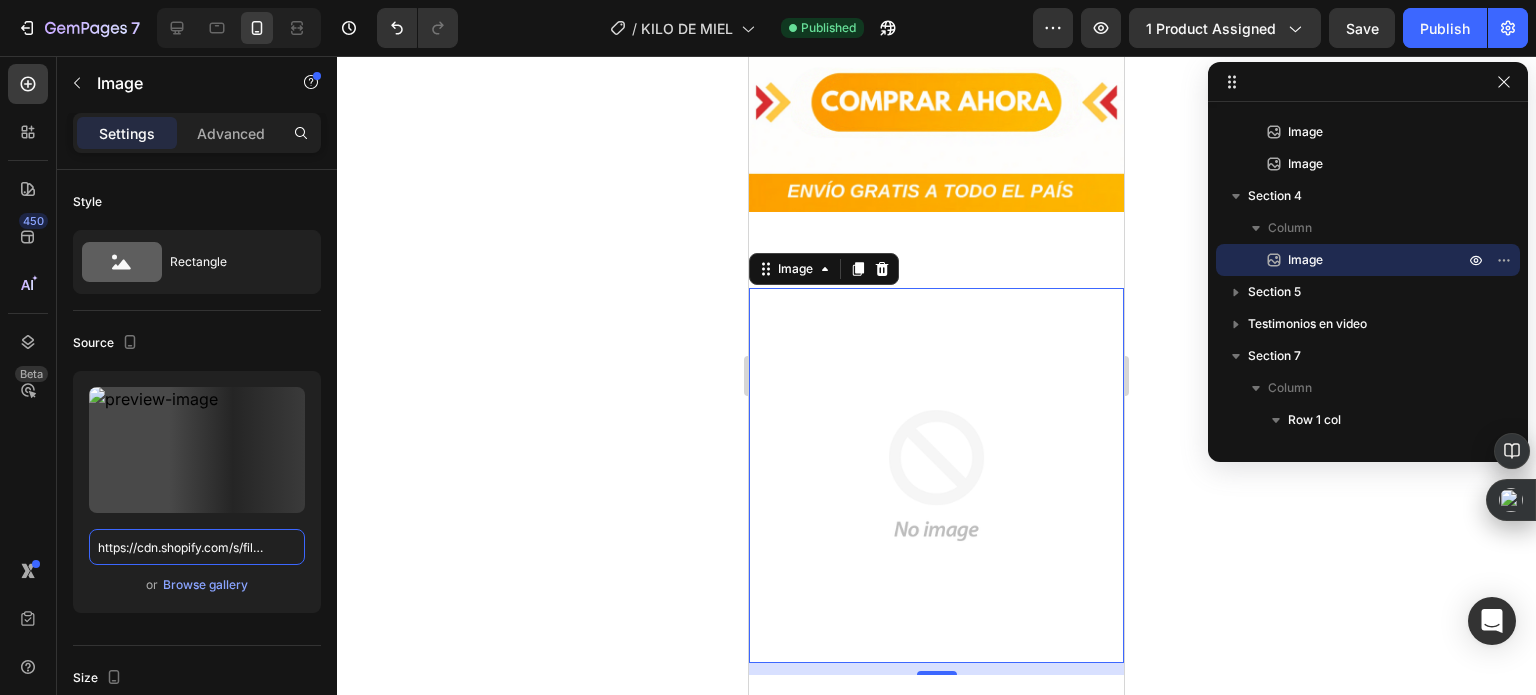 scroll, scrollTop: 0, scrollLeft: 580, axis: horizontal 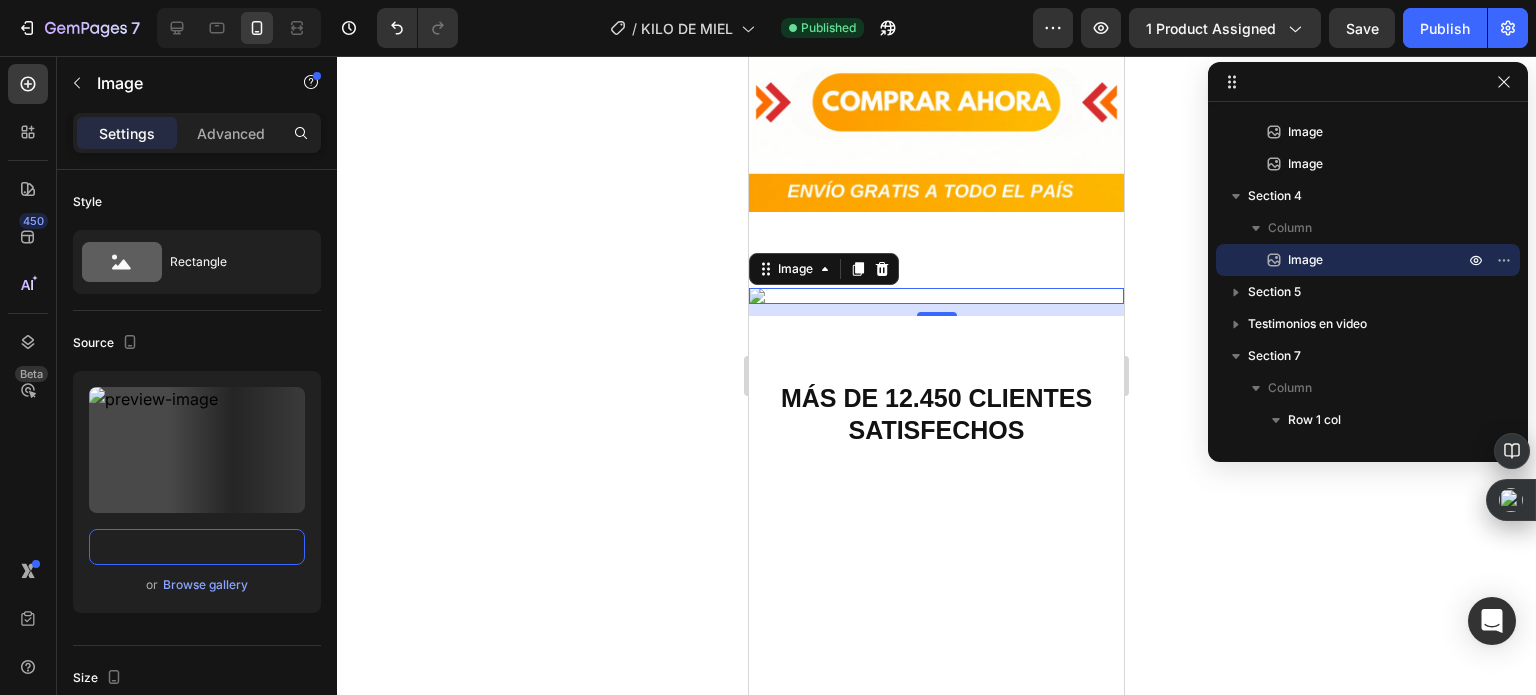 type on "https://cdn.shopify.com/s/files/1/0535/0549/1125/files/Endulza_tus_dias_de_manera_saludable_3_3000x3000.webp?v=1728527940" 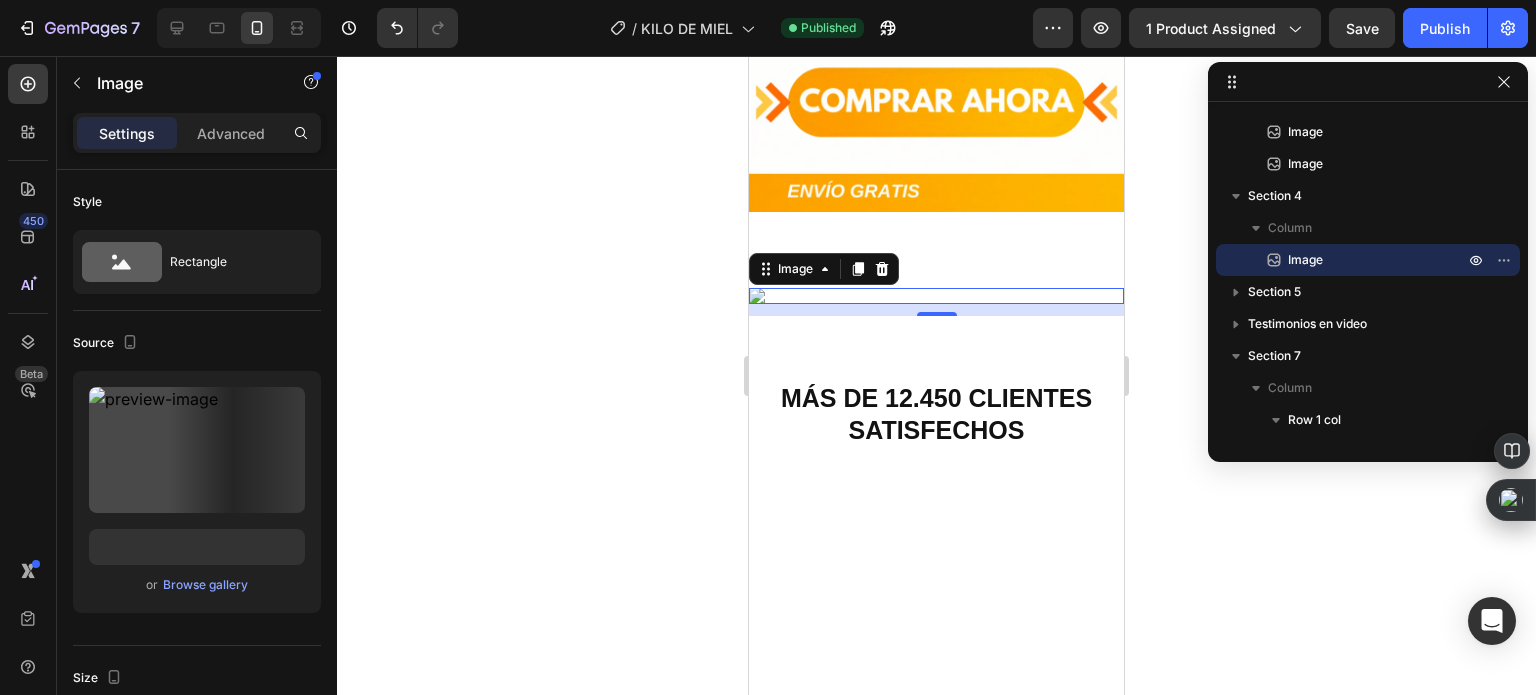 scroll, scrollTop: 0, scrollLeft: 0, axis: both 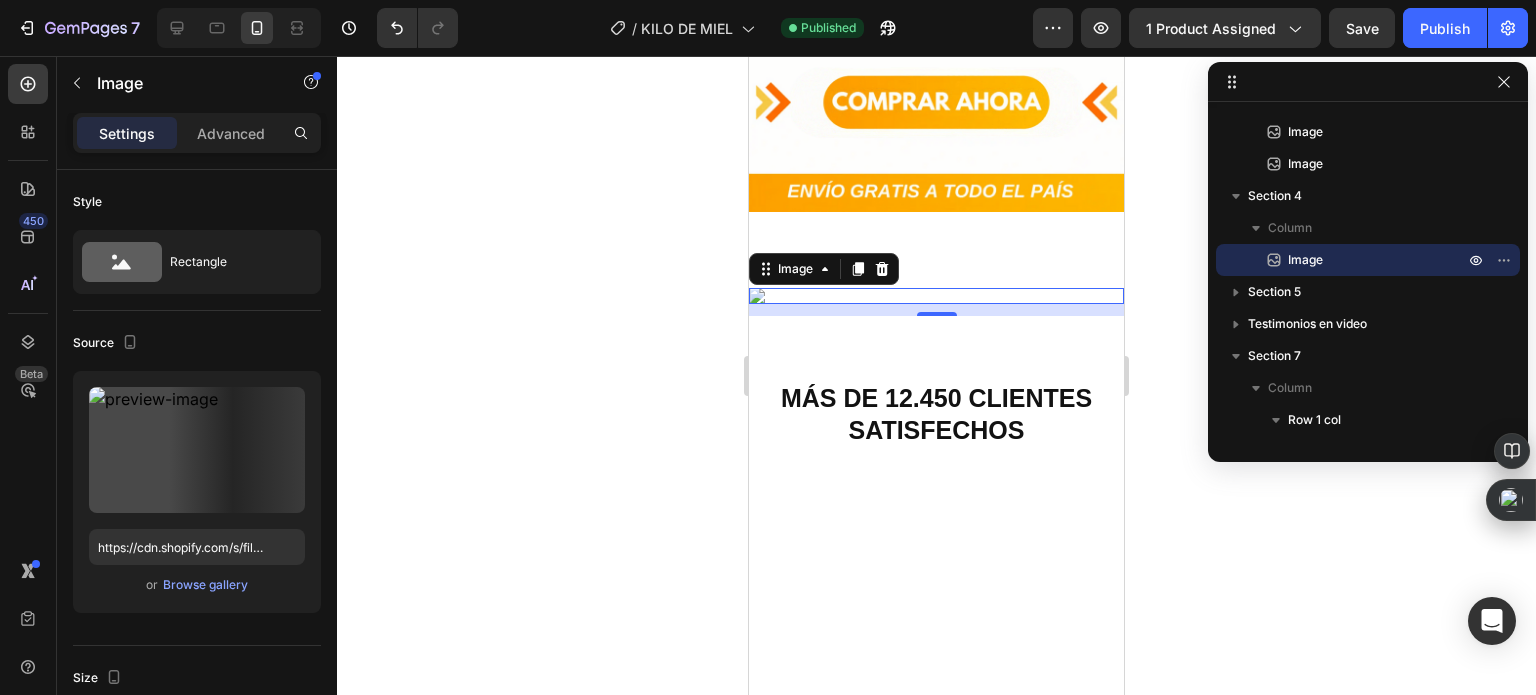 click 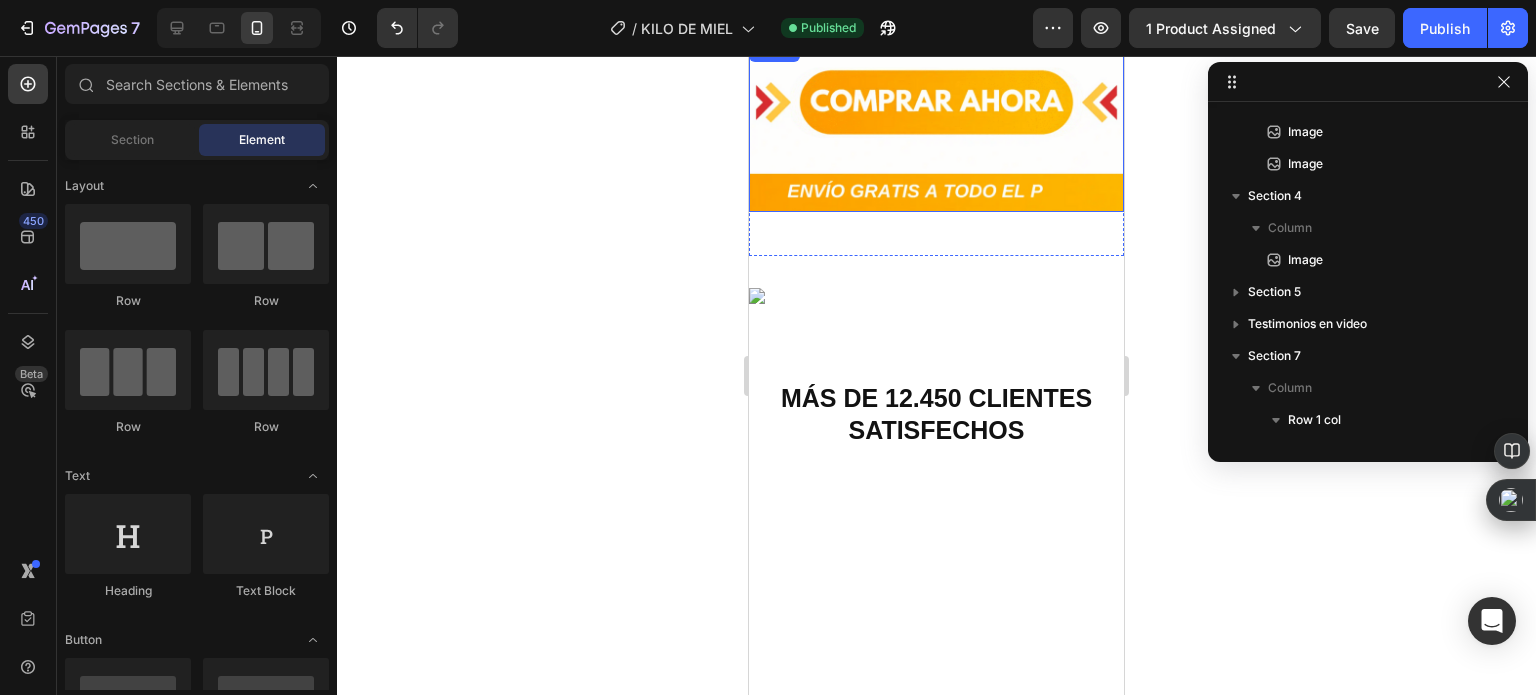 click at bounding box center (936, 125) 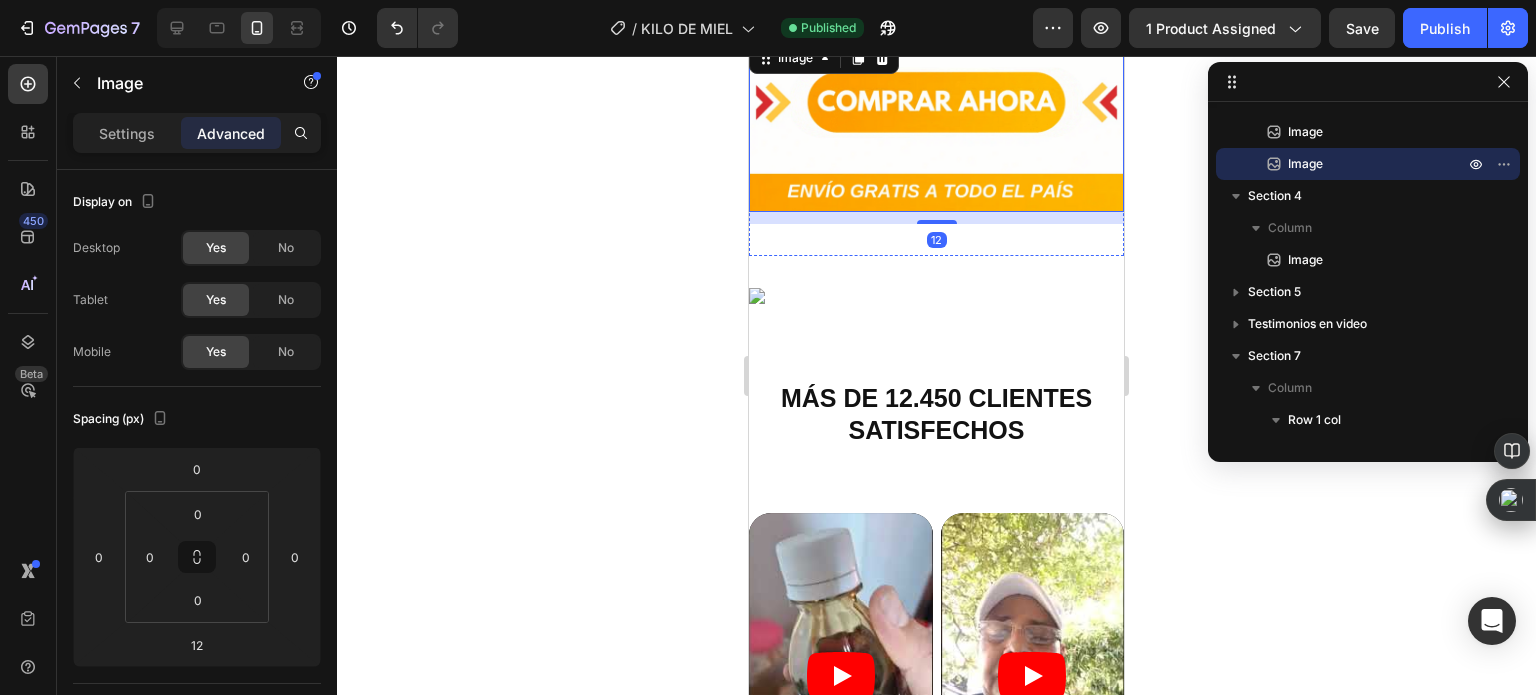 scroll, scrollTop: 3400, scrollLeft: 0, axis: vertical 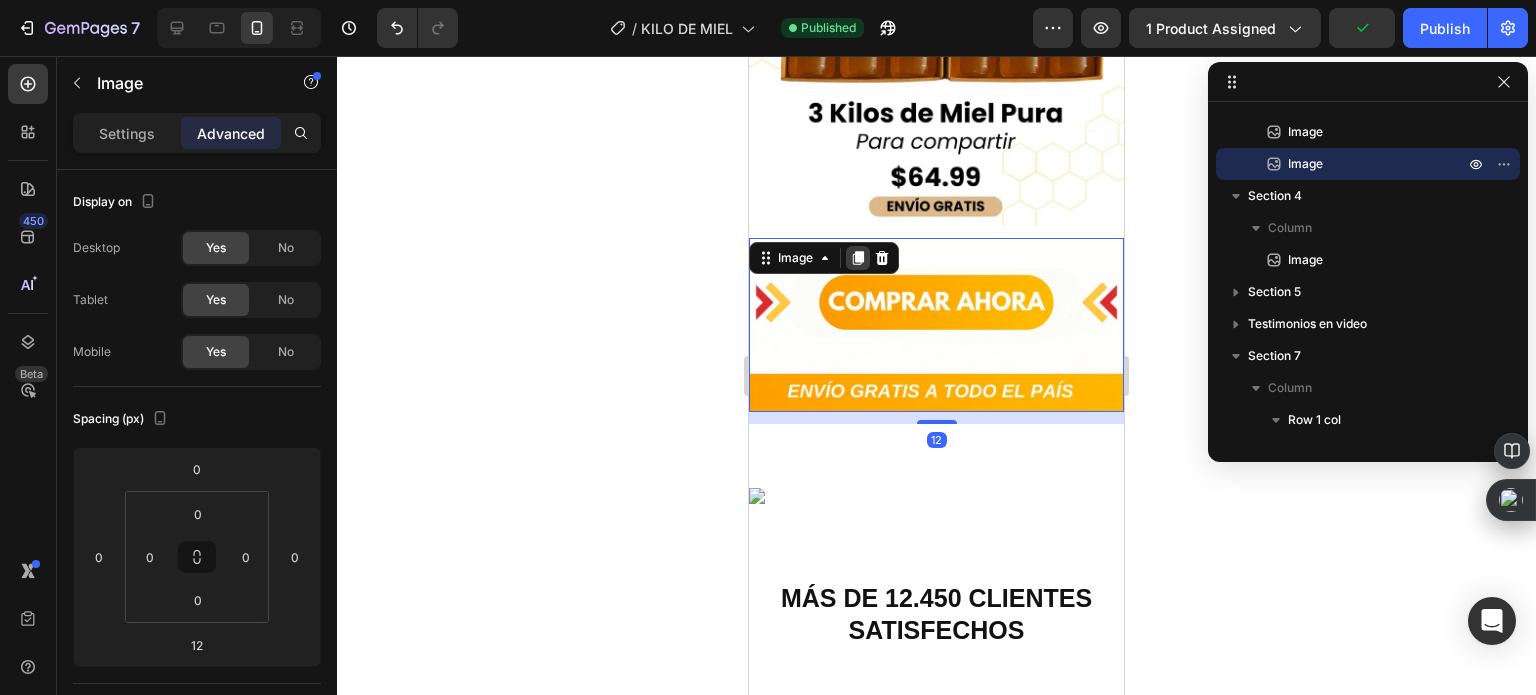 click 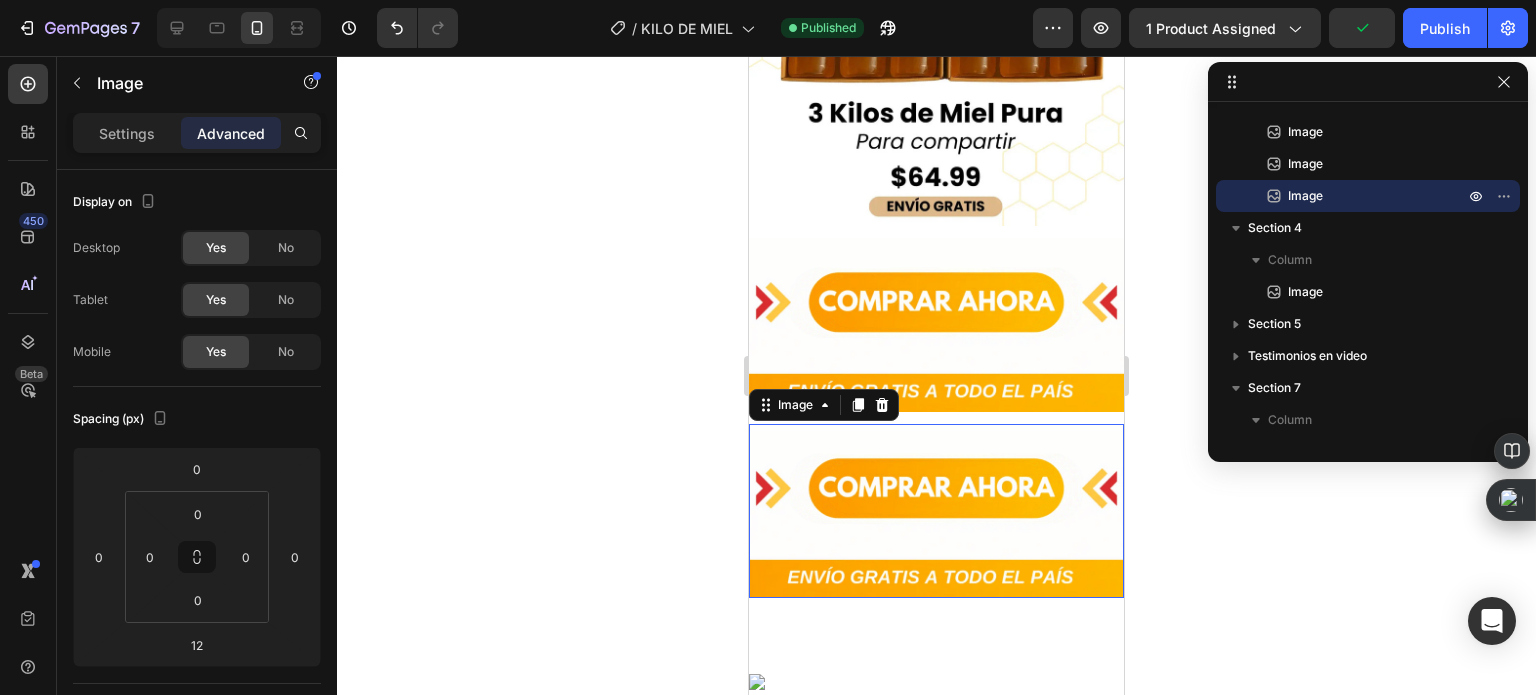 scroll, scrollTop: 803, scrollLeft: 0, axis: vertical 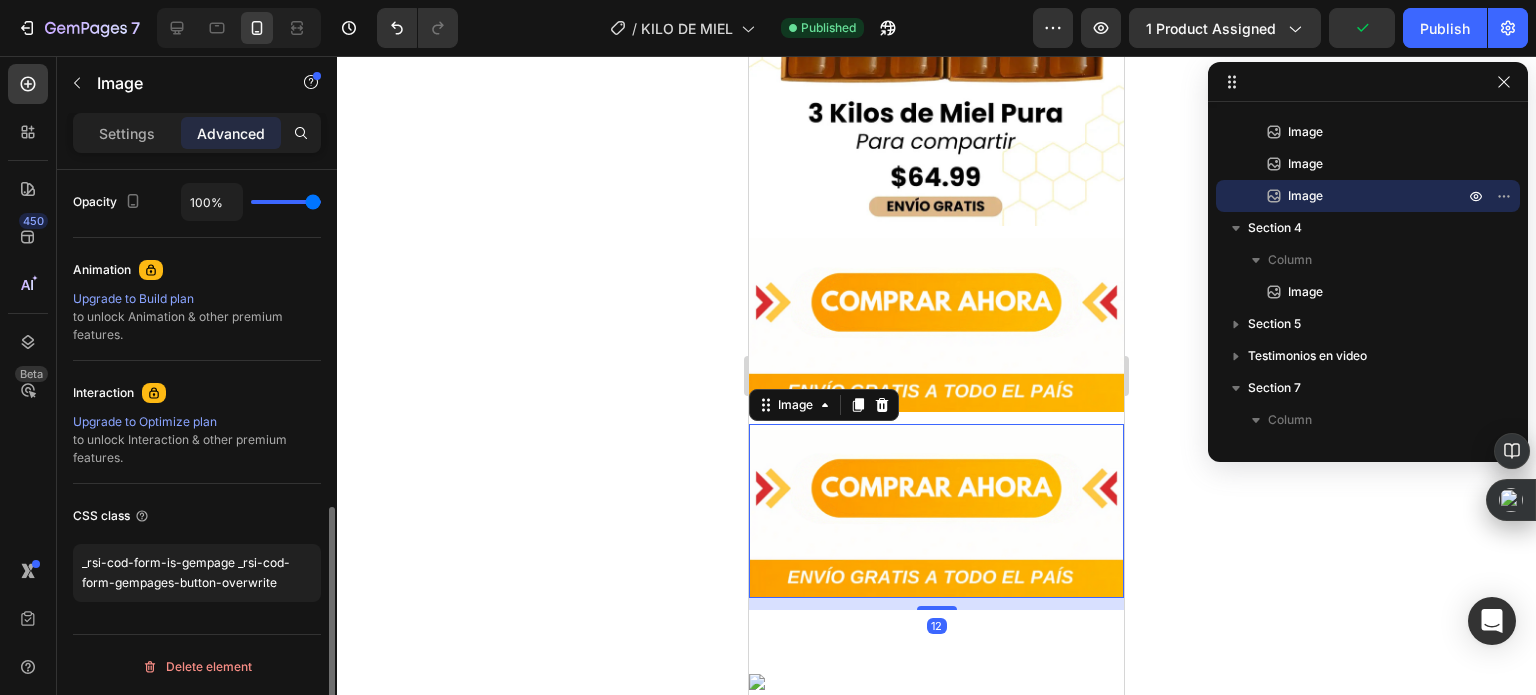 click at bounding box center [936, 511] 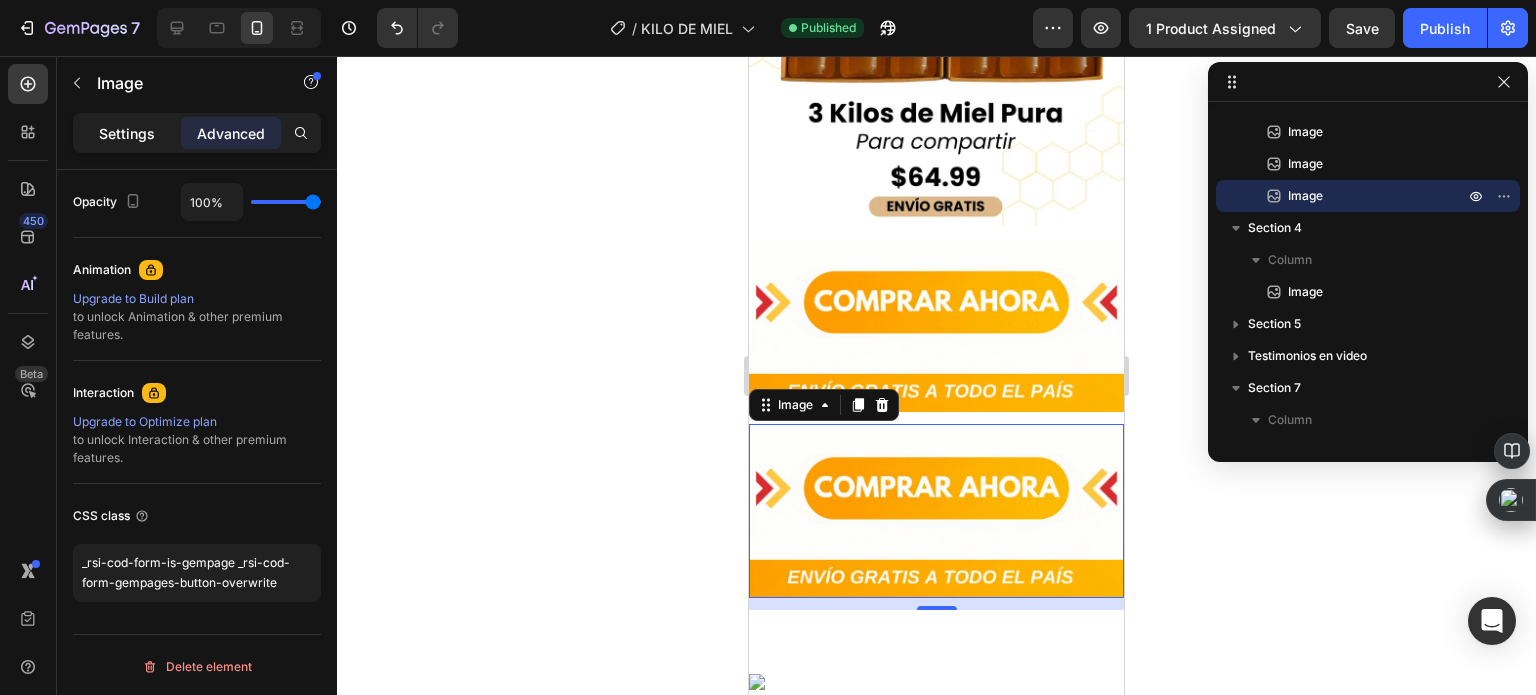 click on "Settings" at bounding box center (127, 133) 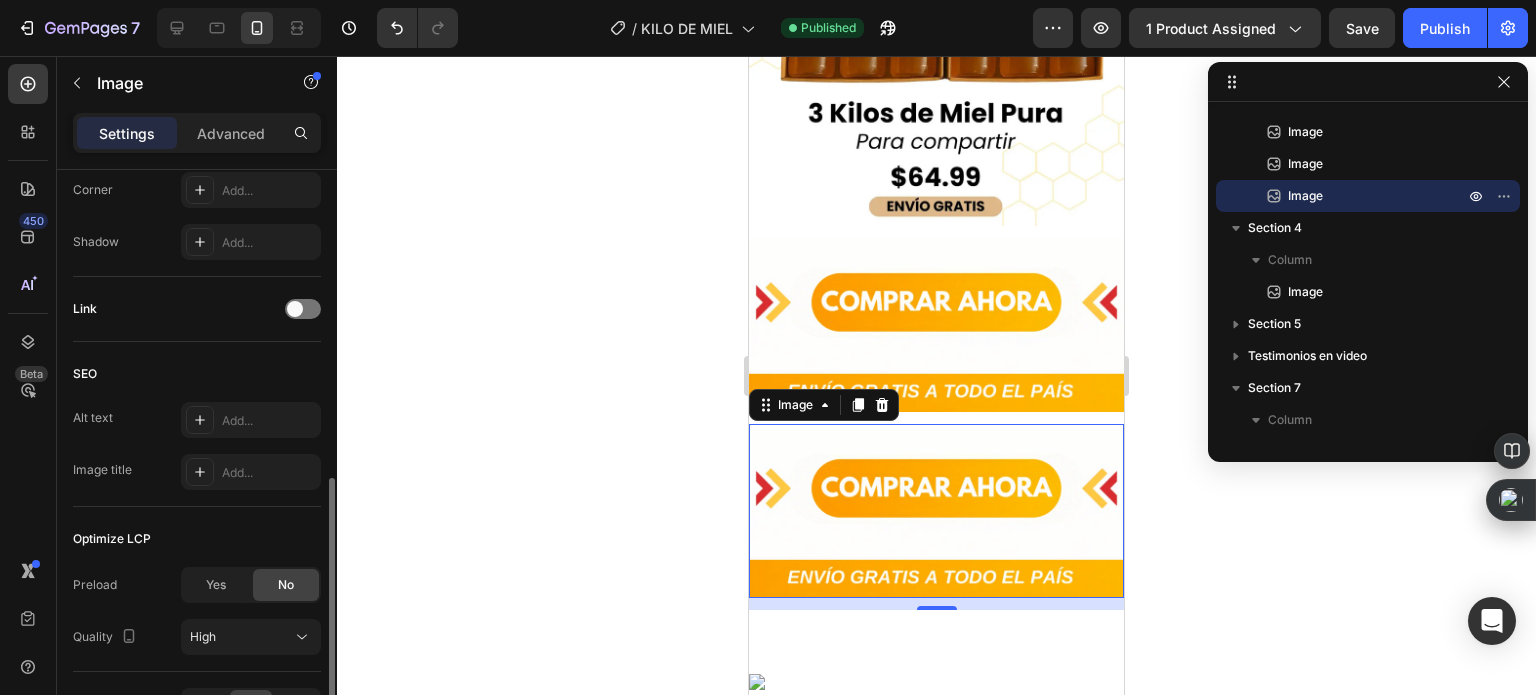 scroll, scrollTop: 802, scrollLeft: 0, axis: vertical 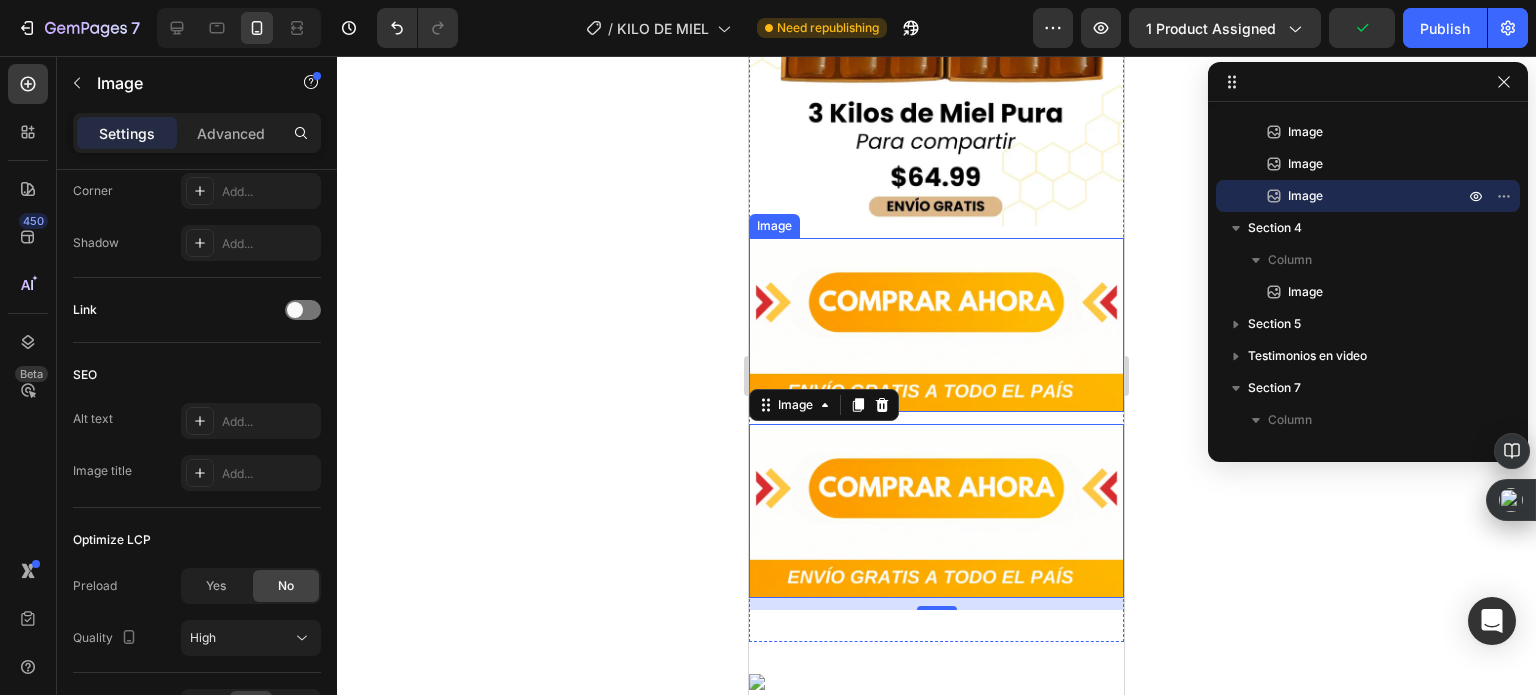 click at bounding box center [936, 325] 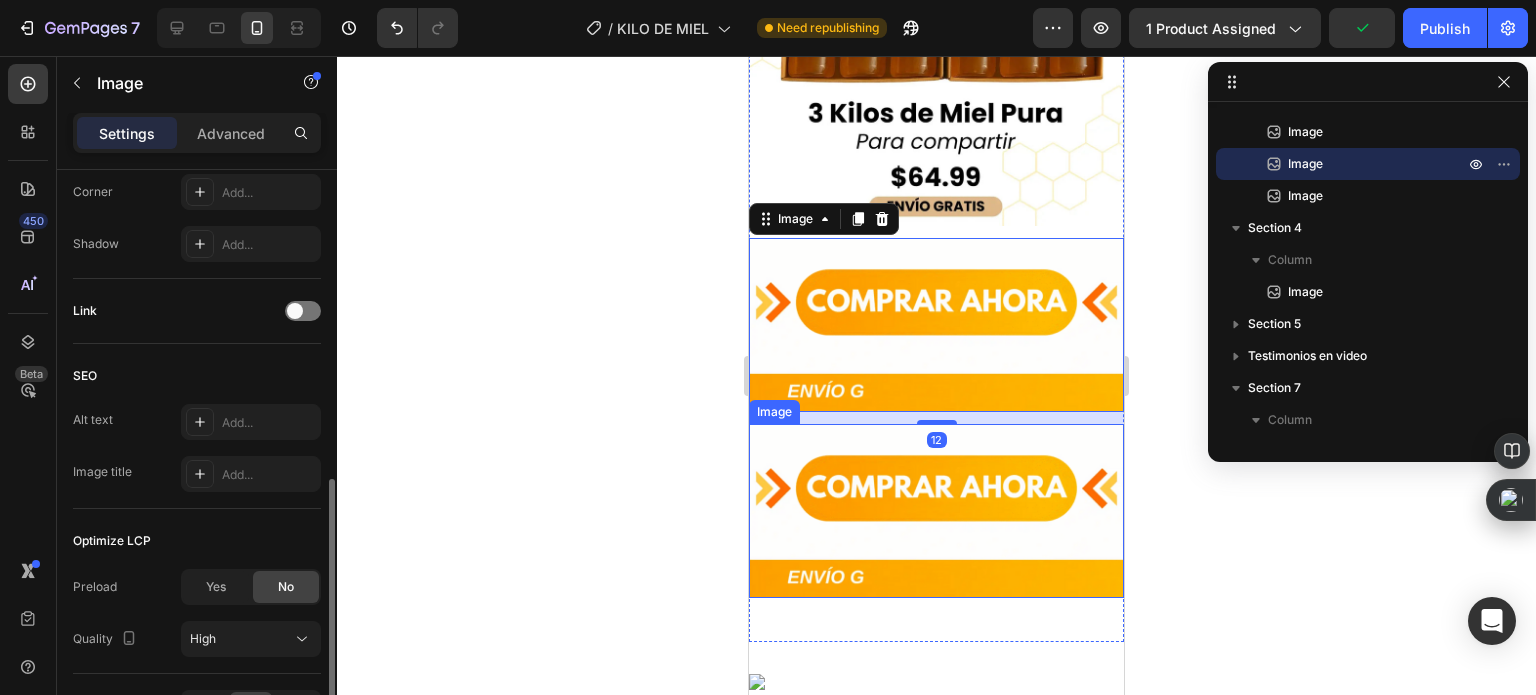click at bounding box center [936, 511] 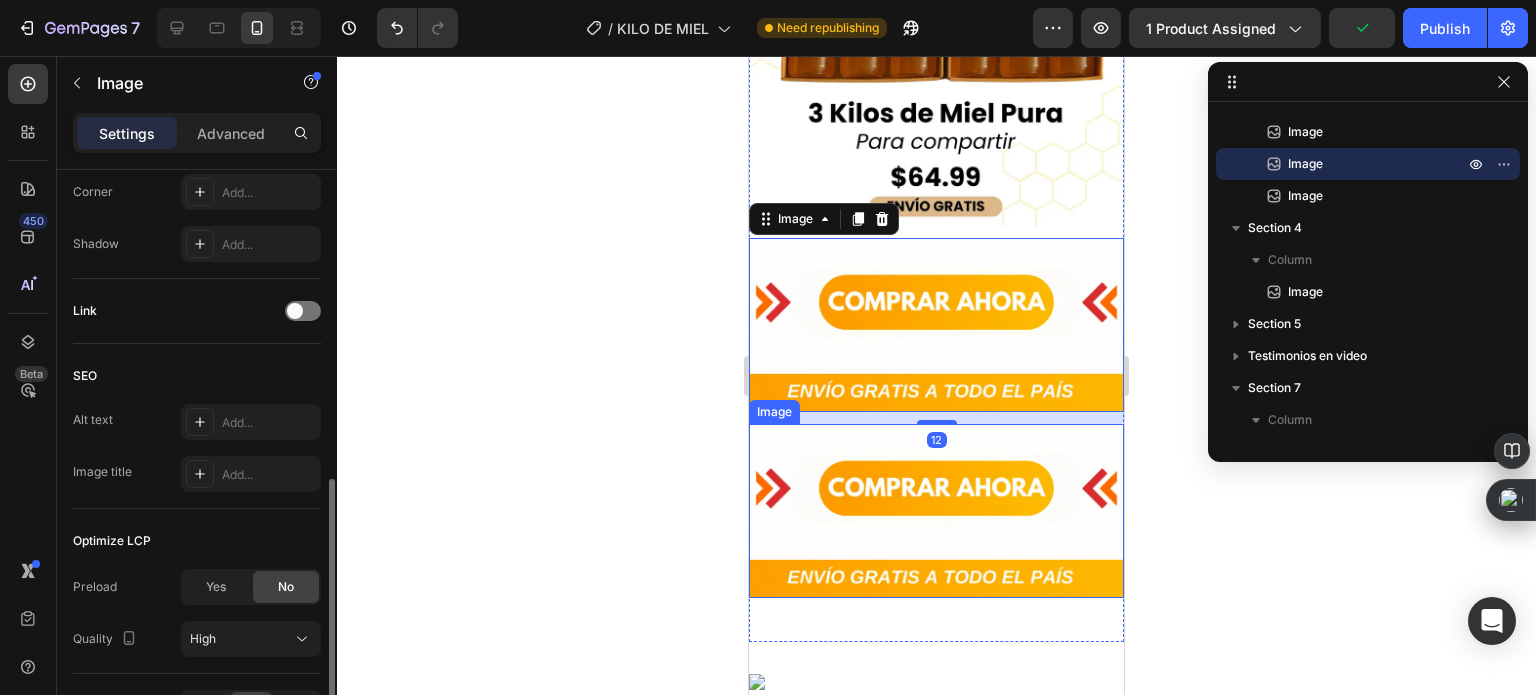scroll, scrollTop: 800, scrollLeft: 0, axis: vertical 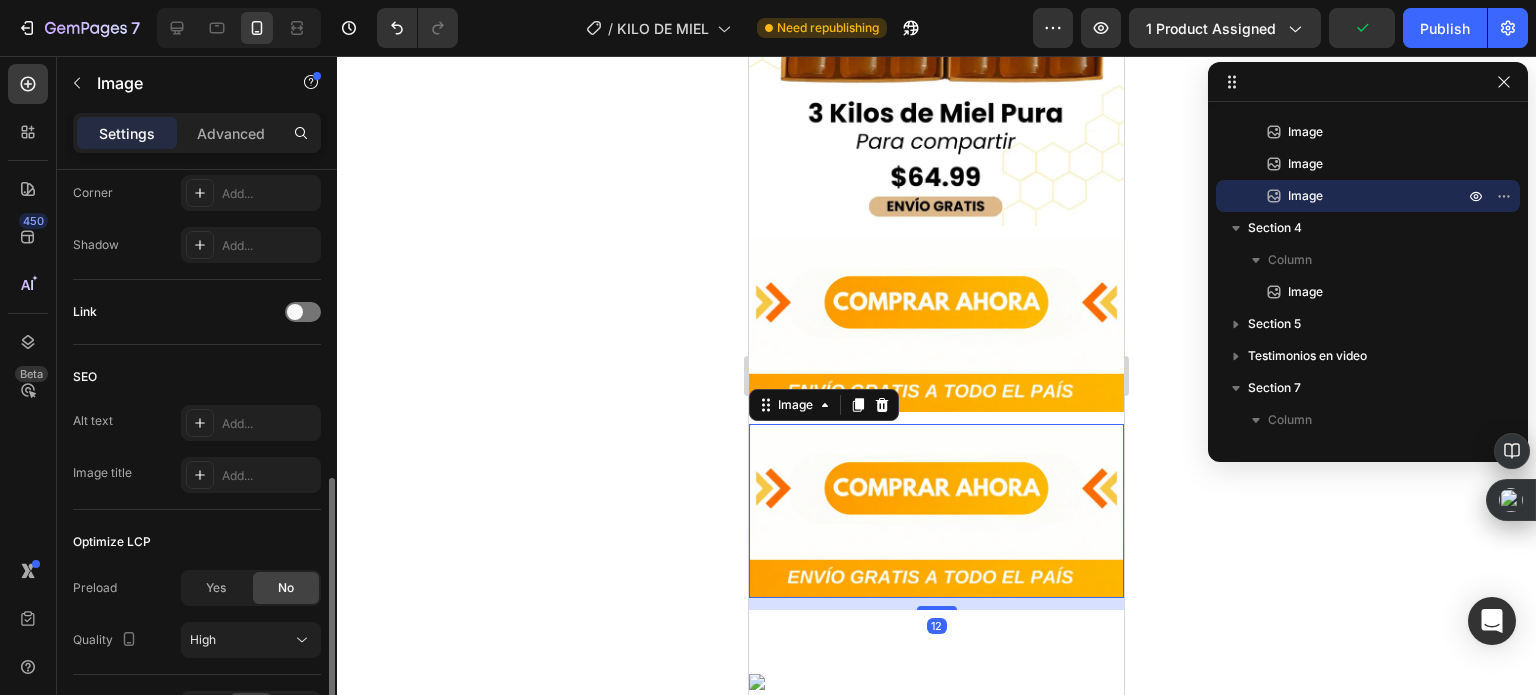 click at bounding box center (936, 511) 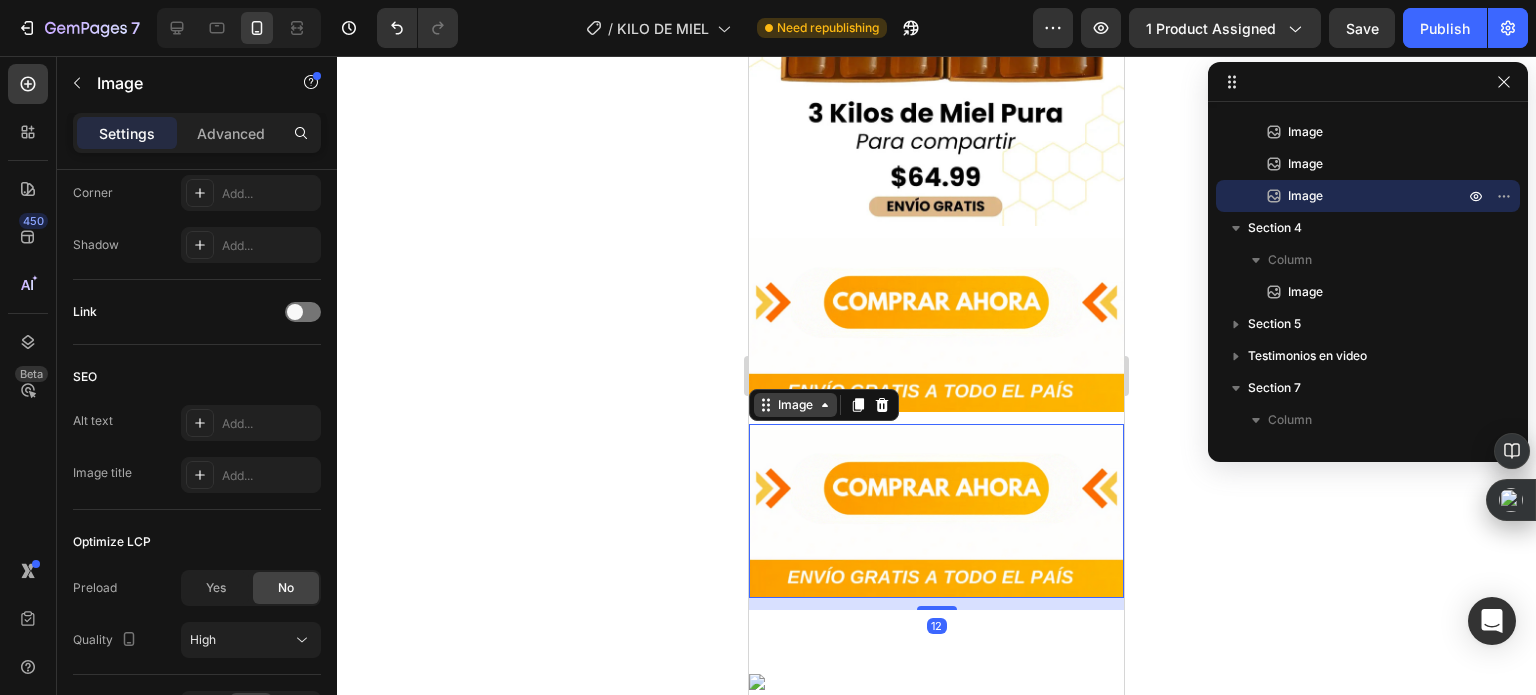 click on "Image" at bounding box center (795, 405) 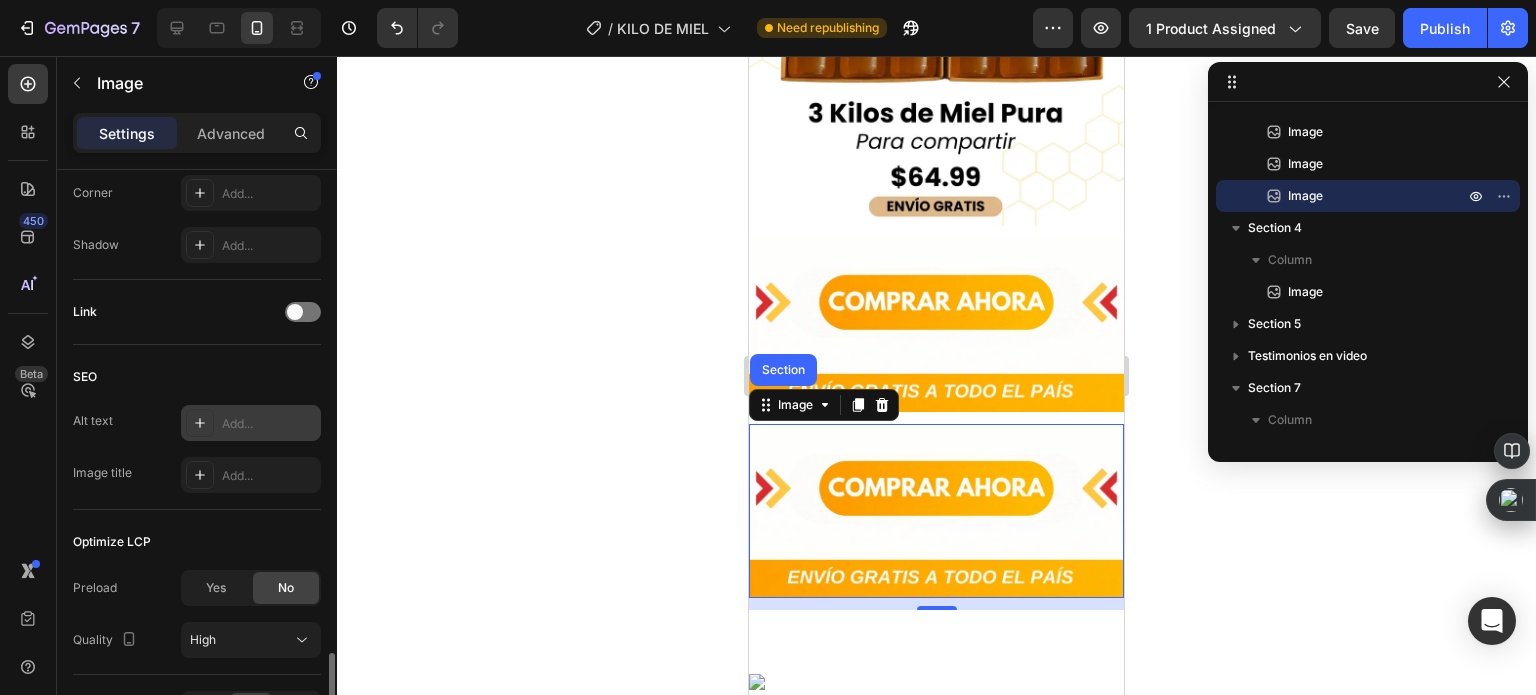 scroll, scrollTop: 926, scrollLeft: 0, axis: vertical 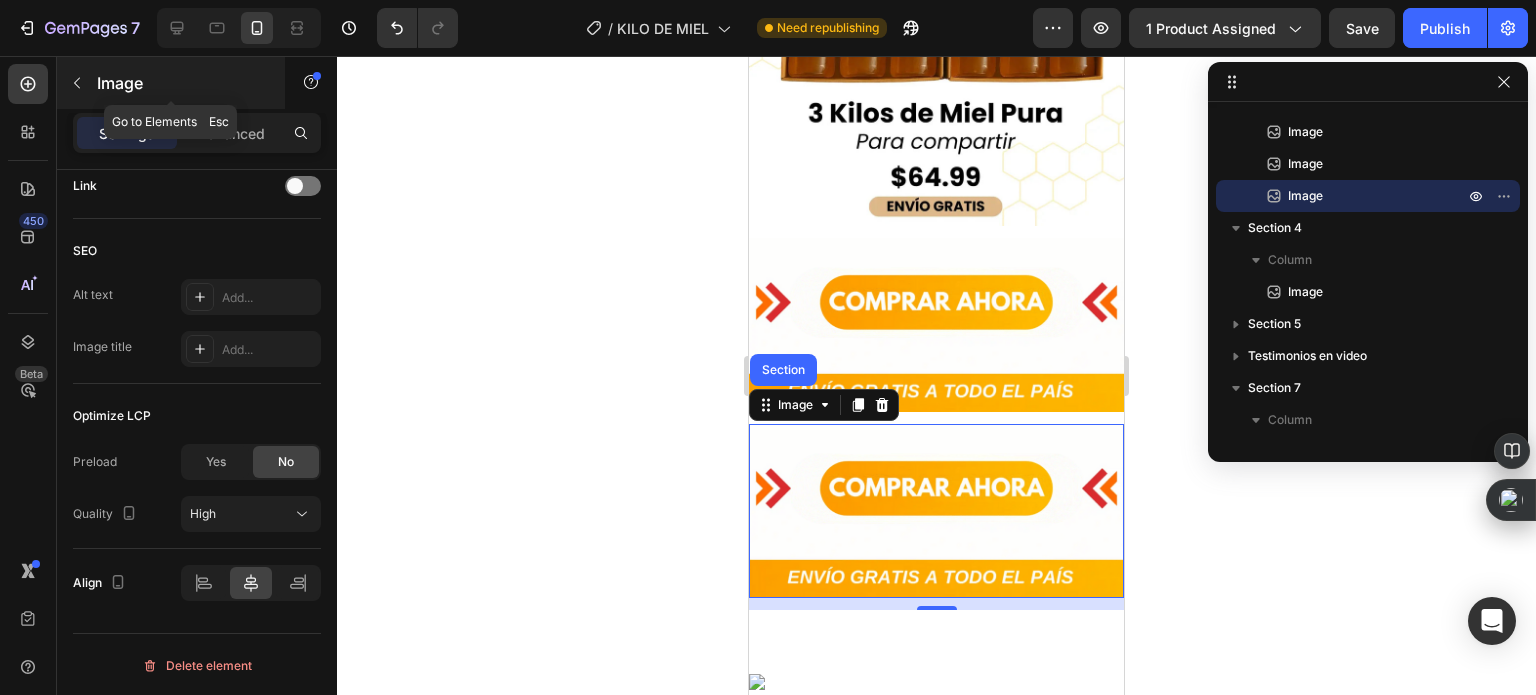 click at bounding box center (77, 83) 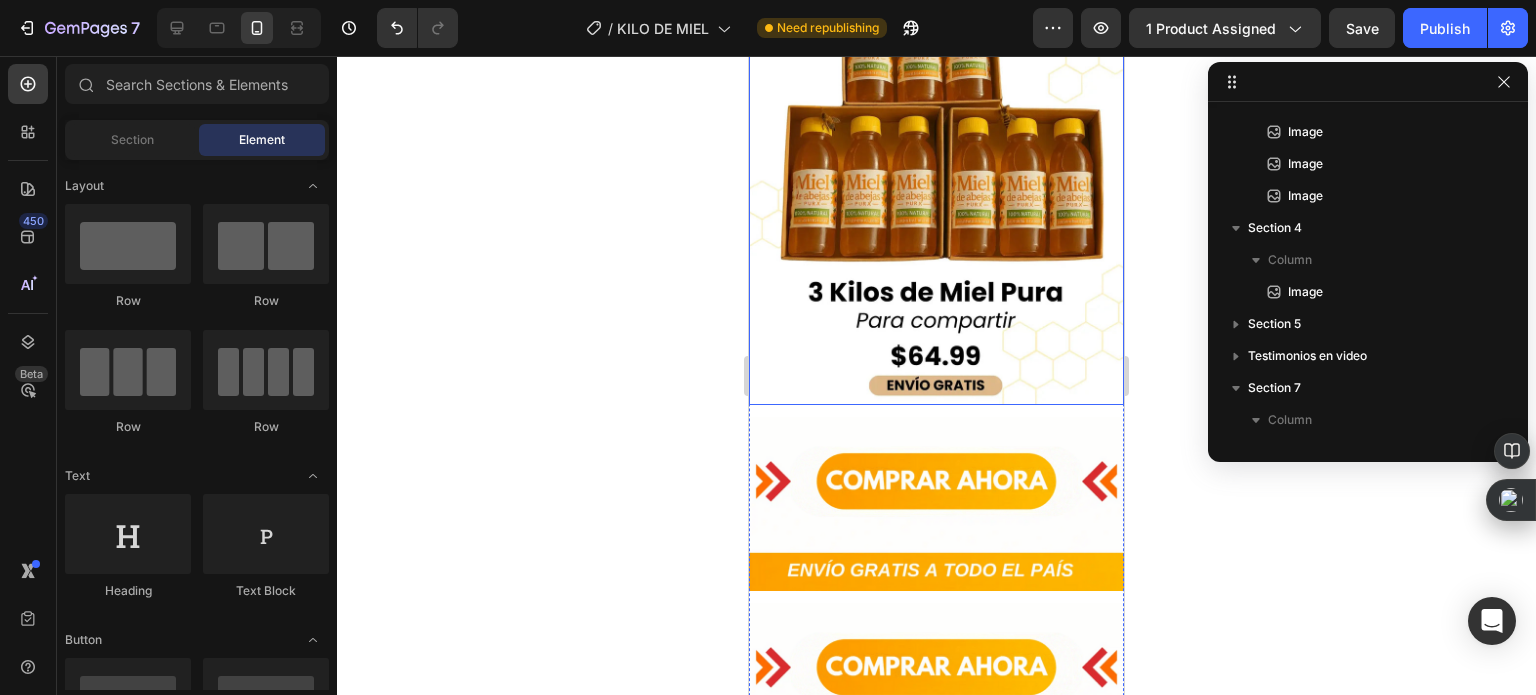 scroll, scrollTop: 3200, scrollLeft: 0, axis: vertical 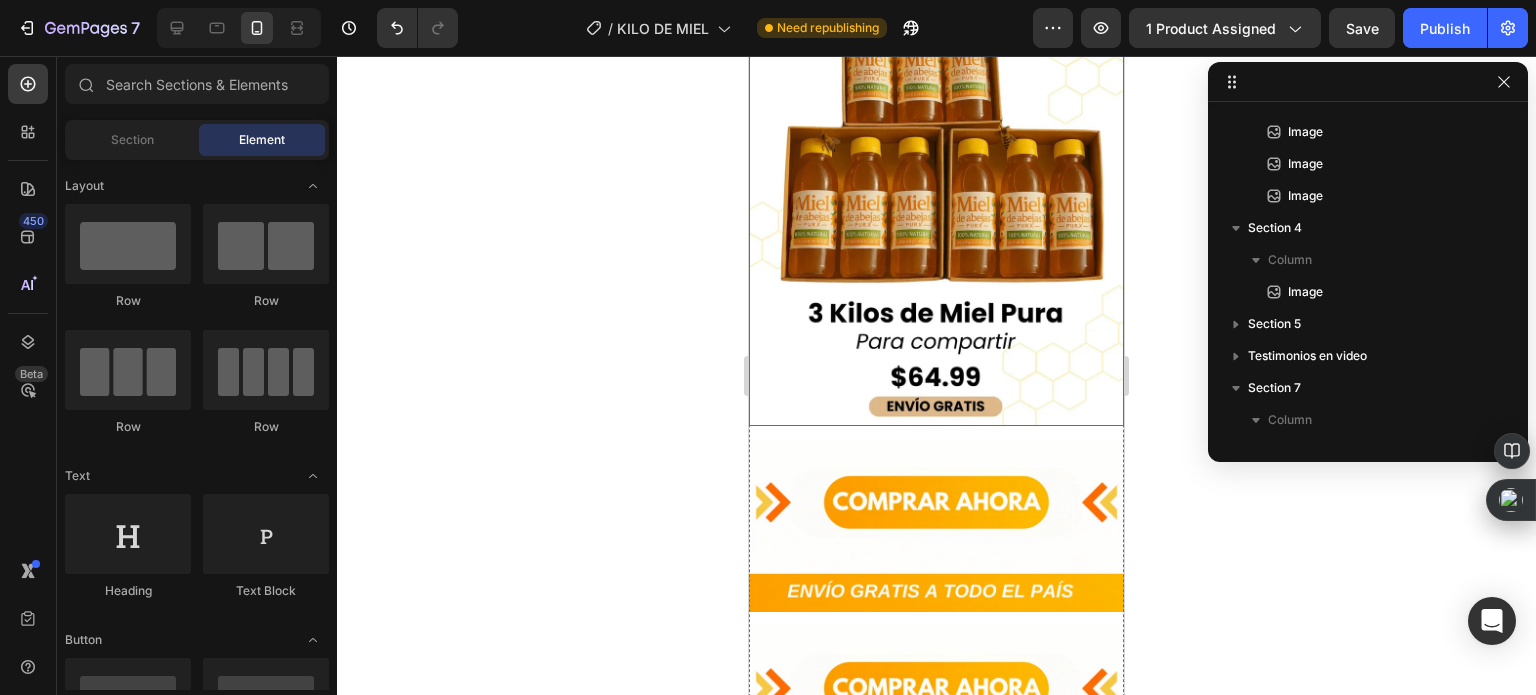 click at bounding box center (936, 204) 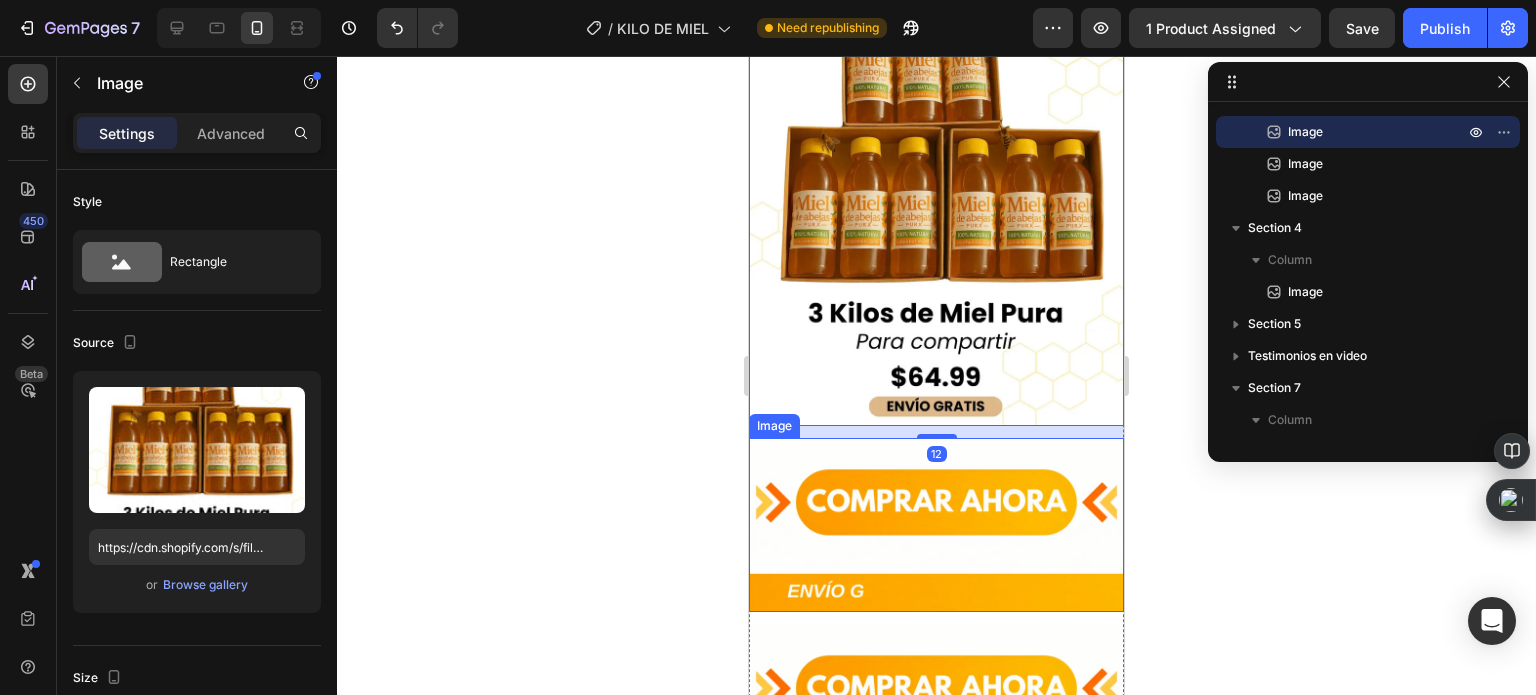click at bounding box center [936, 525] 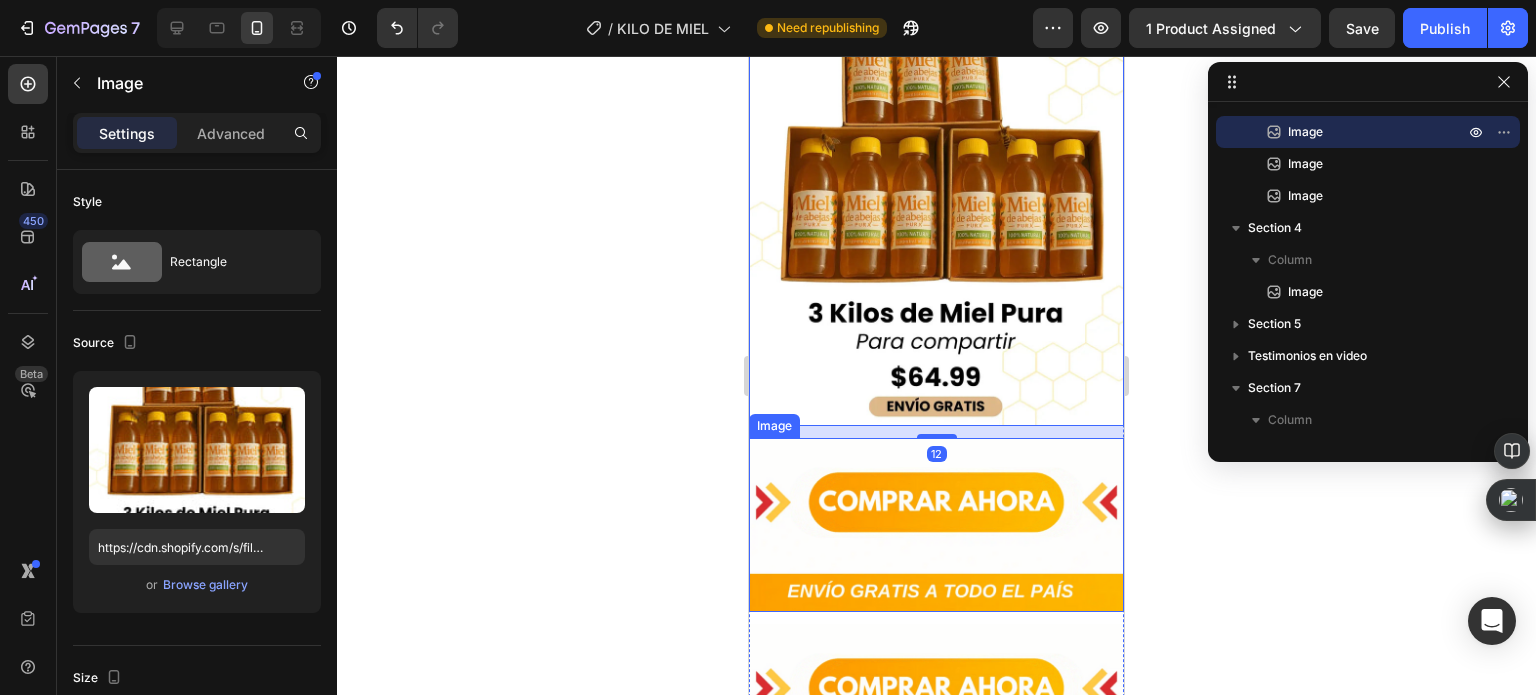 scroll, scrollTop: 786, scrollLeft: 0, axis: vertical 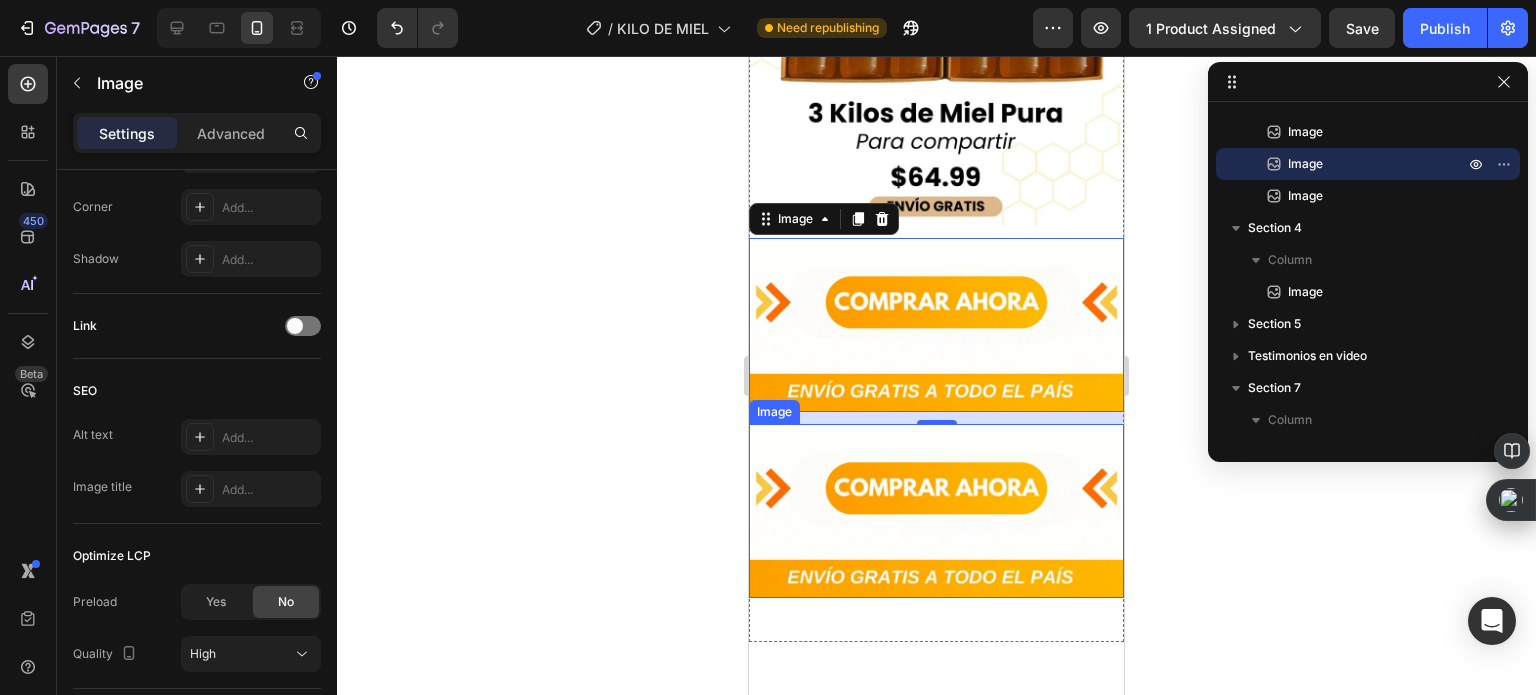 click at bounding box center (936, 511) 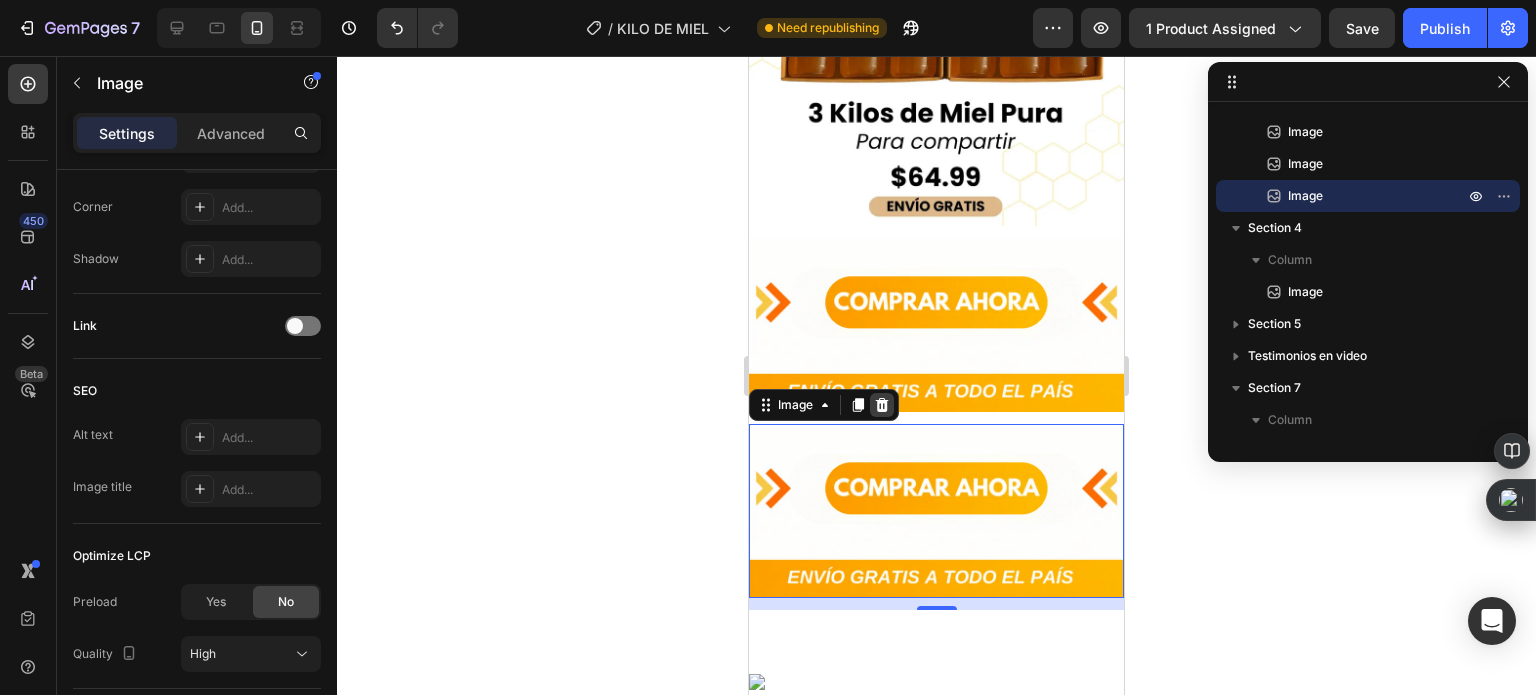click 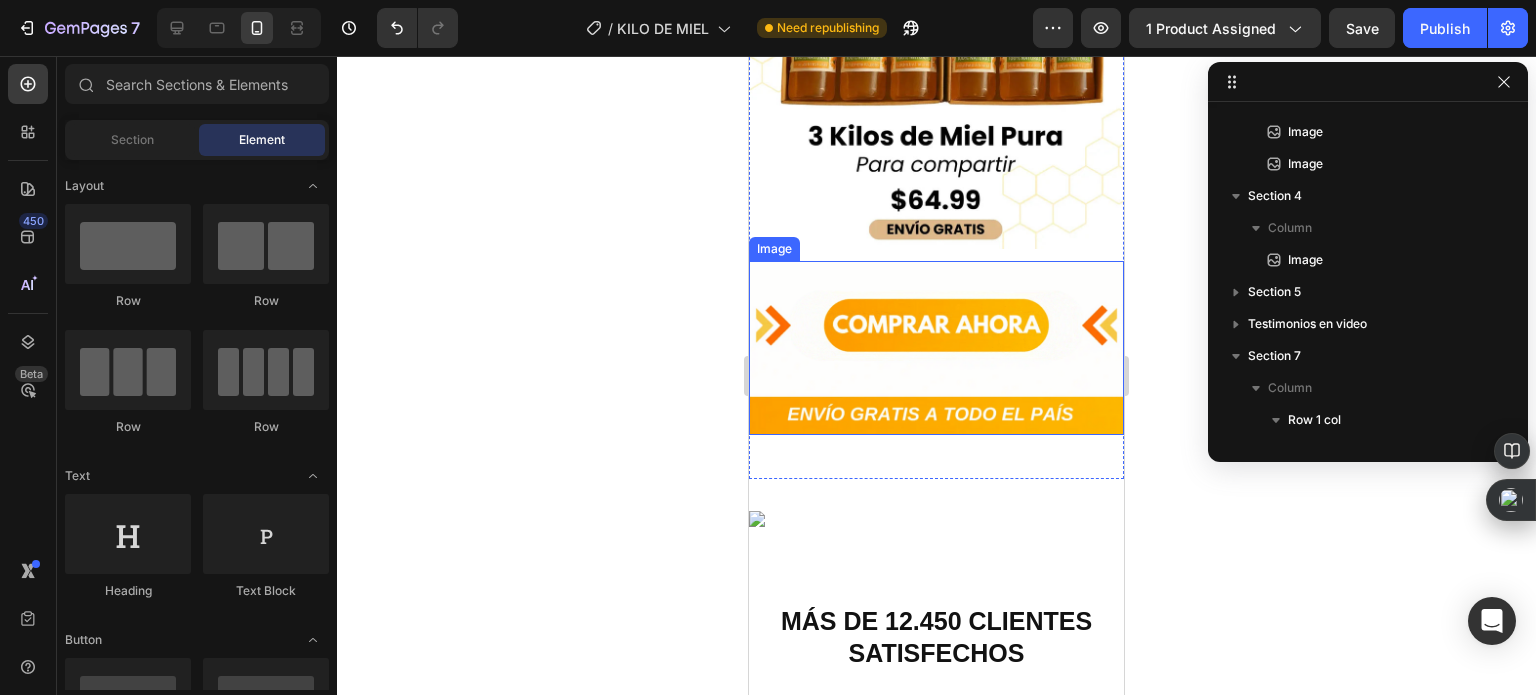 scroll, scrollTop: 3500, scrollLeft: 0, axis: vertical 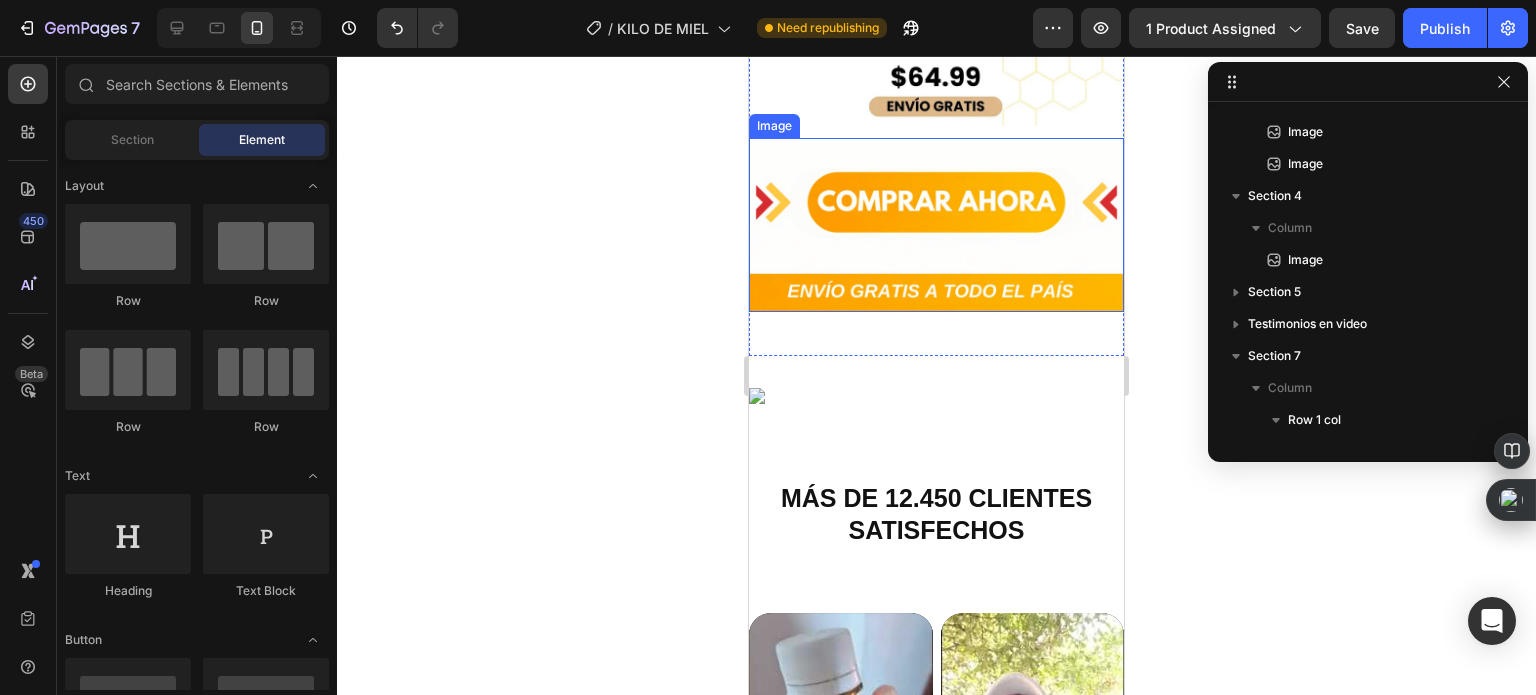 click at bounding box center [936, 225] 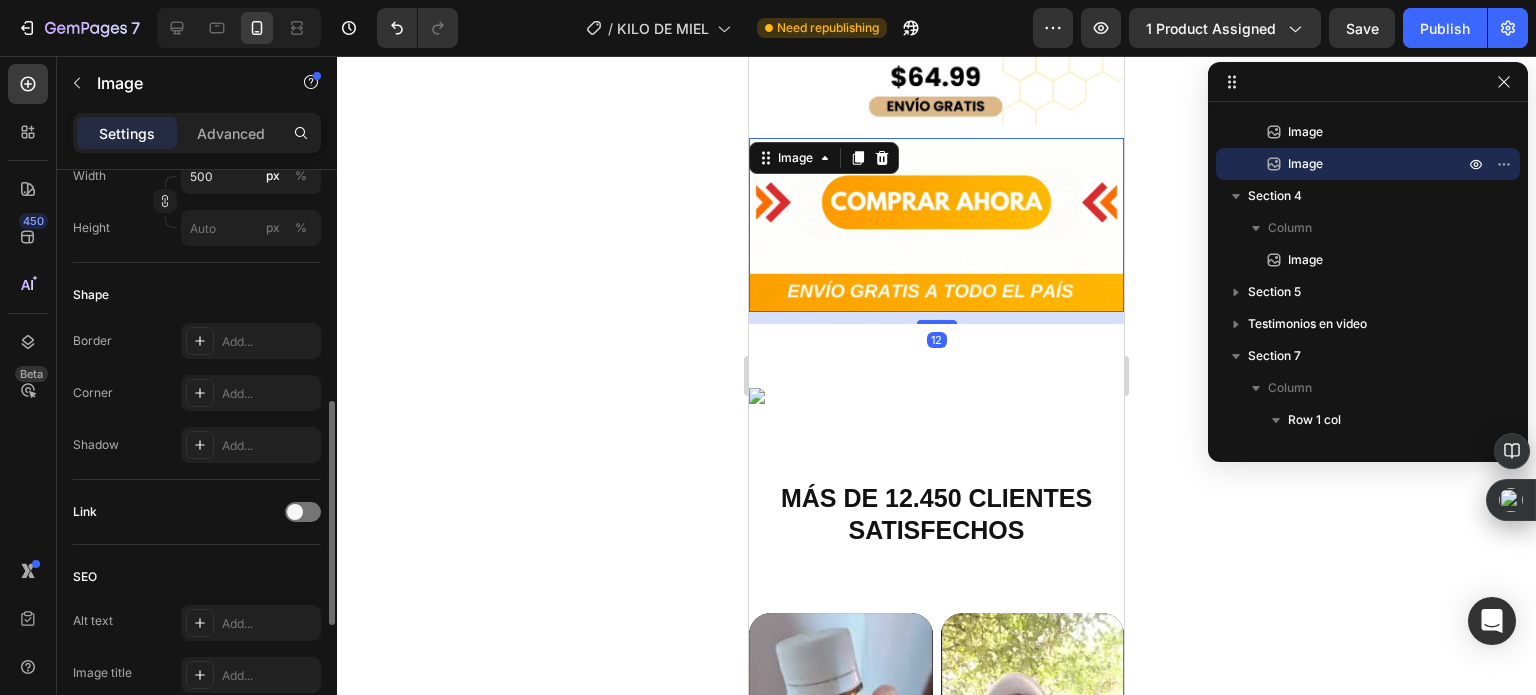 scroll, scrollTop: 926, scrollLeft: 0, axis: vertical 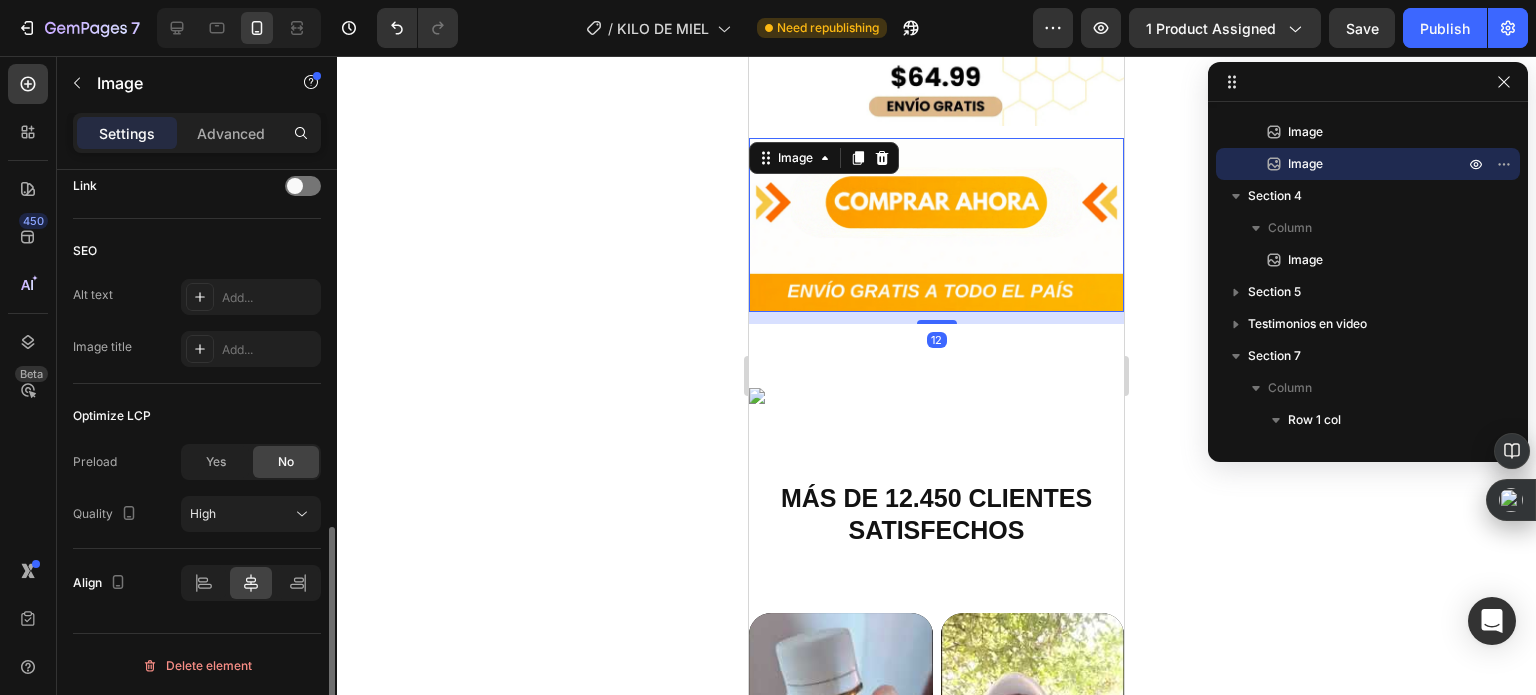 click on "Settings Advanced" at bounding box center [197, 133] 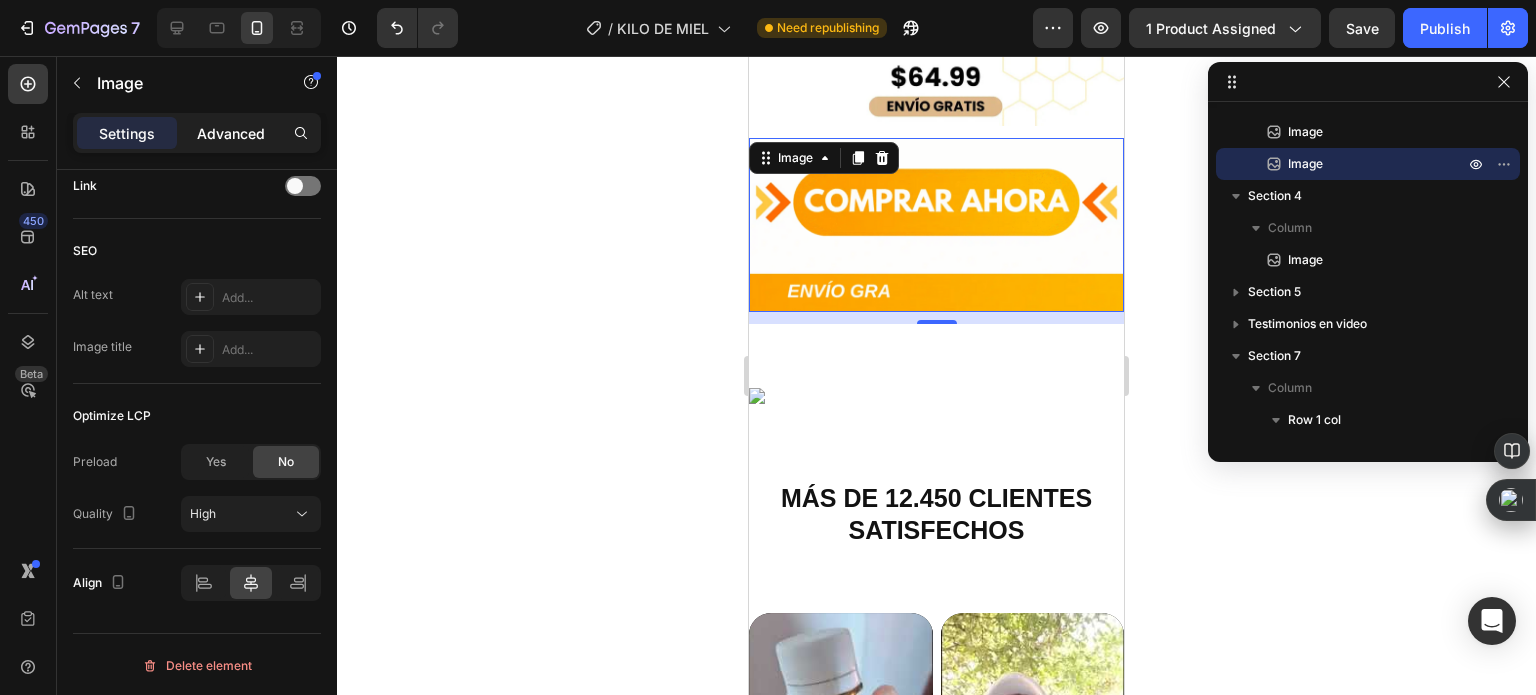 click on "Advanced" at bounding box center [231, 133] 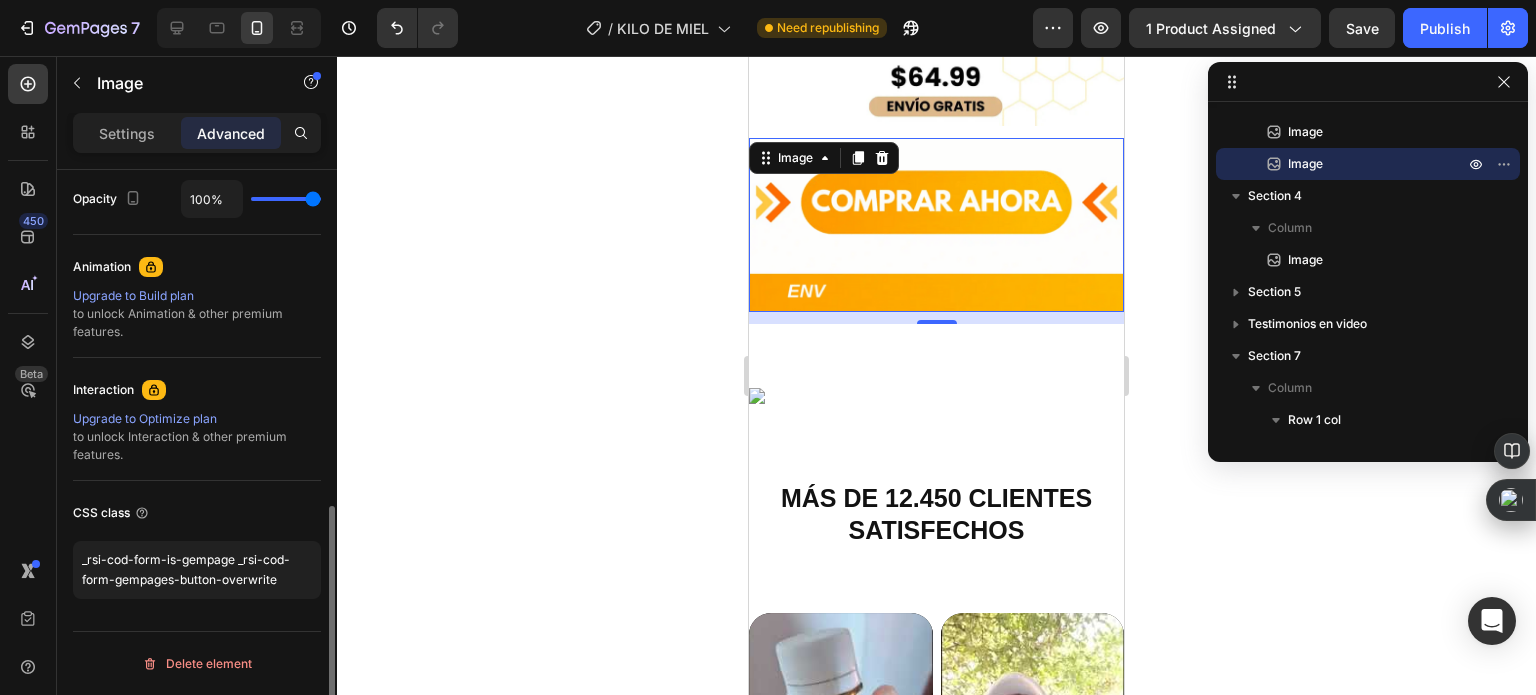scroll, scrollTop: 804, scrollLeft: 0, axis: vertical 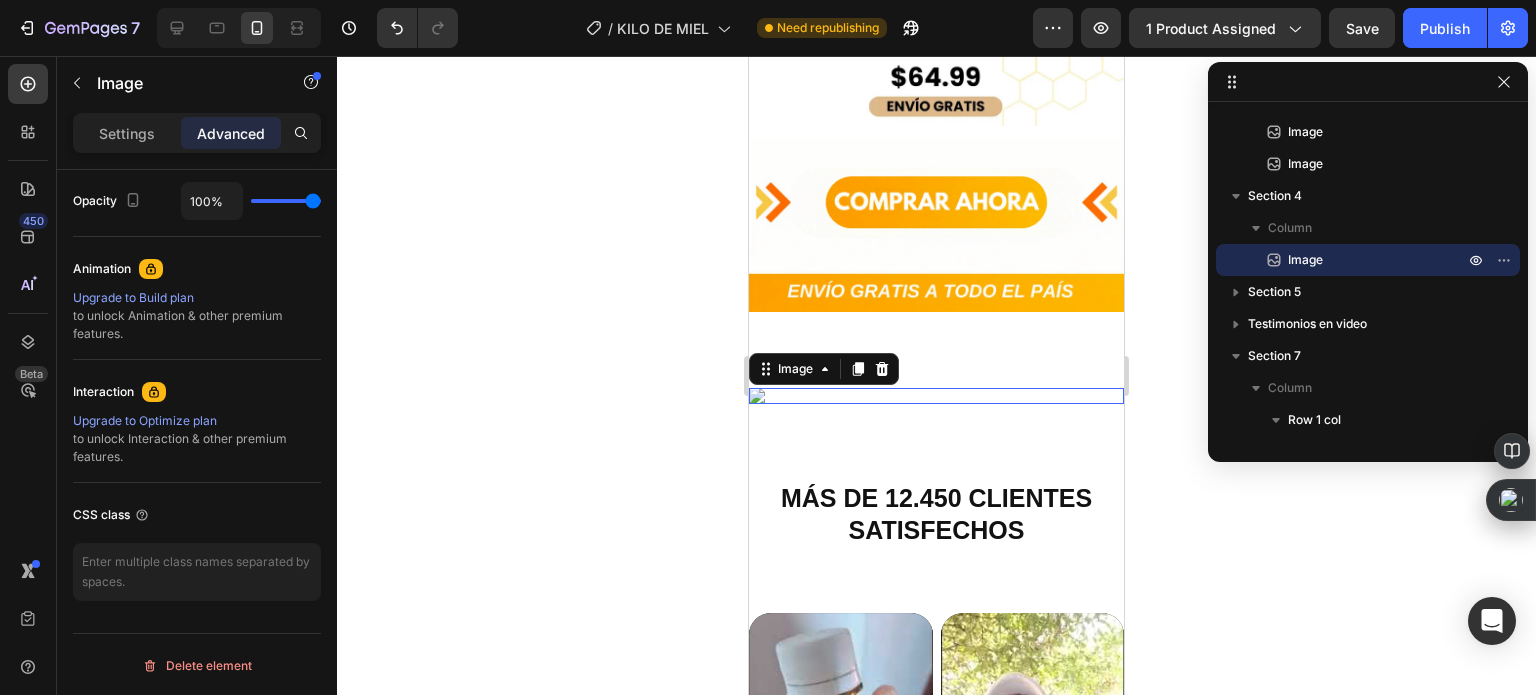 click at bounding box center [936, 396] 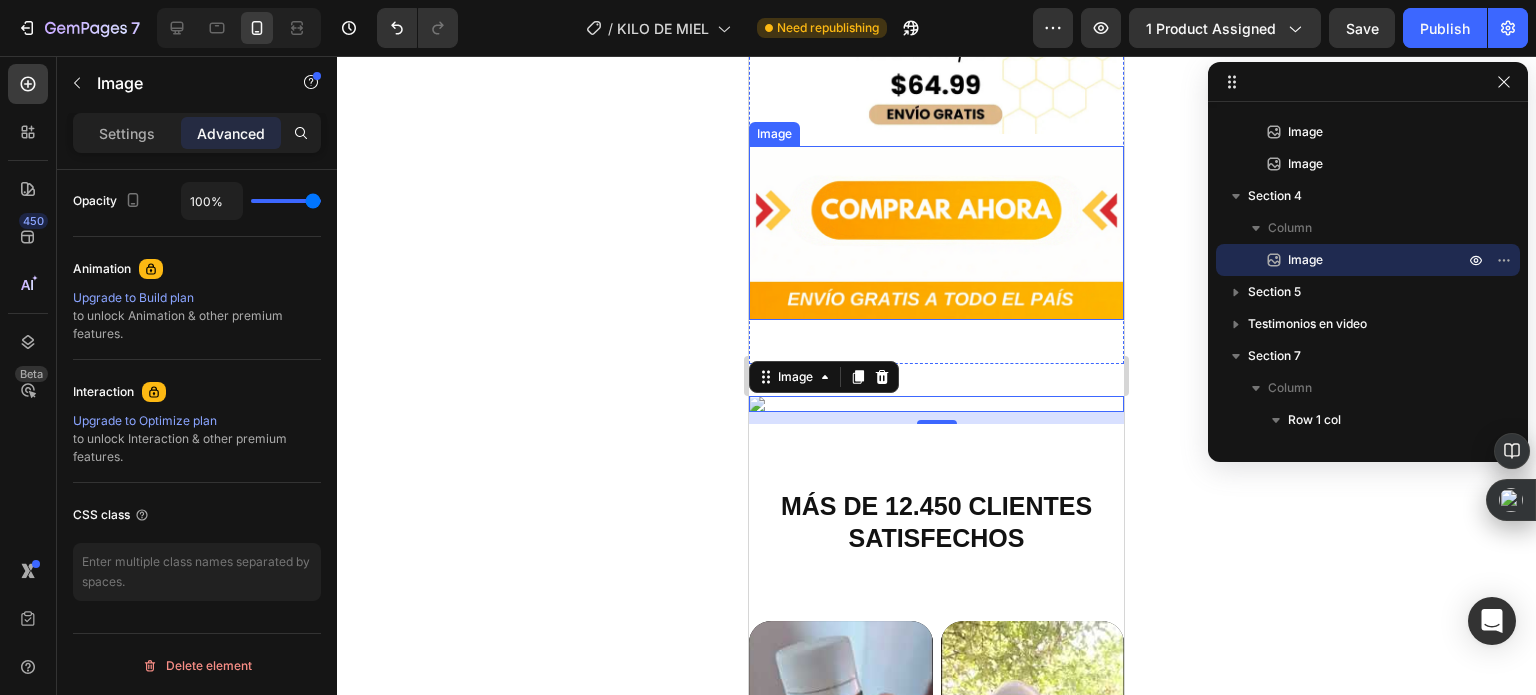 scroll, scrollTop: 3500, scrollLeft: 0, axis: vertical 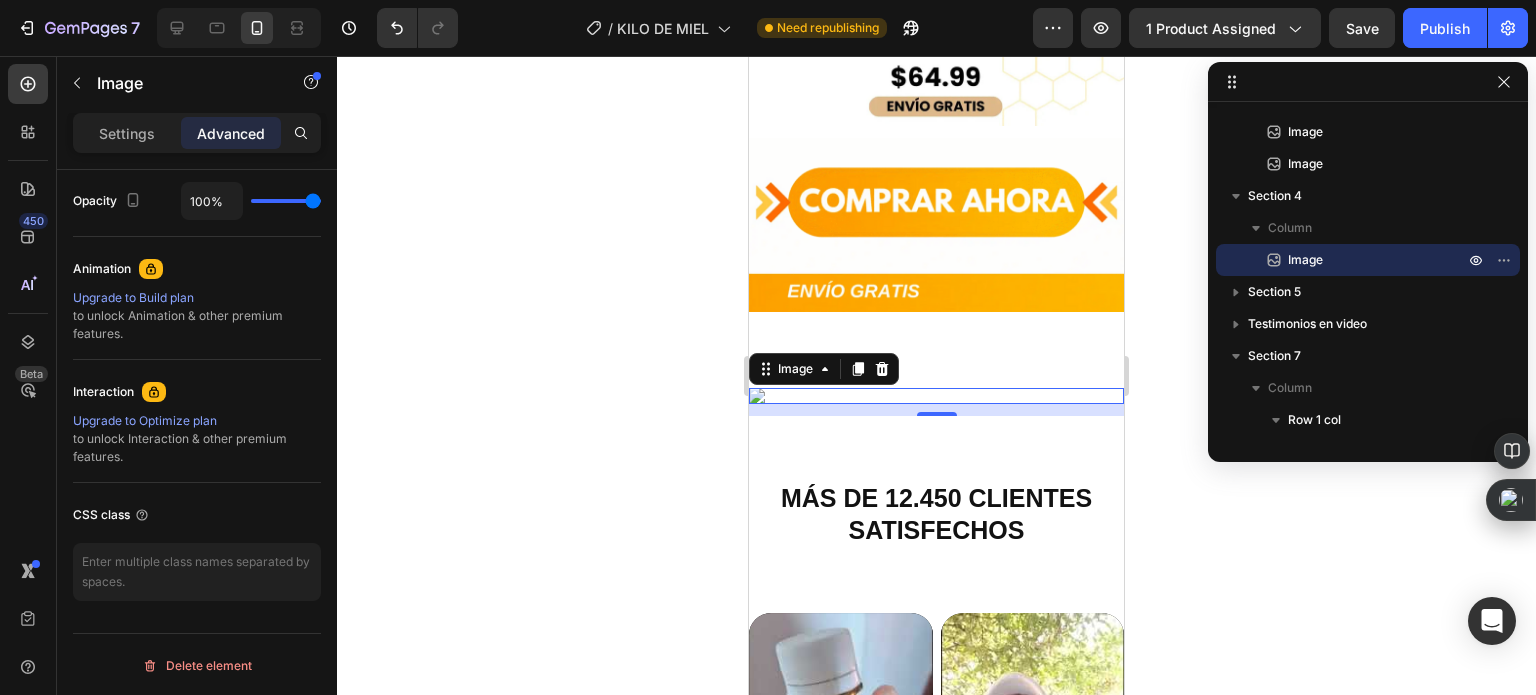 click at bounding box center [936, 396] 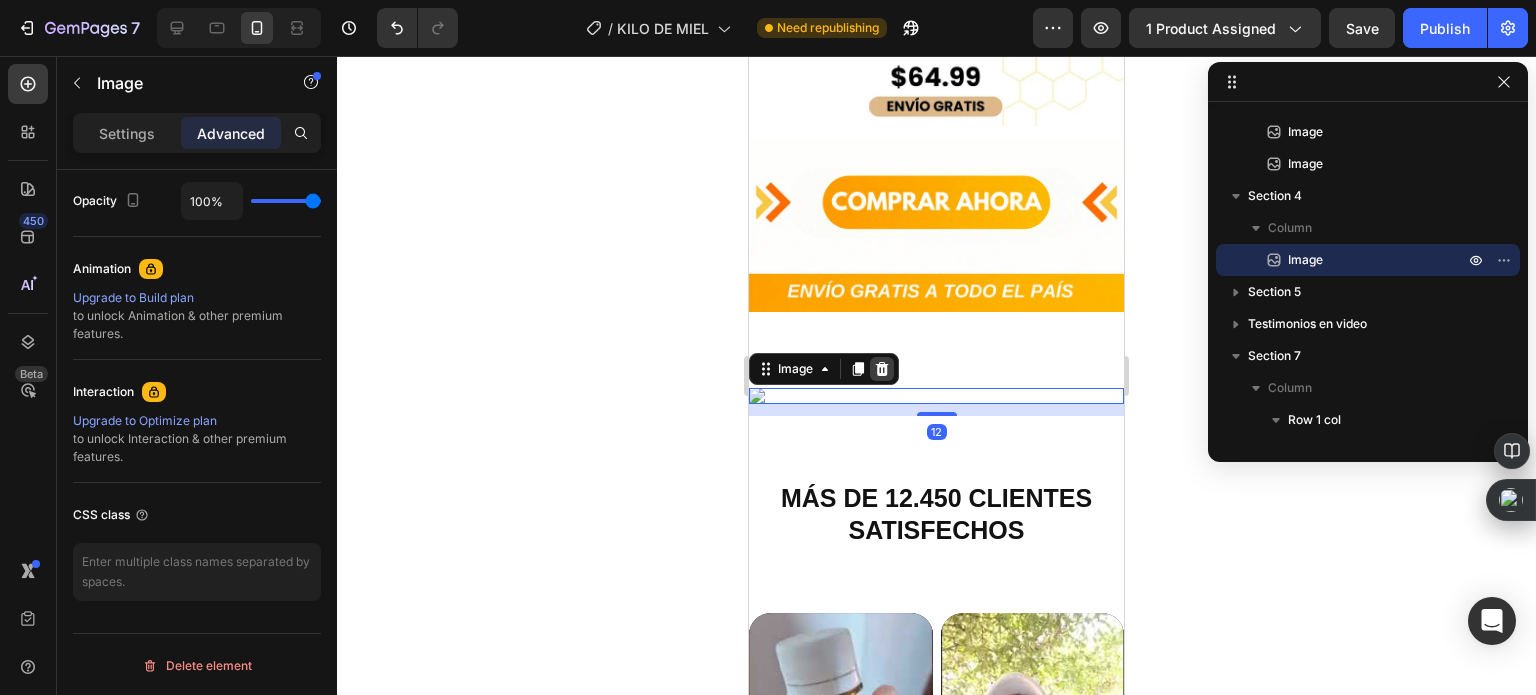 click 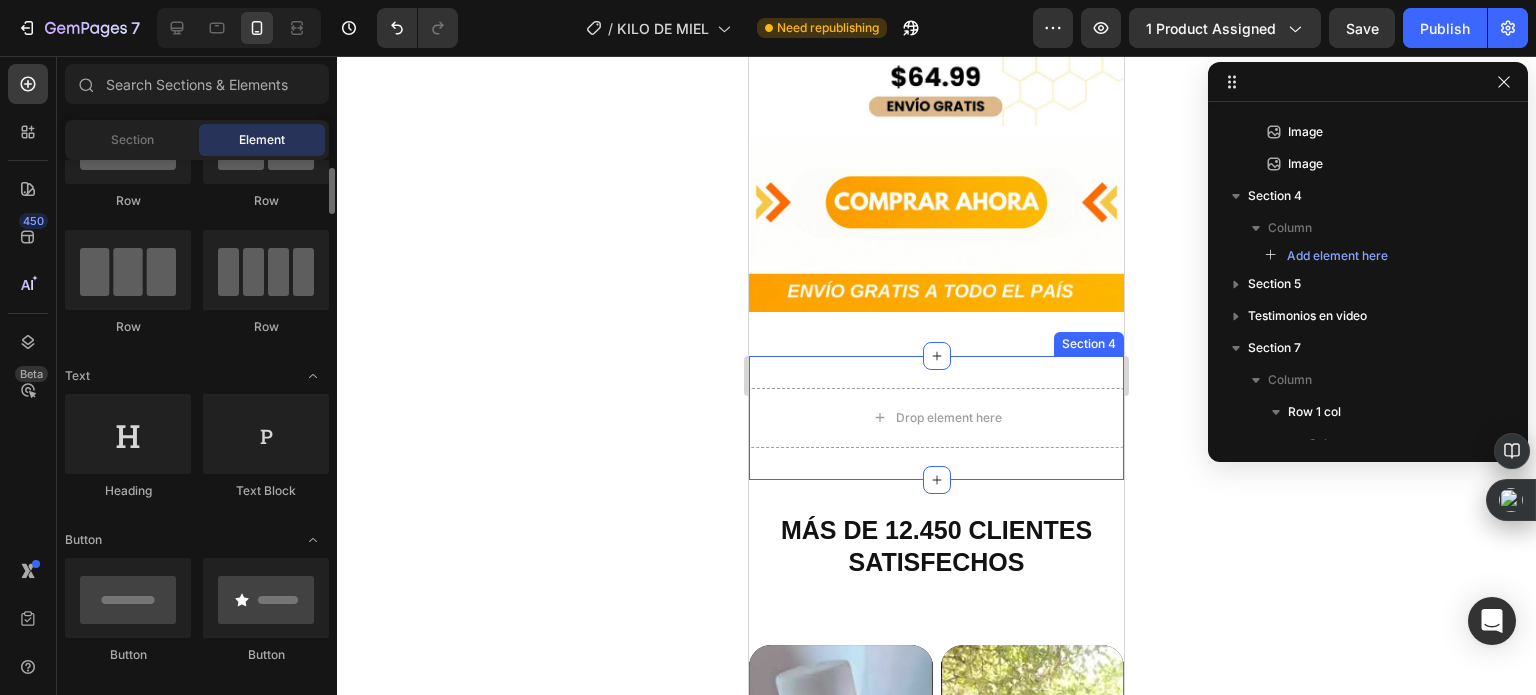 scroll, scrollTop: 200, scrollLeft: 0, axis: vertical 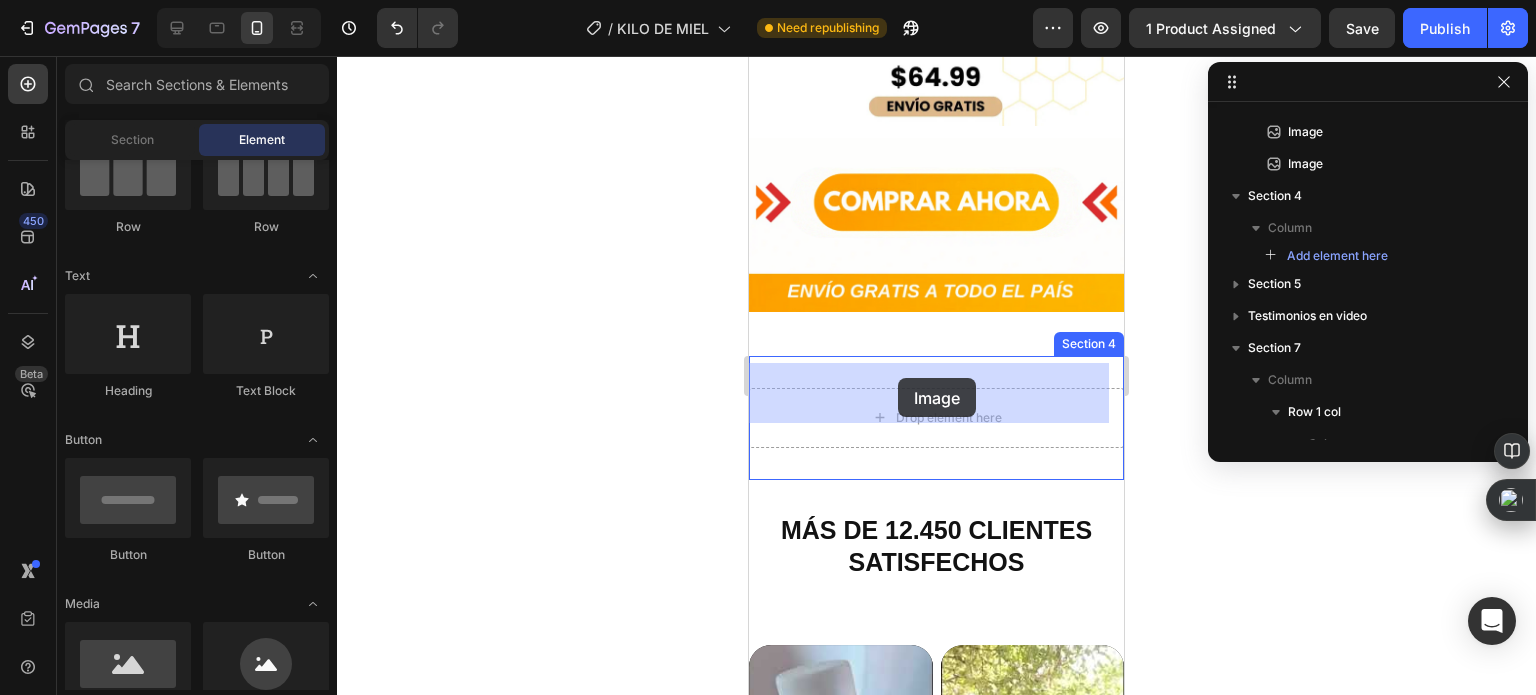 drag, startPoint x: 920, startPoint y: 666, endPoint x: 788, endPoint y: 386, distance: 309.5545 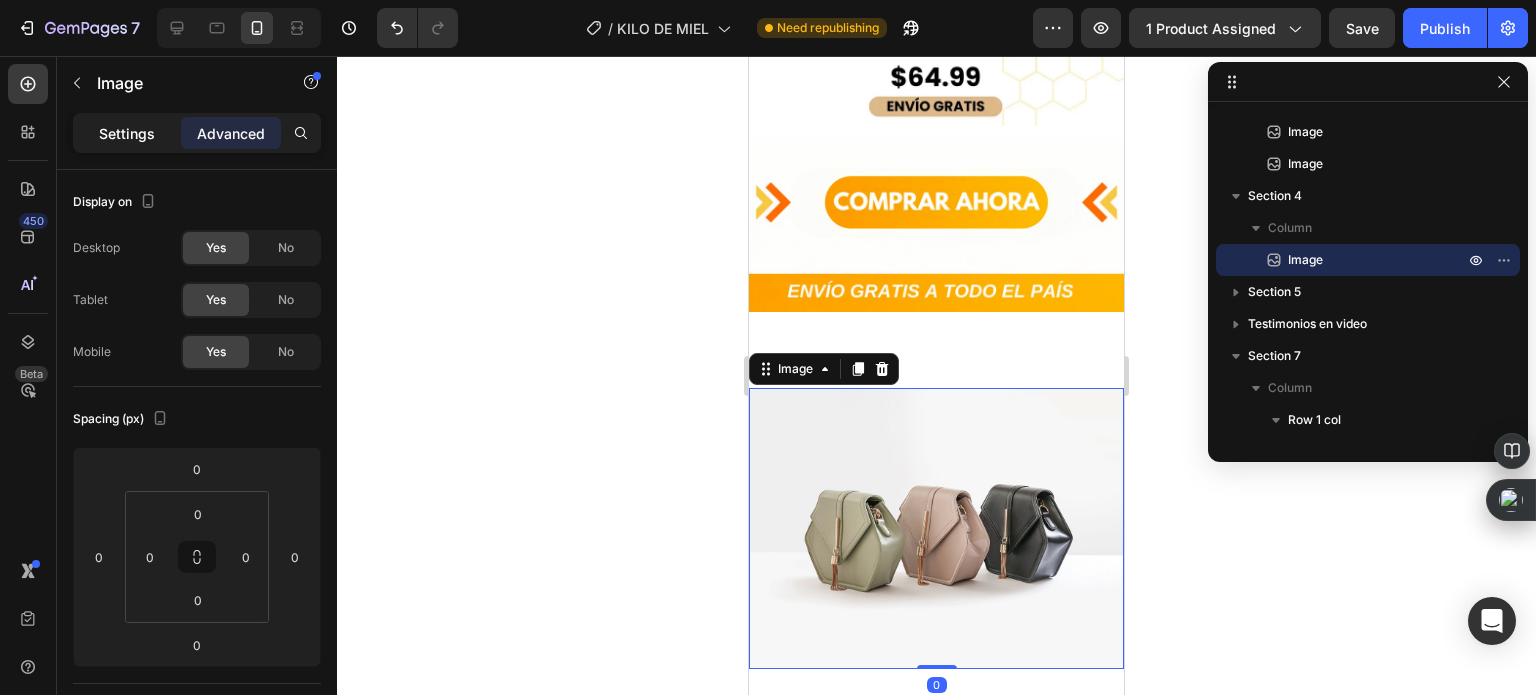 click on "Settings" 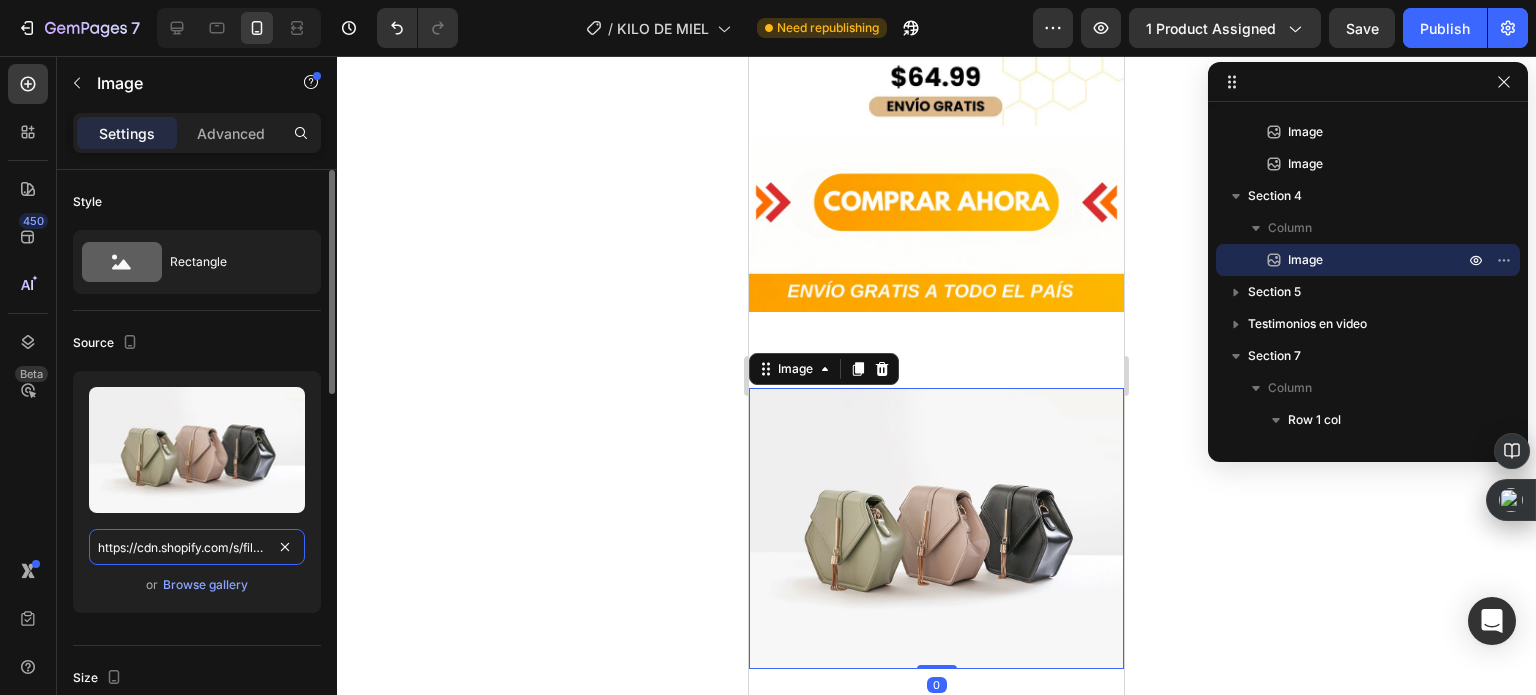 click on "https://cdn.shopify.com/s/files/1/2005/9307/files/image_demo.jpg" at bounding box center (197, 547) 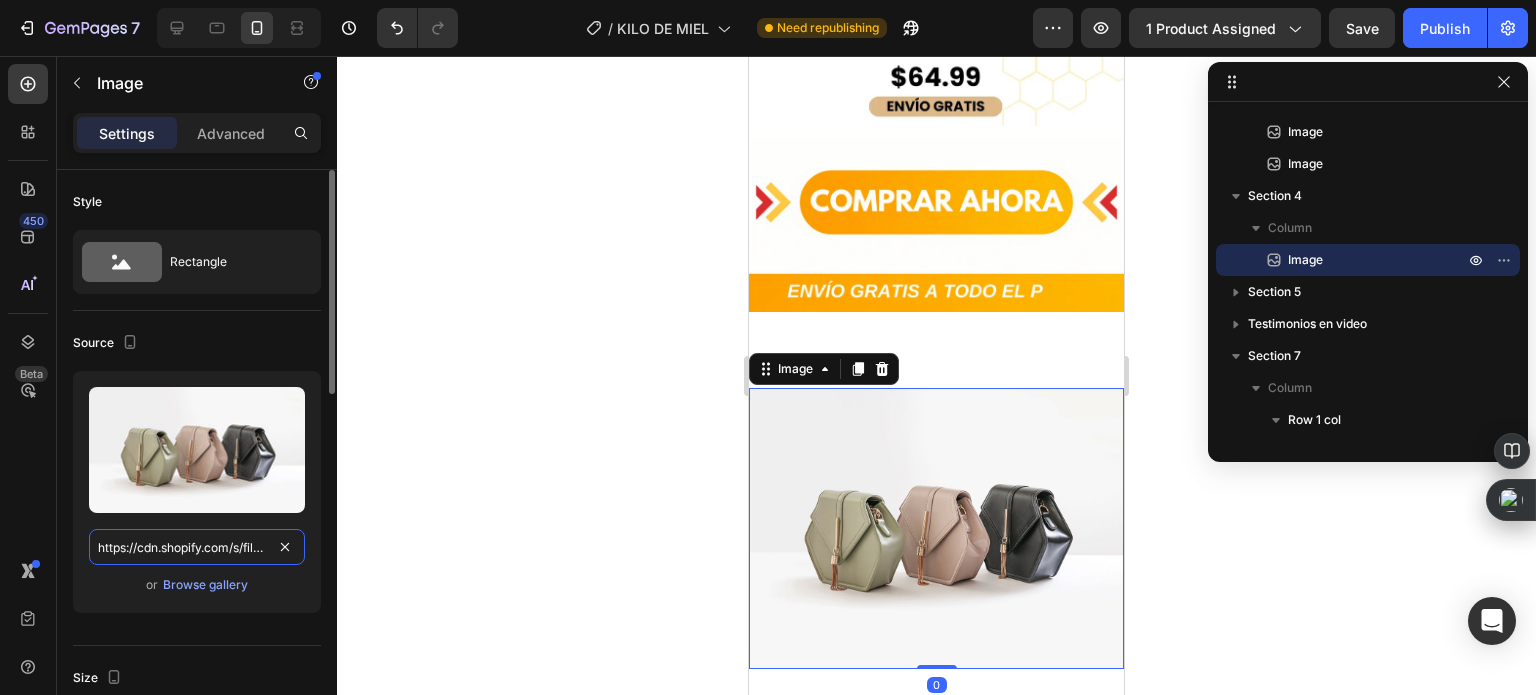 click on "https://cdn.shopify.com/s/files/1/2005/9307/files/image_demo.jpg" at bounding box center [197, 547] 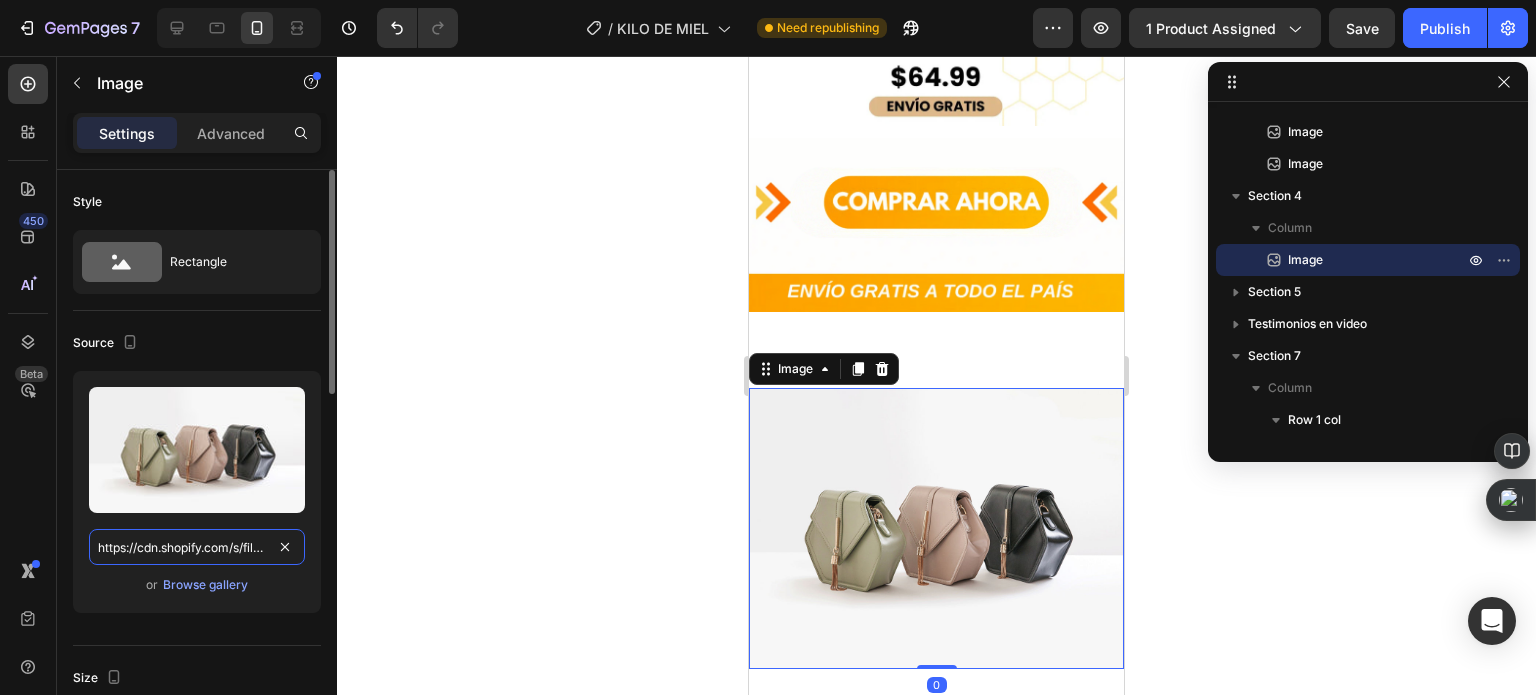 paste on "0535/0549/1125/files/Endulza_tus_dias_de_manera_saludable_3_3000x3000.webp?v=1728527940" 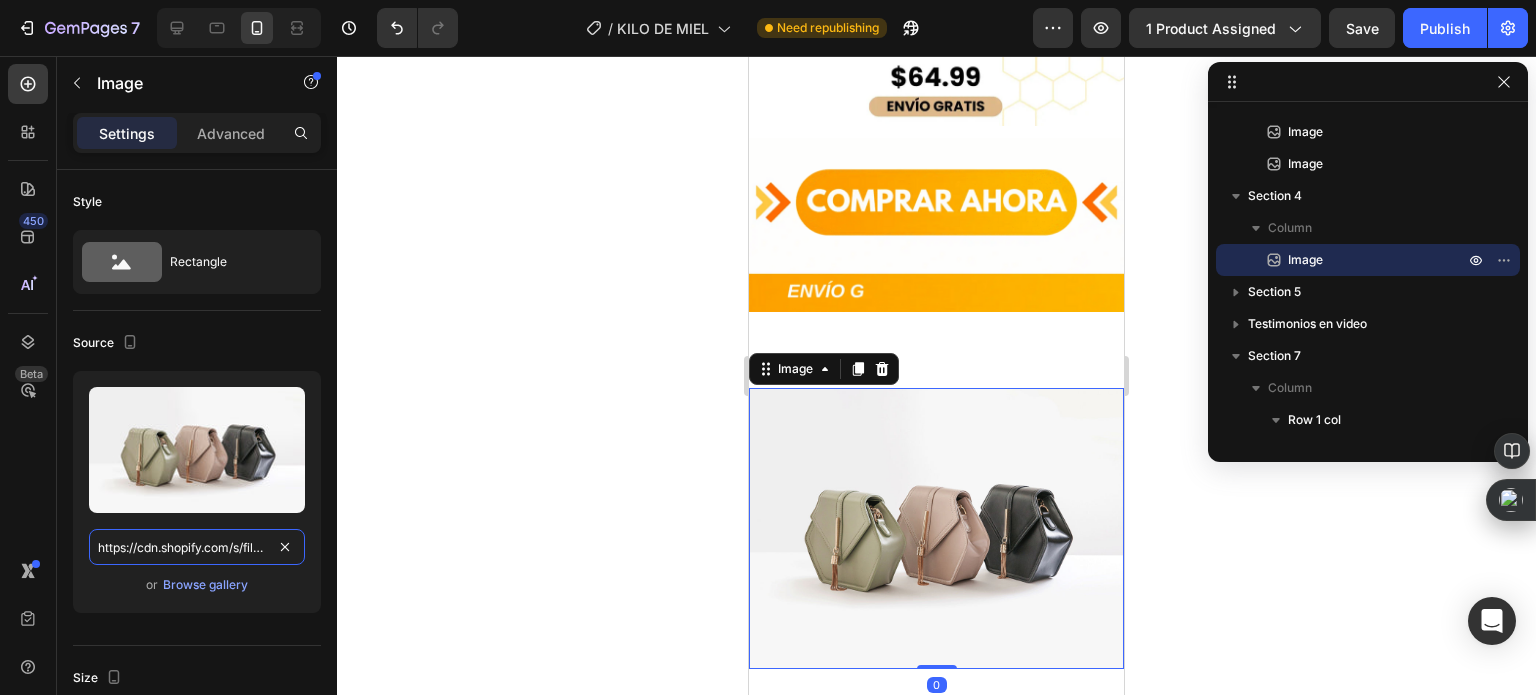 scroll, scrollTop: 0, scrollLeft: 580, axis: horizontal 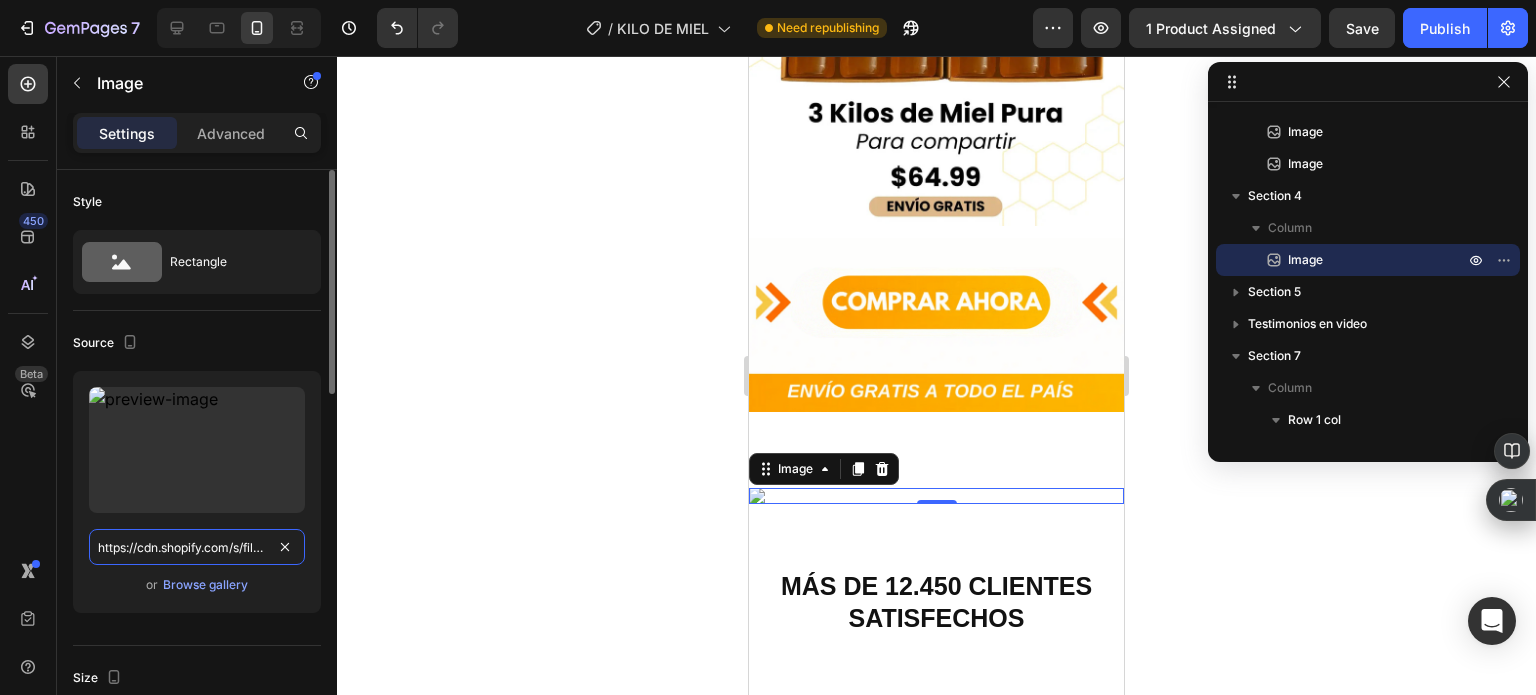 click on "https://cdn.shopify.com/s/files/1/0535/0549/1125/files/Endulza_tus_dias_de_manera_saludable_3_3000x3000.webp?v=1728527940" at bounding box center (197, 547) 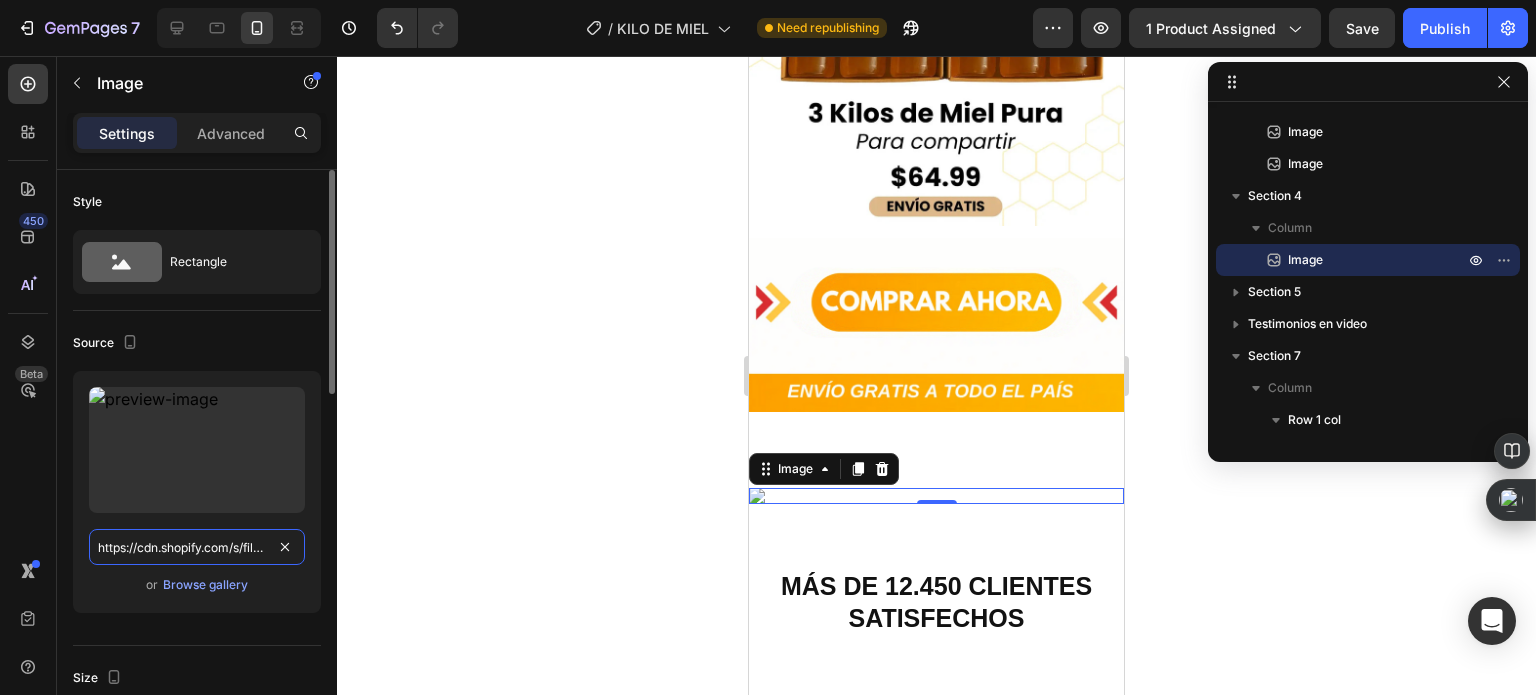 click on "https://cdn.shopify.com/s/files/1/0535/0549/1125/files/Endulza_tus_dias_de_manera_saludable_3_3000x3000.webp?v=1728527940" at bounding box center [197, 547] 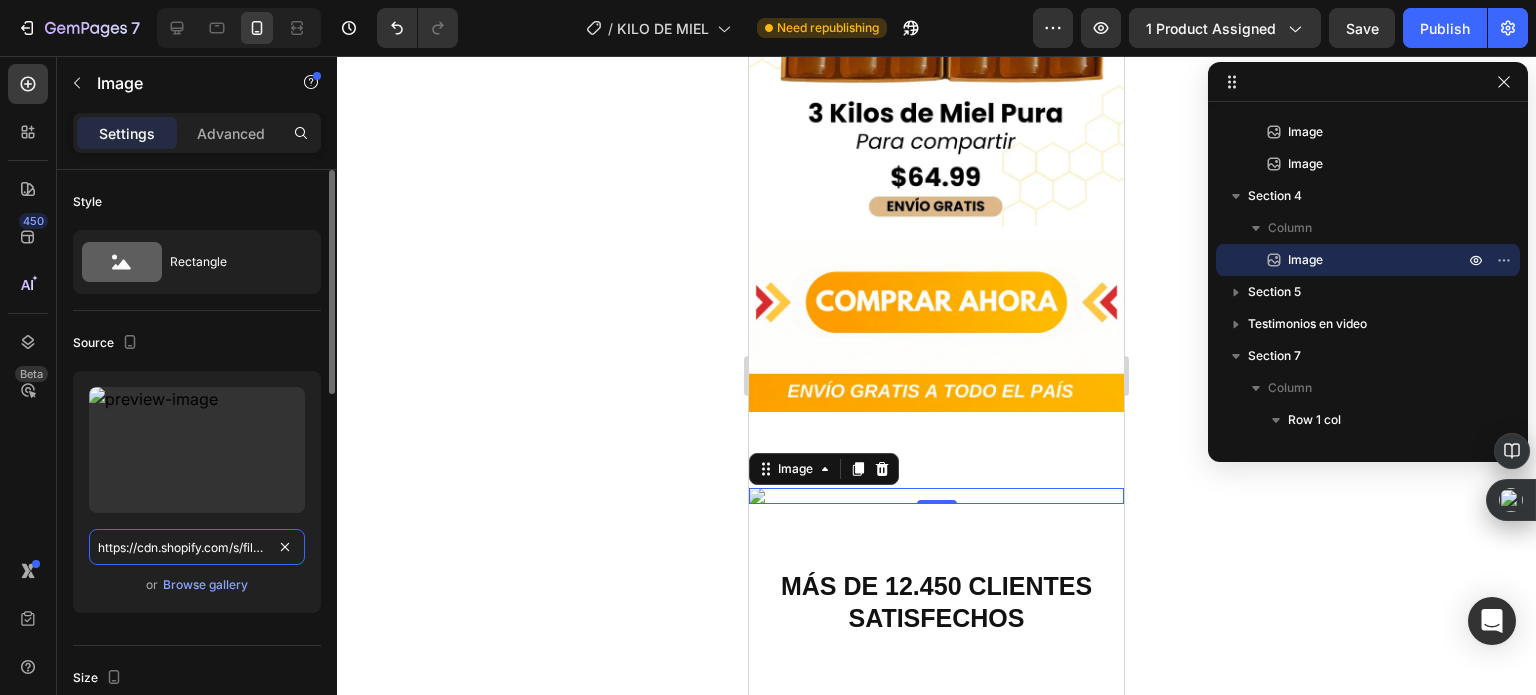 click on "https://cdn.shopify.com/s/files/1/0535/0549/1125/files/Endulza_tus_dias_de_manera_saludable_3_3000x3000.webp?v=1728527940" at bounding box center [197, 547] 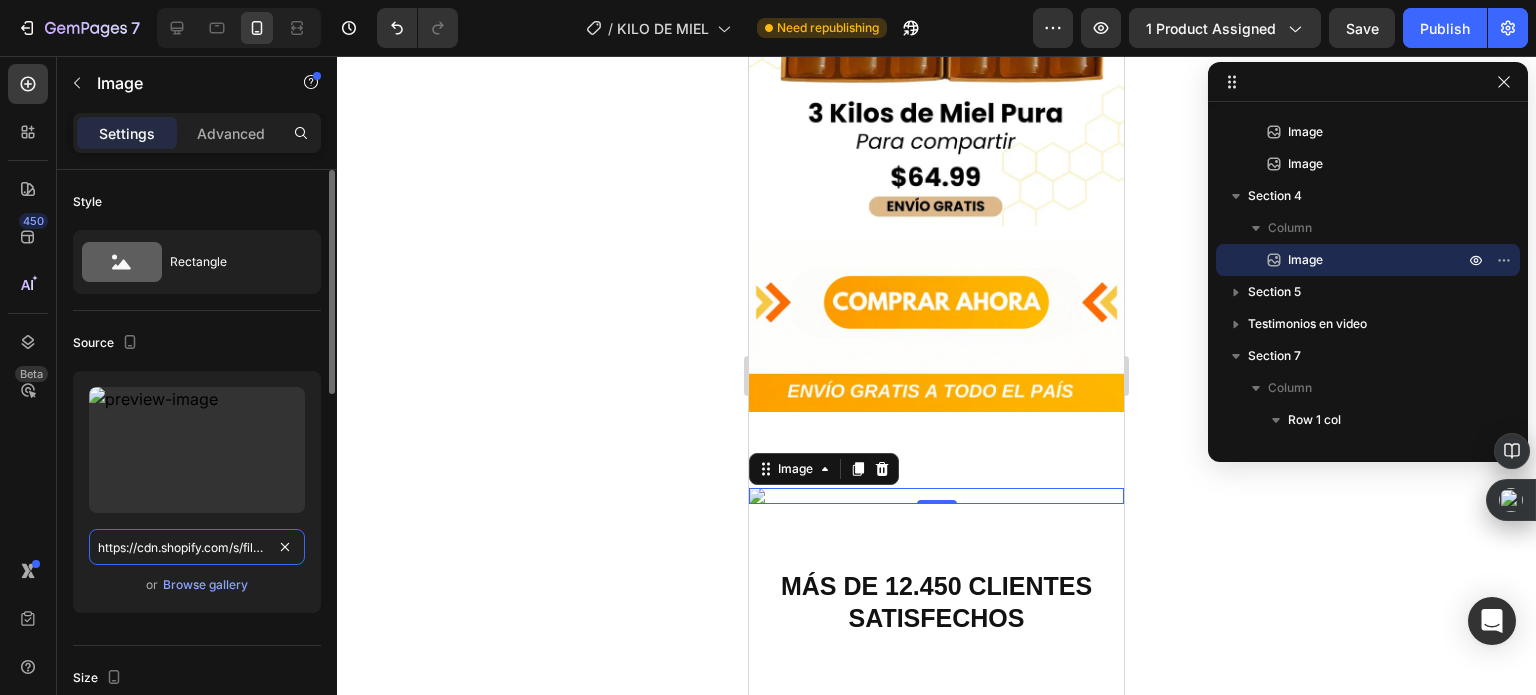 paste on "817/3597/4946/files/Endulza_tus_dias_de_manera_saludable_3.webp?v=1754219013" 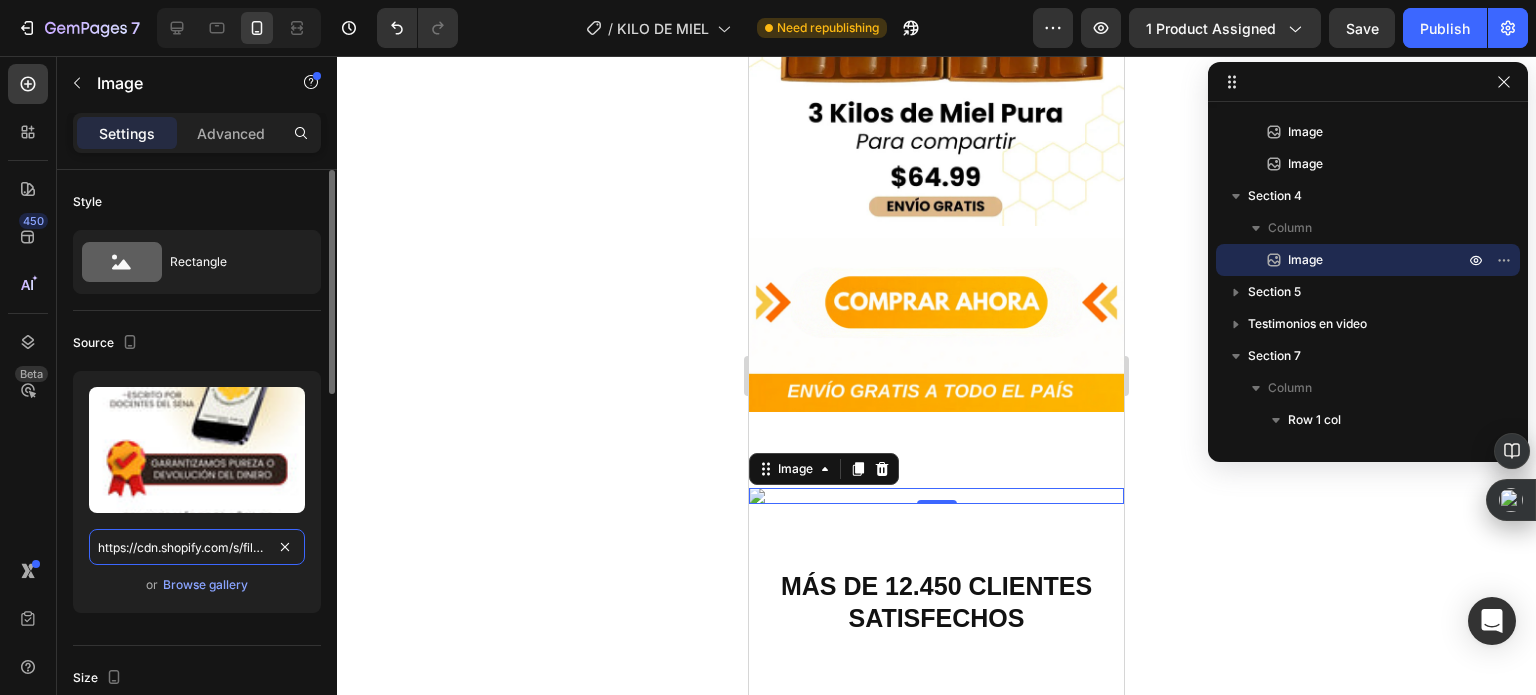 scroll, scrollTop: 0, scrollLeft: 504, axis: horizontal 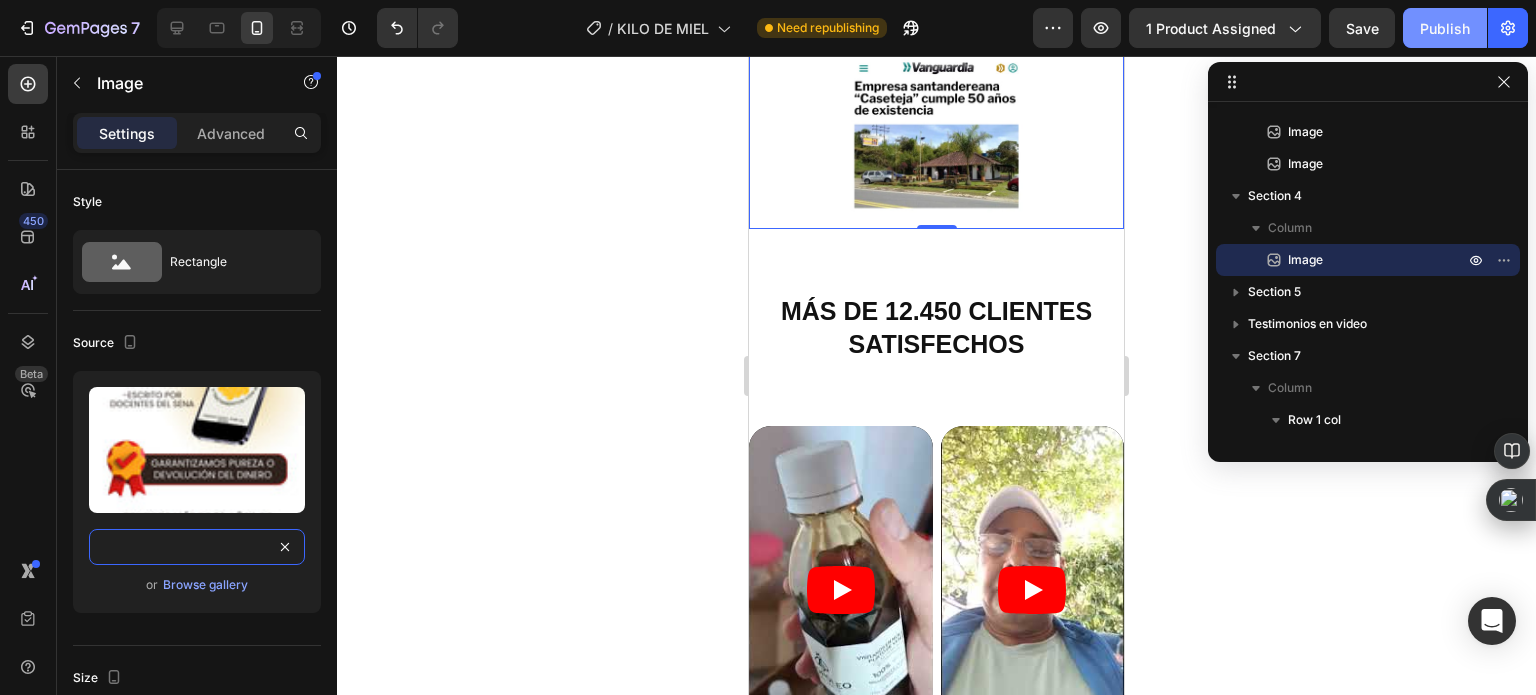 type on "https://cdn.shopify.com/s/files/1/0817/3597/4946/files/Endulza_tus_dias_de_manera_saludable_3.webp?v=1754219013" 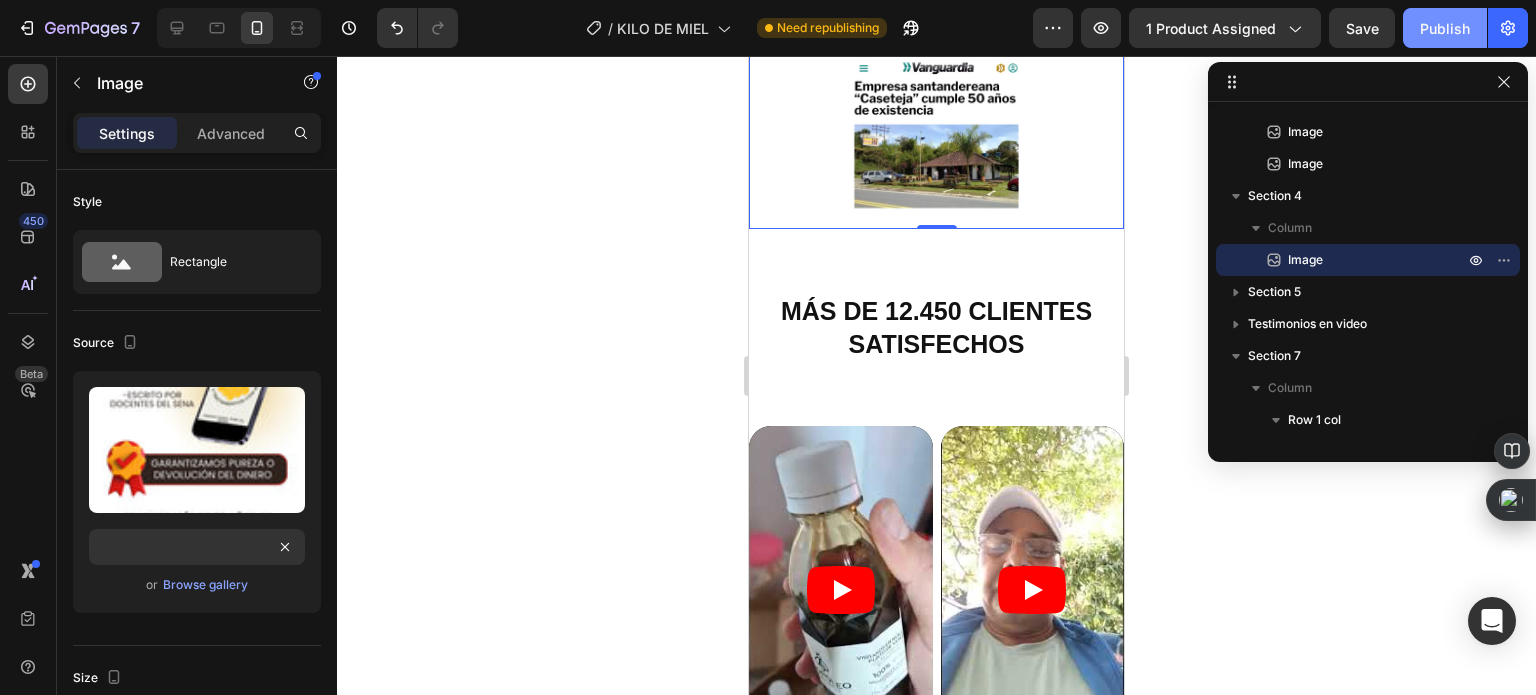 scroll, scrollTop: 0, scrollLeft: 0, axis: both 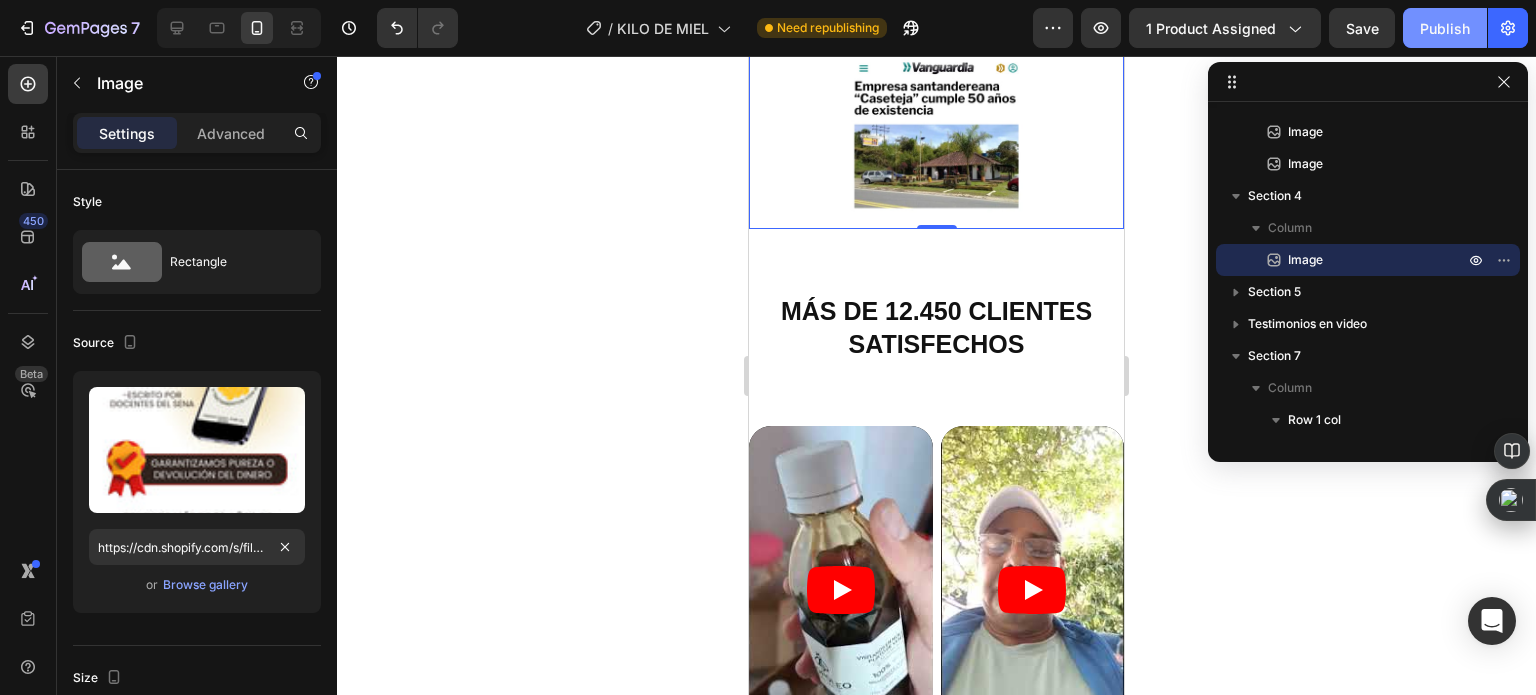 click on "Publish" 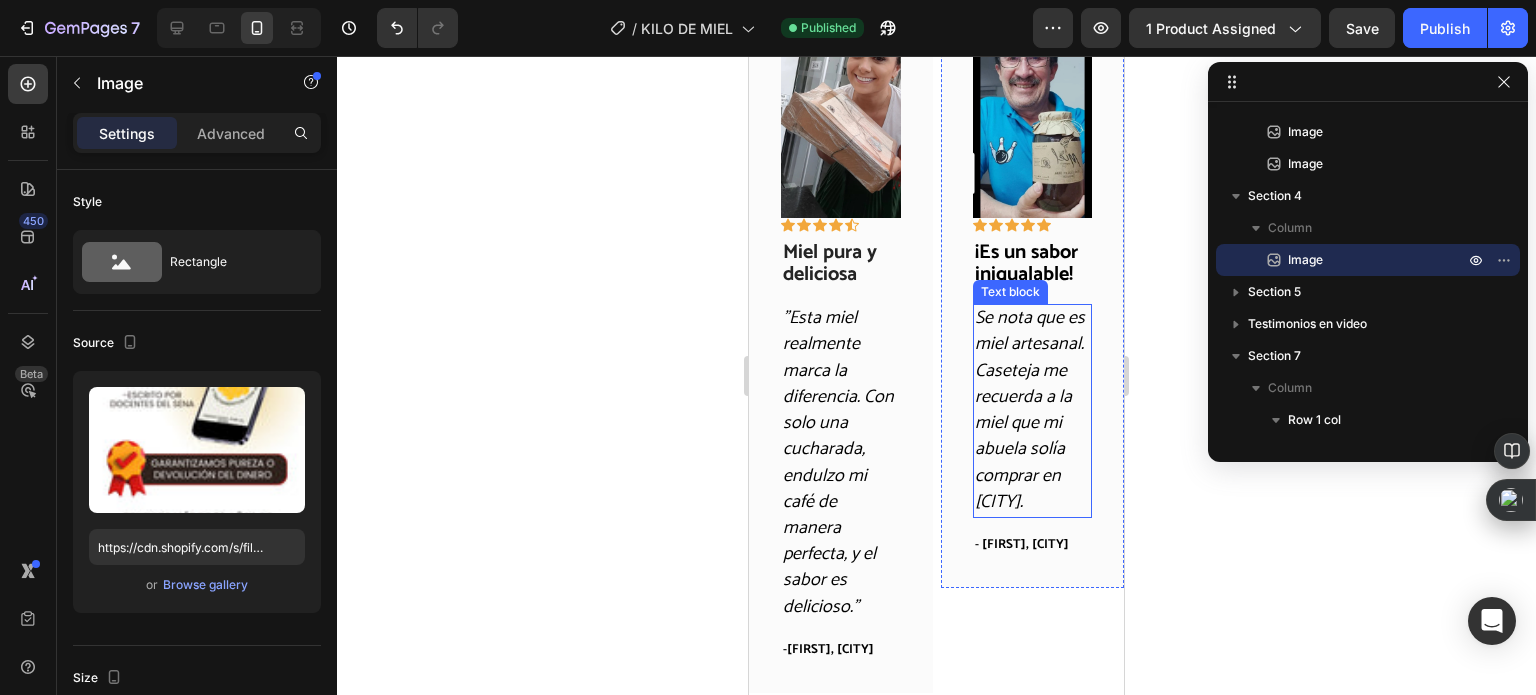 scroll, scrollTop: 5600, scrollLeft: 0, axis: vertical 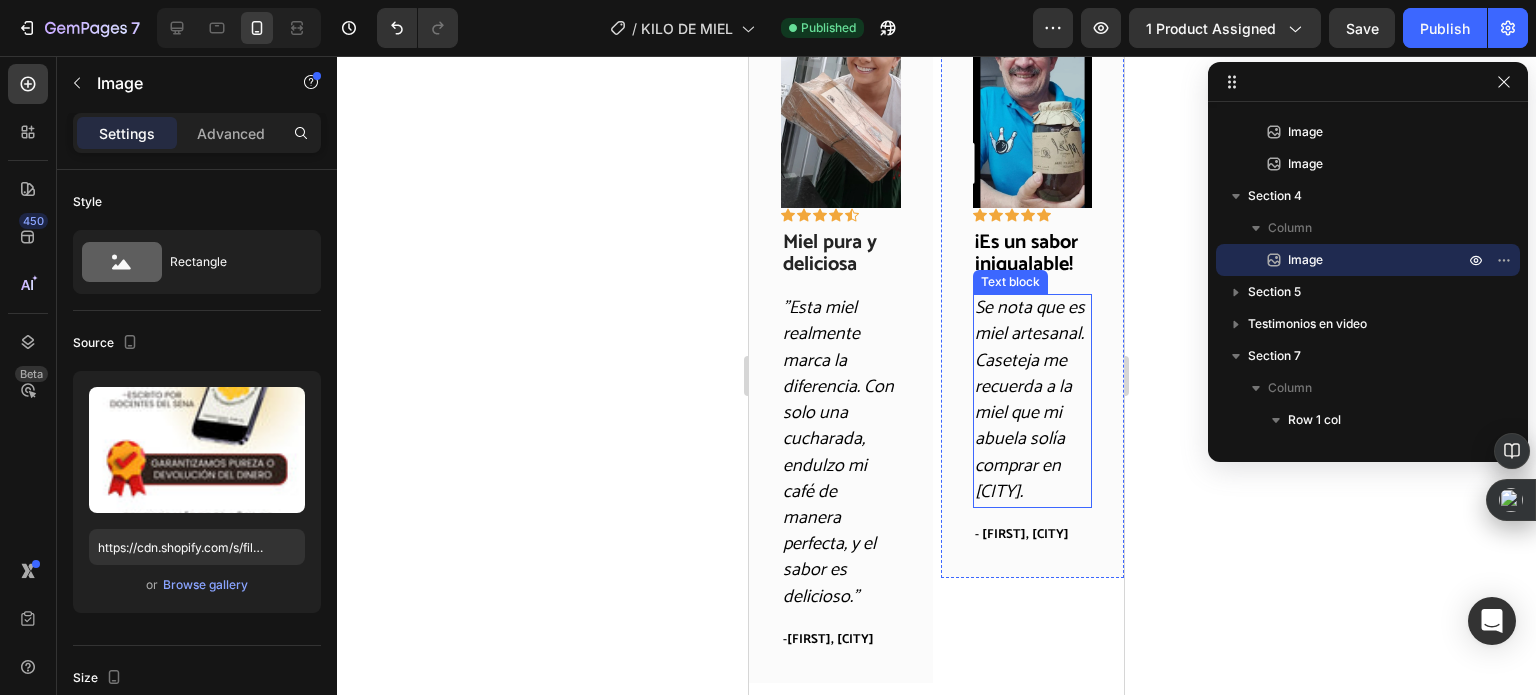 click on "Se nota que es miel artesanal. Caseteja me recuerda a la miel que mi abuela solía comprar en [CITY]." at bounding box center [1030, 399] 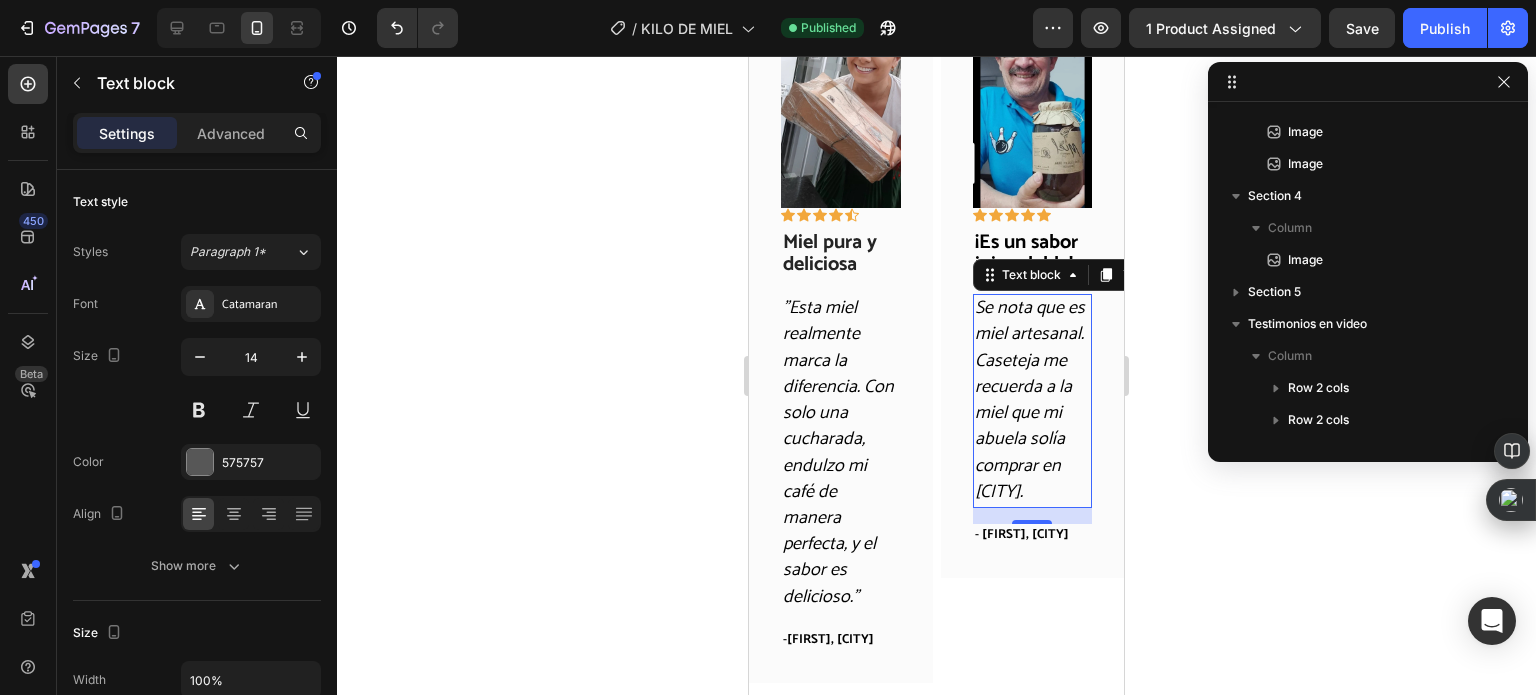 scroll, scrollTop: 1018, scrollLeft: 0, axis: vertical 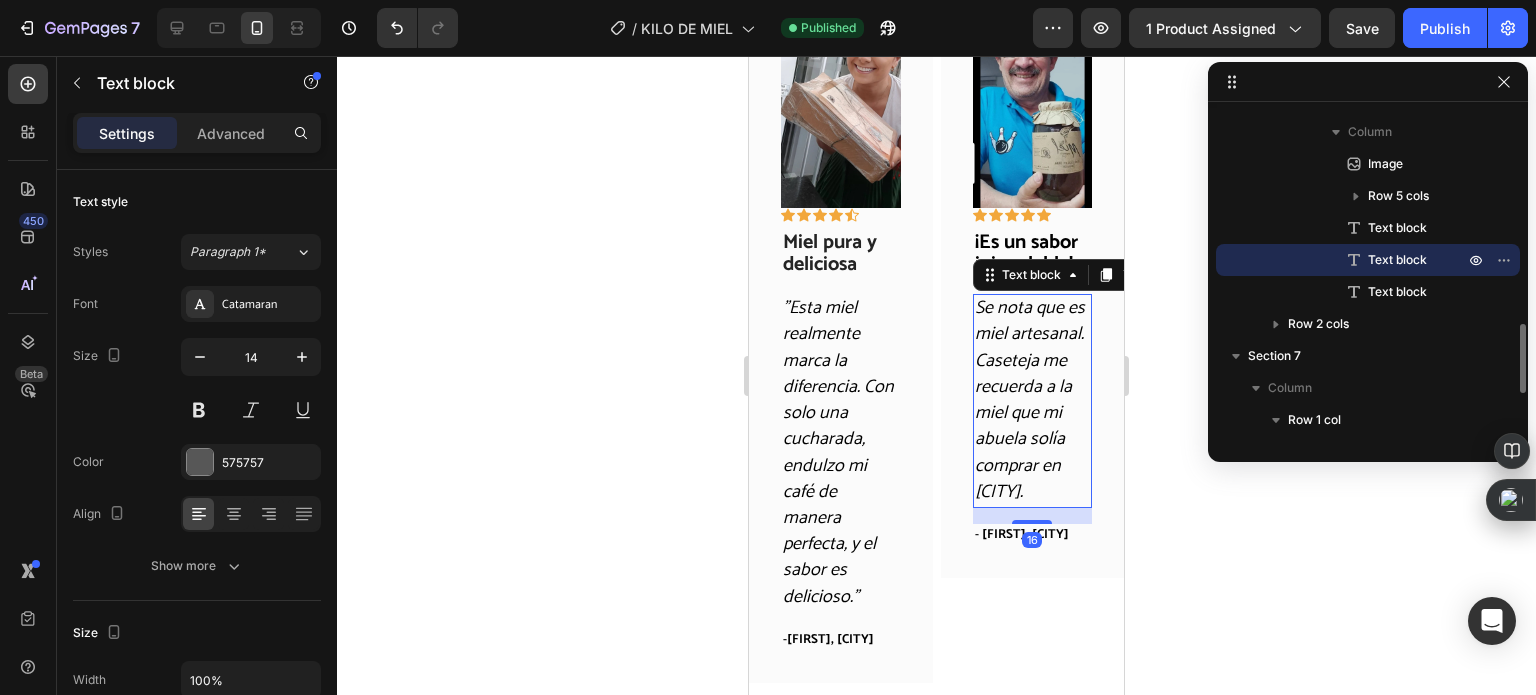 click on "Se nota que es miel artesanal. Caseteja me recuerda a la miel que mi abuela solía comprar en [CITY]." at bounding box center (1030, 399) 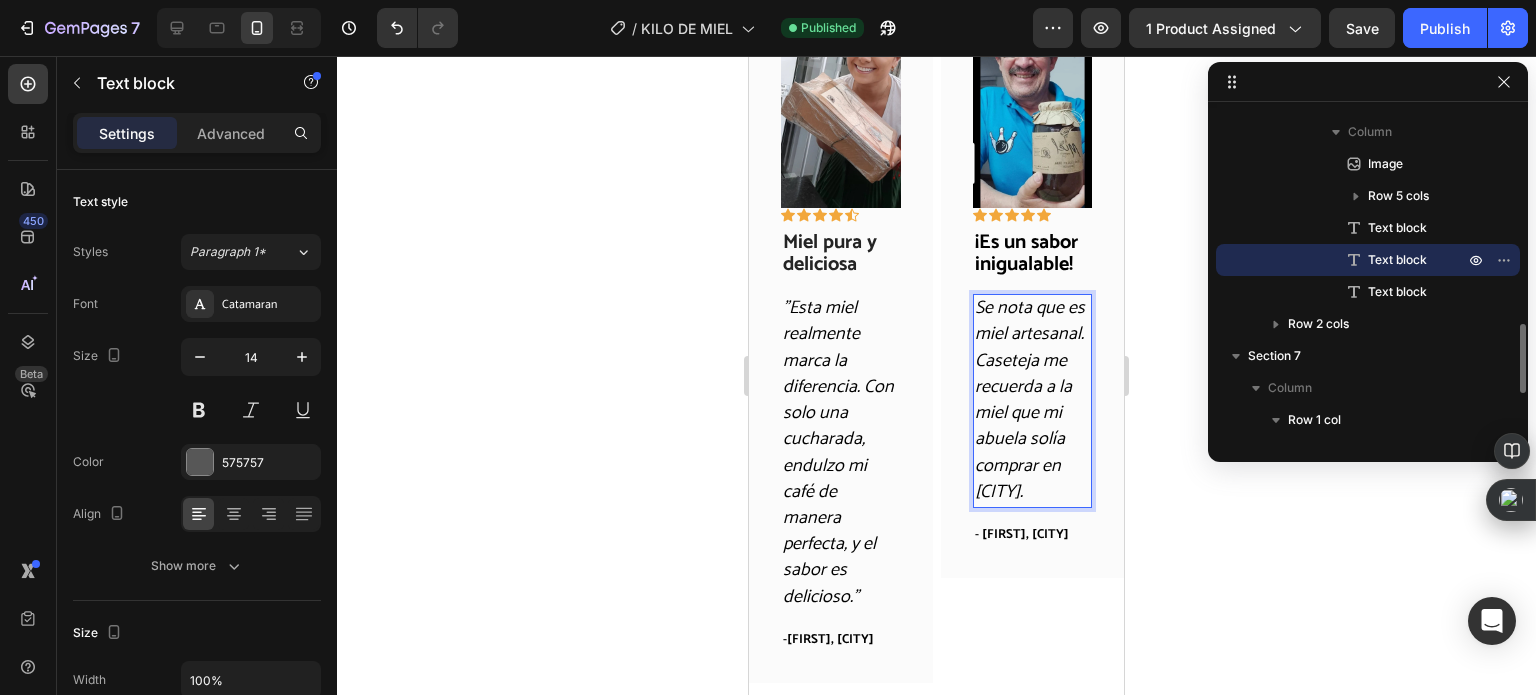 click on "Se nota que es miel artesanal. Caseteja me recuerda a la miel que mi abuela solía comprar en [CITY]." at bounding box center [1030, 399] 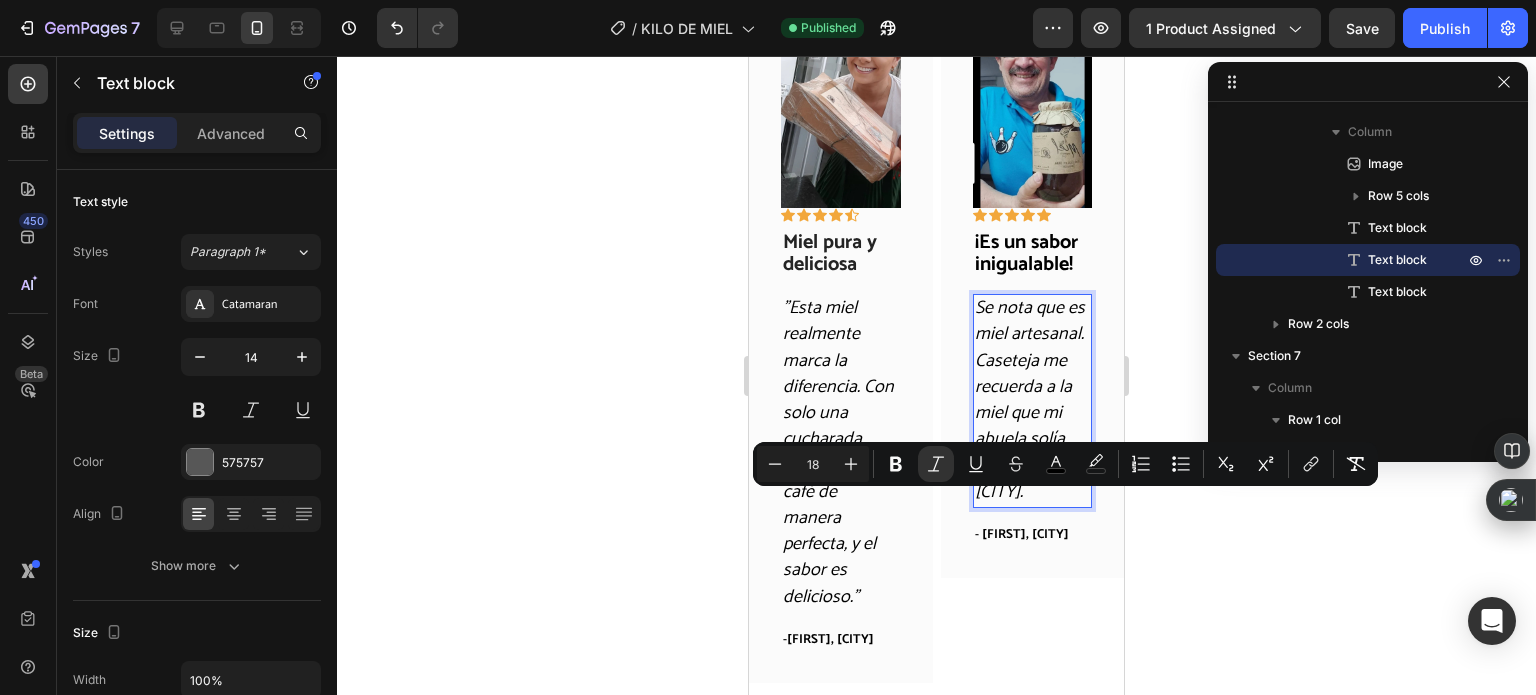 click on "Se nota que es miel artesanal. Caseteja me recuerda a la miel que mi abuela solía comprar en [CITY]." at bounding box center [1030, 399] 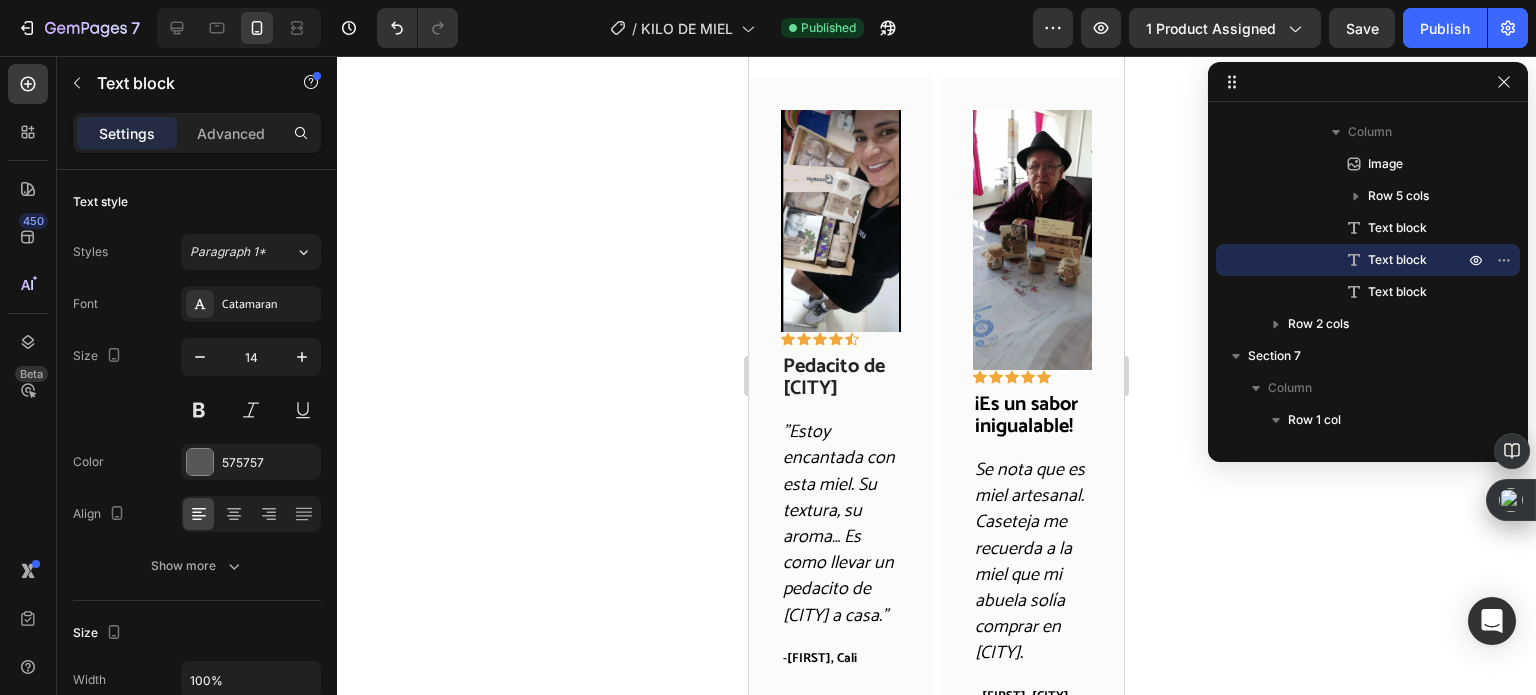 scroll, scrollTop: 6300, scrollLeft: 0, axis: vertical 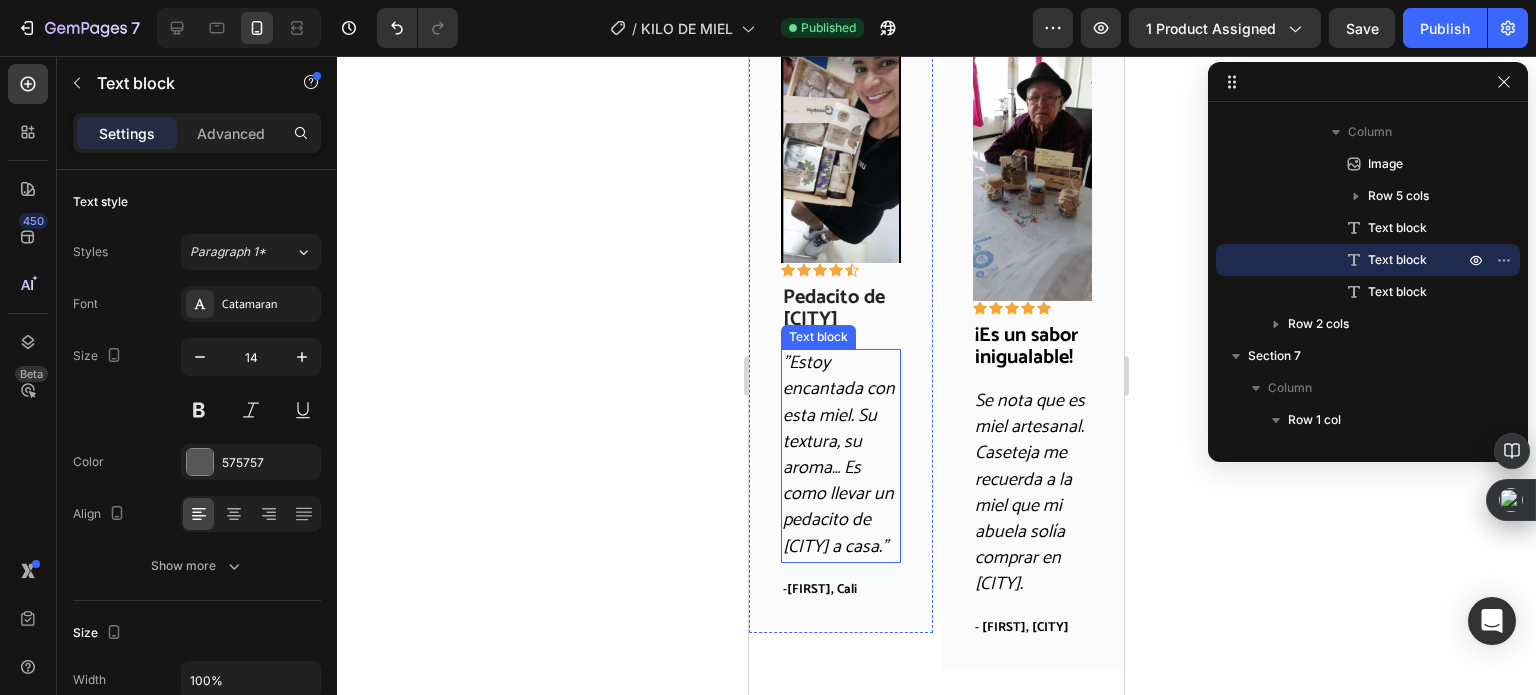 click on ""Estoy encantada con esta miel. Su textura, su aroma… Es como llevar un pedacito de [CITY] a casa."" at bounding box center (839, 454) 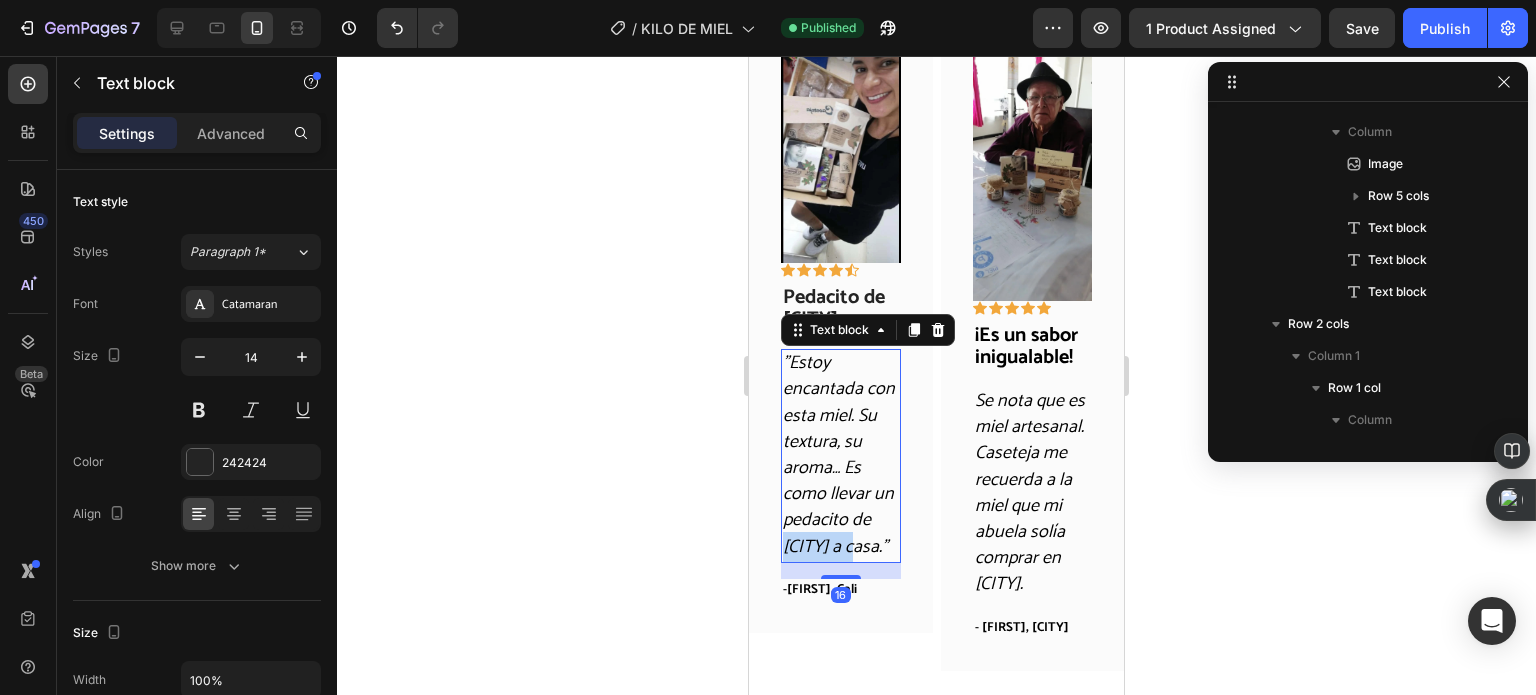 scroll, scrollTop: 600, scrollLeft: 0, axis: vertical 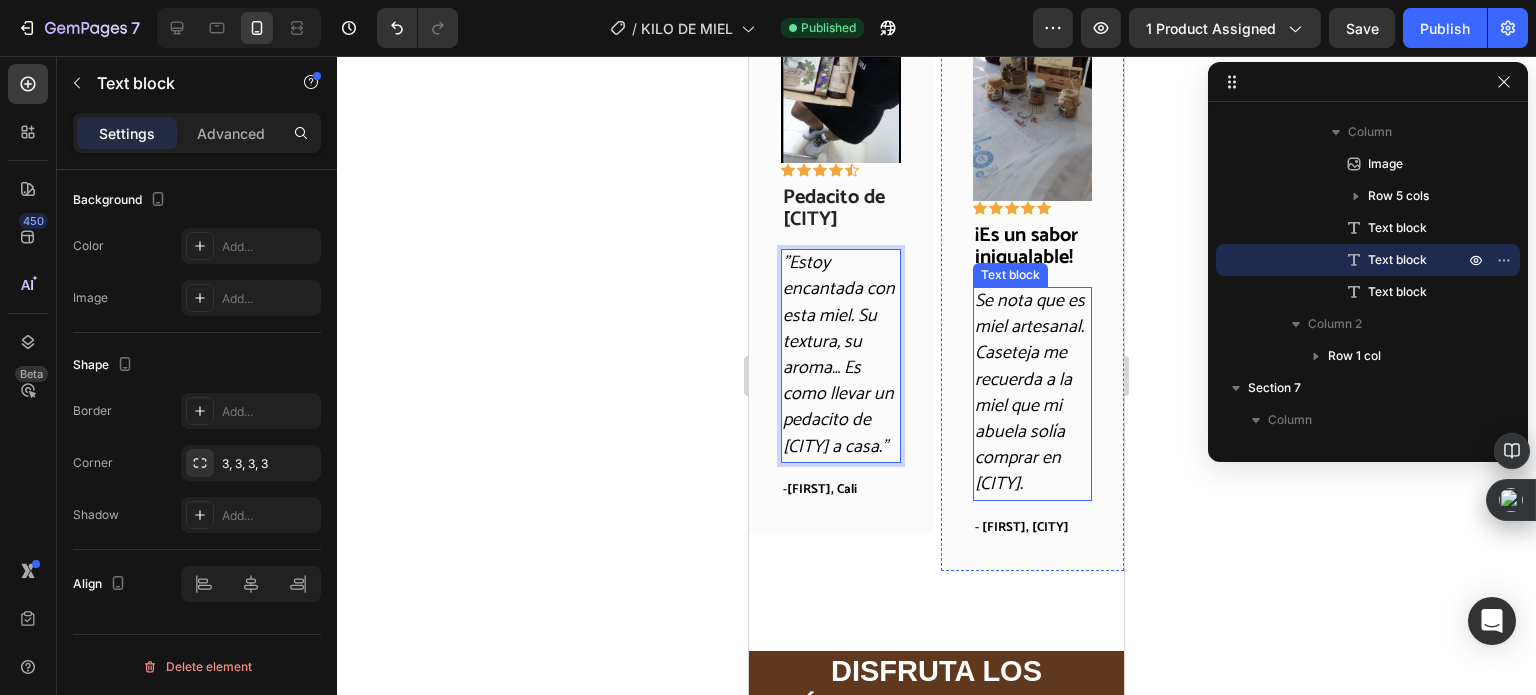 click on "Se nota que es miel artesanal. Caseteja me recuerda a la miel que mi abuela solía comprar en [CITY]." at bounding box center (1030, 392) 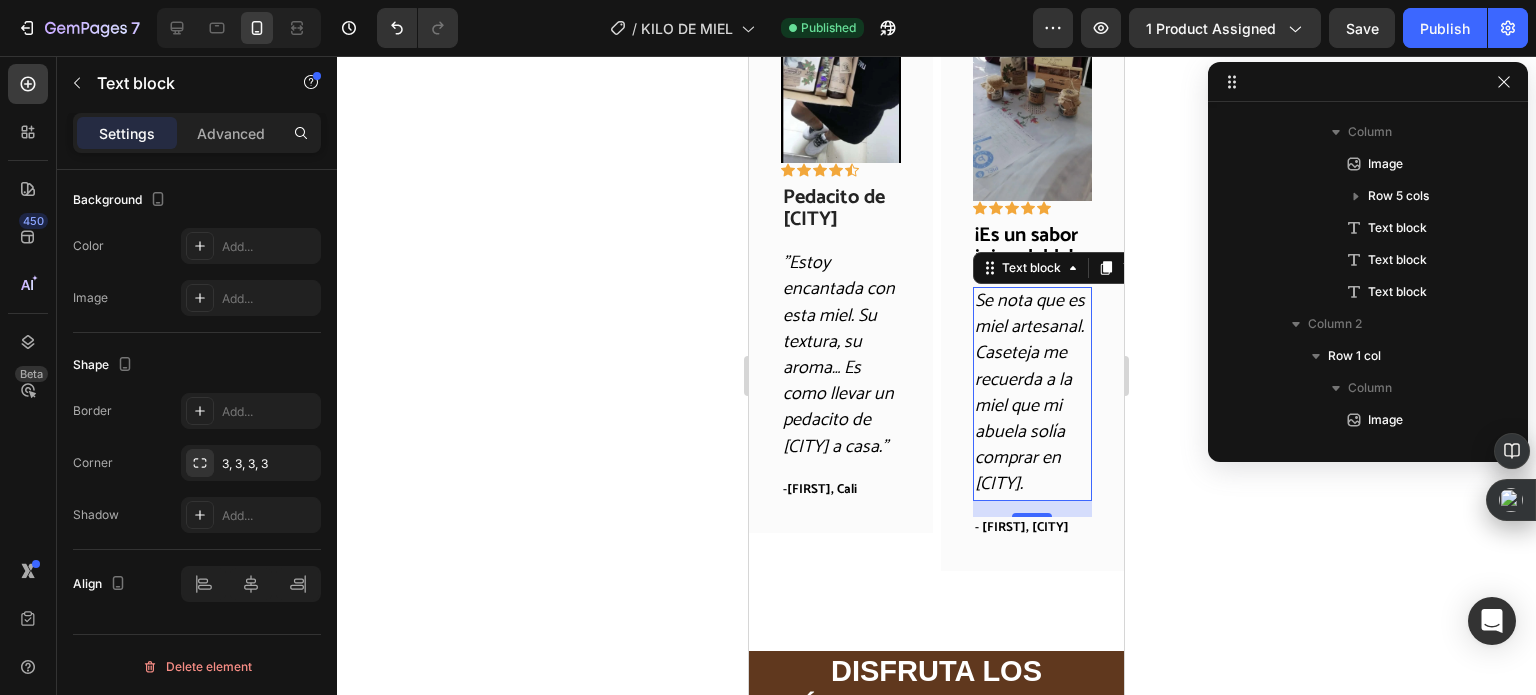 scroll, scrollTop: 600, scrollLeft: 0, axis: vertical 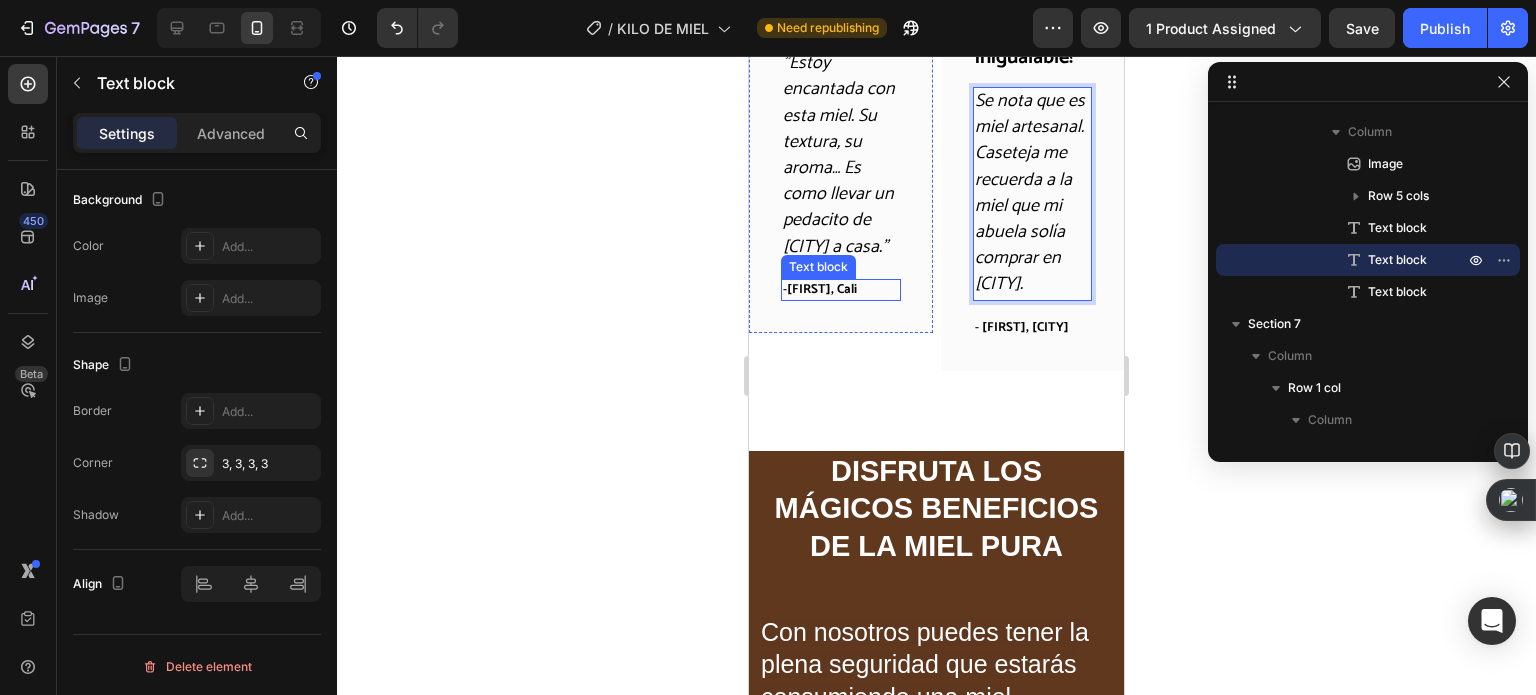 click on "[FIRST], Cali" at bounding box center (822, 289) 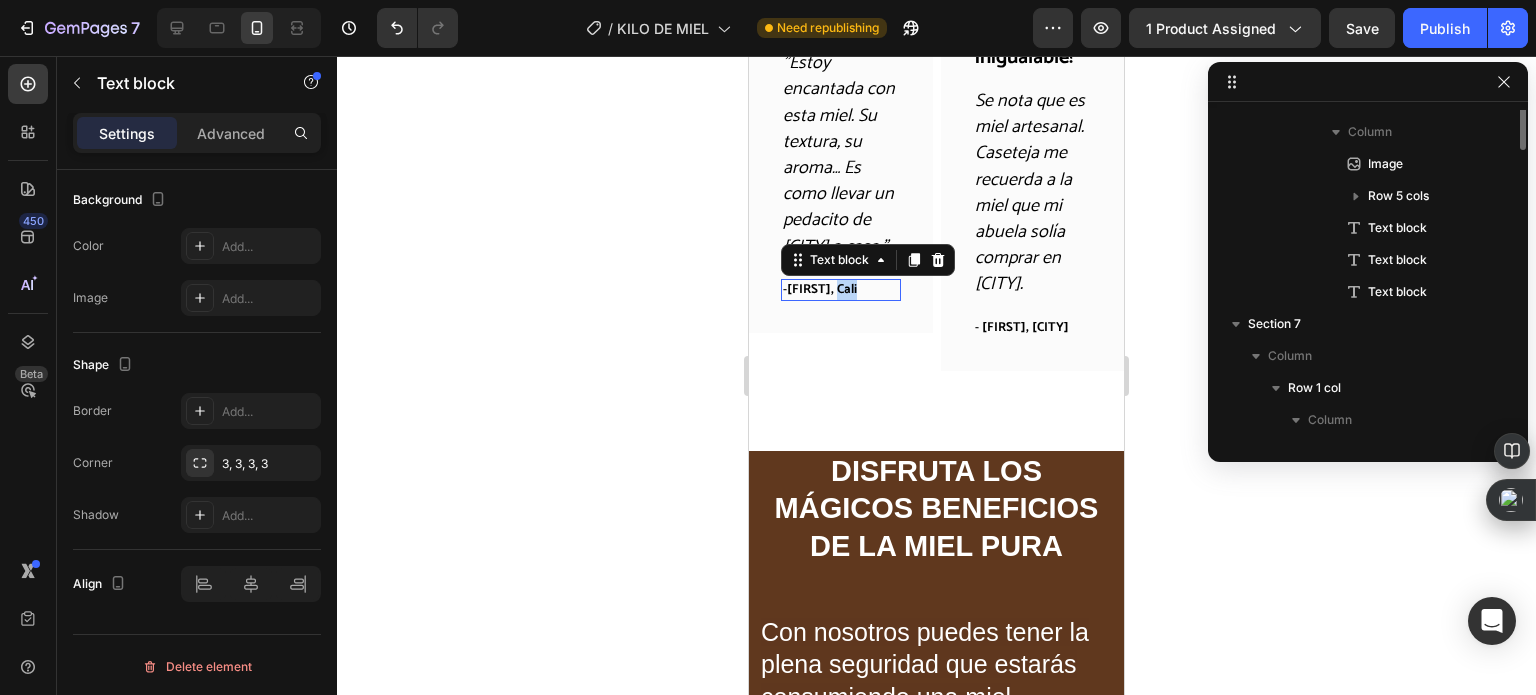 scroll, scrollTop: 1338, scrollLeft: 0, axis: vertical 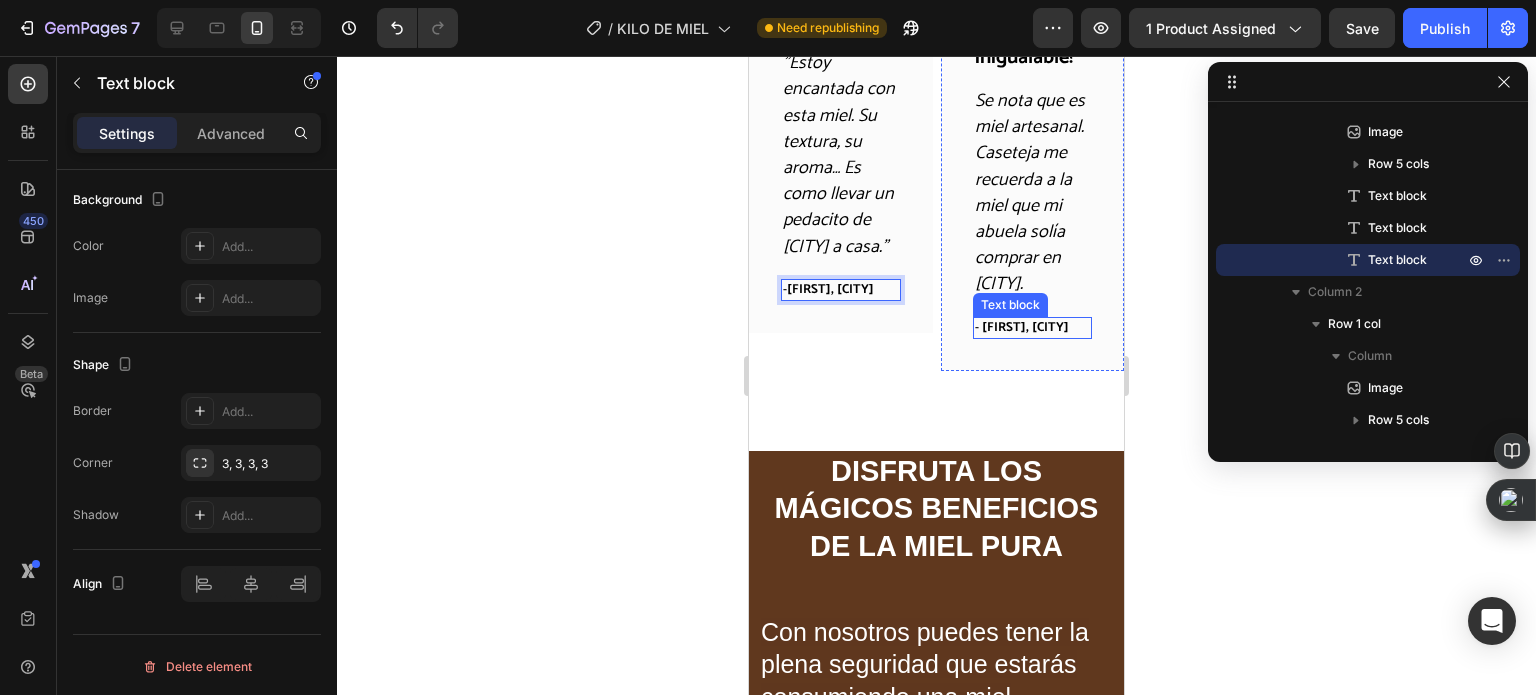 click on "[FIRST], [CITY]" at bounding box center (1025, 327) 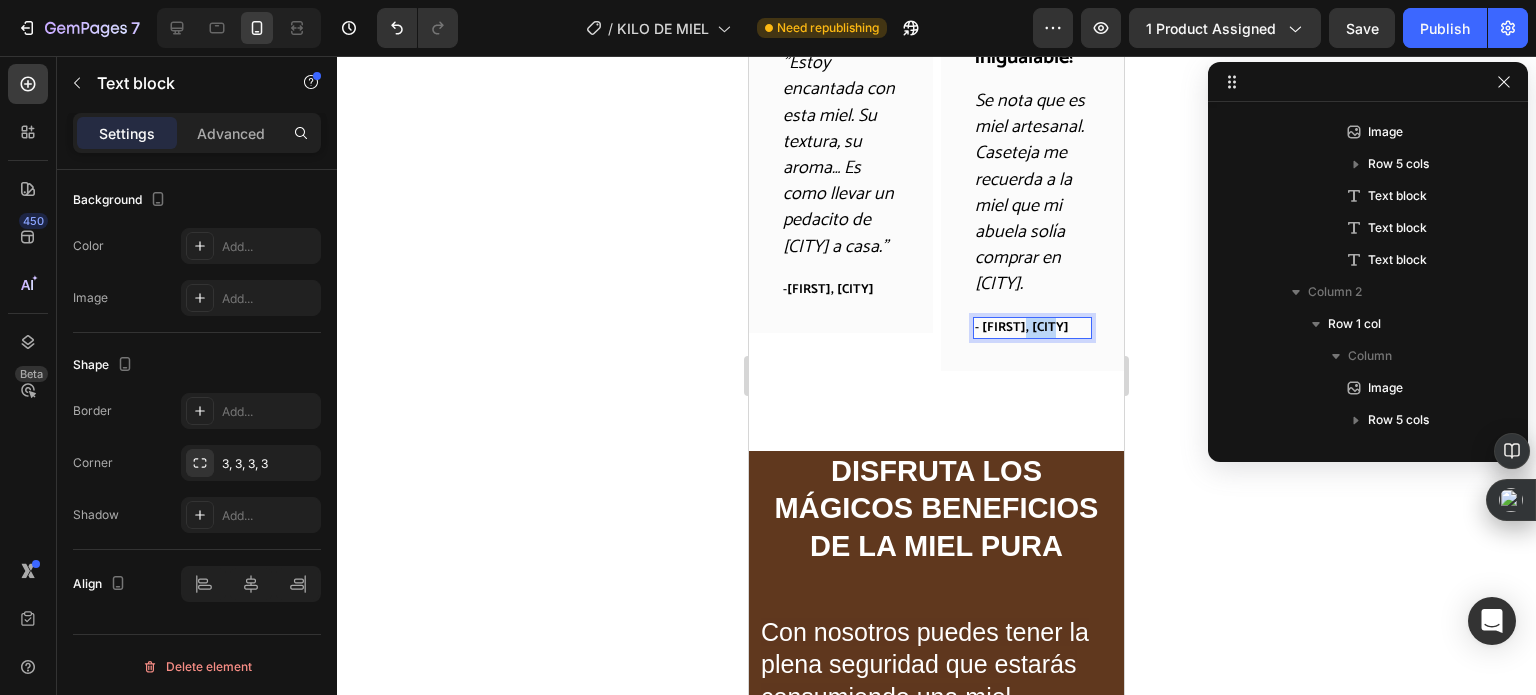 scroll, scrollTop: 1594, scrollLeft: 0, axis: vertical 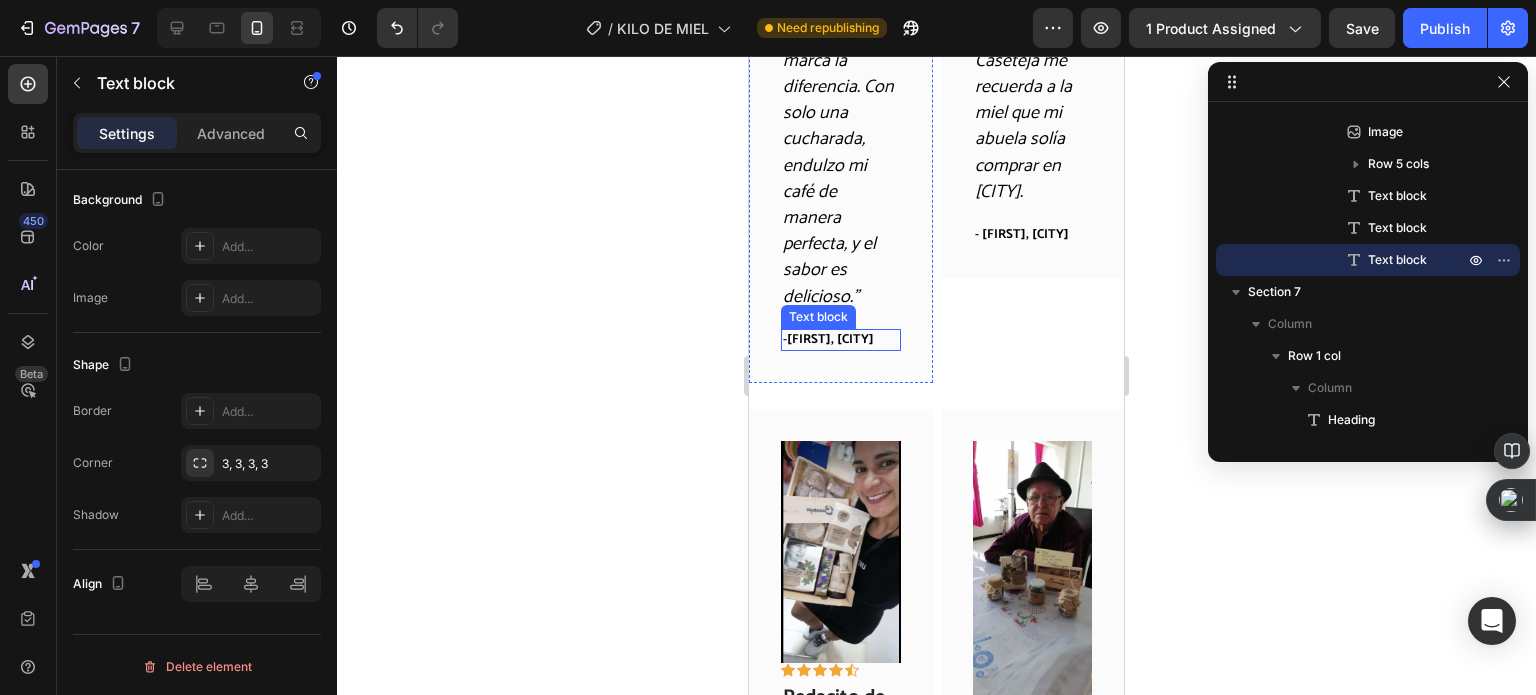 click on "[FIRST], [CITY]" at bounding box center (830, 339) 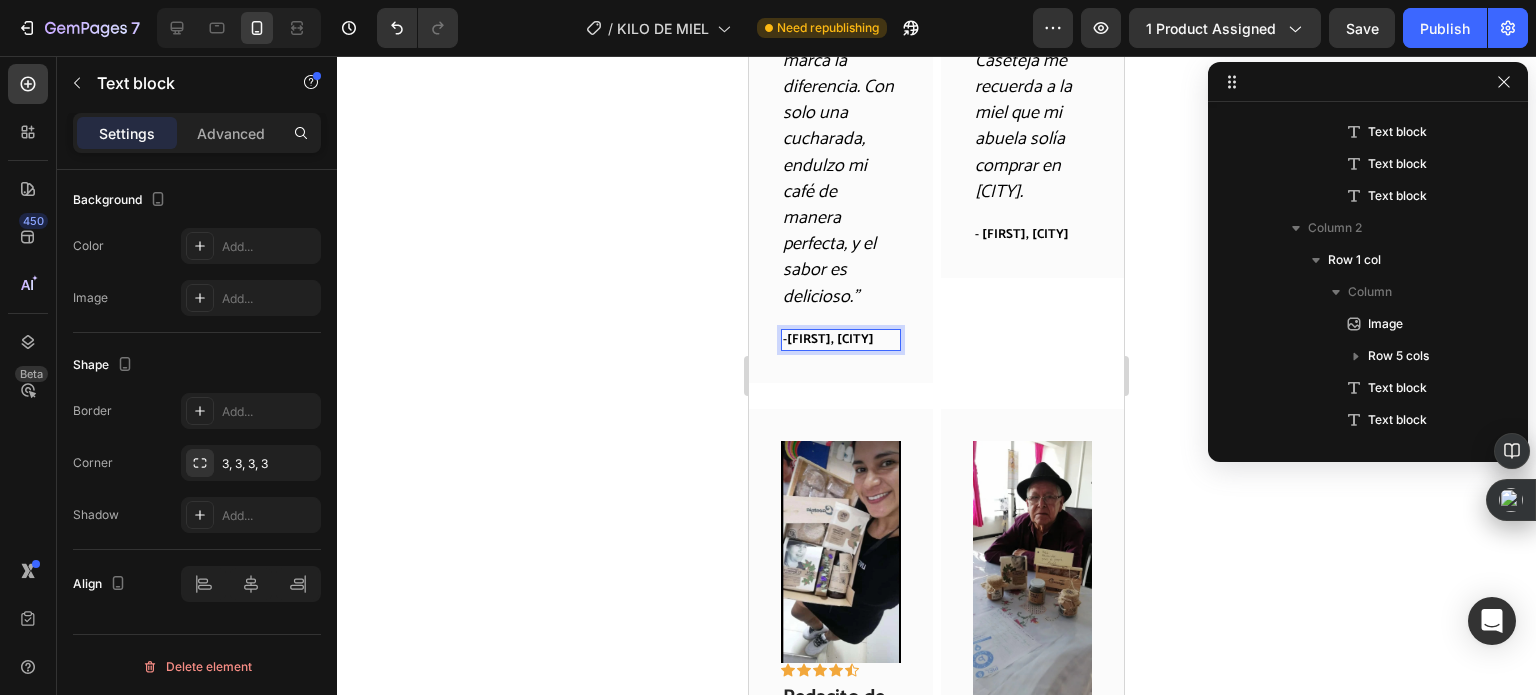 scroll, scrollTop: 986, scrollLeft: 0, axis: vertical 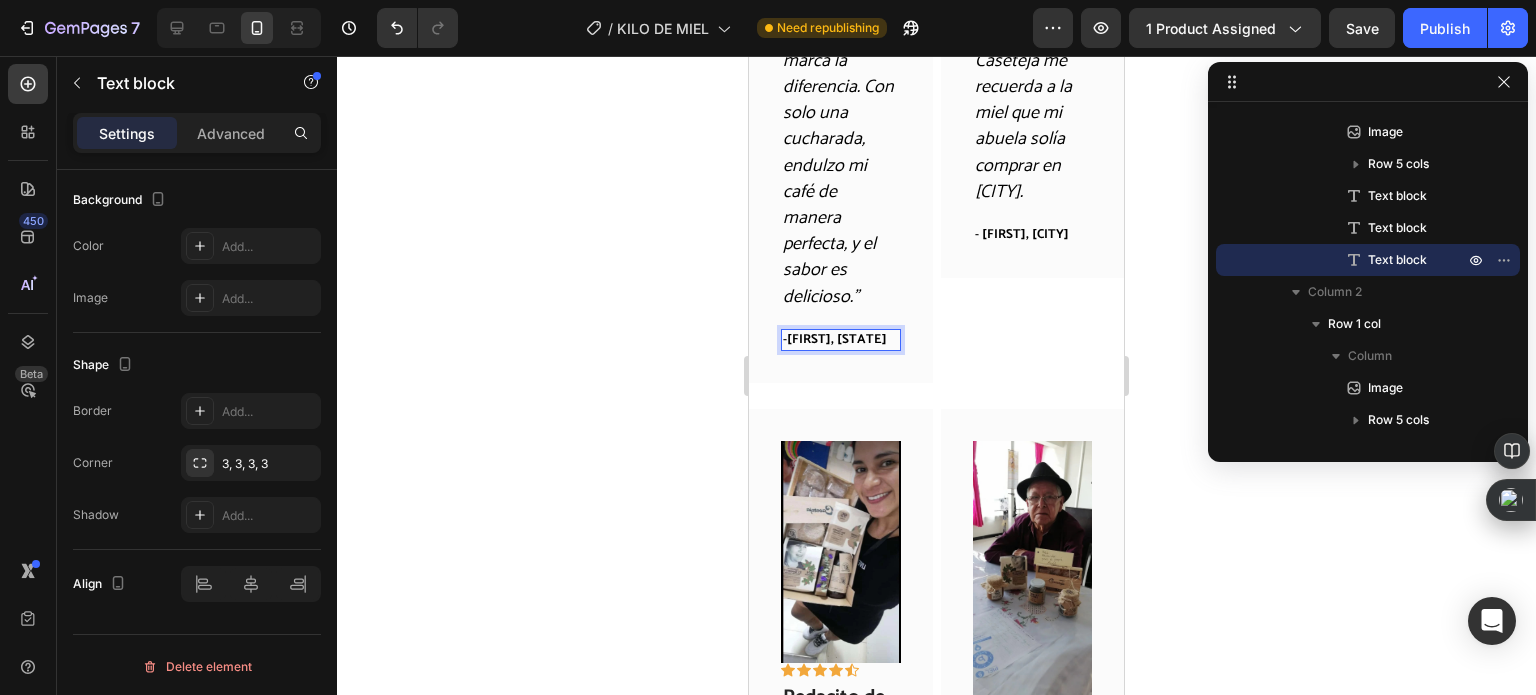 click on "[FIRST], [STATE]" at bounding box center (837, 339) 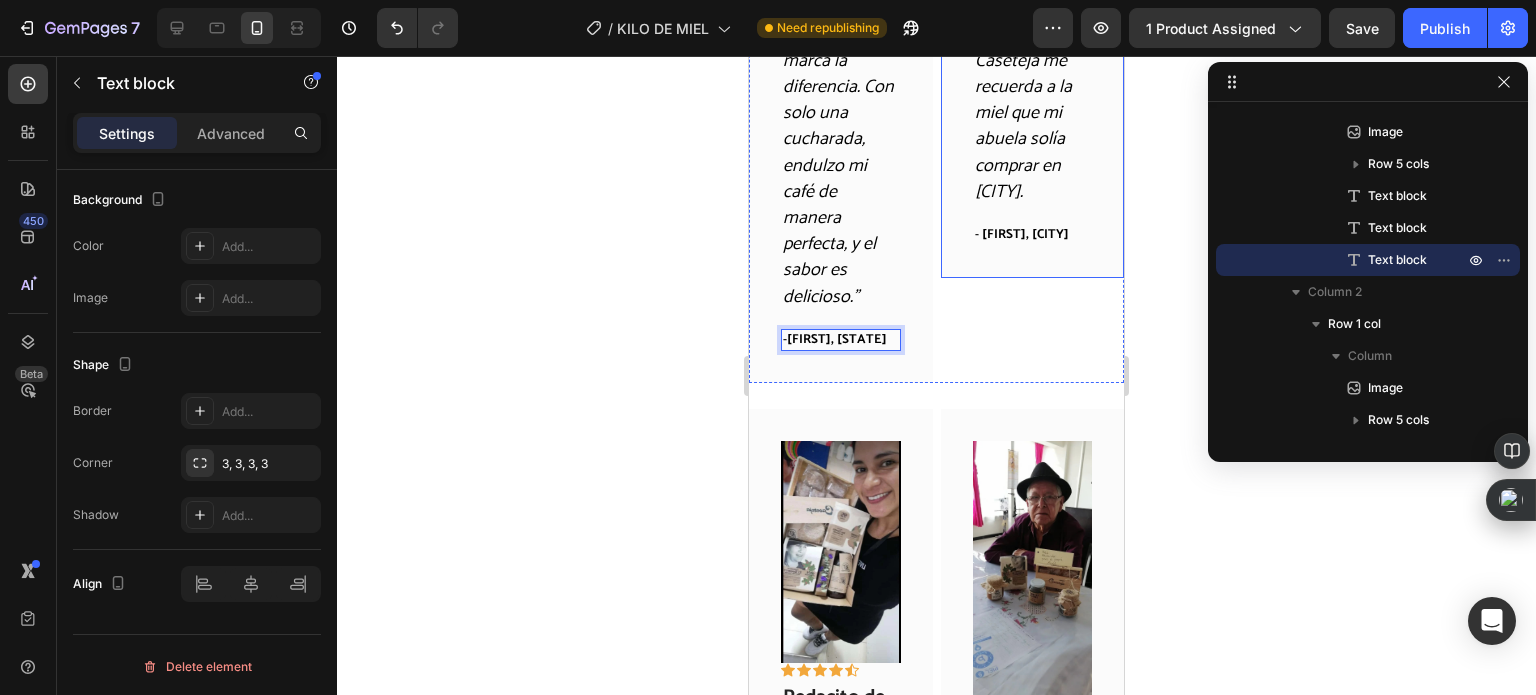 click on "[FIRST], [CITY]" at bounding box center [1025, 234] 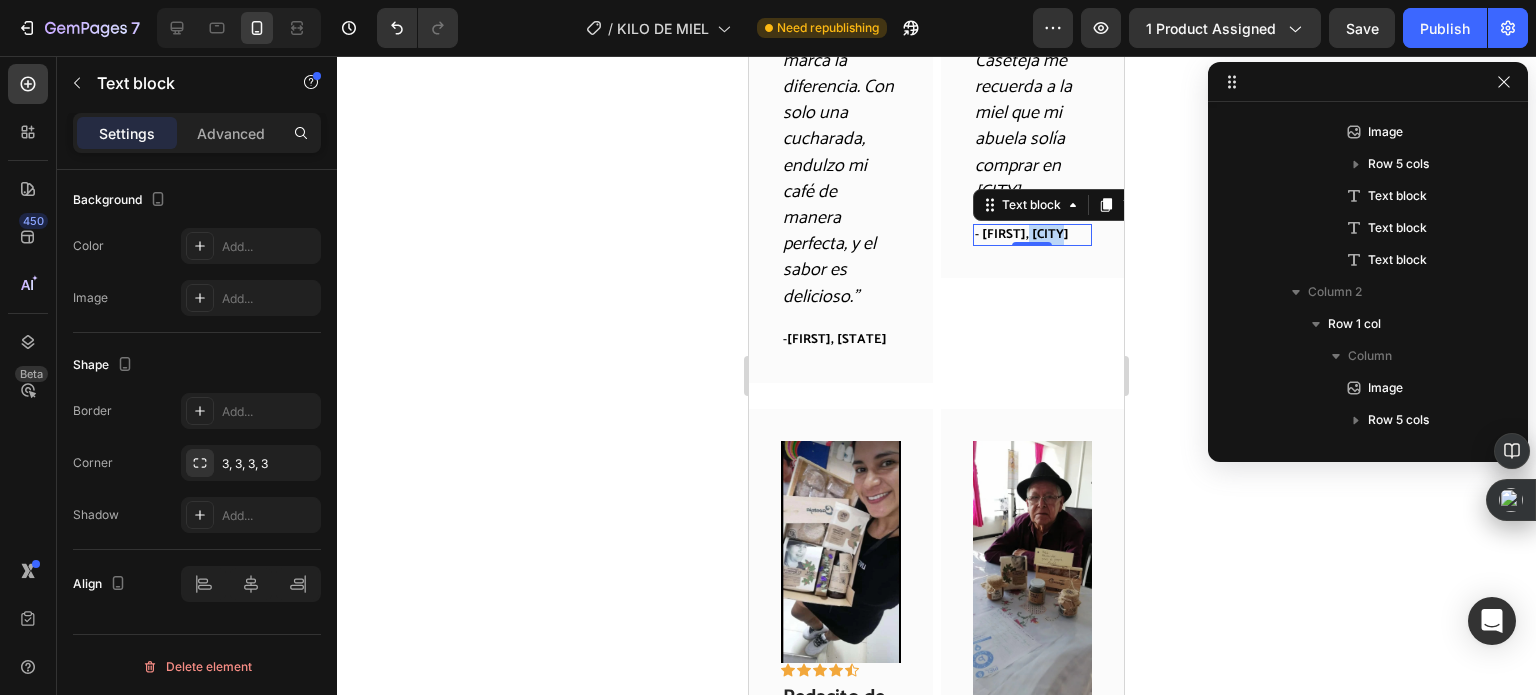 scroll, scrollTop: 1242, scrollLeft: 0, axis: vertical 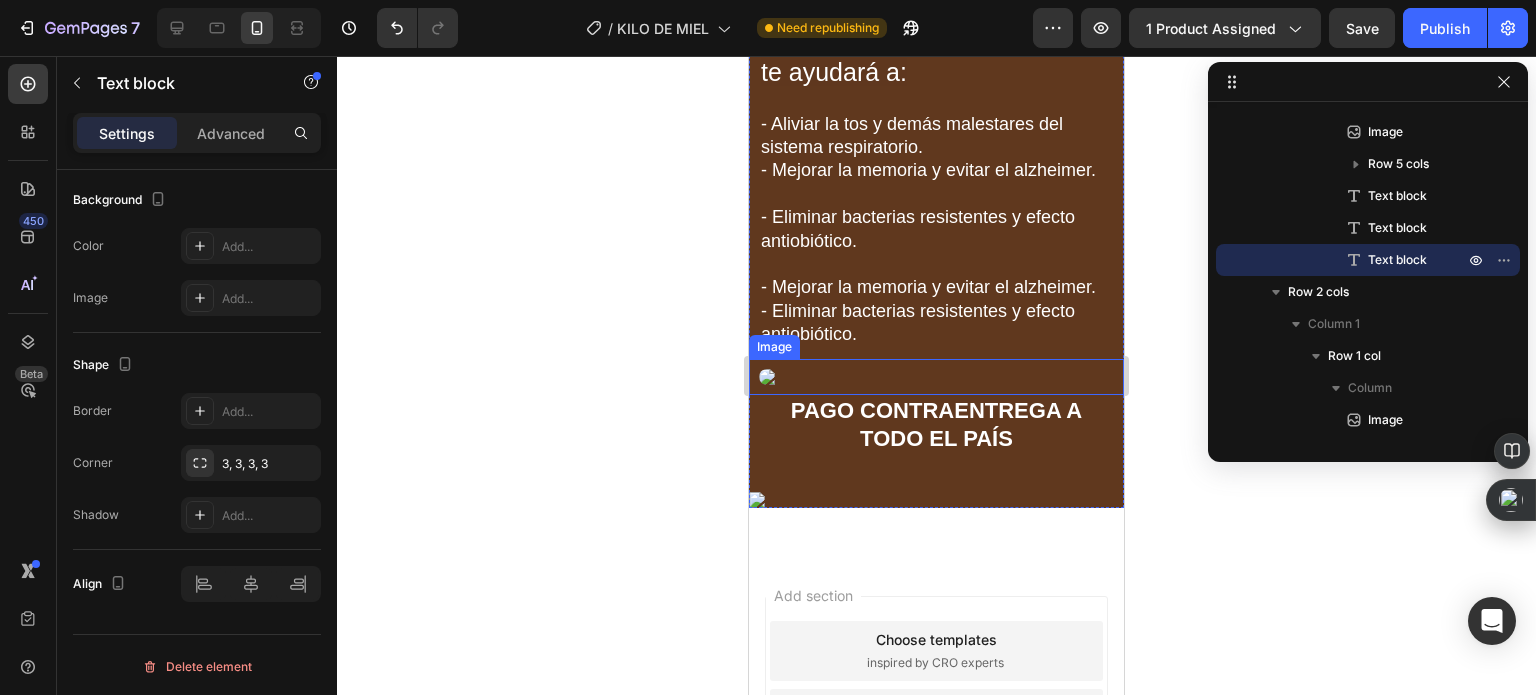 click at bounding box center [936, 377] 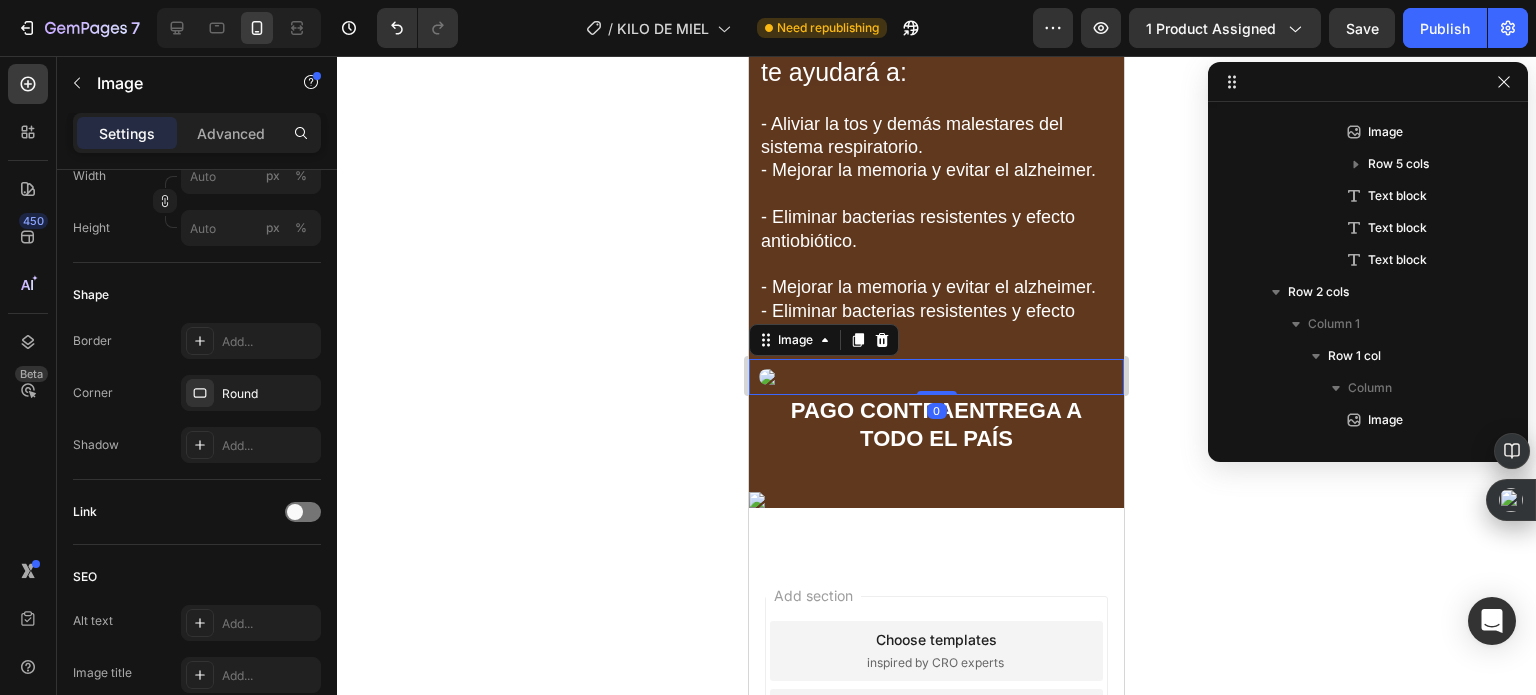 scroll, scrollTop: 1941, scrollLeft: 0, axis: vertical 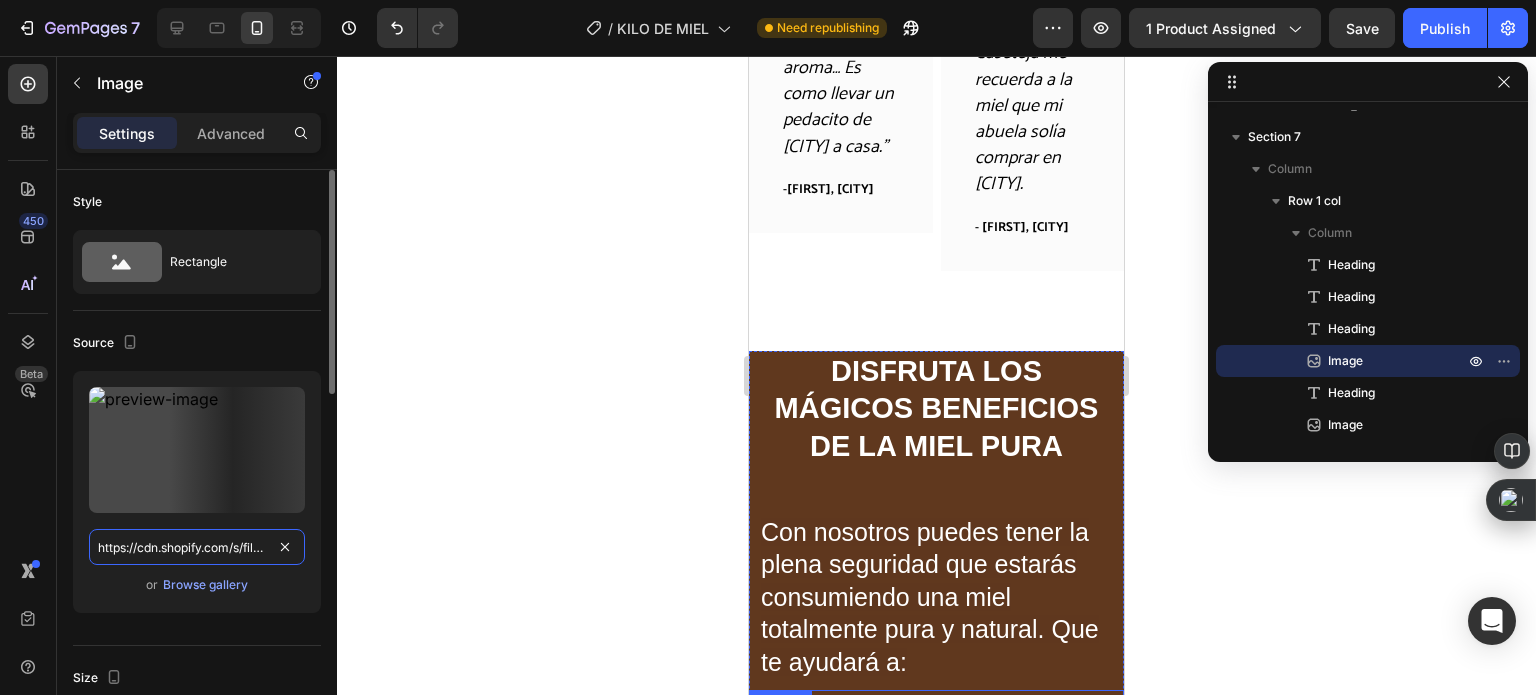 click on "https://cdn.shopify.com/s/files/1/0805/2968/6815/files/MIEL-100_-PURA-_7__1_3000x3000.webp?v=1696910701" at bounding box center (197, 547) 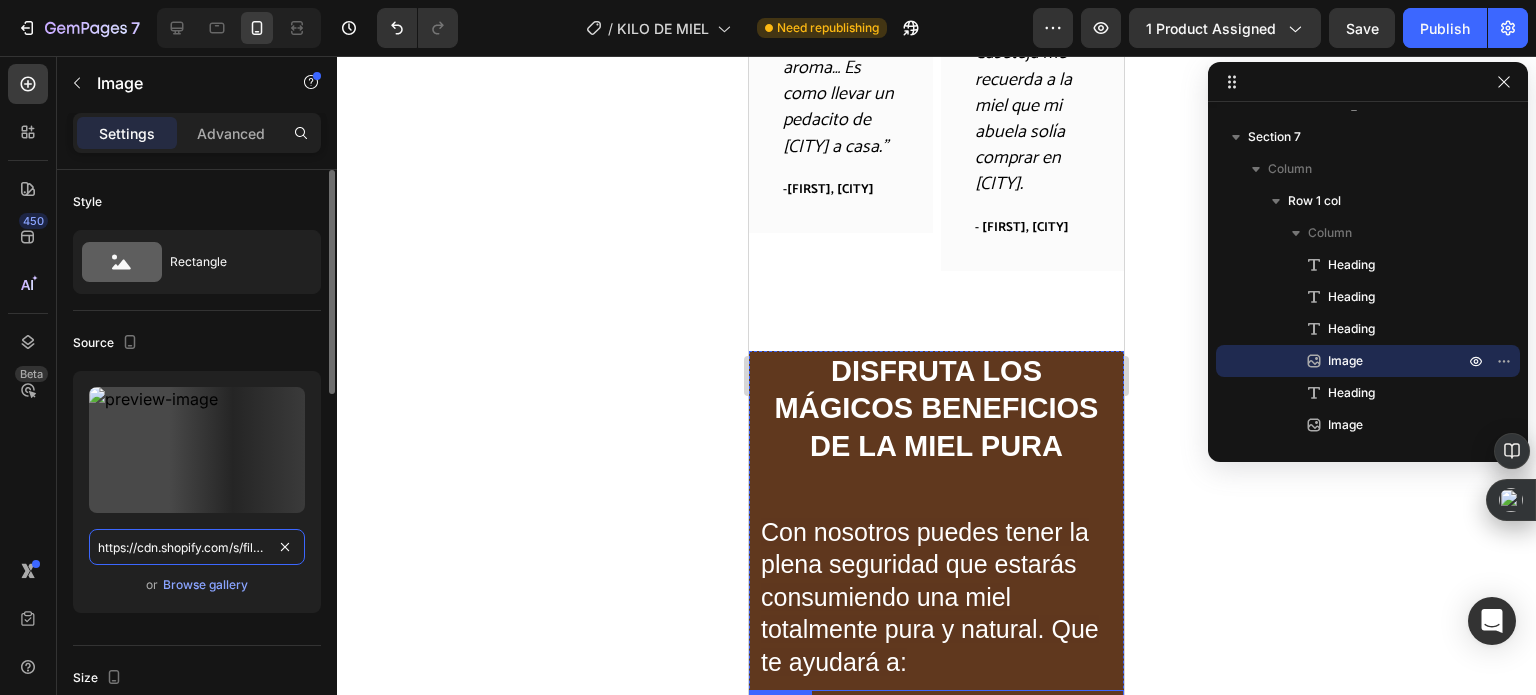 paste 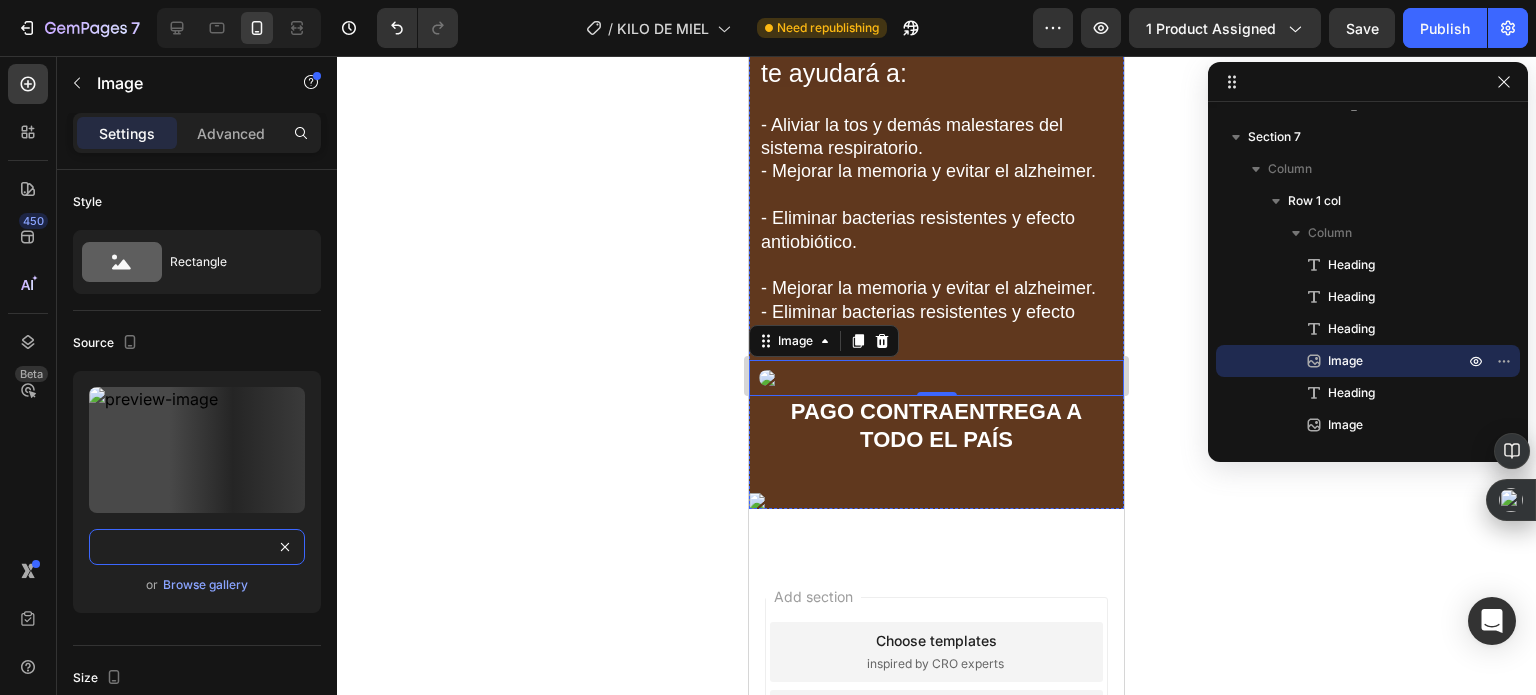 scroll, scrollTop: 7300, scrollLeft: 0, axis: vertical 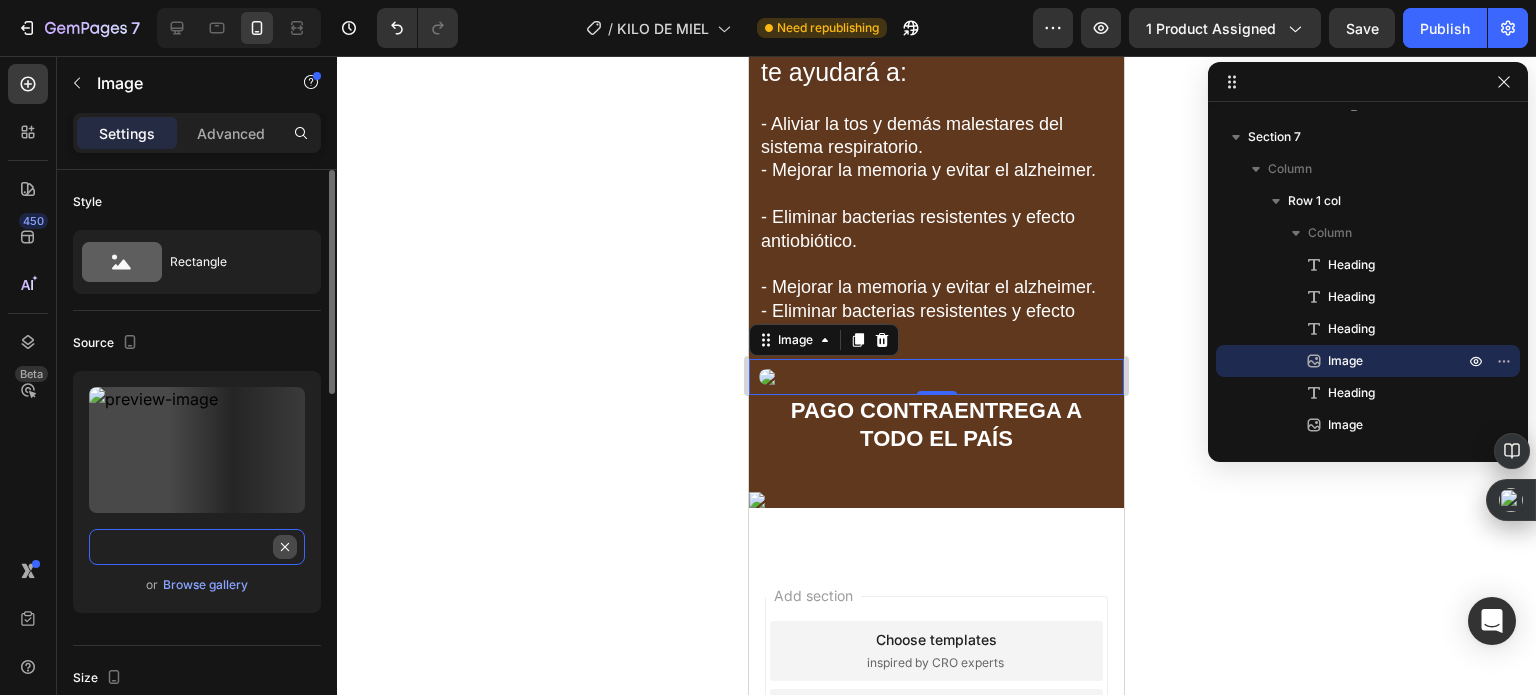 type 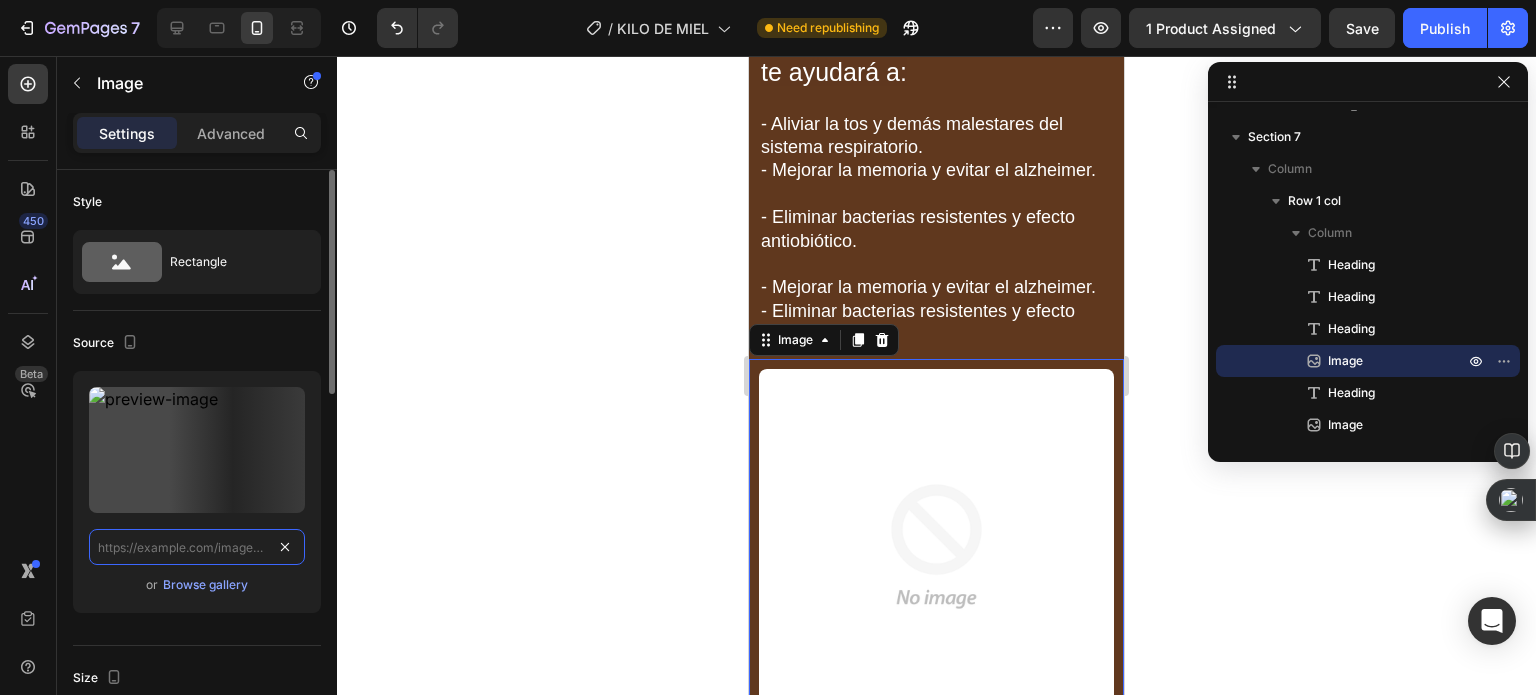 scroll, scrollTop: 0, scrollLeft: 0, axis: both 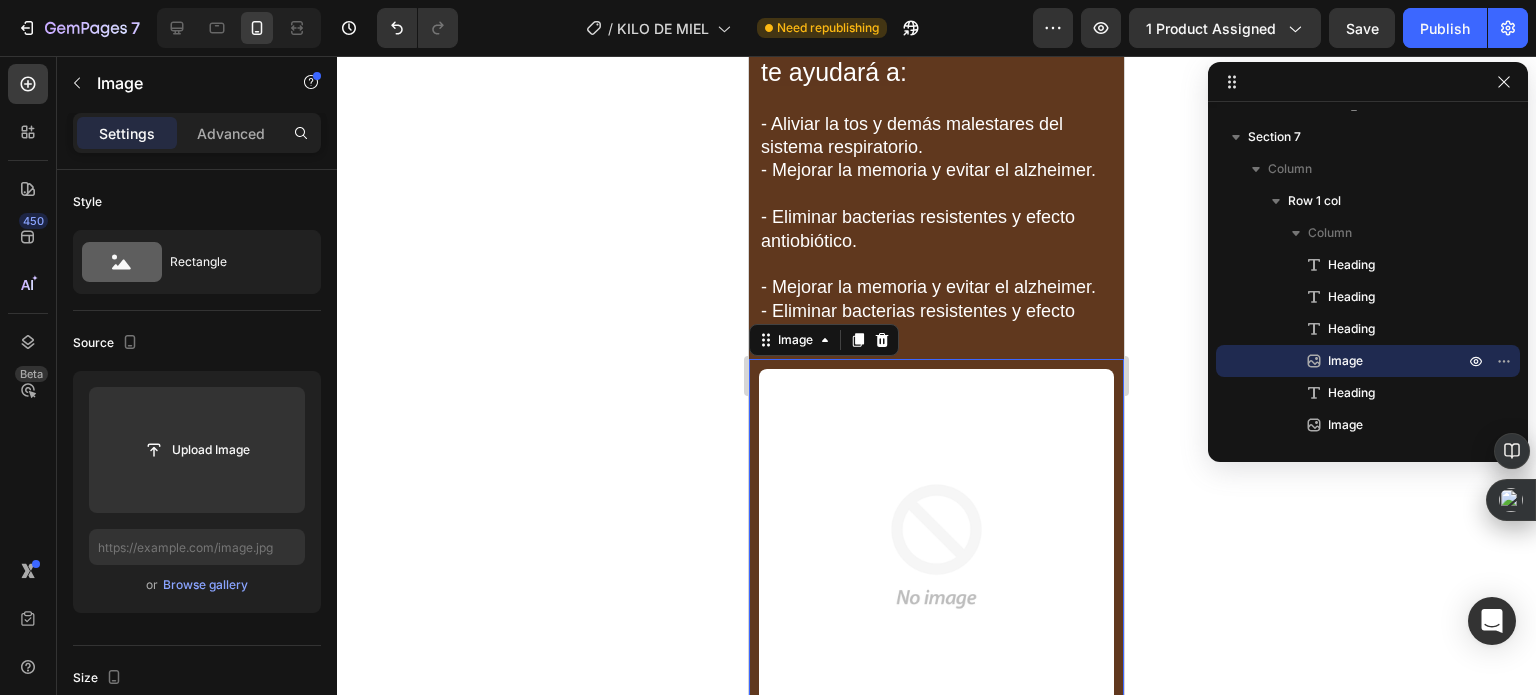 click 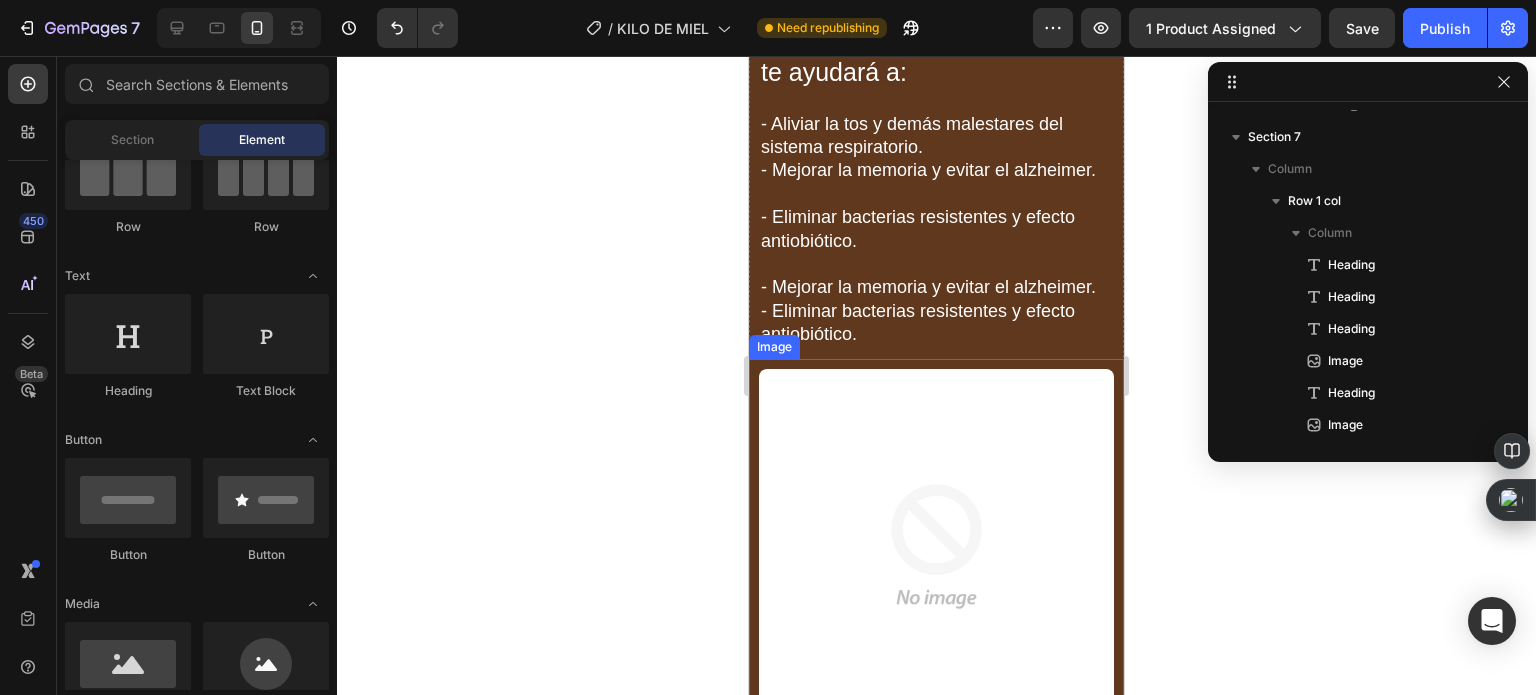 drag, startPoint x: 954, startPoint y: 521, endPoint x: 845, endPoint y: 519, distance: 109.01835 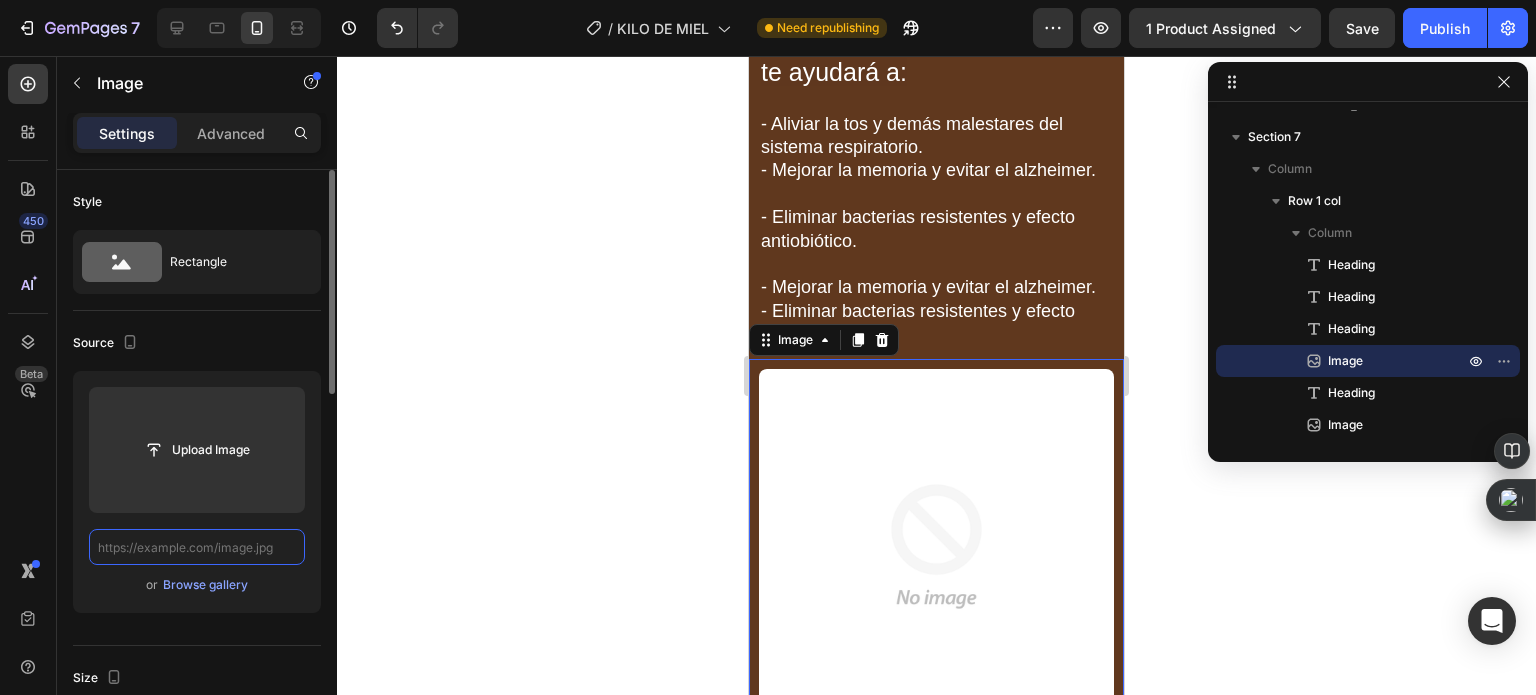 click at bounding box center [197, 547] 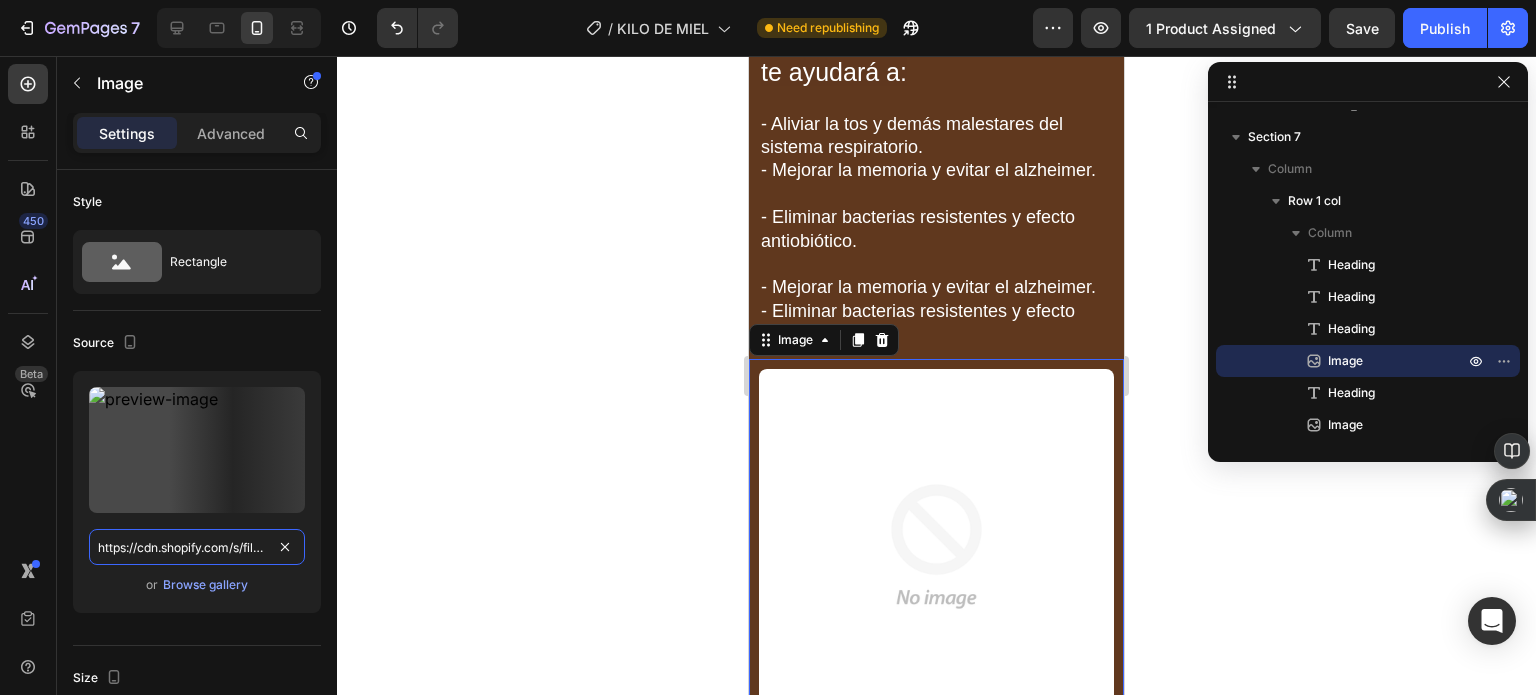 scroll, scrollTop: 0, scrollLeft: 467, axis: horizontal 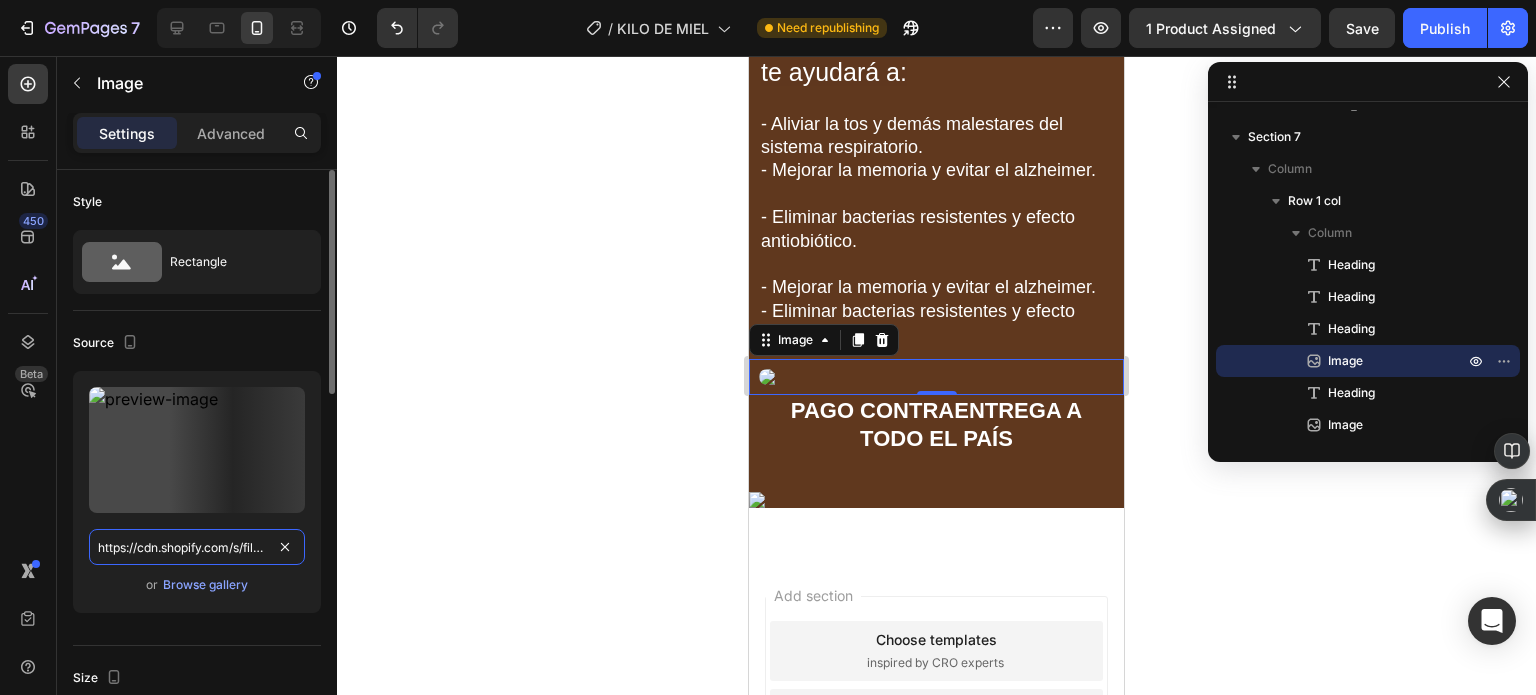 click on "https://cdn.shopify.com/s/files/1/0805/2968/6815/files/MIEL-100_-PURA-_7__1_3000x3000.webp?v=1696910701" at bounding box center (197, 547) 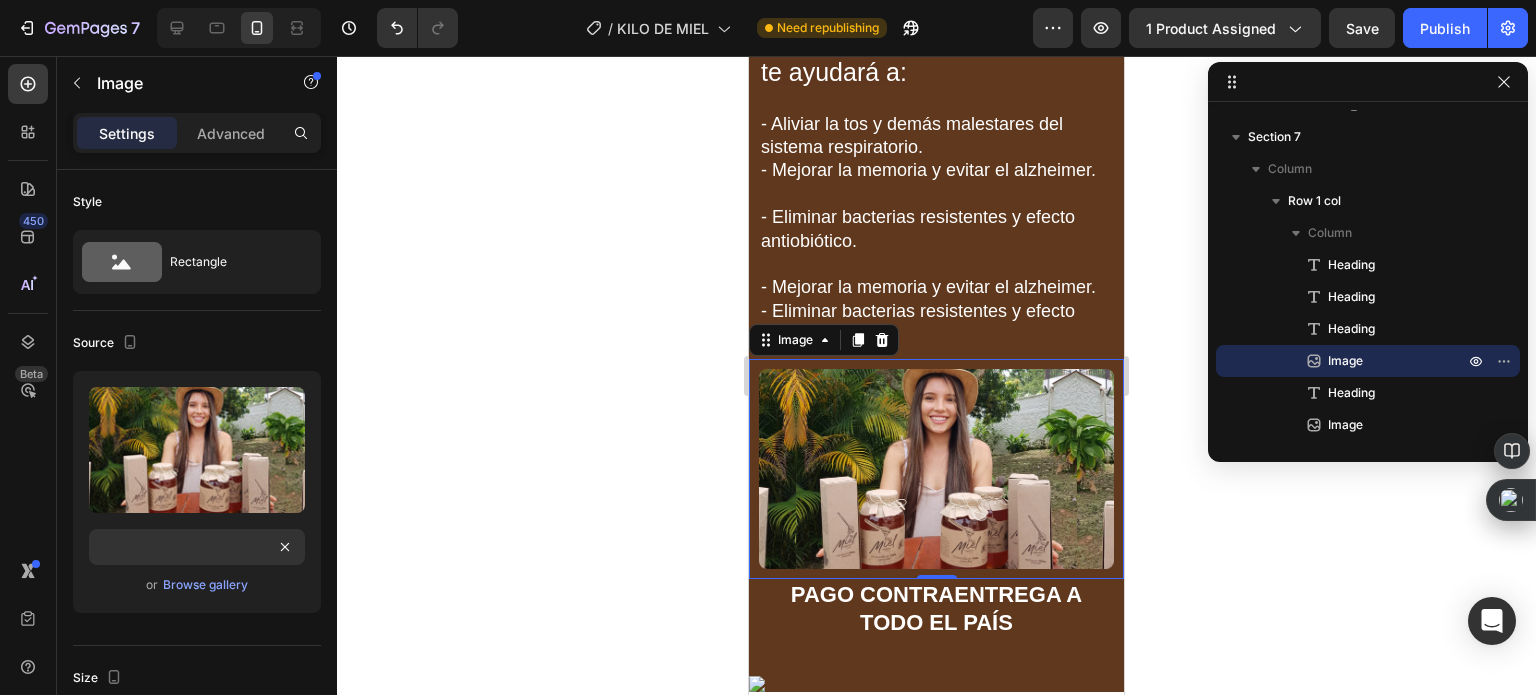 click 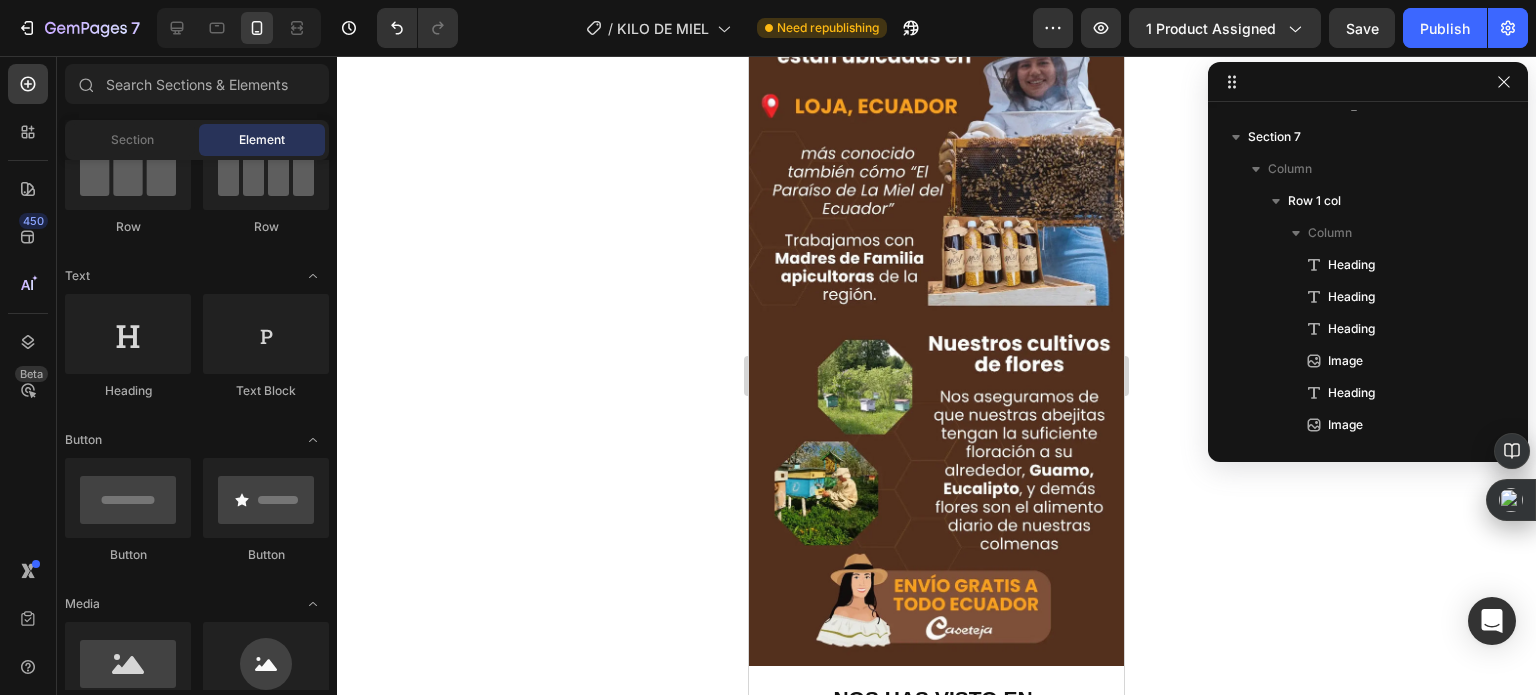 scroll, scrollTop: 360, scrollLeft: 0, axis: vertical 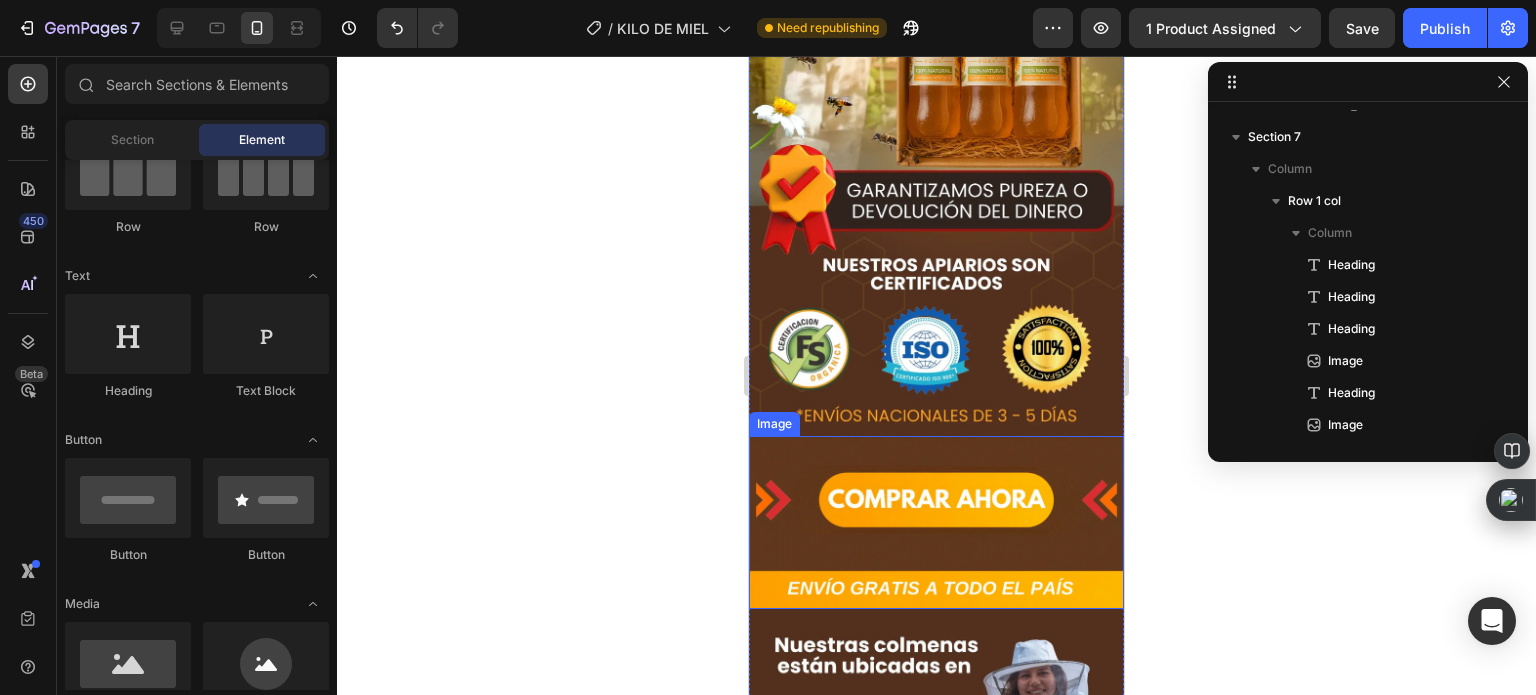 click at bounding box center (936, 523) 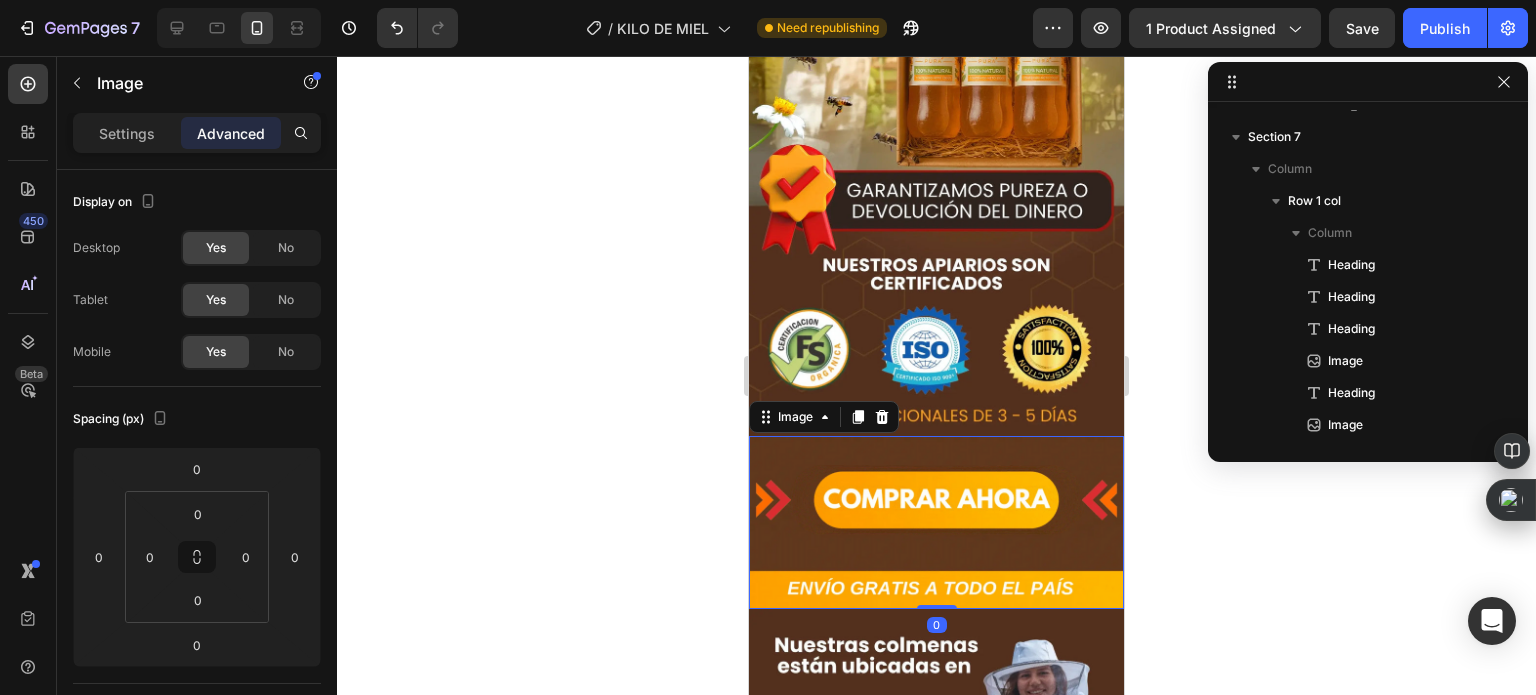 scroll, scrollTop: 0, scrollLeft: 0, axis: both 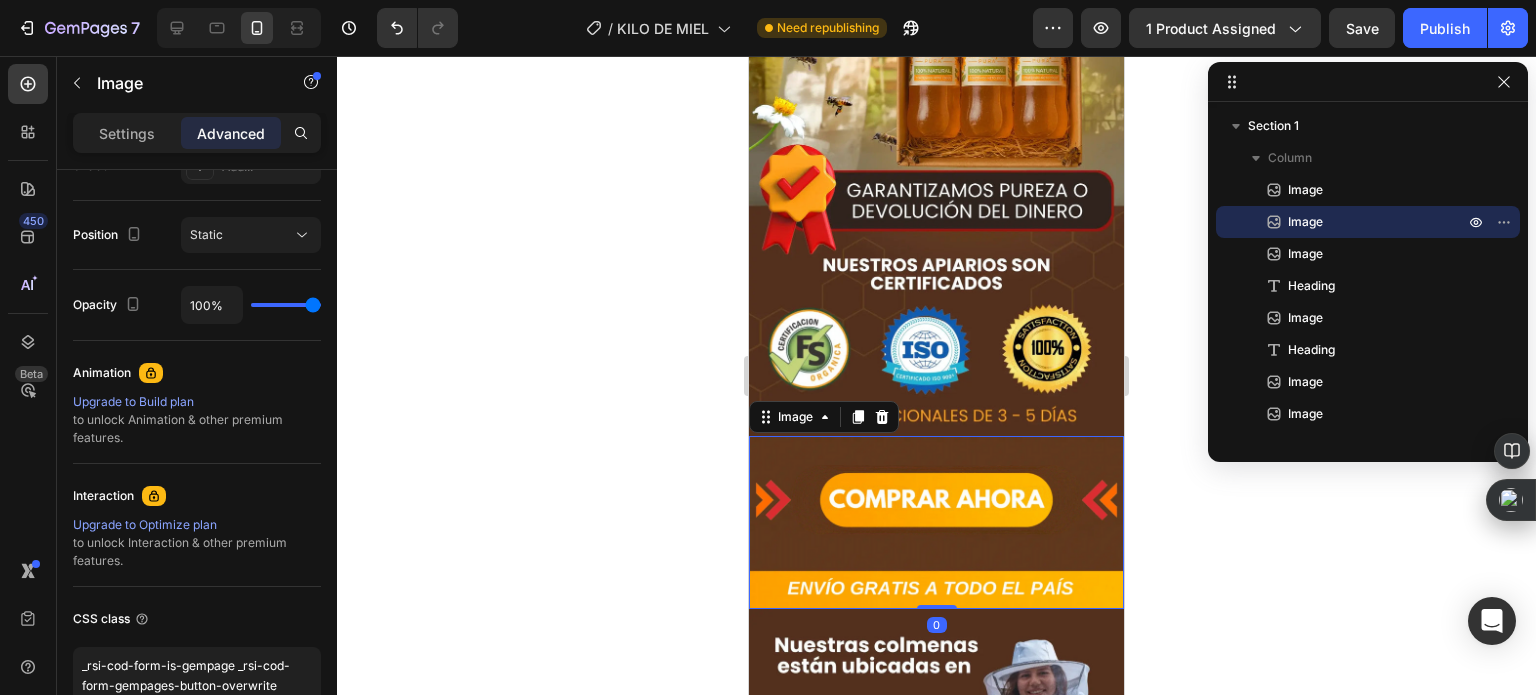 click at bounding box center (936, 523) 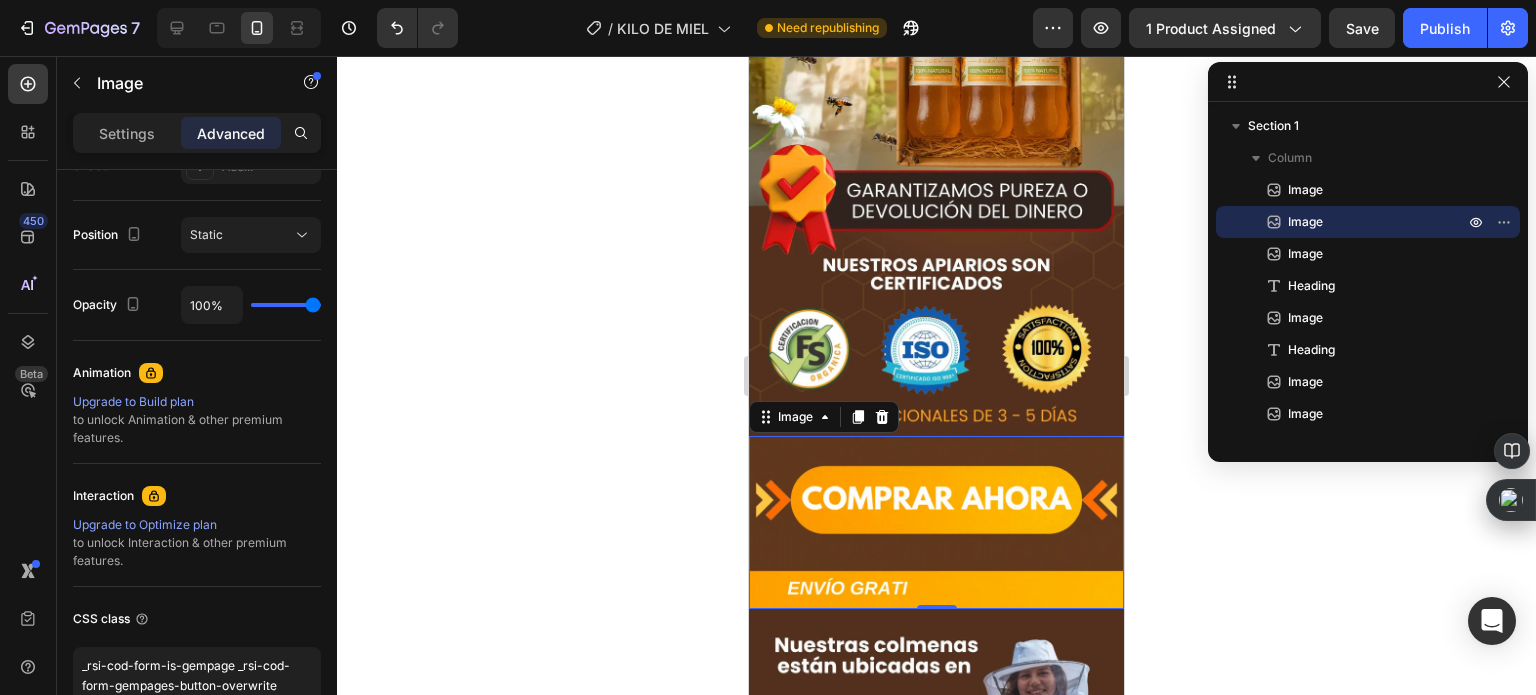click 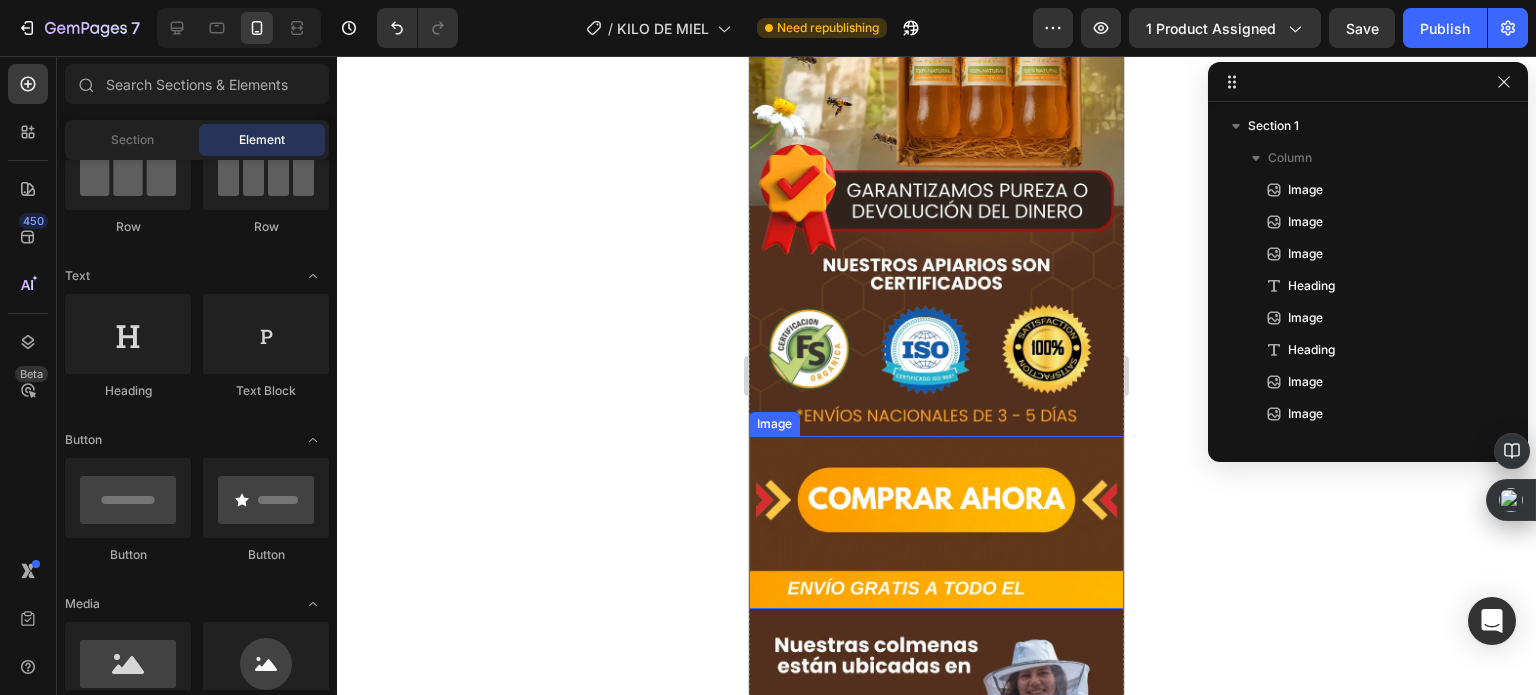 click at bounding box center [936, 523] 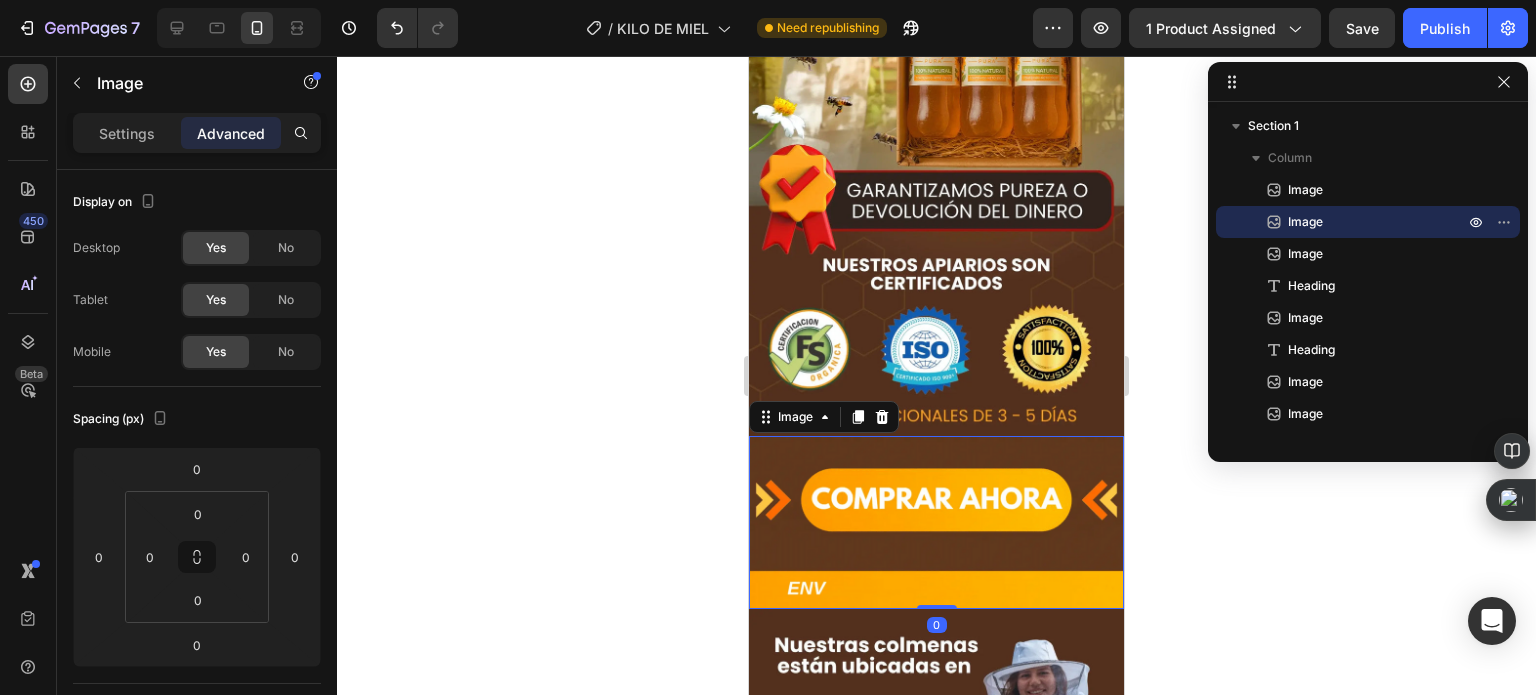 click on "Settings Advanced" at bounding box center (197, 133) 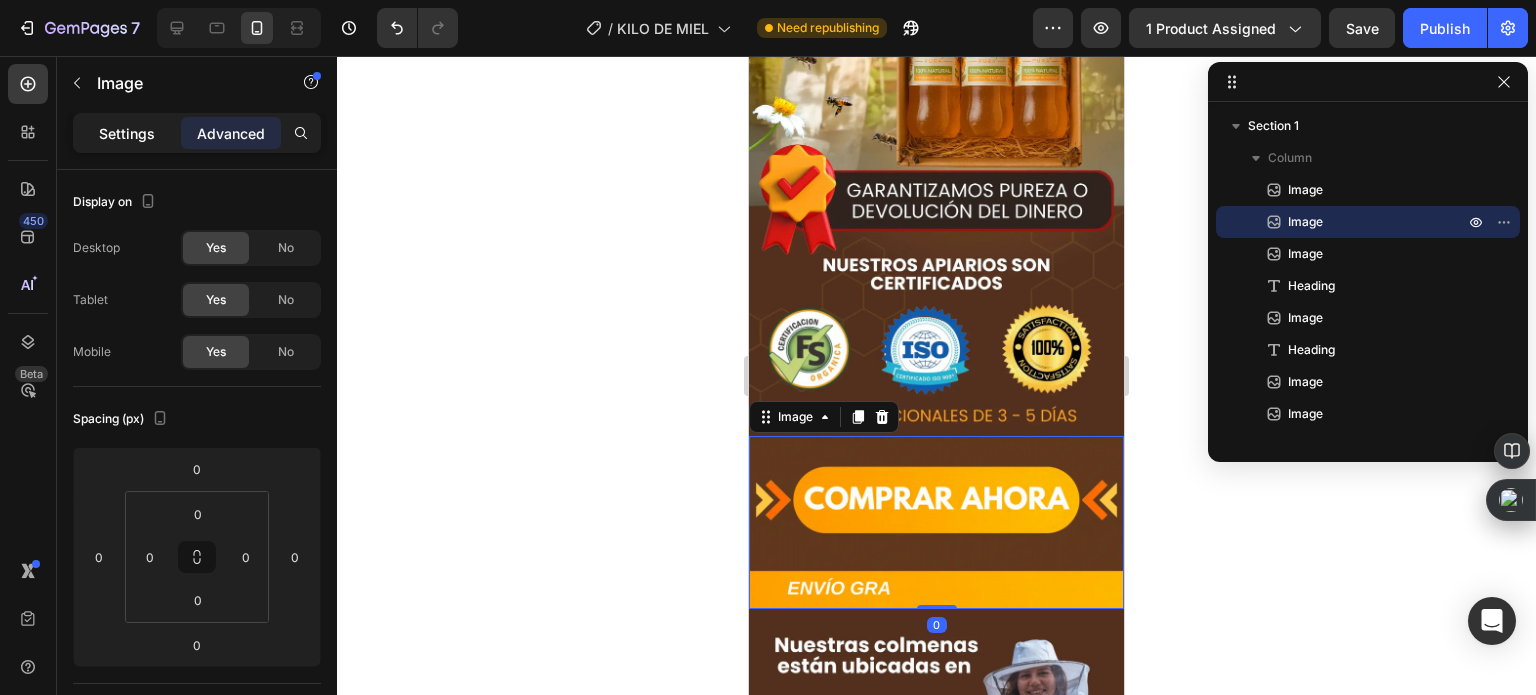 click on "Settings" at bounding box center [127, 133] 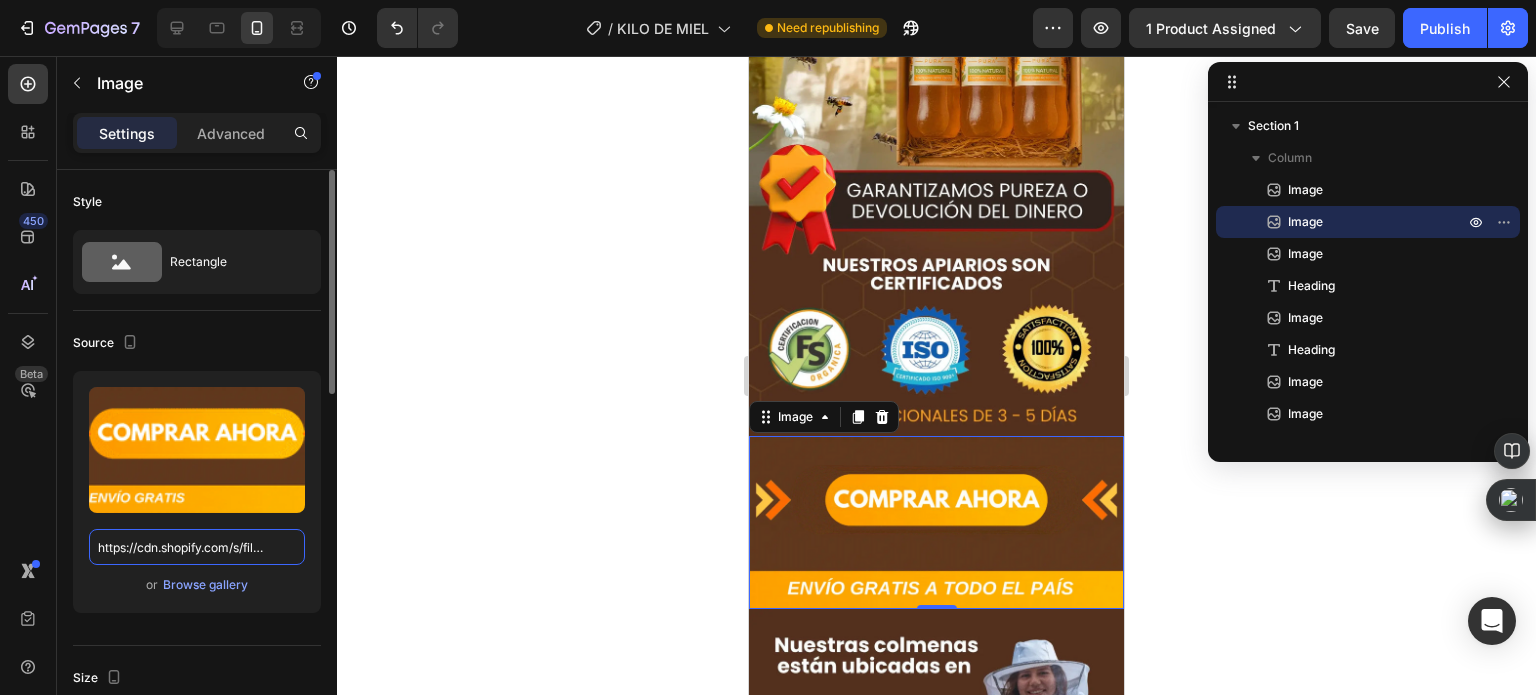 click on "https://cdn.shopify.com/s/files/1/0535/0549/1125/files/Aadirunttulo13-ezgif.com-gif-to-webp-converter.webp?v=1747838741" at bounding box center [197, 547] 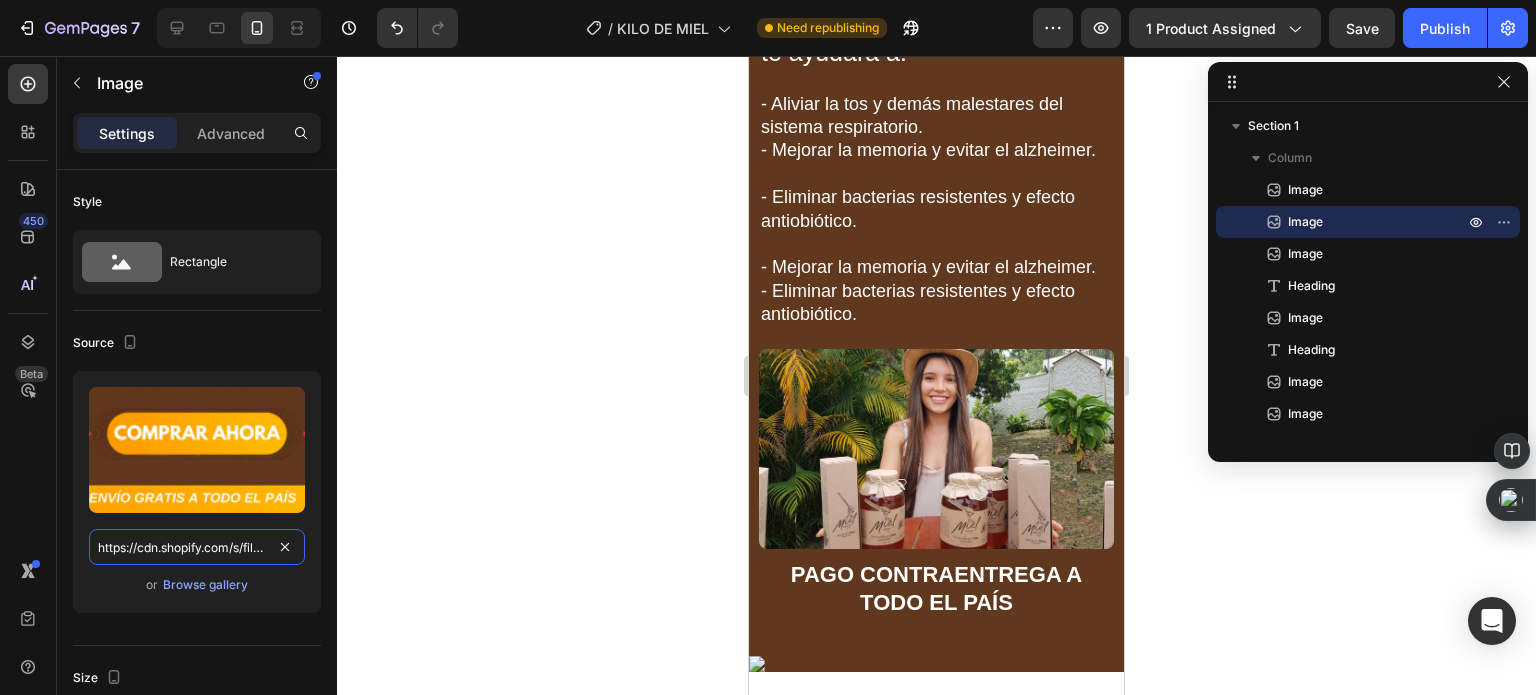 scroll, scrollTop: 7660, scrollLeft: 0, axis: vertical 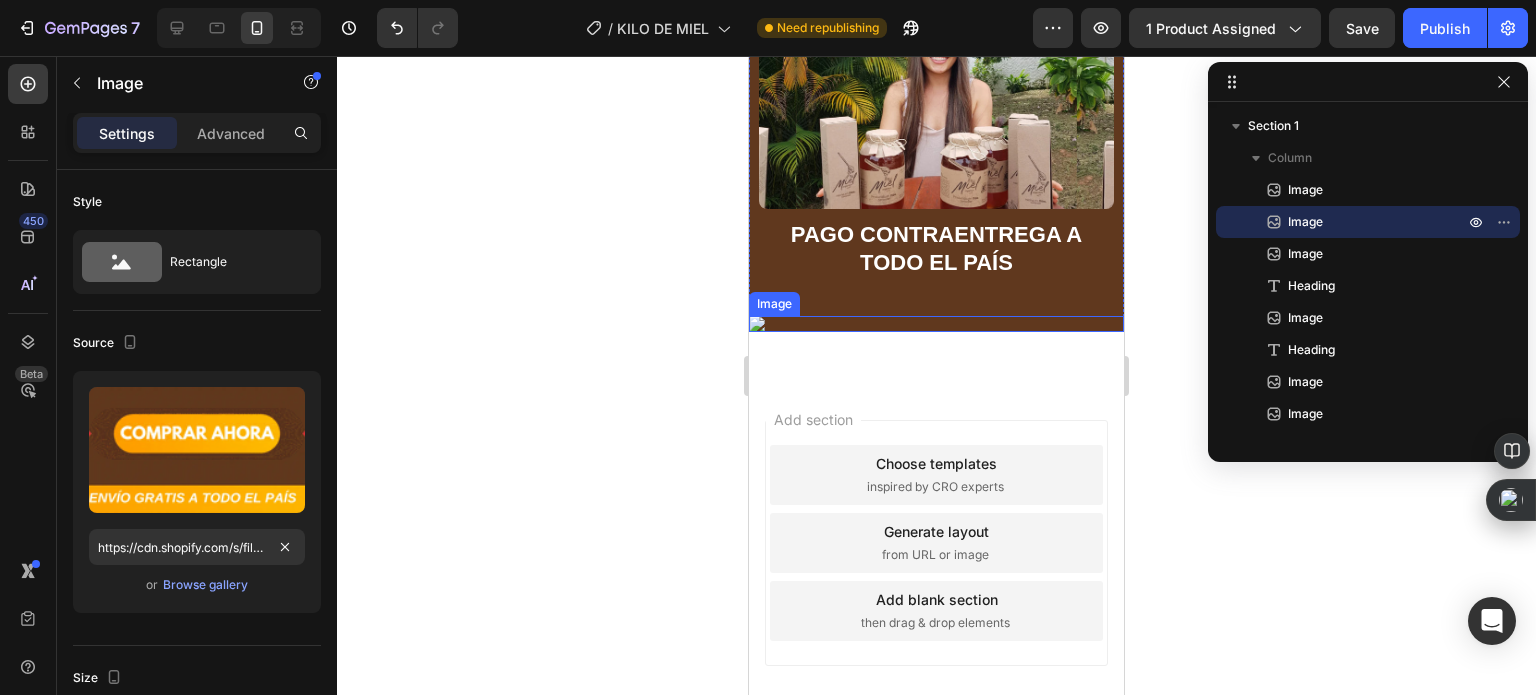 click at bounding box center [936, 324] 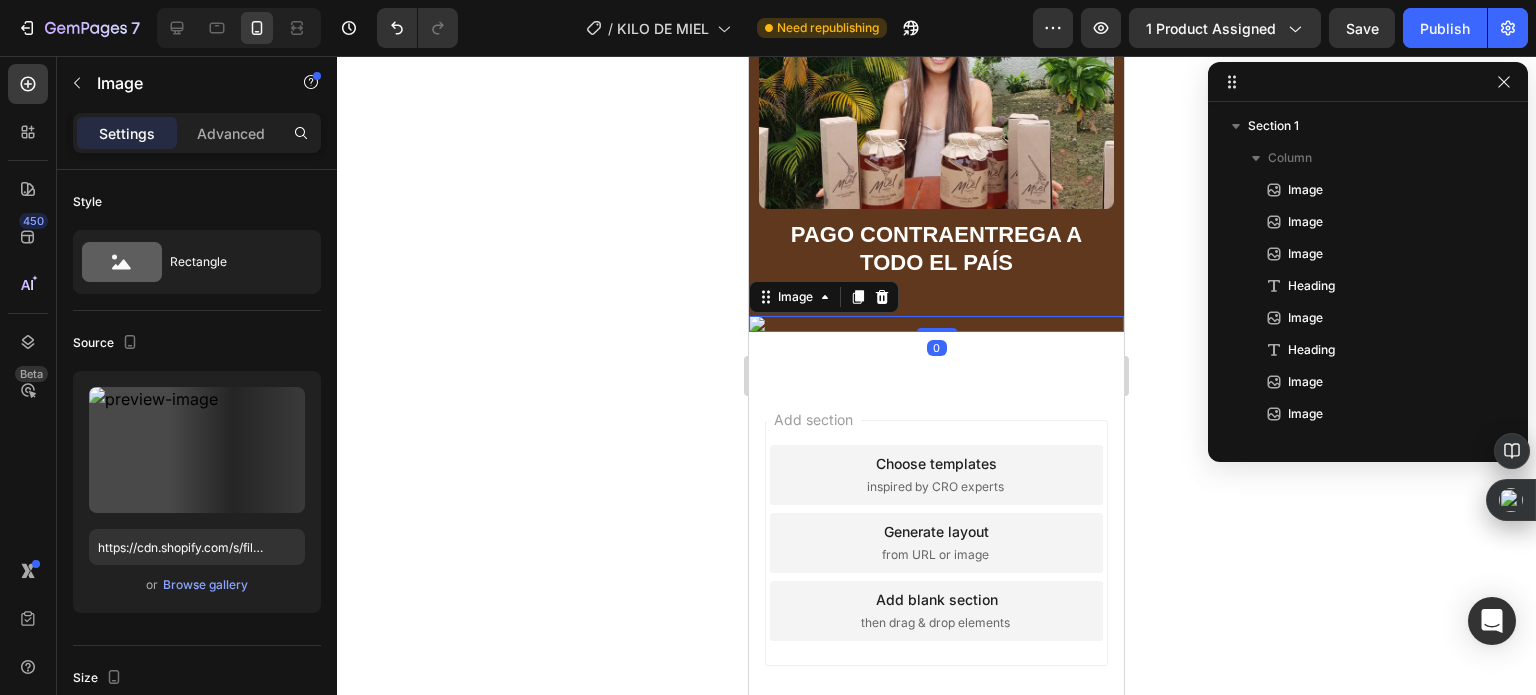 scroll, scrollTop: 700, scrollLeft: 0, axis: vertical 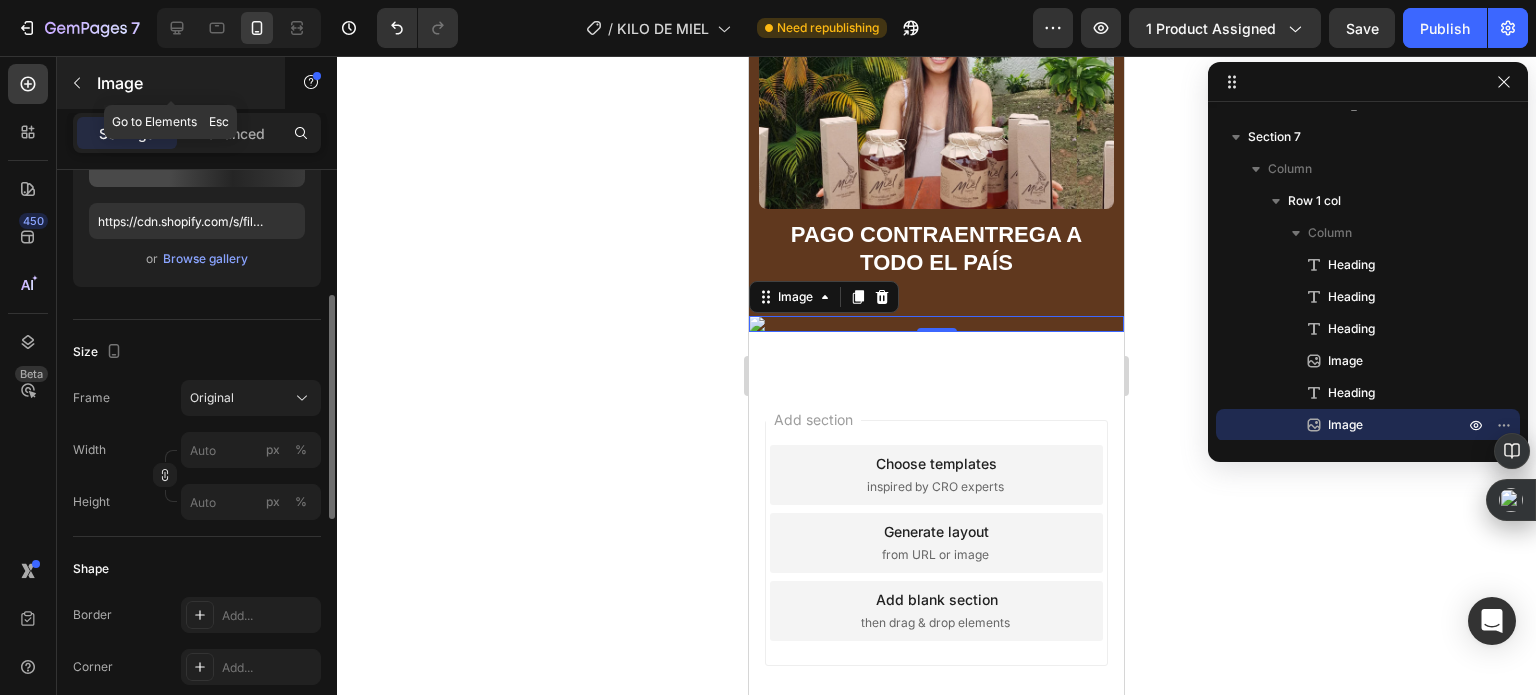 click 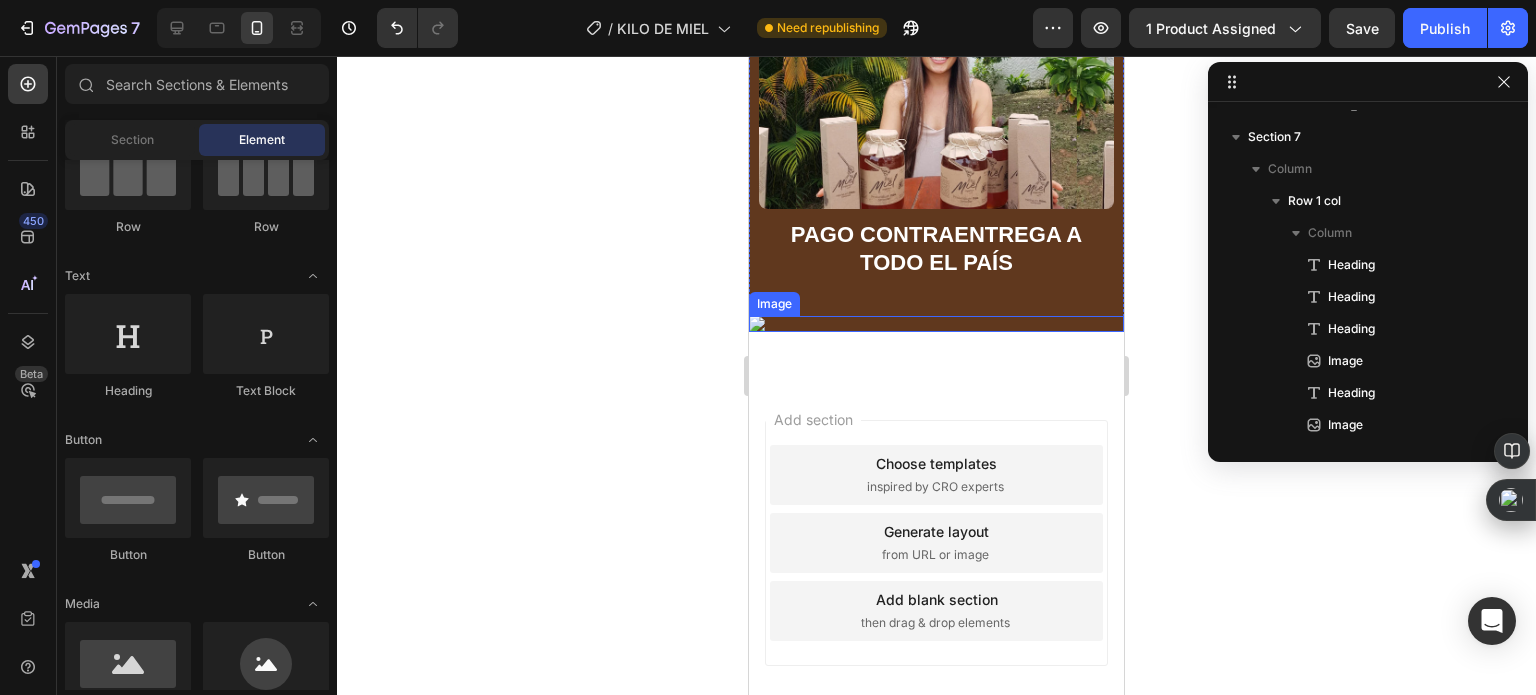 click at bounding box center (936, 324) 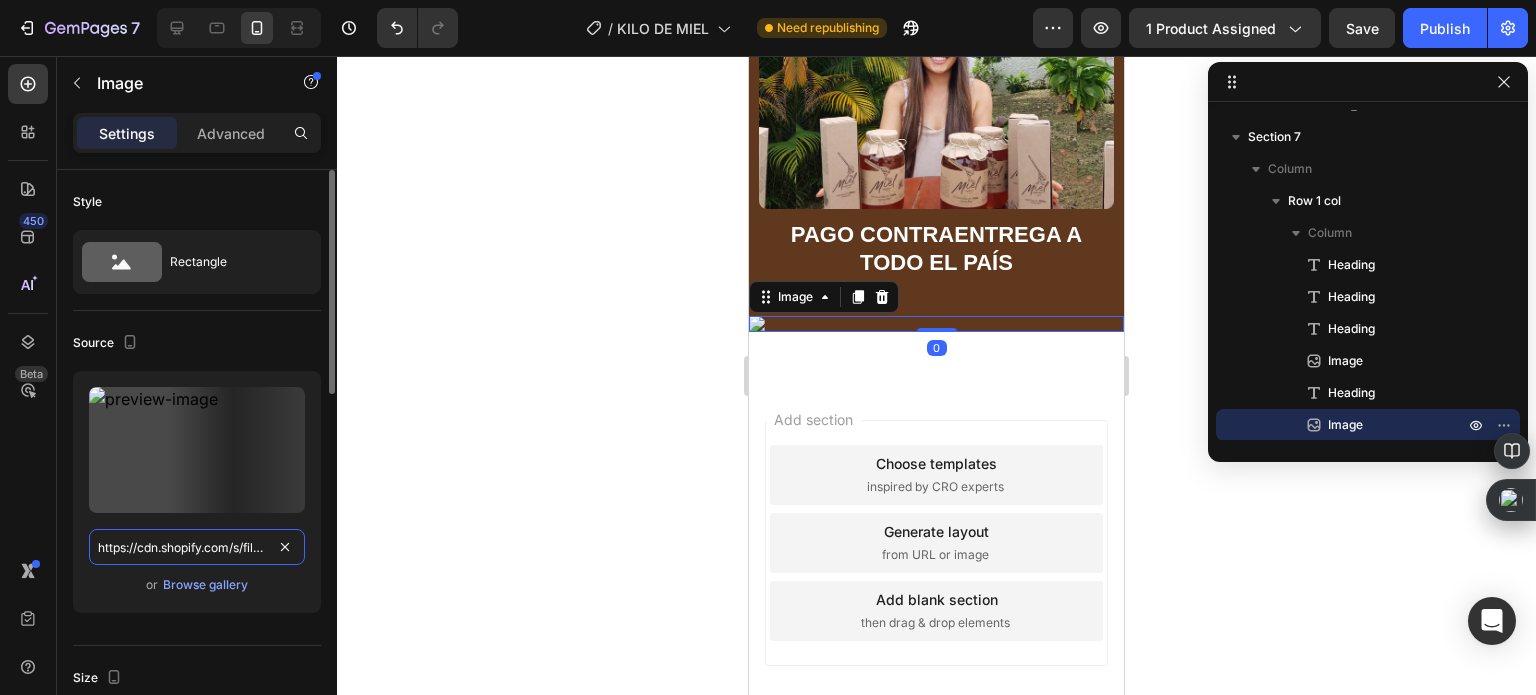 click on "https://cdn.shopify.com/s/files/1/0535/0549/1125/files/Aadirunttulo1-ezgif.com-video-to-webp-converter_3000x3000.webp?v=1726972180" at bounding box center (197, 547) 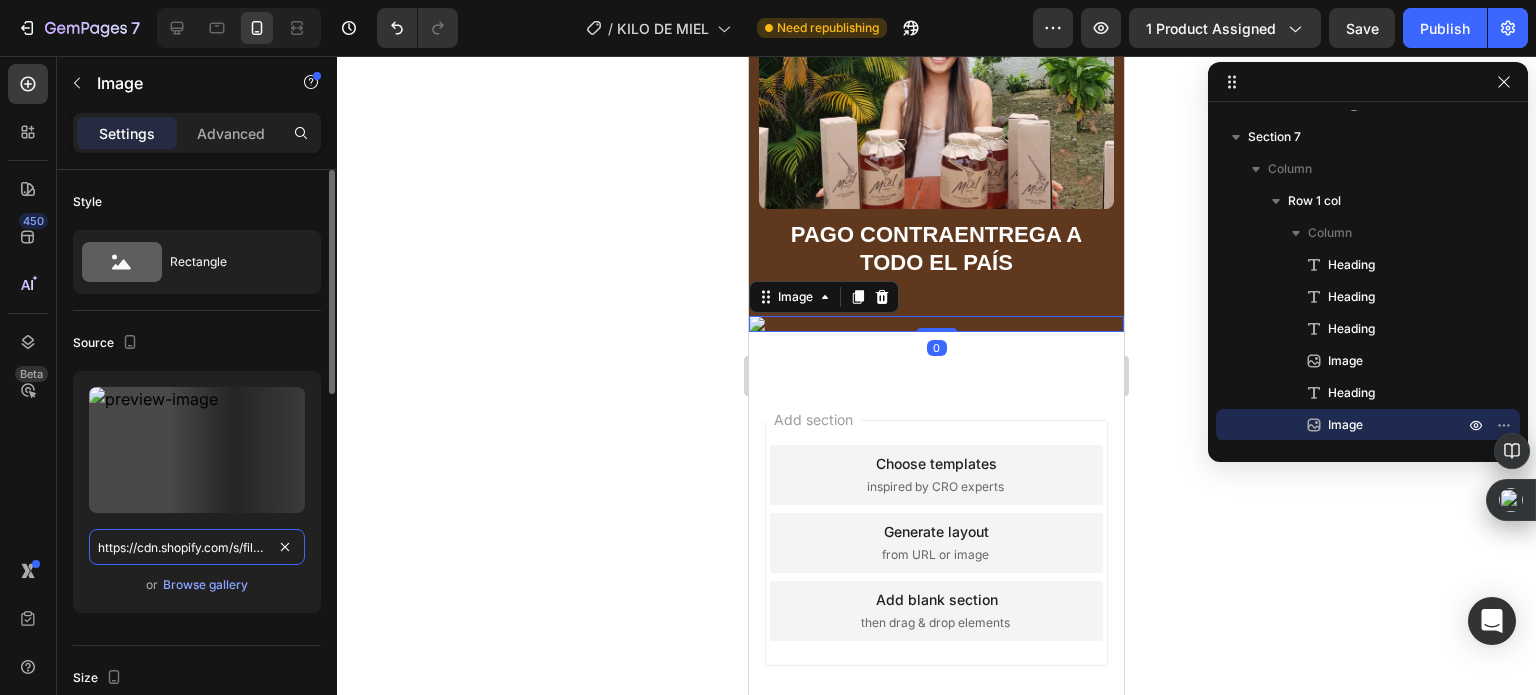 paste on "3-ezgif.com-gif-to-webp-converter.webp?v=1747838741" 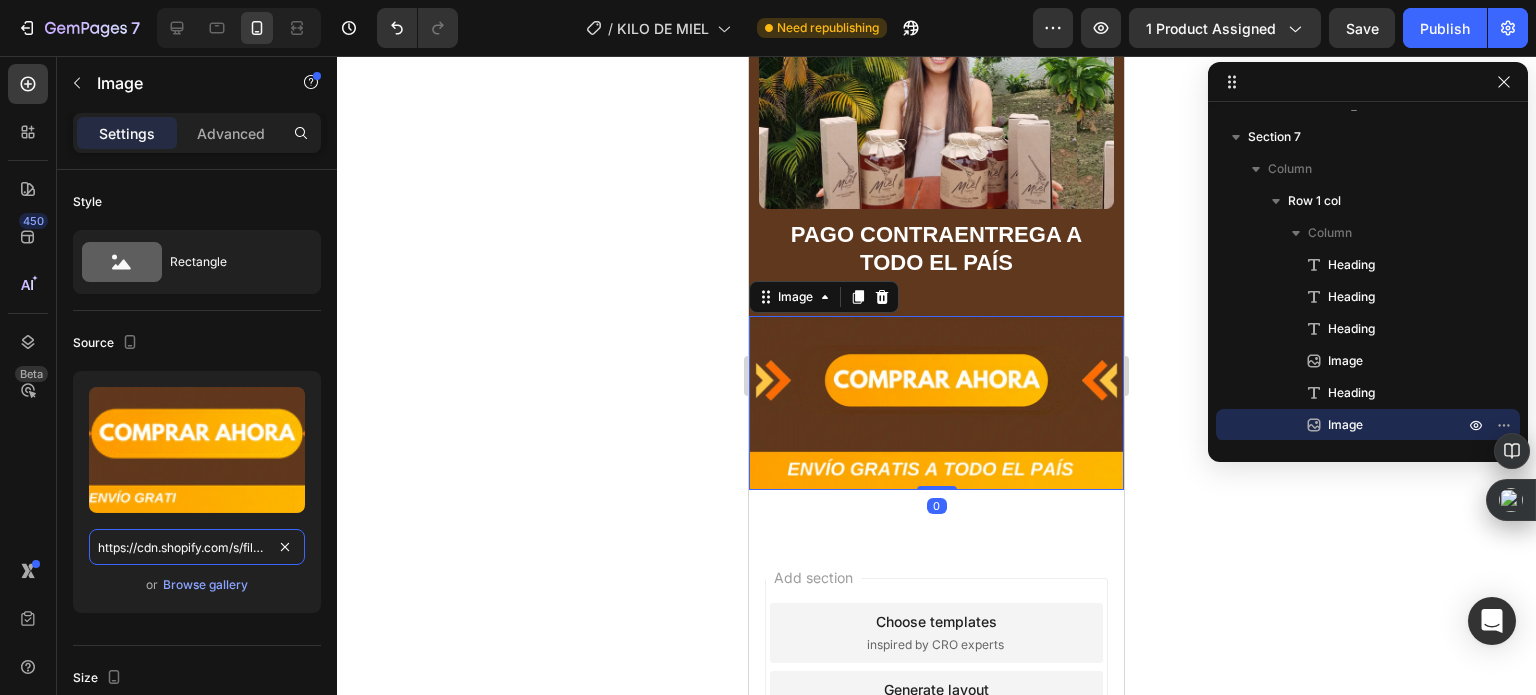 scroll, scrollTop: 0, scrollLeft: 540, axis: horizontal 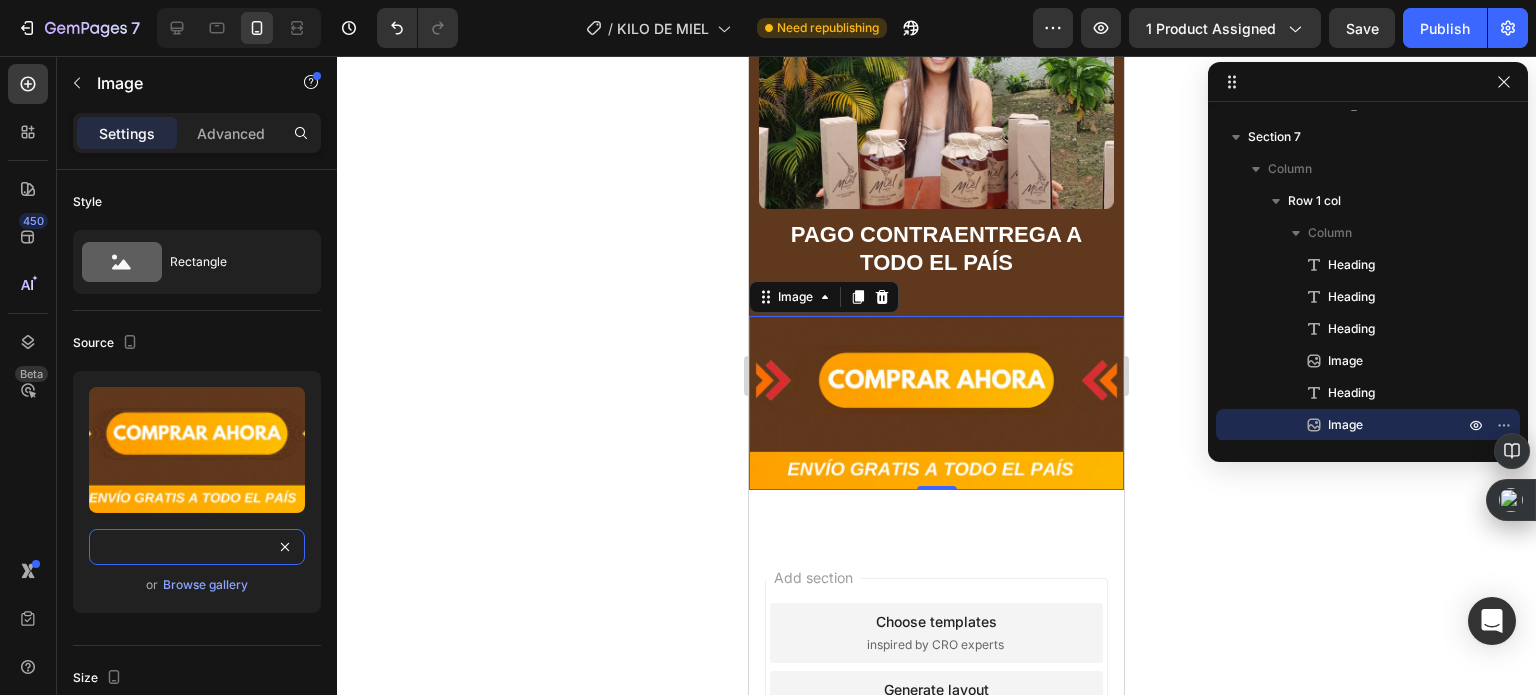 type on "https://cdn.shopify.com/s/files/1/0535/0549/1125/files/Aadirunttulo13-ezgif.com-gif-to-webp-converter.webp?v=1747838741" 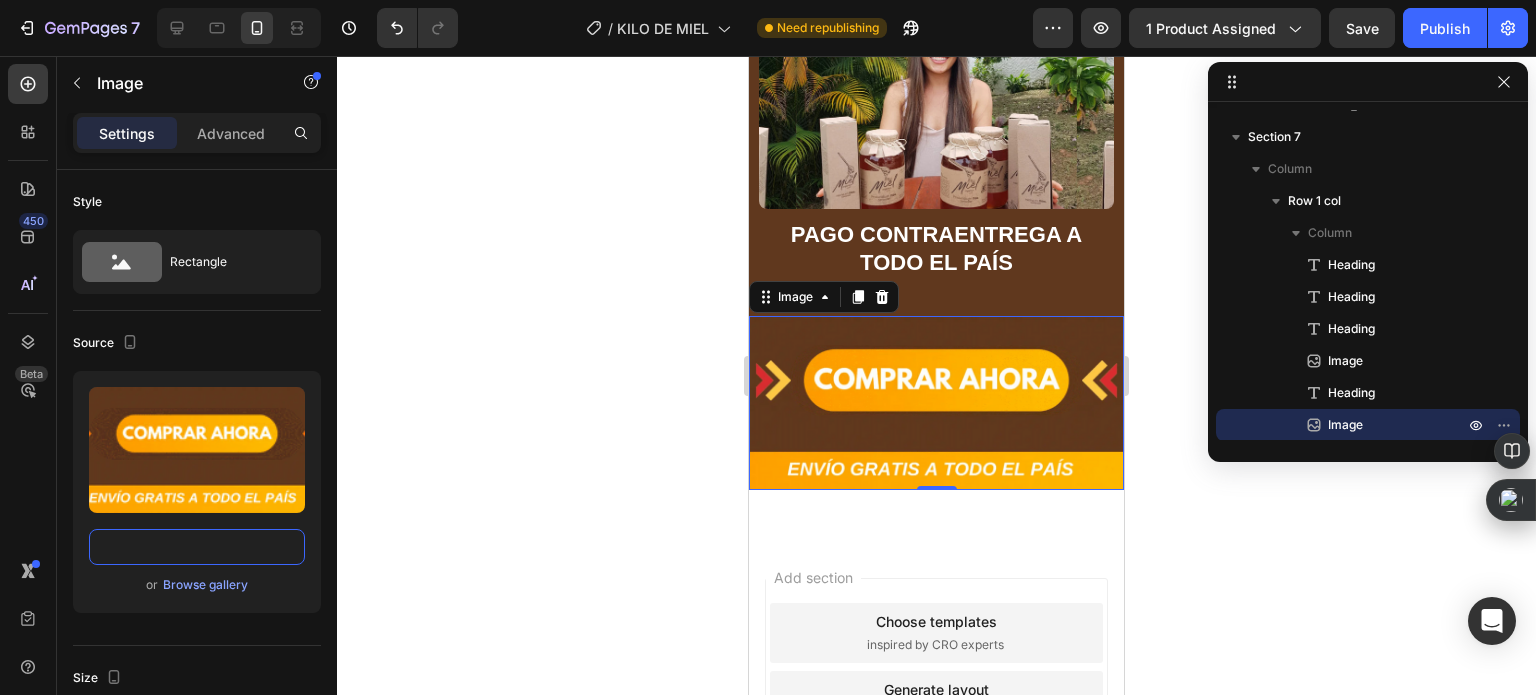 scroll, scrollTop: 0, scrollLeft: 0, axis: both 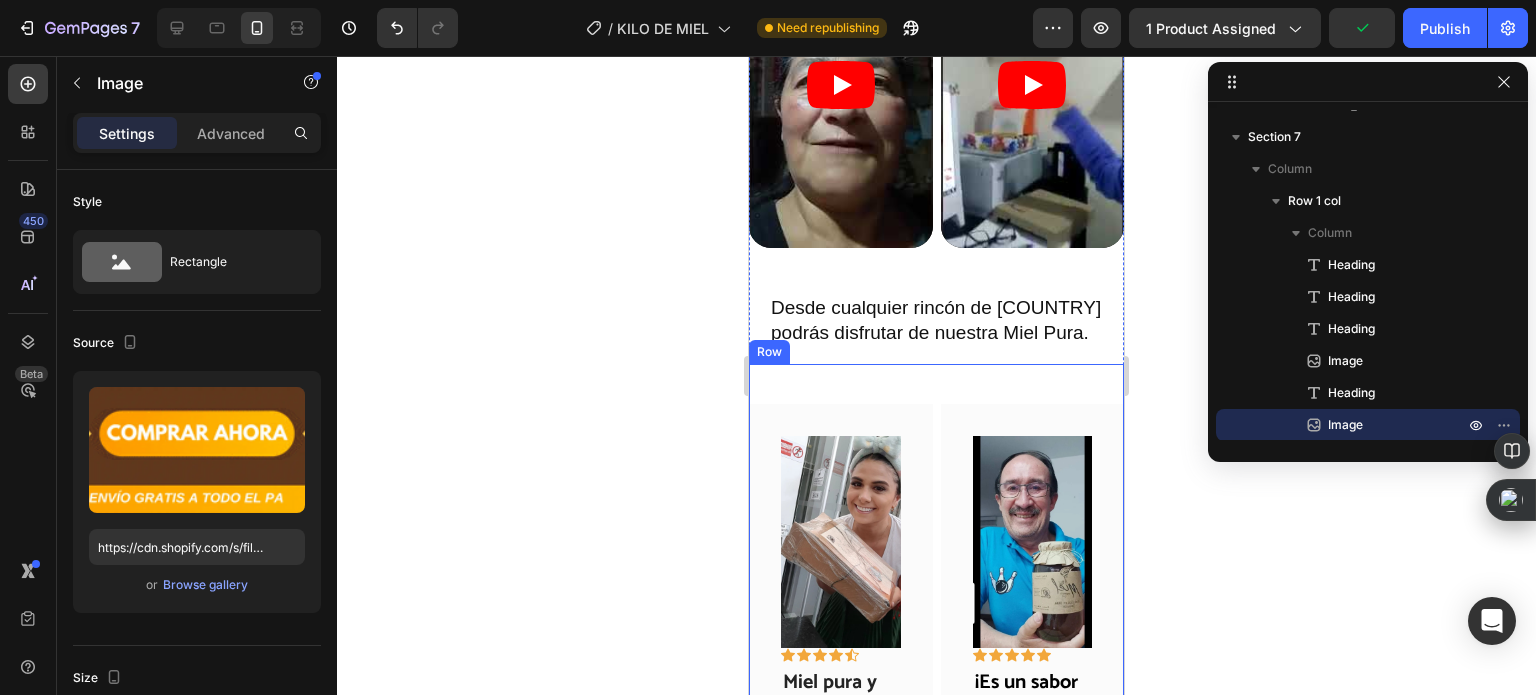 click on "Image
Icon
Icon
Icon
Icon
Icon Row Miel pura y deliciosa Text block "Esta miel realmente marca la diferencia. Con solo una cucharada, endulzo mi café de manera perfecta, y el sabor es delicioso." Text block -  [FIRST], [CITY] Text block Row Image
Icon
Icon
Icon
Icon
Icon Row ¡Es un sabor inigualable! Text block Se nota que es miel artesanal. Caseteja me recuerda a la miel que mi abuela solía comprar en [CITY]. Text block -   [FIRST], [STATE] Text block Row Row" at bounding box center [936, 743] 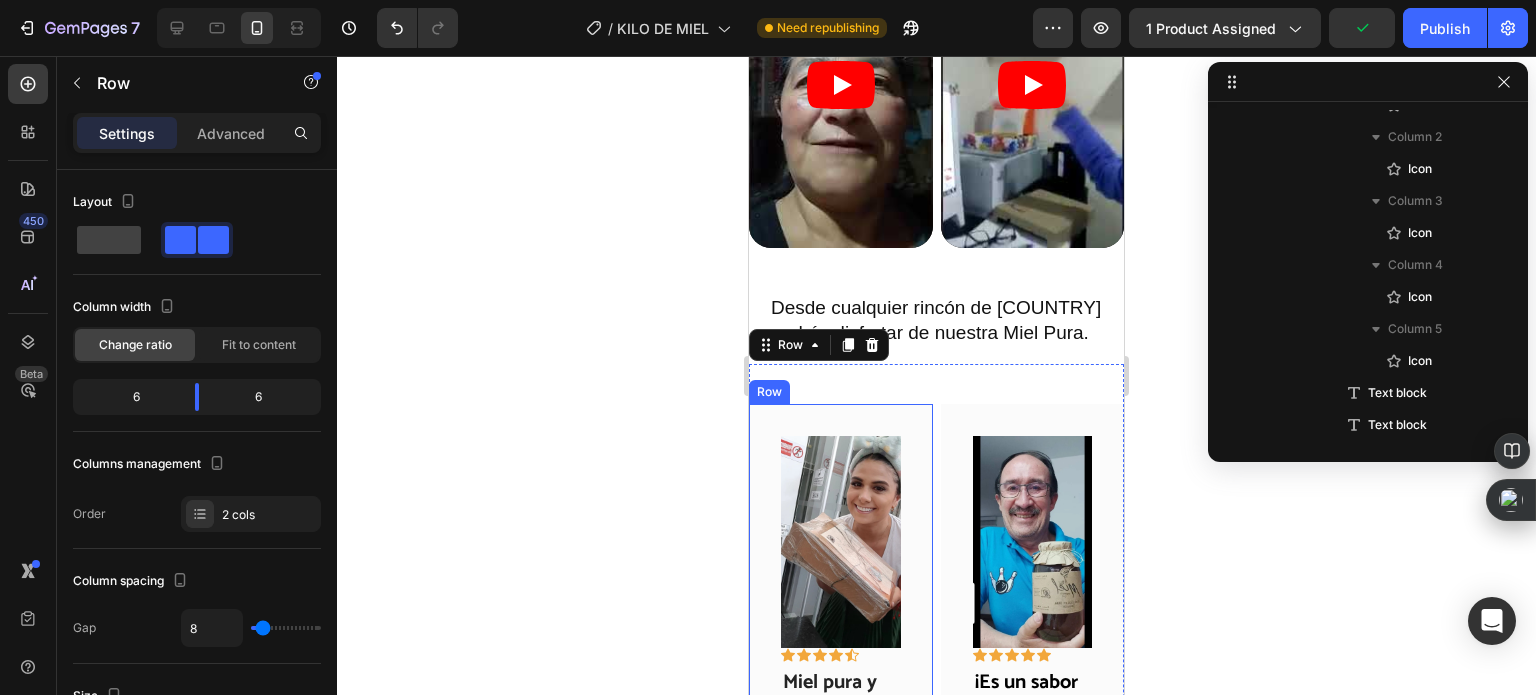 scroll, scrollTop: 986, scrollLeft: 0, axis: vertical 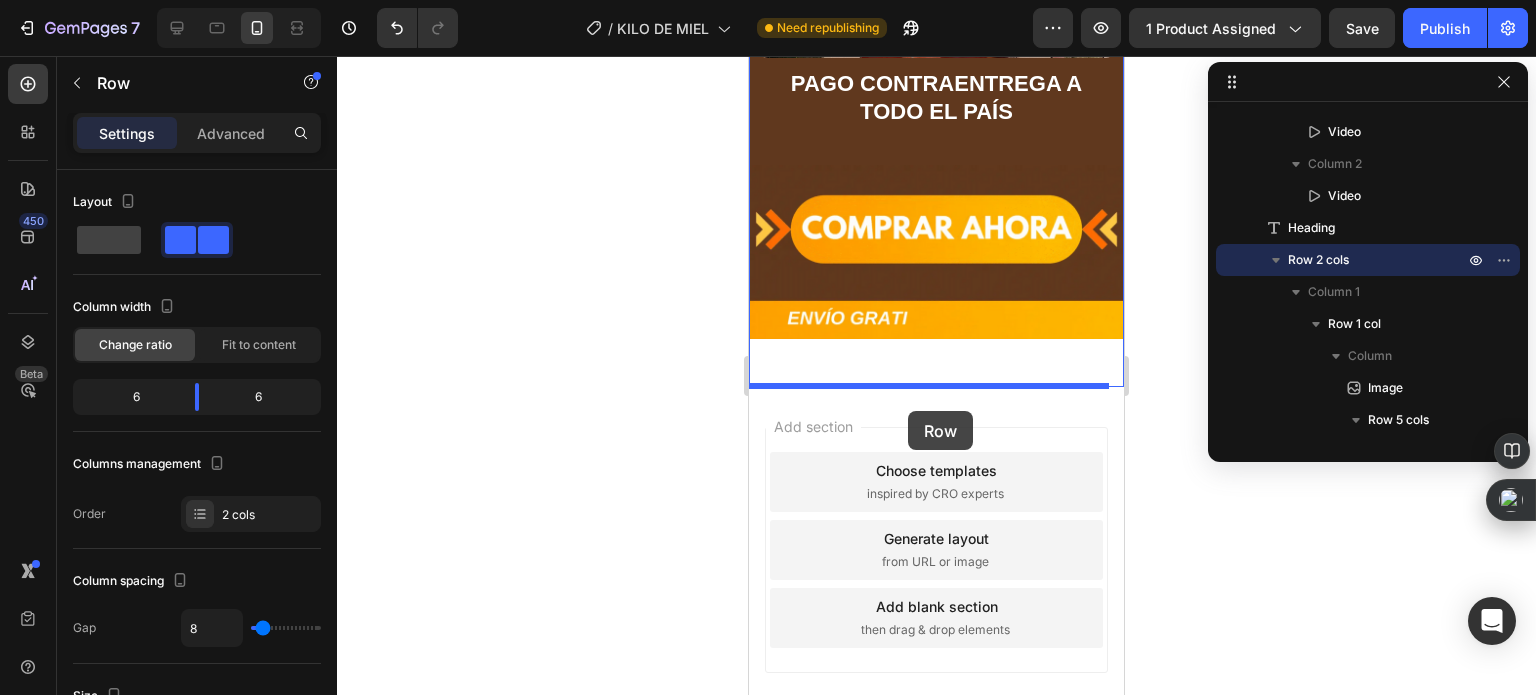 drag, startPoint x: 785, startPoint y: 340, endPoint x: 908, endPoint y: 411, distance: 142.02112 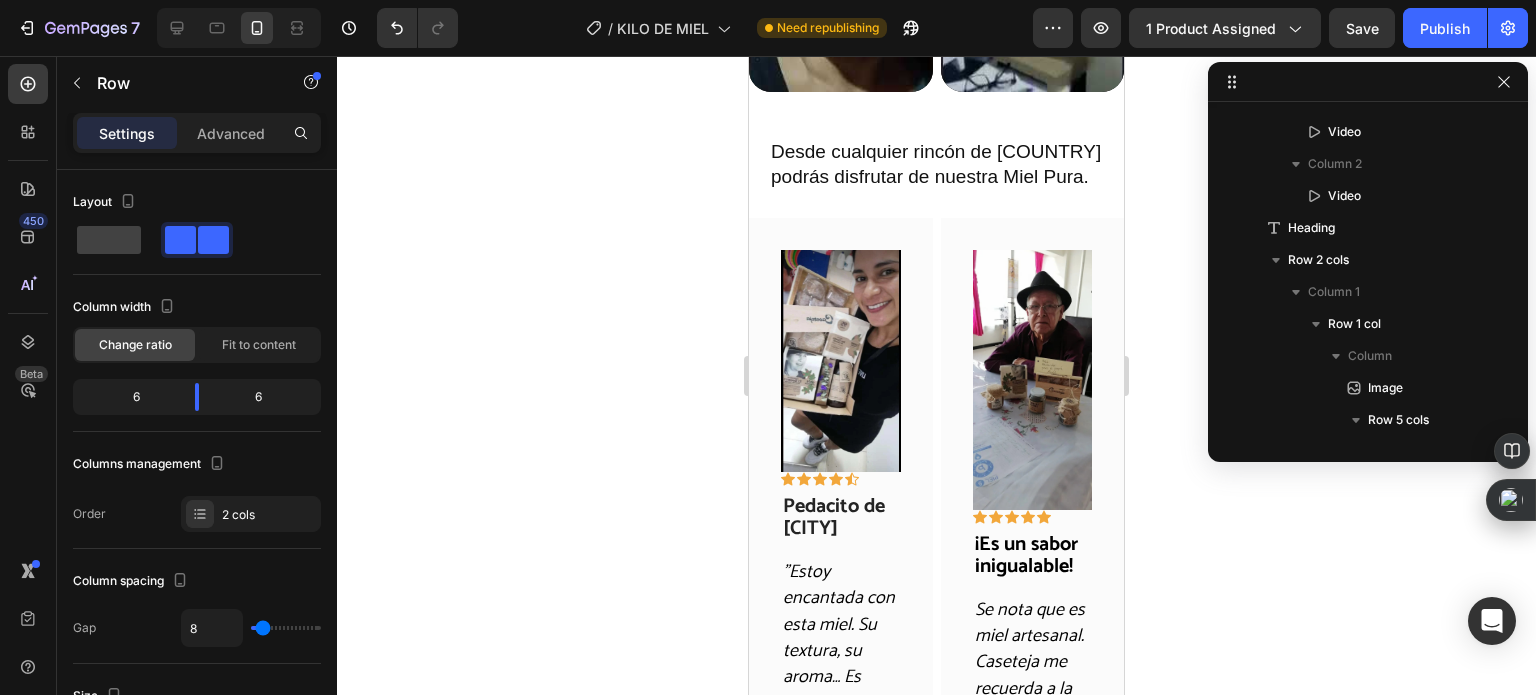 scroll, scrollTop: 5311, scrollLeft: 0, axis: vertical 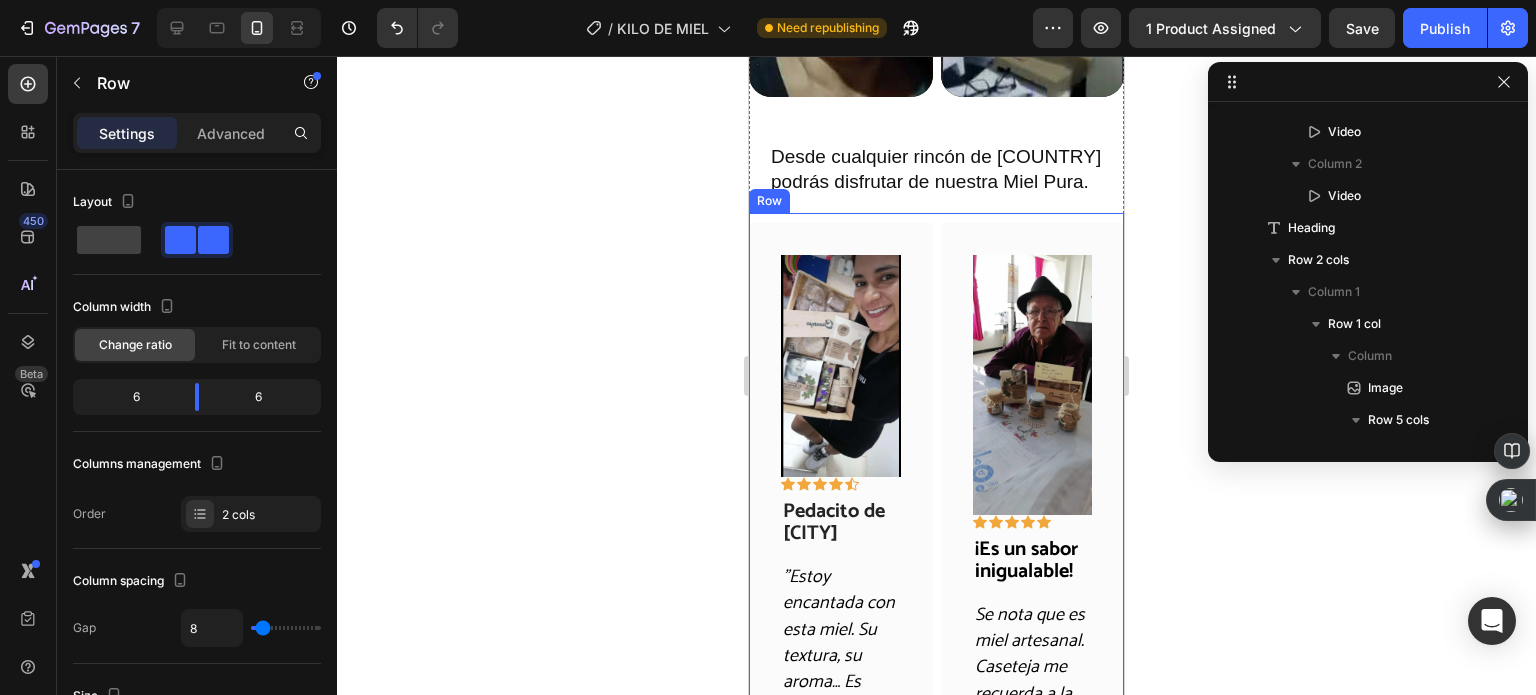 click on "Image
Icon
Icon
Icon
Icon
Icon Row Pedacito de Santander Text block "Estoy encantada con esta miel. Su textura, su aroma… Es como llevar un pedacito de [CITY] a casa."  Text block -  [FIRST], [CITY] Text block Row Image
Icon
Icon
Icon
Icon
Icon Row ¡Es un sabor inigualable! Text block Se nota que es miel artesanal. Caseteja me recuerda a la miel que mi abuela solía comprar en [CITY]. Text block -   [FIRST], [CITY] Text block Row Row" at bounding box center [936, 549] 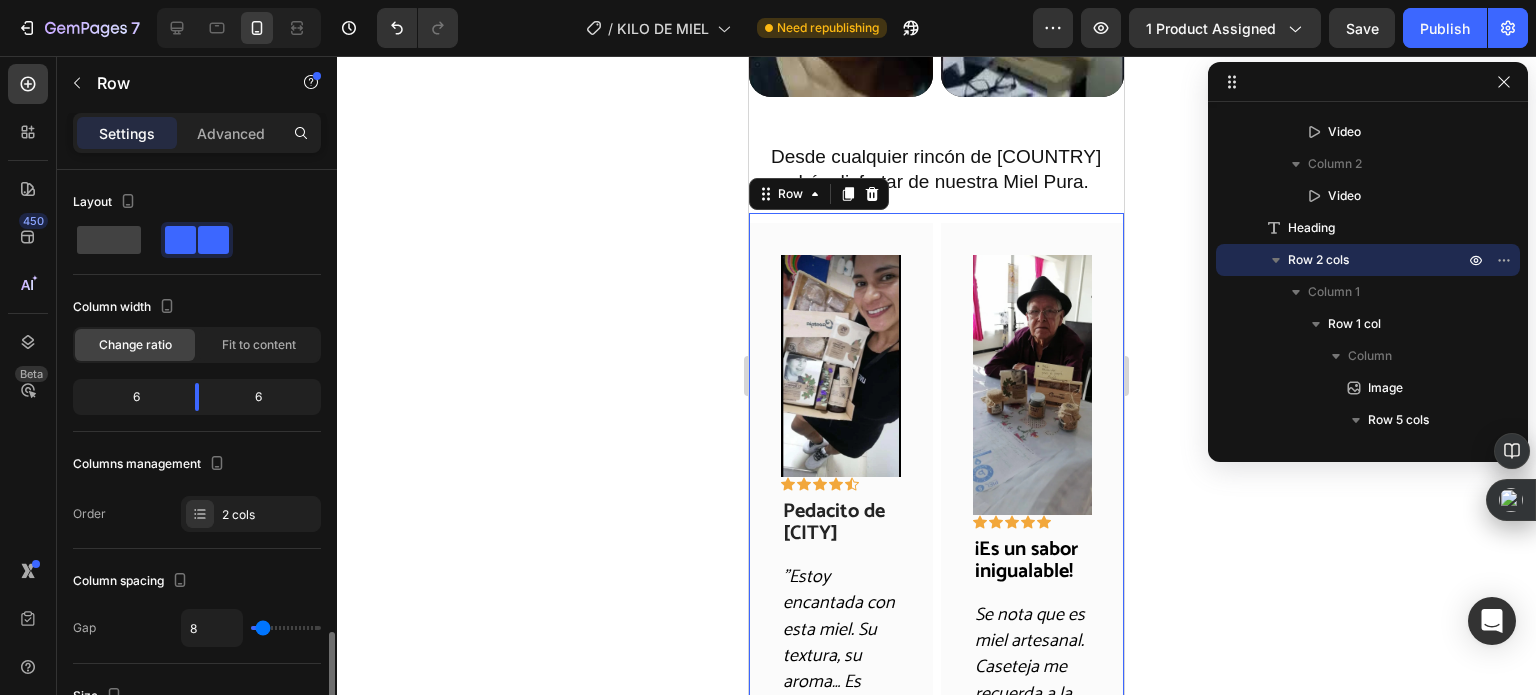 scroll, scrollTop: 326, scrollLeft: 0, axis: vertical 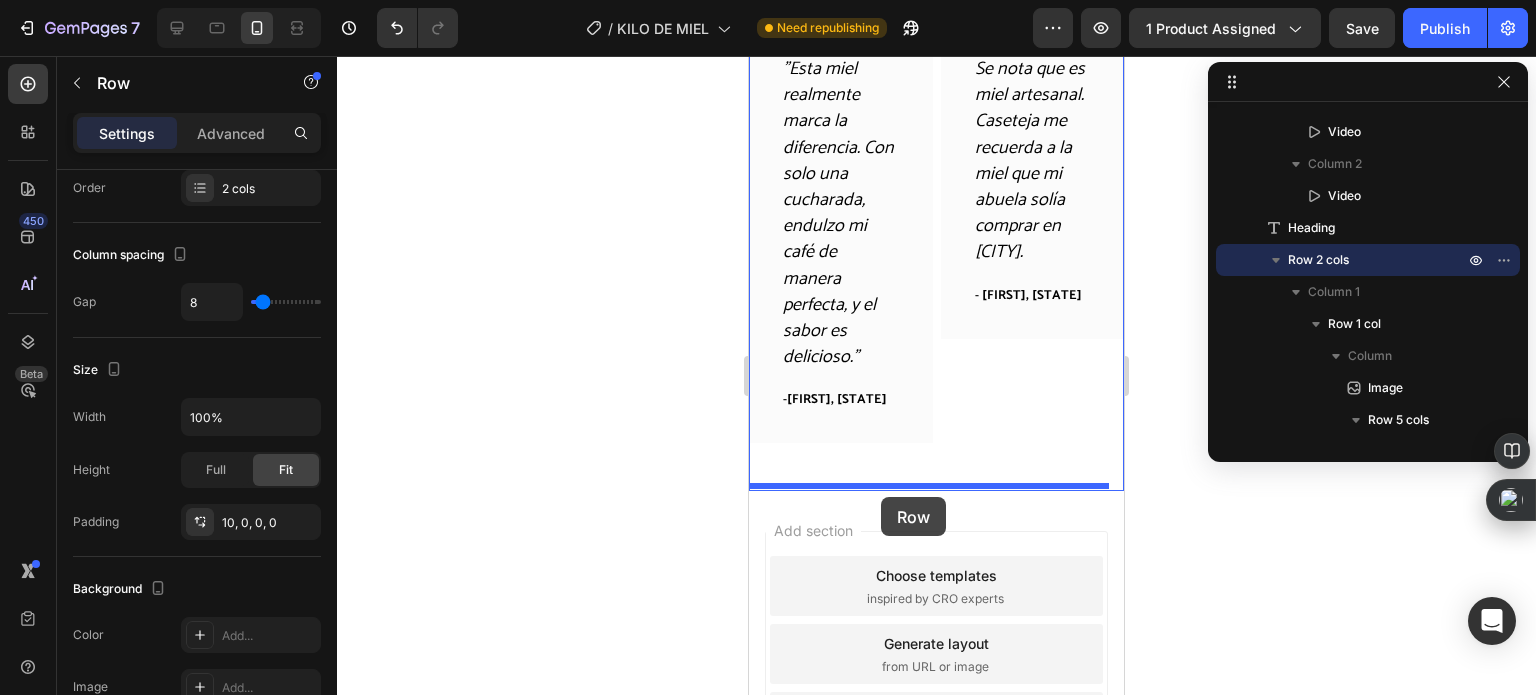 drag, startPoint x: 798, startPoint y: 192, endPoint x: 881, endPoint y: 497, distance: 316.09177 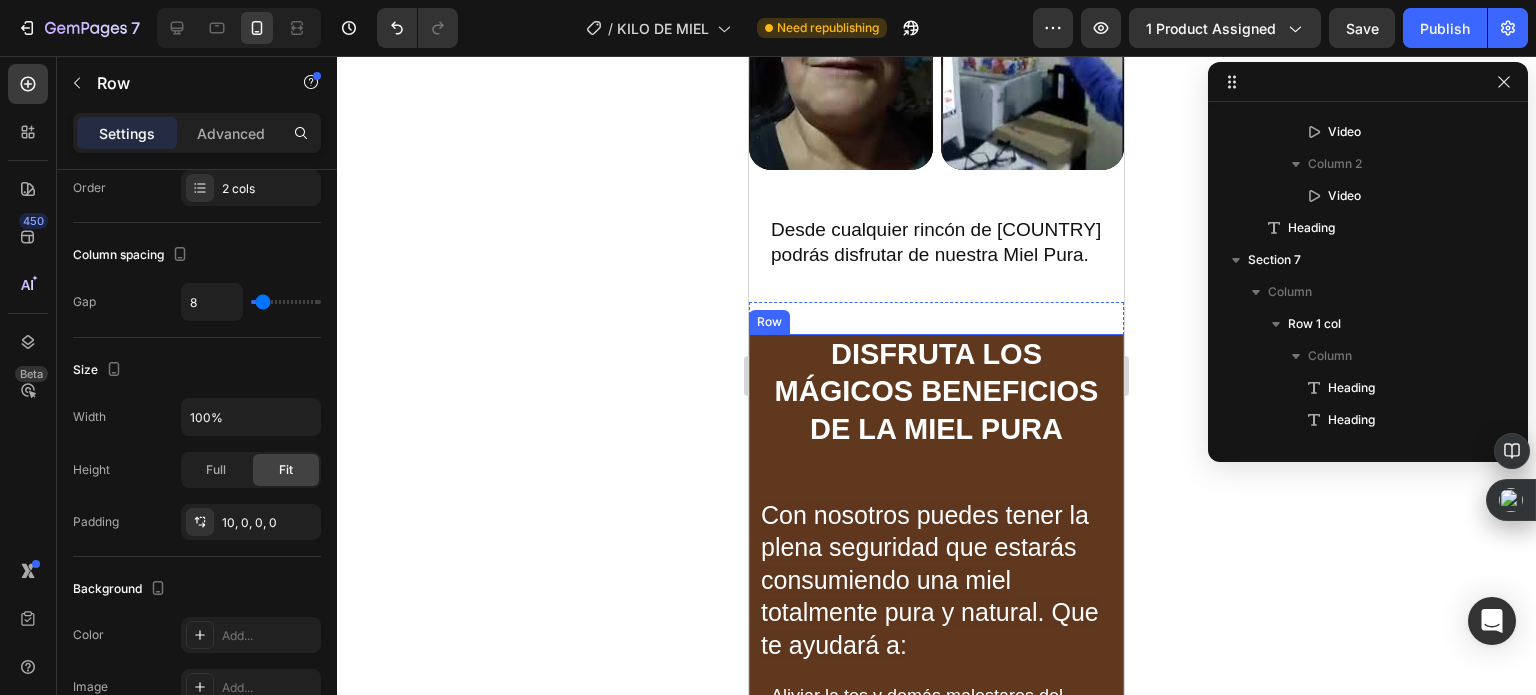 scroll, scrollTop: 5211, scrollLeft: 0, axis: vertical 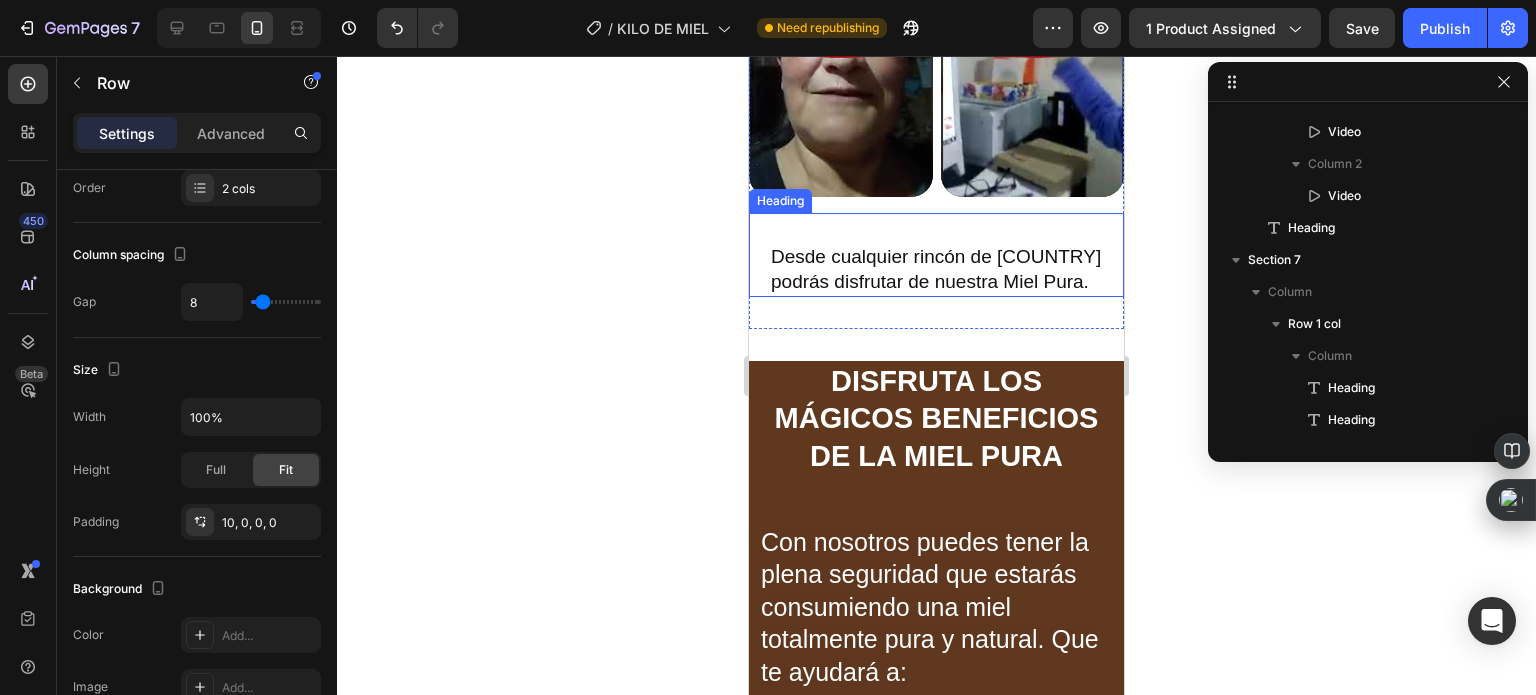 click on "Desde cualquier rincón de [COUNTRY] podrás disfrutar de nuestra Miel Pura." at bounding box center (936, 269) 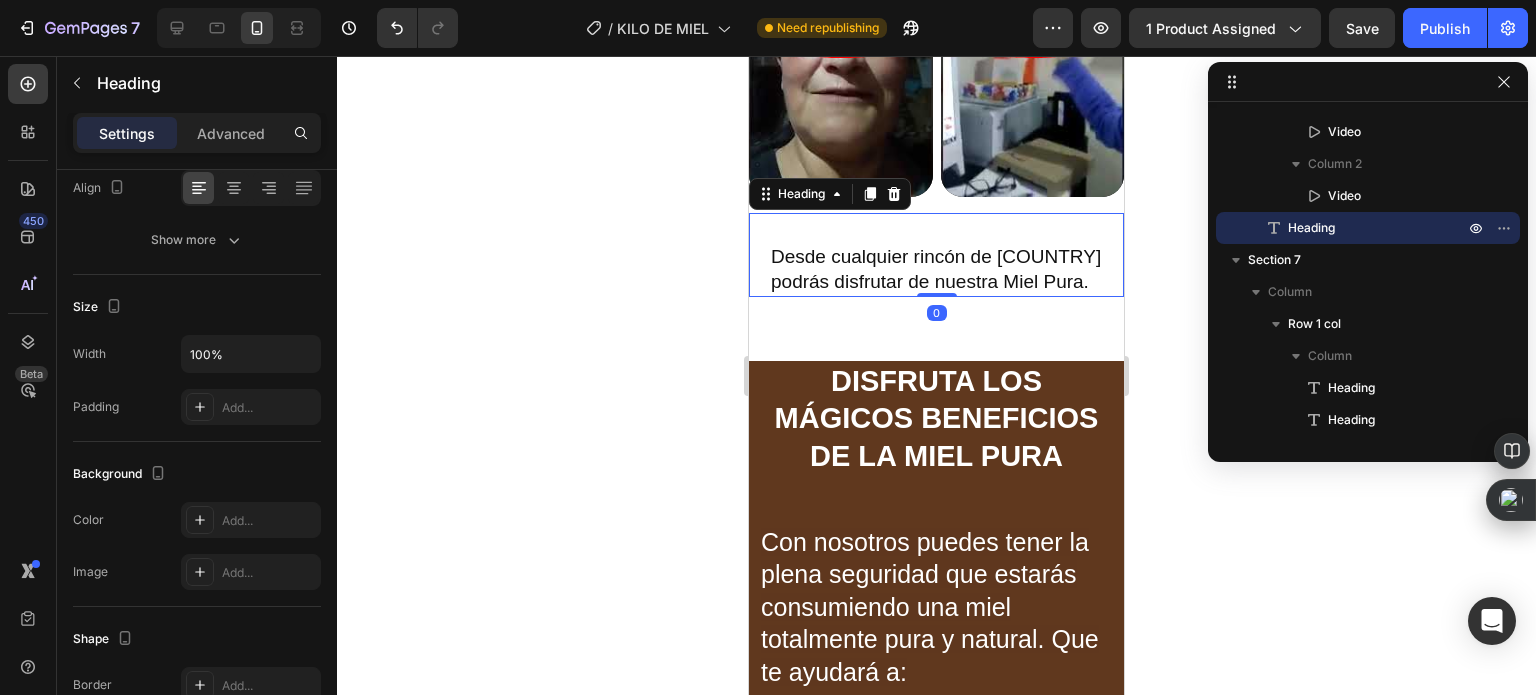 scroll, scrollTop: 0, scrollLeft: 0, axis: both 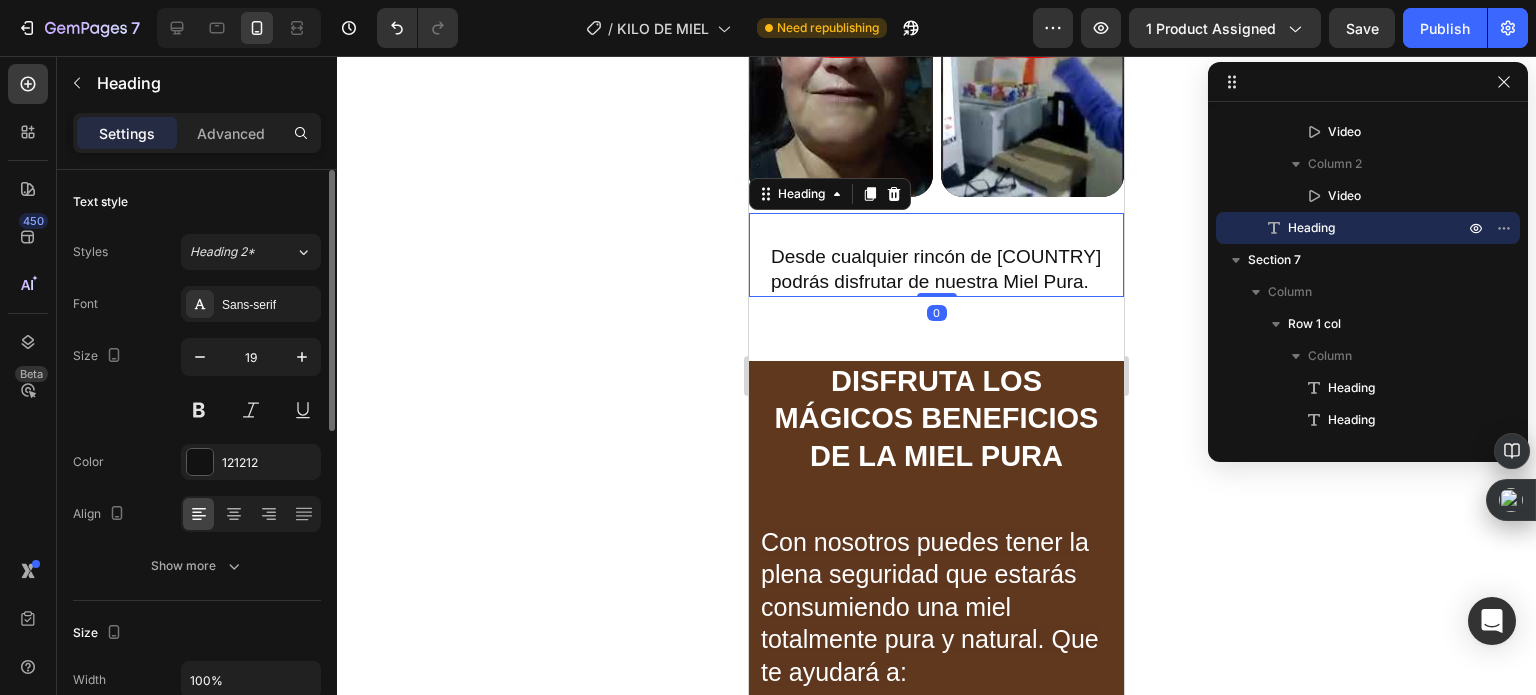 click on "Desde cualquier rincón de [COUNTRY] podrás disfrutar de nuestra Miel Pura." at bounding box center [936, 269] 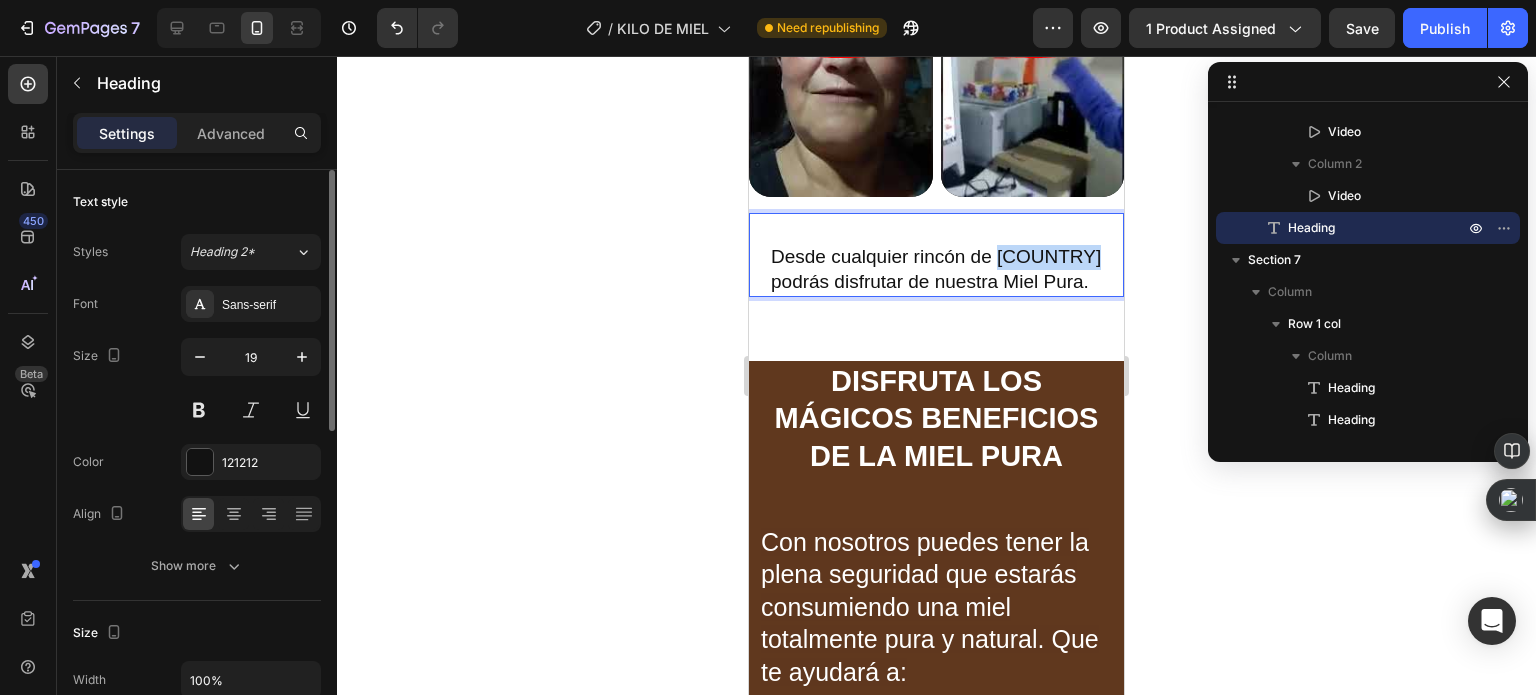 click on "Desde cualquier rincón de [COUNTRY] podrás disfrutar de nuestra Miel Pura." at bounding box center (936, 269) 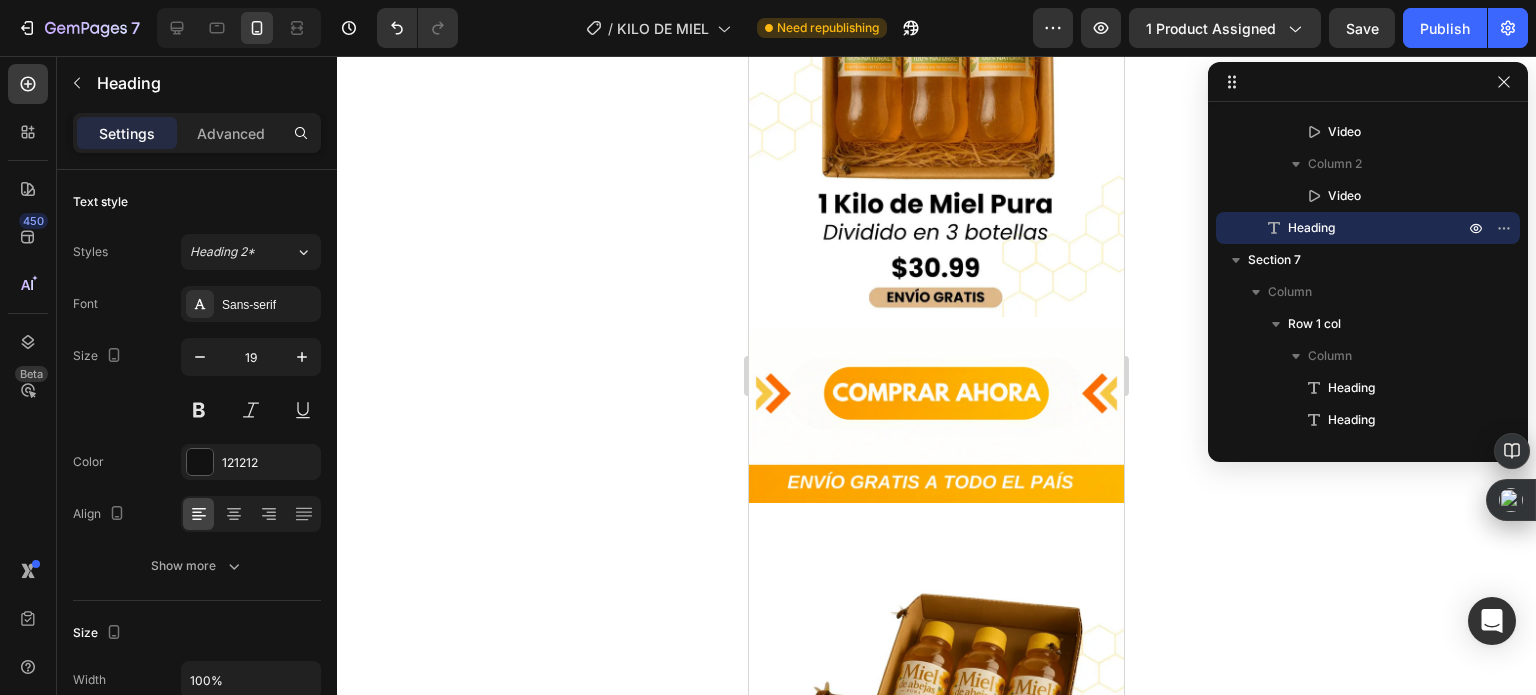 scroll, scrollTop: 1968, scrollLeft: 0, axis: vertical 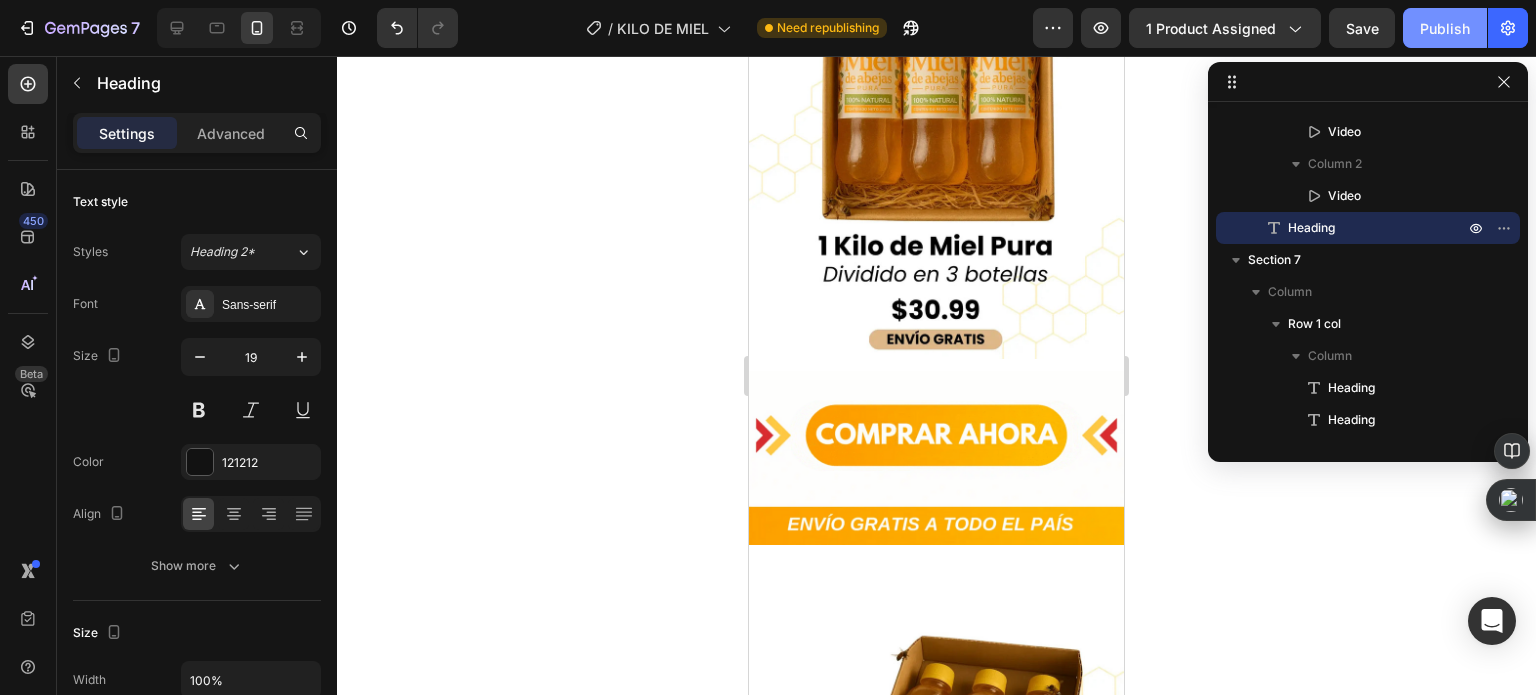 click on "Publish" at bounding box center [1445, 28] 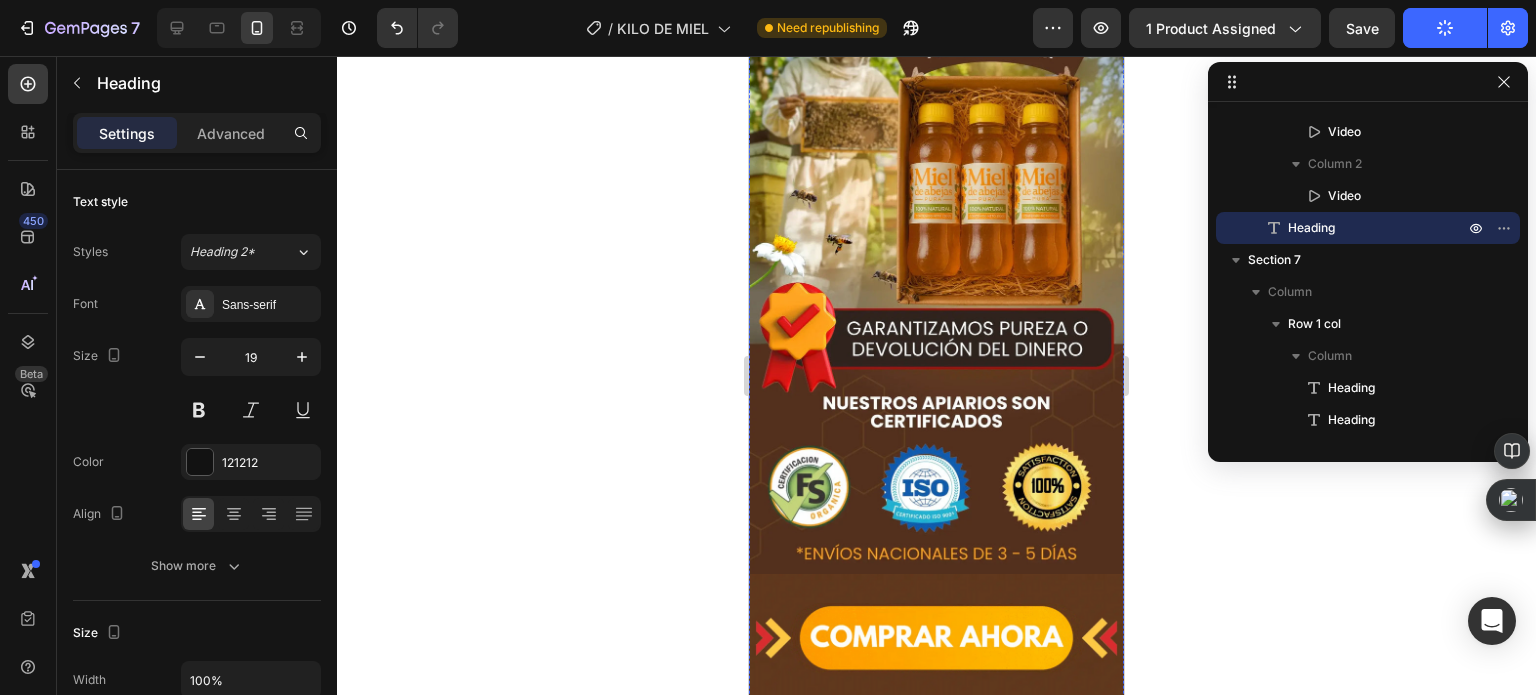 scroll, scrollTop: 0, scrollLeft: 0, axis: both 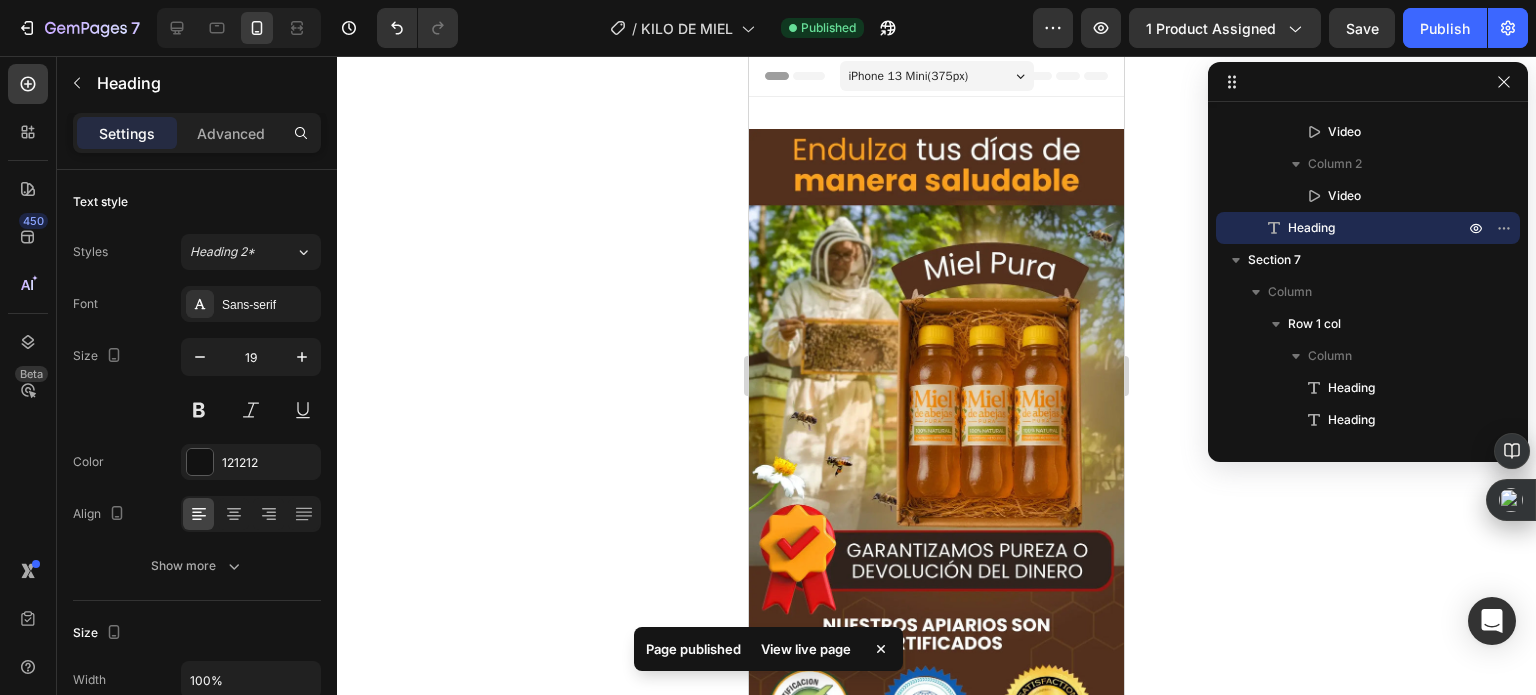 click on "View live page" at bounding box center (806, 649) 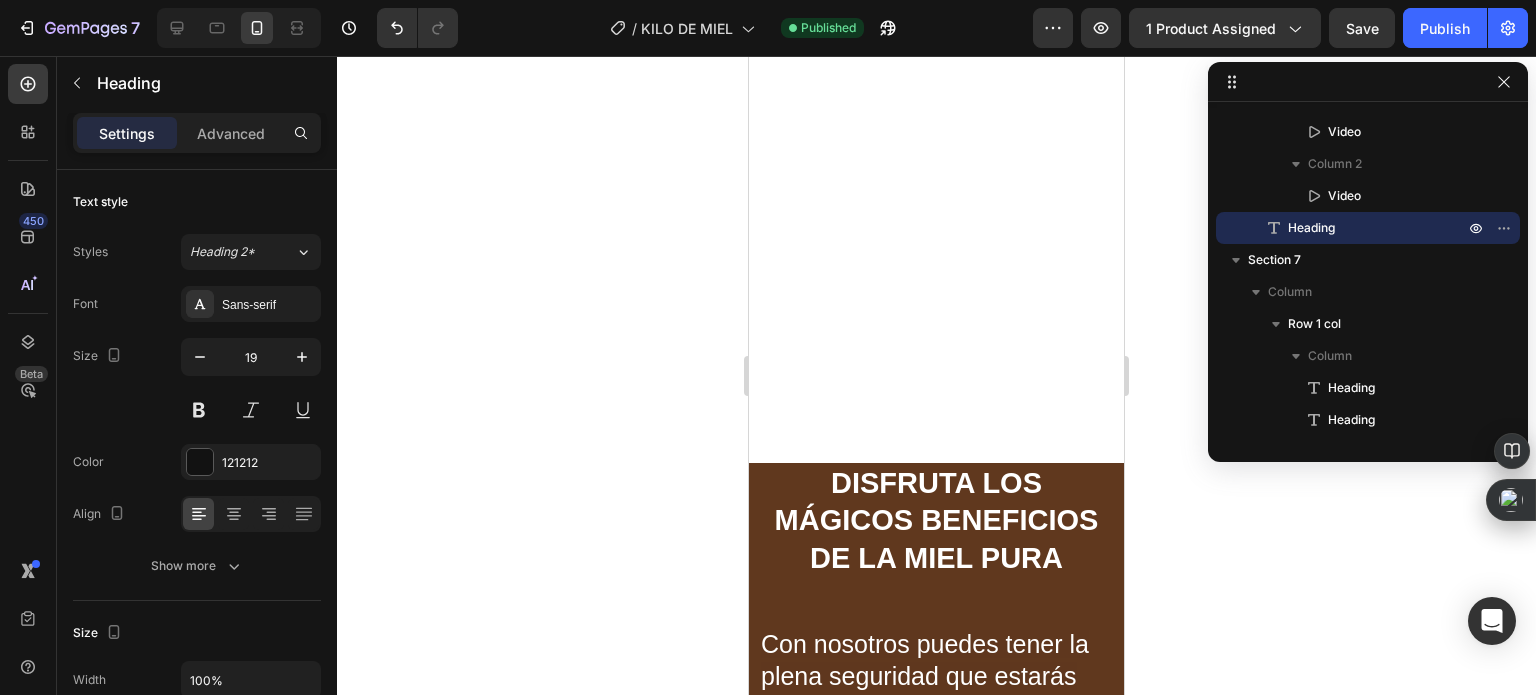 scroll, scrollTop: 5100, scrollLeft: 0, axis: vertical 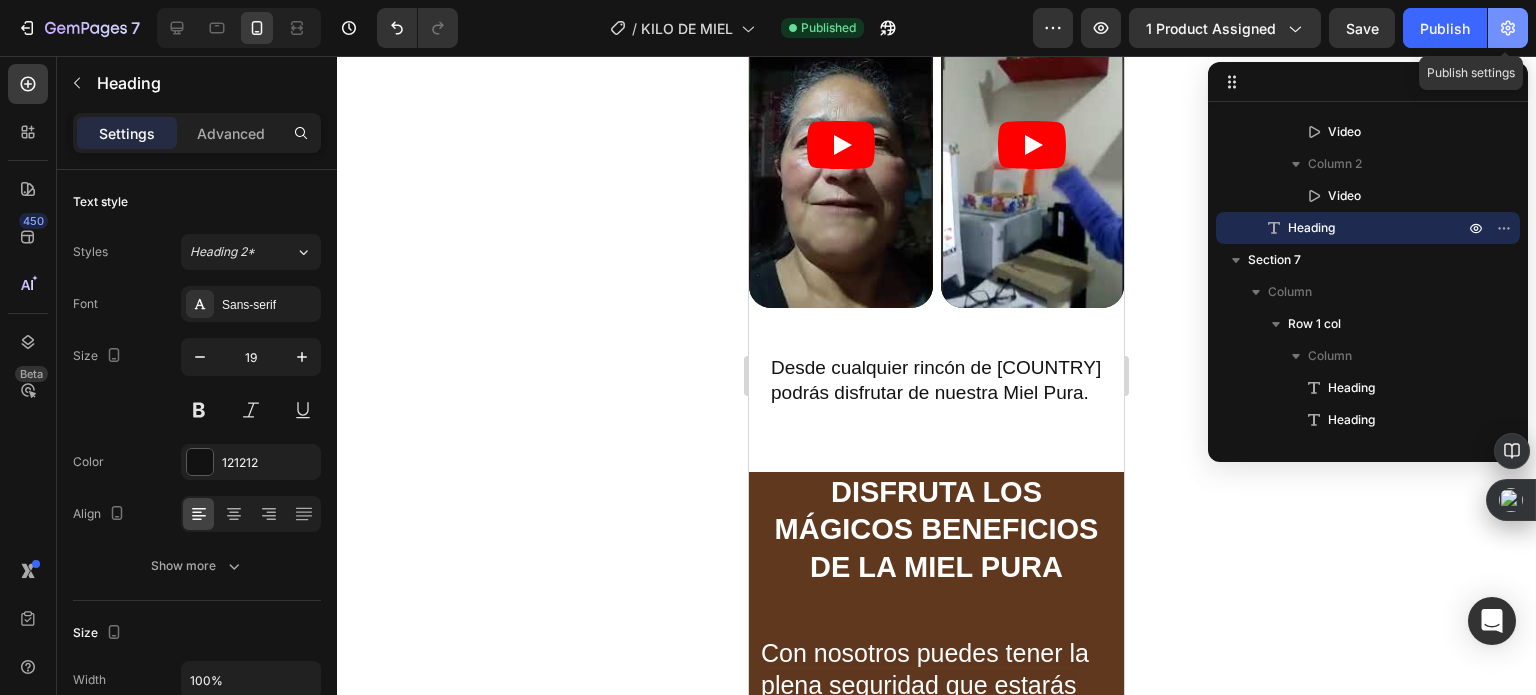 click 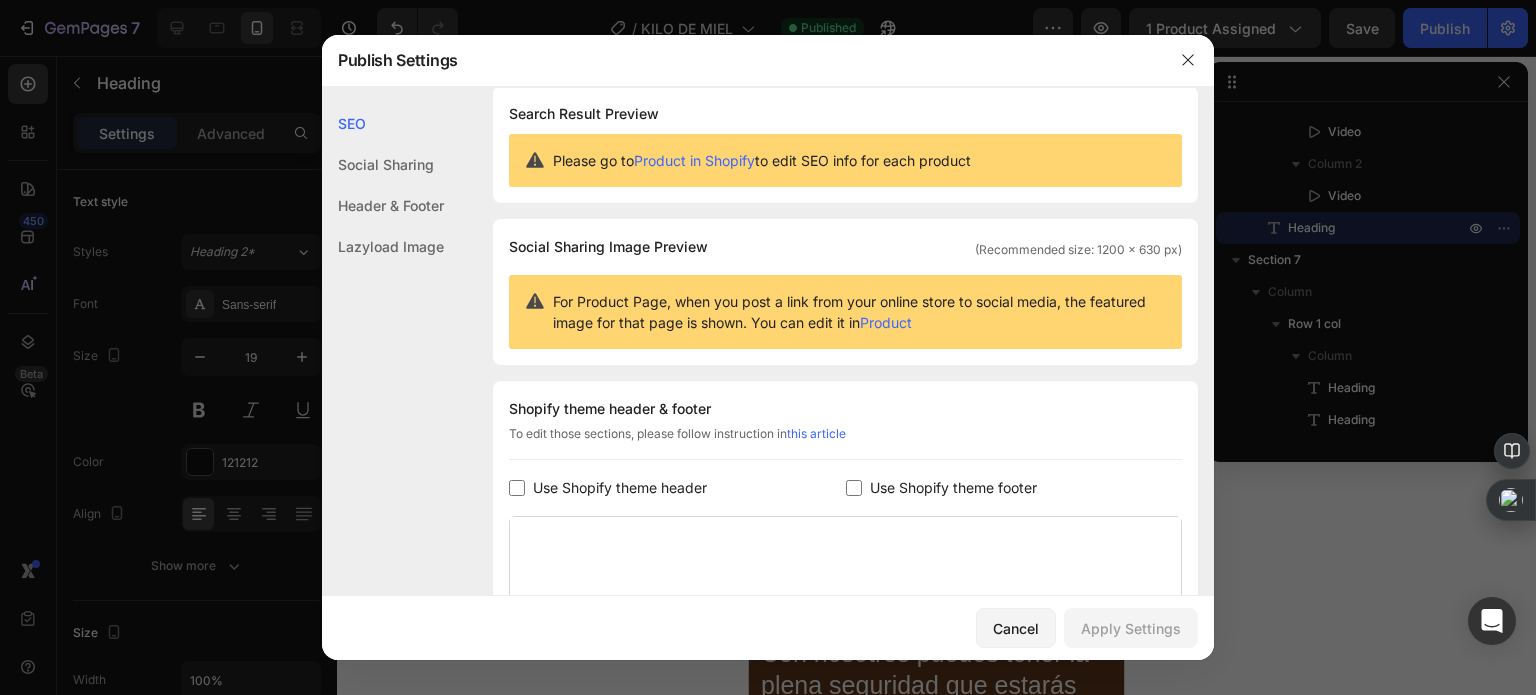 scroll, scrollTop: 0, scrollLeft: 0, axis: both 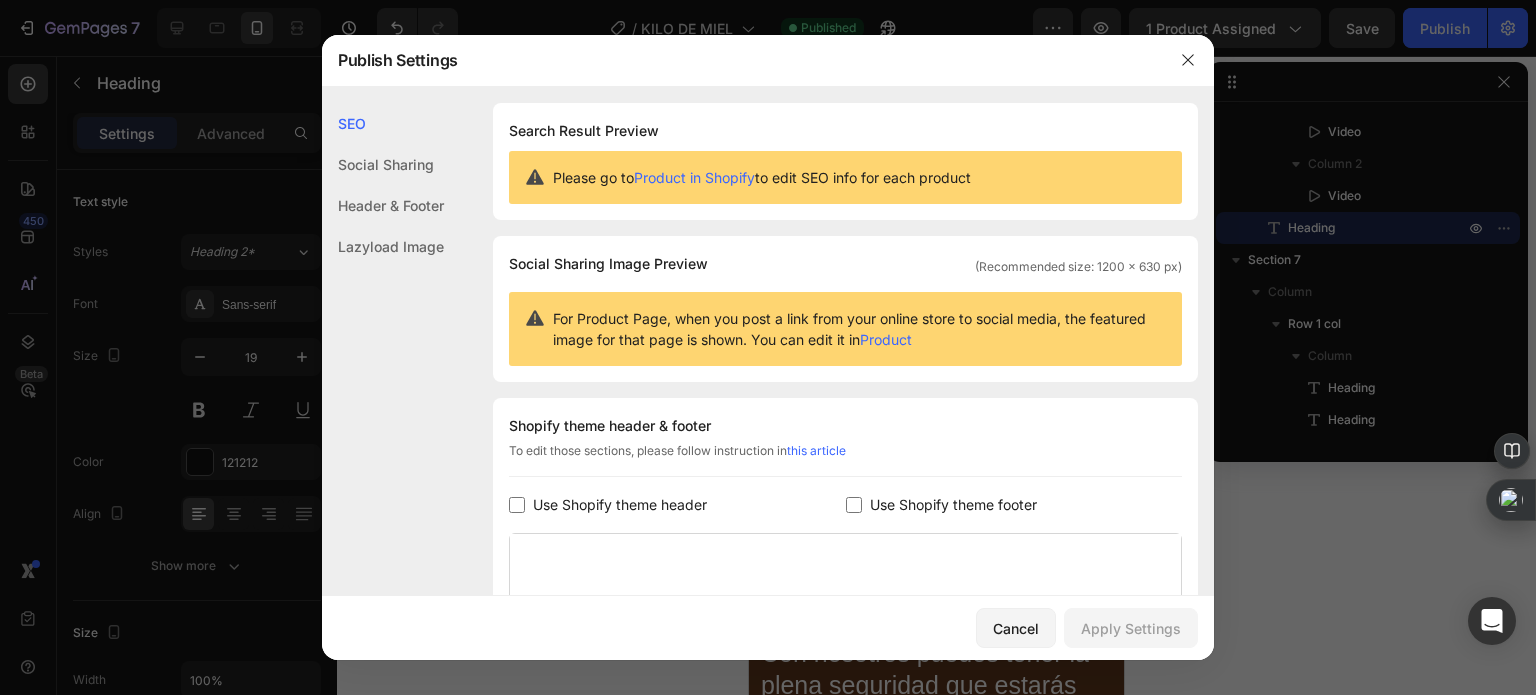 click at bounding box center [768, 347] 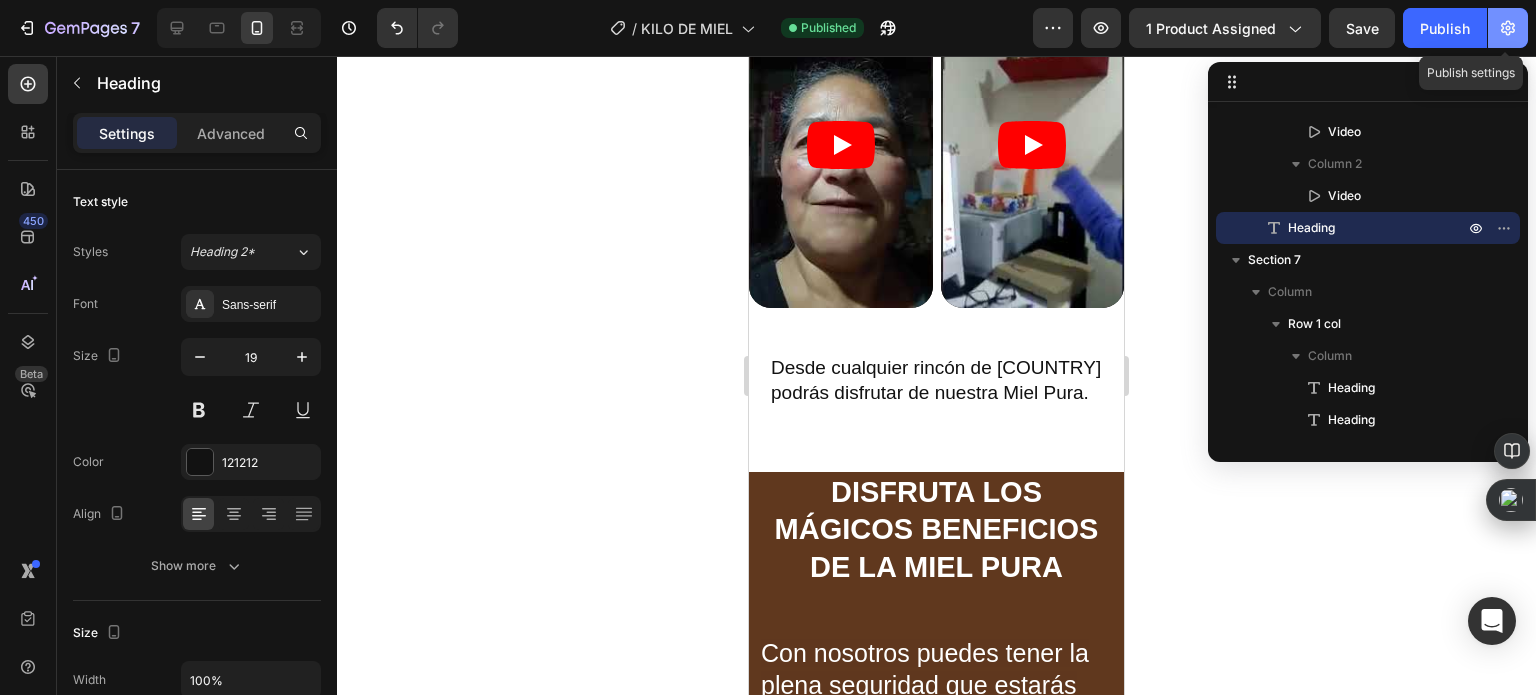 click 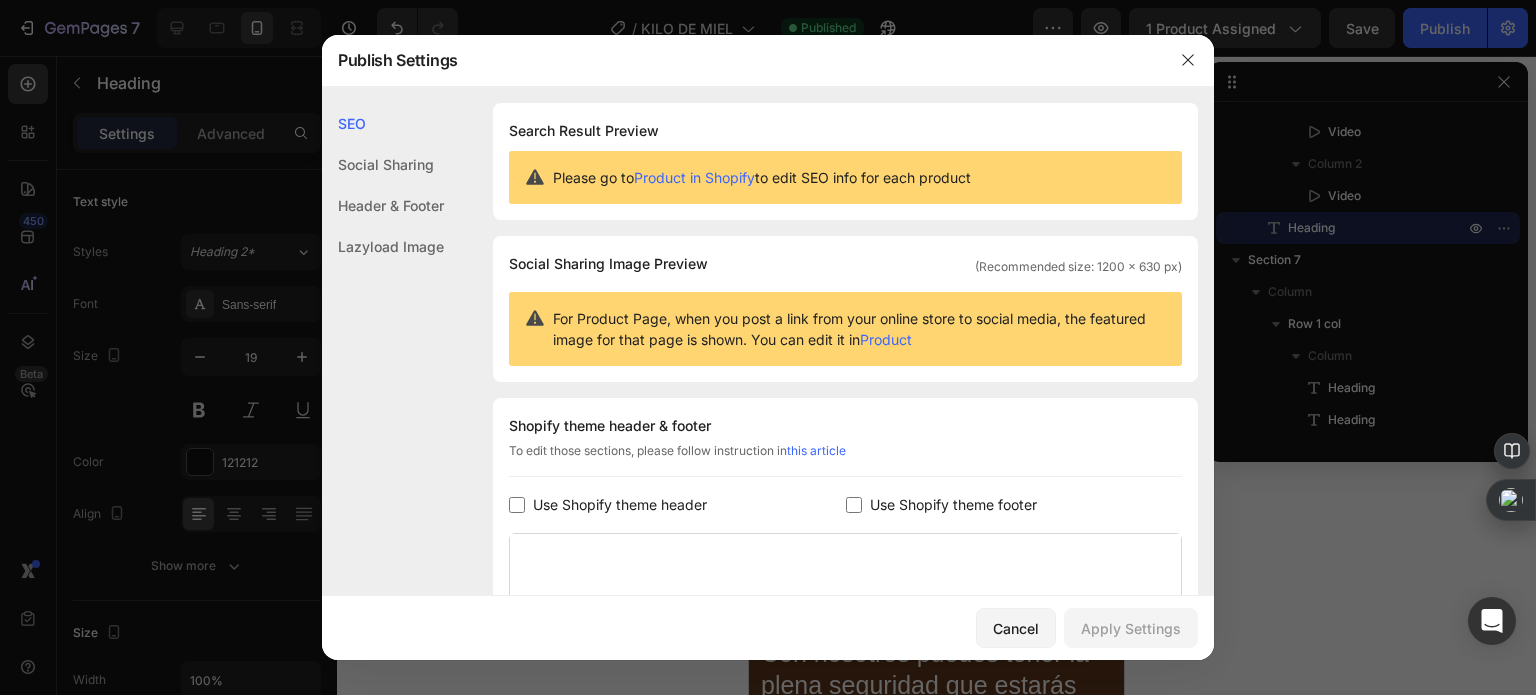click on "Shopify theme header & footer  To edit those sections, please follow instruction in  this article Use Shopify theme header Use Shopify theme footer GemPages Design" 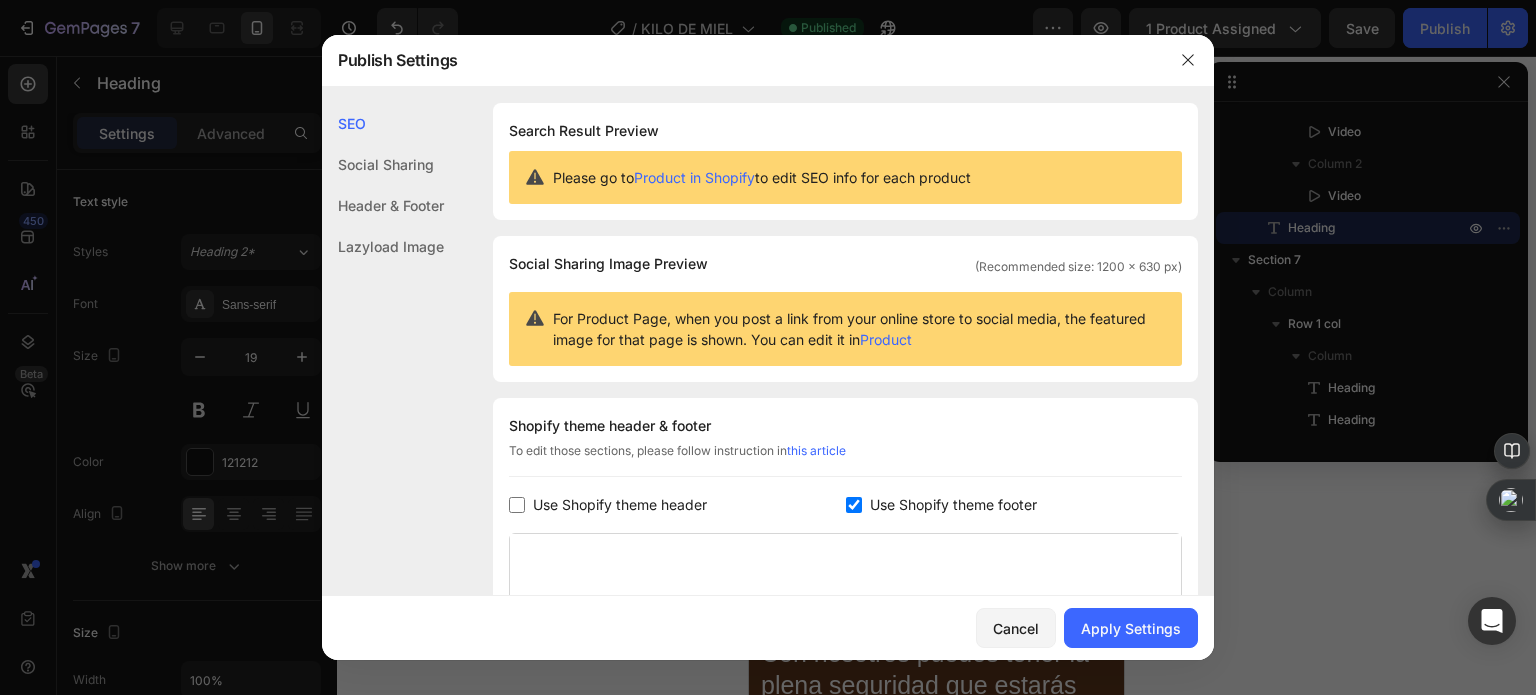 click on "Use Shopify theme footer" at bounding box center [953, 505] 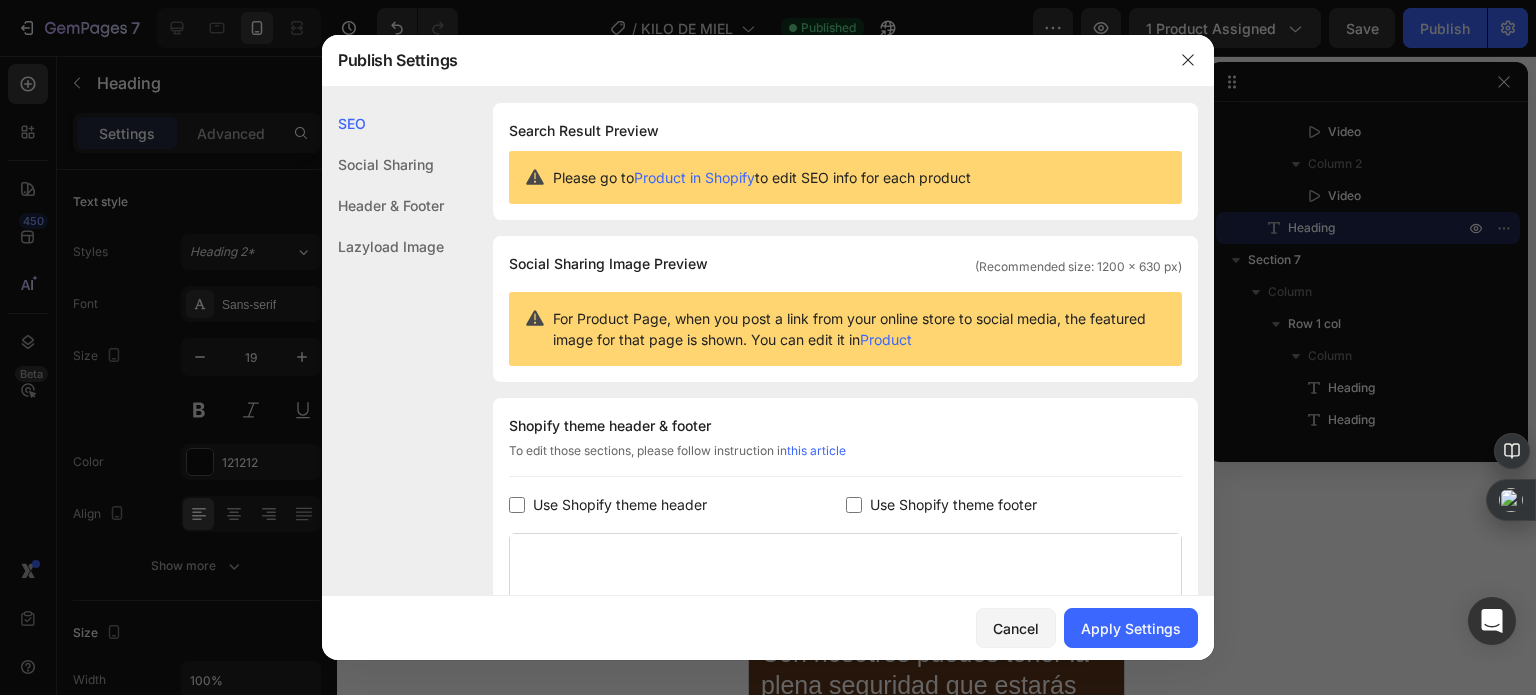 checkbox on "false" 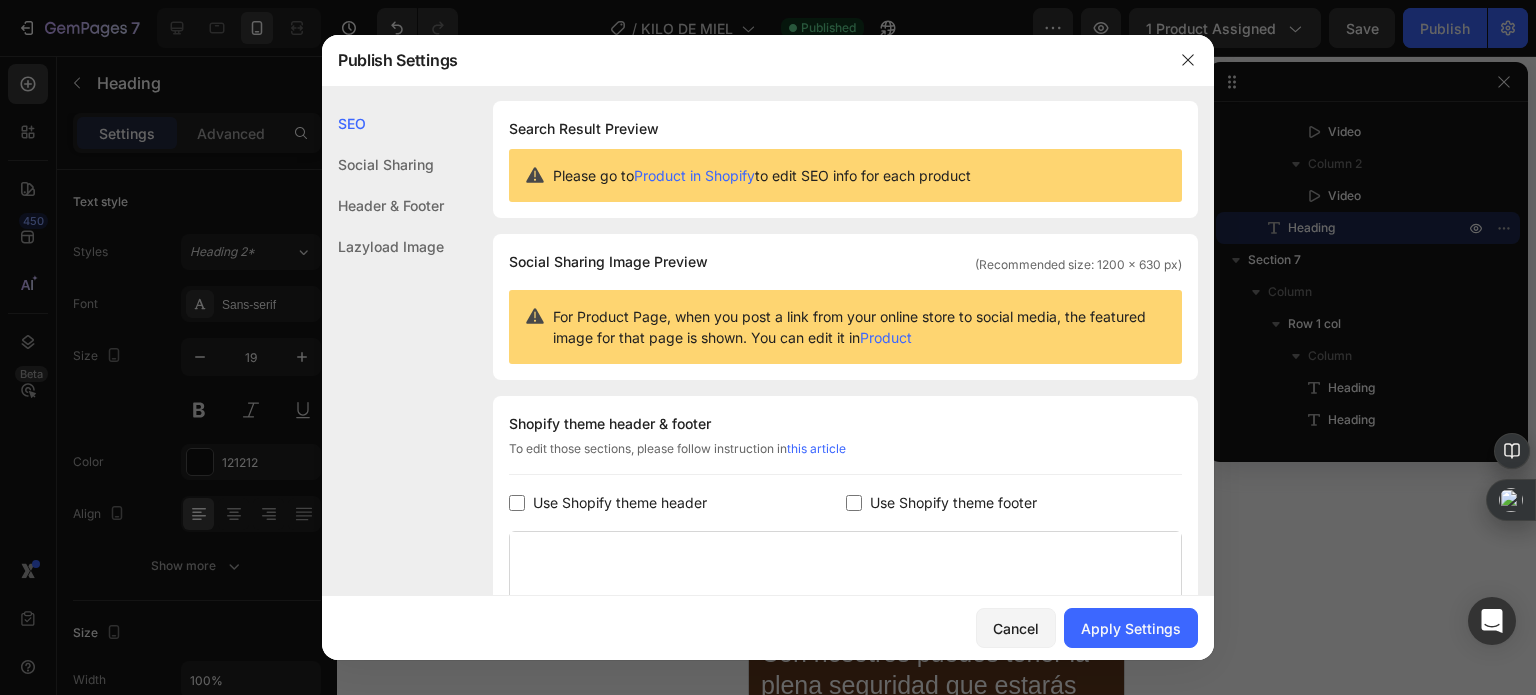 drag, startPoint x: 368, startPoint y: 183, endPoint x: 368, endPoint y: 194, distance: 11 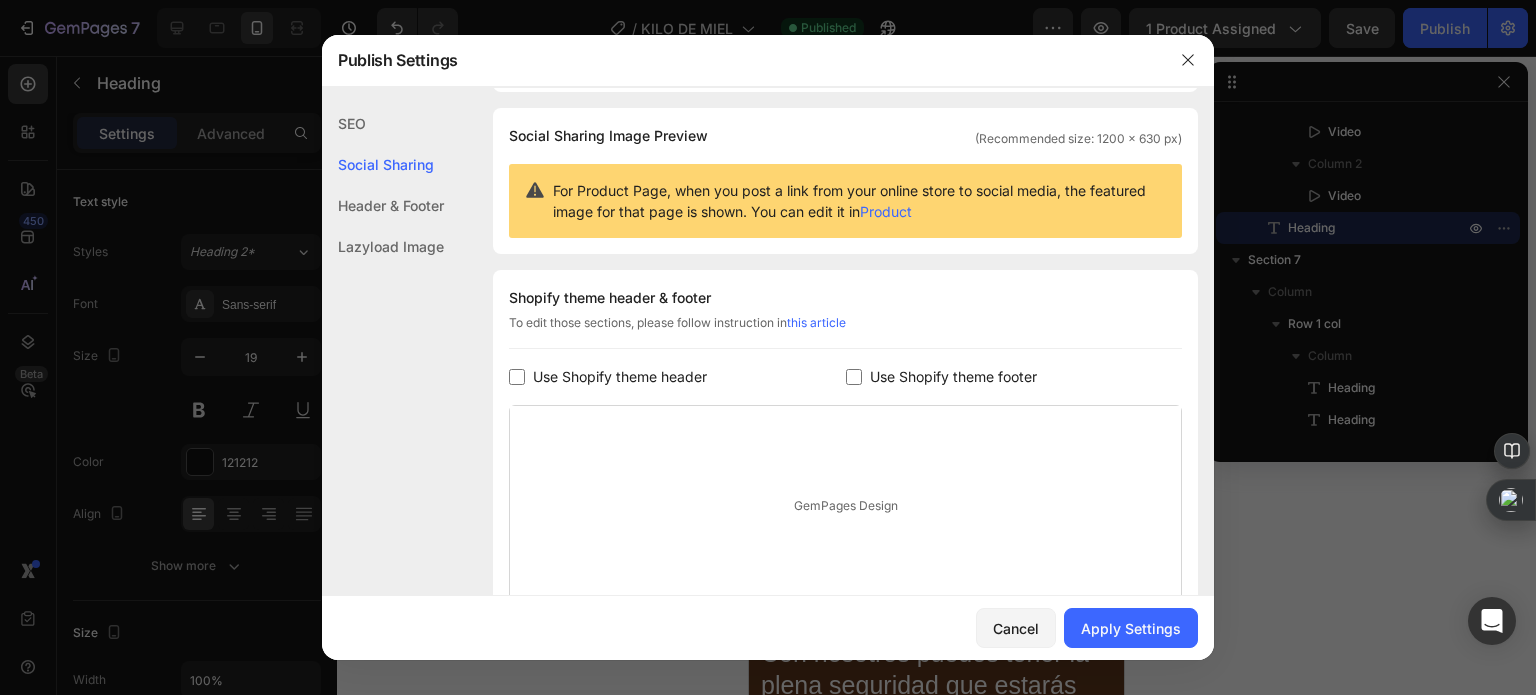click on "Header & Footer" 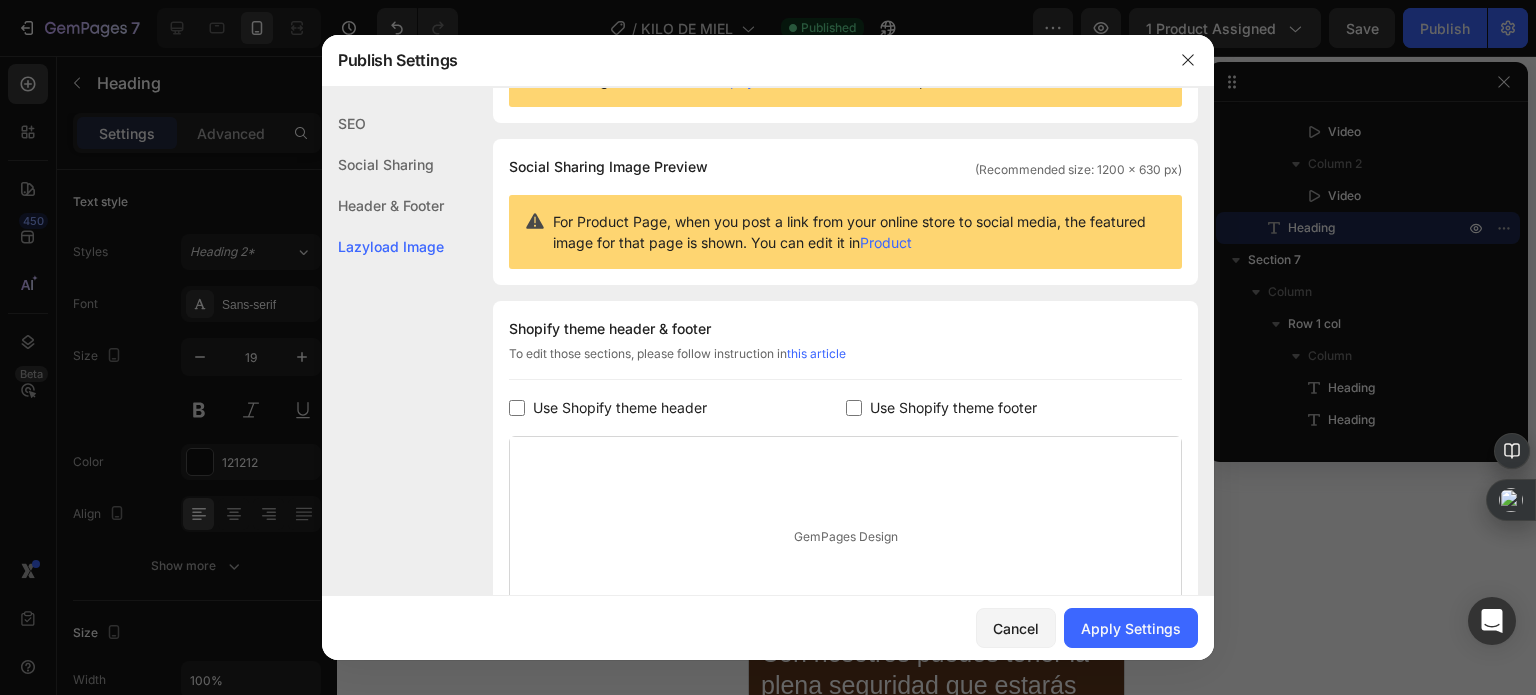 scroll, scrollTop: 91, scrollLeft: 0, axis: vertical 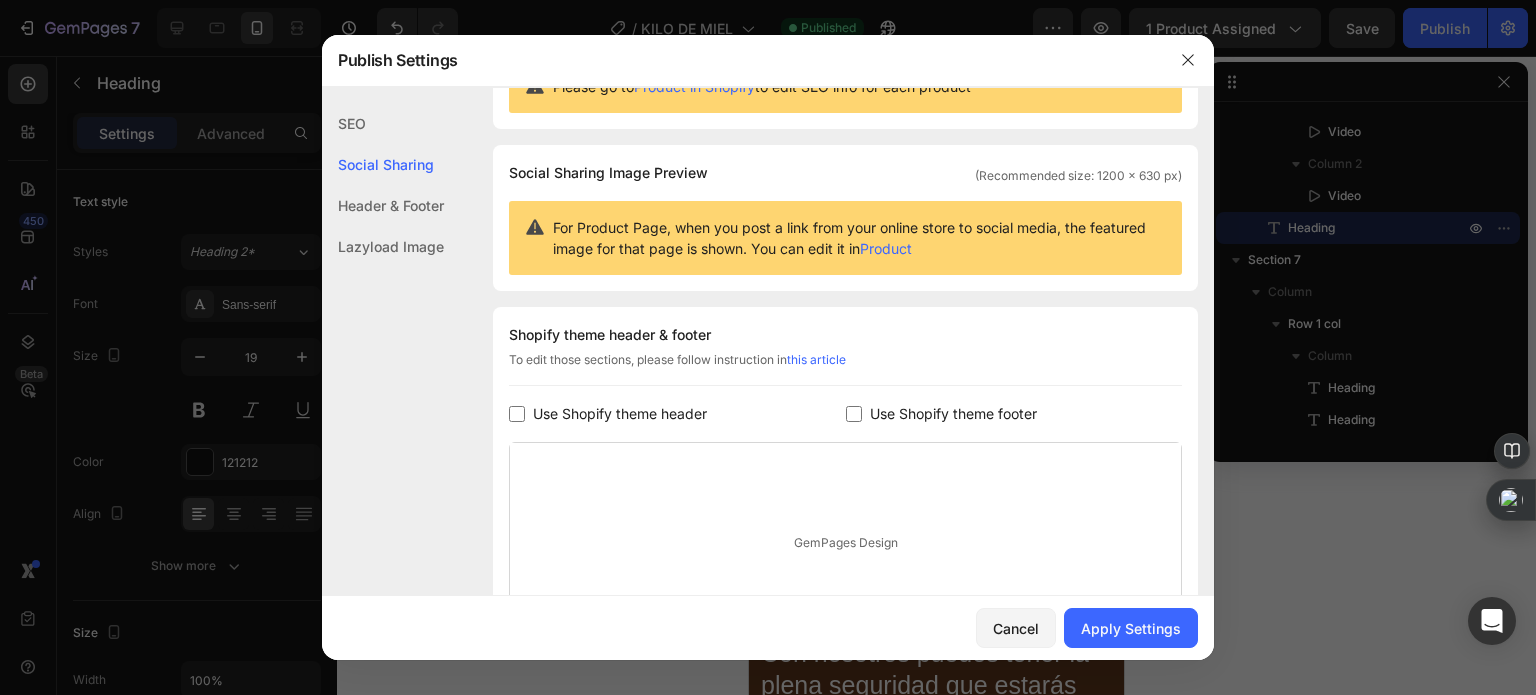 click on "Use Shopify theme header" at bounding box center [620, 414] 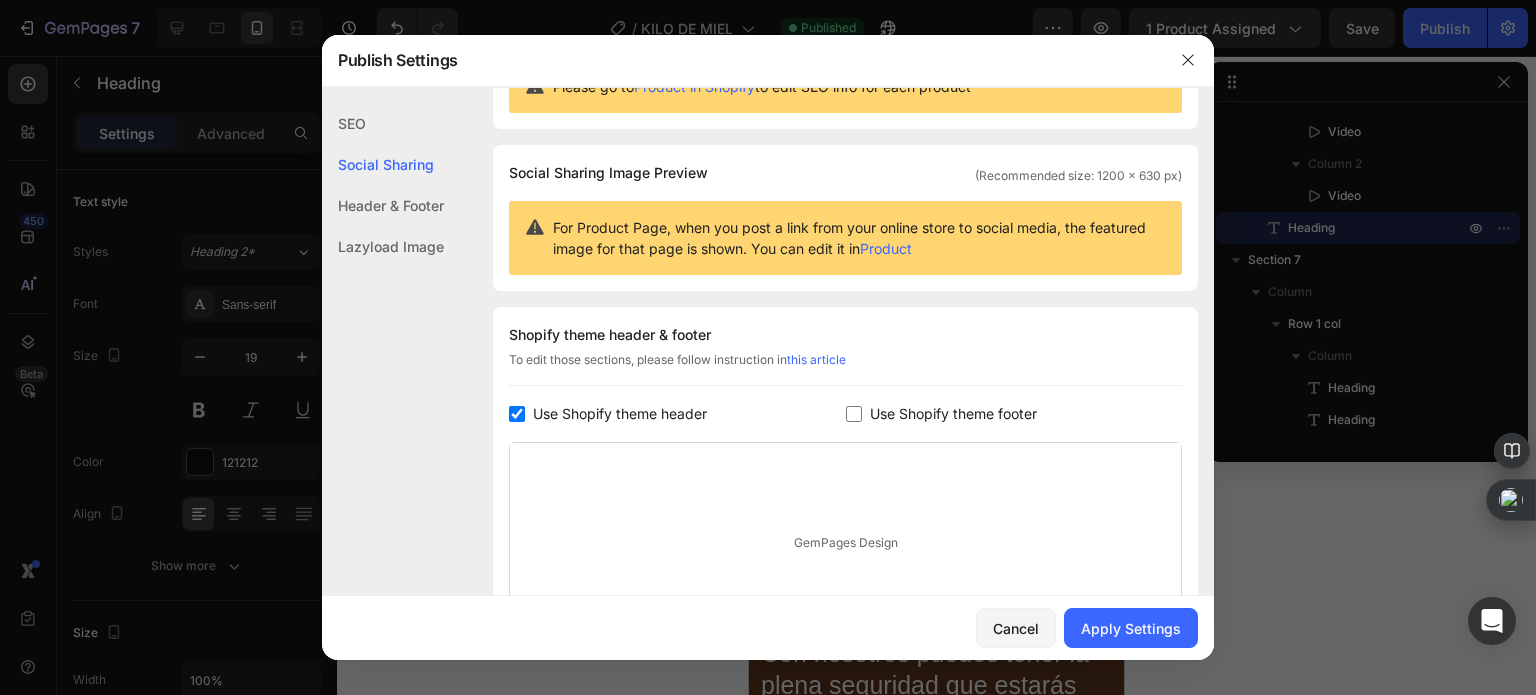checkbox on "true" 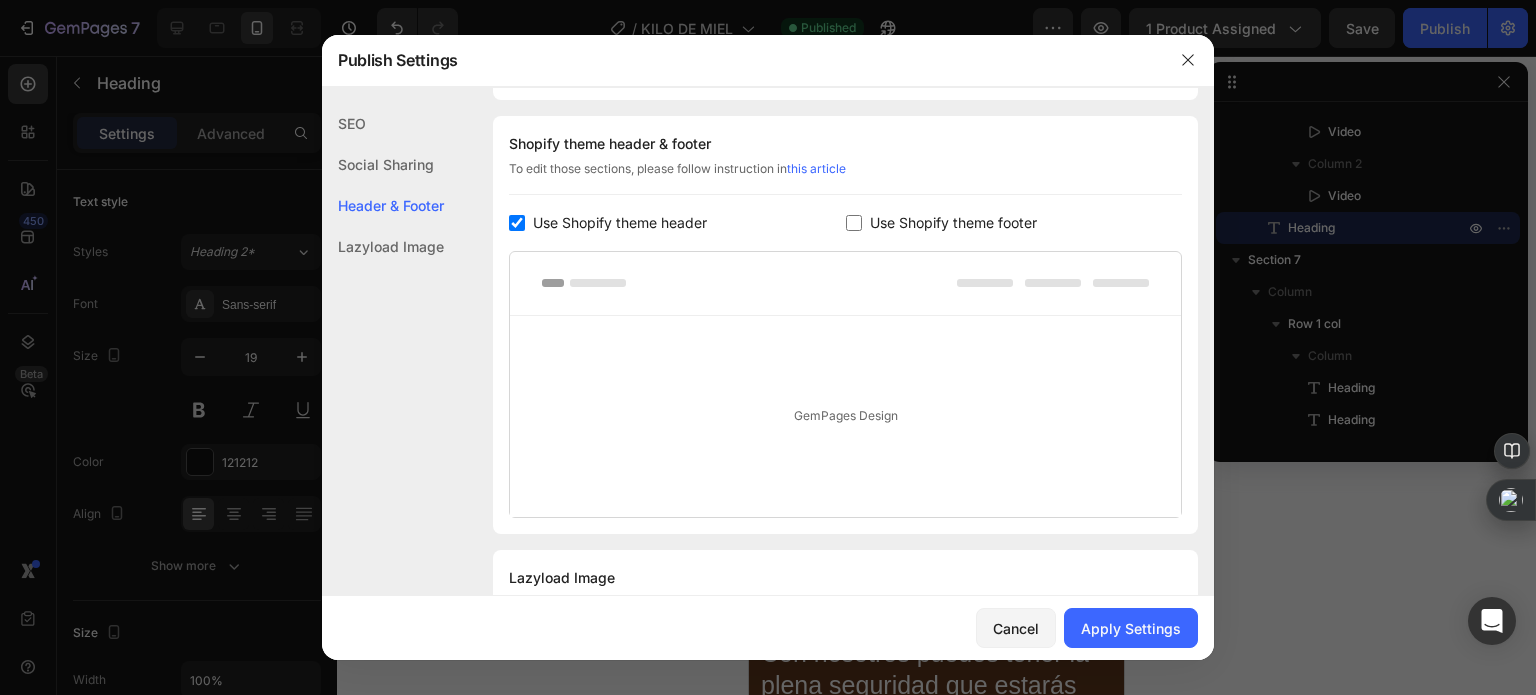 scroll, scrollTop: 291, scrollLeft: 0, axis: vertical 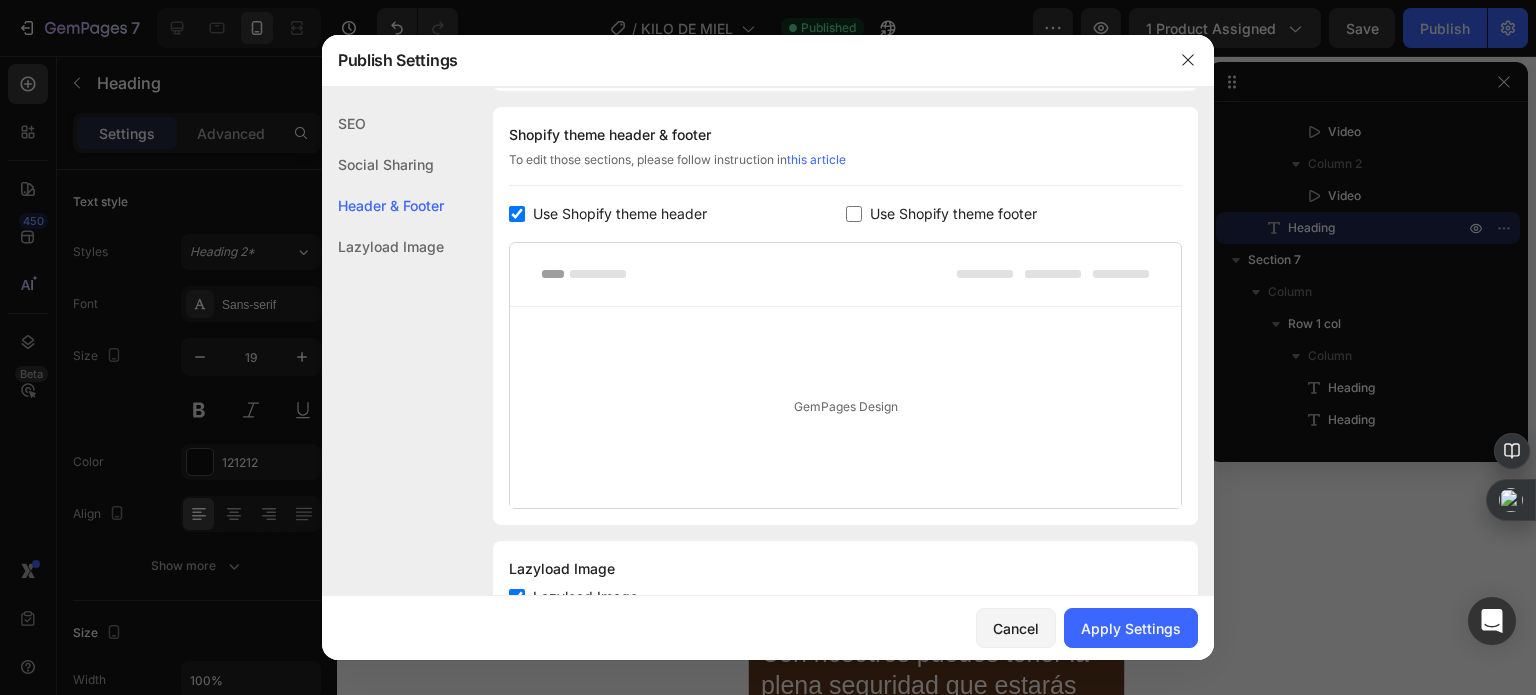 click on "Use Shopify theme footer" at bounding box center (953, 214) 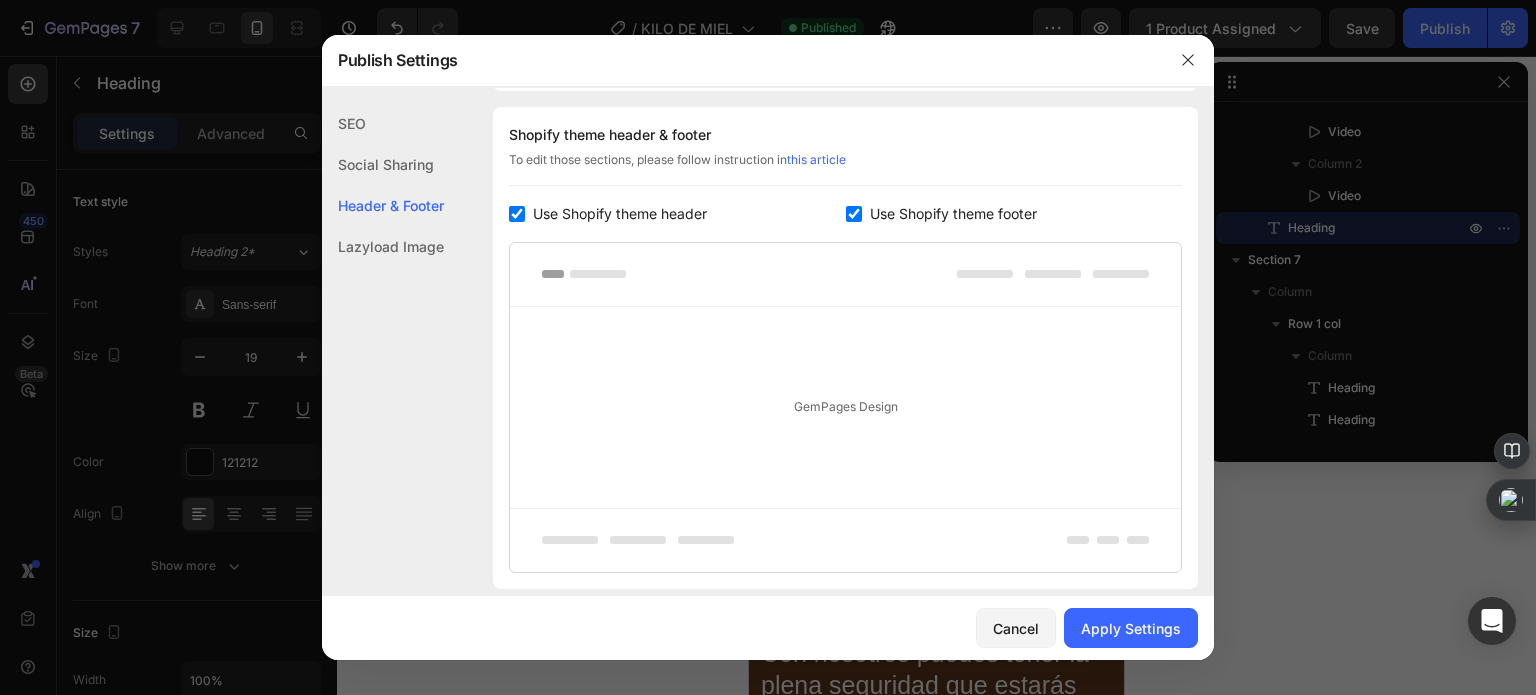 click on "Use Shopify theme footer" at bounding box center [953, 214] 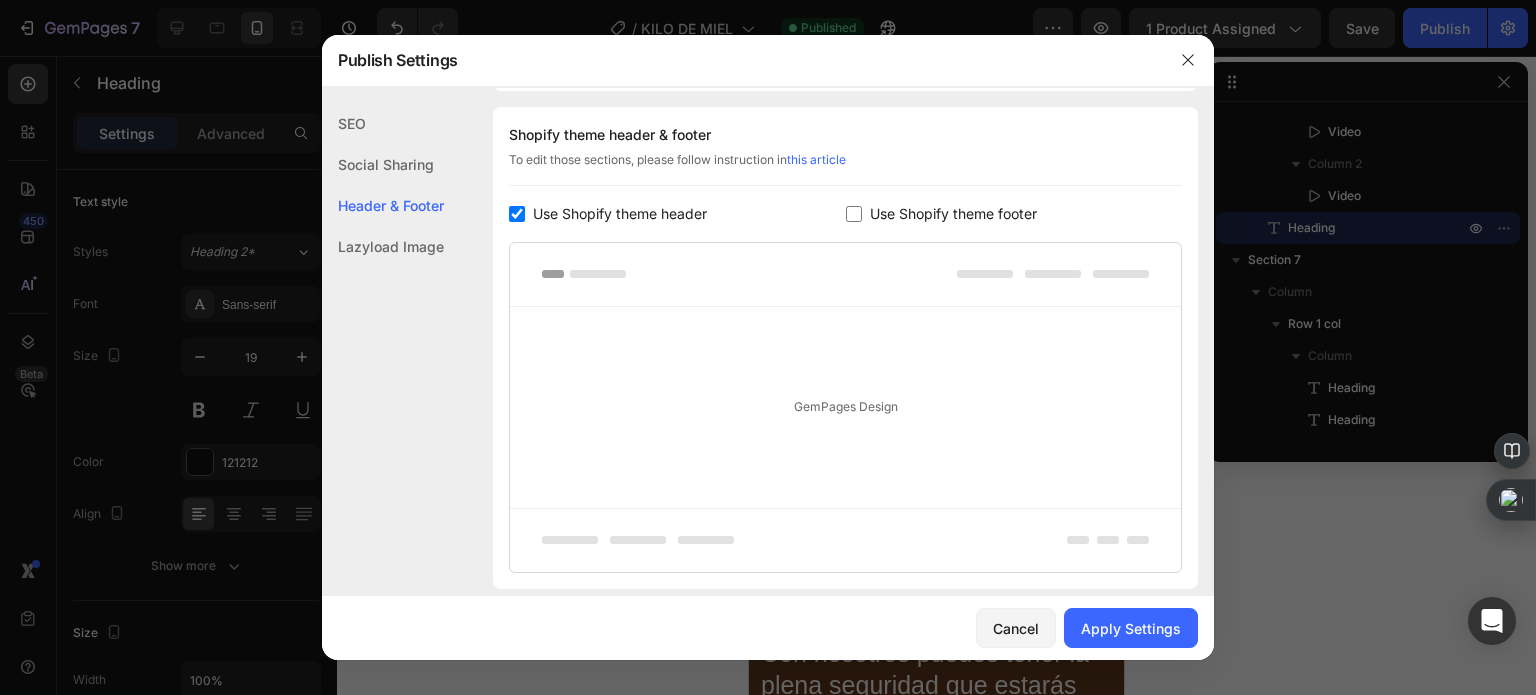 checkbox on "false" 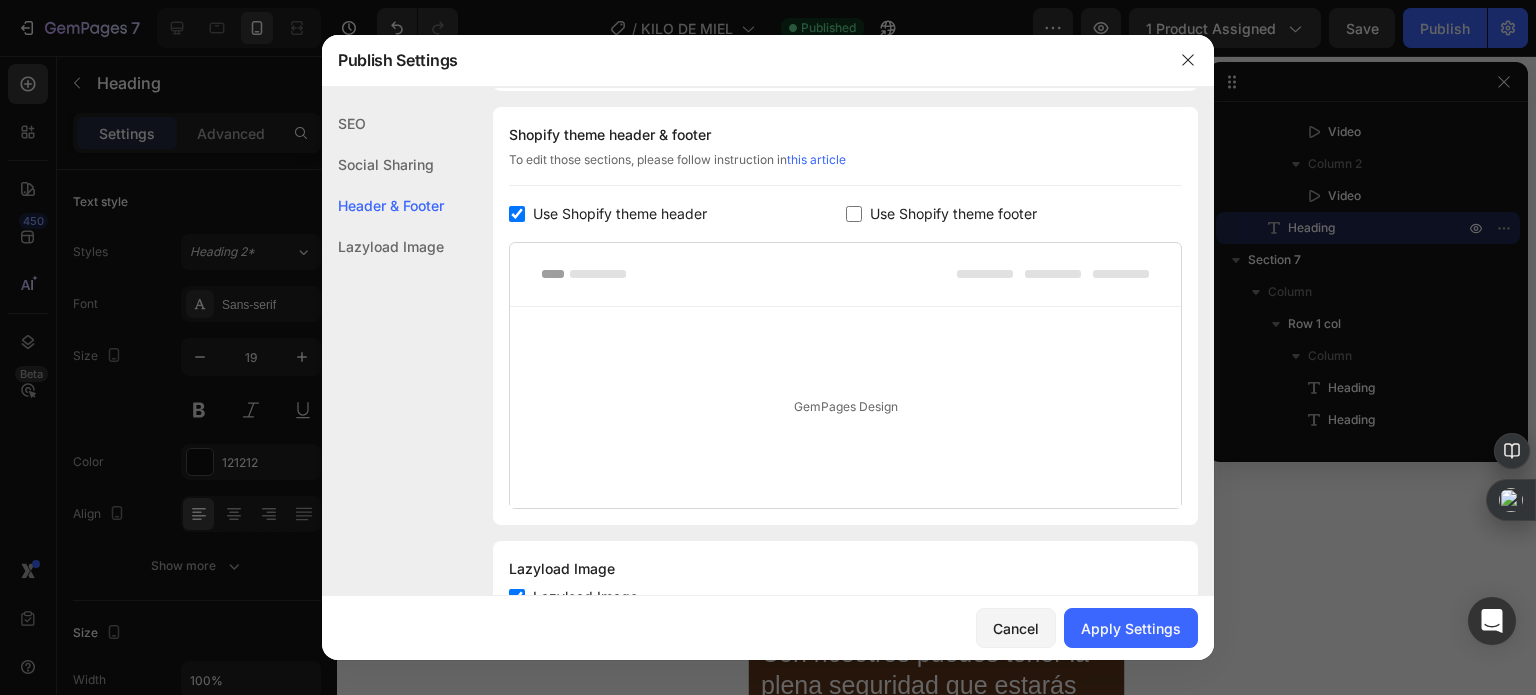 click on "Use Shopify theme header" at bounding box center (620, 214) 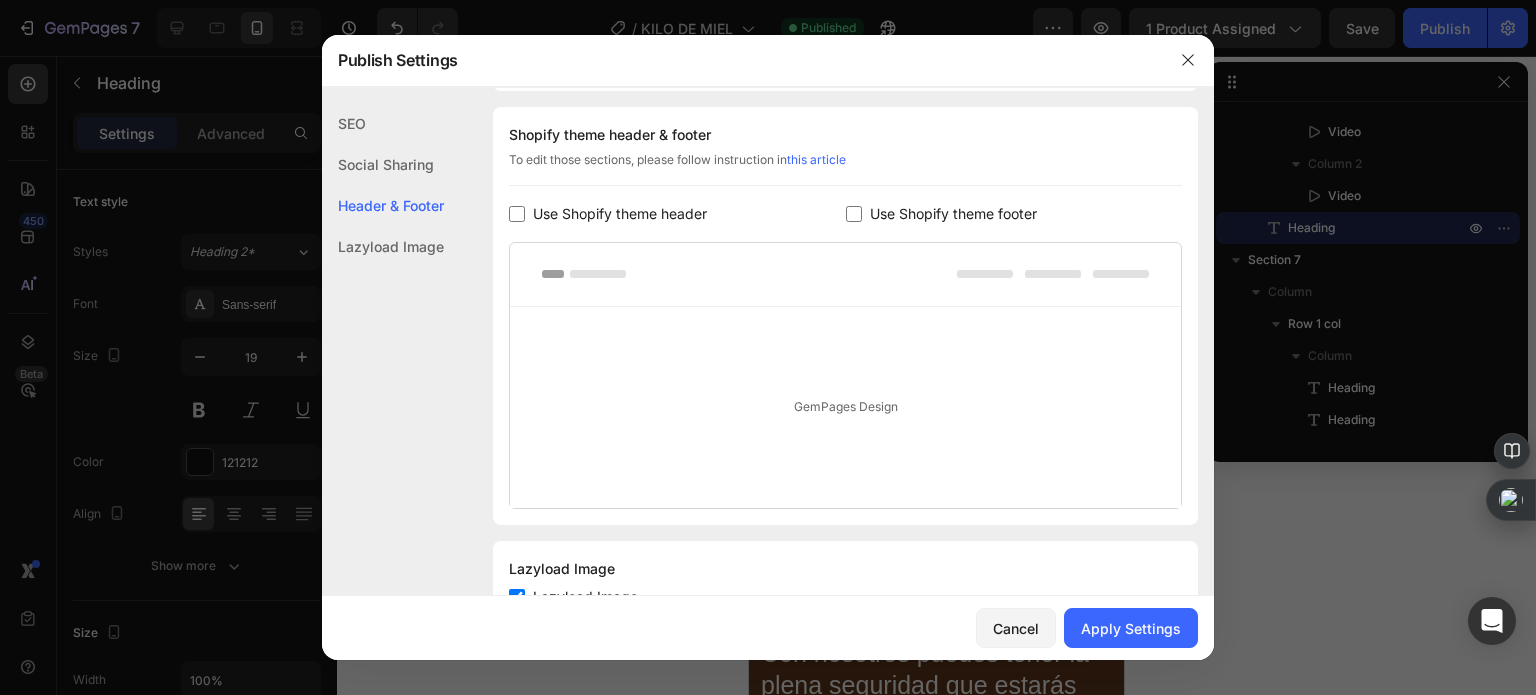 checkbox on "false" 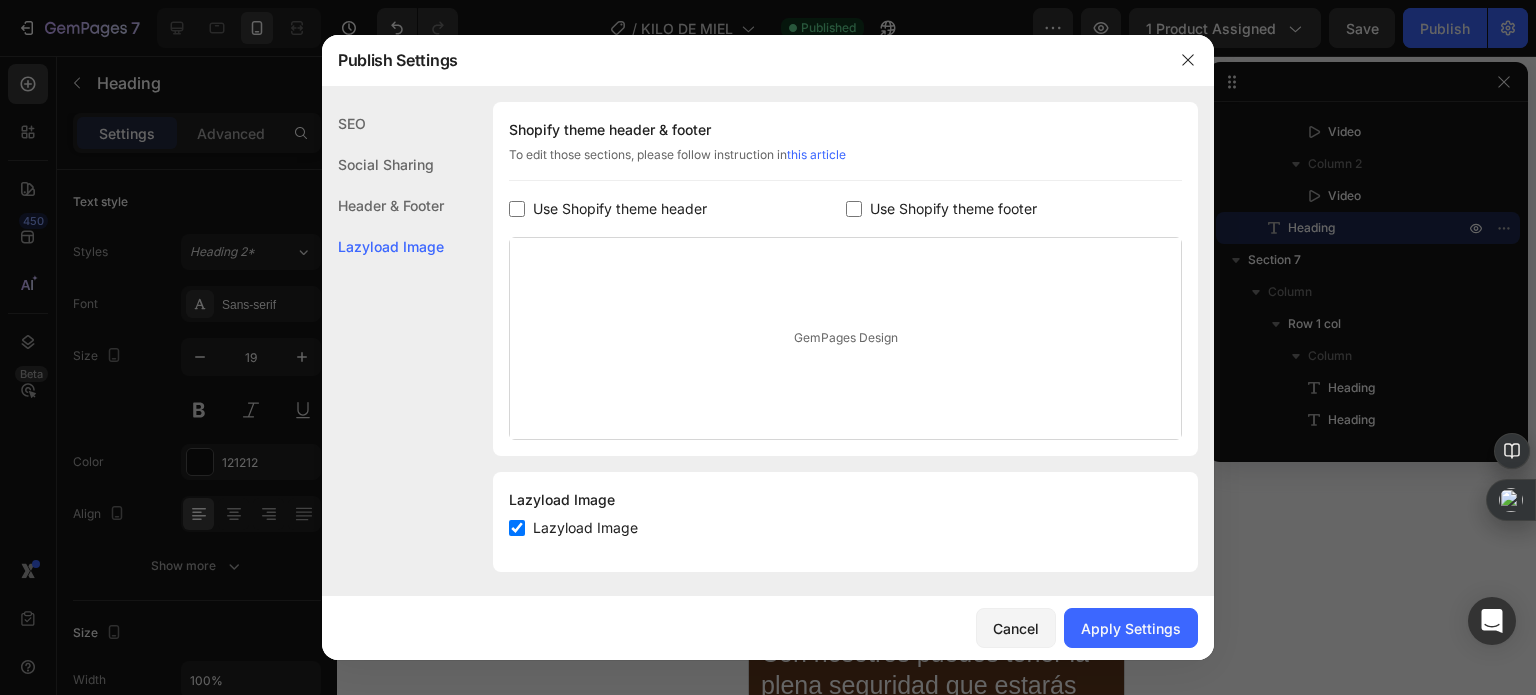 scroll, scrollTop: 302, scrollLeft: 0, axis: vertical 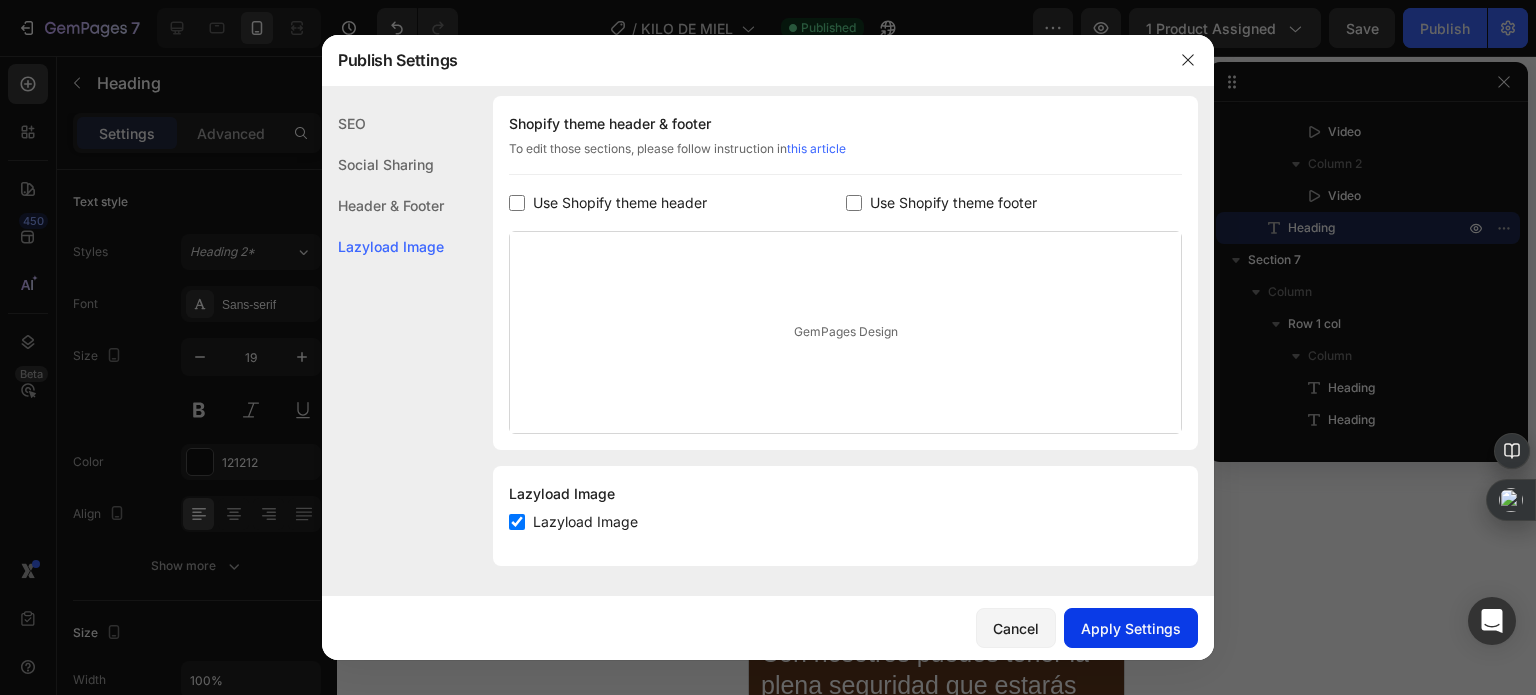 click on "Apply Settings" at bounding box center (1131, 628) 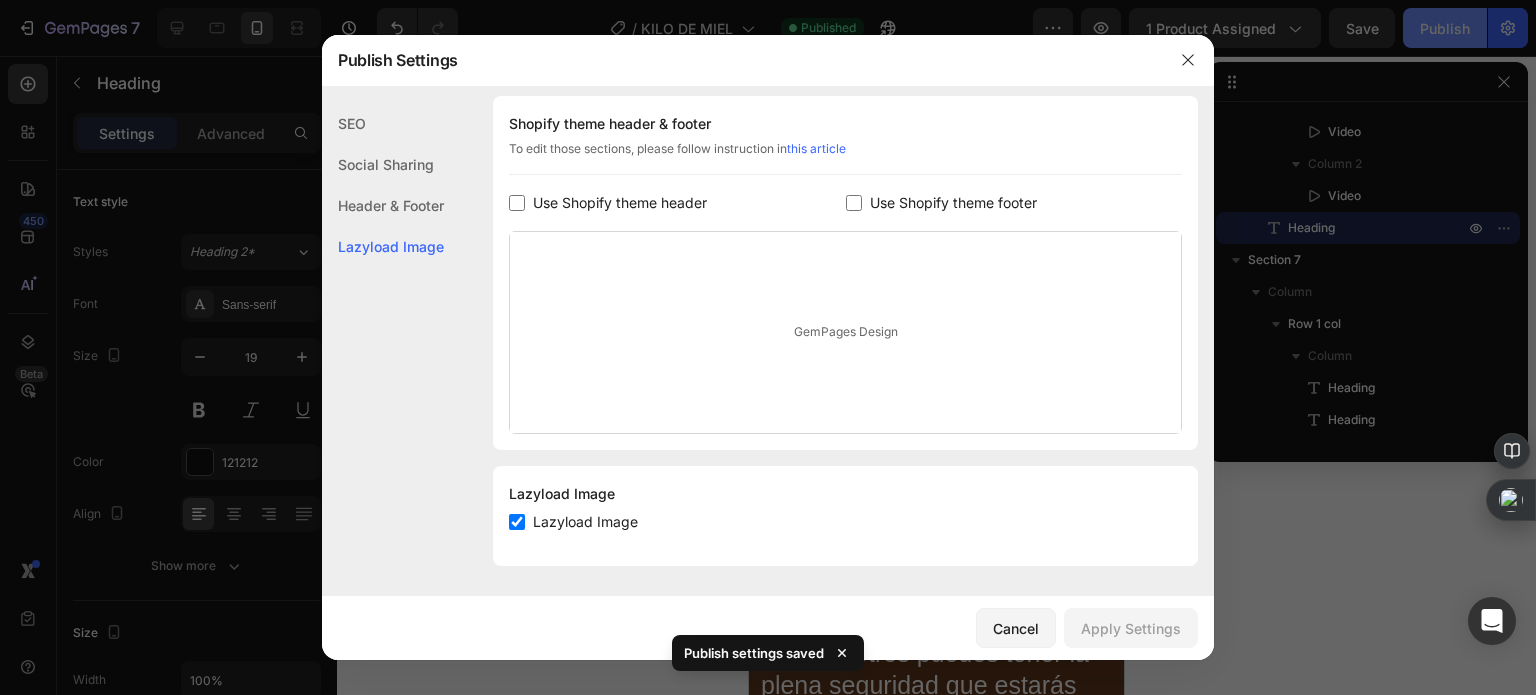 click at bounding box center (768, 347) 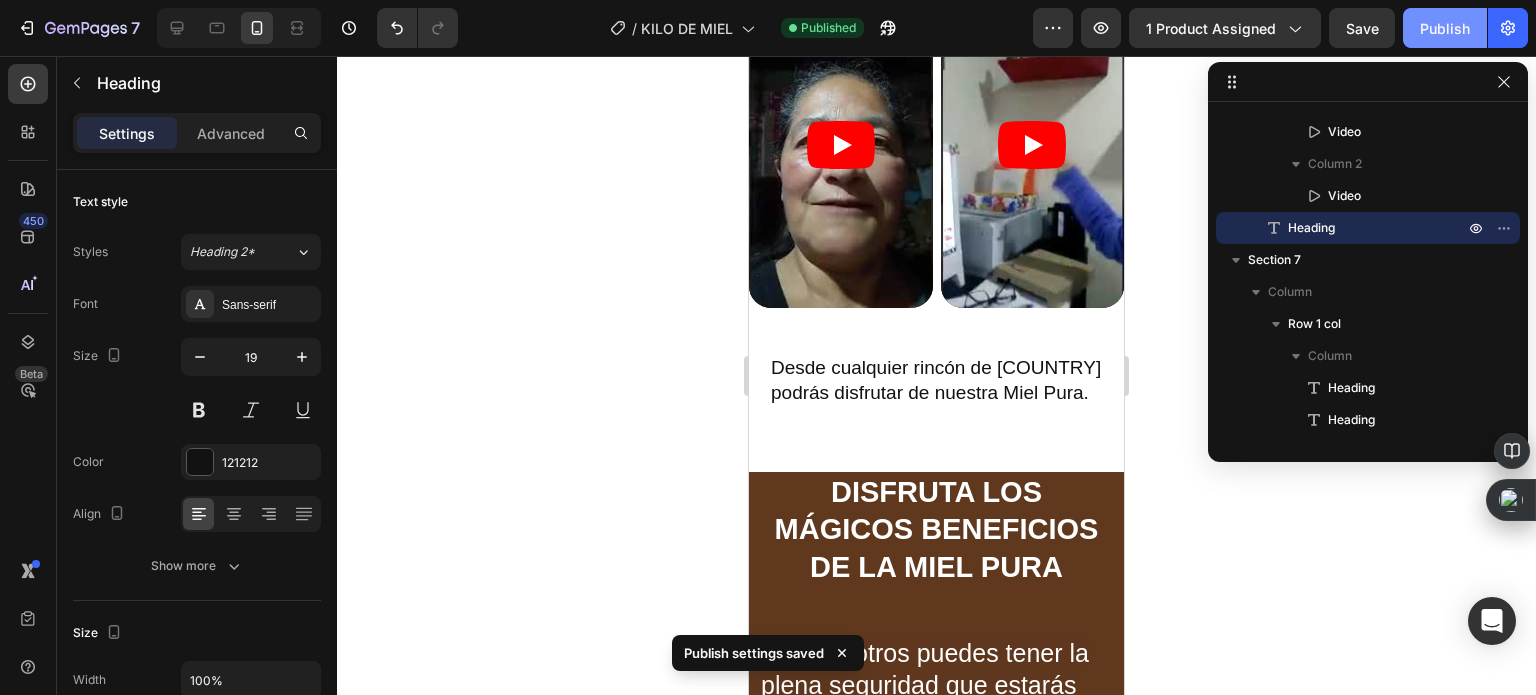 click on "Publish" at bounding box center (1445, 28) 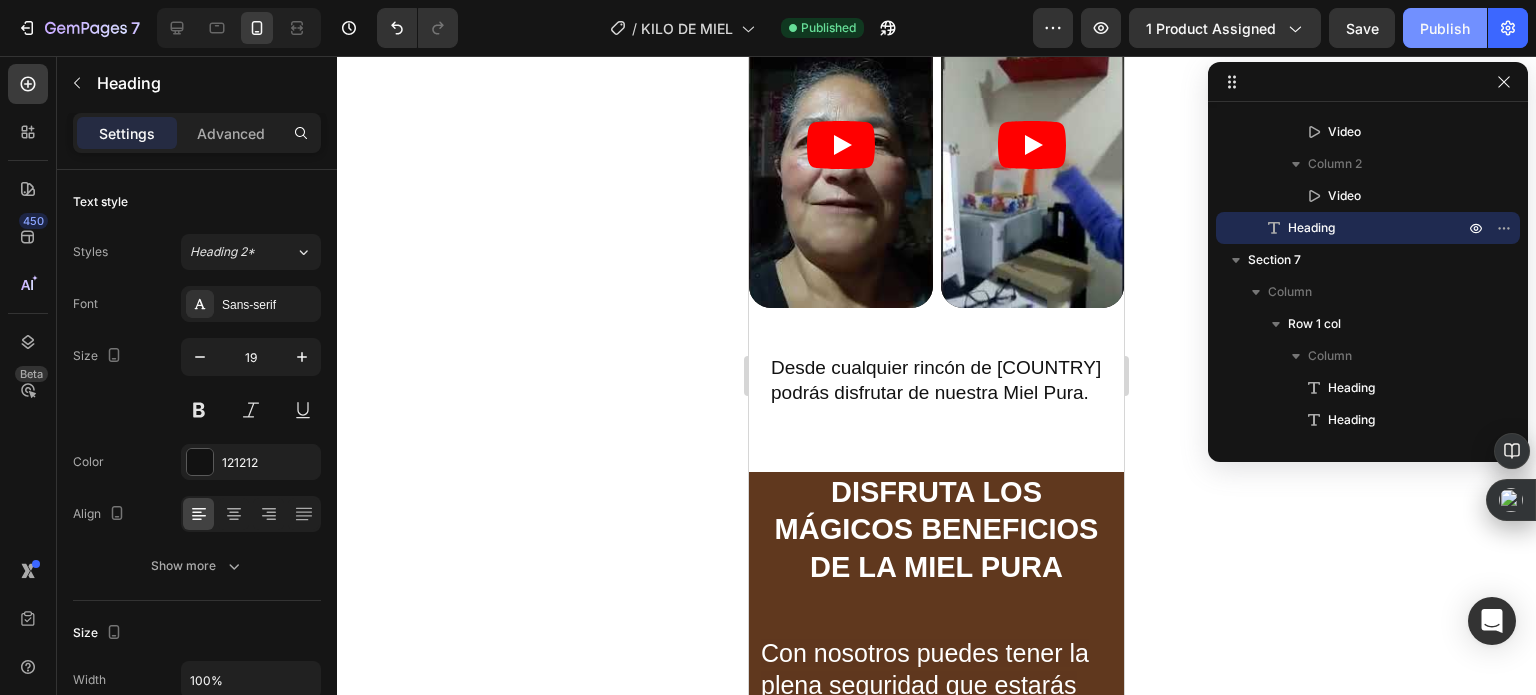 click on "Publish" at bounding box center (1445, 28) 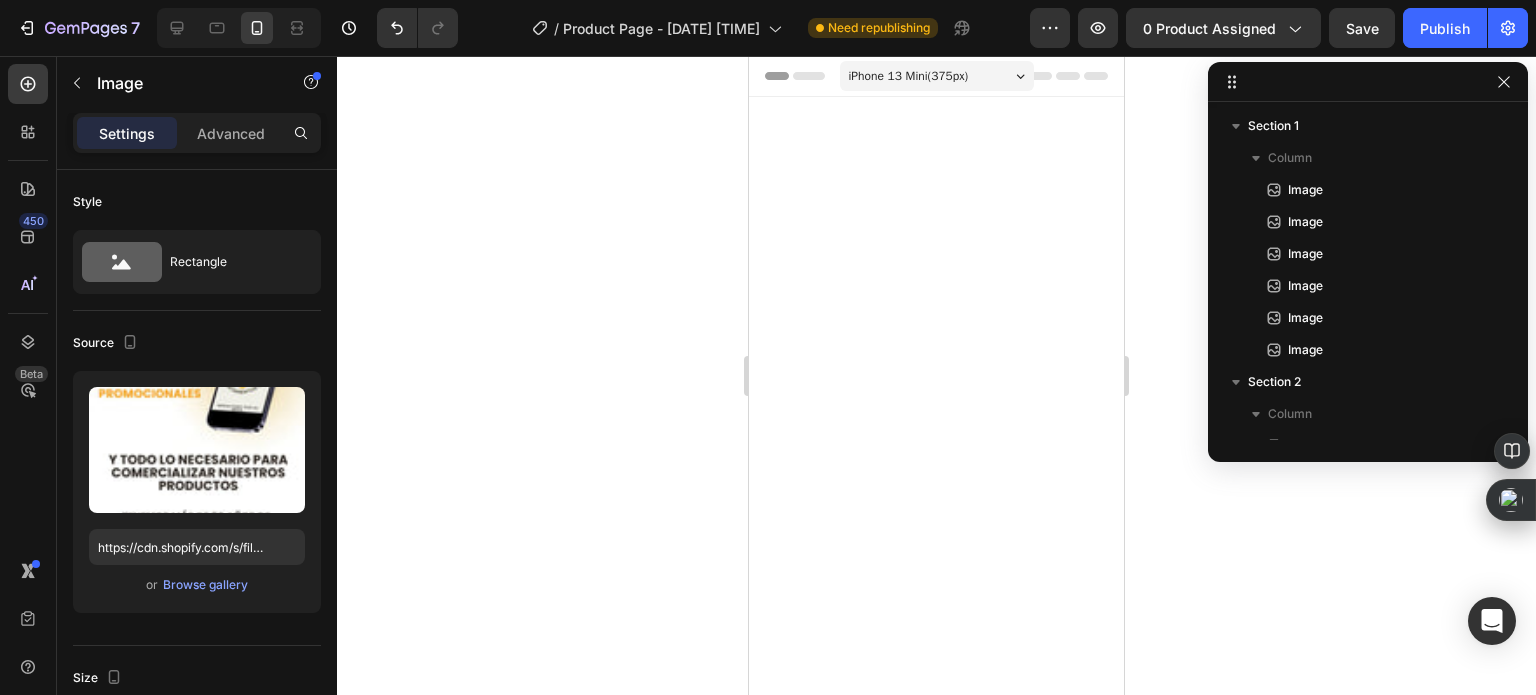 scroll, scrollTop: 3835, scrollLeft: 0, axis: vertical 